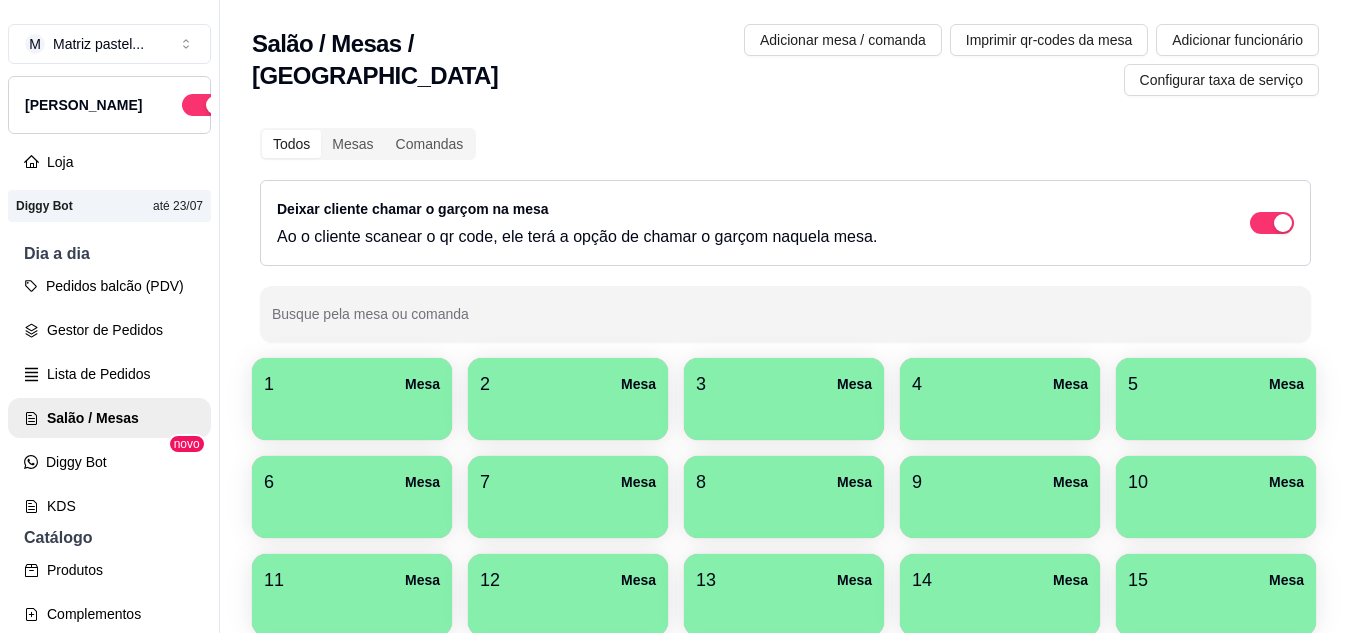 scroll, scrollTop: 0, scrollLeft: 0, axis: both 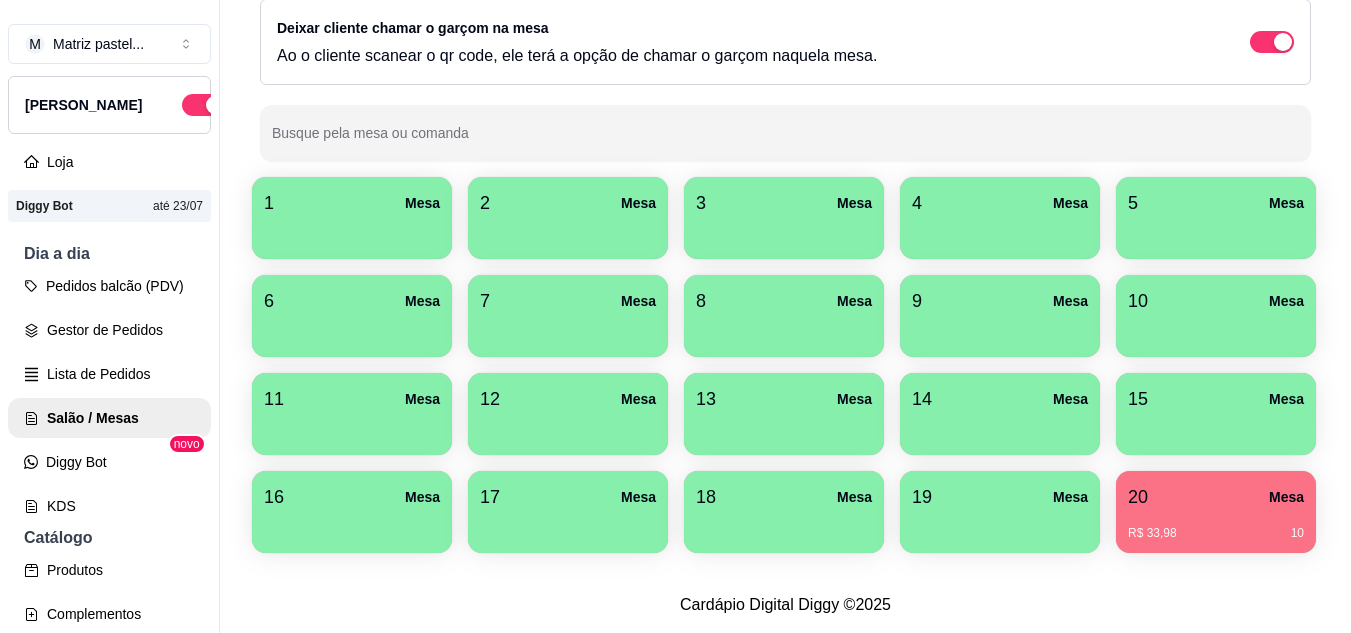 click on "20 Mesa" at bounding box center [1216, 497] 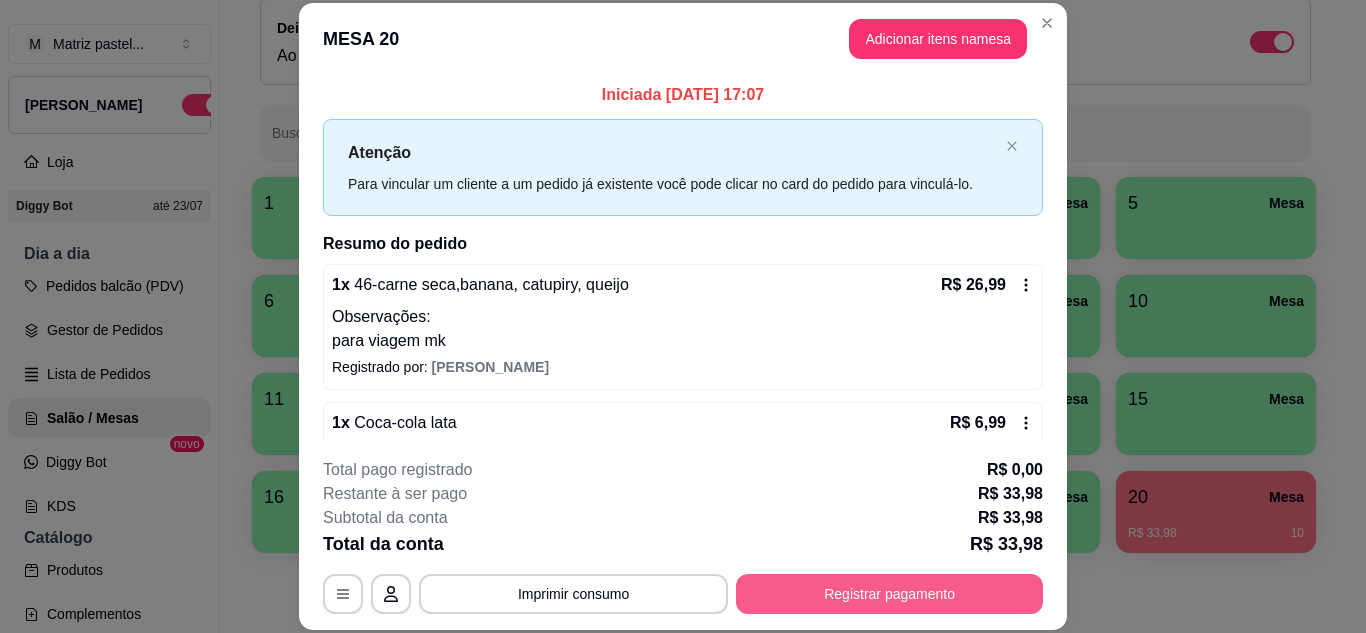 click on "Registrar pagamento" at bounding box center (889, 594) 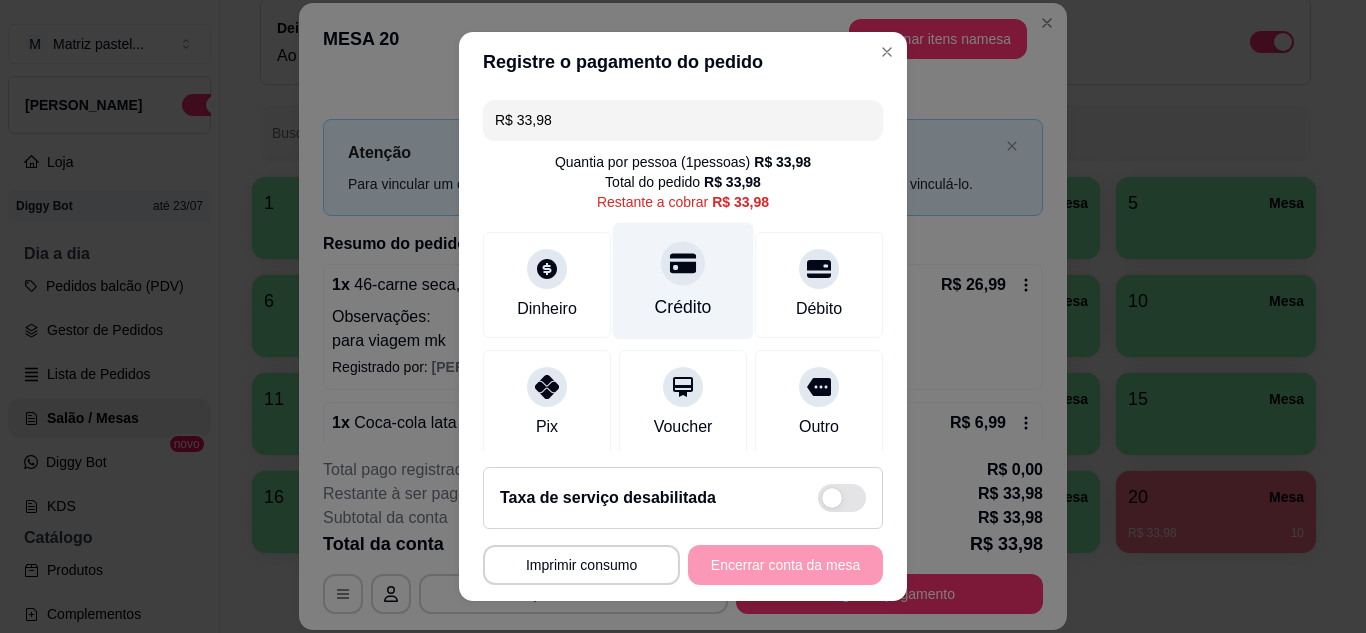 click on "Crédito" at bounding box center [683, 280] 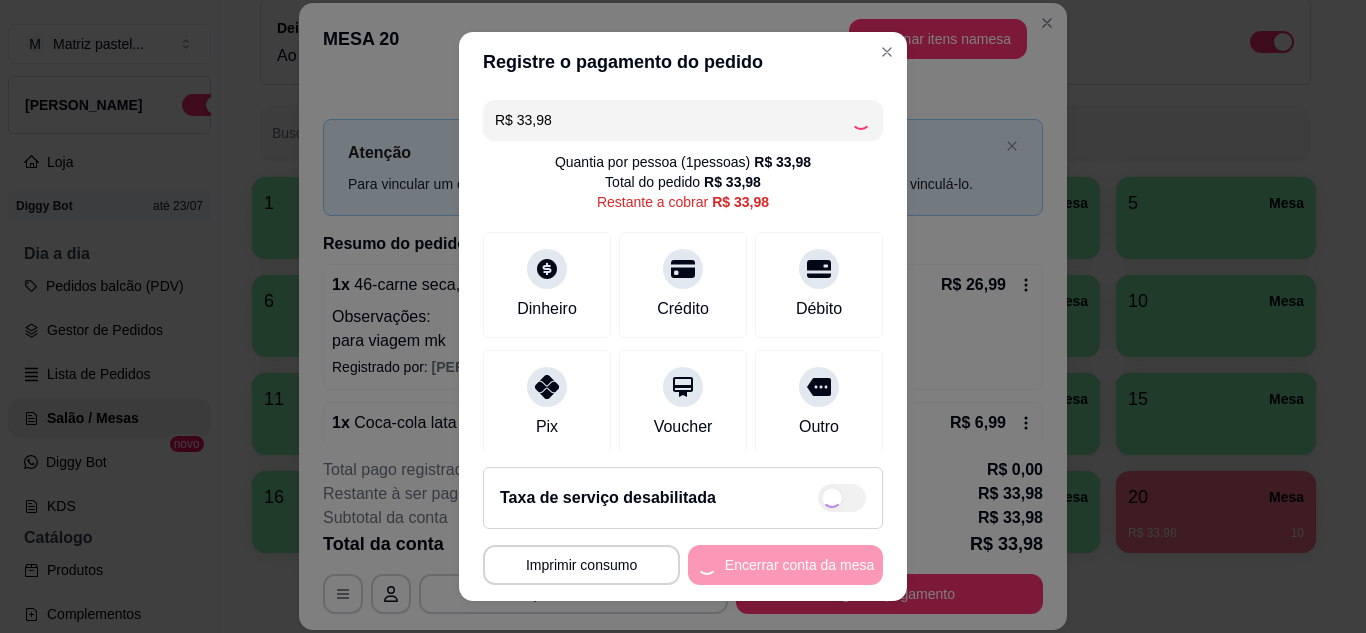 type on "R$ 0,00" 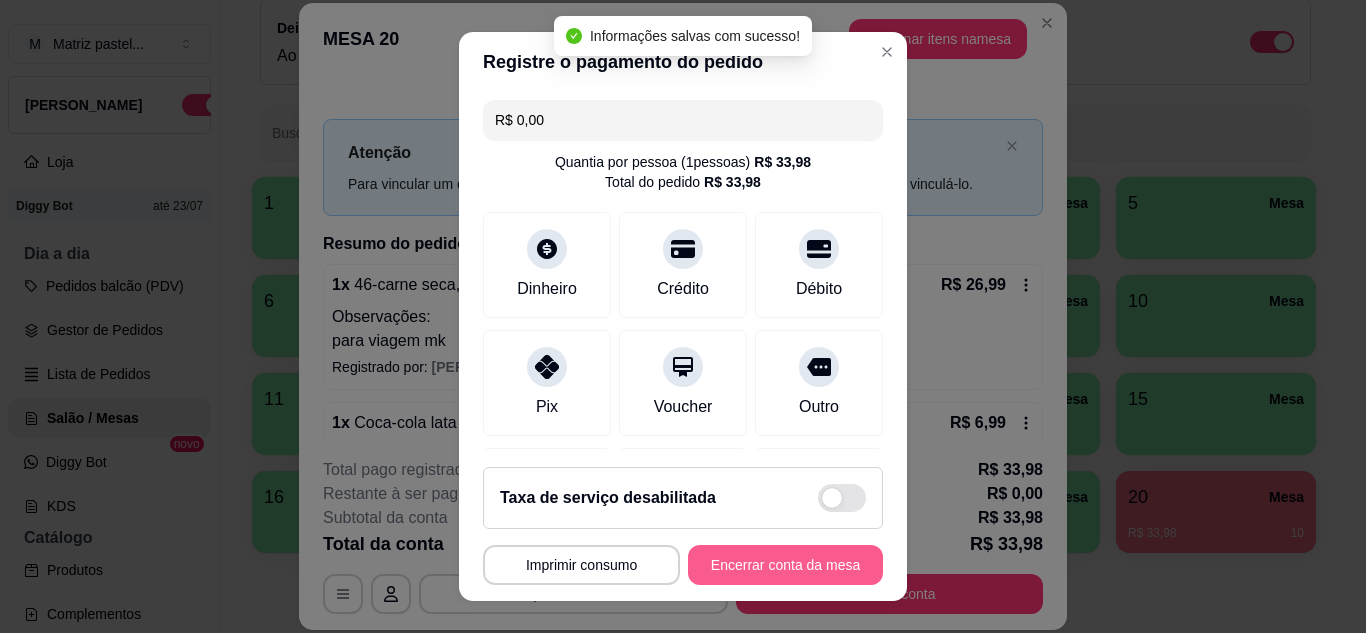 click on "Encerrar conta da mesa" at bounding box center (785, 565) 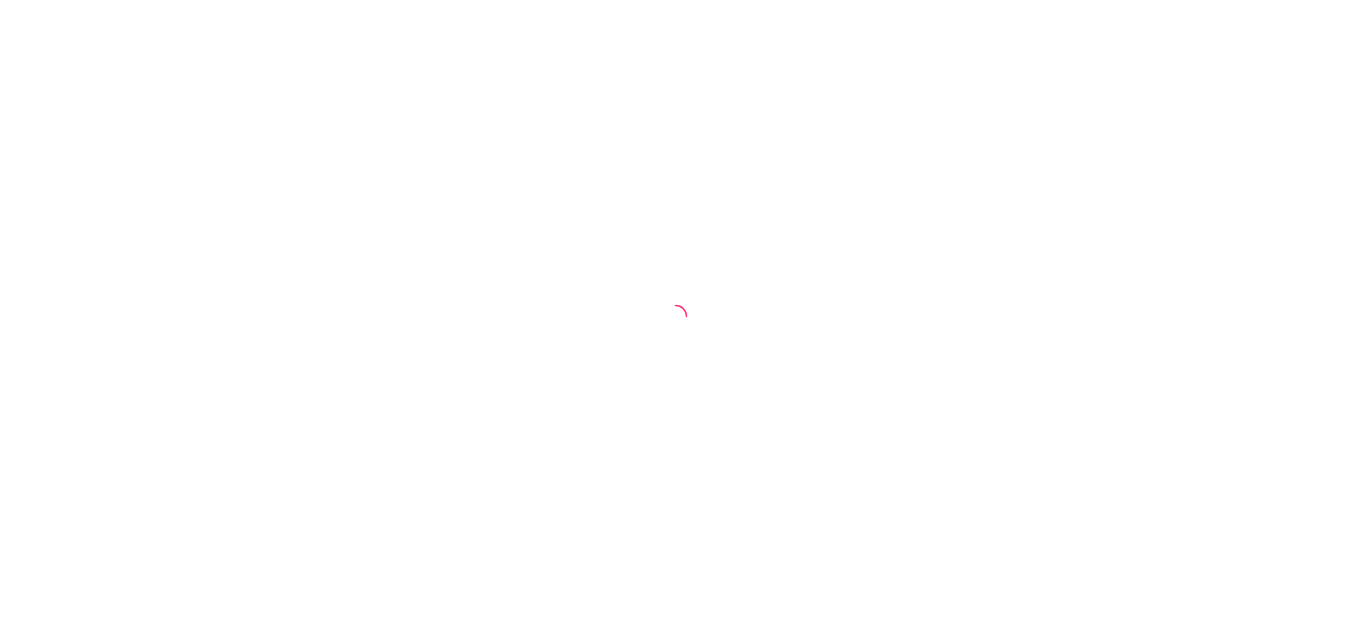 scroll, scrollTop: 0, scrollLeft: 0, axis: both 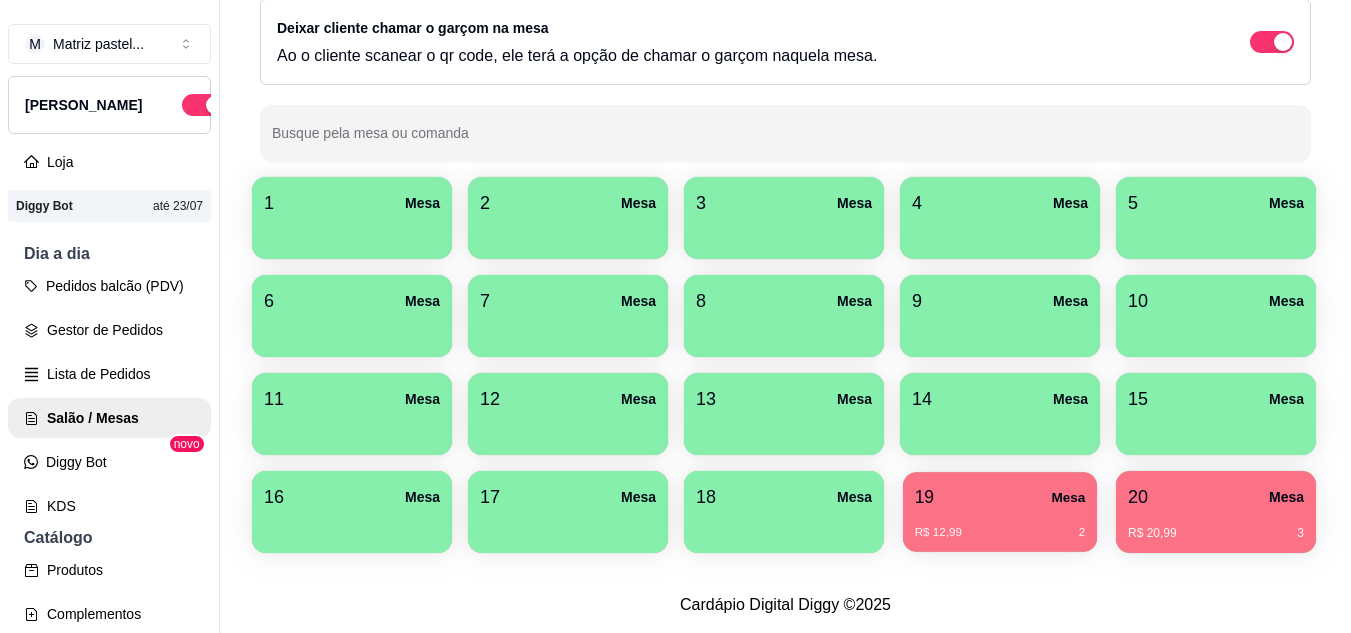 click on "R$ 12,99 2" at bounding box center [1000, 525] 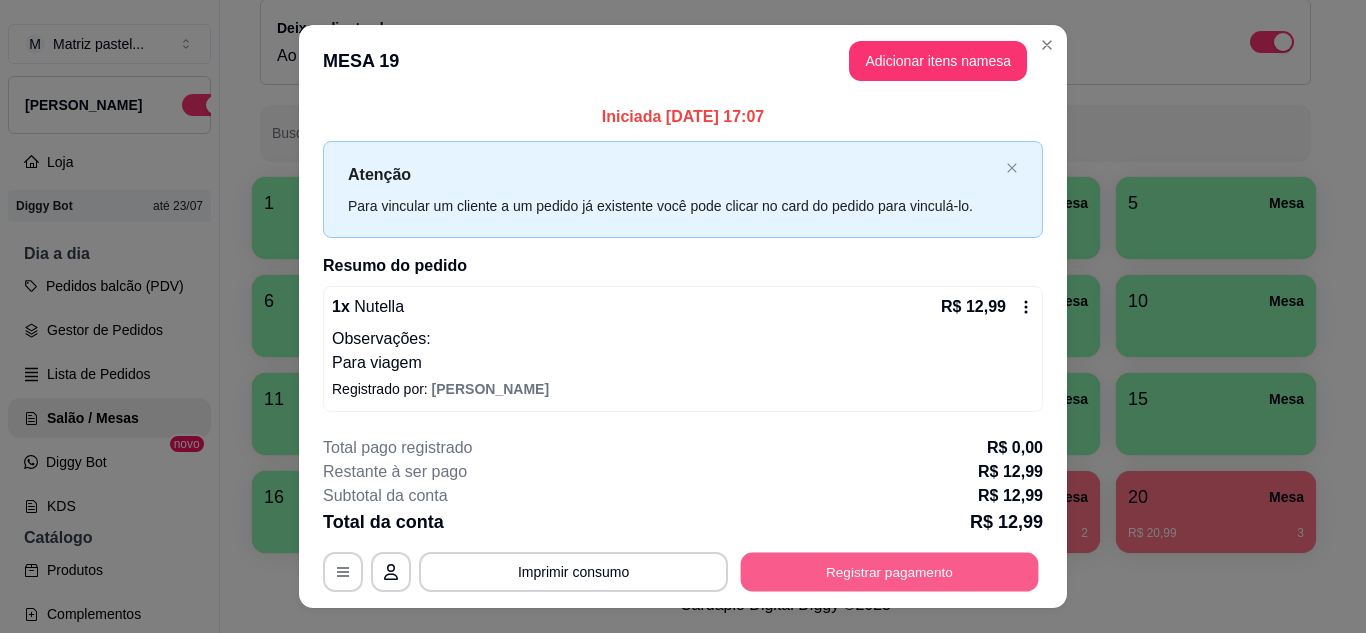 click on "Registrar pagamento" at bounding box center (890, 572) 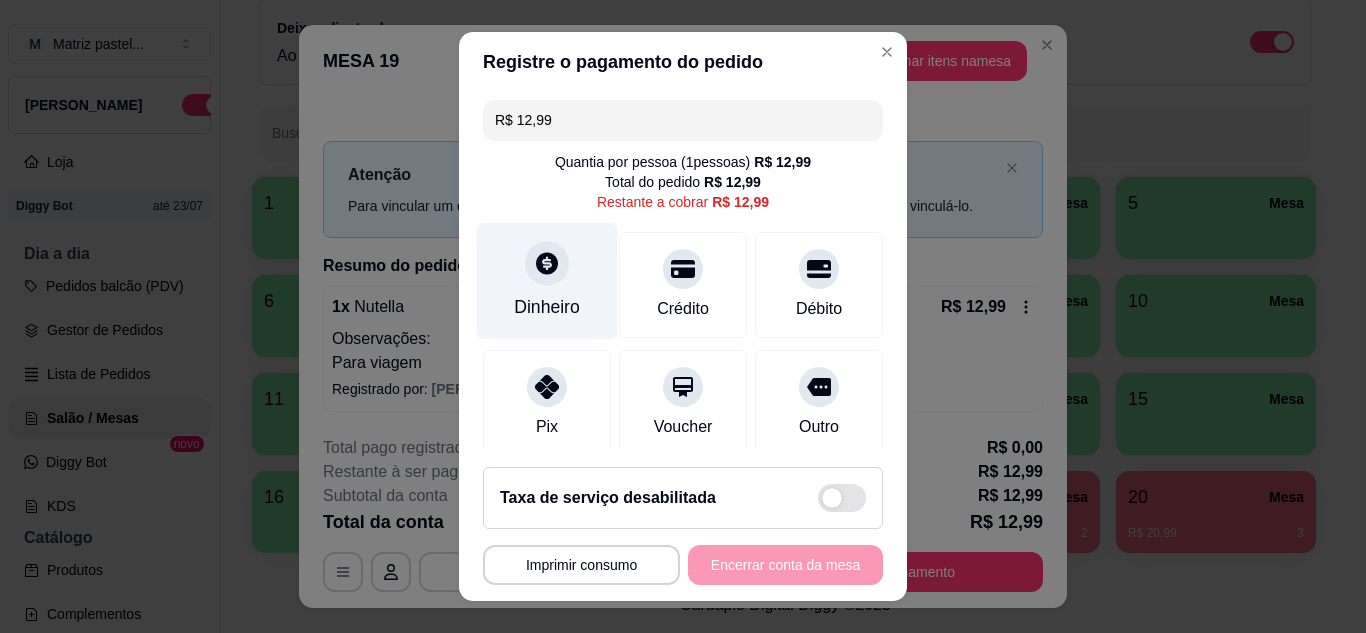 click on "Dinheiro" at bounding box center [547, 280] 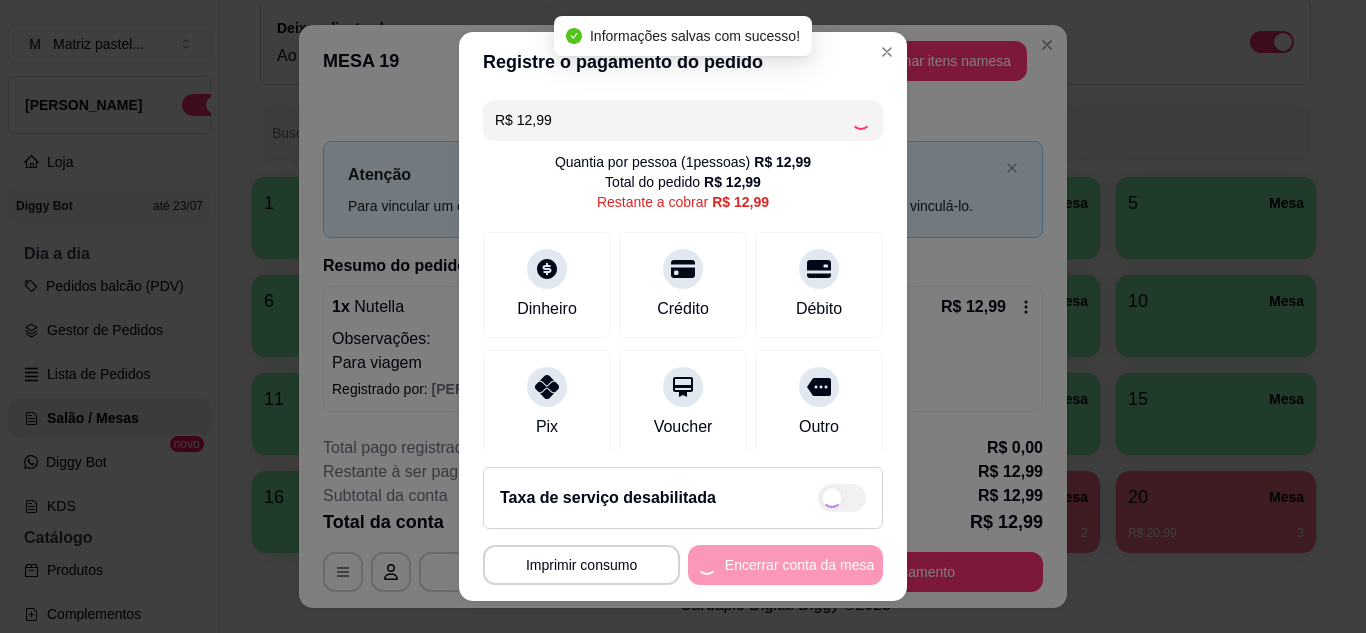 type on "R$ 0,00" 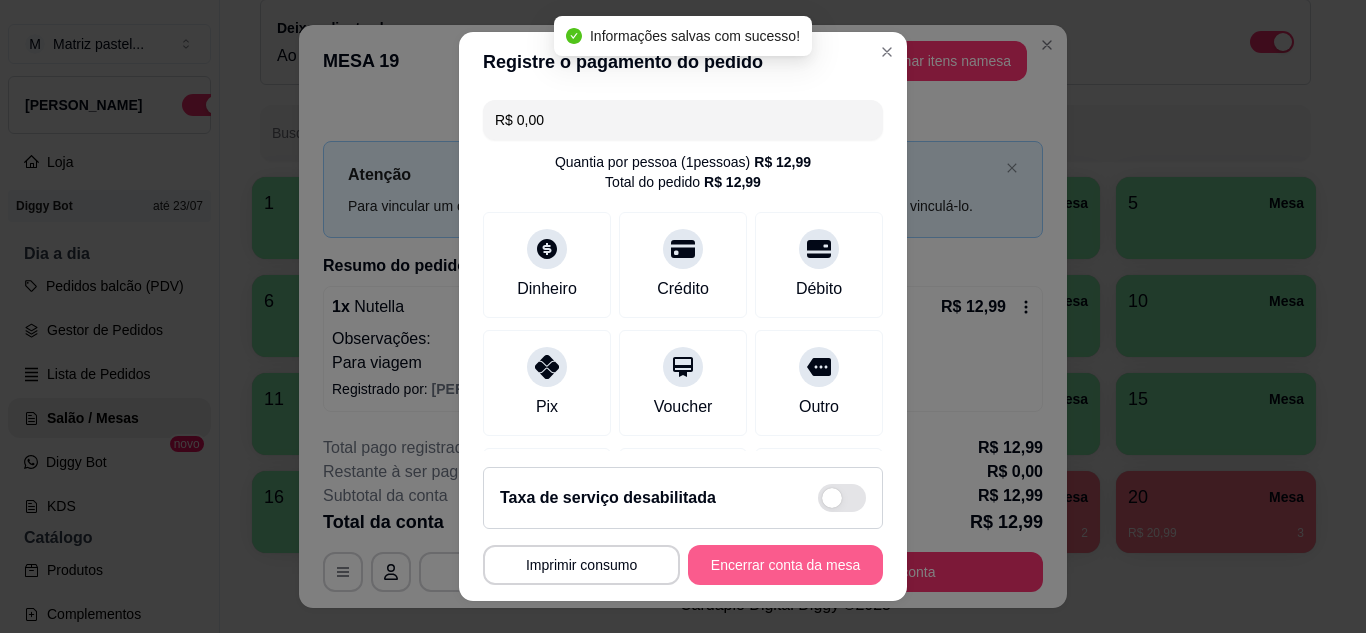 click on "Encerrar conta da mesa" at bounding box center (785, 565) 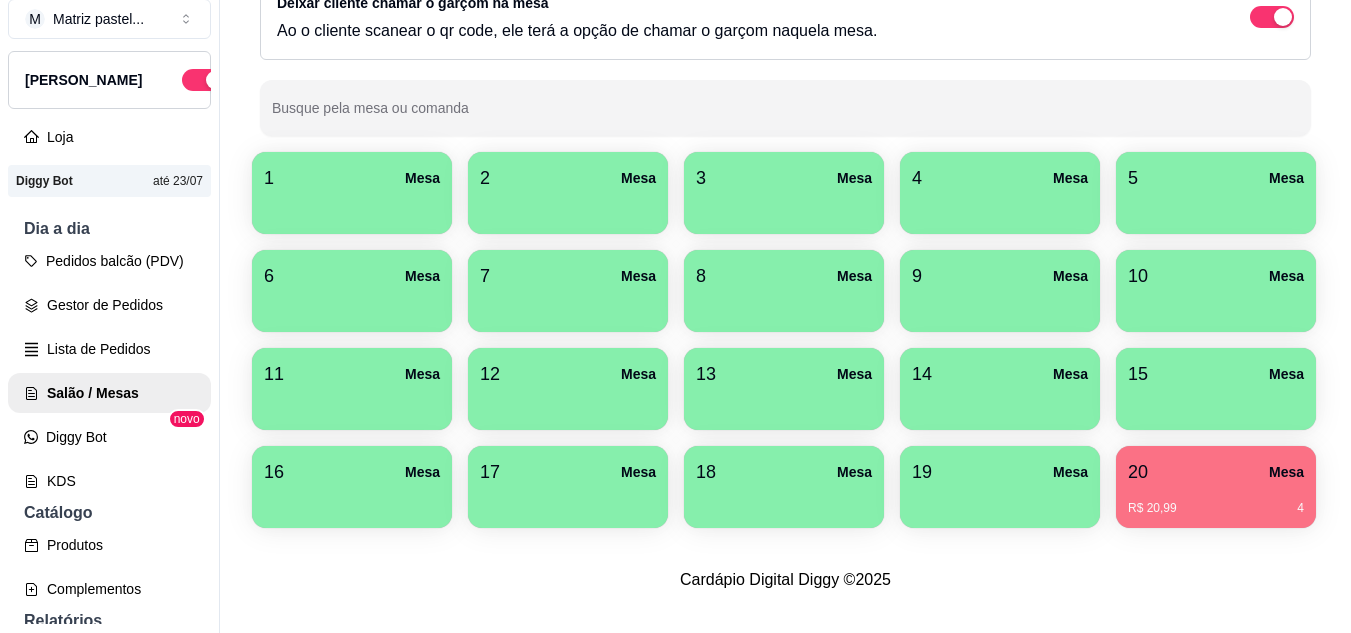 scroll, scrollTop: 32, scrollLeft: 0, axis: vertical 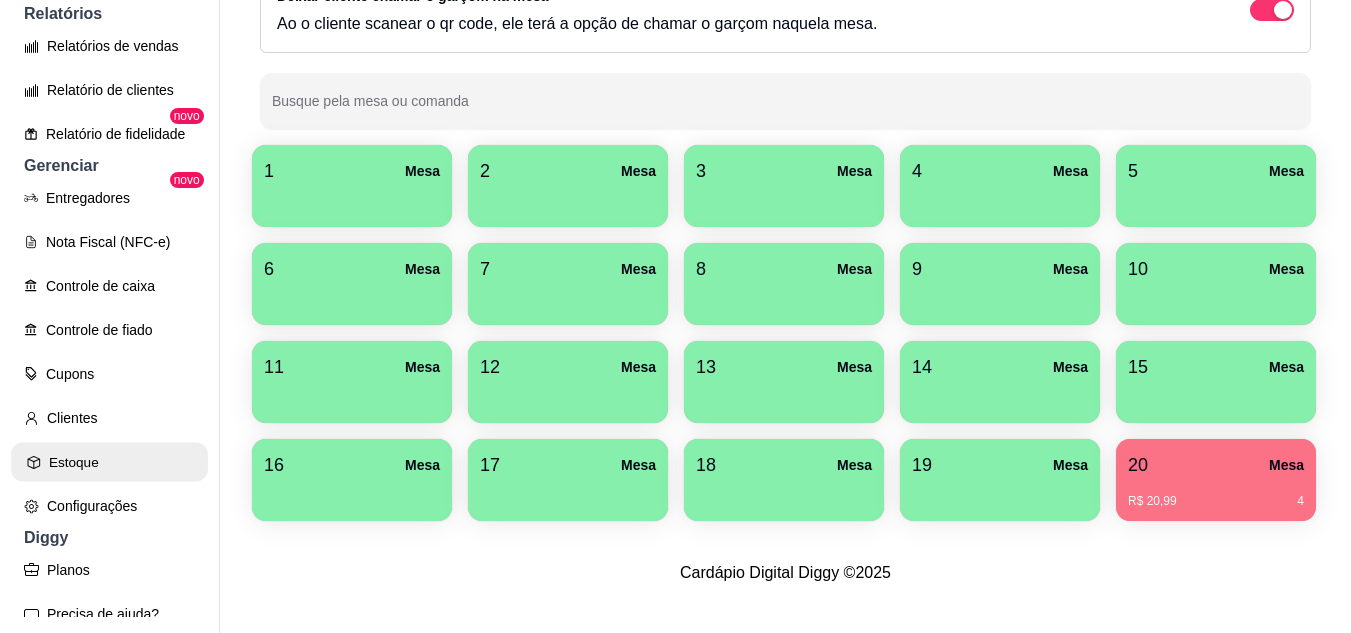click on "Estoque" at bounding box center (109, 462) 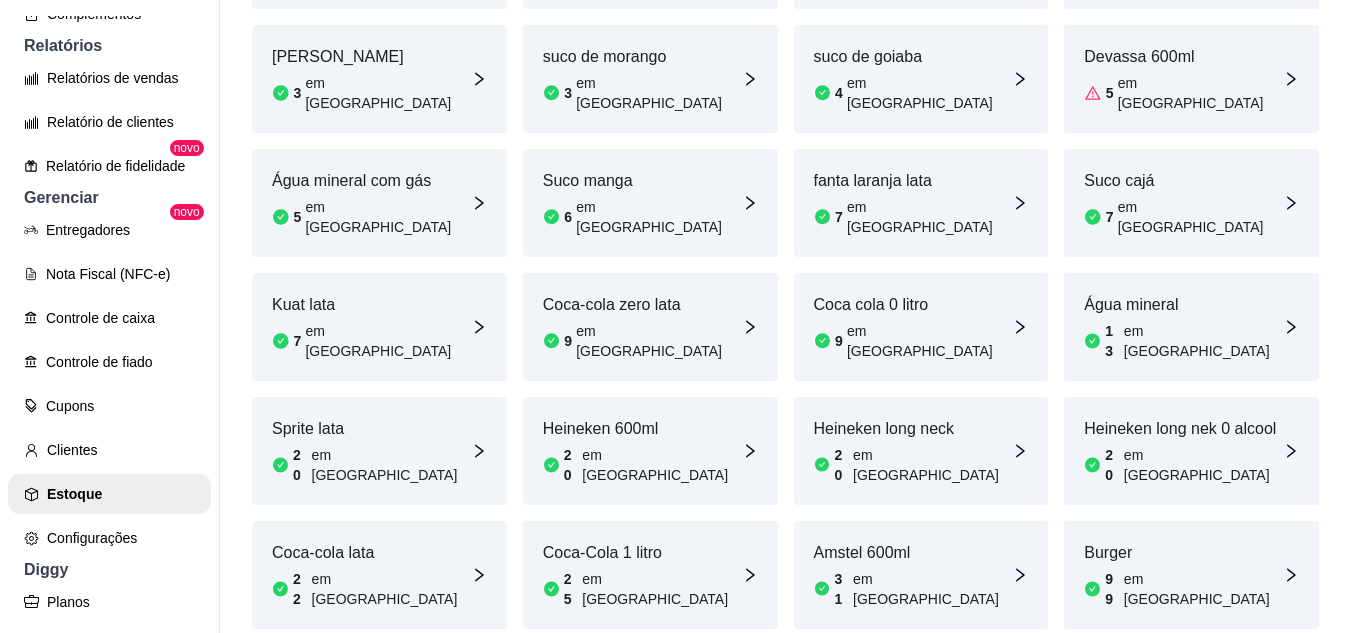 scroll, scrollTop: 954, scrollLeft: 0, axis: vertical 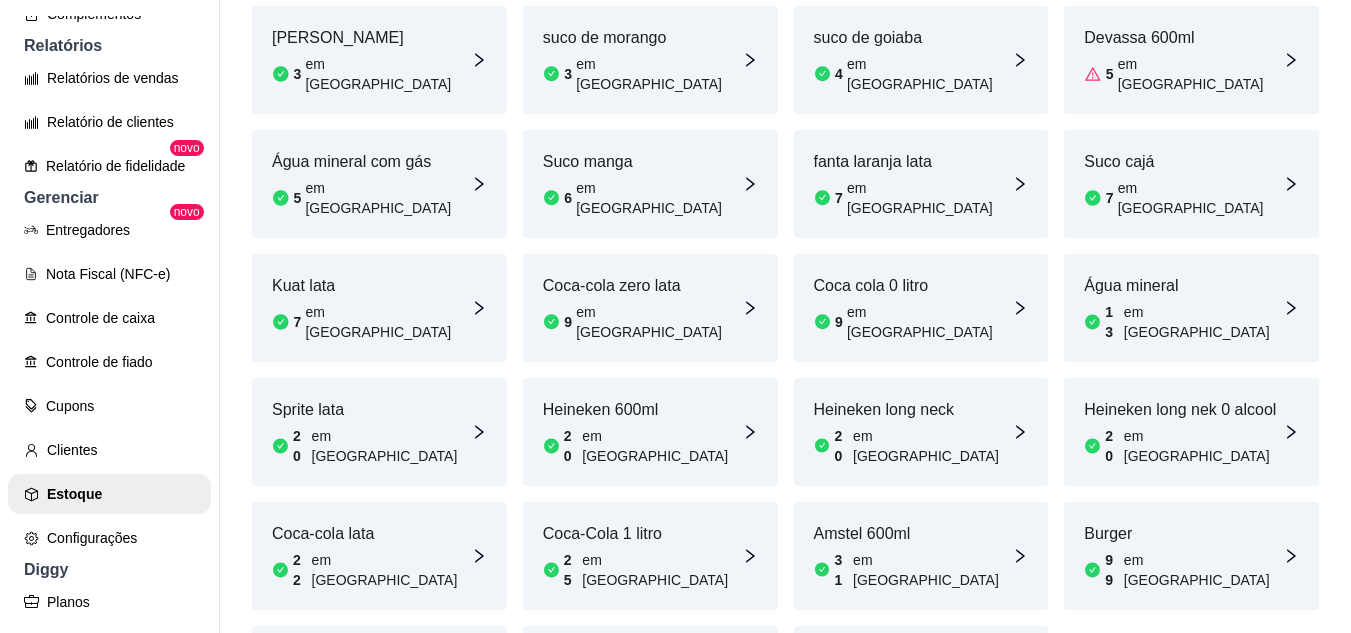 click on "Amstel 600ml 31 em estoque" at bounding box center [921, 556] 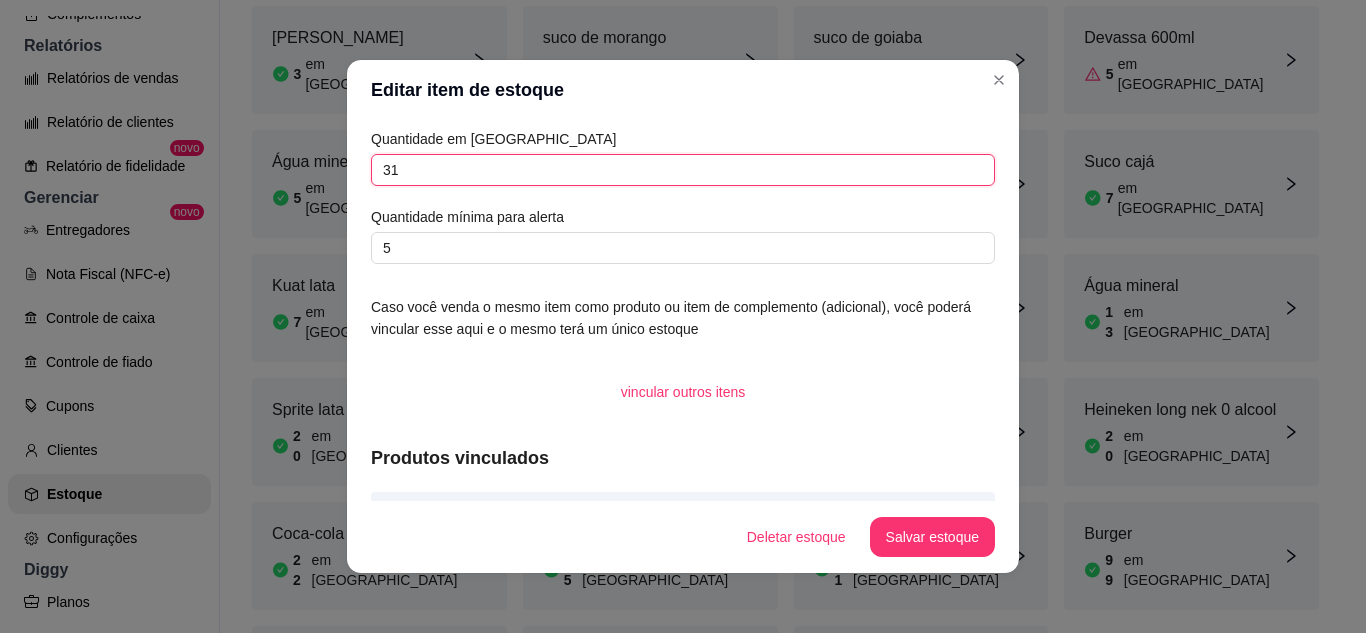 click on "31" at bounding box center [683, 170] 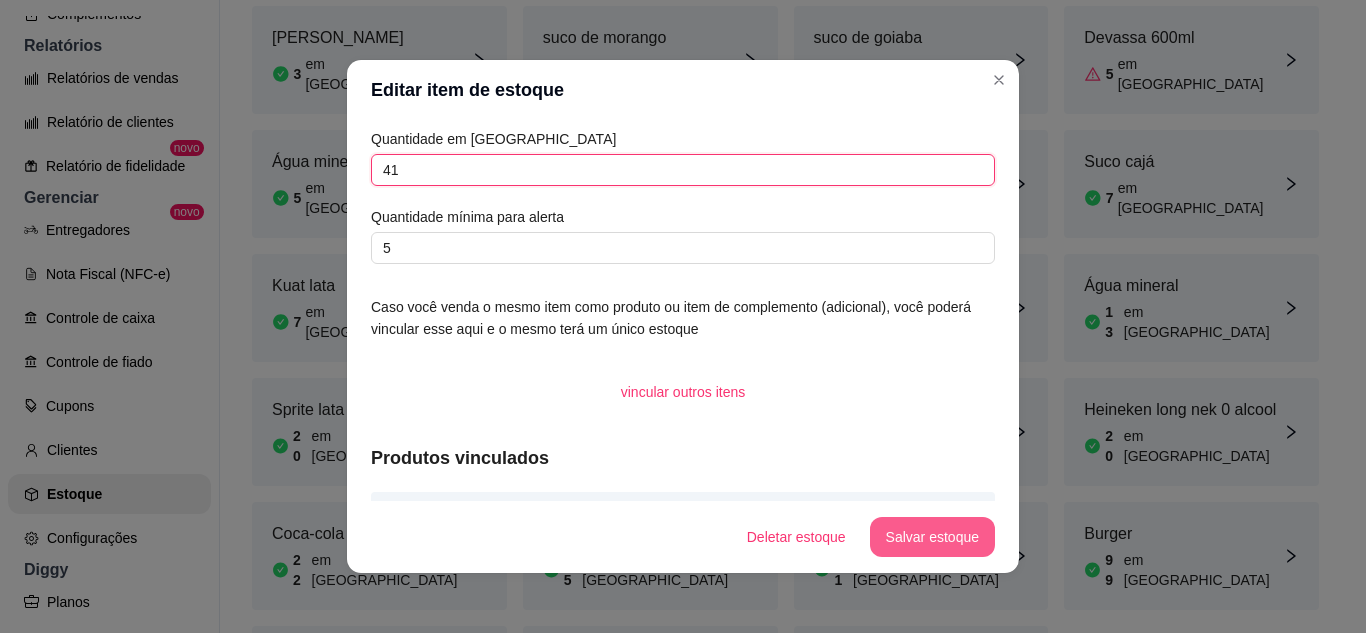 type on "41" 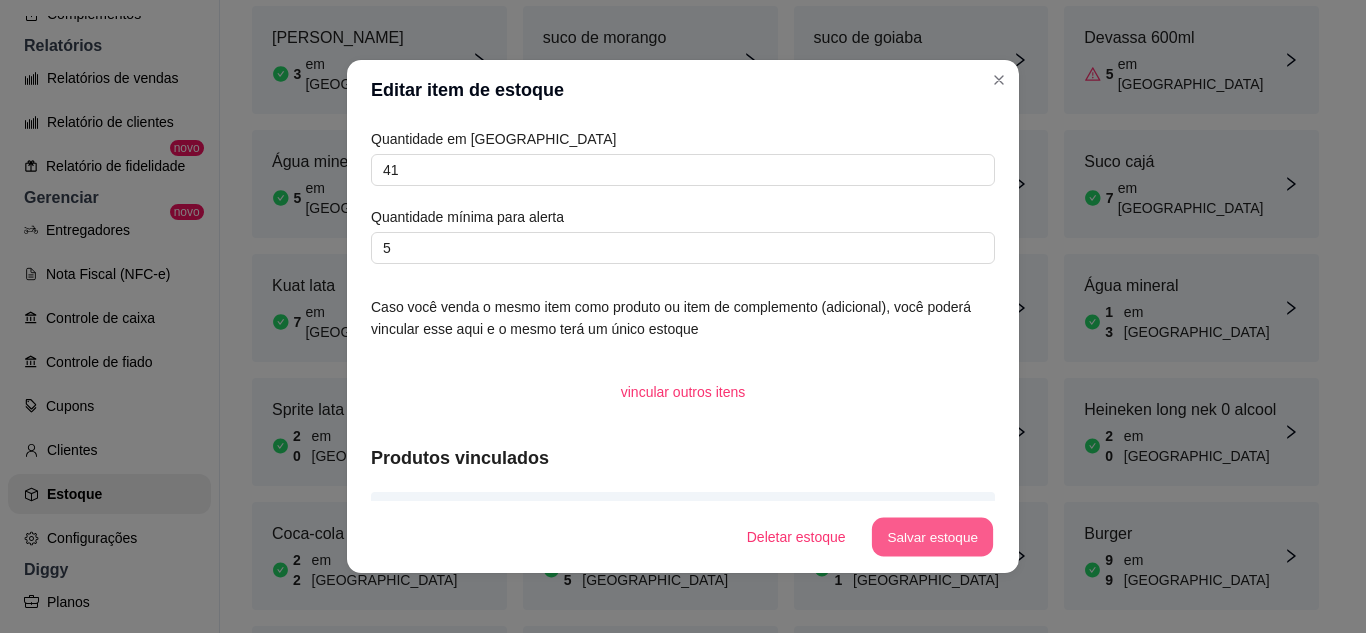 click on "Salvar estoque" at bounding box center (932, 537) 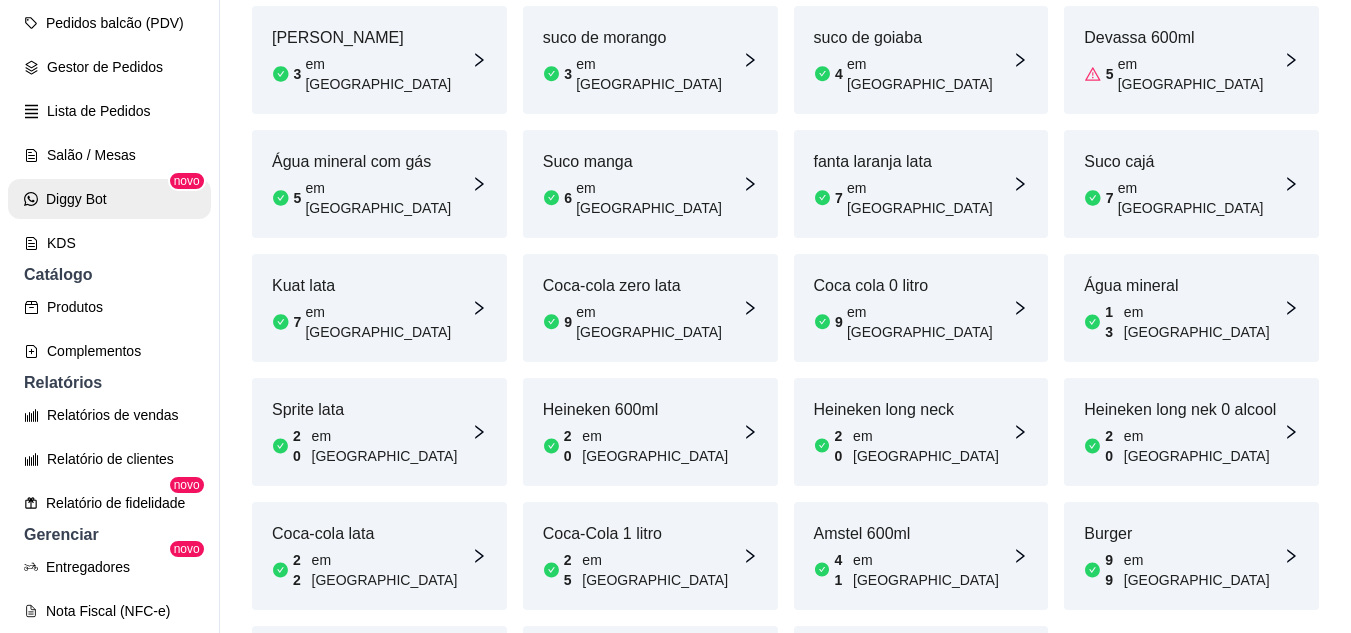 scroll, scrollTop: 200, scrollLeft: 0, axis: vertical 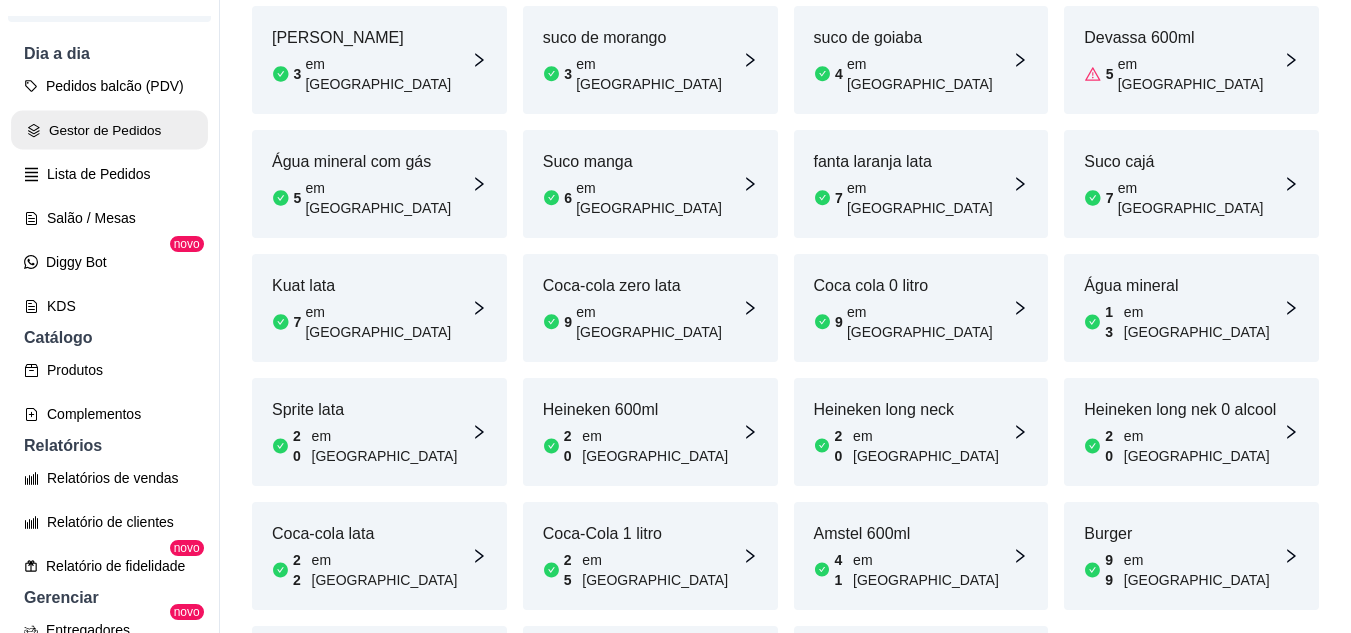 click on "Gestor de Pedidos" at bounding box center (109, 130) 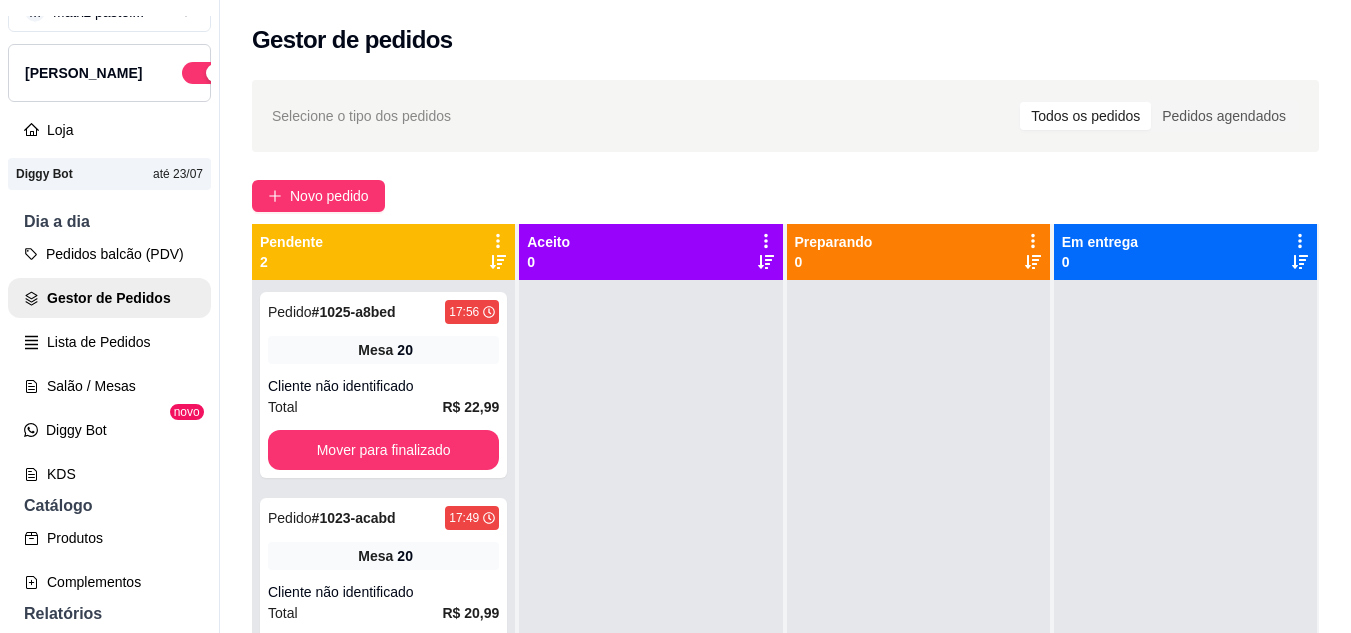 scroll, scrollTop: 0, scrollLeft: 0, axis: both 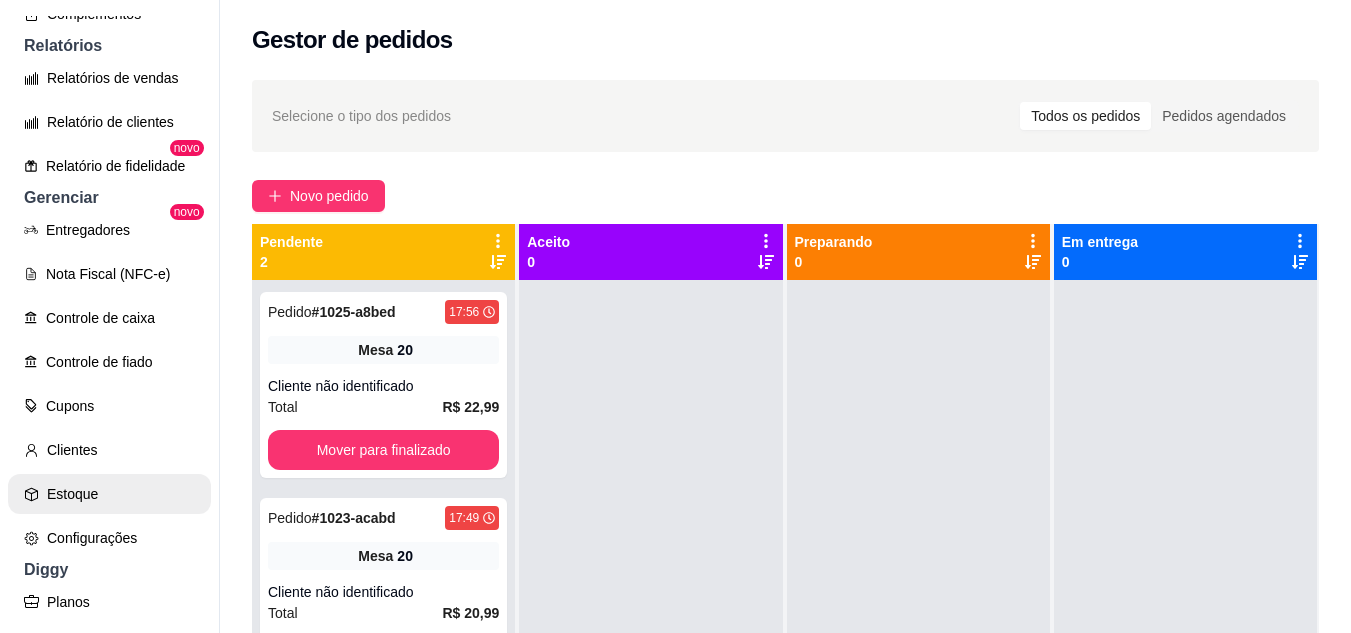click on "Estoque" at bounding box center (109, 494) 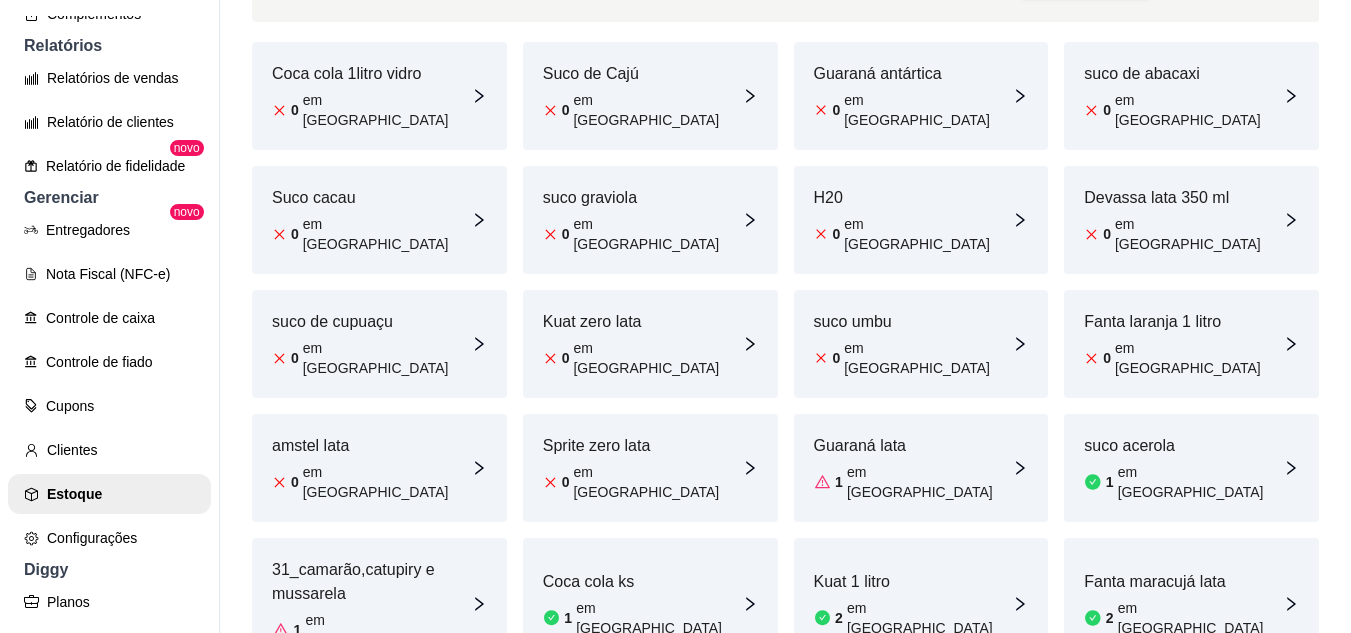 scroll, scrollTop: 300, scrollLeft: 0, axis: vertical 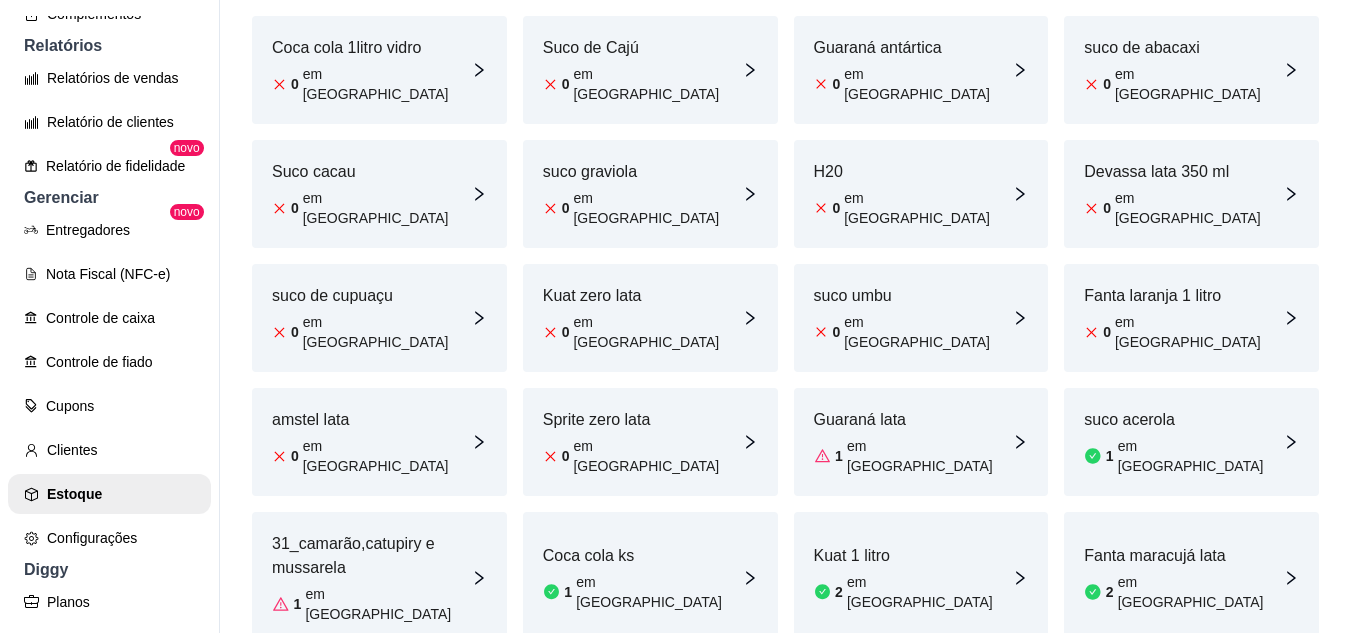 click on "em [GEOGRAPHIC_DATA]" at bounding box center (387, 456) 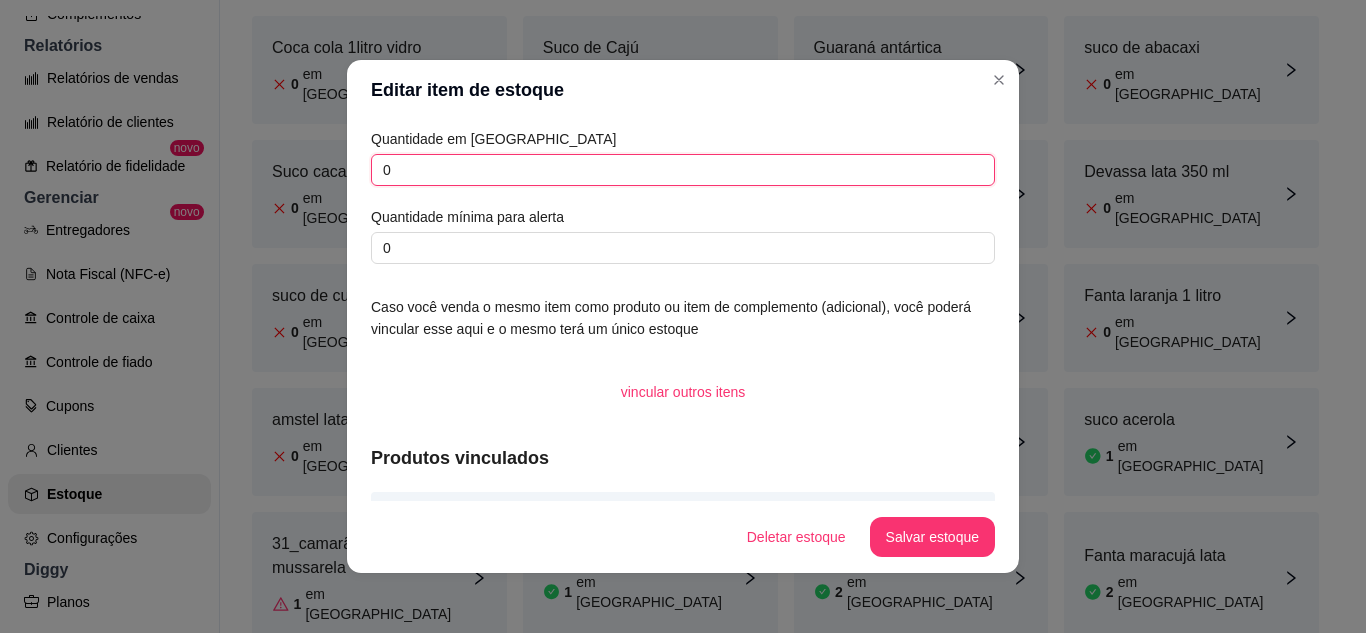click on "0" at bounding box center [683, 170] 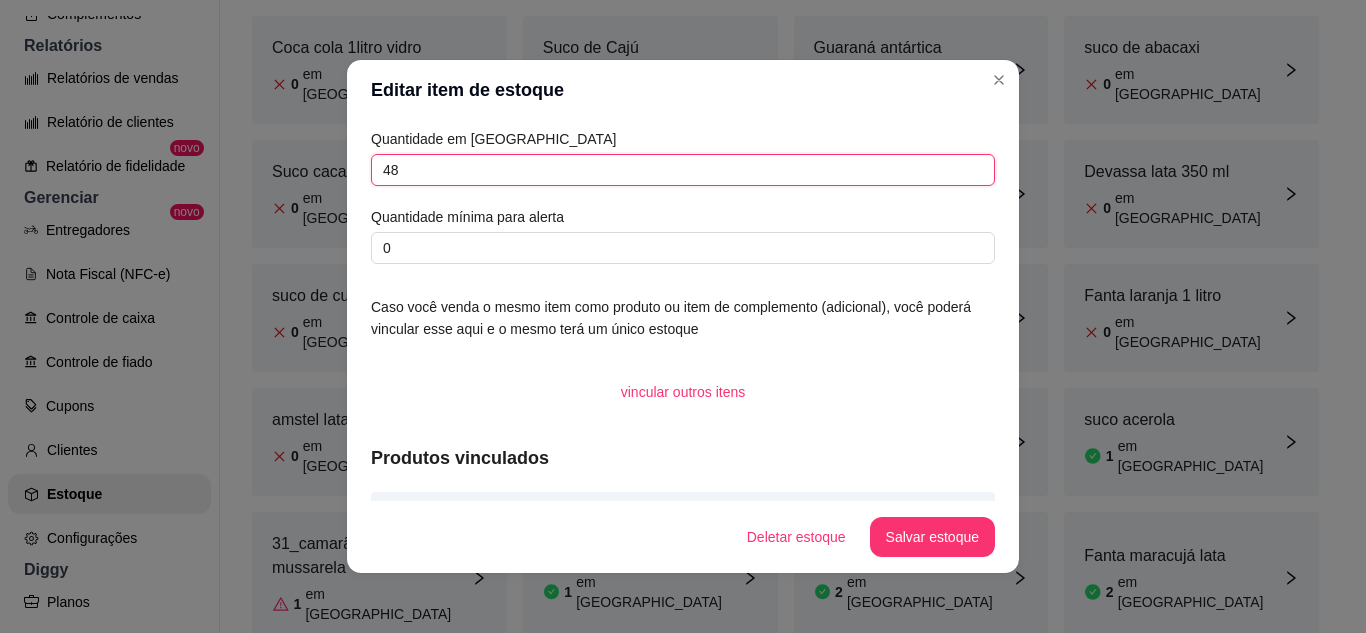 type on "48" 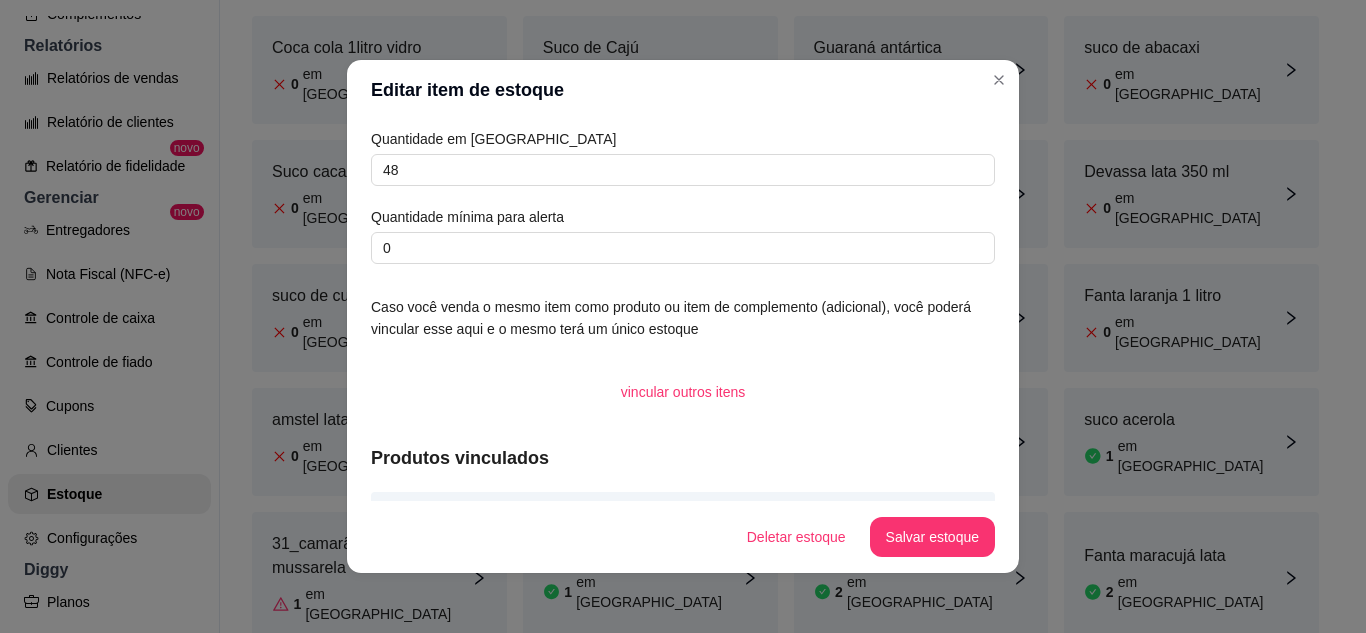 click on "Deletar estoque Salvar estoque" at bounding box center [683, 537] 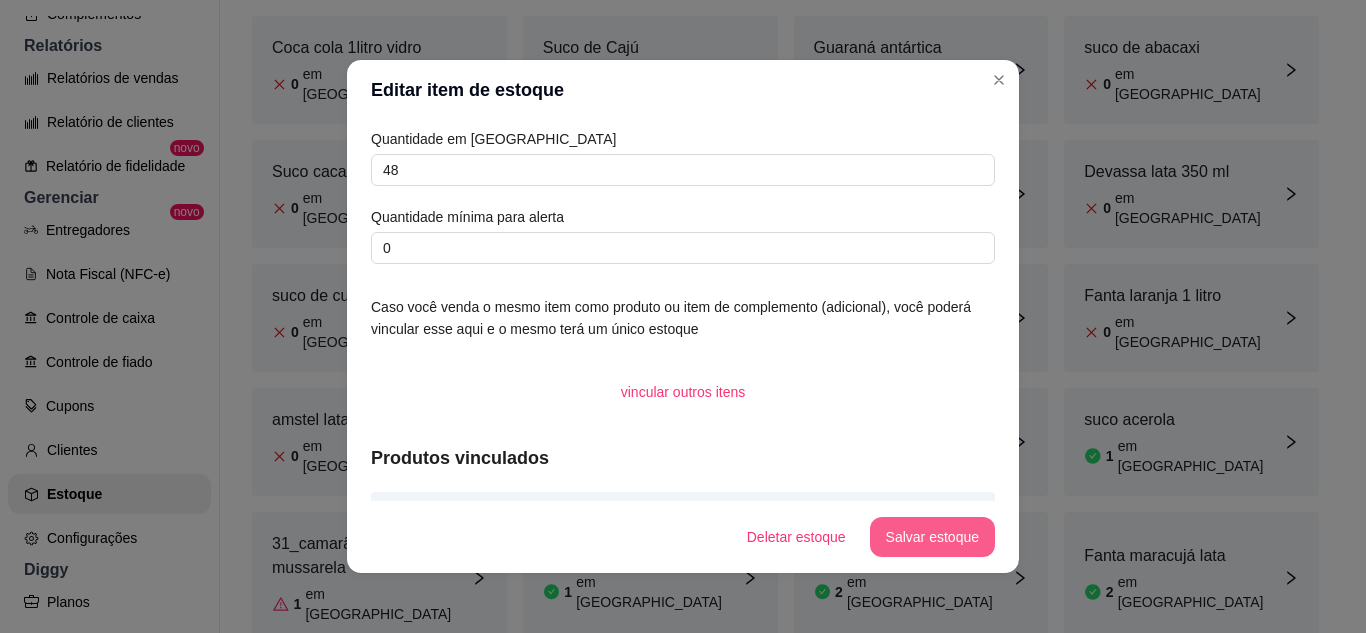 click on "Salvar estoque" at bounding box center (932, 537) 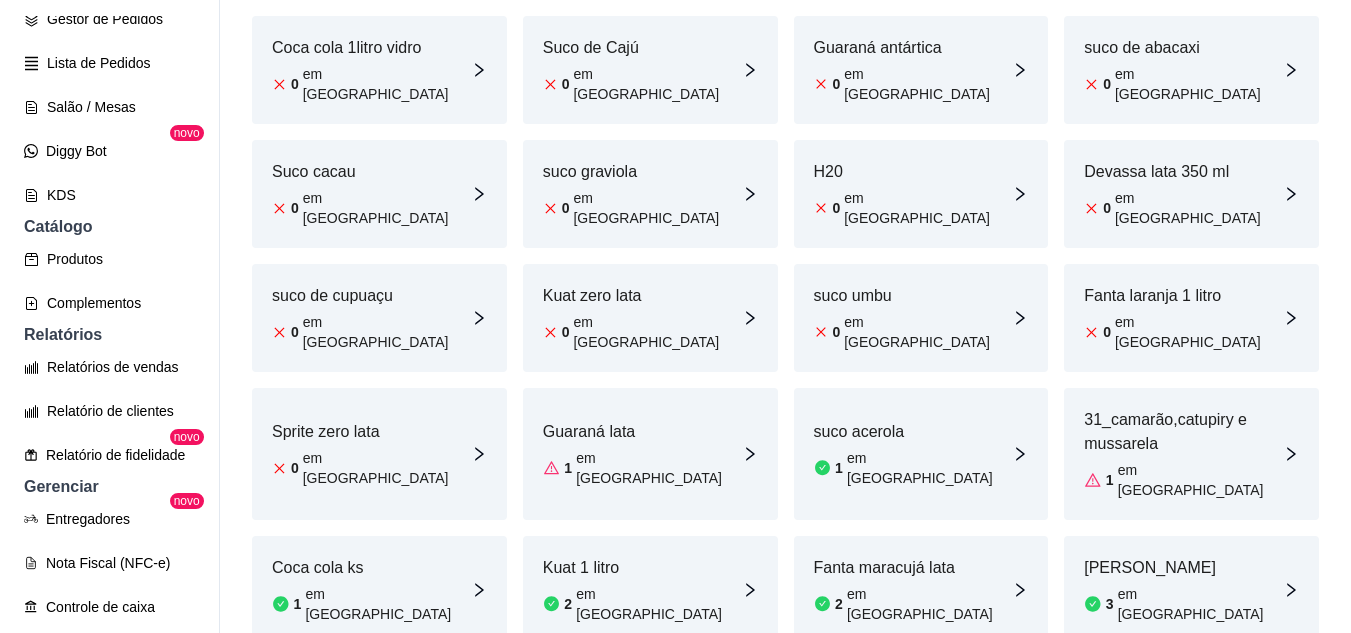scroll, scrollTop: 300, scrollLeft: 0, axis: vertical 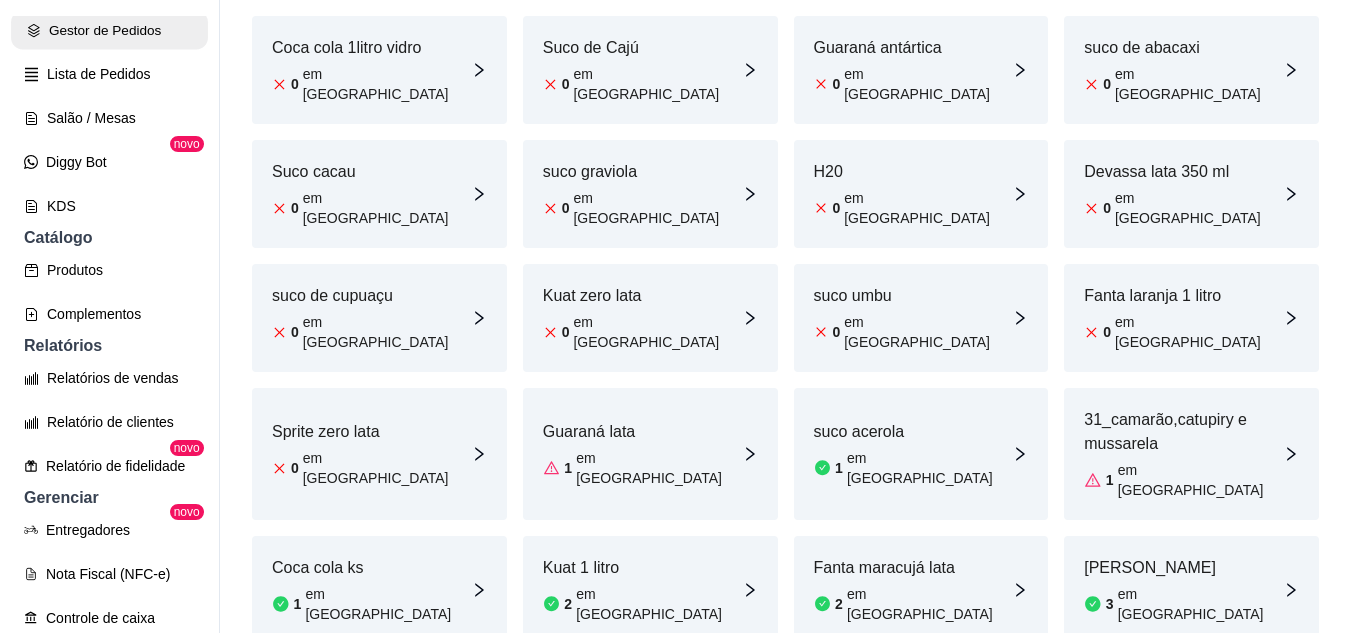 click on "Gestor de Pedidos" at bounding box center [109, 30] 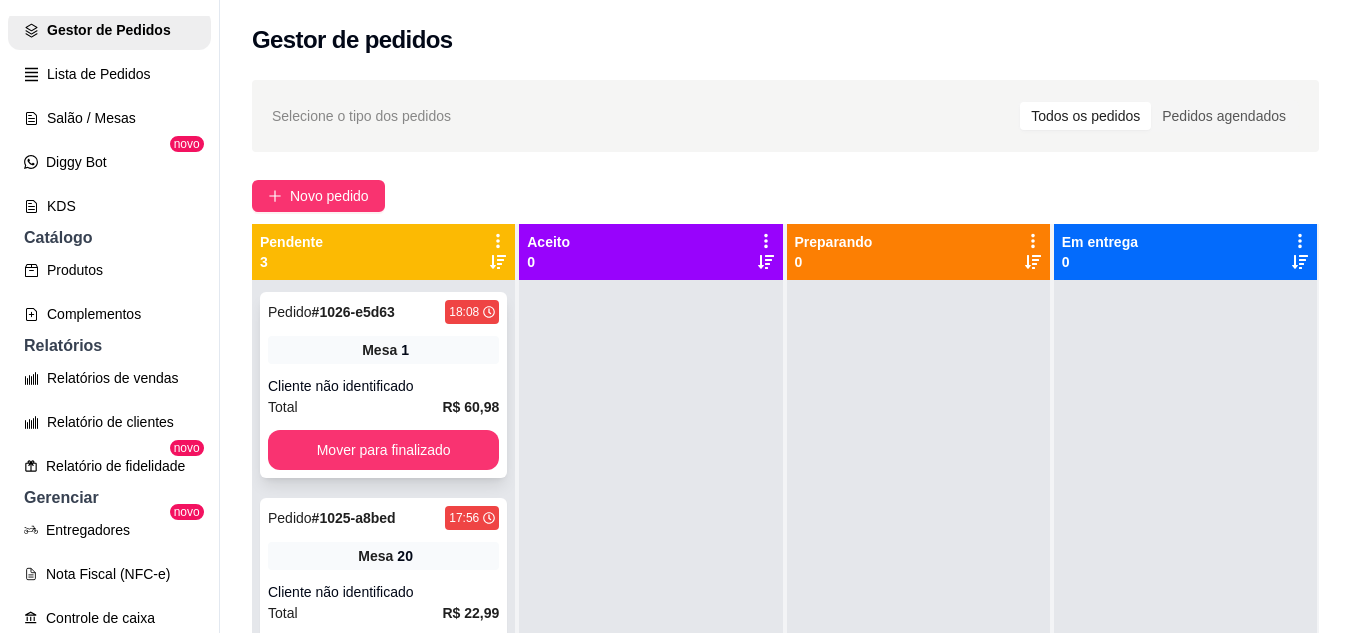 click on "Mesa 1" at bounding box center [383, 350] 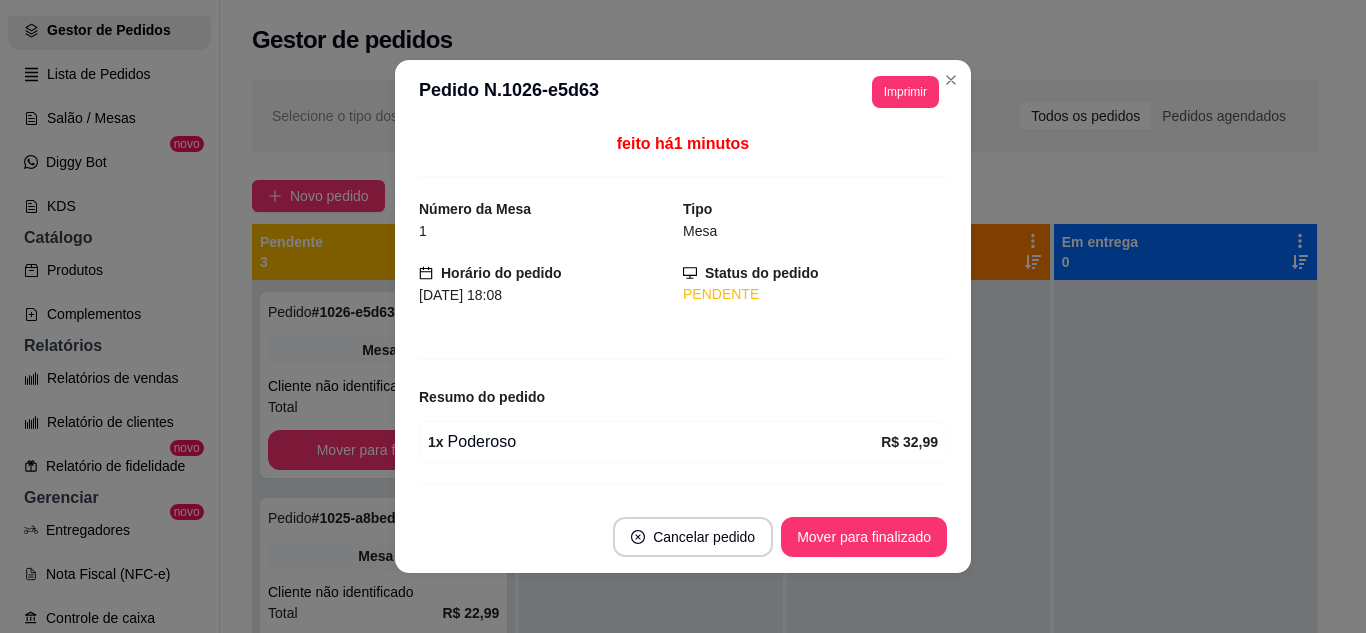 click on "**********" at bounding box center [683, 92] 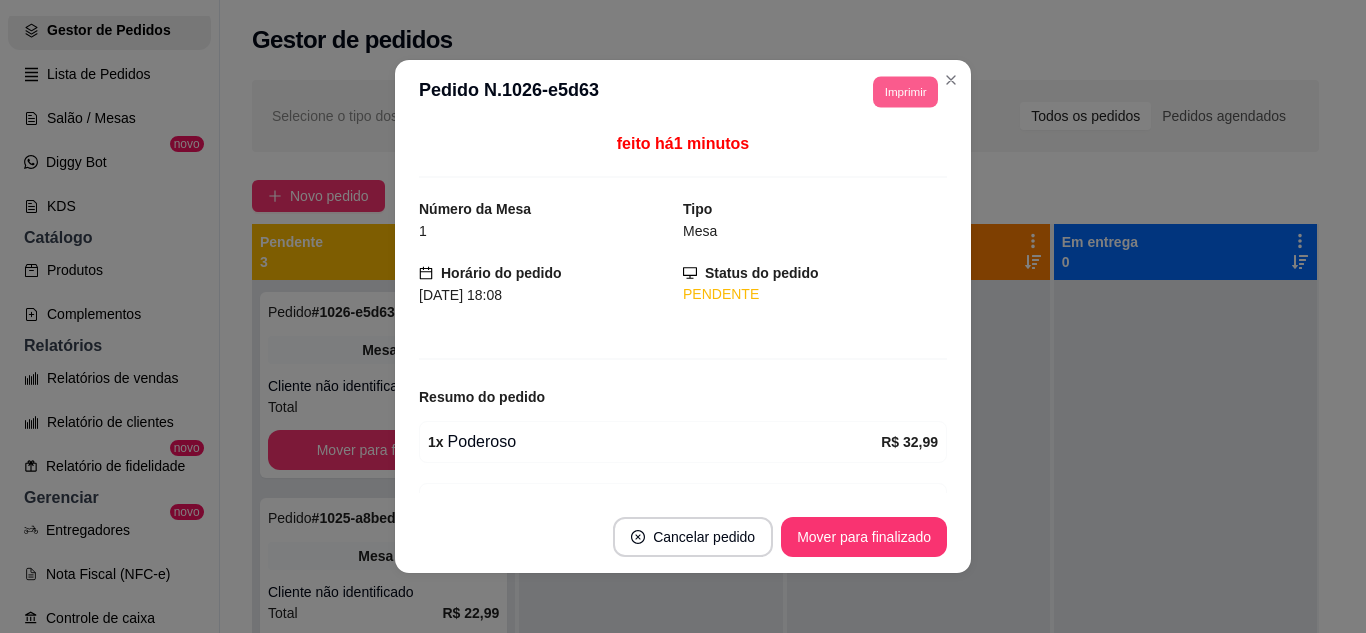 click on "Imprimir" at bounding box center (905, 91) 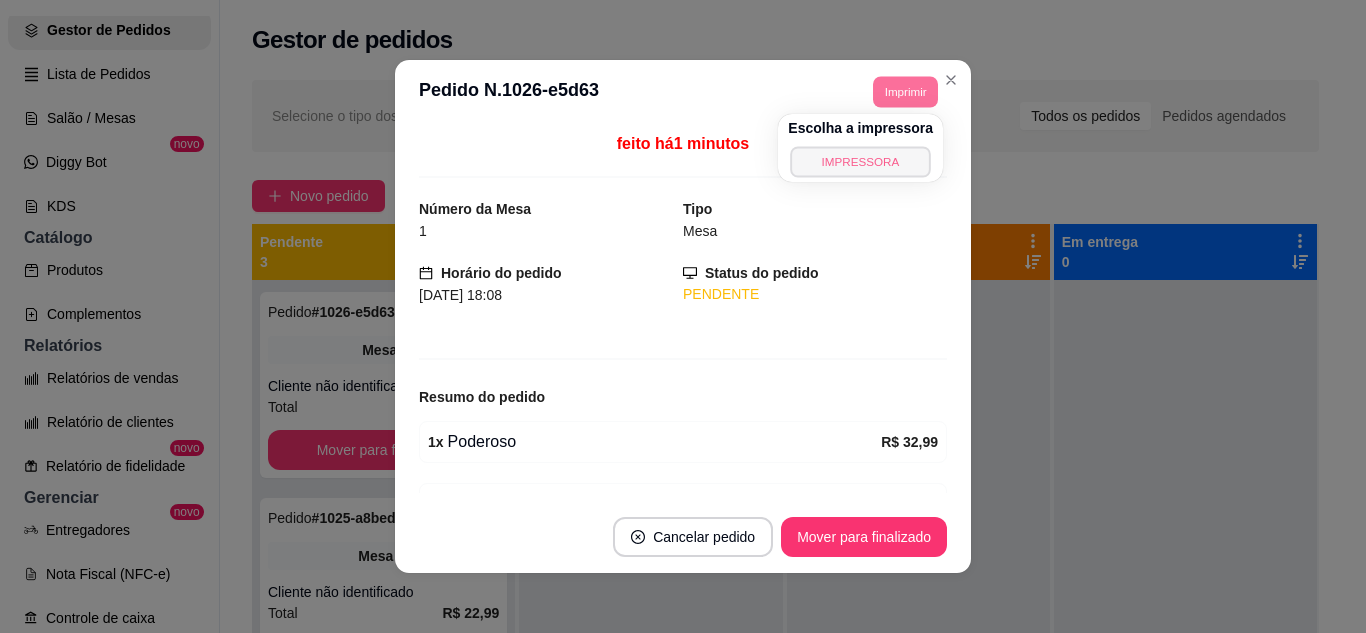 click on "IMPRESSORA" at bounding box center (860, 161) 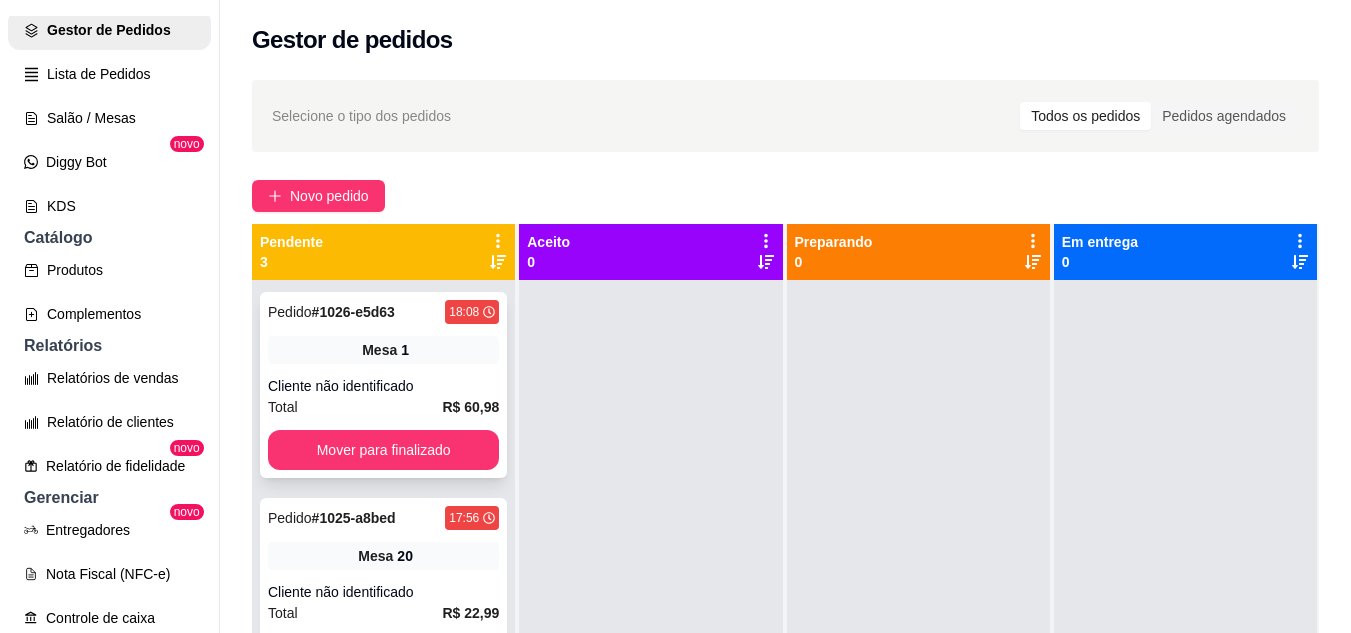 scroll, scrollTop: 5, scrollLeft: 0, axis: vertical 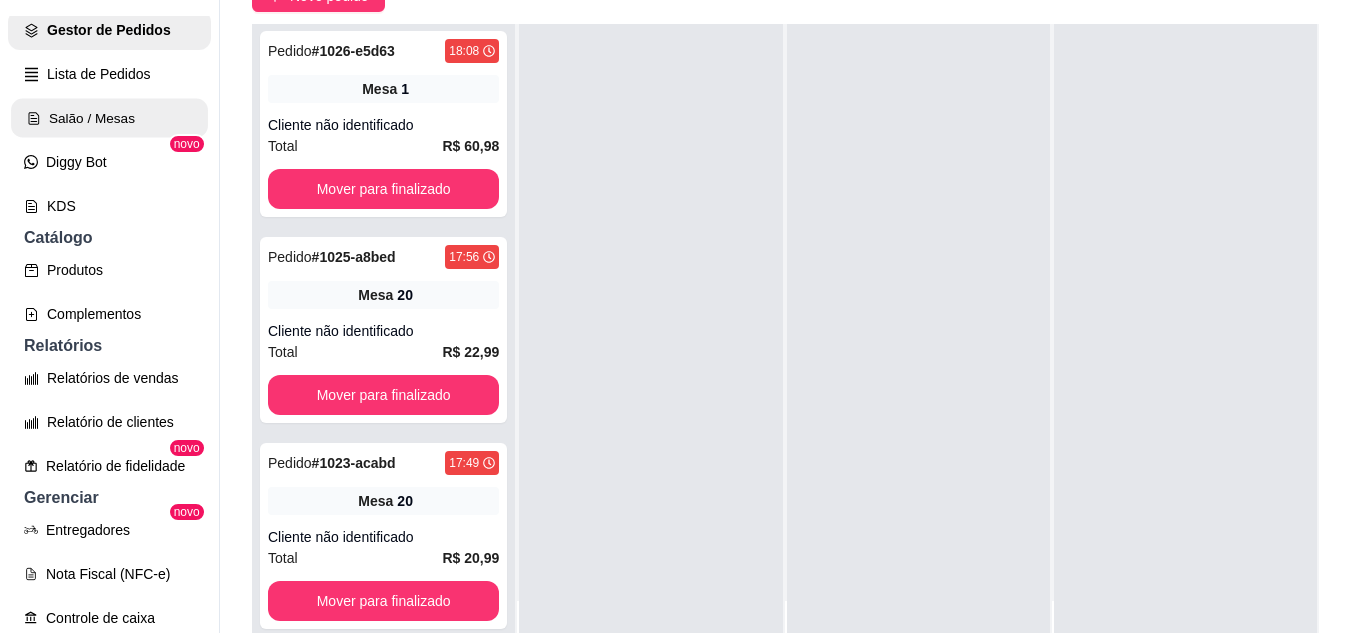 click on "Salão / Mesas" at bounding box center [109, 118] 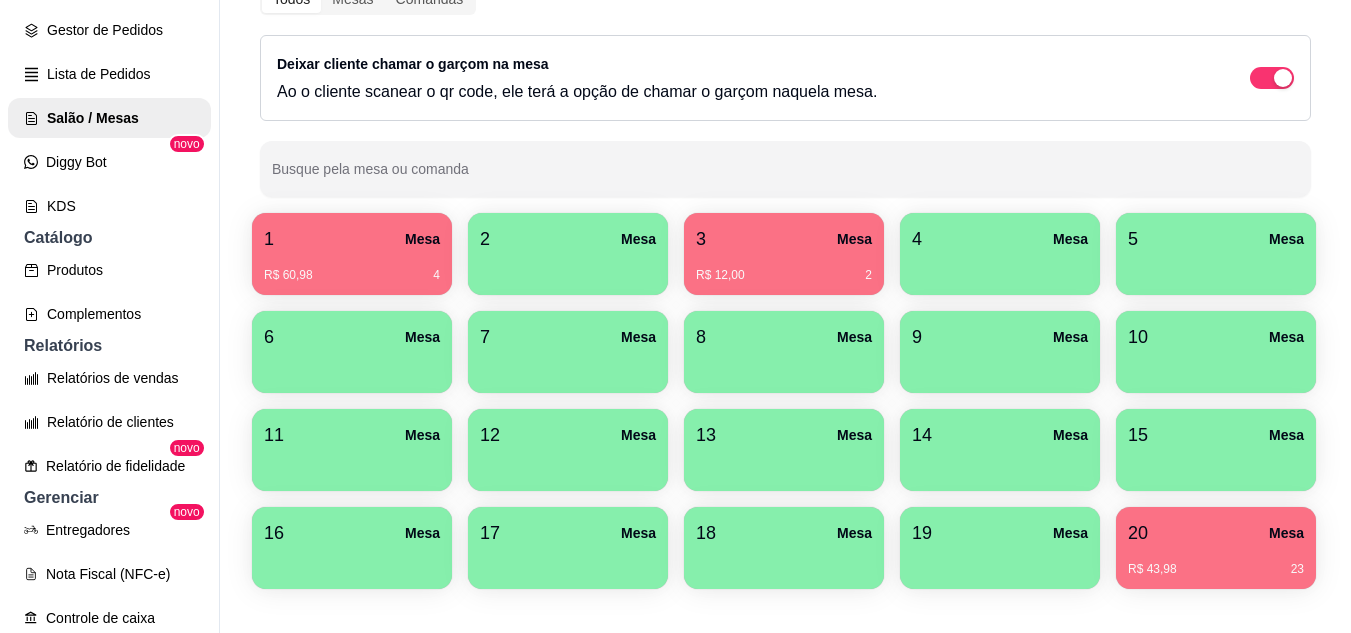 scroll, scrollTop: 294, scrollLeft: 0, axis: vertical 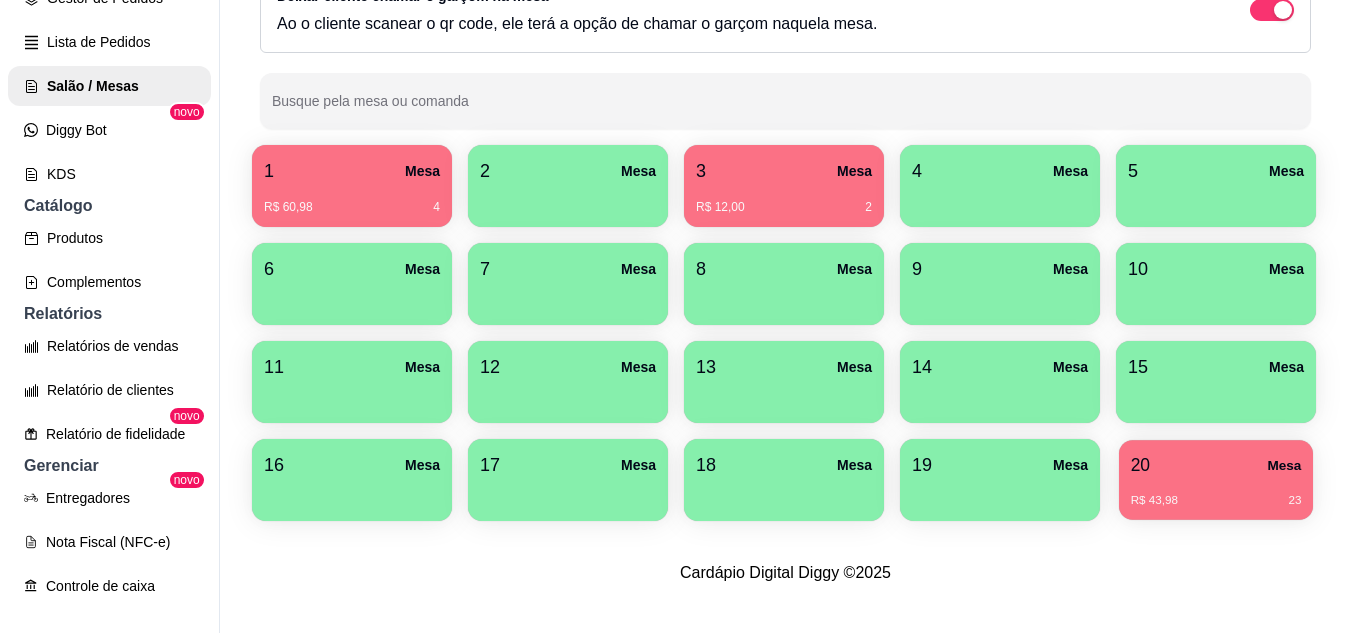 click on "20 Mesa R$ 43,98 23" at bounding box center [1216, 480] 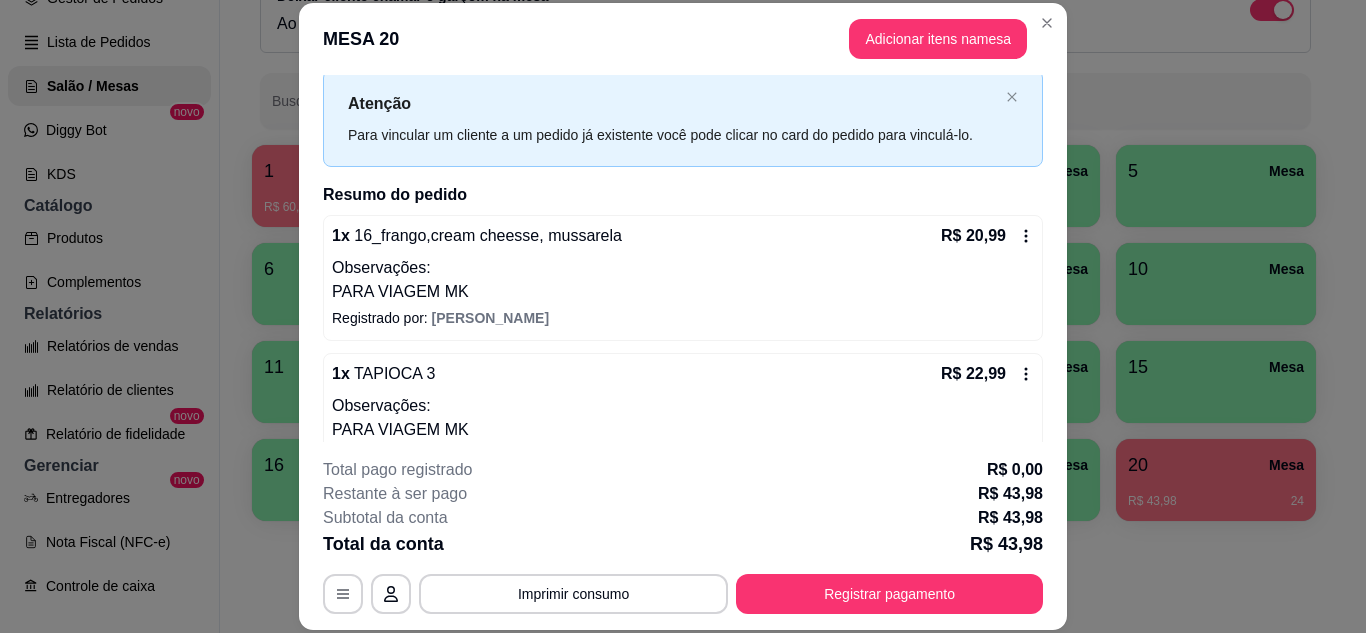 scroll, scrollTop: 94, scrollLeft: 0, axis: vertical 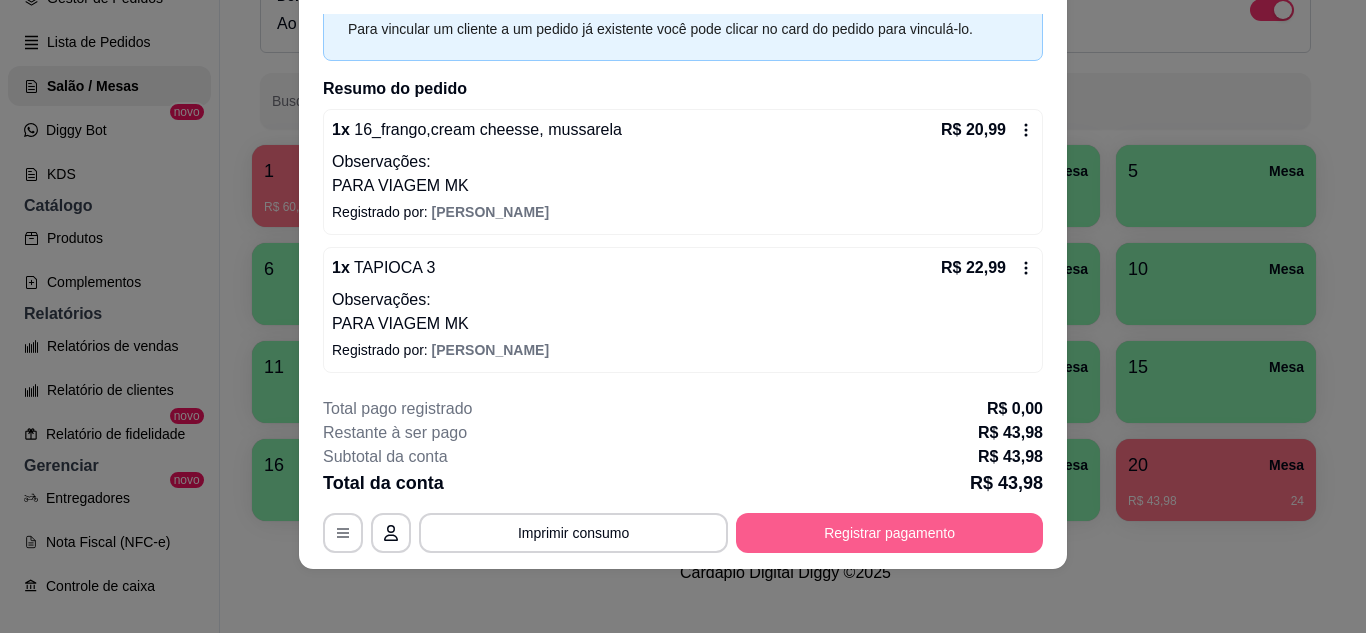 click on "Registrar pagamento" at bounding box center (889, 533) 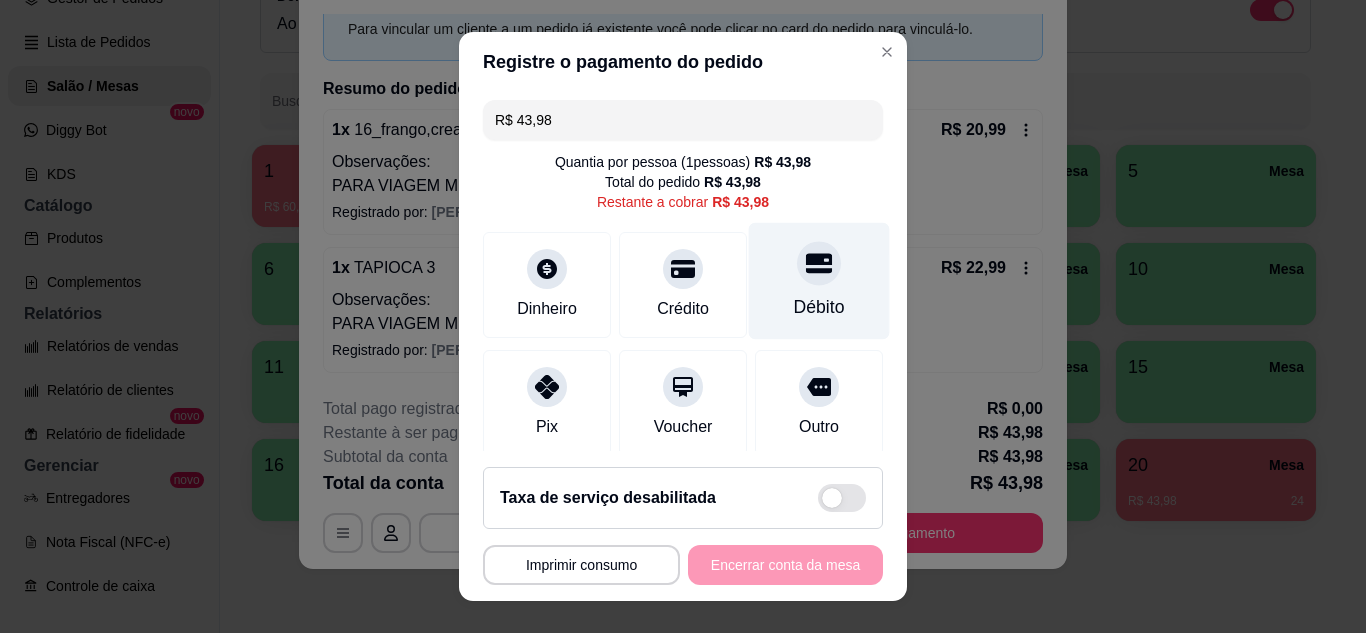 click on "Débito" at bounding box center (819, 307) 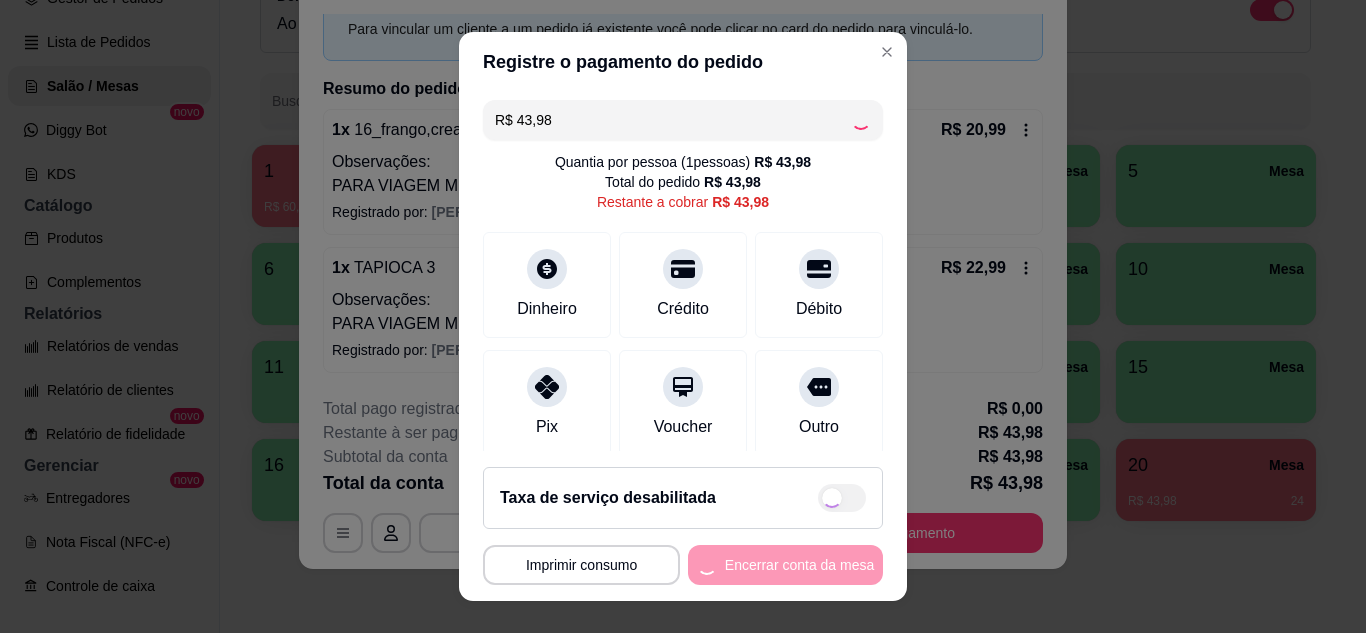 type on "R$ 0,00" 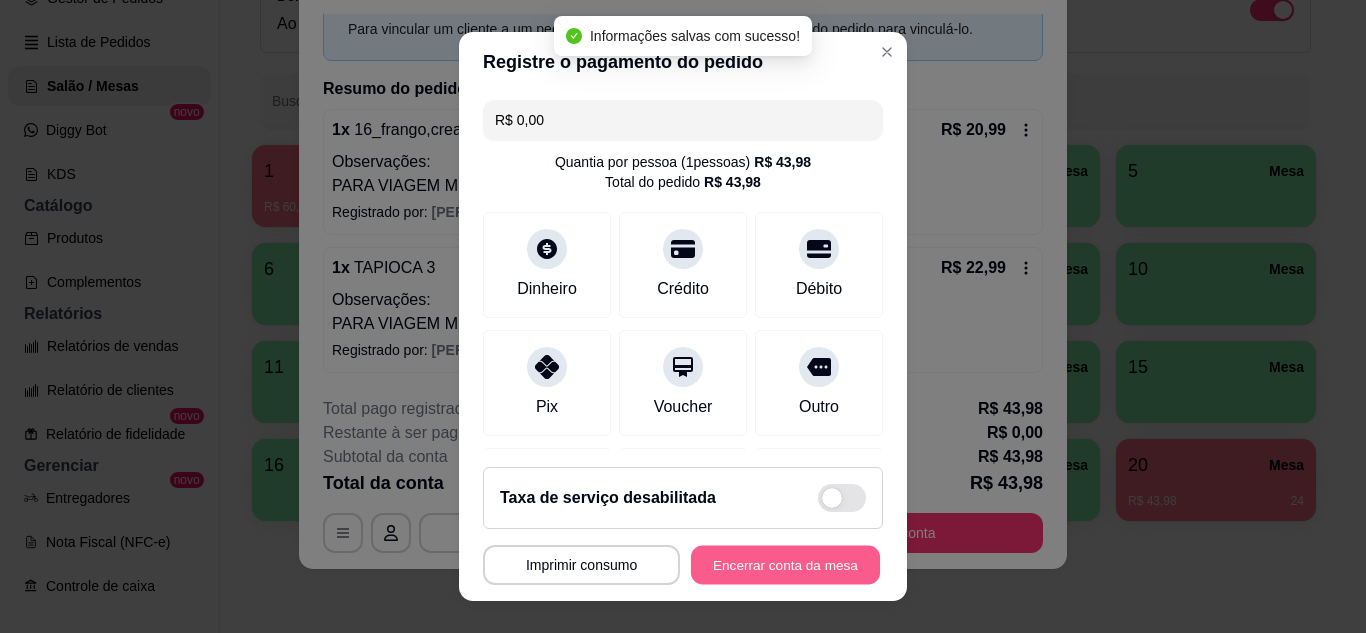 click on "Encerrar conta da mesa" at bounding box center [785, 565] 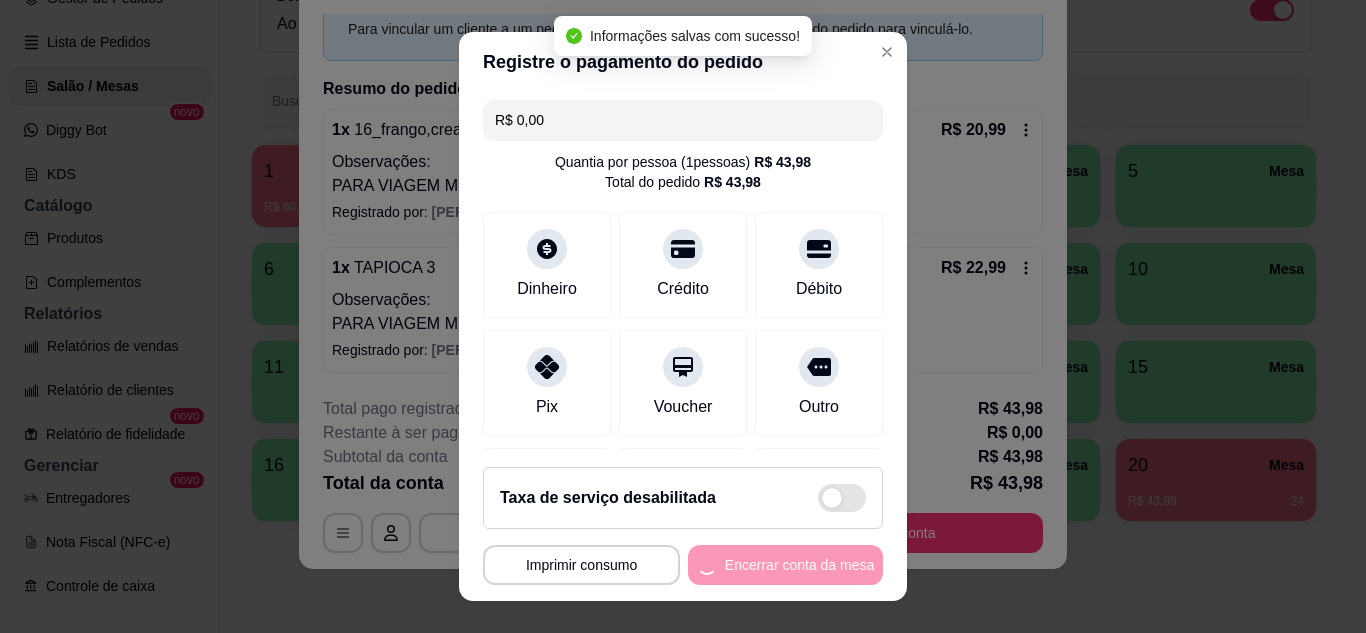 scroll, scrollTop: 0, scrollLeft: 0, axis: both 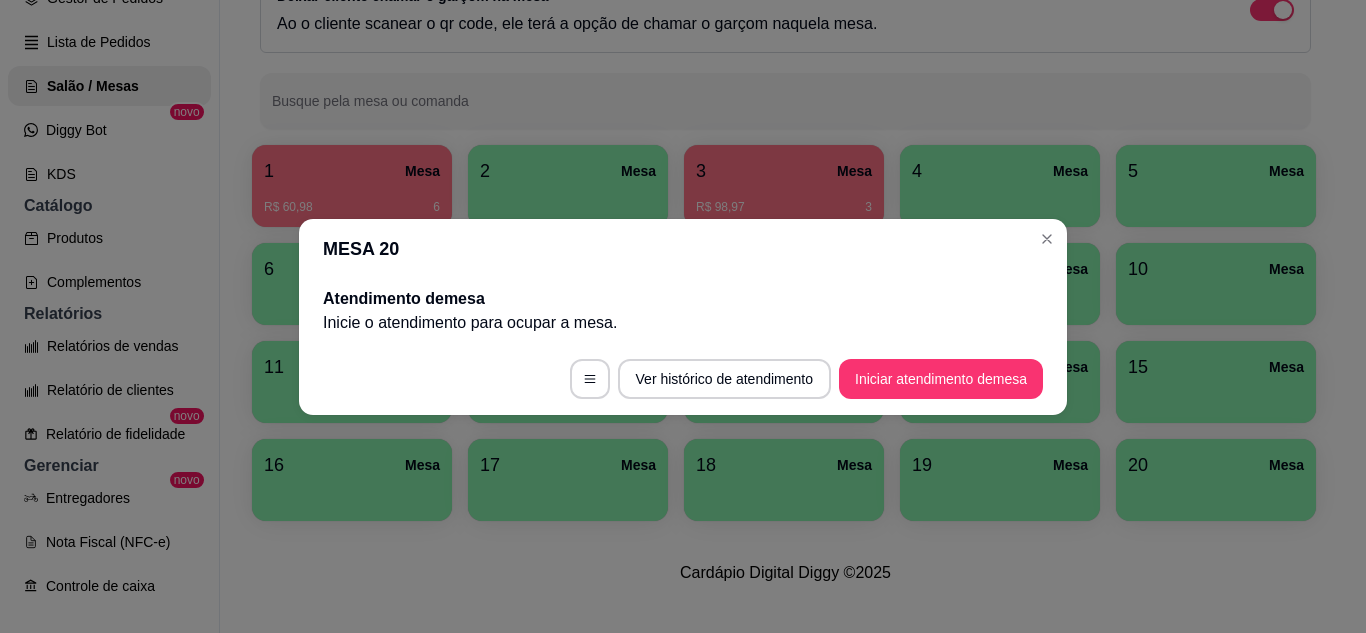 click on "MESA 20" at bounding box center [683, 249] 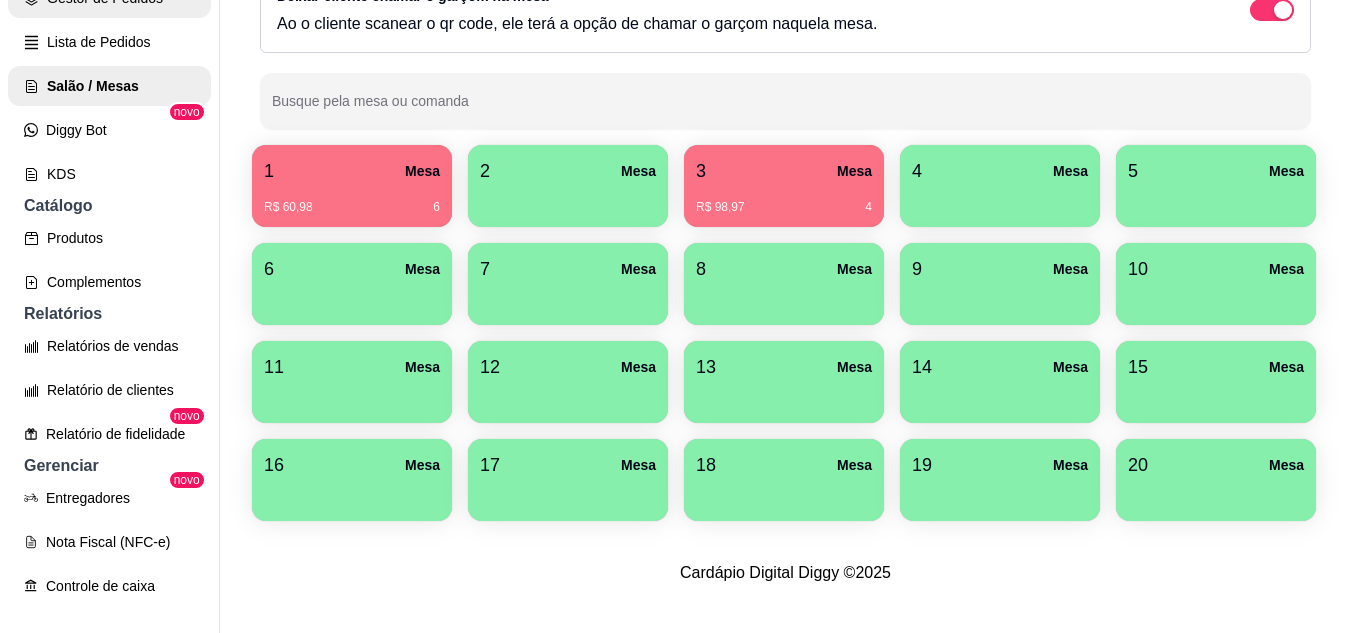 click on "Gestor de Pedidos" at bounding box center (109, -2) 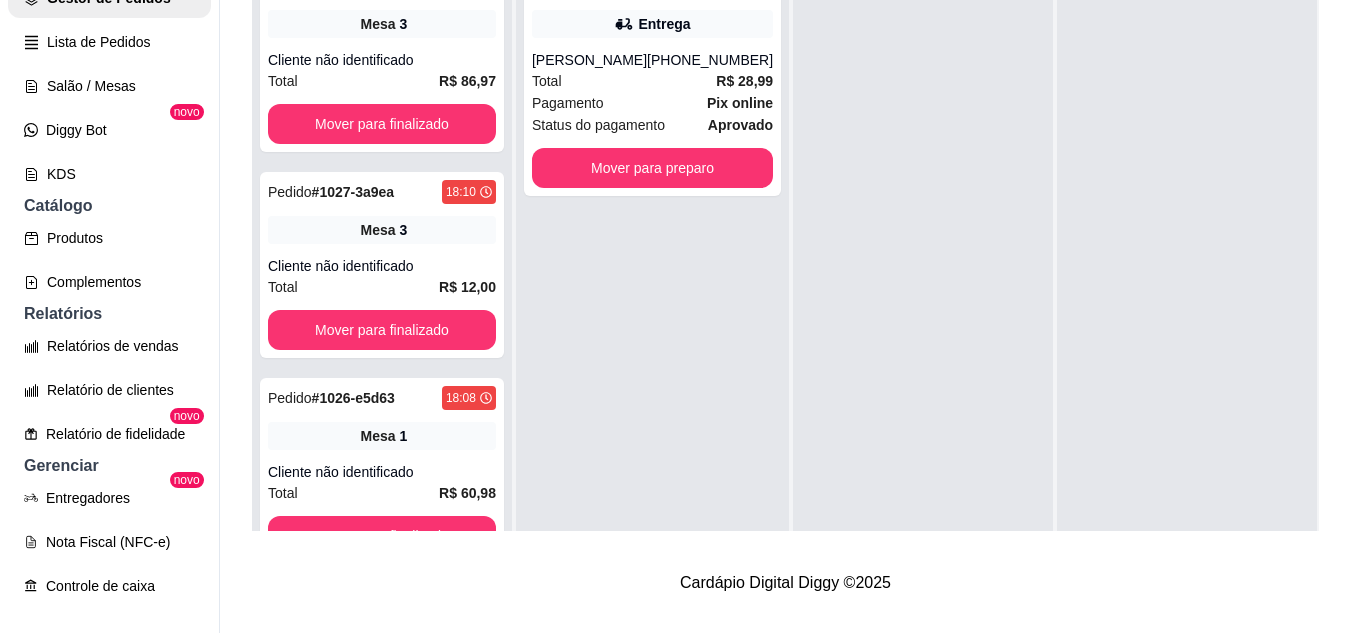 scroll, scrollTop: 0, scrollLeft: 0, axis: both 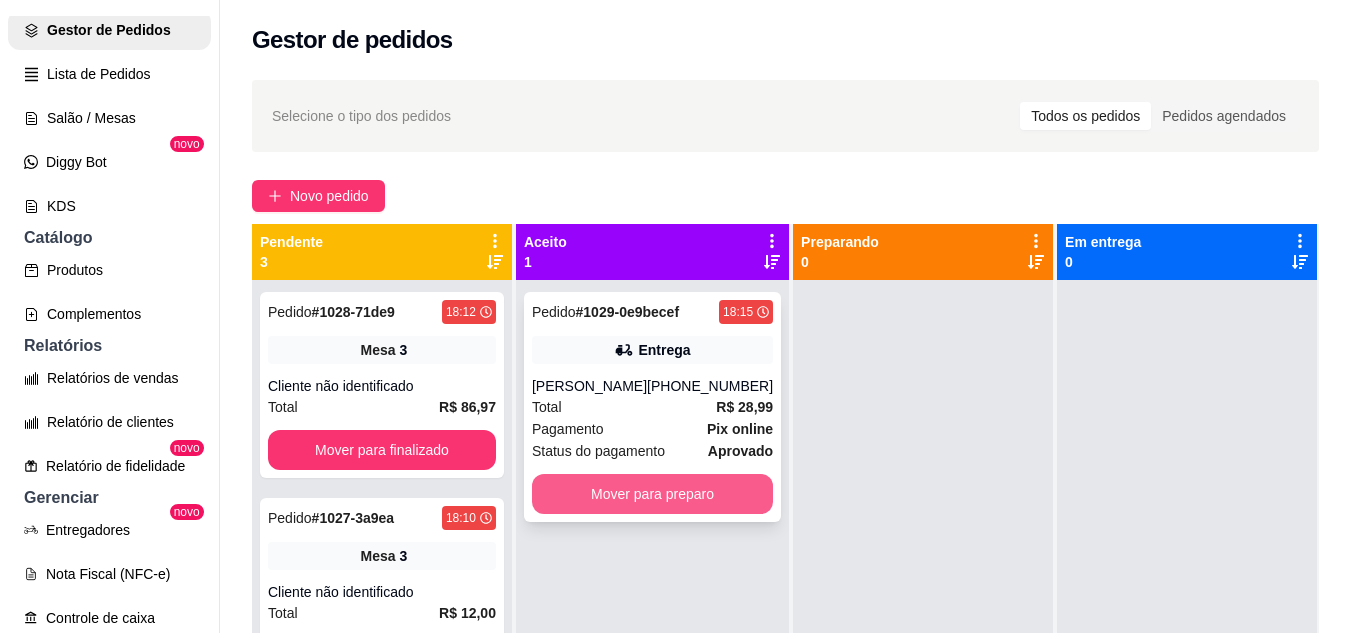 click on "Mover para preparo" at bounding box center (652, 494) 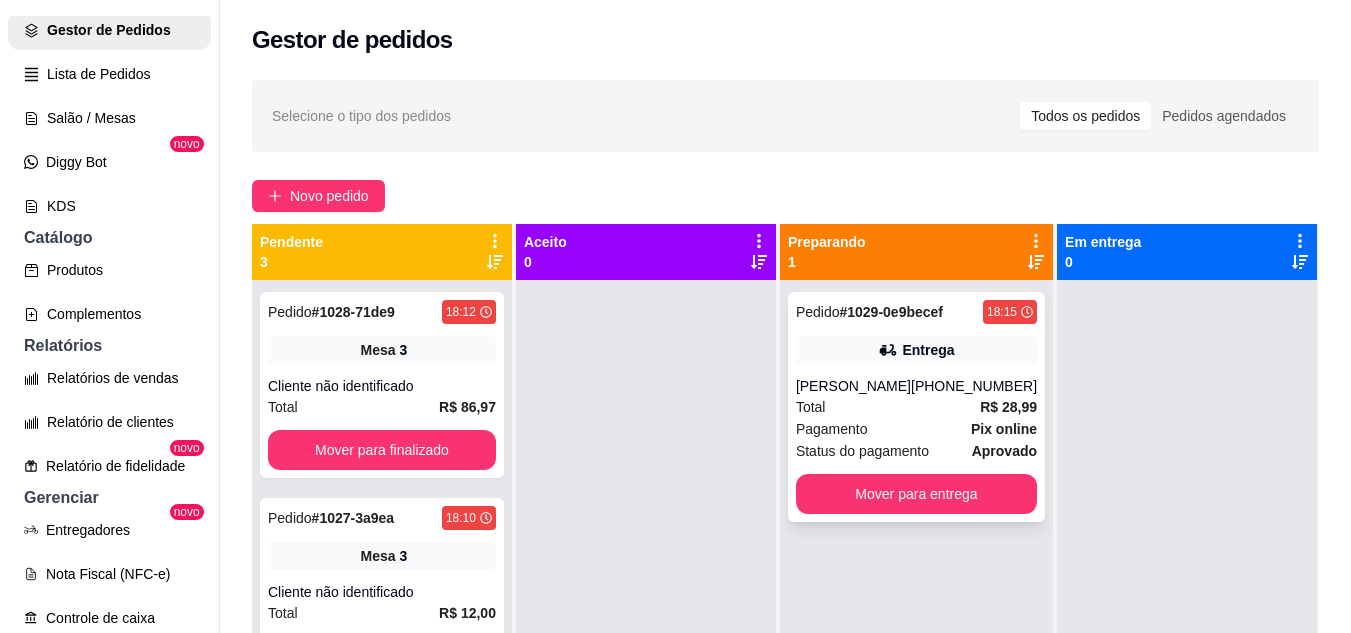 click on "[PERSON_NAME]" at bounding box center [853, 386] 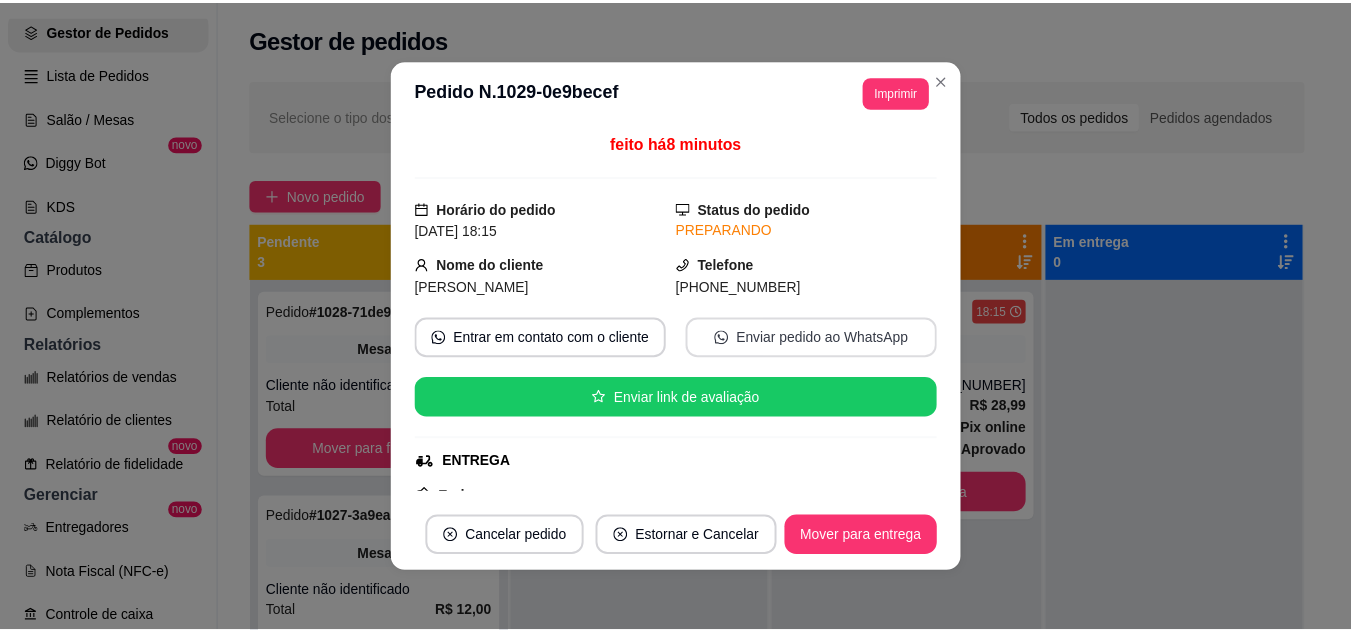 scroll, scrollTop: 100, scrollLeft: 0, axis: vertical 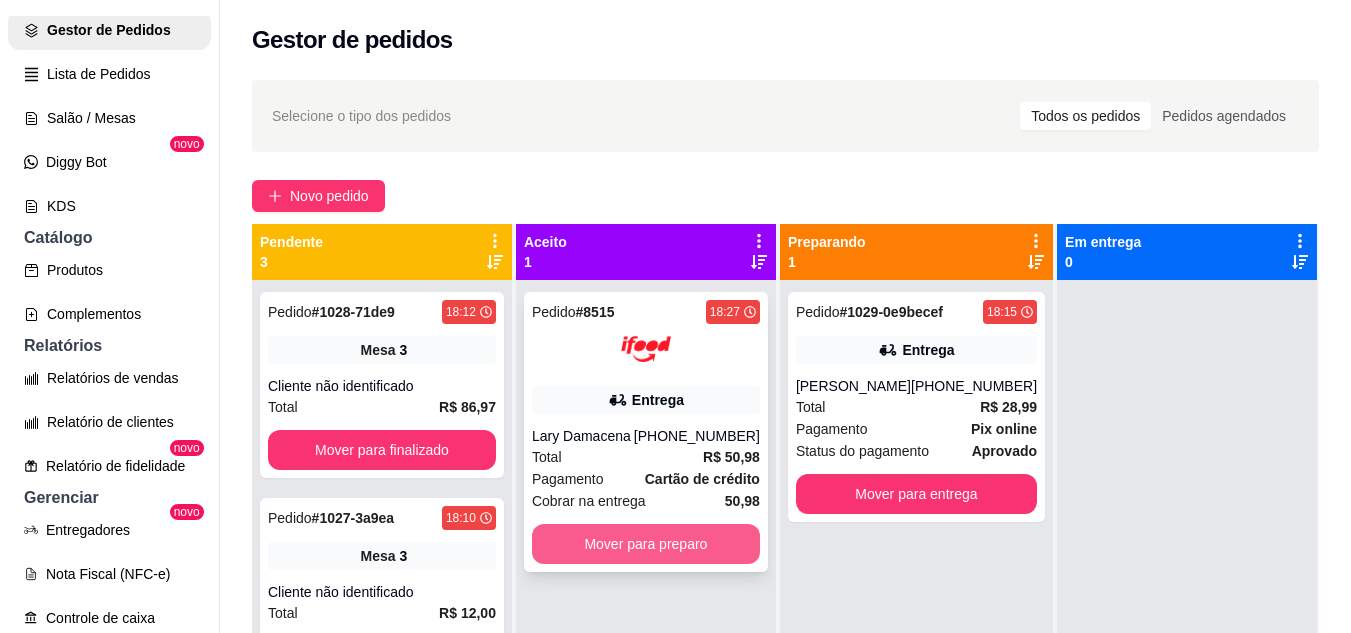click on "Mover para preparo" at bounding box center [646, 544] 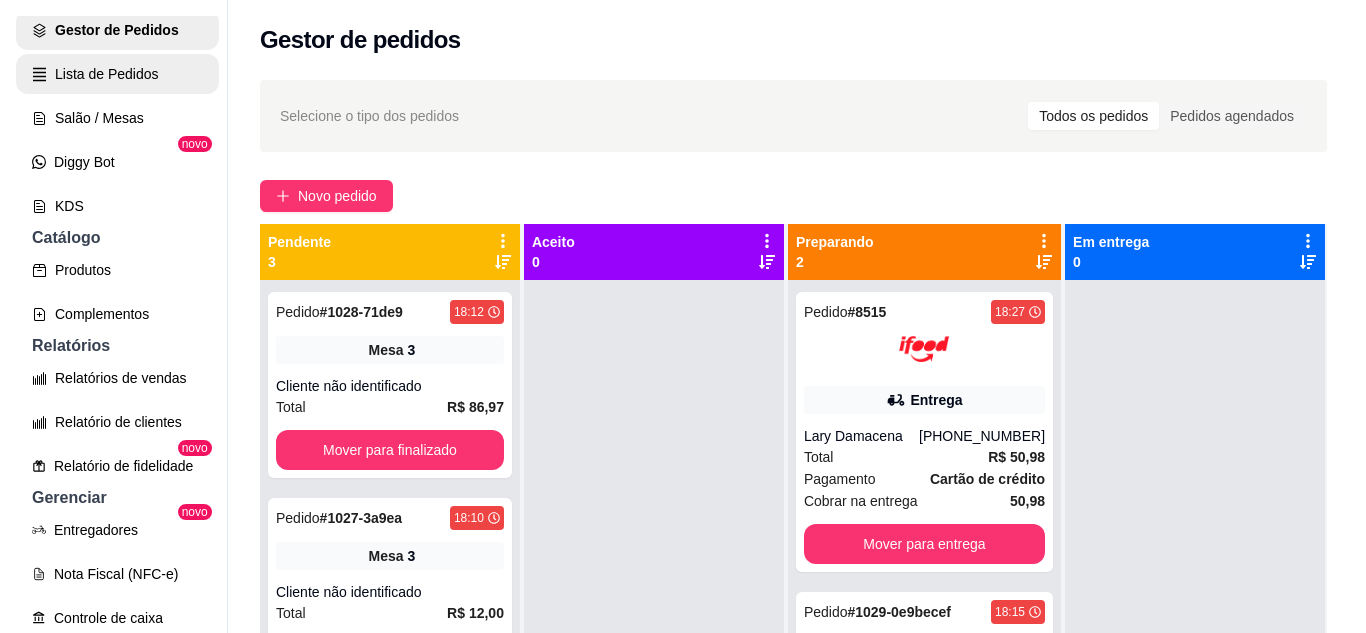 scroll, scrollTop: 100, scrollLeft: 0, axis: vertical 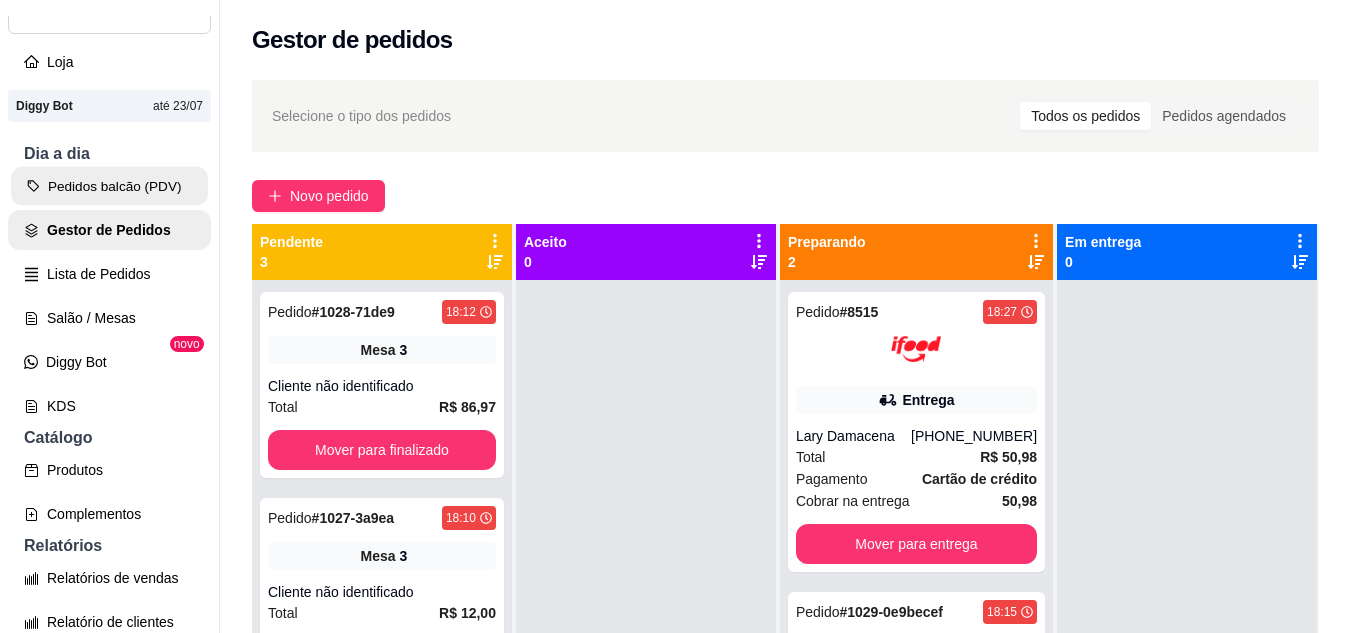 click on "Pedidos balcão (PDV)" at bounding box center [109, 186] 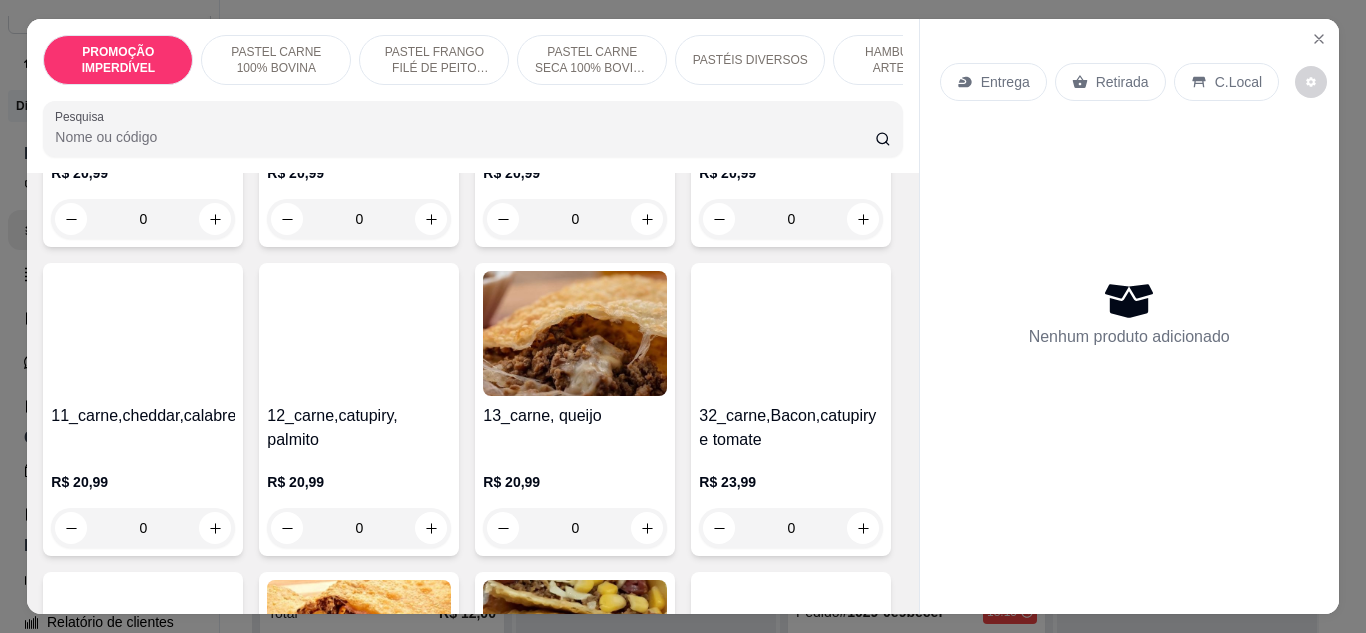 scroll, scrollTop: 1100, scrollLeft: 0, axis: vertical 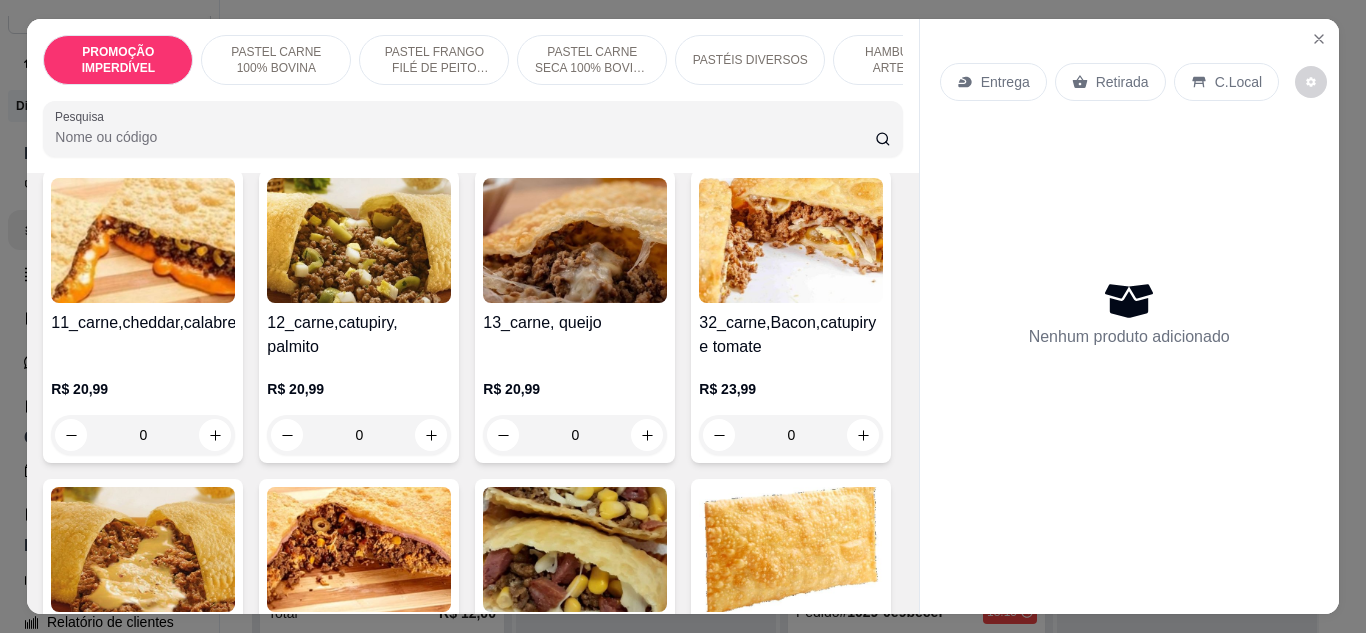 click on "0" at bounding box center [575, 126] 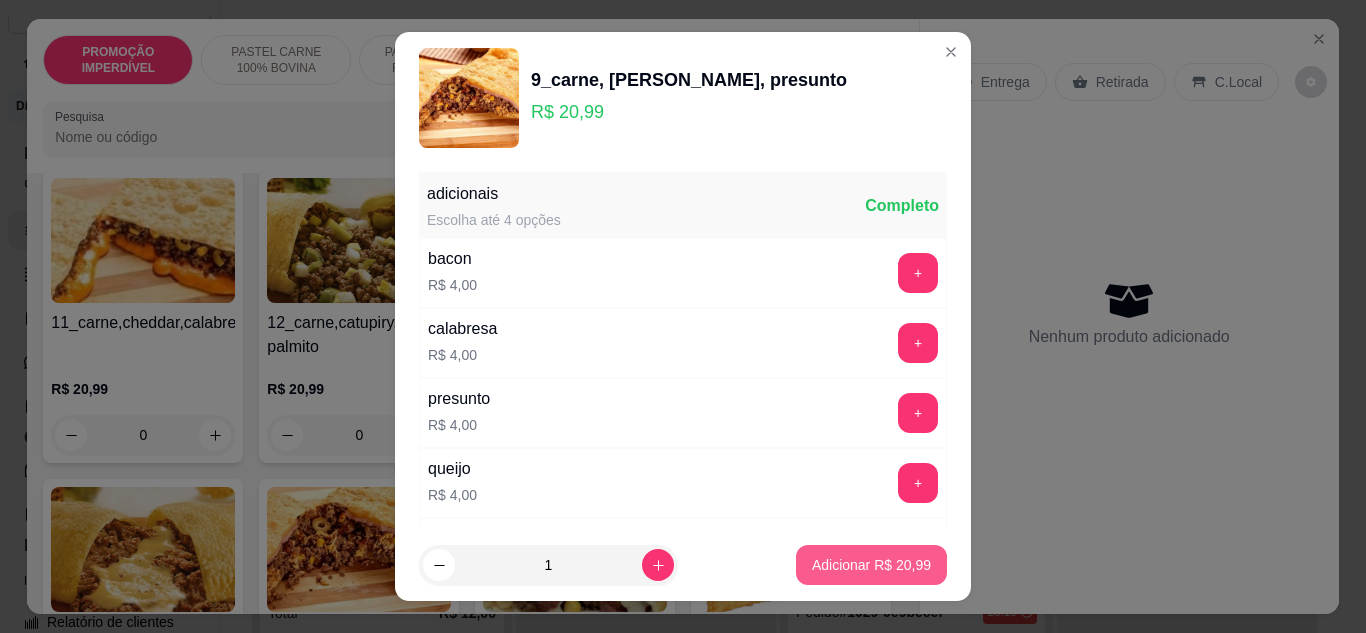 click on "Adicionar   R$ 20,99" at bounding box center (871, 565) 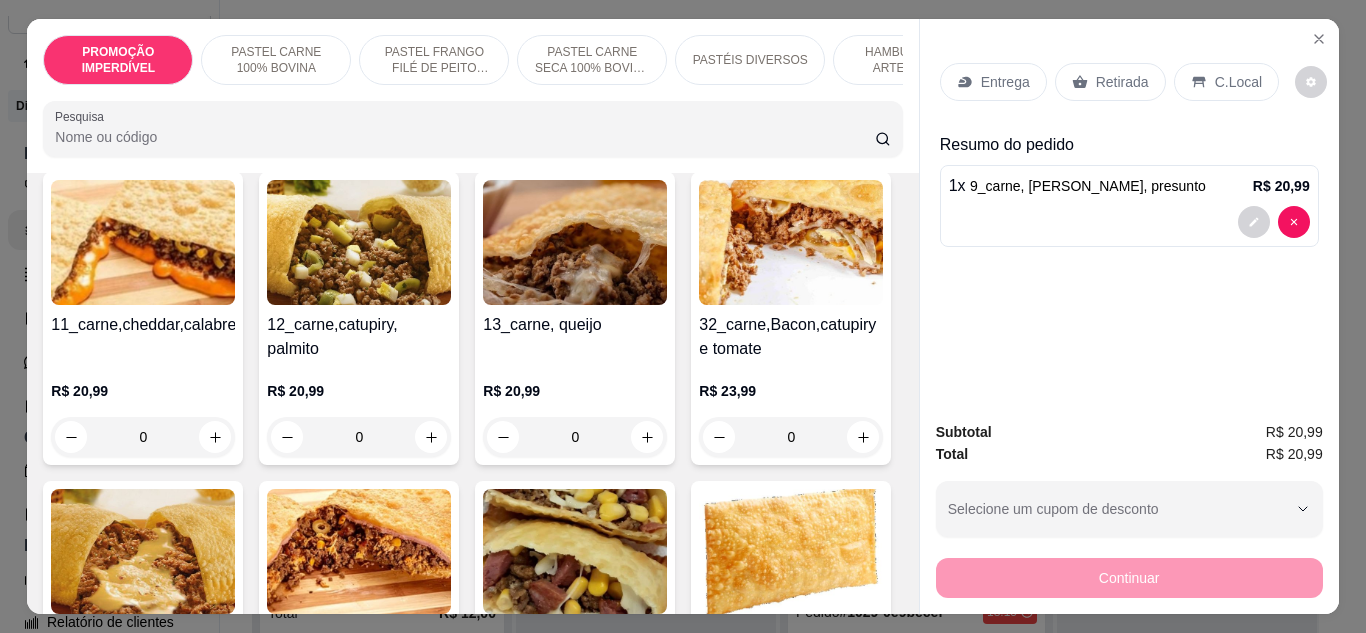 scroll, scrollTop: 1101, scrollLeft: 0, axis: vertical 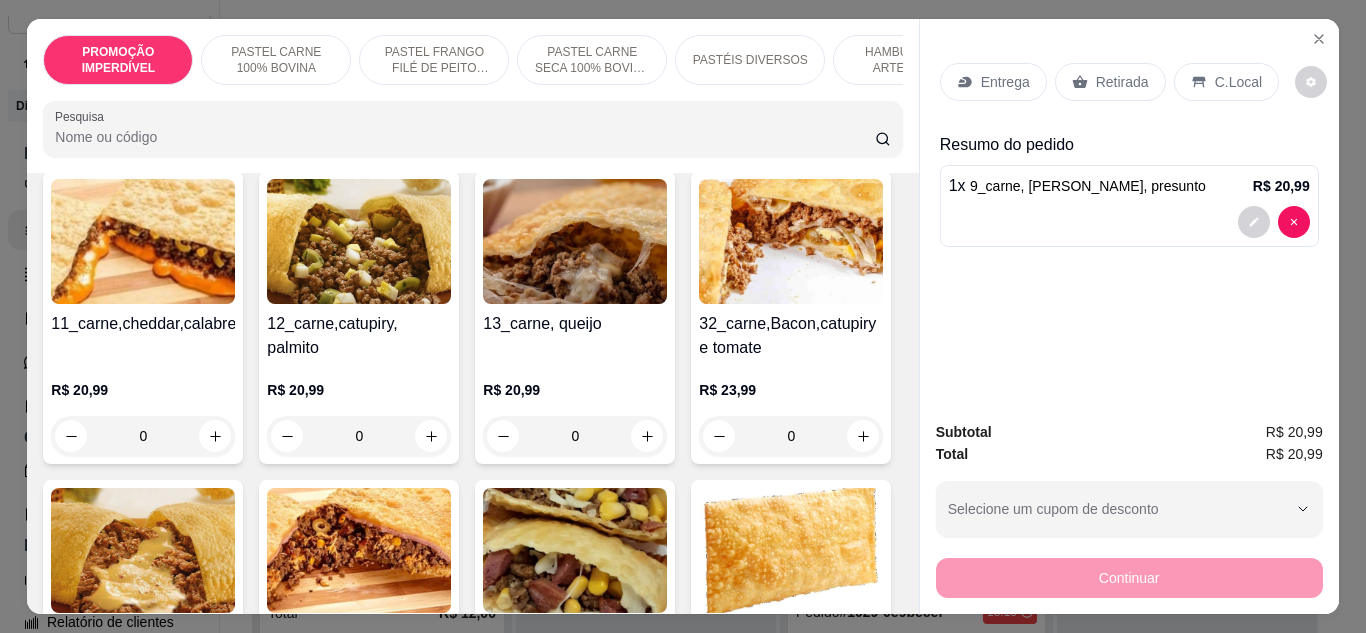 click on "Entrega" at bounding box center (993, 82) 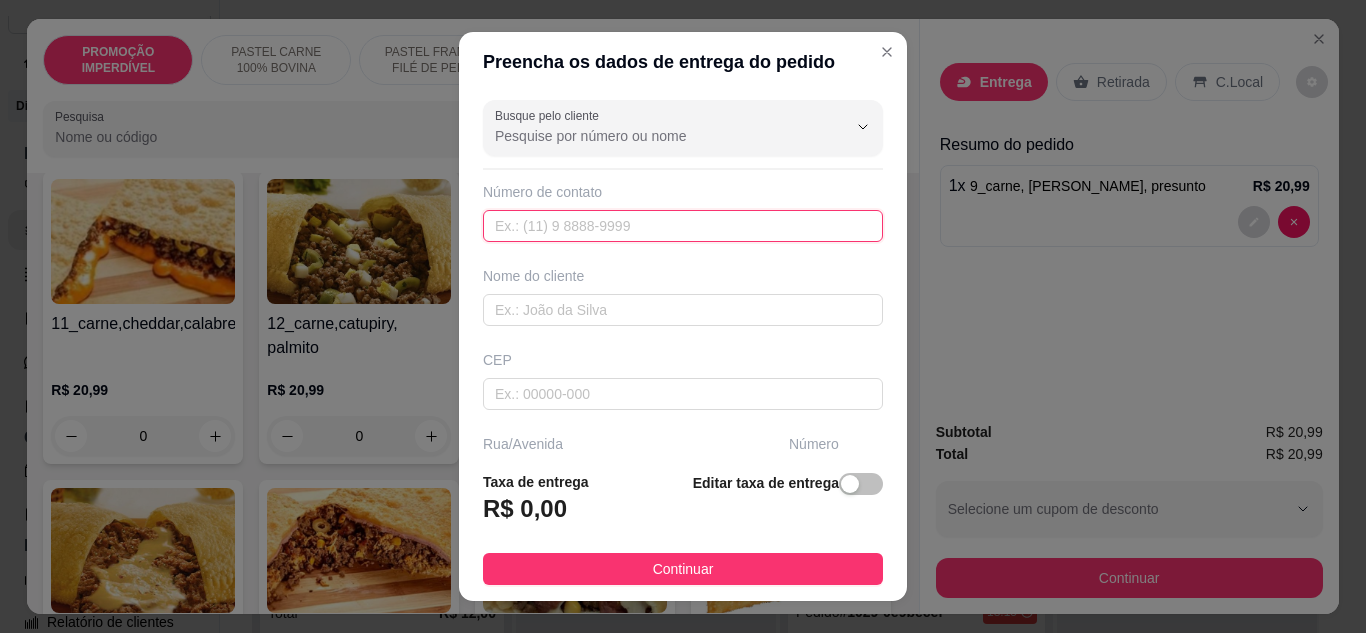 click at bounding box center (683, 226) 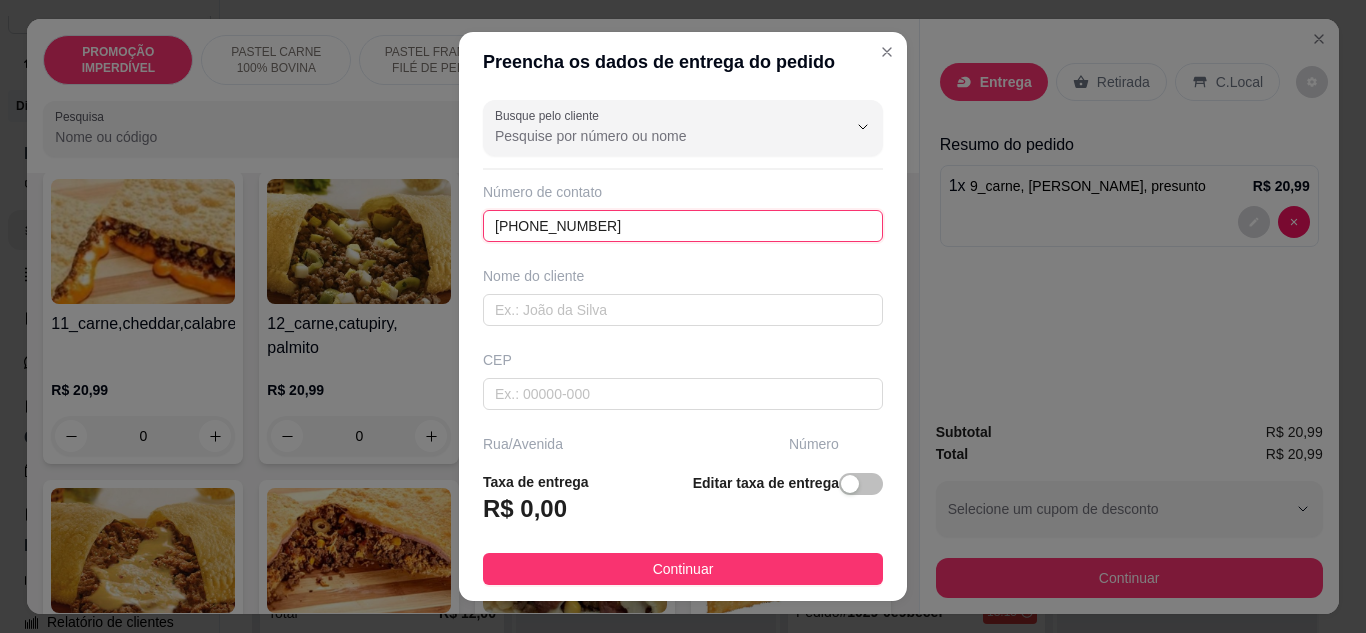 type on "[PHONE_NUMBER]" 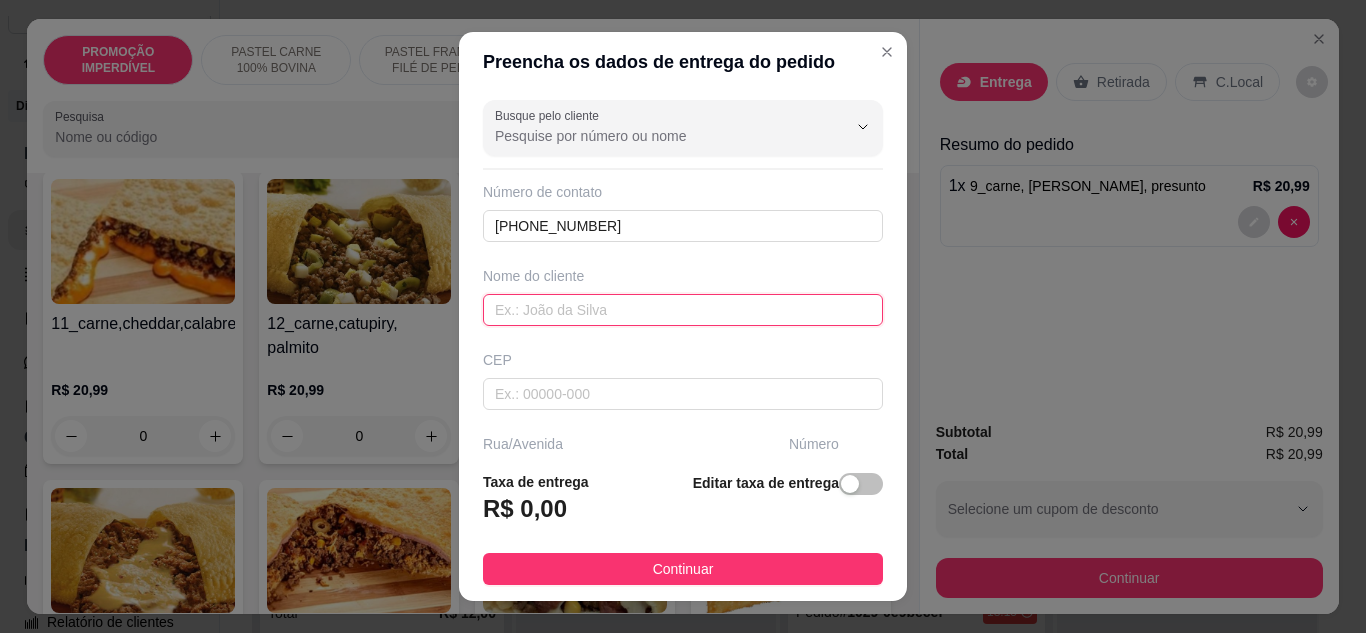 click at bounding box center (683, 310) 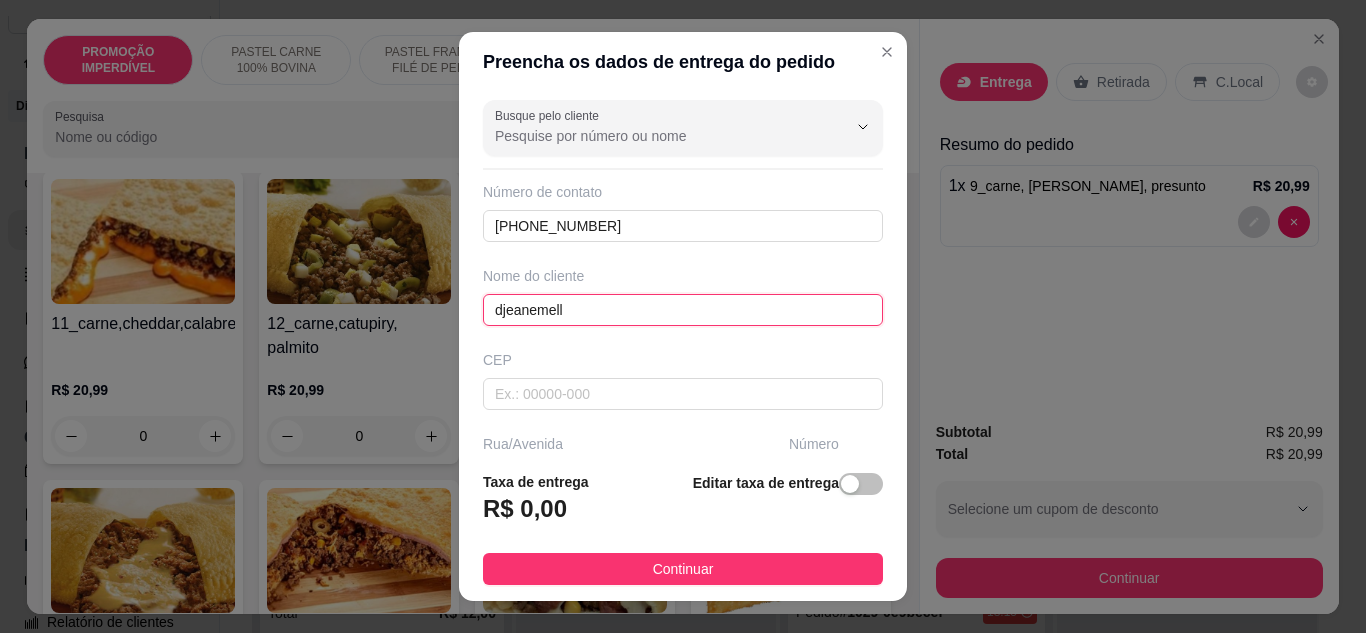 type on "djeanemell" 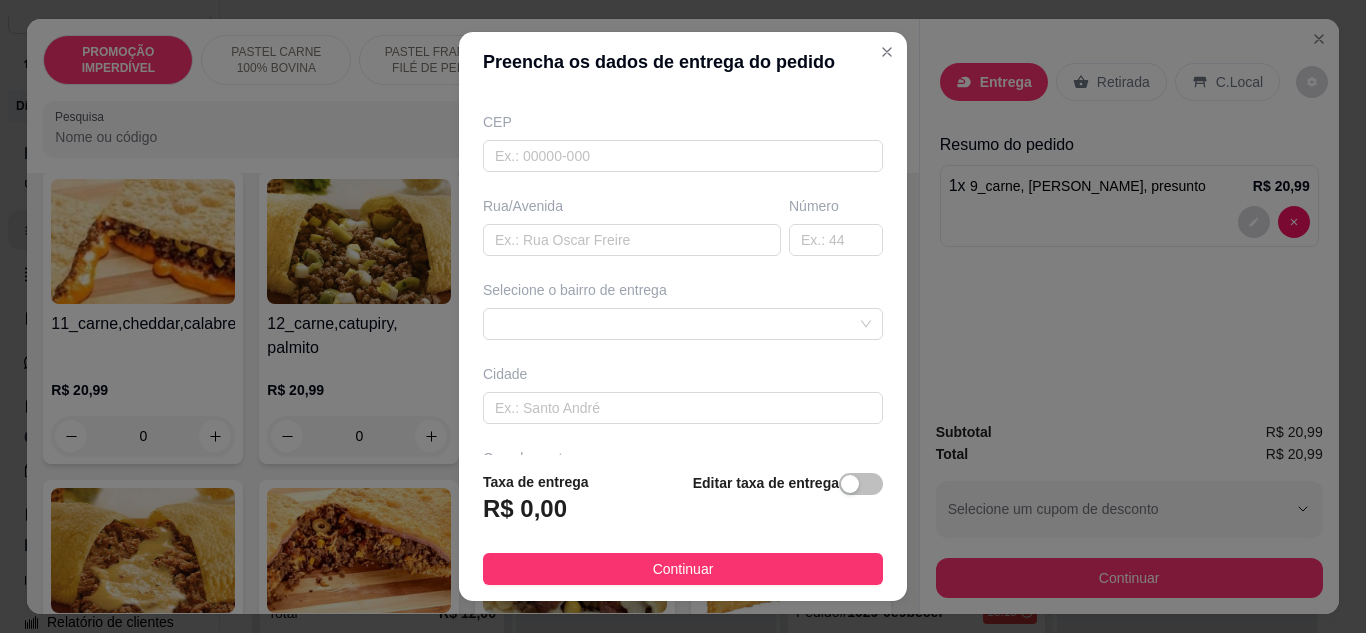 scroll, scrollTop: 300, scrollLeft: 0, axis: vertical 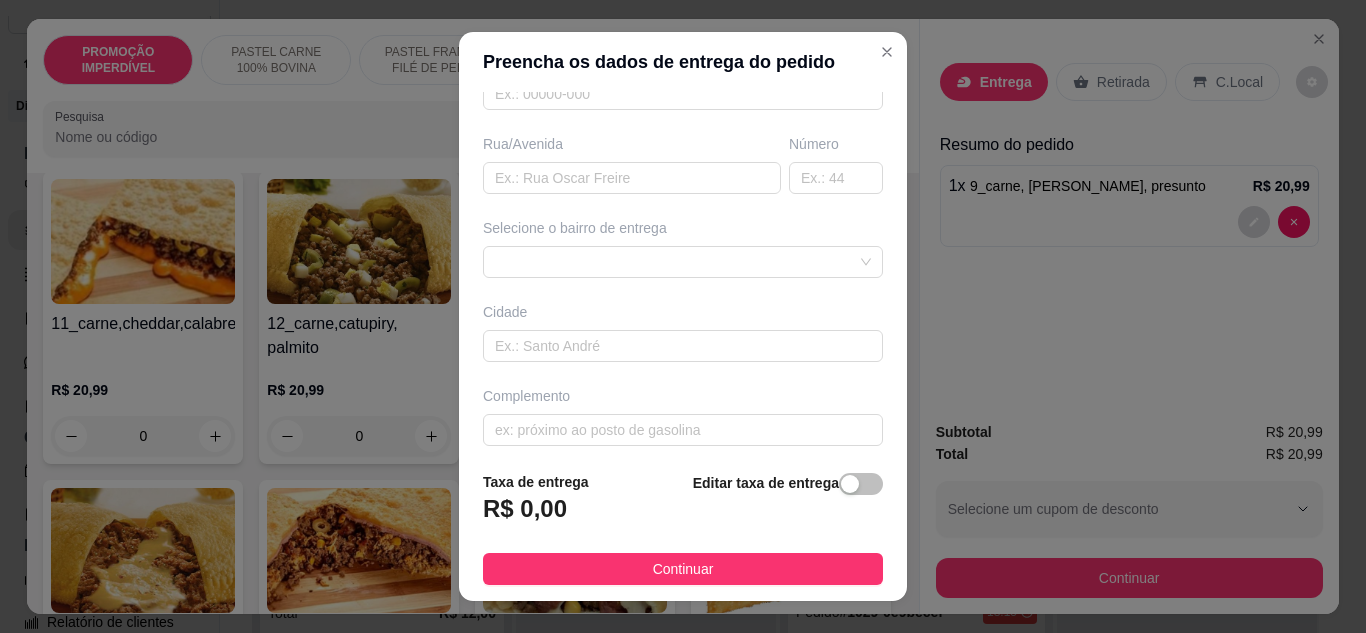 click on "Busque pelo cliente Número de contato [PHONE_NUMBER] Nome do cliente djeanemell [GEOGRAPHIC_DATA]/[GEOGRAPHIC_DATA] o bairro de entrega [GEOGRAPHIC_DATA]" at bounding box center (683, 274) 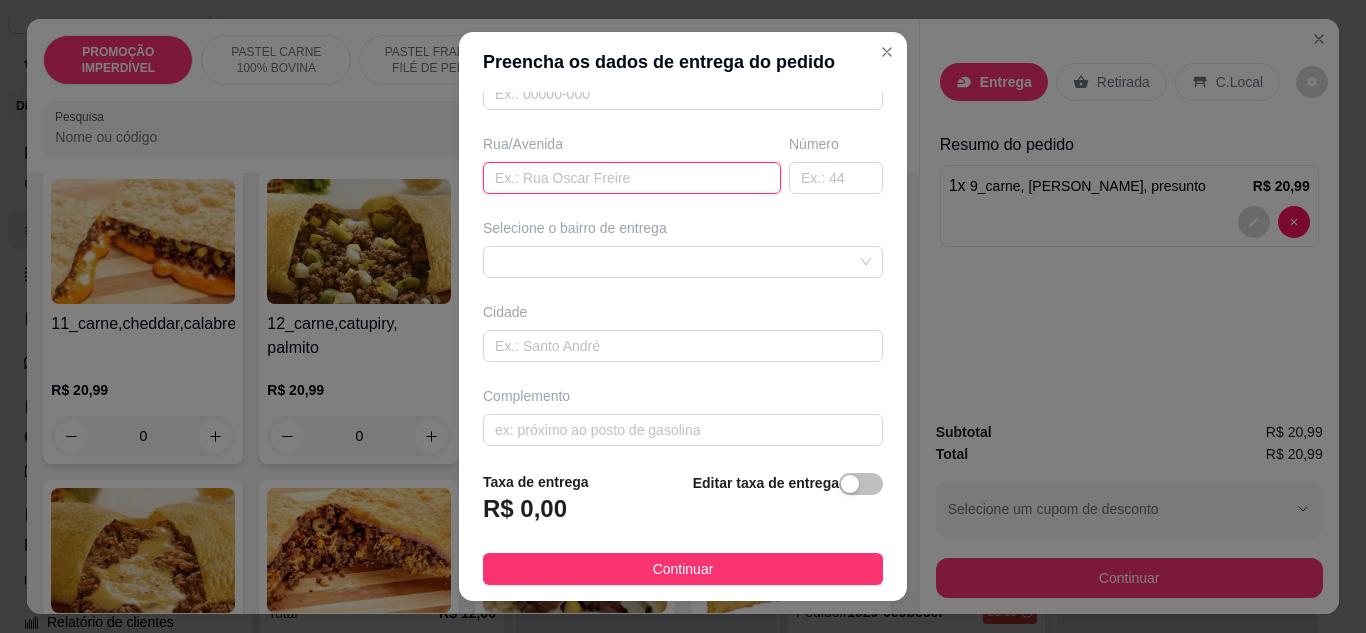 click at bounding box center [632, 178] 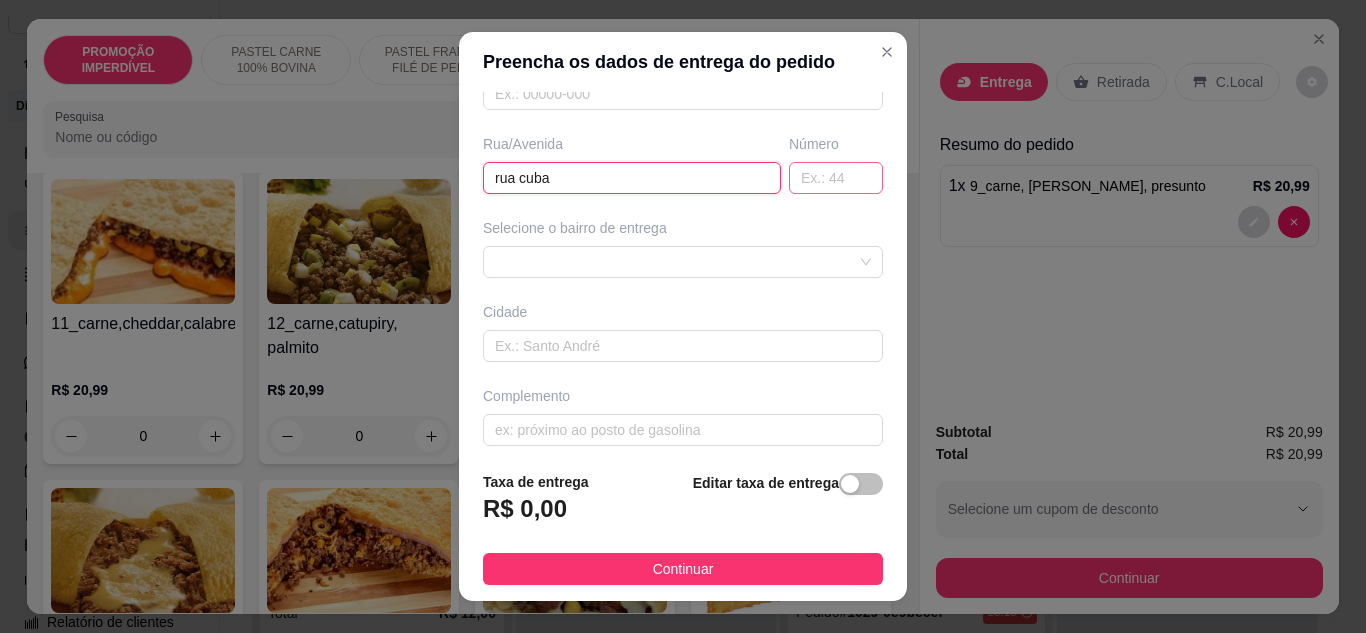 type on "rua cuba" 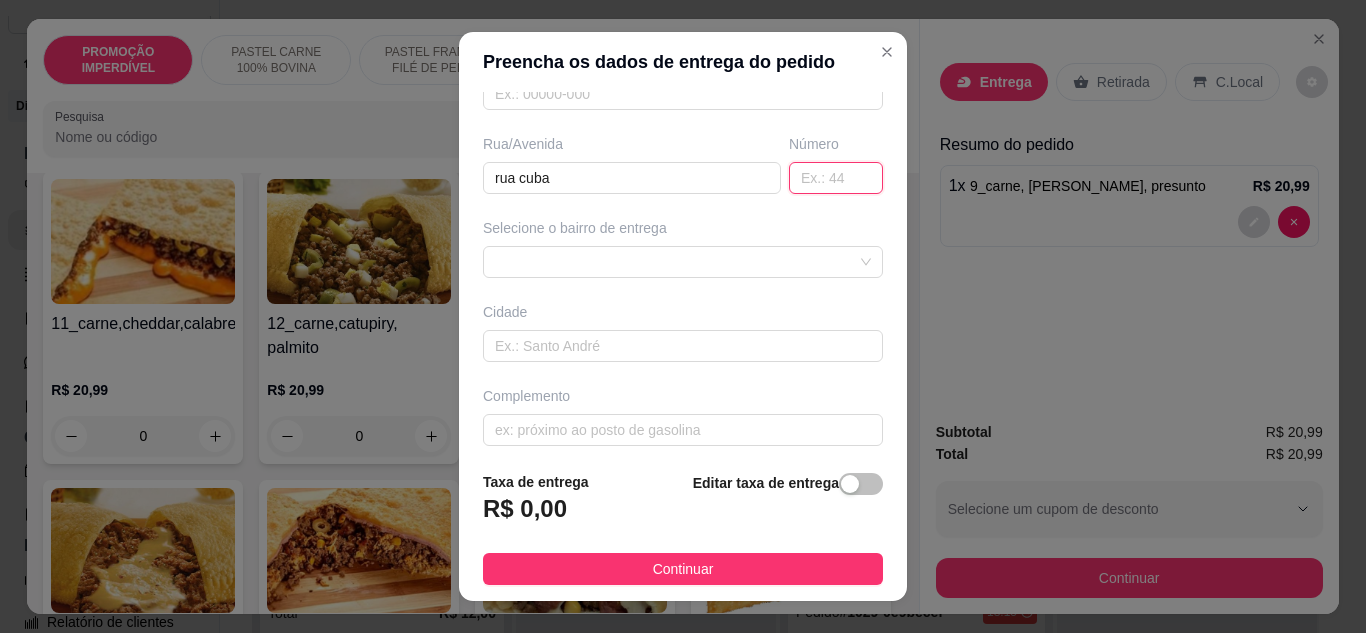 click at bounding box center (836, 178) 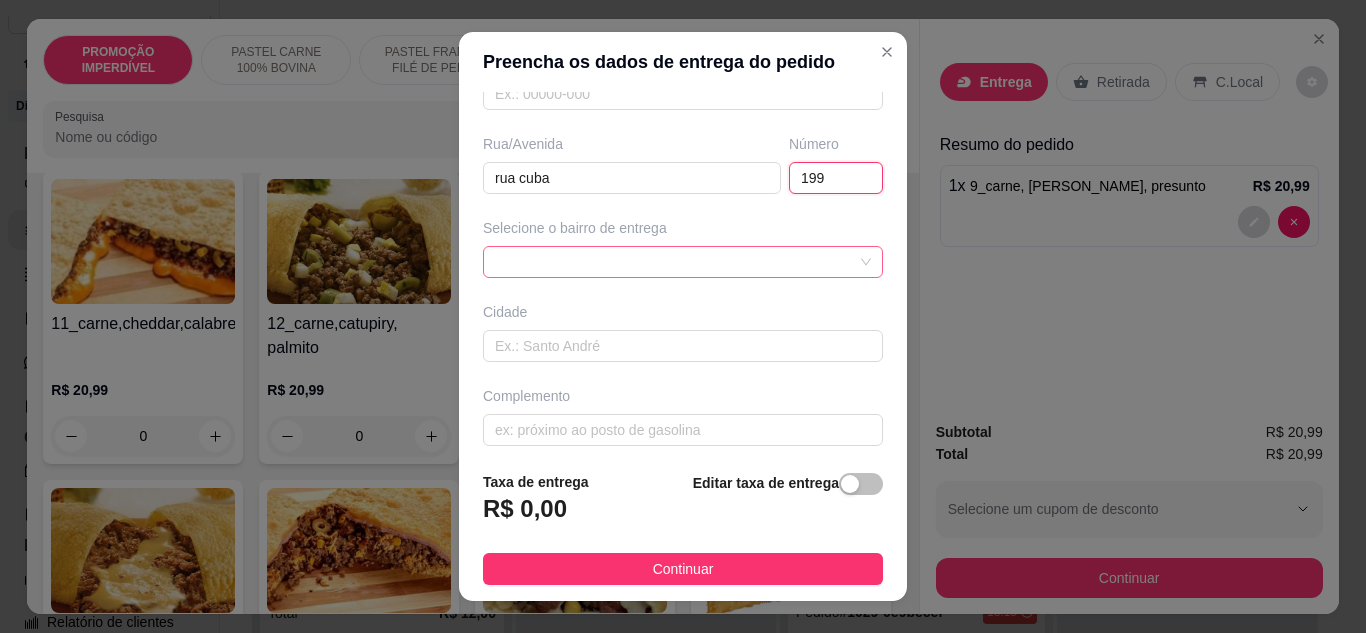 click at bounding box center [683, 262] 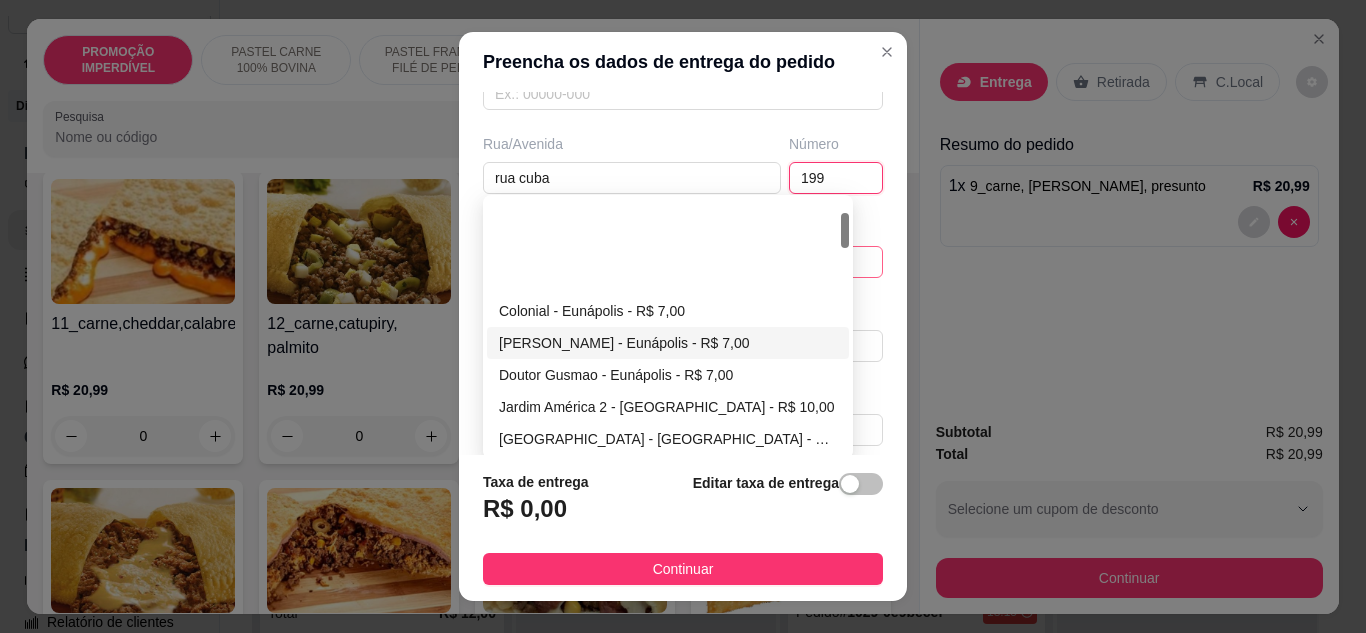 scroll, scrollTop: 100, scrollLeft: 0, axis: vertical 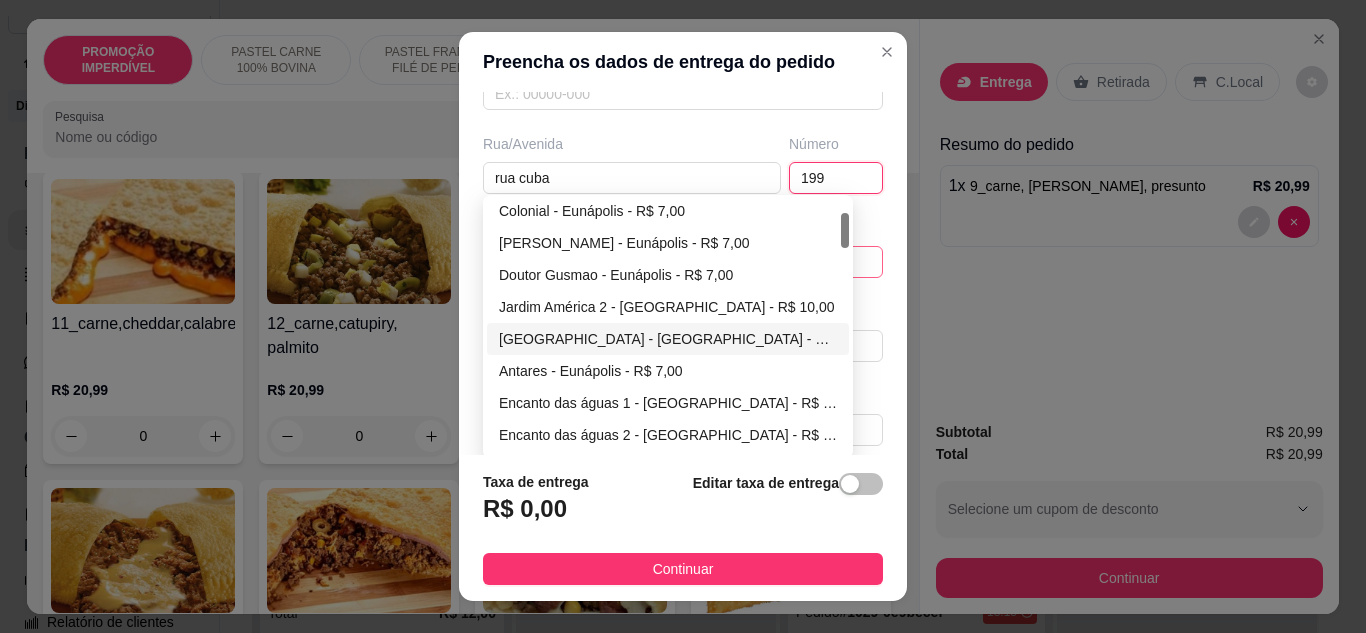 type on "199" 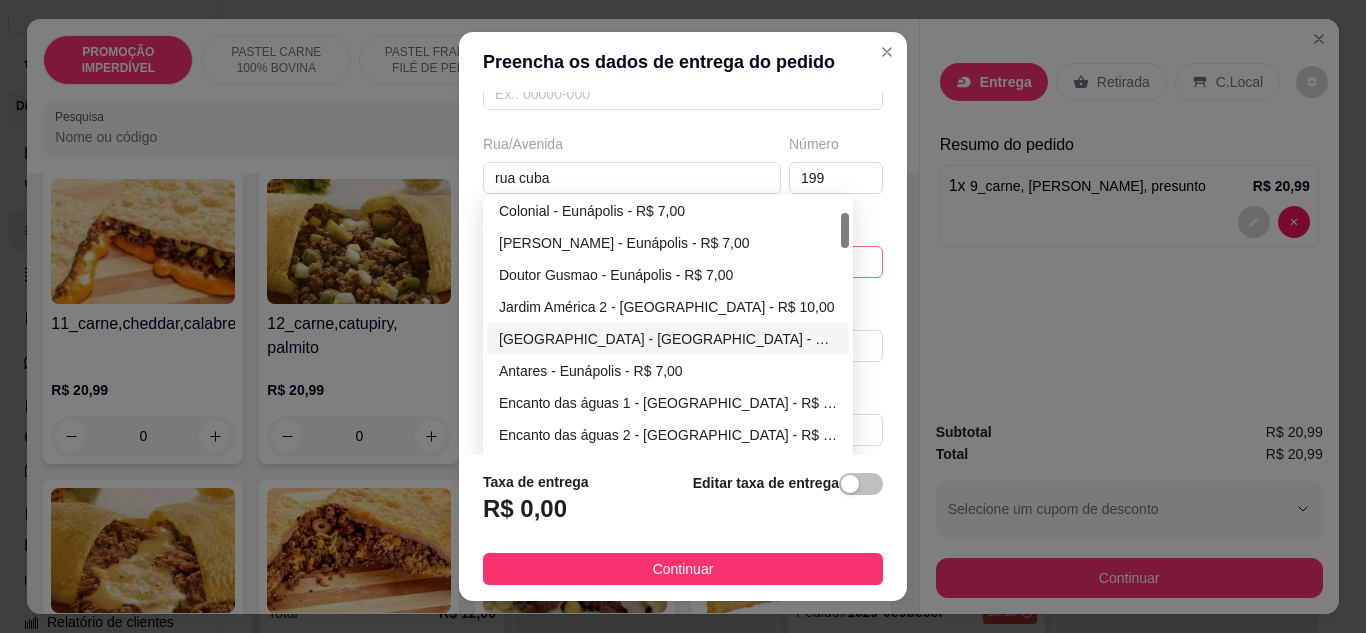 click on "[GEOGRAPHIC_DATA] - [GEOGRAPHIC_DATA] -  R$ 8,00" at bounding box center [668, 339] 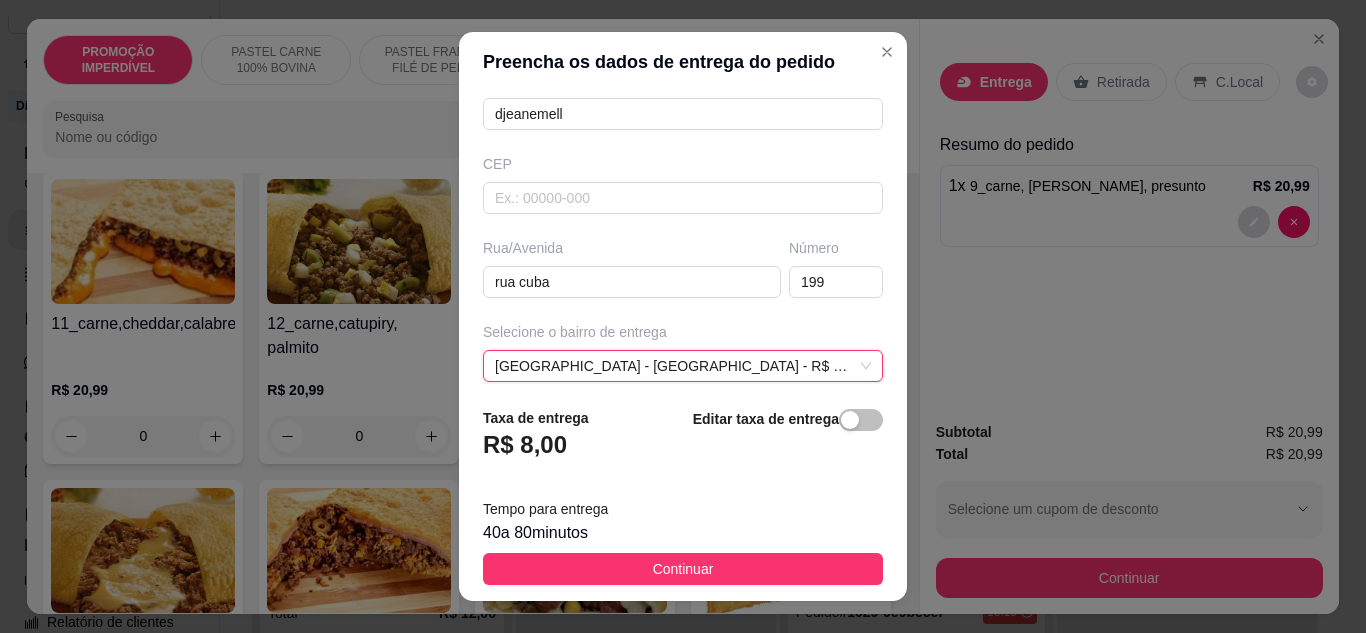 scroll, scrollTop: 200, scrollLeft: 0, axis: vertical 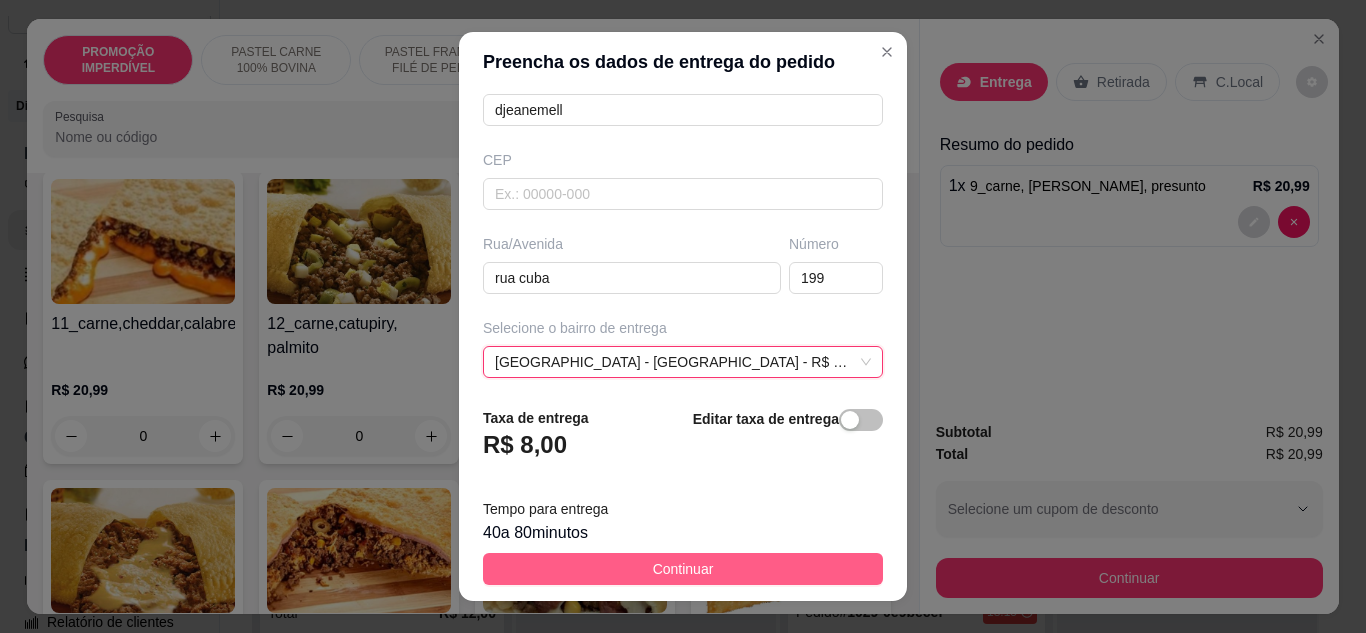 click on "Continuar" at bounding box center [683, 569] 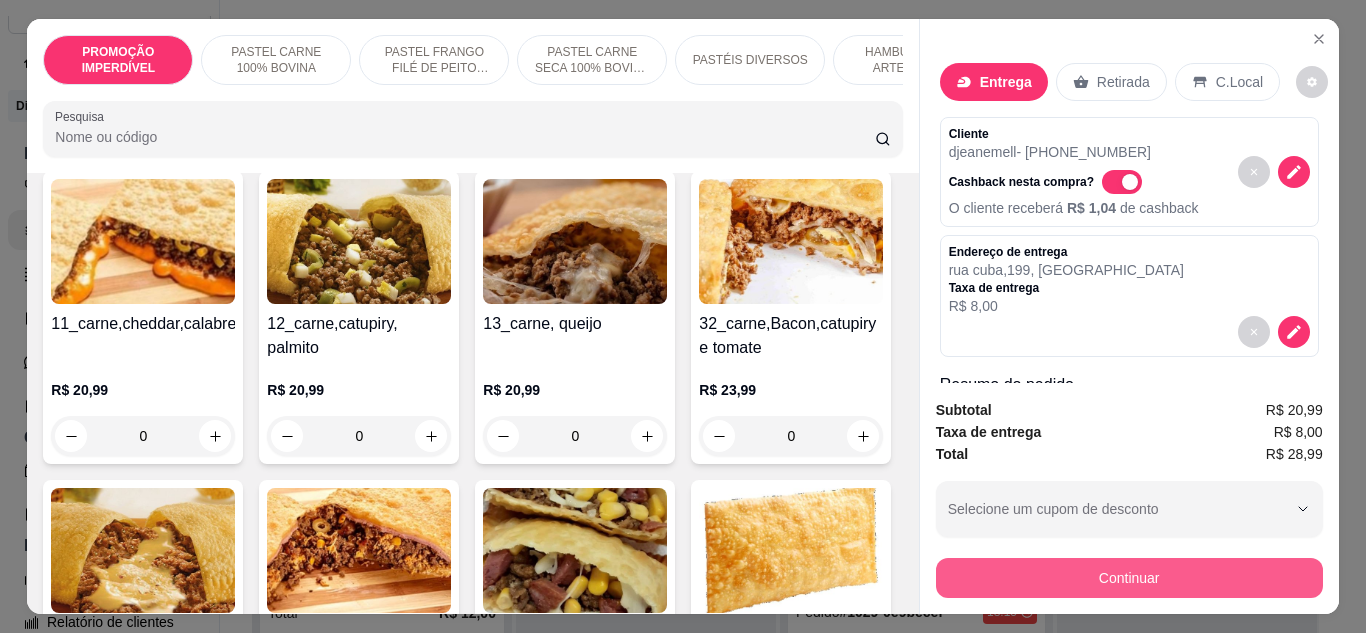 click on "Continuar" at bounding box center [1129, 578] 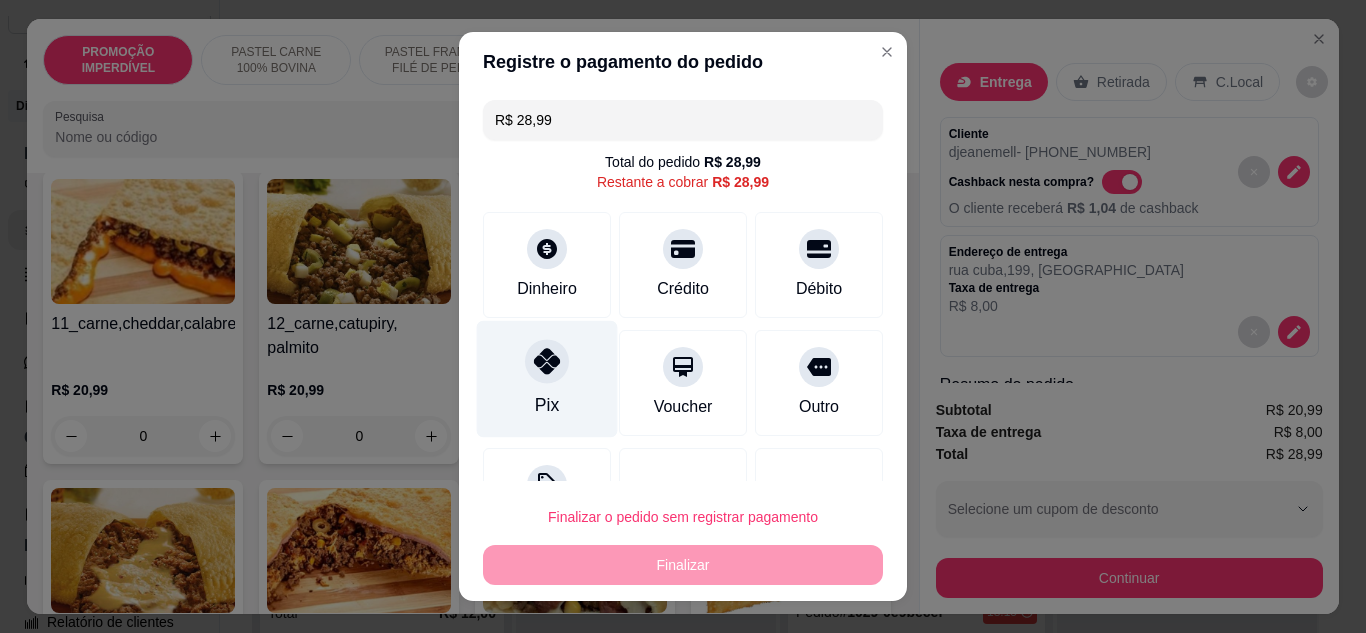 click on "Pix" at bounding box center [547, 378] 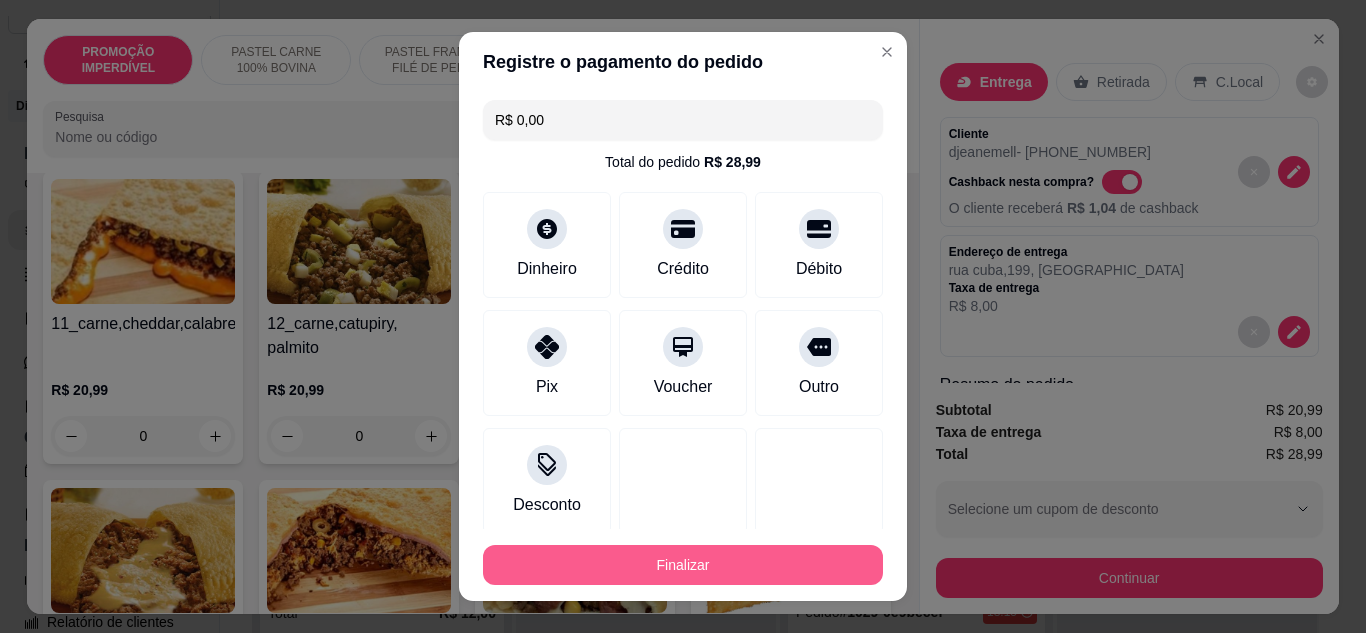 click on "Finalizar" at bounding box center [683, 565] 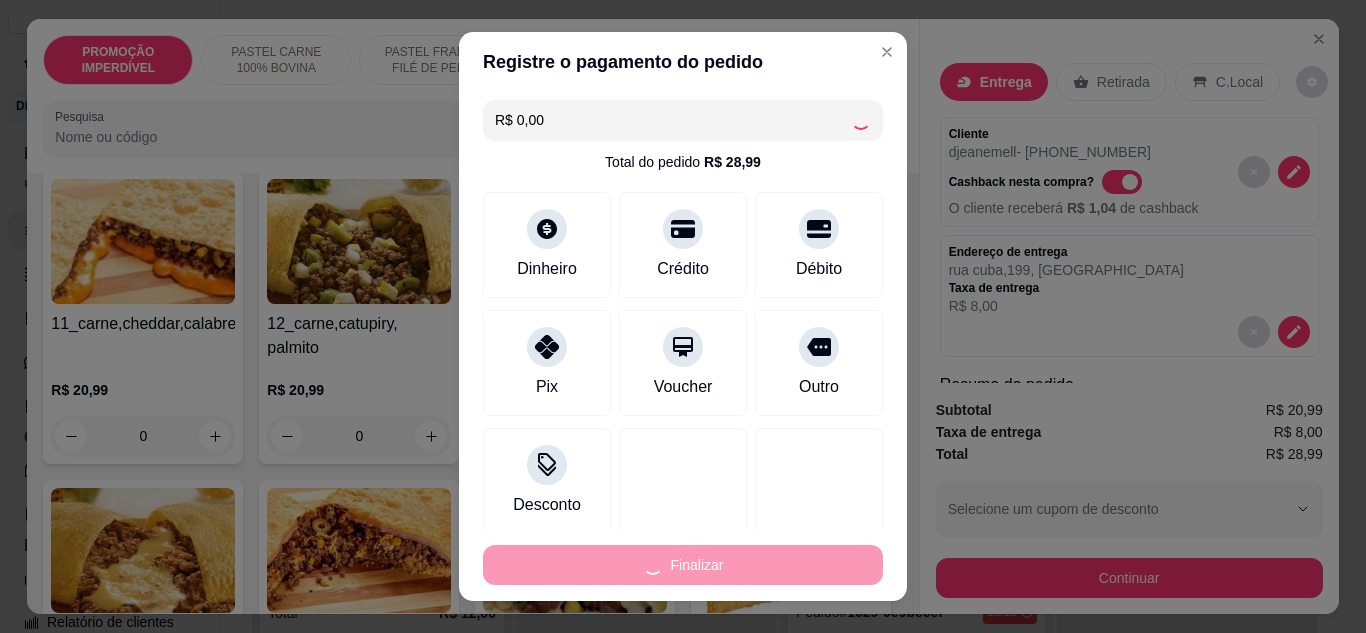 type on "0" 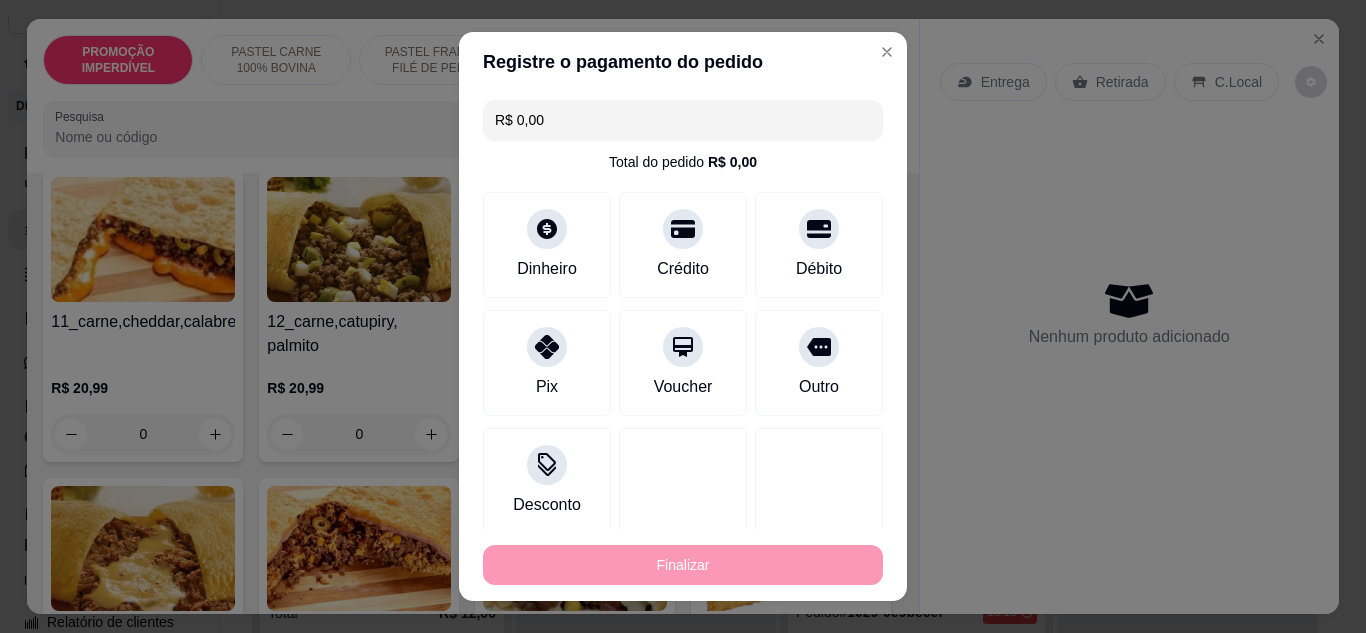 type on "-R$ 28,99" 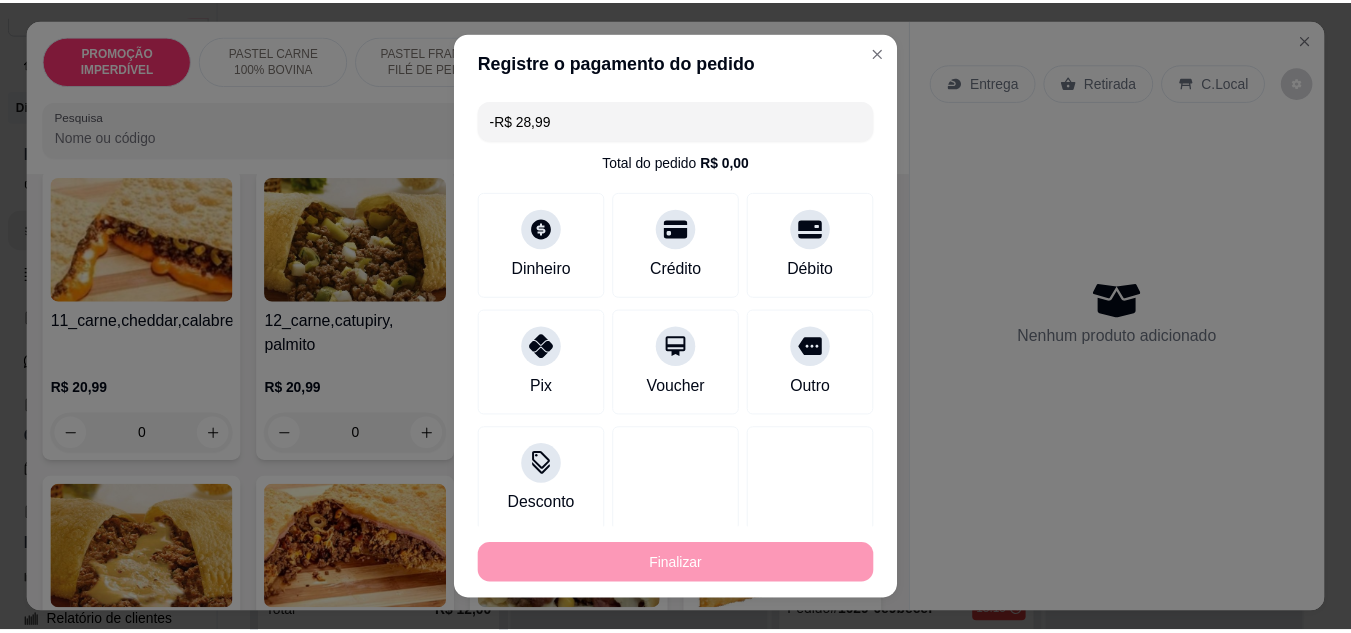 scroll, scrollTop: 1100, scrollLeft: 0, axis: vertical 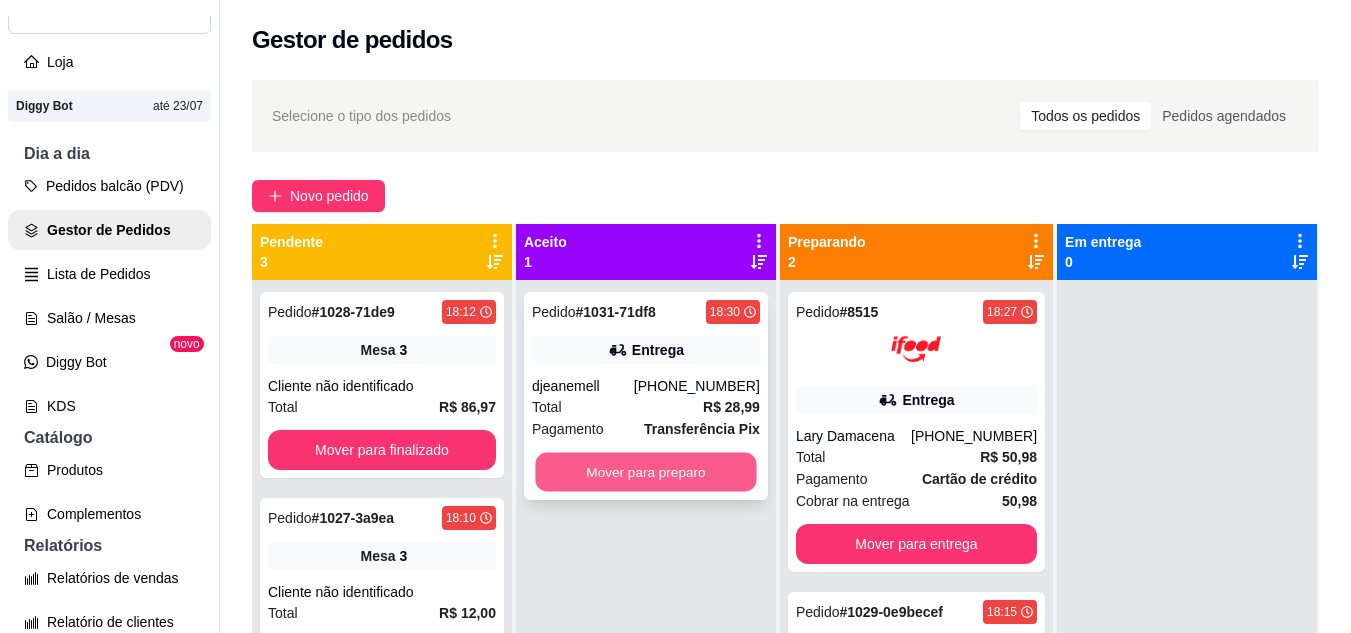 click on "Mover para preparo" at bounding box center (645, 472) 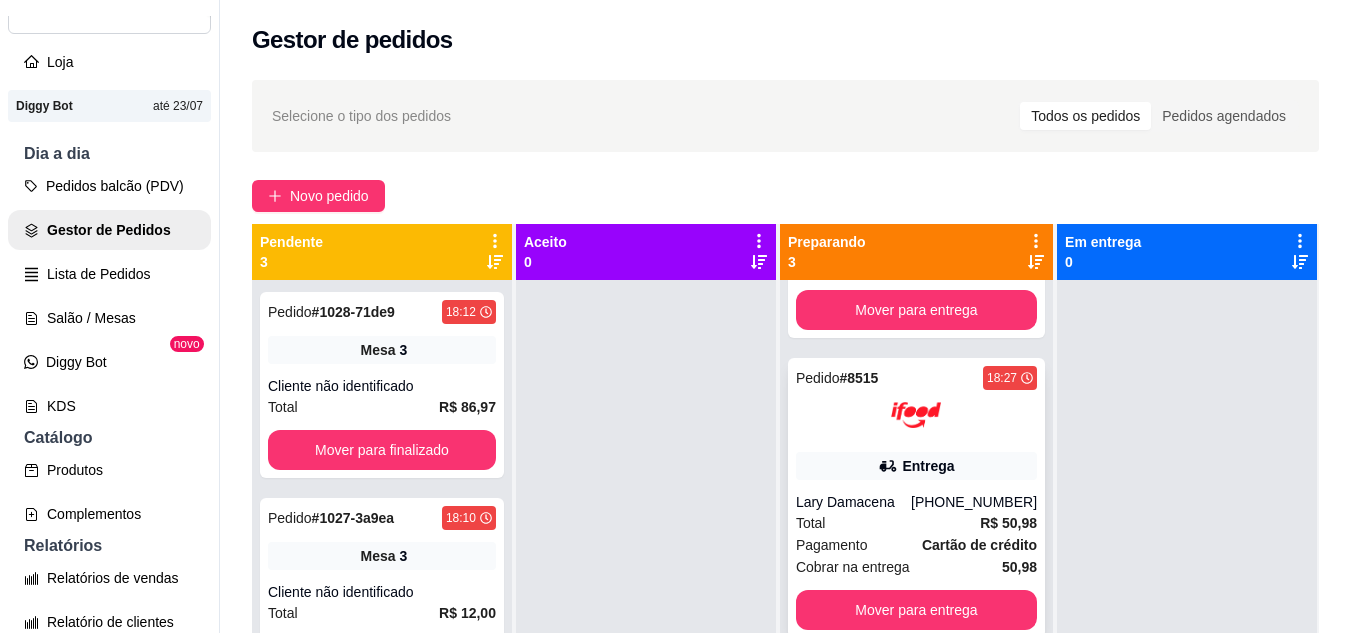 scroll, scrollTop: 165, scrollLeft: 0, axis: vertical 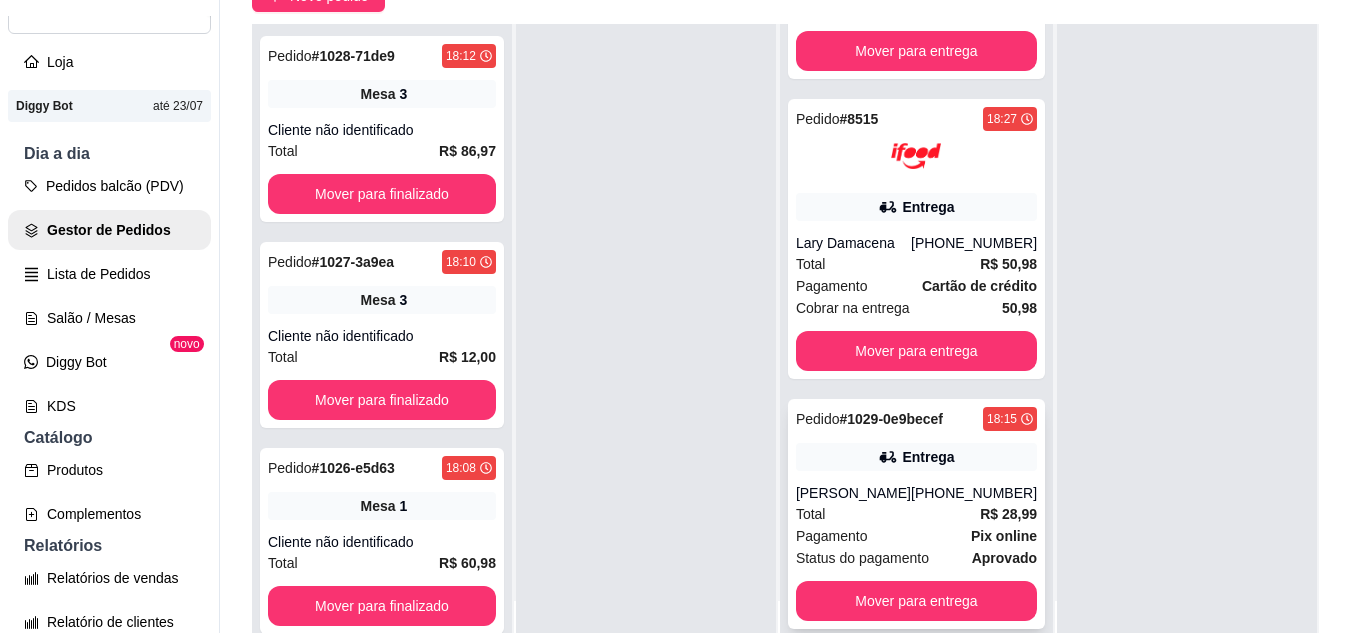 click on "[PERSON_NAME]" at bounding box center [853, 493] 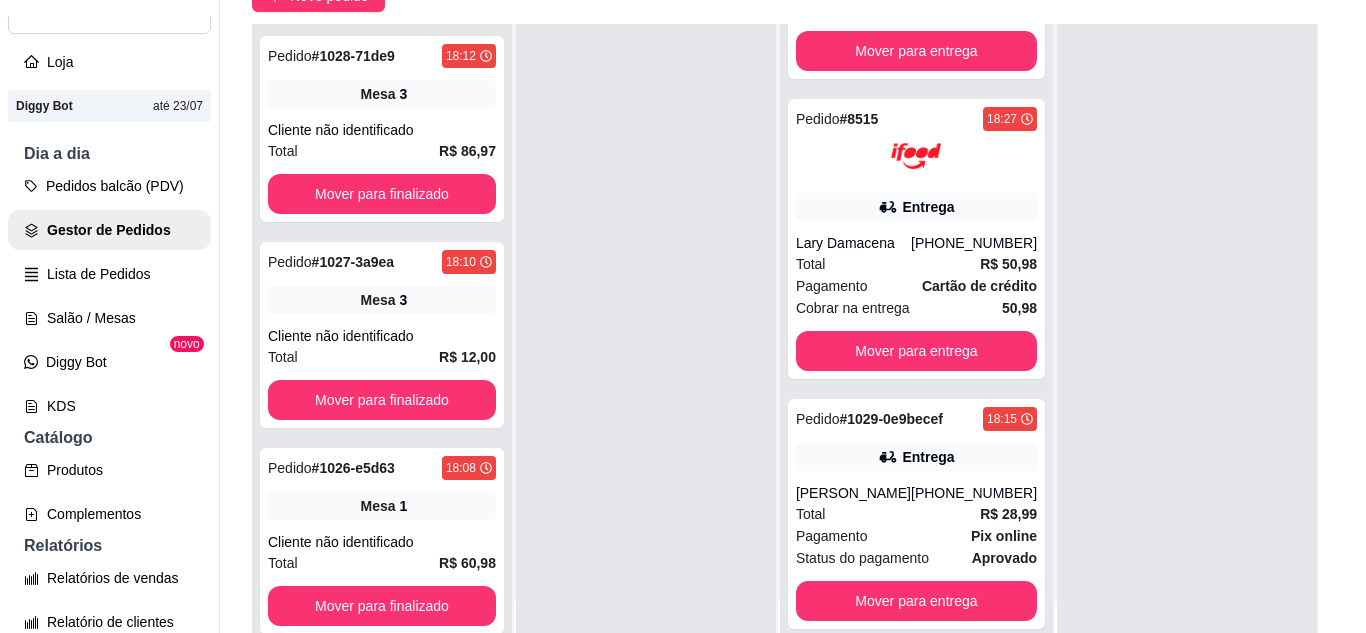 click on "Imprimir" at bounding box center [905, 92] 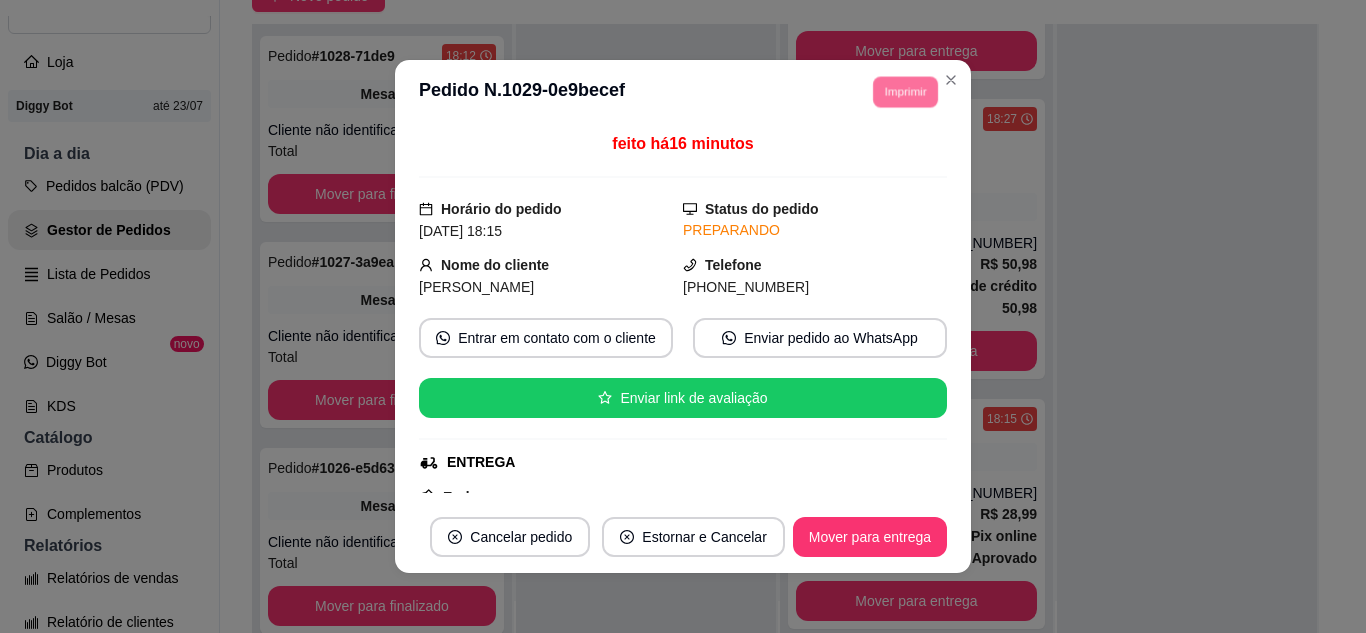click on "Escolha a impressora" at bounding box center [878, 125] 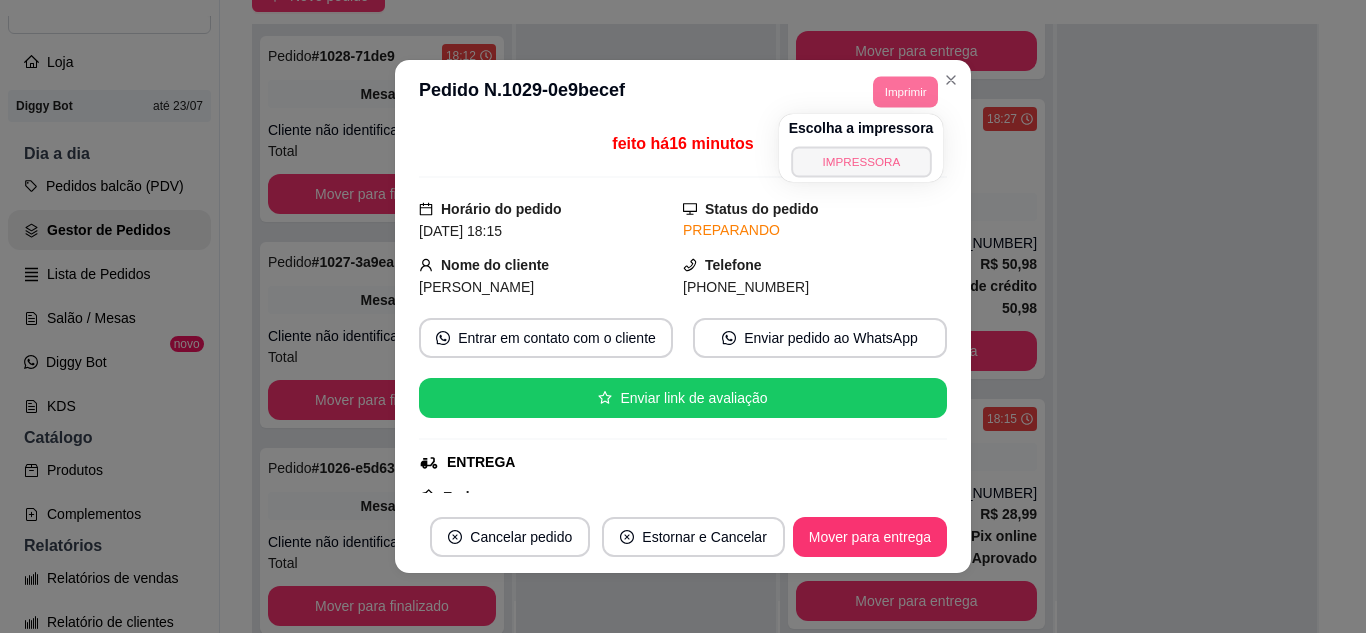 click on "IMPRESSORA" at bounding box center (861, 161) 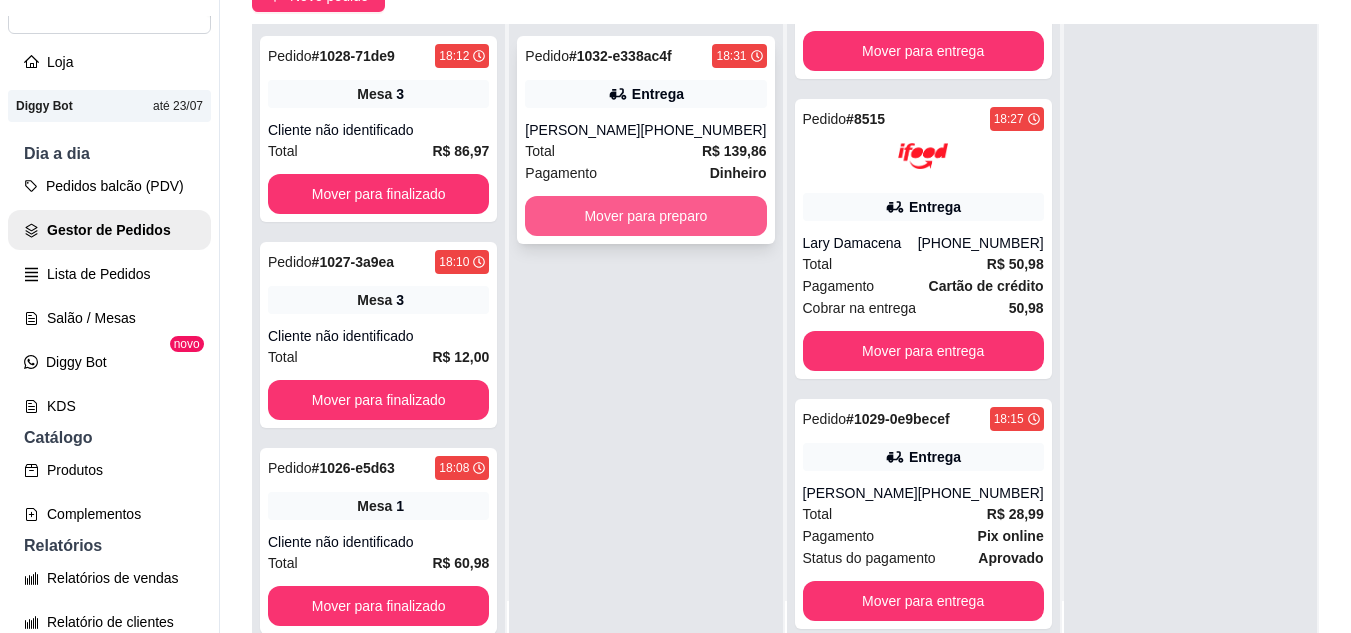 click on "Mover para preparo" at bounding box center [645, 216] 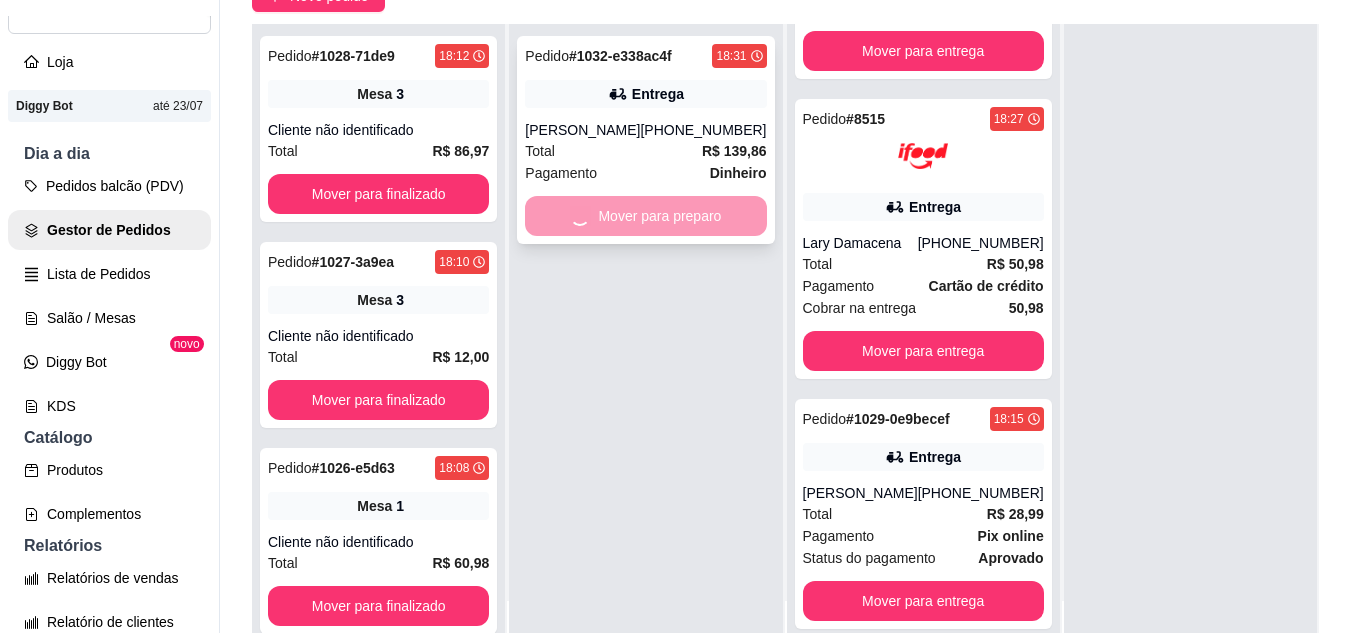 scroll, scrollTop: 393, scrollLeft: 0, axis: vertical 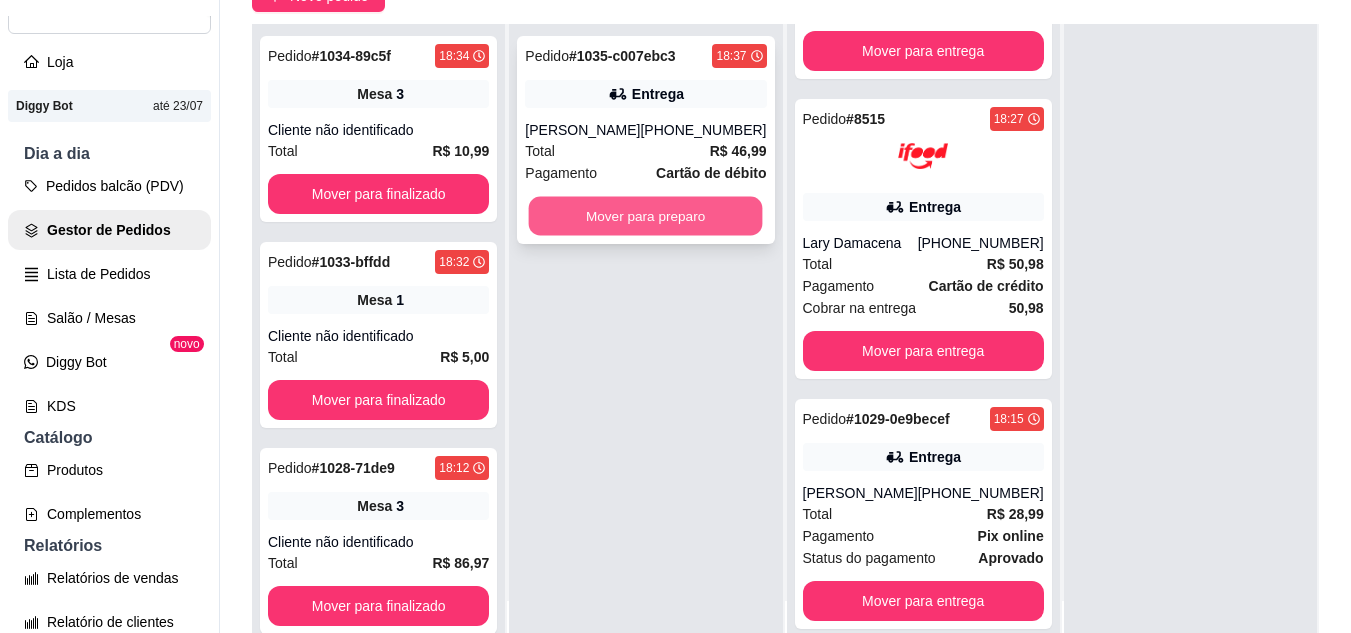 click on "Mover para preparo" at bounding box center [646, 216] 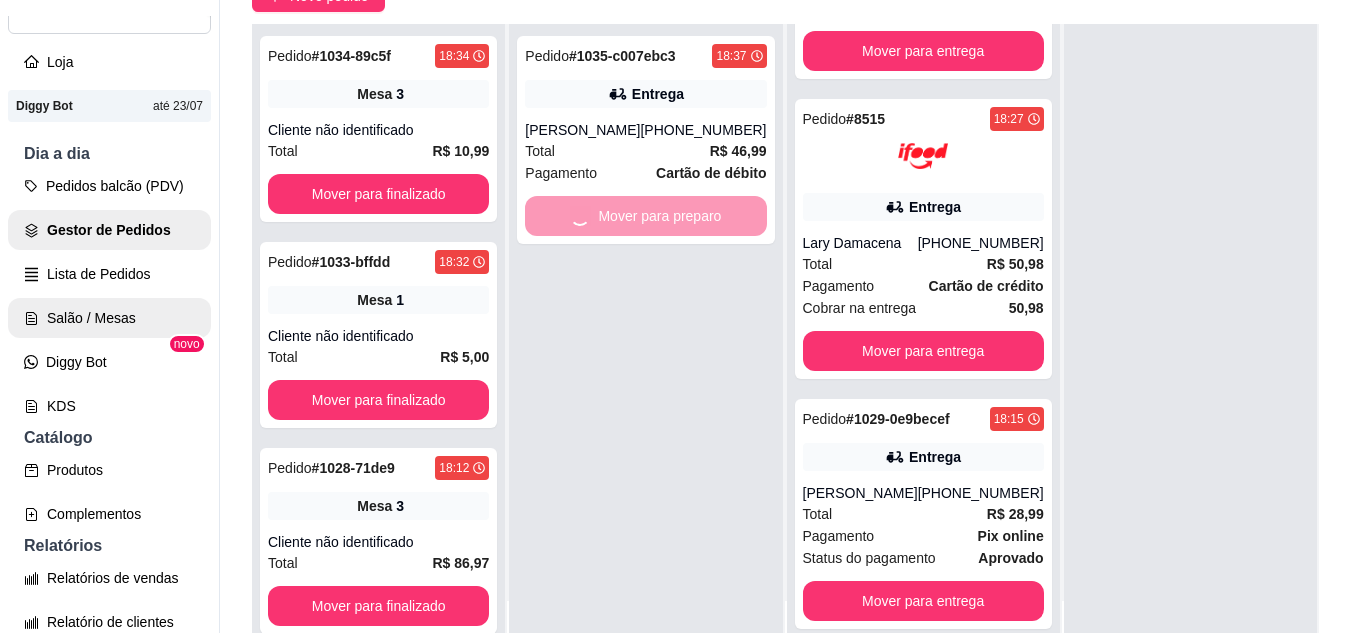 scroll, scrollTop: 621, scrollLeft: 0, axis: vertical 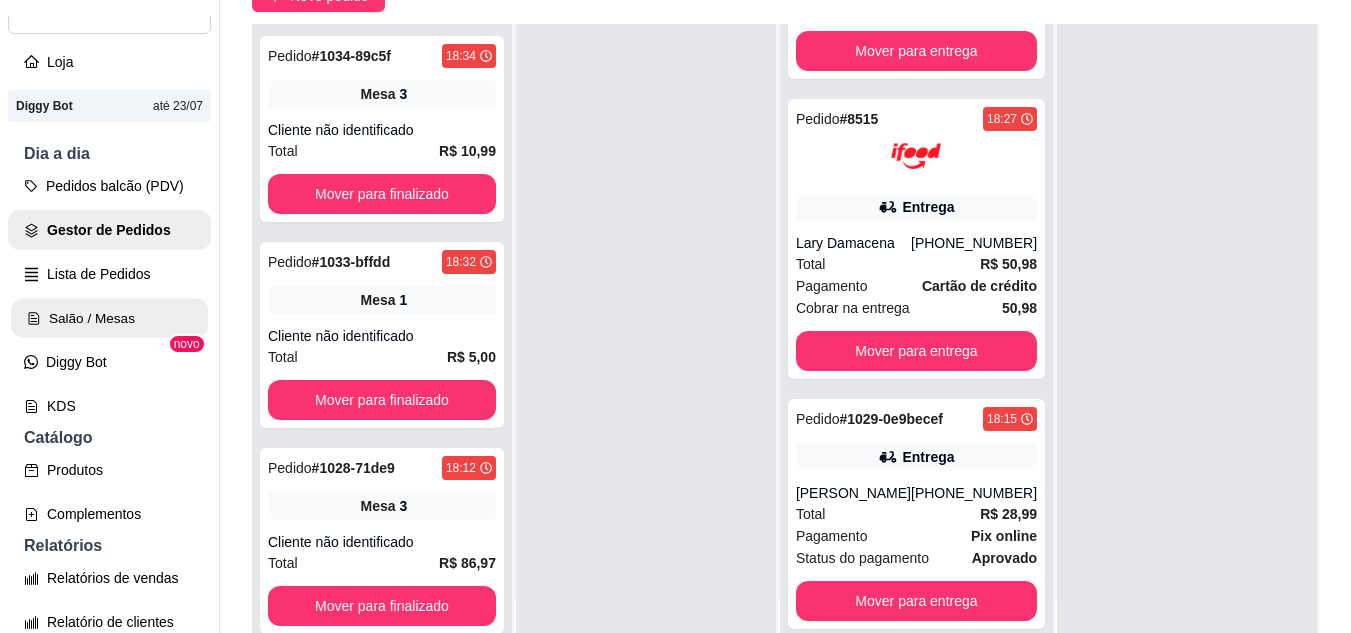 click on "Salão / Mesas" at bounding box center (109, 318) 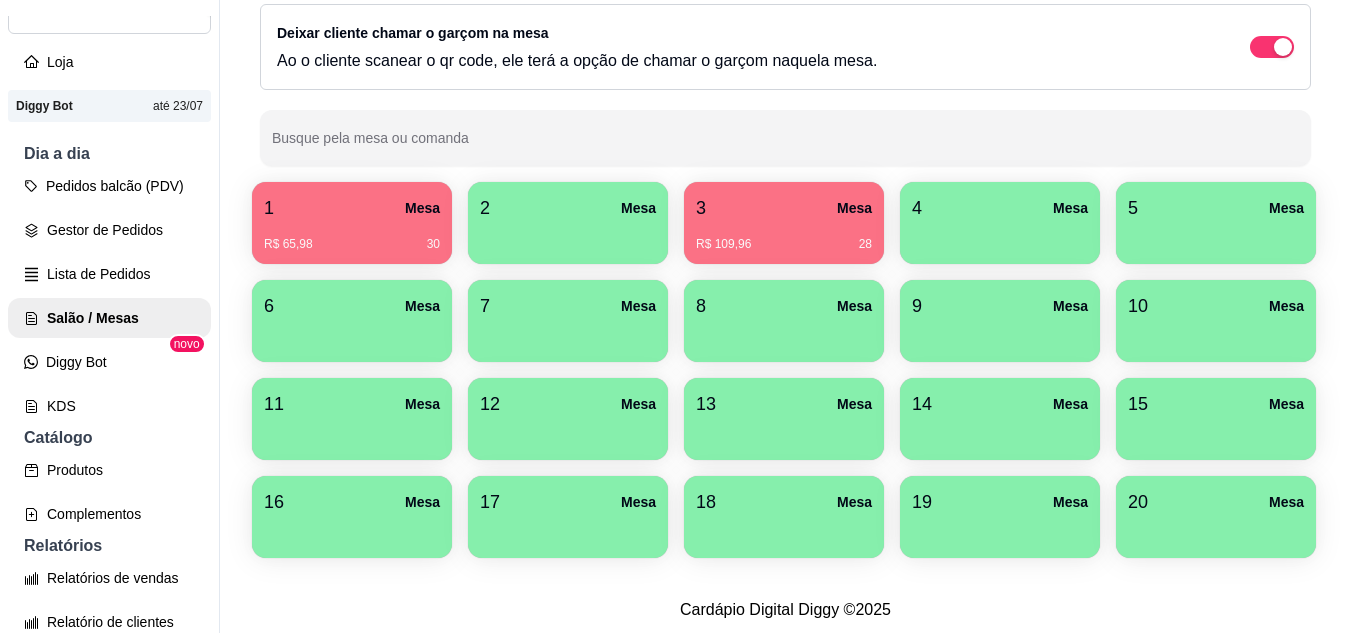 scroll, scrollTop: 294, scrollLeft: 0, axis: vertical 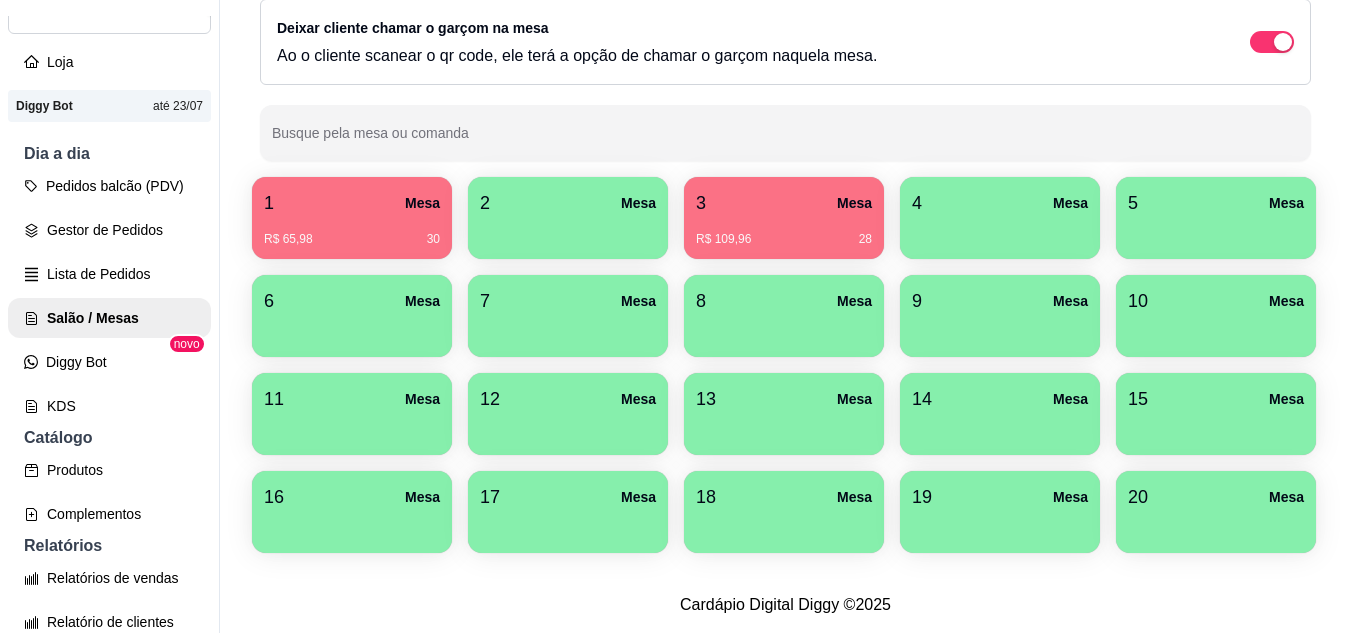 click on "3 Mesa" at bounding box center [784, 203] 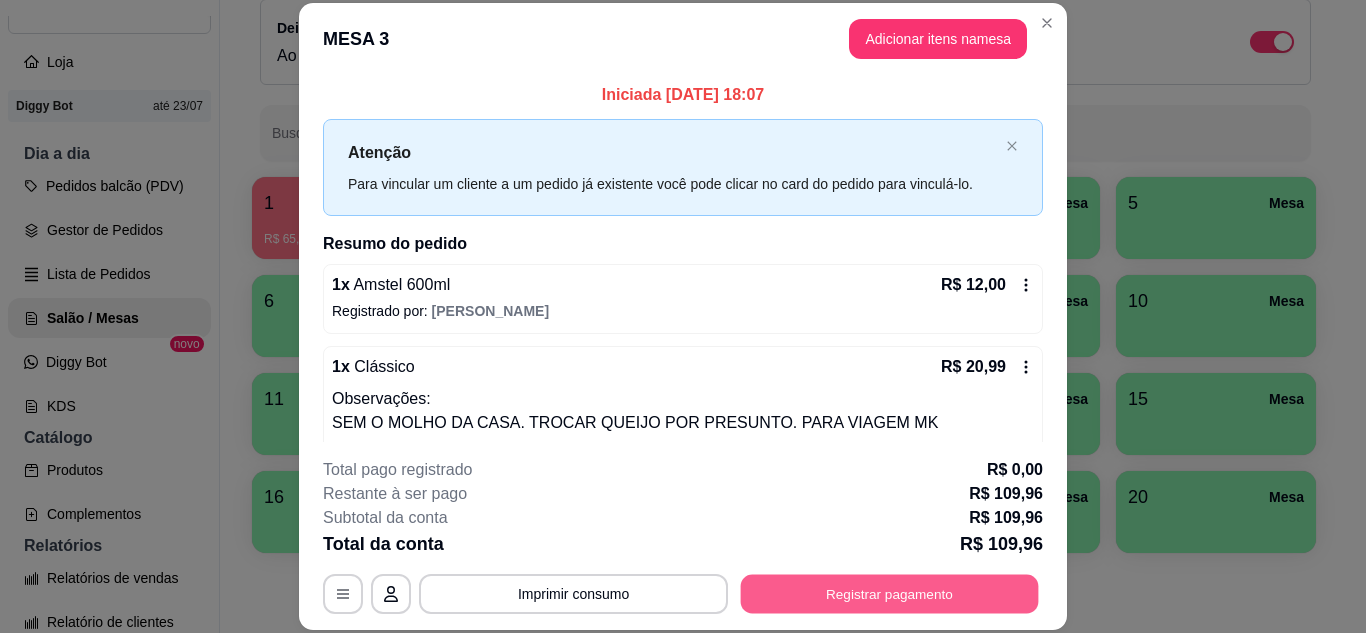click on "Registrar pagamento" at bounding box center [890, 593] 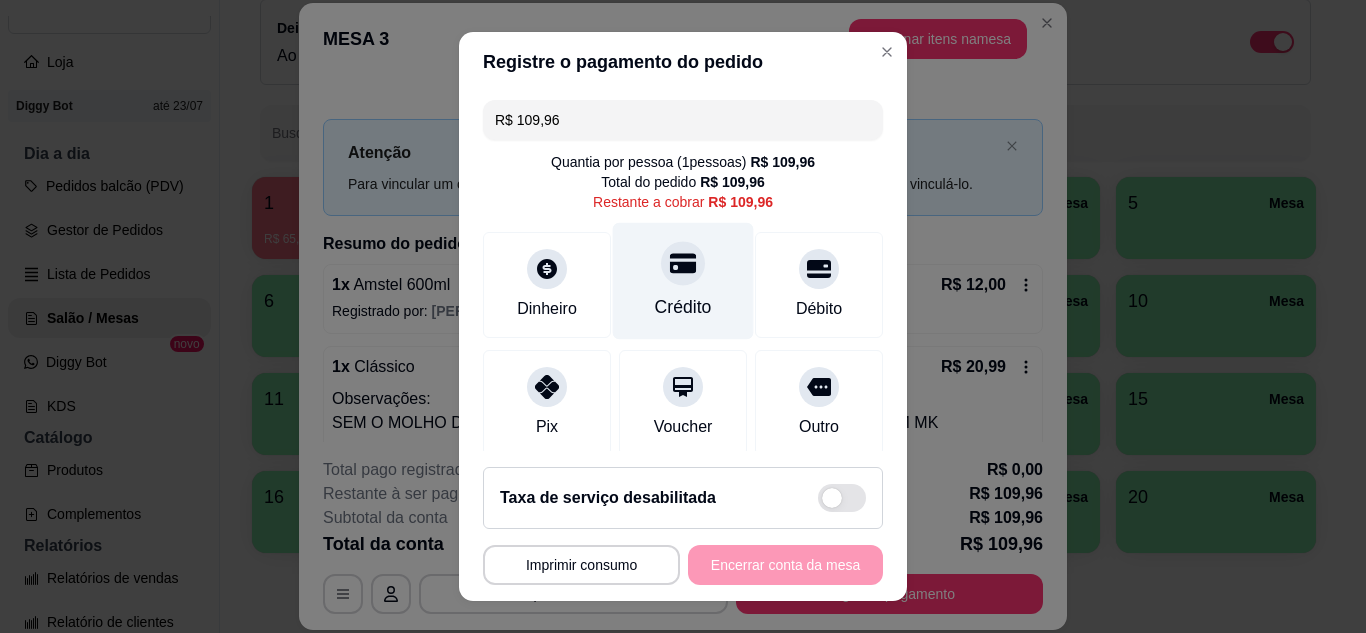 click on "Crédito" at bounding box center (683, 280) 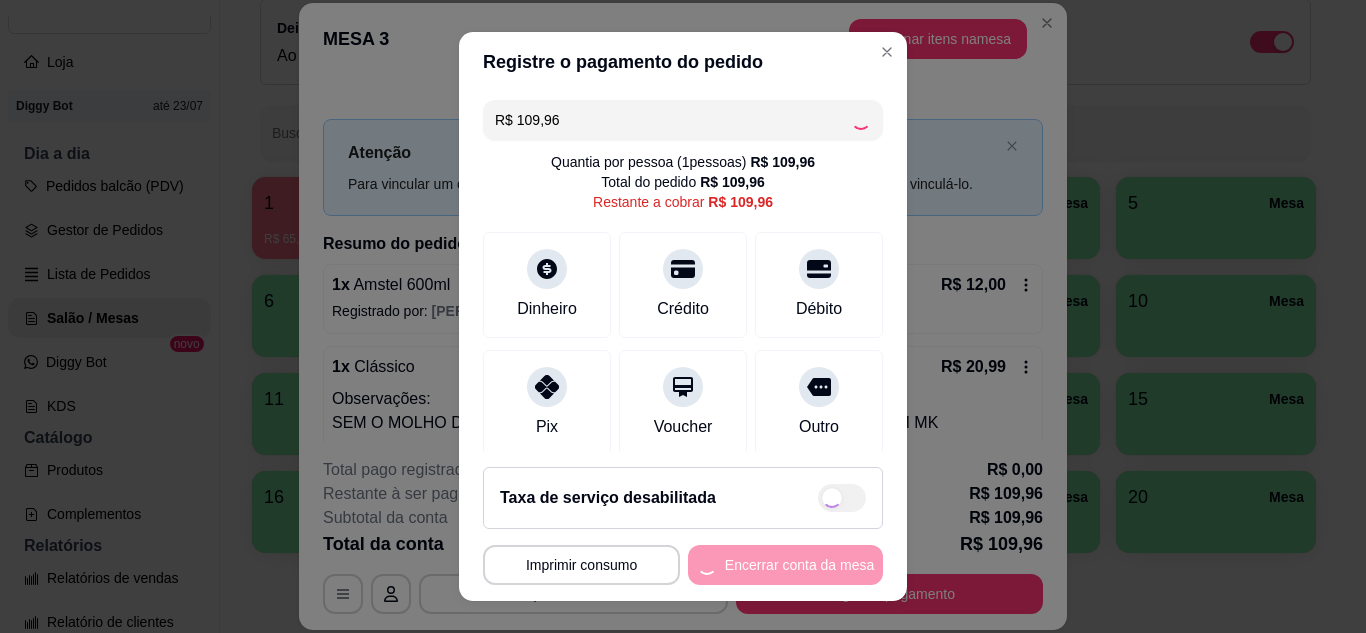 type on "R$ 0,00" 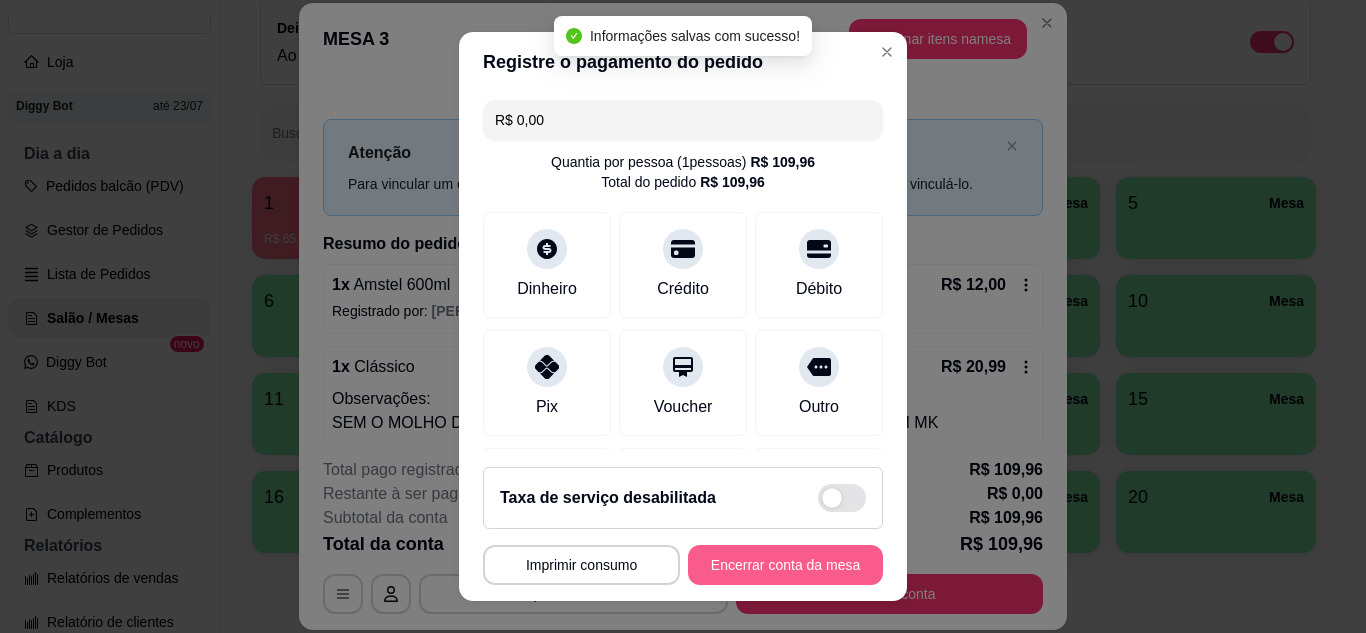 click on "Encerrar conta da mesa" at bounding box center [785, 565] 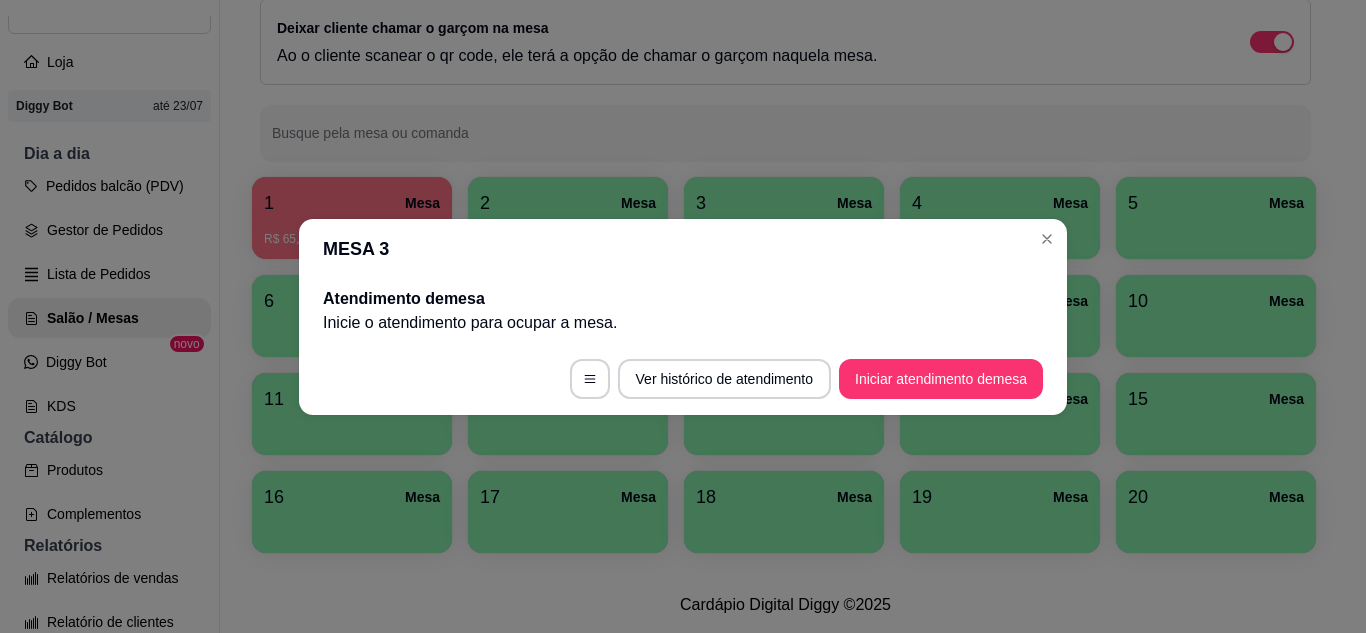 click on "MESA 3" at bounding box center (683, 249) 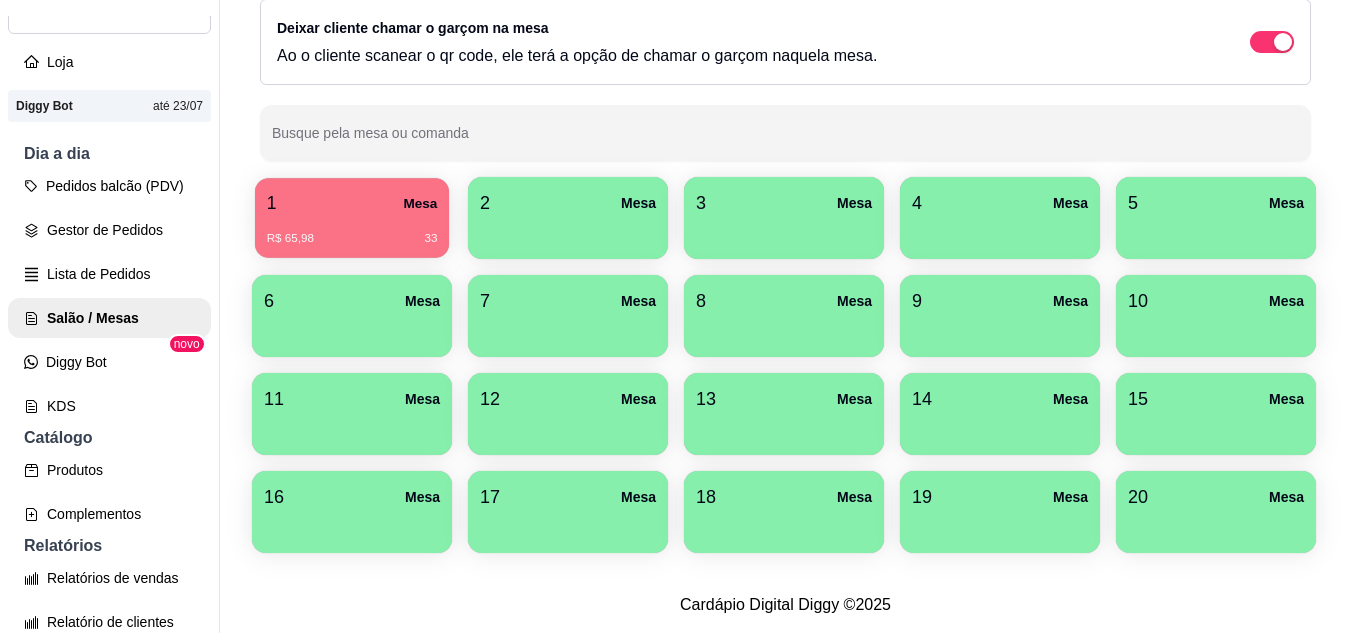 click on "1 Mesa" at bounding box center [352, 203] 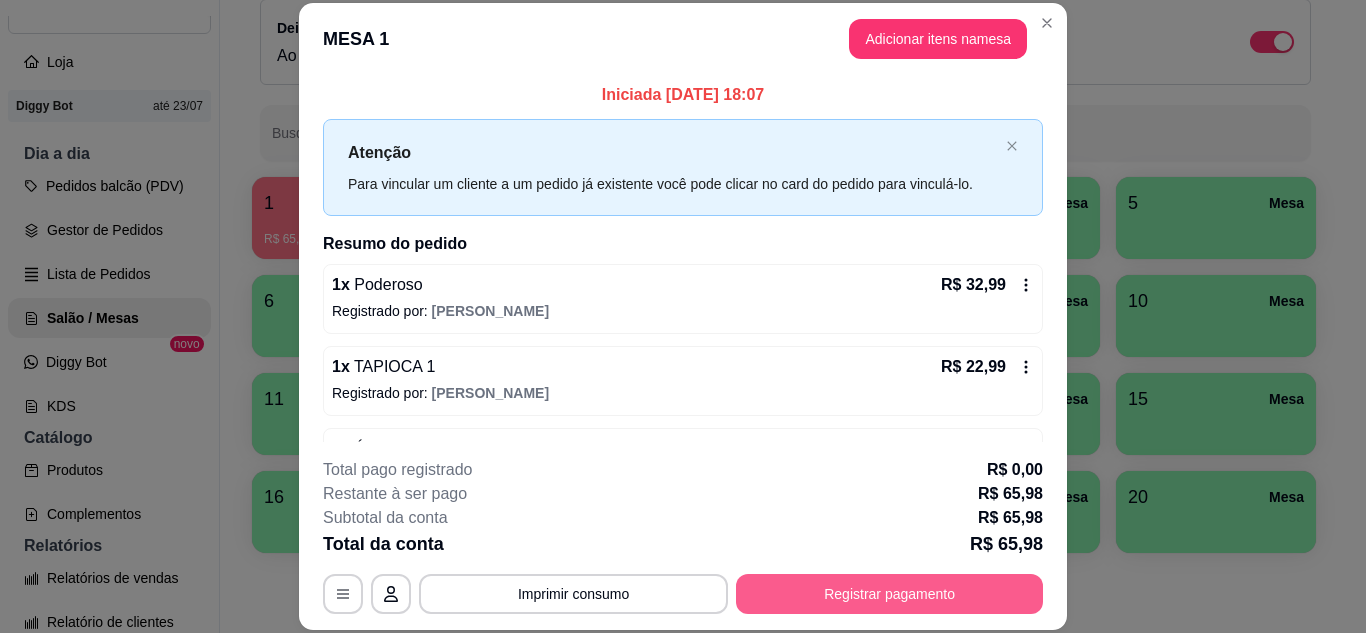 click on "Registrar pagamento" at bounding box center (889, 594) 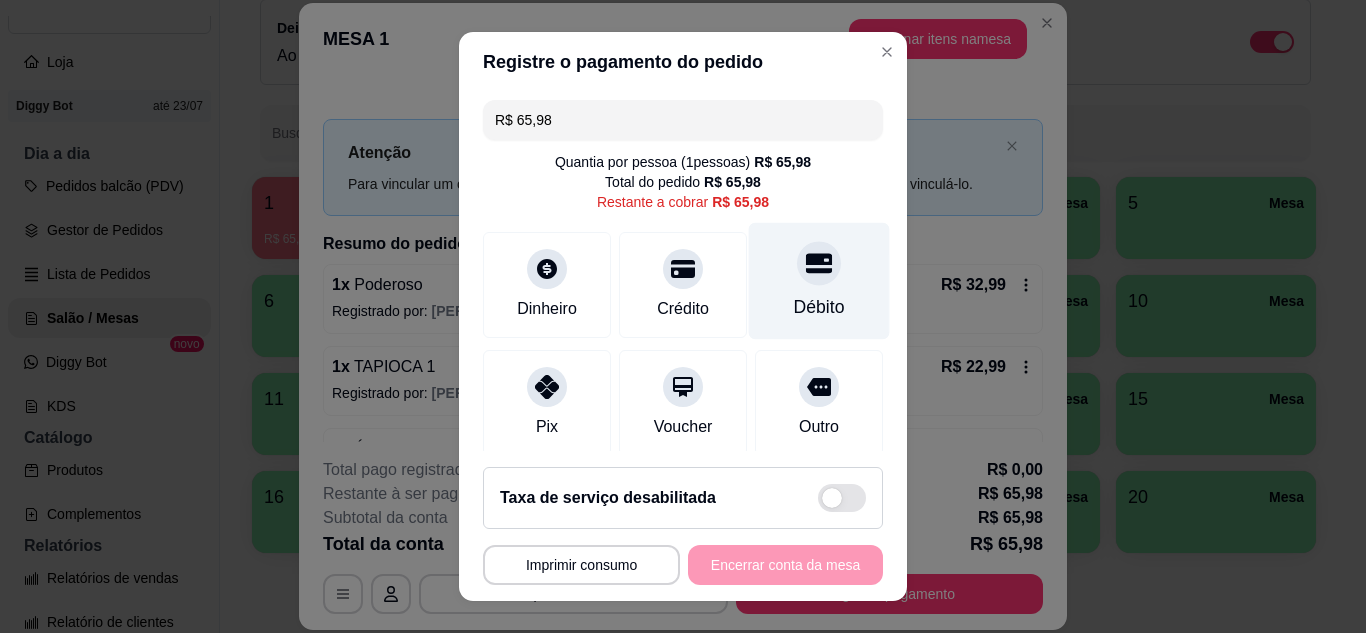click on "Débito" at bounding box center (819, 280) 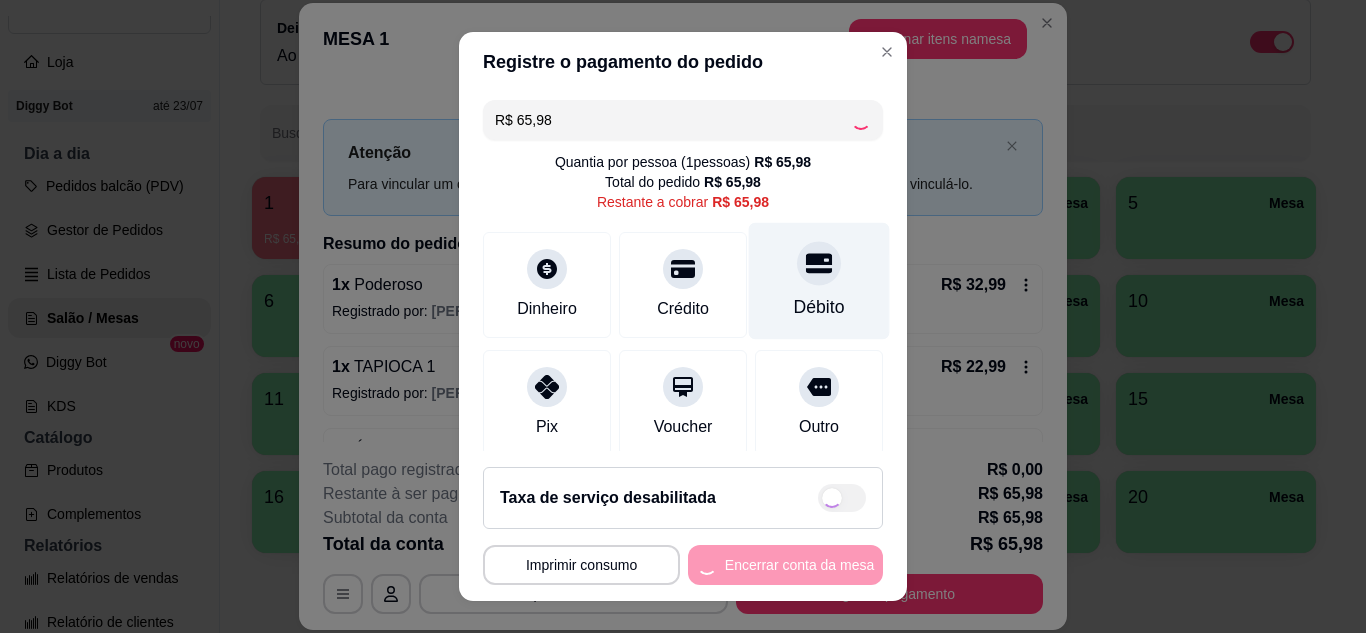 type on "R$ 0,00" 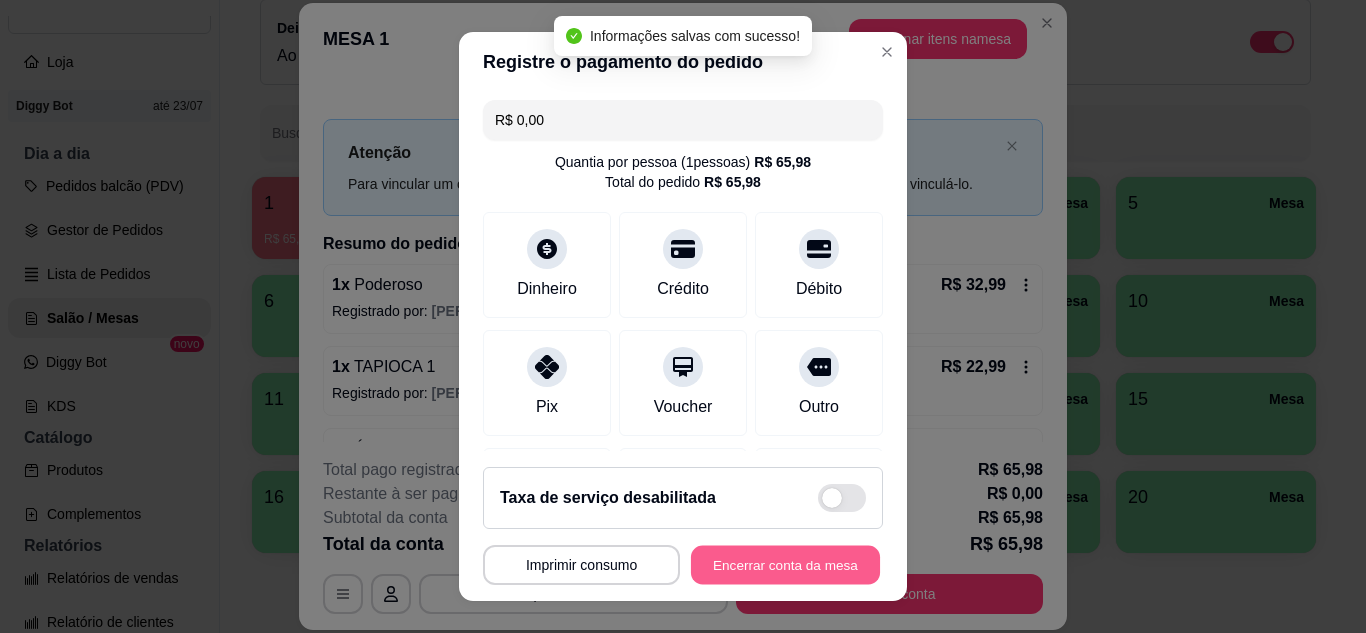 click on "**********" at bounding box center [683, 565] 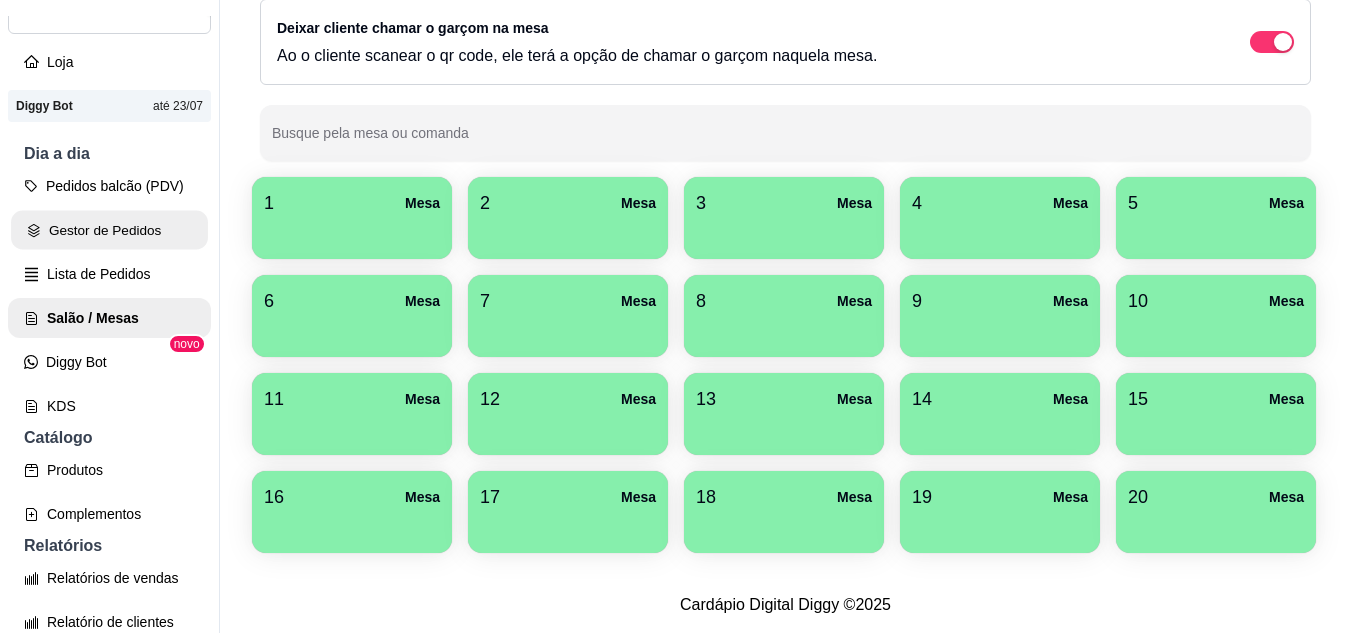 click on "Gestor de Pedidos" at bounding box center [109, 230] 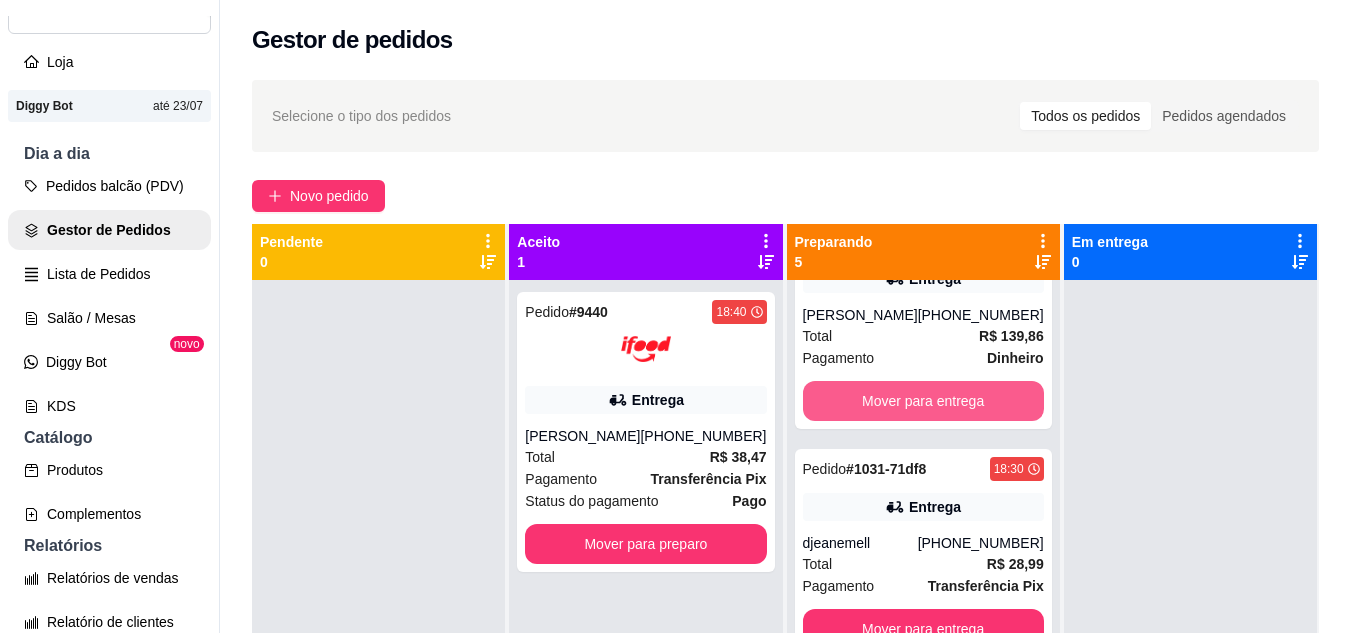 scroll, scrollTop: 300, scrollLeft: 0, axis: vertical 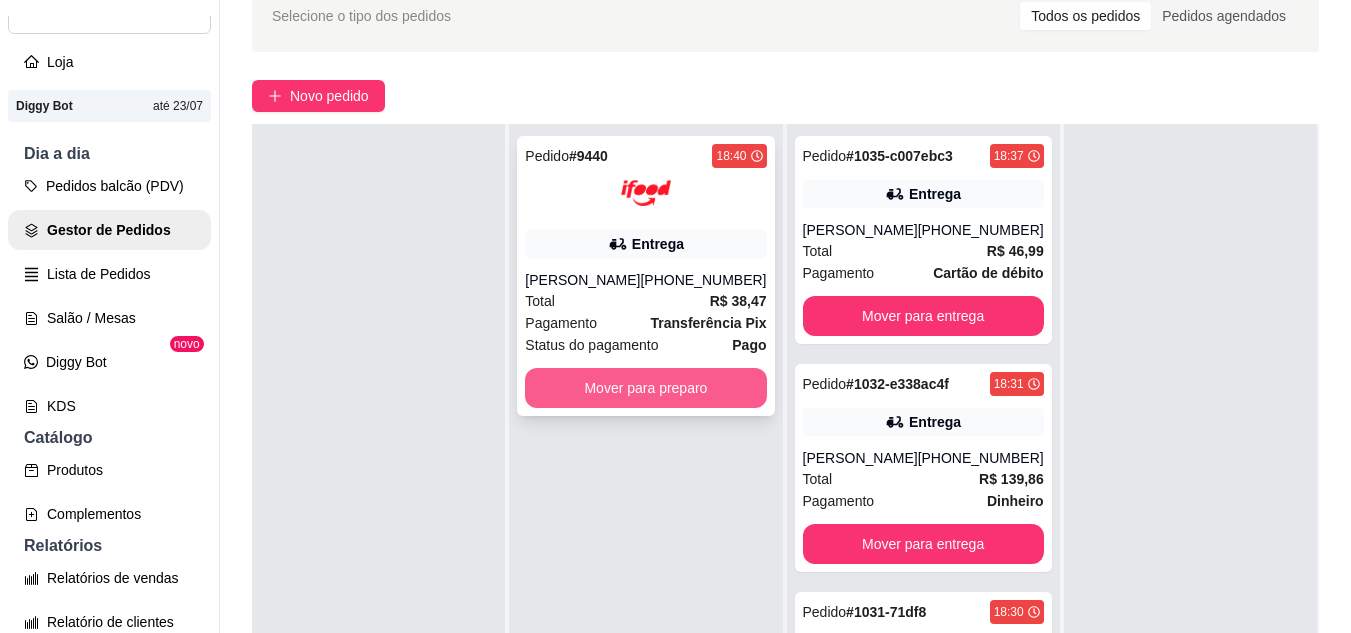 click on "Mover para preparo" at bounding box center (645, 388) 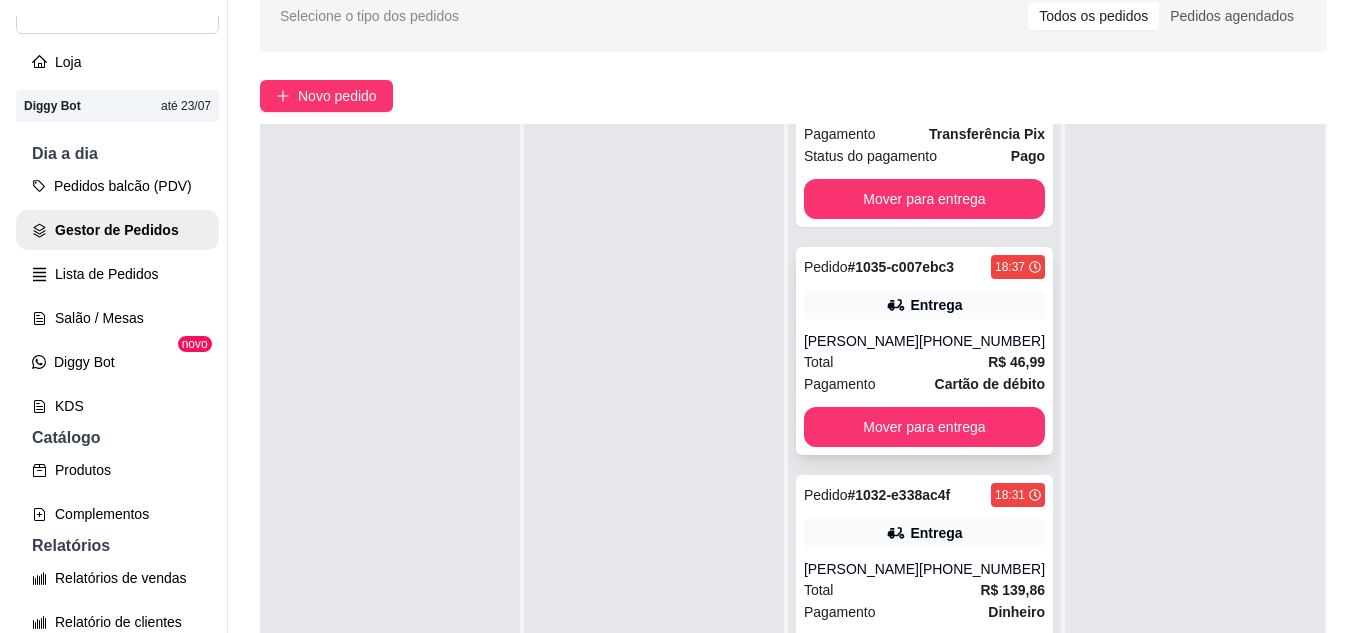 scroll, scrollTop: 300, scrollLeft: 0, axis: vertical 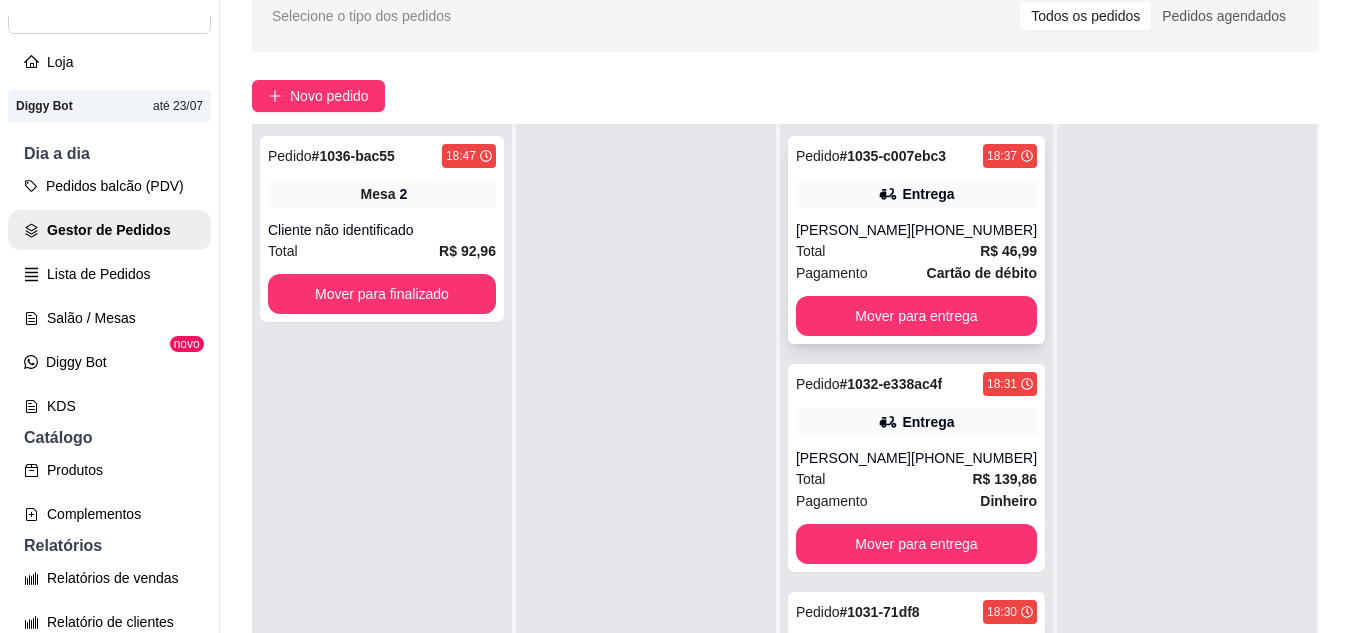 click on "Entrega" at bounding box center (928, 194) 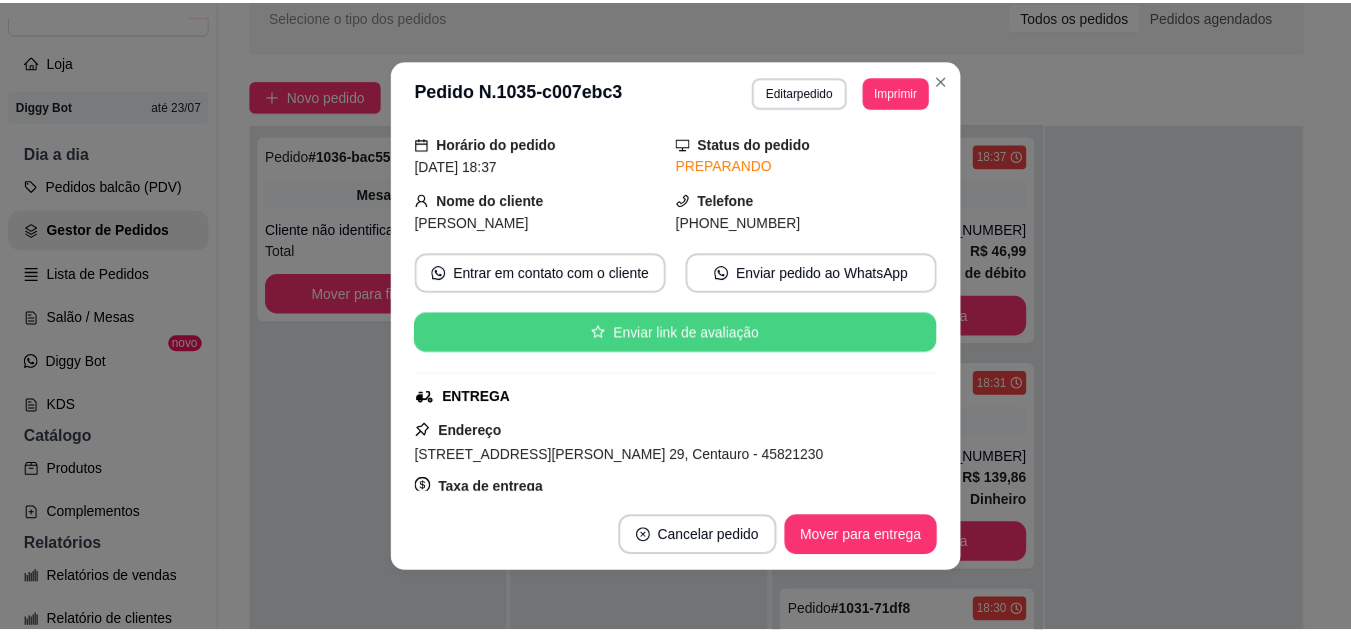 scroll, scrollTop: 100, scrollLeft: 0, axis: vertical 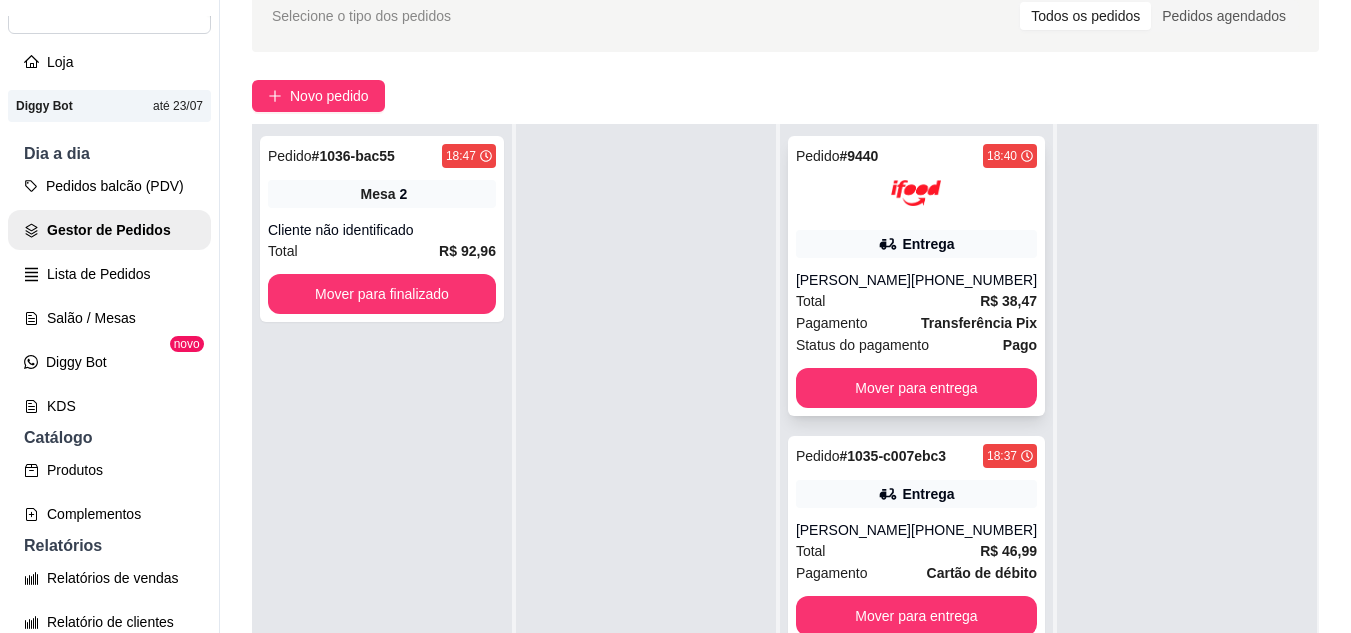 click on "Pedido  # 9440 18:40 Entrega [PERSON_NAME] [PHONE_NUMBER] Total R$ 38,47 Pagamento Transferência Pix Status do pagamento Pago Mover para entrega" at bounding box center [916, 276] 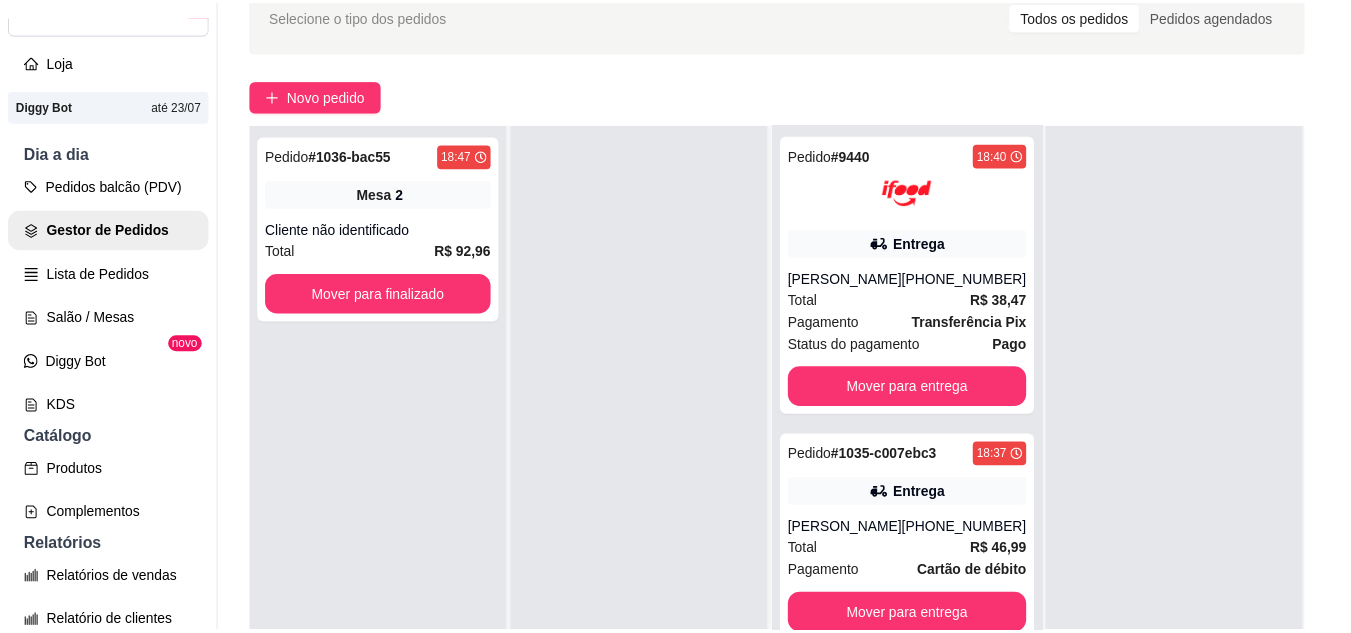 scroll, scrollTop: 200, scrollLeft: 0, axis: vertical 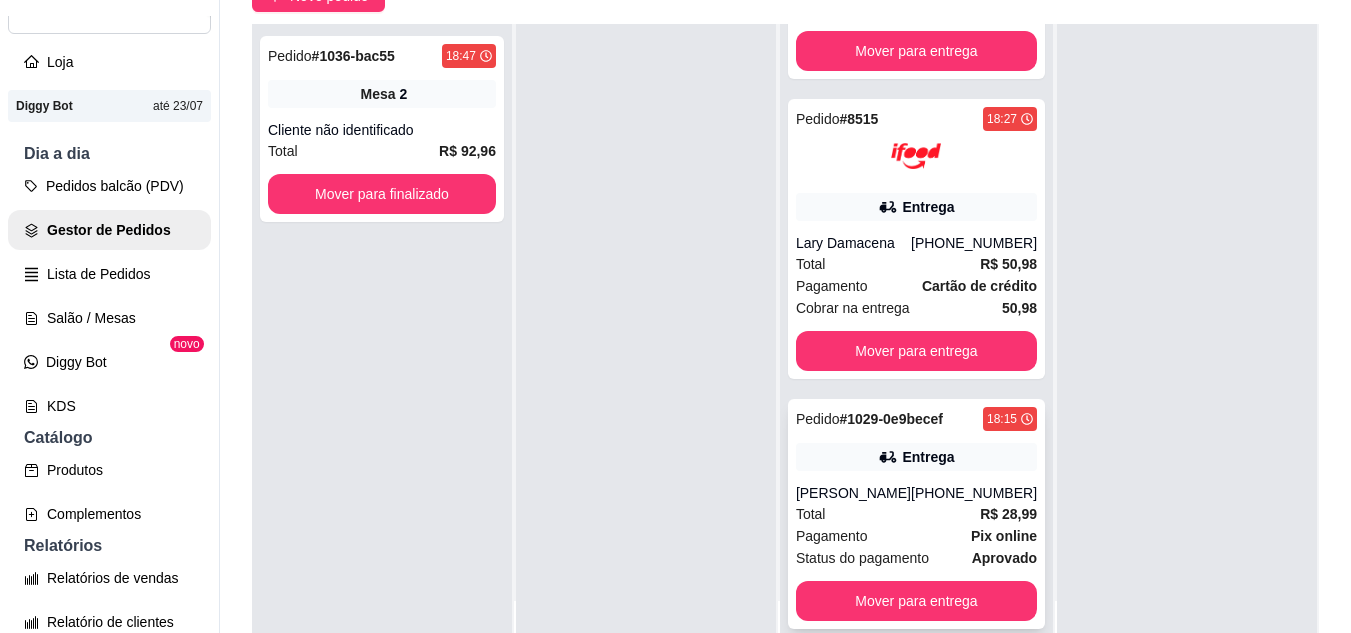 click on "Entrega" at bounding box center (928, 457) 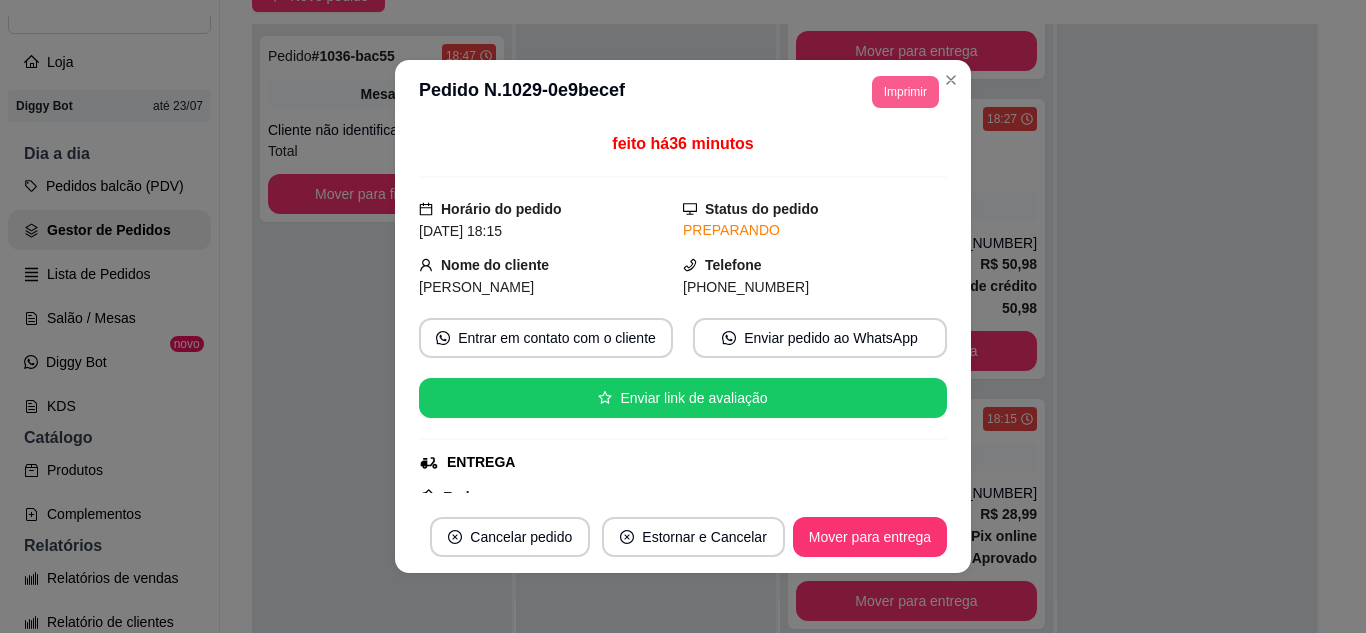click on "Imprimir" at bounding box center (905, 92) 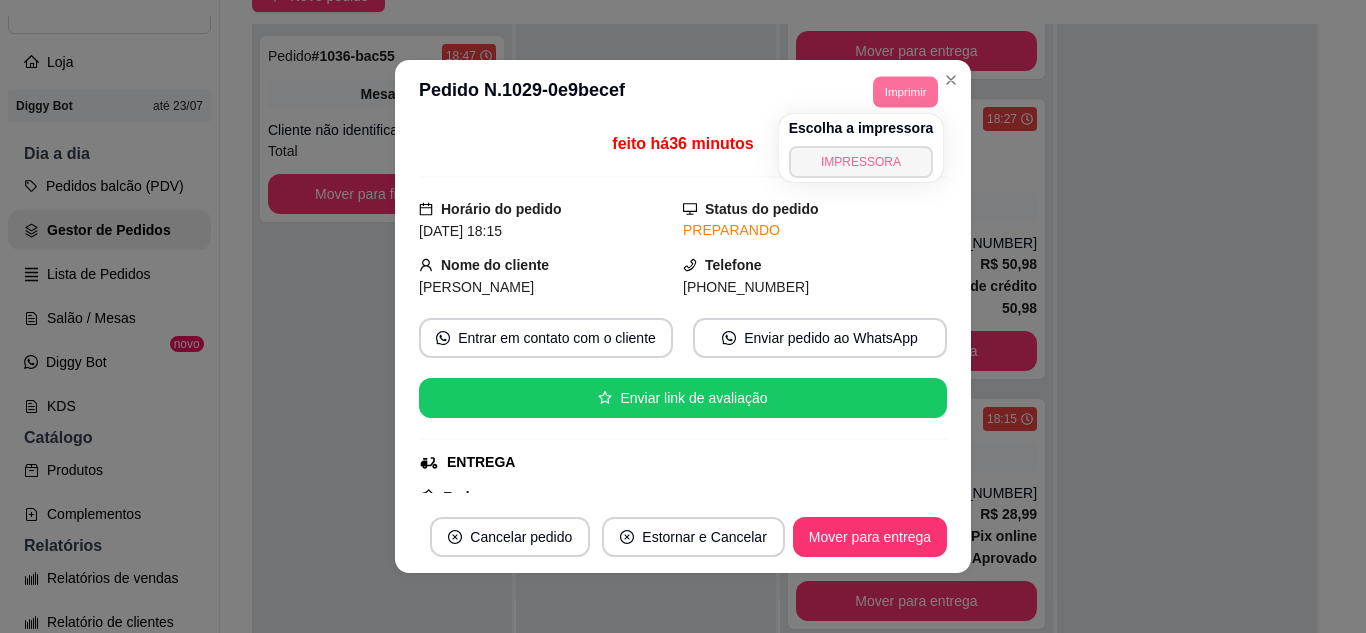 click on "IMPRESSORA" at bounding box center (861, 162) 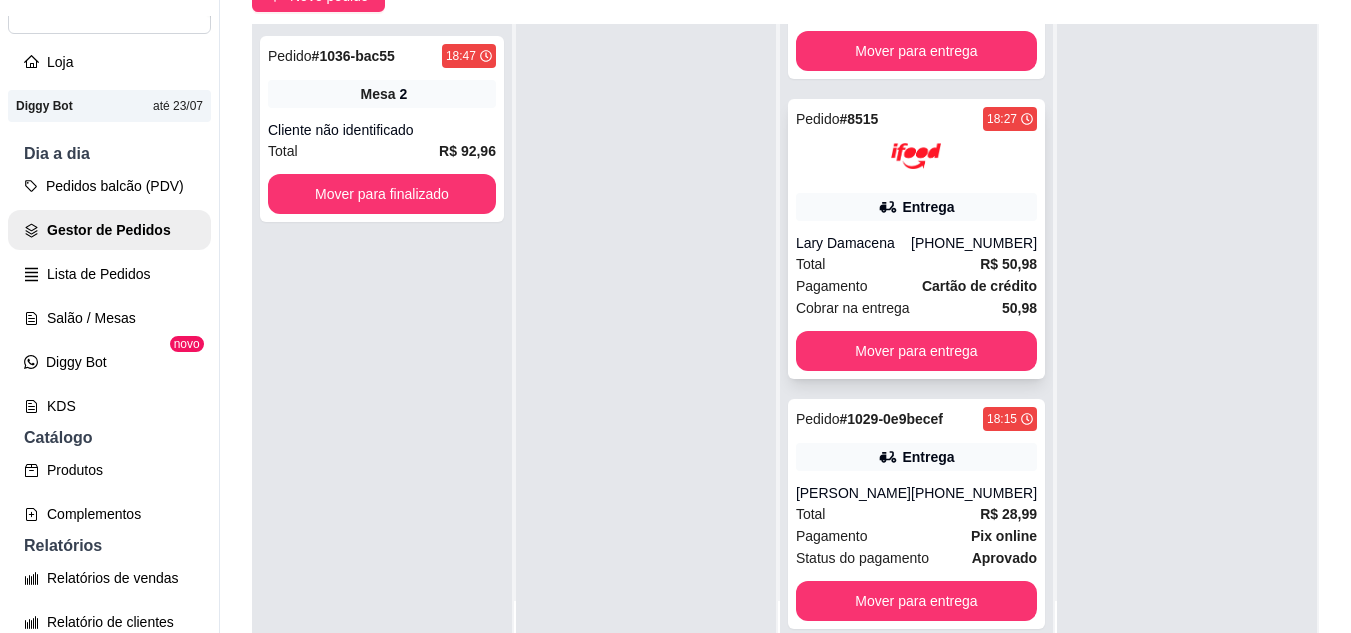 click on "Entrega" at bounding box center (916, 207) 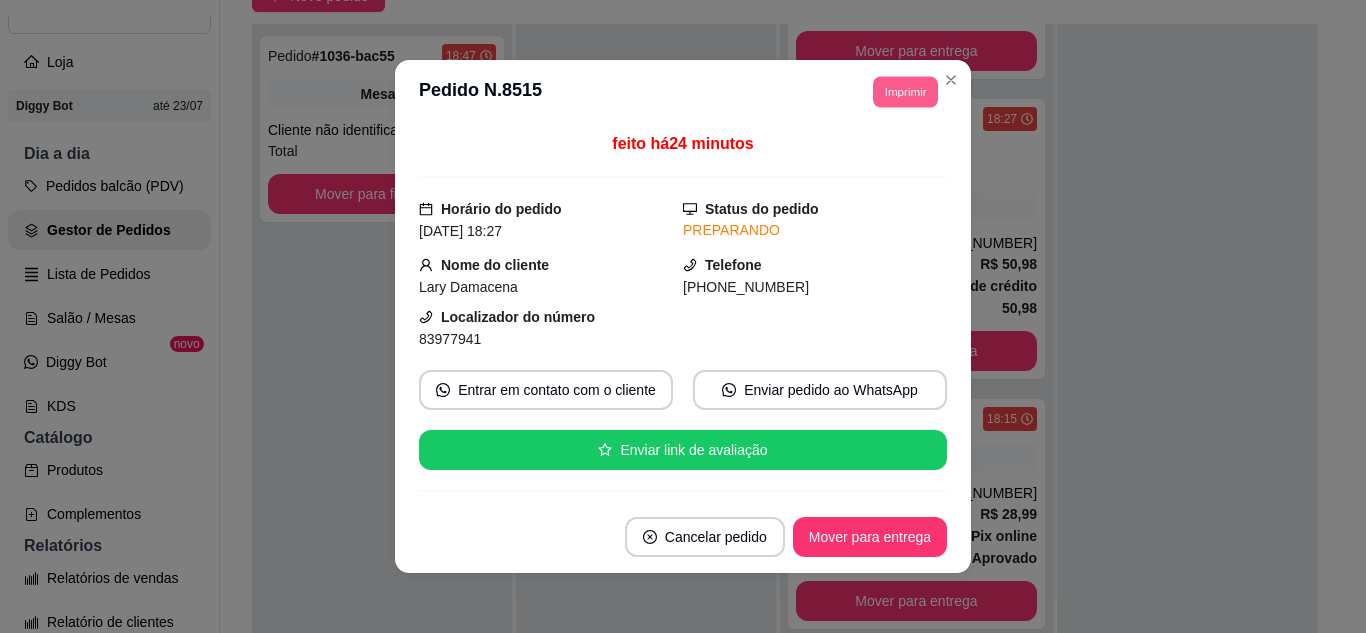 click on "Imprimir" at bounding box center (905, 91) 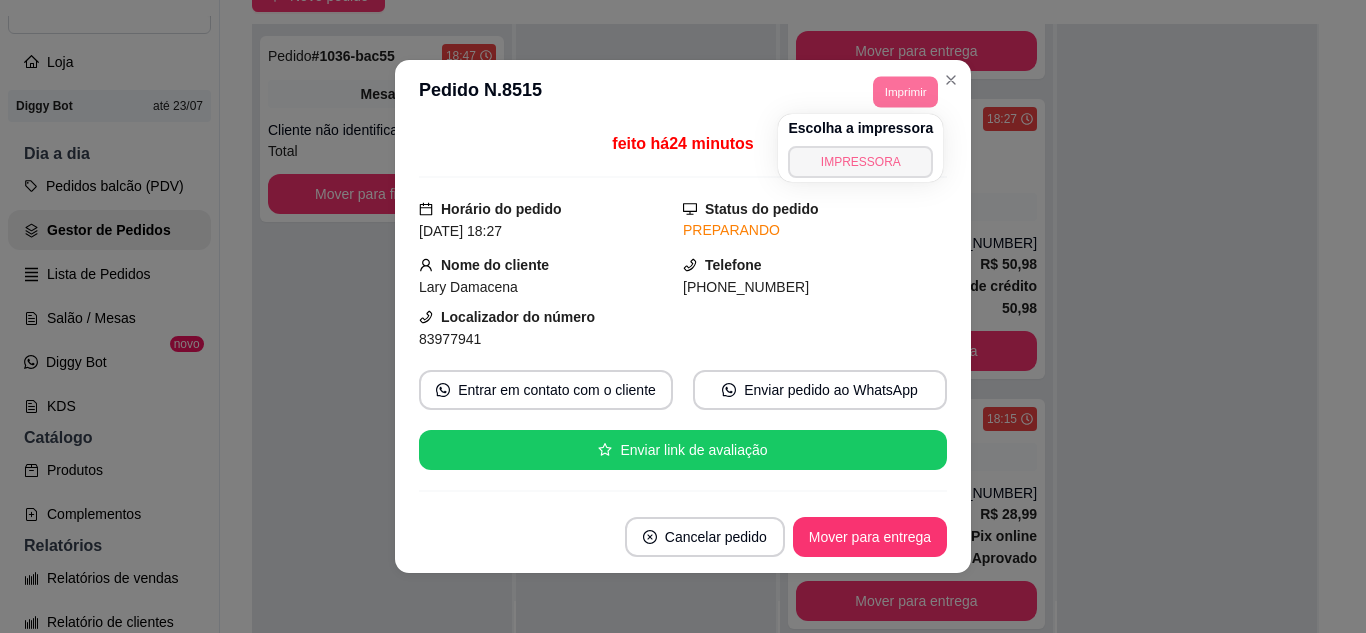 click on "IMPRESSORA" at bounding box center (860, 162) 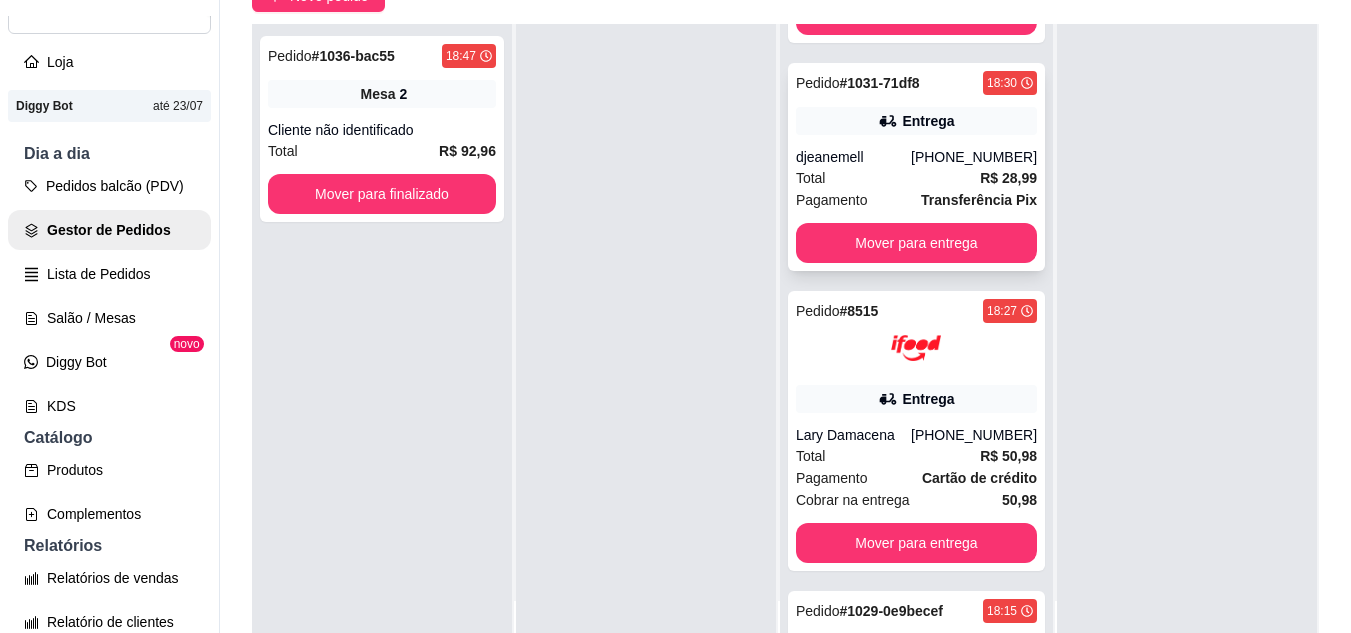 scroll, scrollTop: 721, scrollLeft: 0, axis: vertical 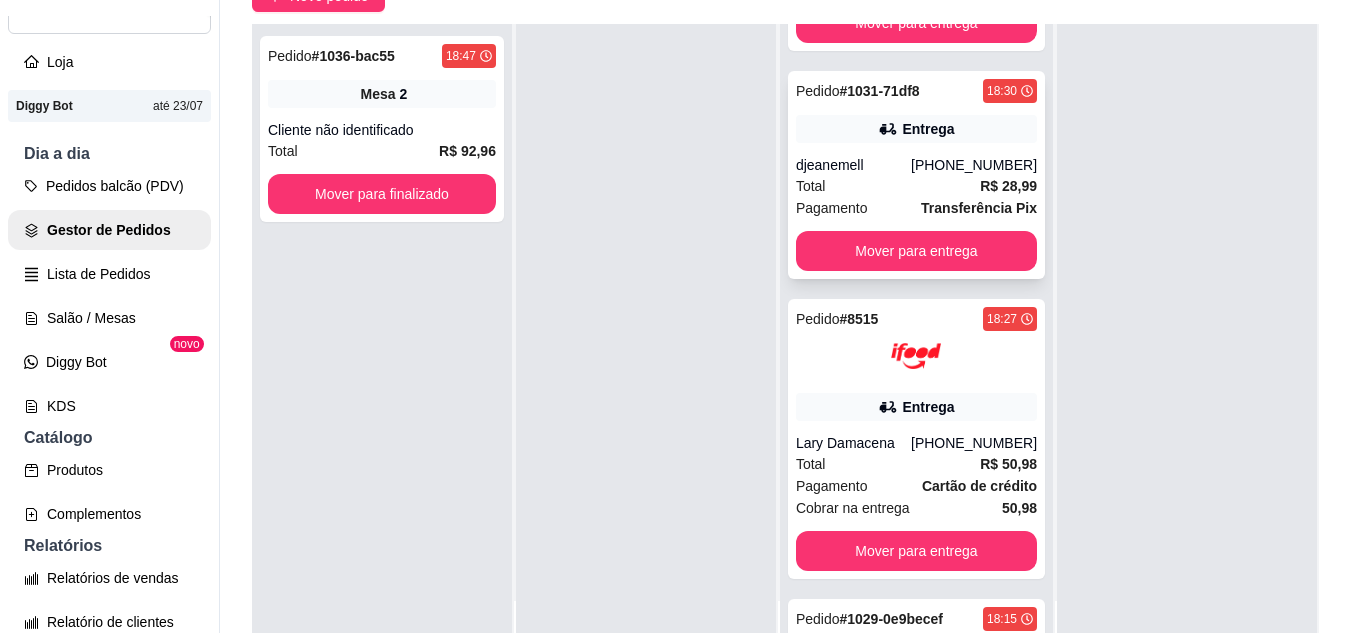 click on "Entrega" at bounding box center (916, 129) 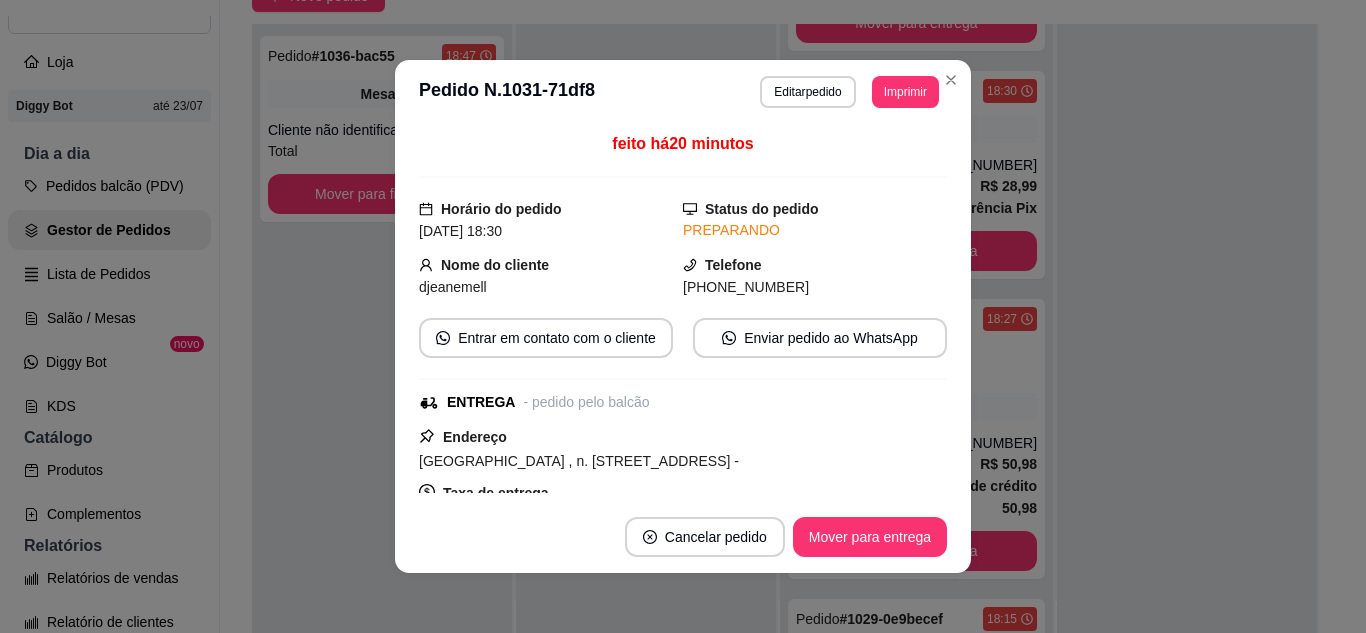click on "**********" at bounding box center [683, 92] 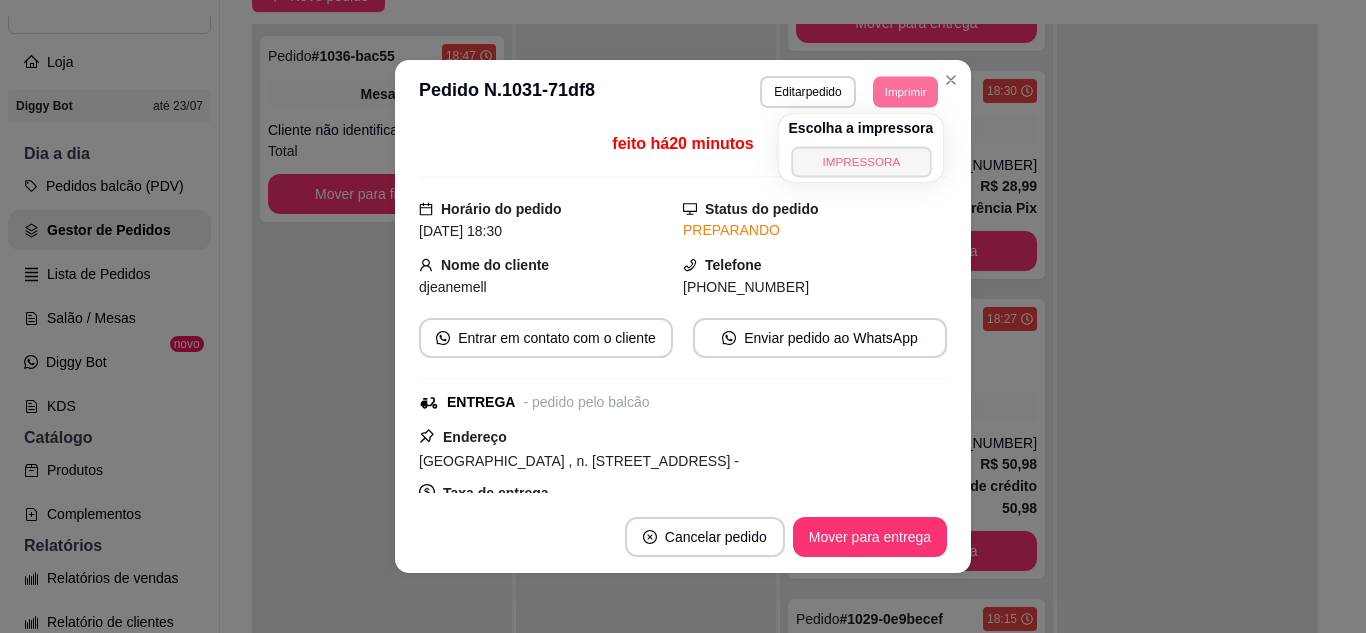click on "IMPRESSORA" at bounding box center [861, 161] 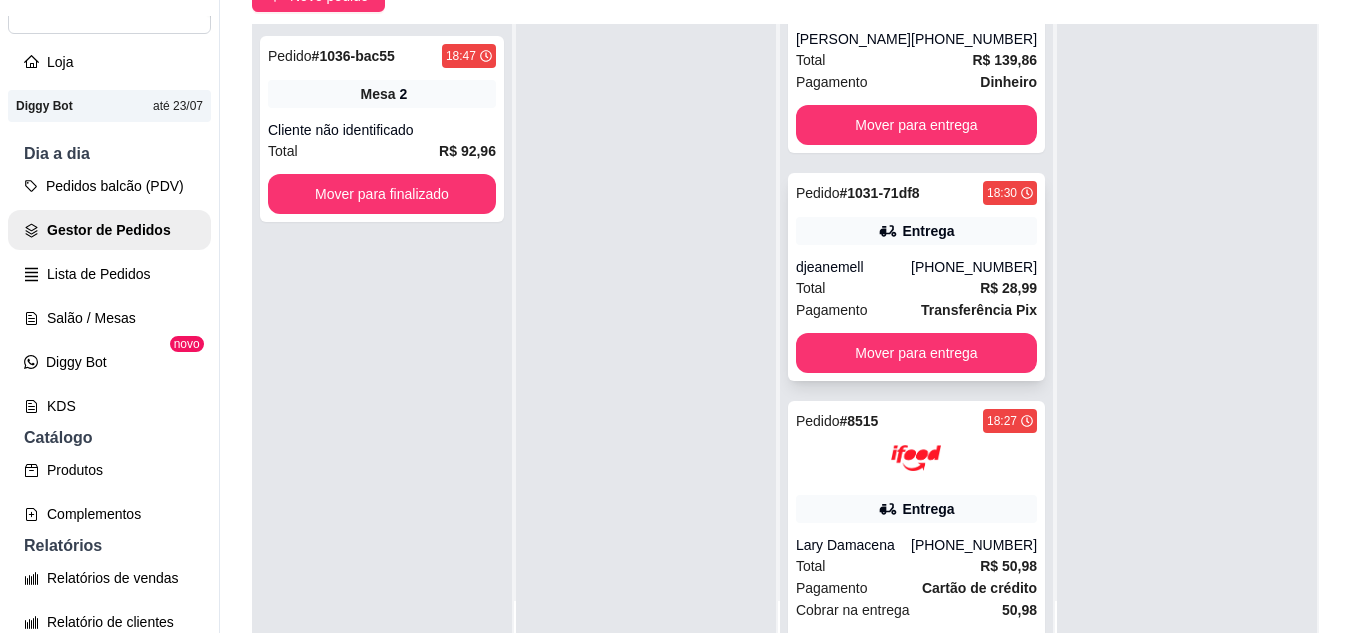 scroll, scrollTop: 521, scrollLeft: 0, axis: vertical 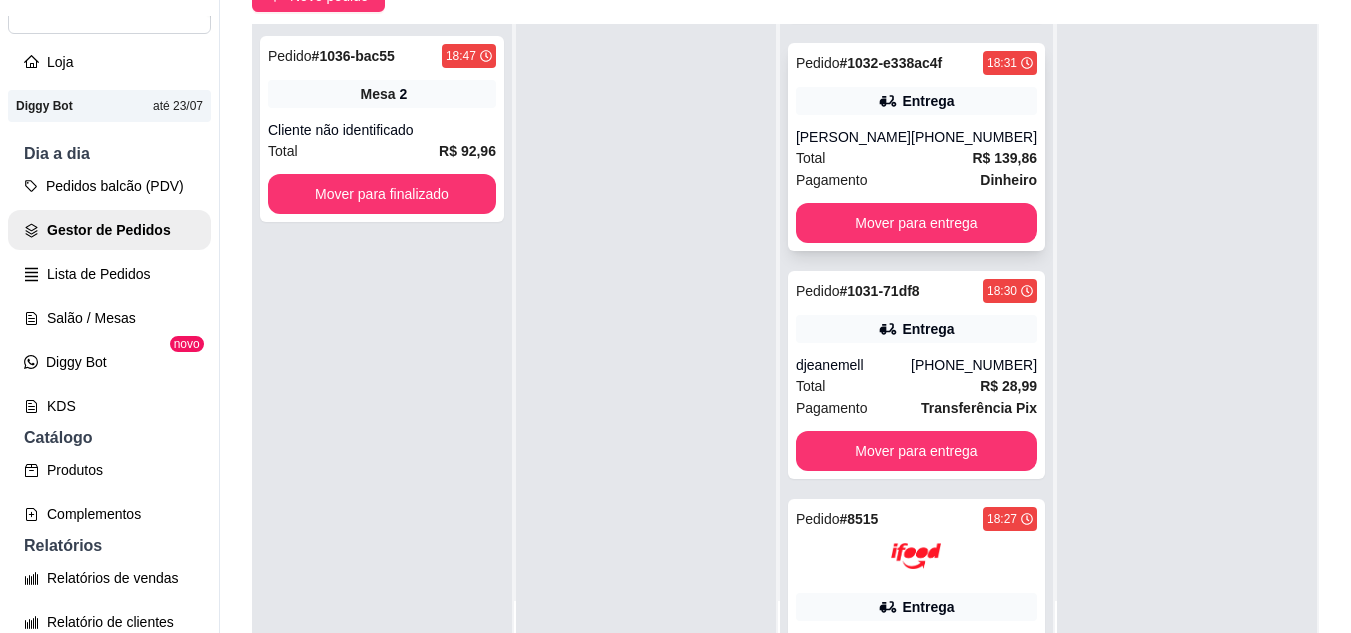 click on "Pedido  # 1032-e338ac4f 18:31 Entrega [PERSON_NAME]  [PHONE_NUMBER] Total R$ 139,86 Pagamento Dinheiro Mover para entrega" at bounding box center (916, 147) 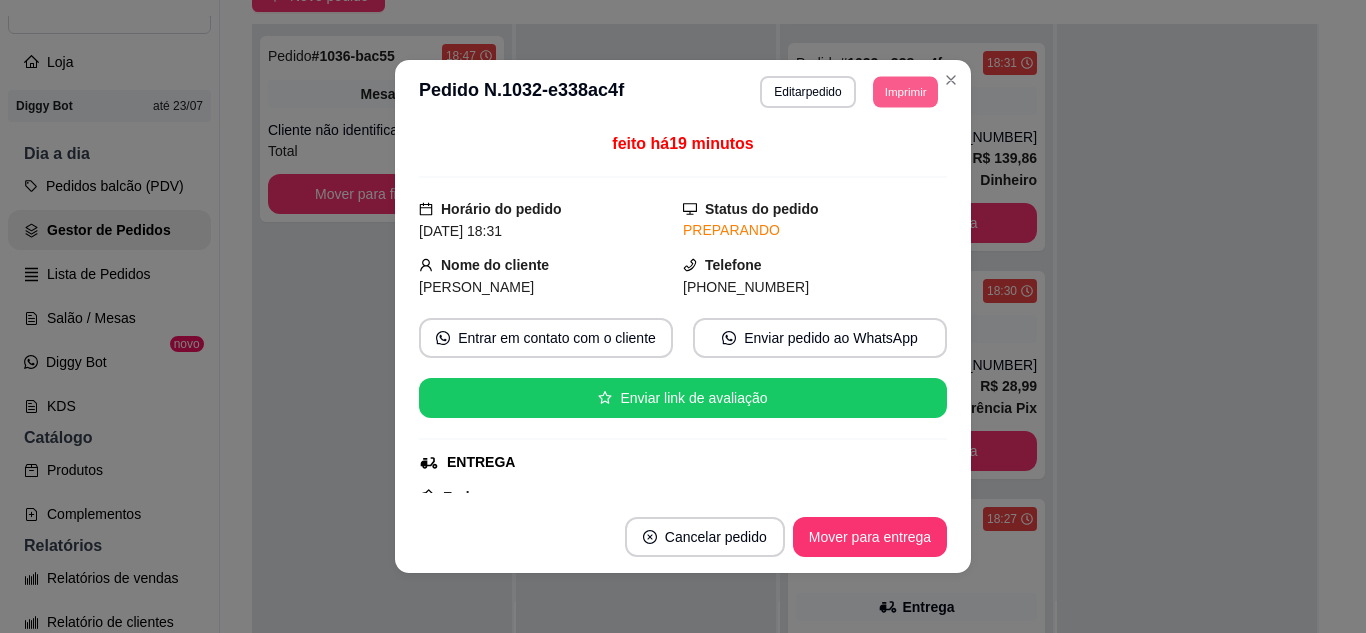 click on "Imprimir" at bounding box center (905, 91) 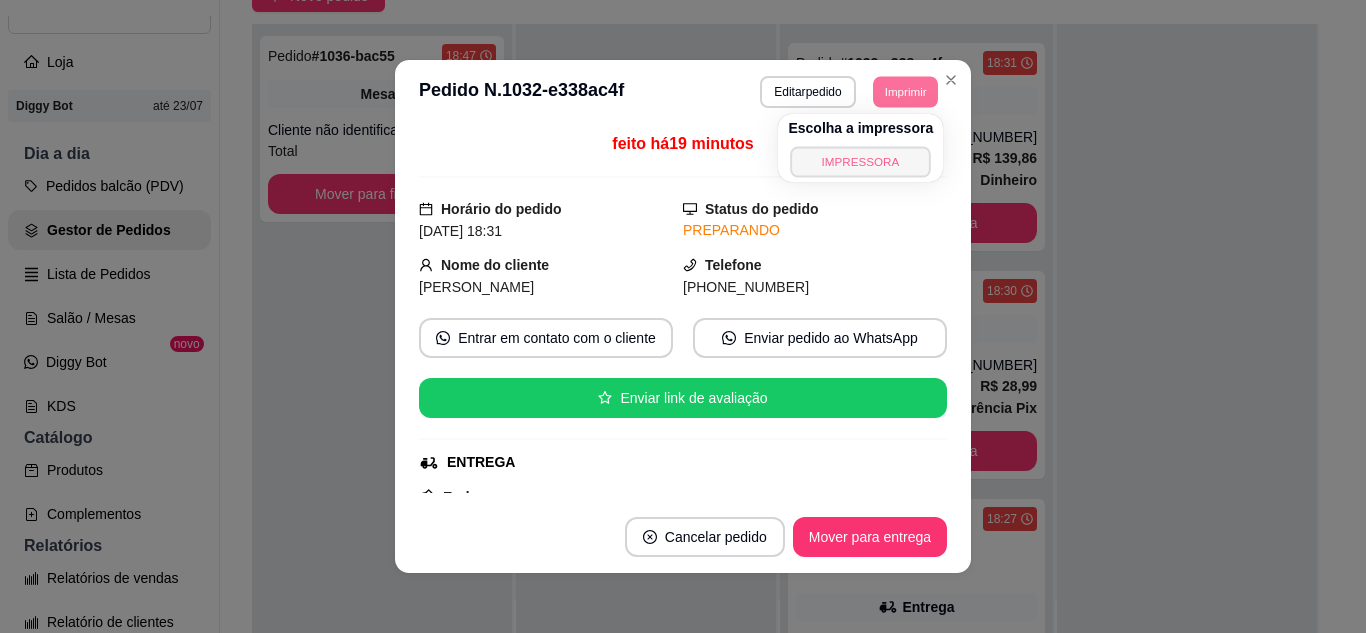 click on "IMPRESSORA" at bounding box center (861, 161) 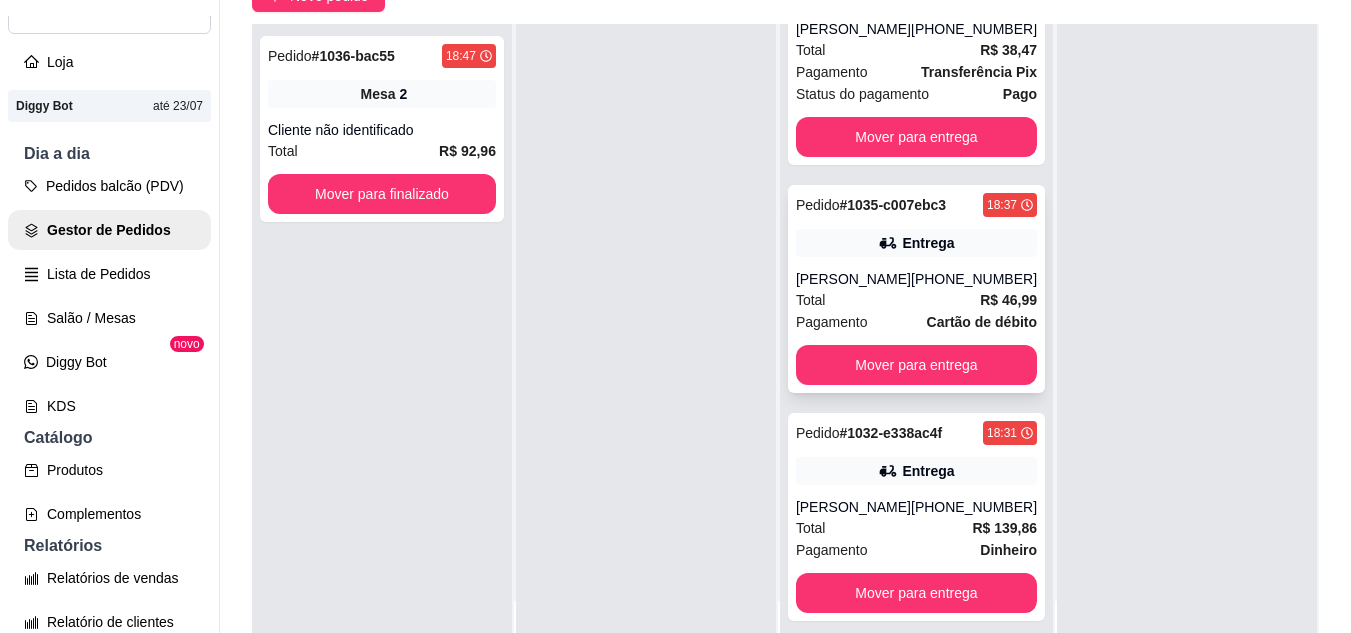 scroll, scrollTop: 121, scrollLeft: 0, axis: vertical 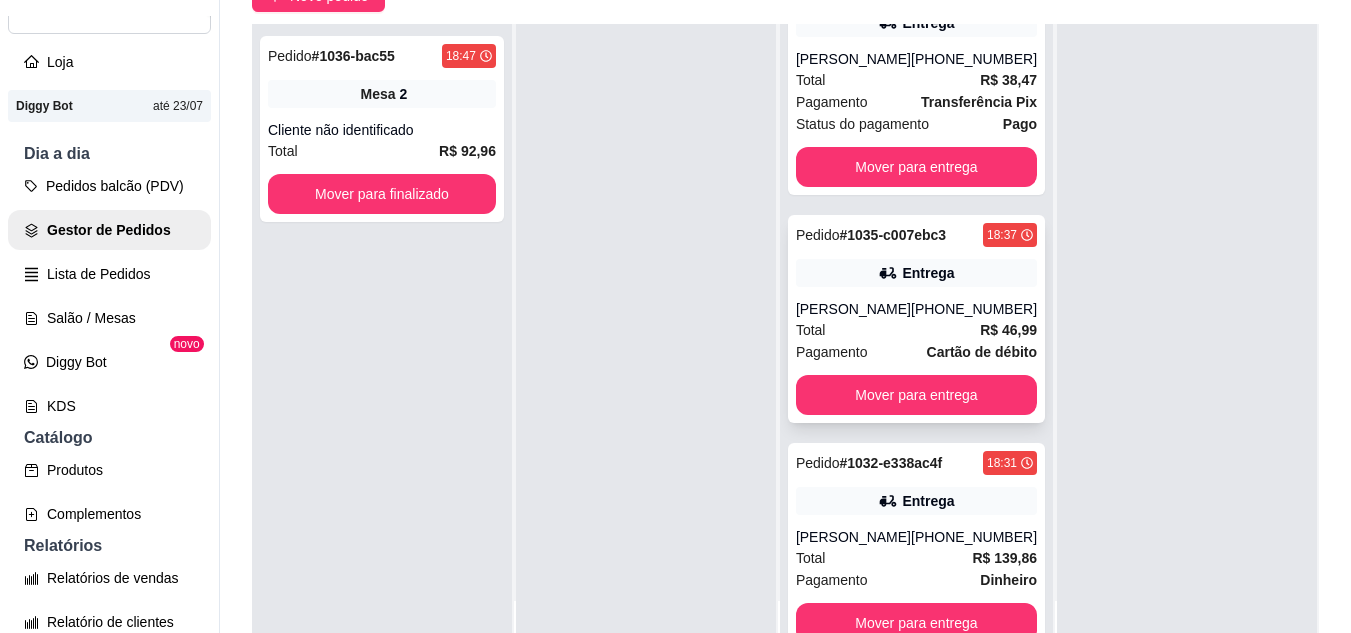 click on "[PERSON_NAME]" at bounding box center (853, 309) 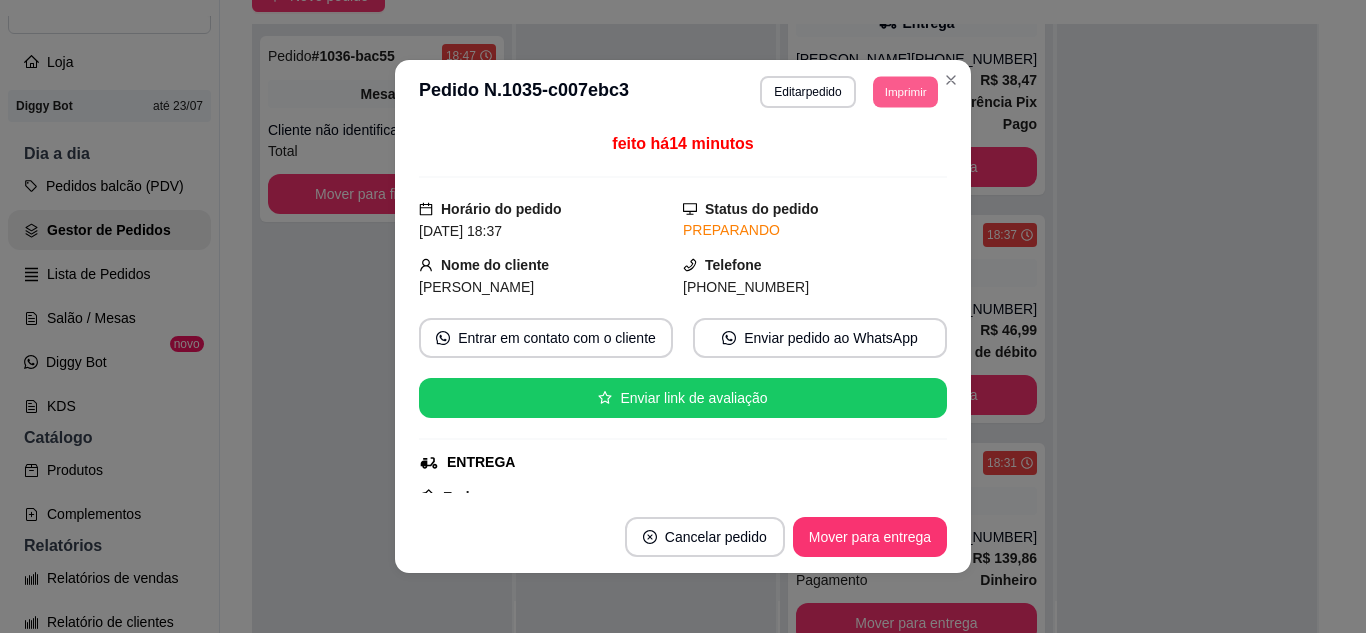 click on "Imprimir" at bounding box center (905, 91) 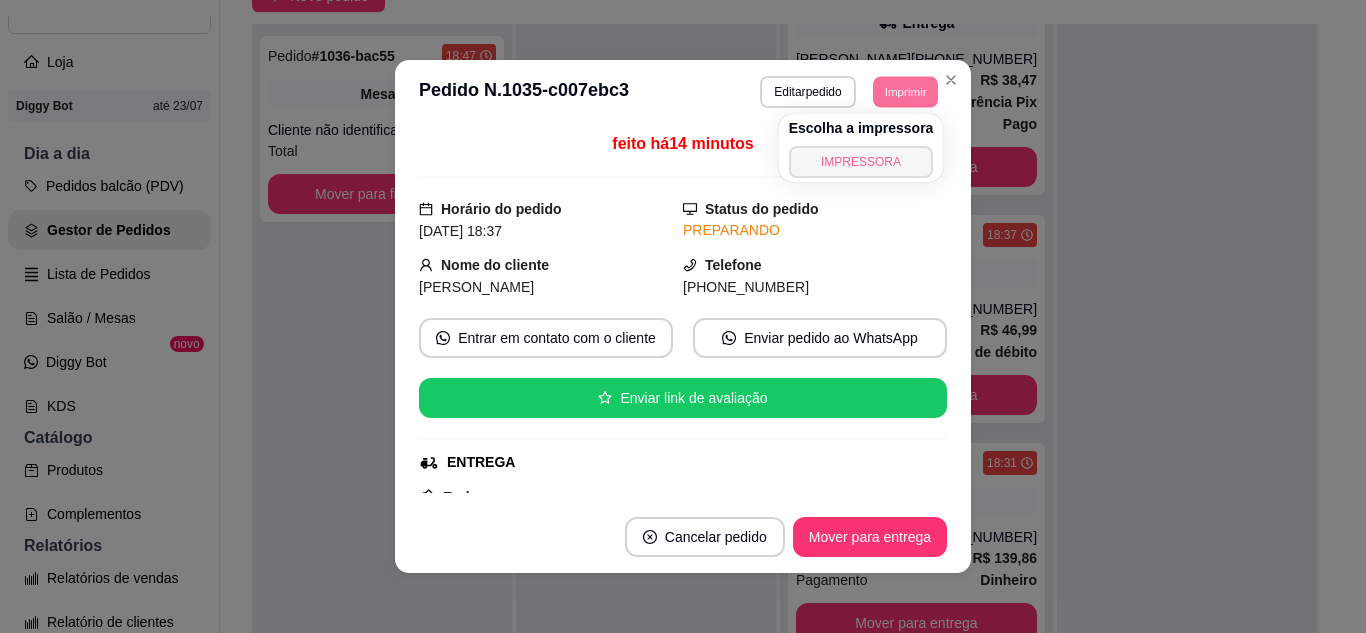 click on "IMPRESSORA" at bounding box center [861, 162] 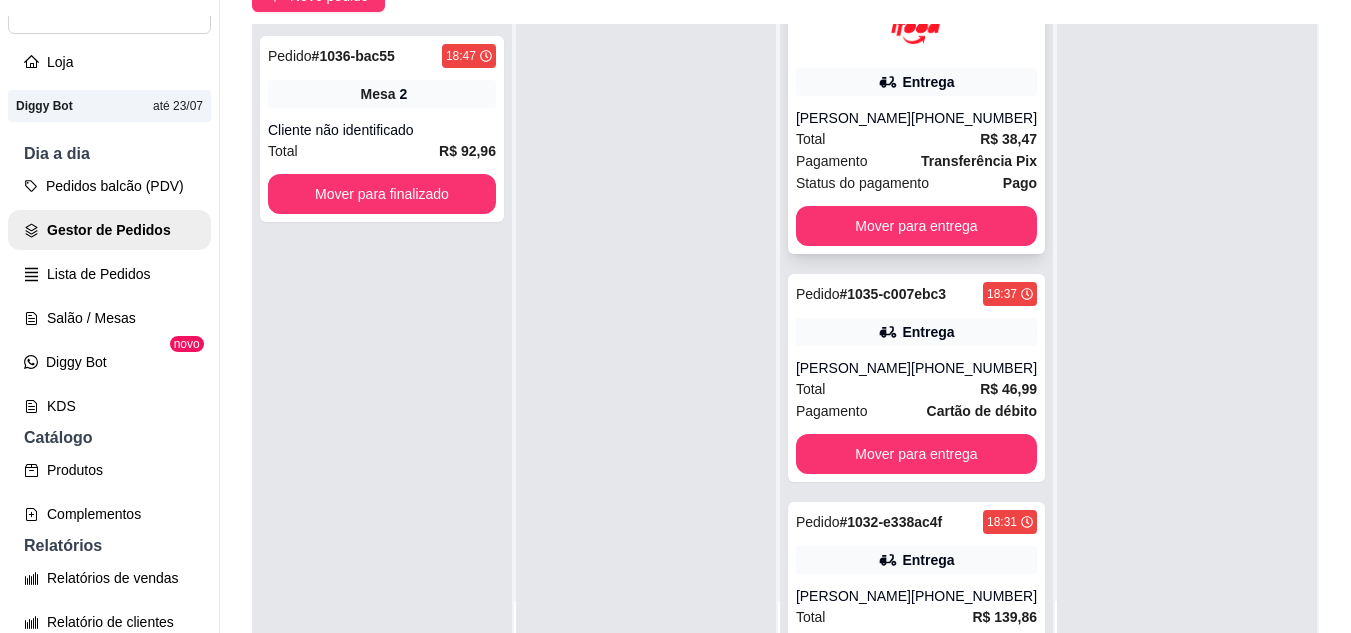 scroll, scrollTop: 0, scrollLeft: 0, axis: both 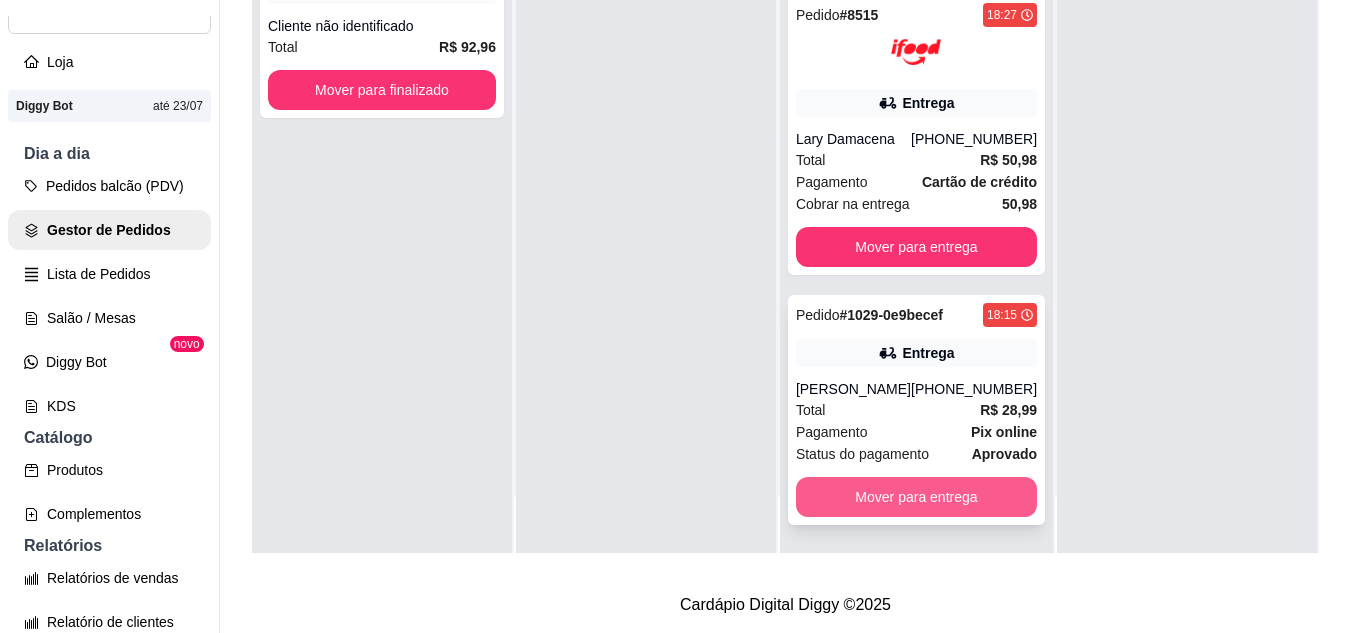 click on "Mover para entrega" at bounding box center (916, 497) 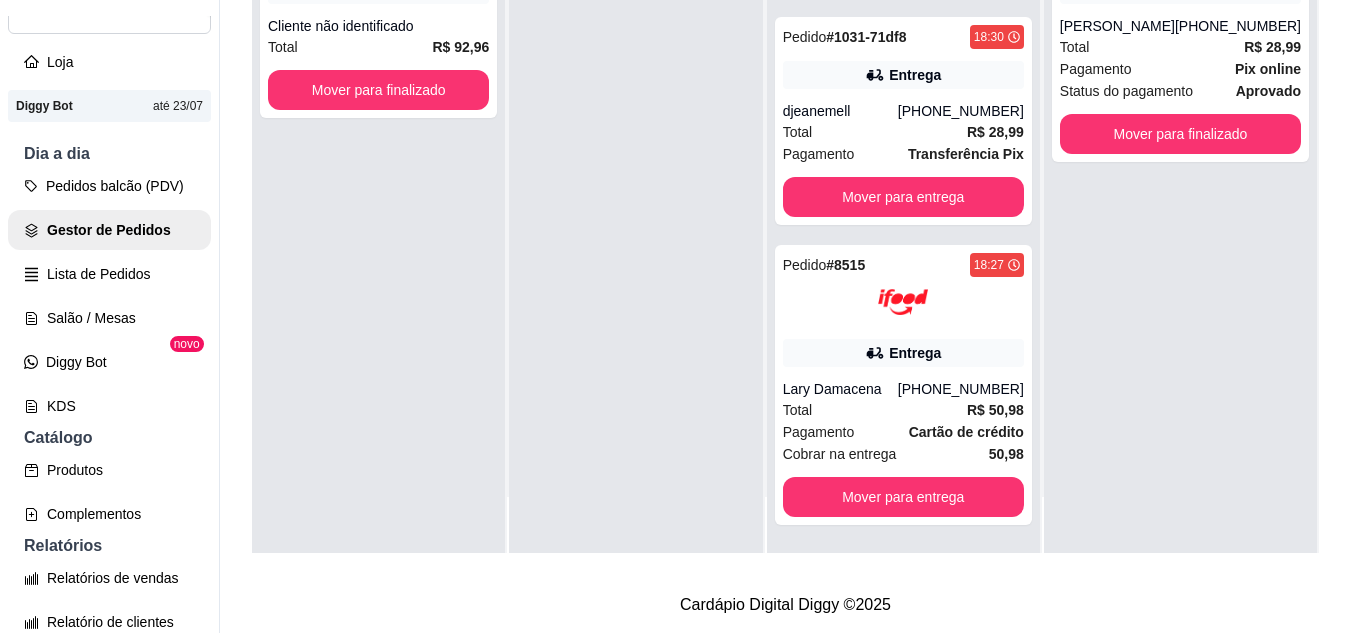 scroll, scrollTop: 671, scrollLeft: 0, axis: vertical 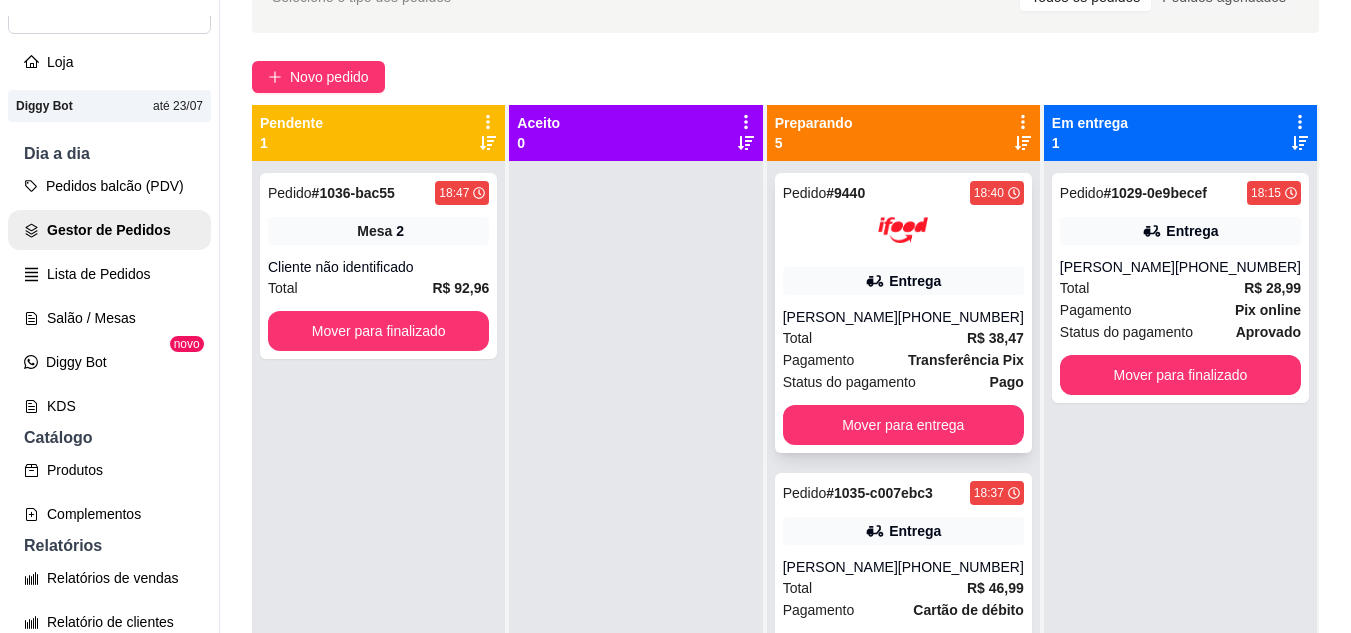 click at bounding box center [903, 230] 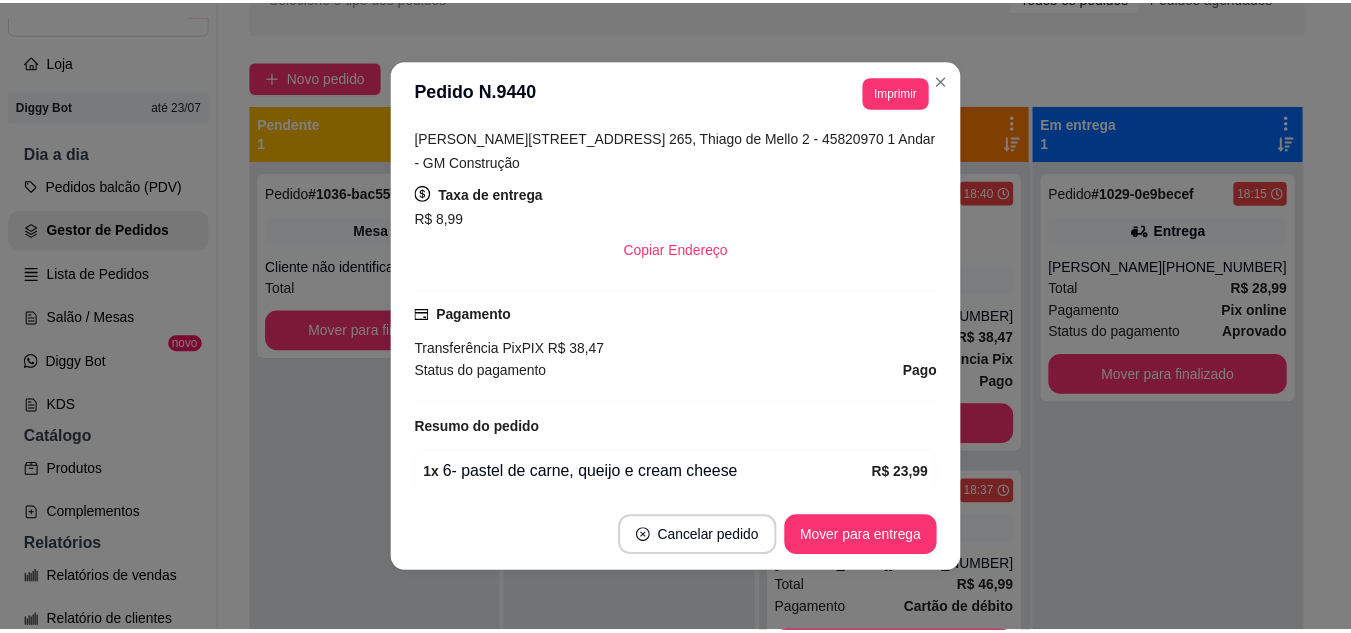 scroll, scrollTop: 400, scrollLeft: 0, axis: vertical 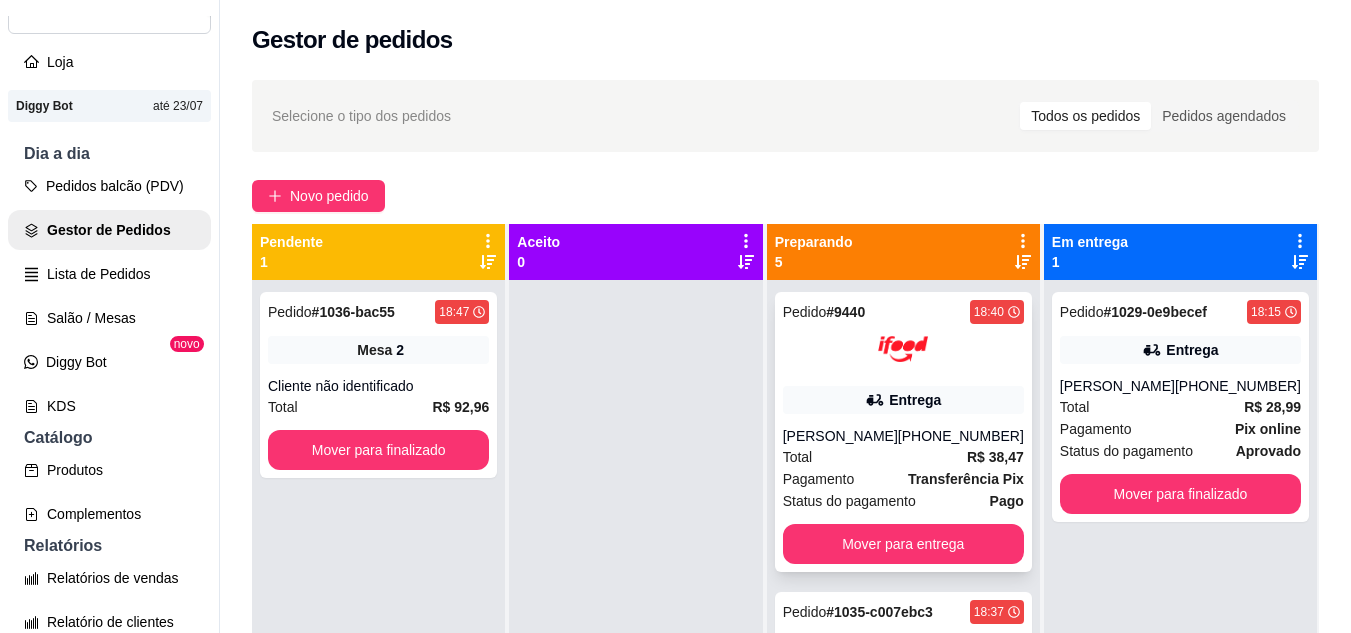click on "Entrega" at bounding box center [915, 400] 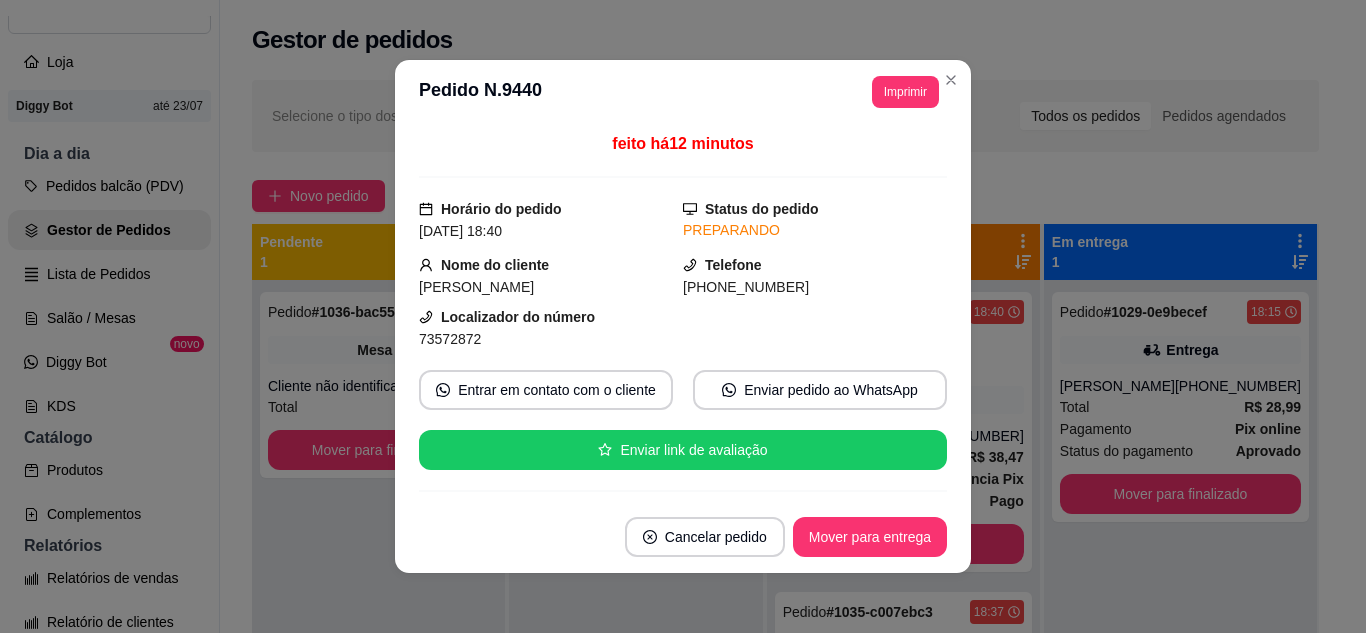 click on "**********" at bounding box center [683, 92] 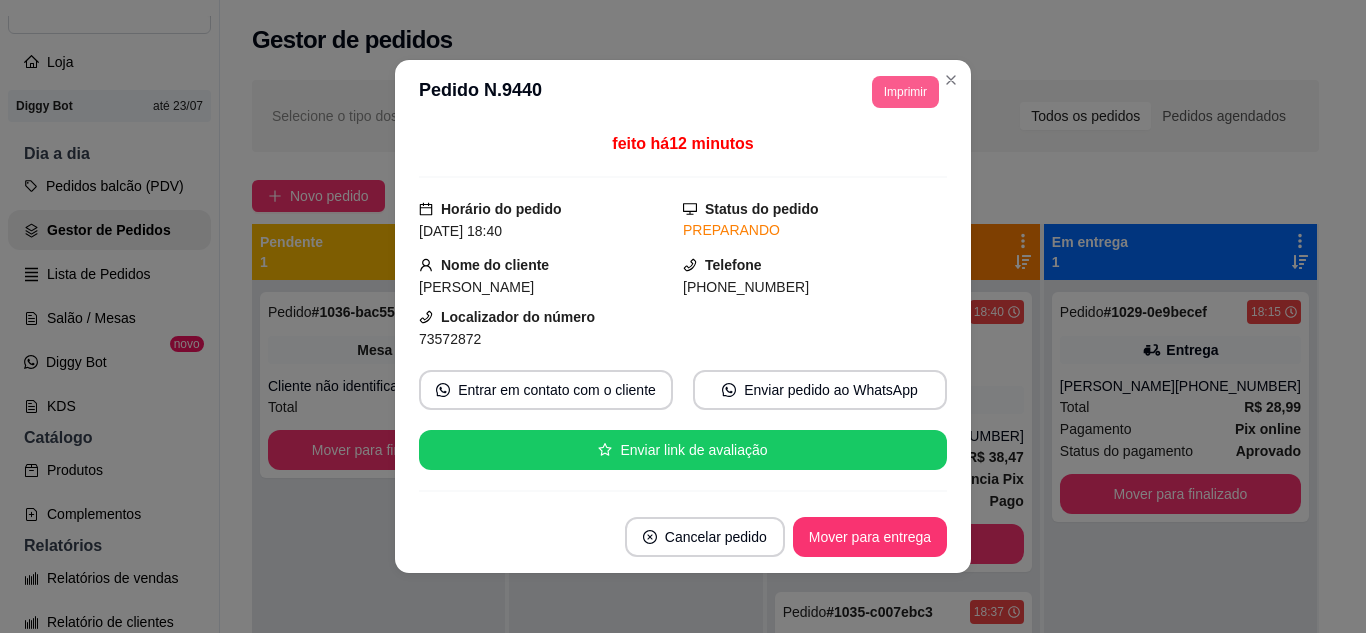 click on "Imprimir" at bounding box center (905, 92) 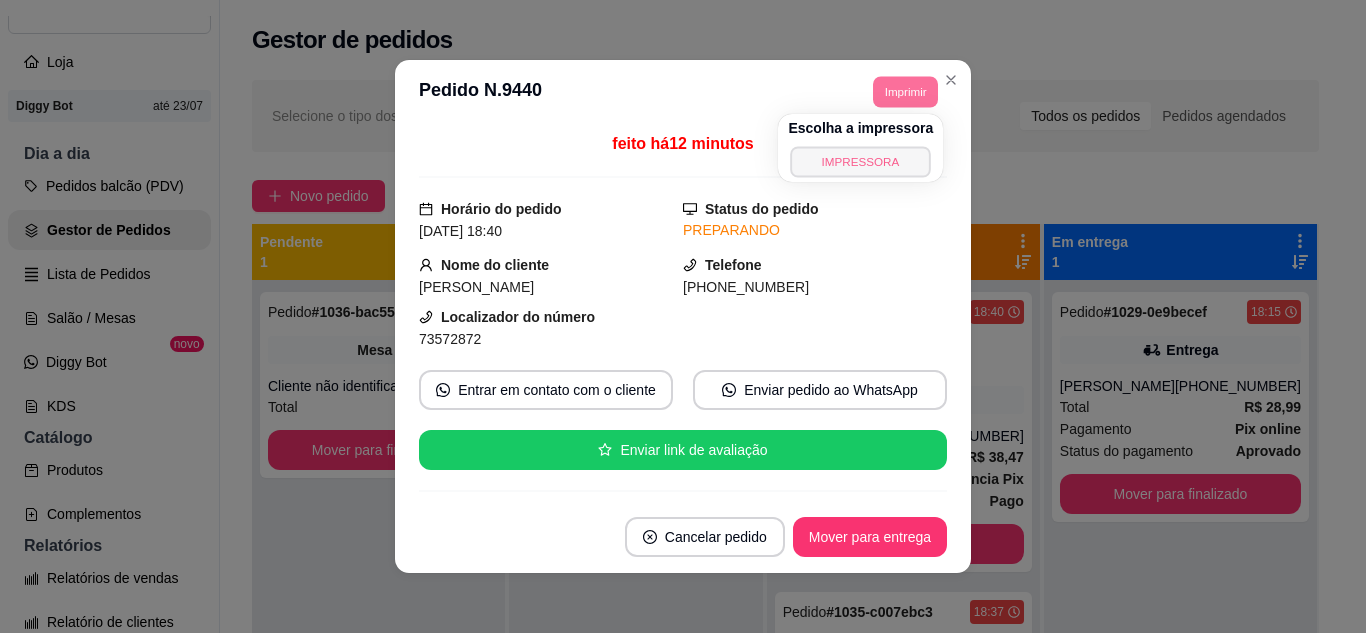 click on "IMPRESSORA" at bounding box center (861, 161) 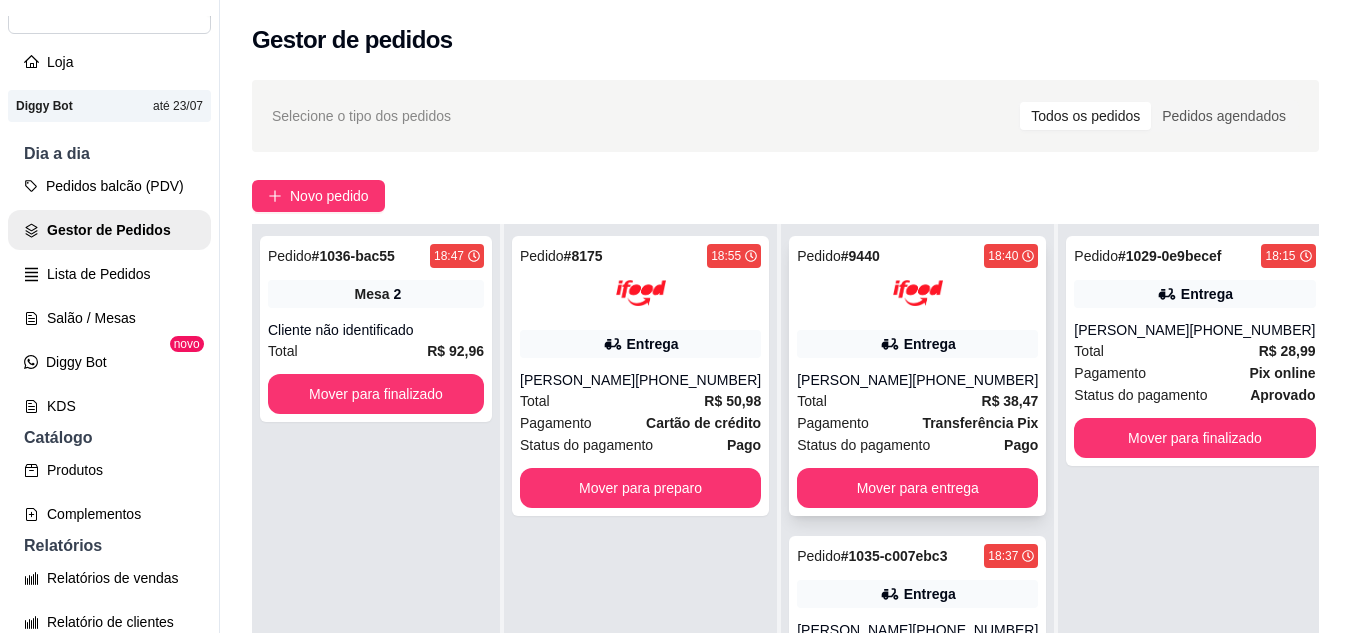 scroll, scrollTop: 0, scrollLeft: 0, axis: both 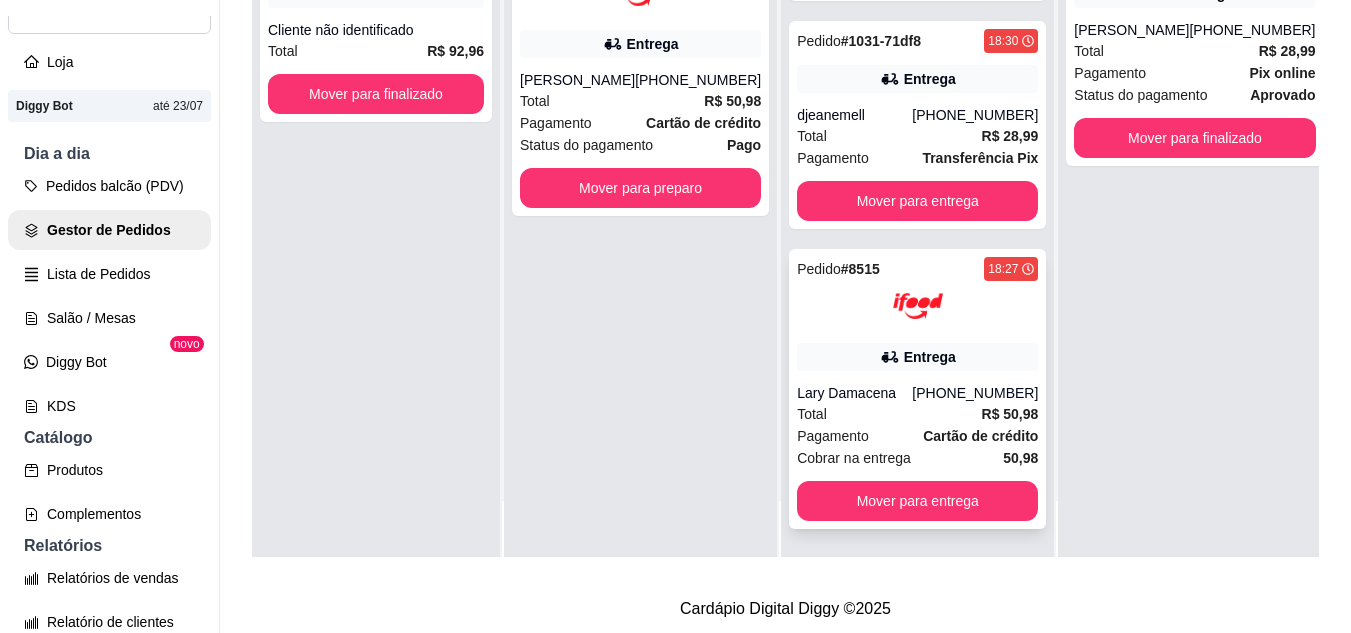 click on "Lary Damacena" at bounding box center (854, 393) 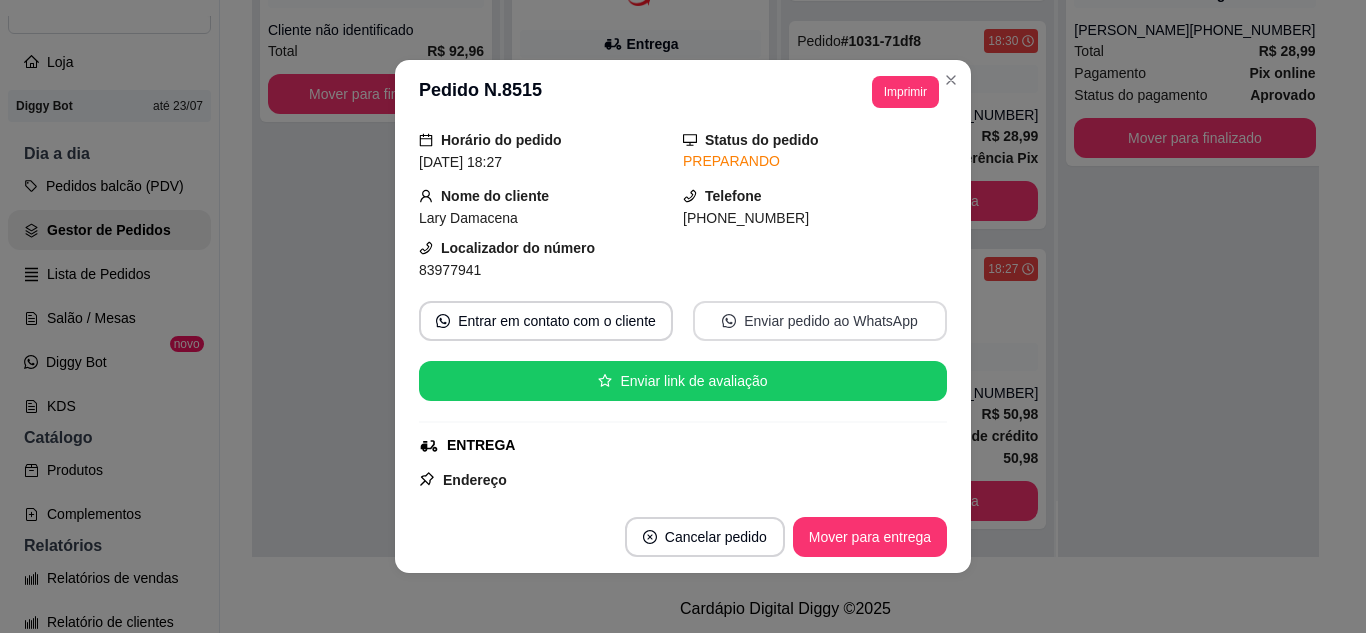 scroll, scrollTop: 100, scrollLeft: 0, axis: vertical 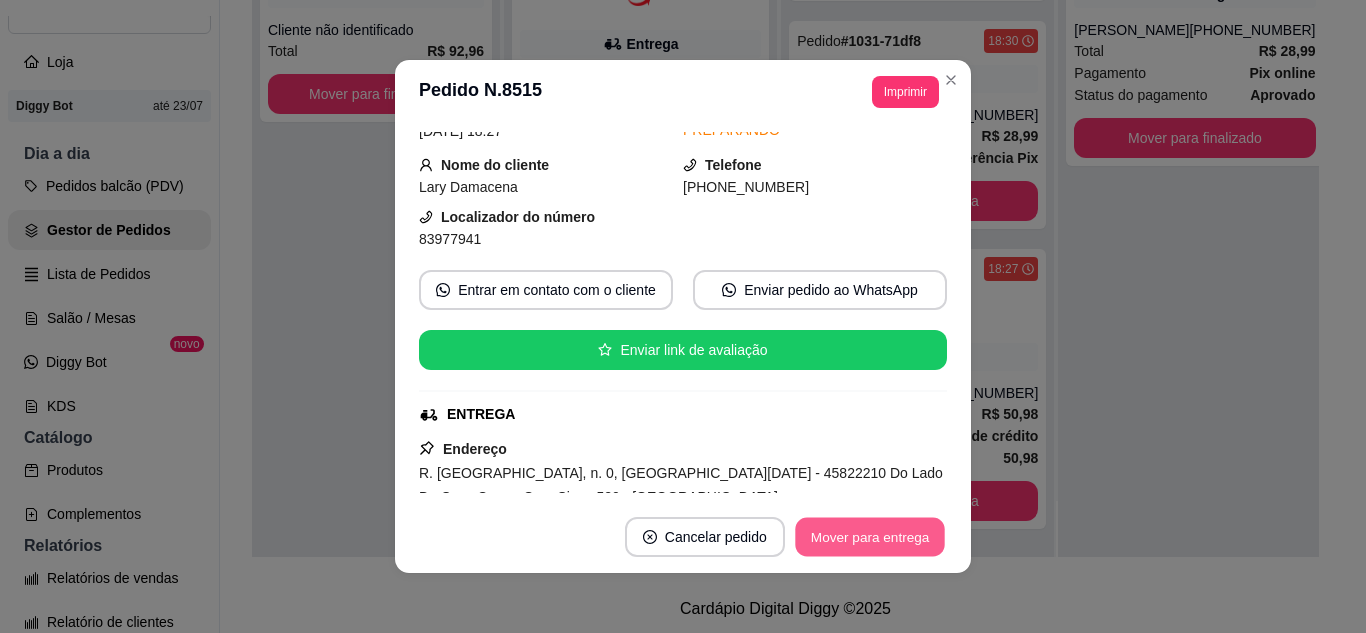 click on "Mover para entrega" at bounding box center (870, 537) 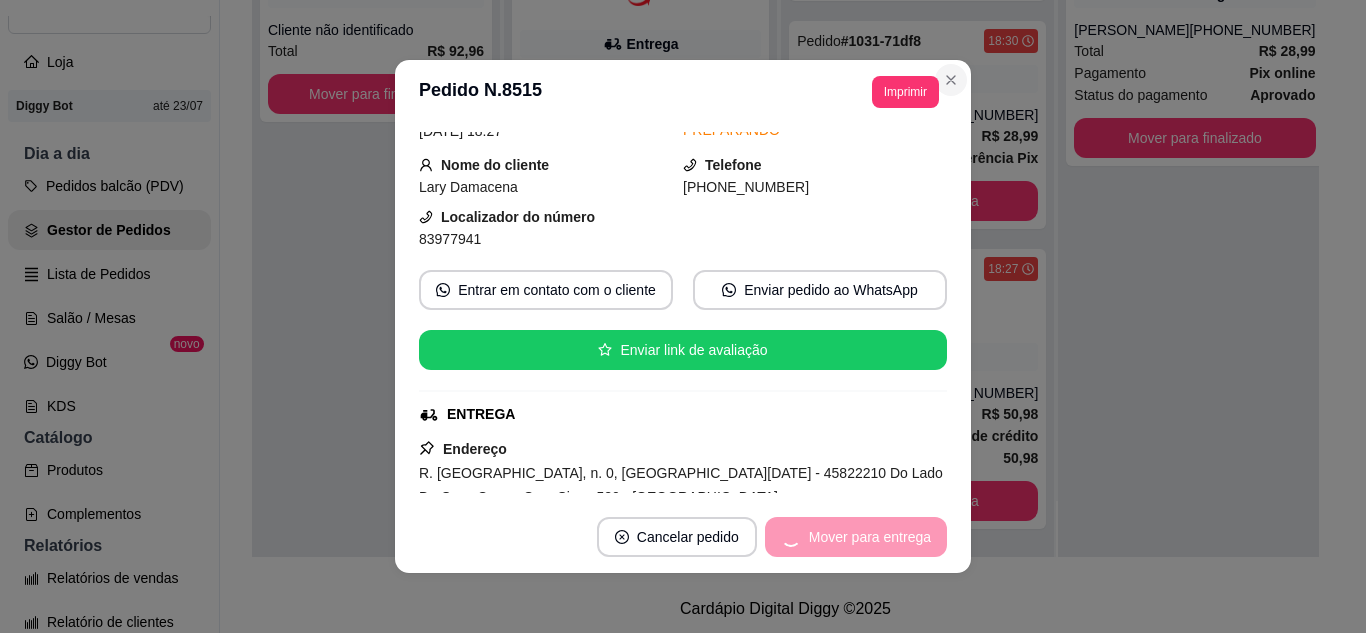scroll, scrollTop: 371, scrollLeft: 0, axis: vertical 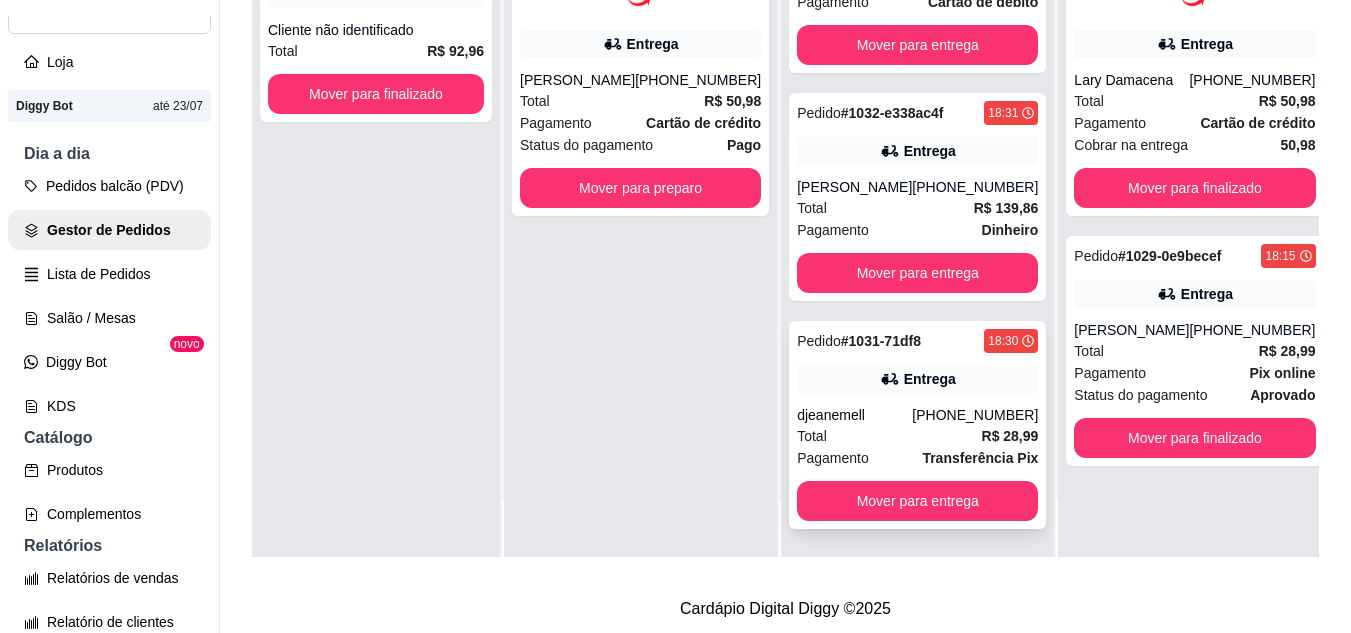 click on "[PHONE_NUMBER]" at bounding box center (975, 415) 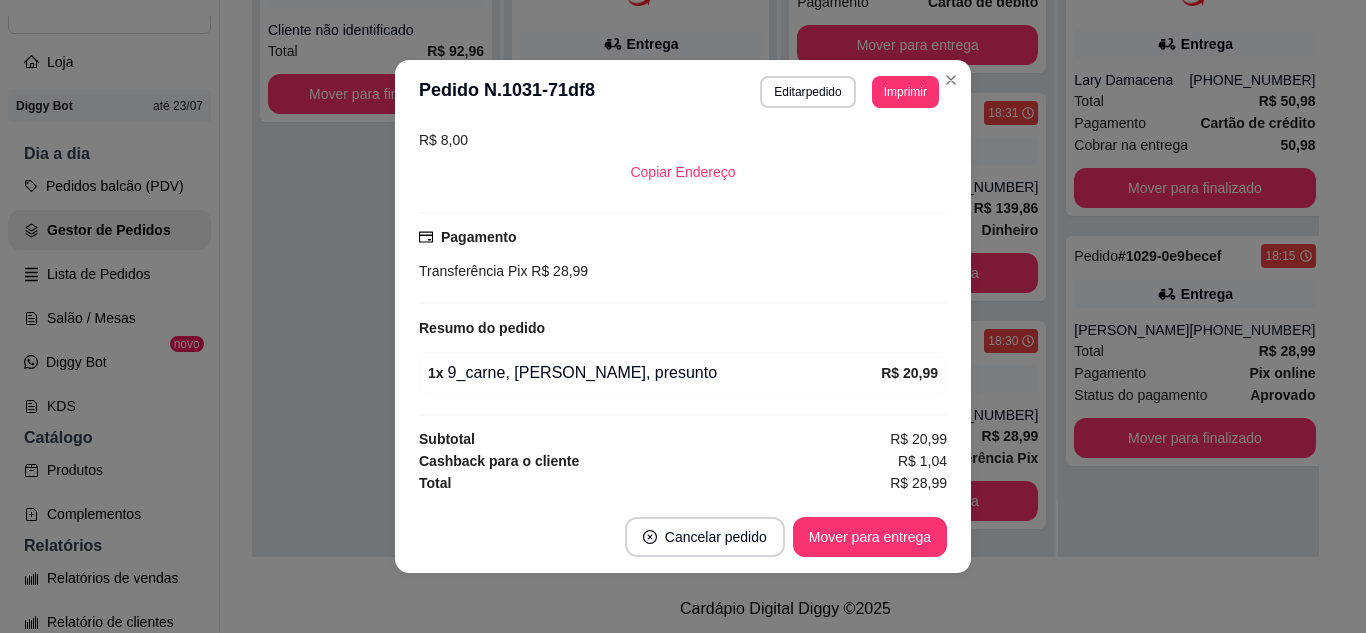 scroll, scrollTop: 378, scrollLeft: 0, axis: vertical 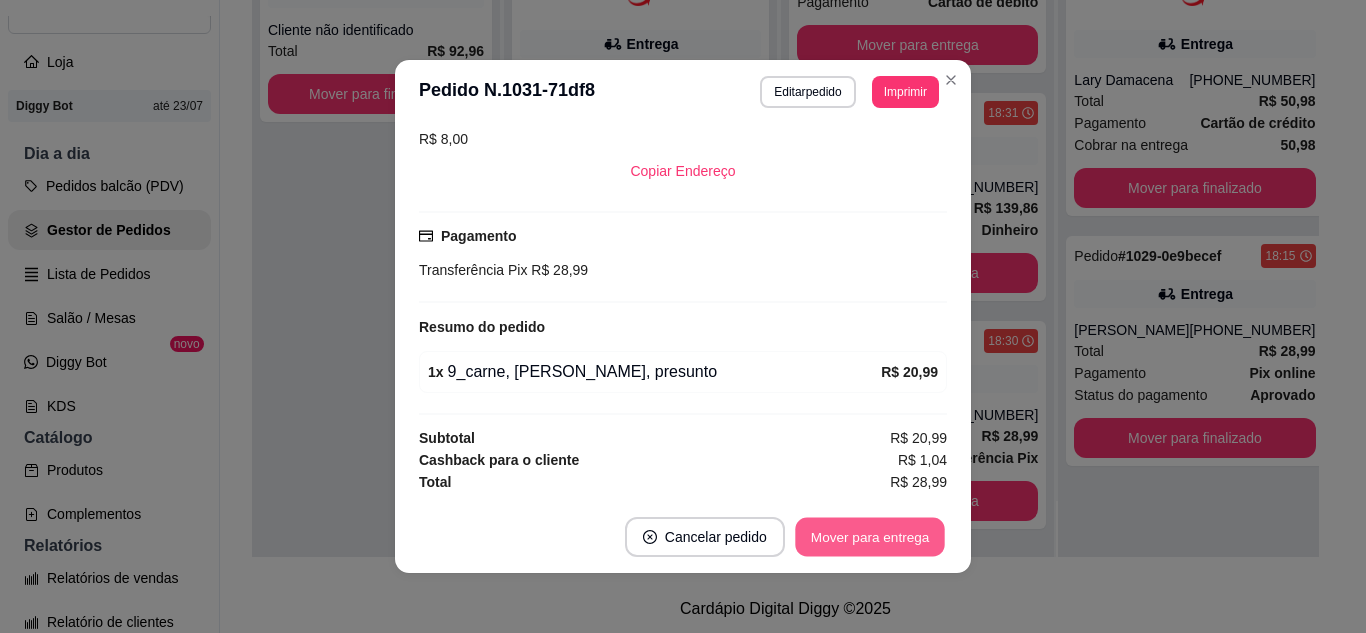 click on "Mover para entrega" at bounding box center [870, 537] 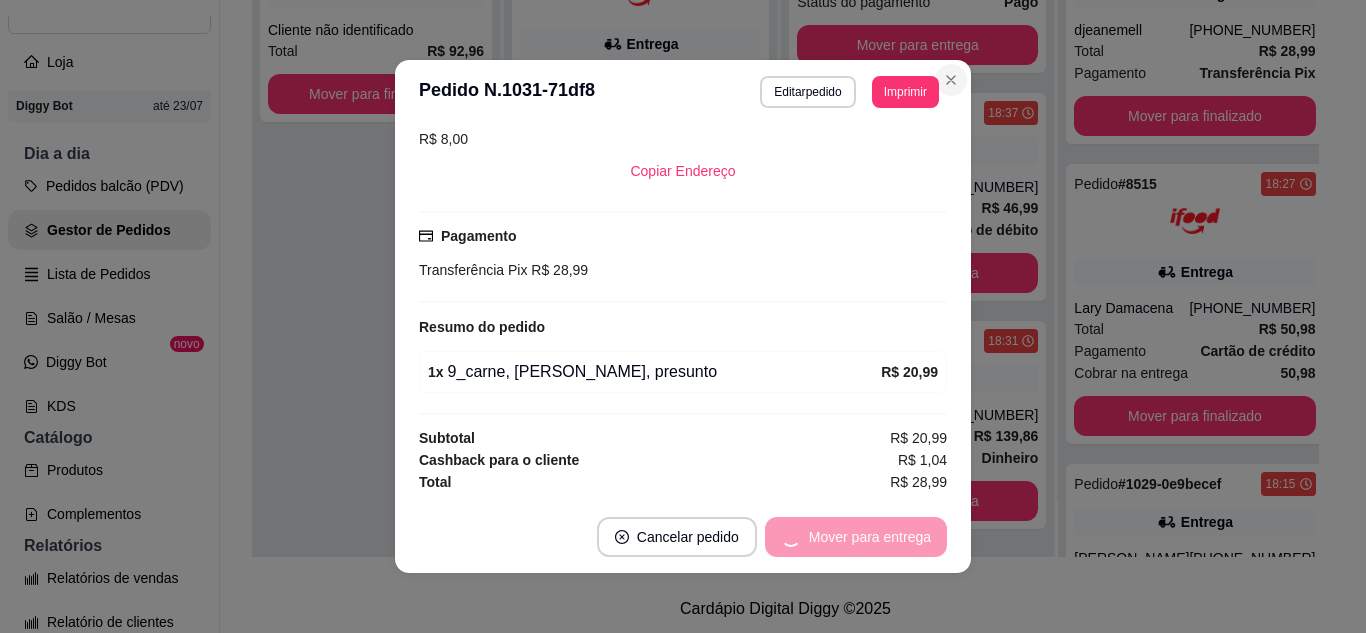 scroll, scrollTop: 143, scrollLeft: 0, axis: vertical 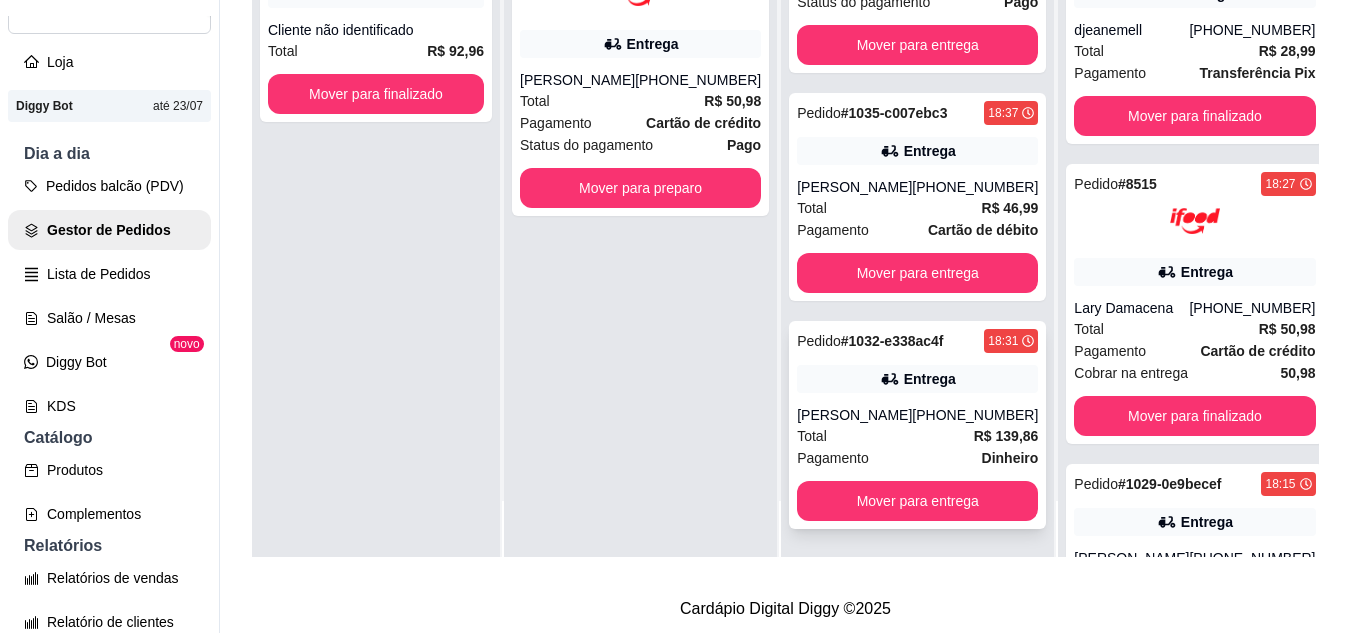 click on "Pedido  # 1032-e338ac4f 18:31 Entrega [PERSON_NAME]  [PHONE_NUMBER] Total R$ 139,86 Pagamento Dinheiro Mover para entrega" at bounding box center [917, 425] 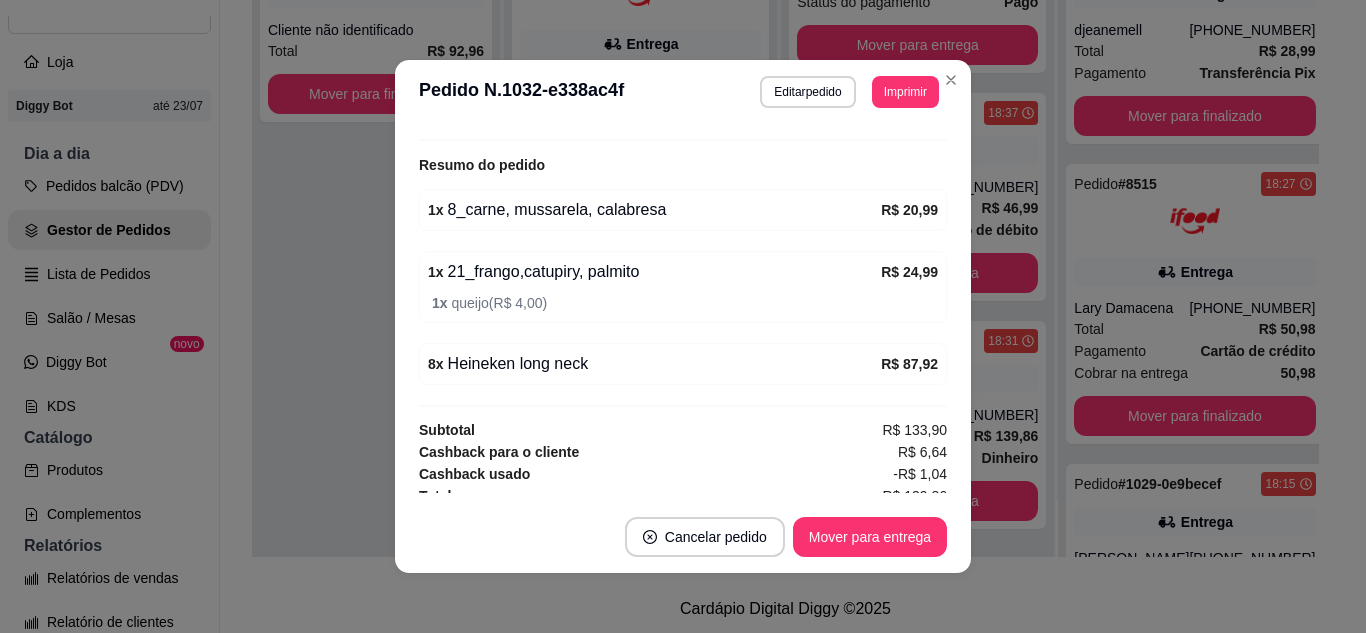 scroll, scrollTop: 658, scrollLeft: 0, axis: vertical 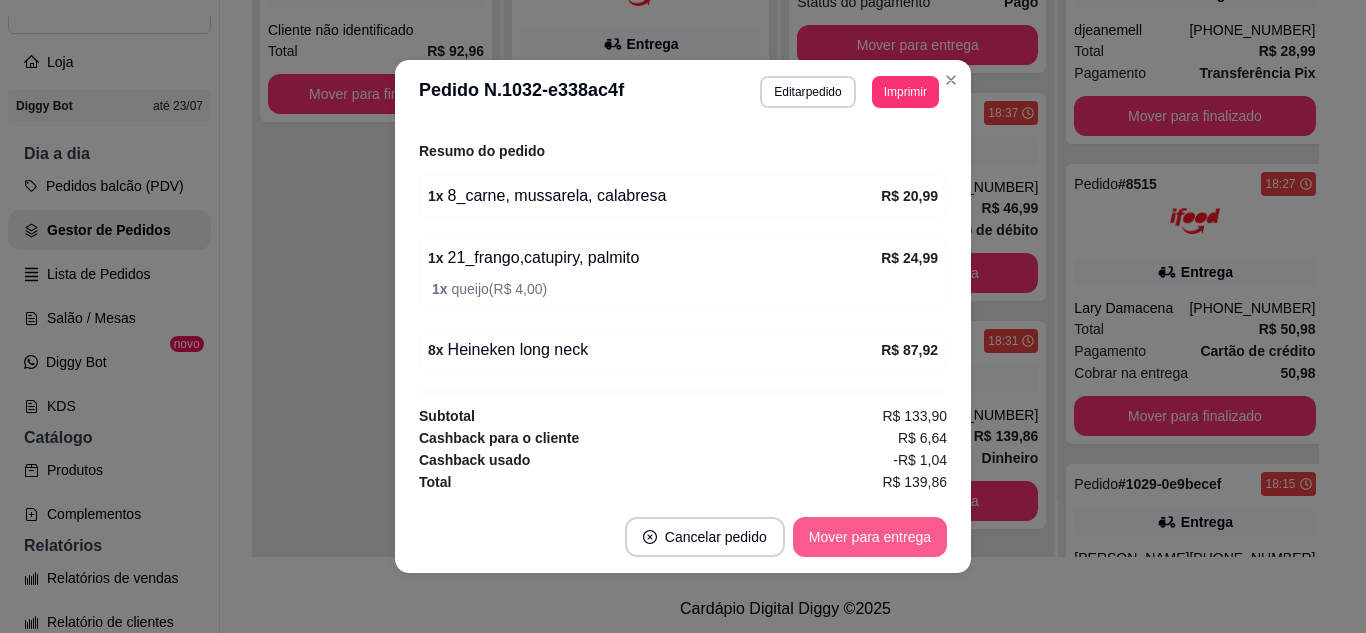 click on "Mover para entrega" at bounding box center [870, 537] 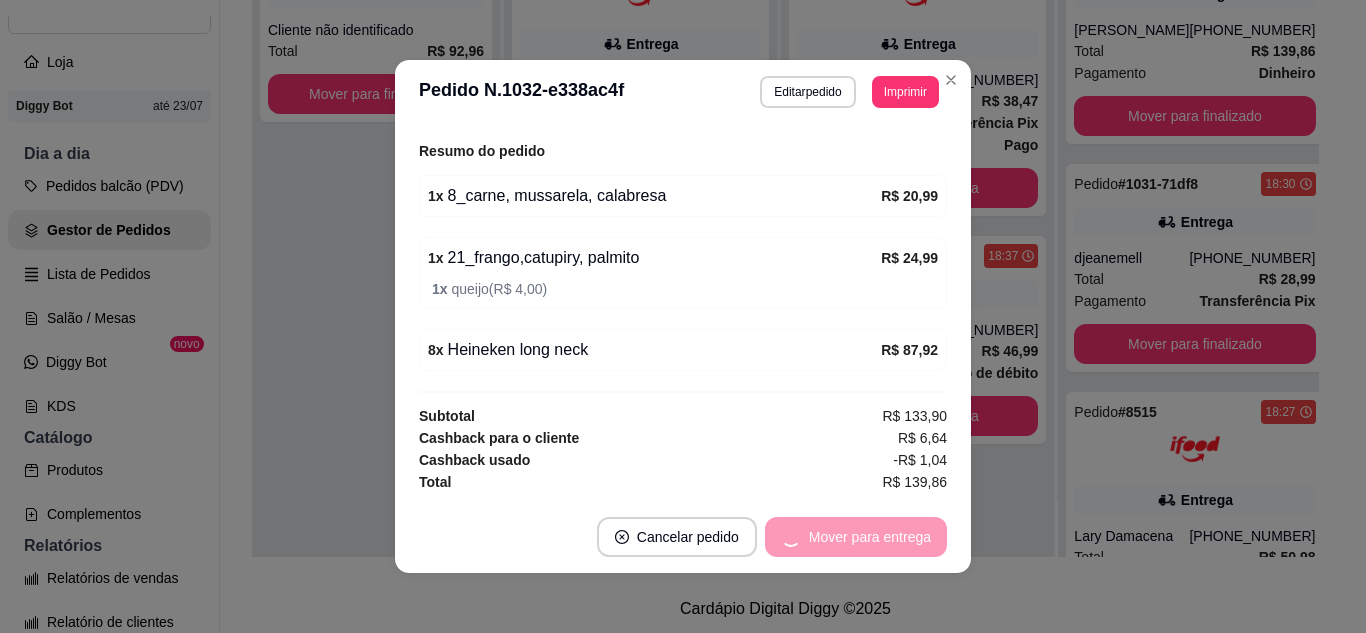 scroll, scrollTop: 0, scrollLeft: 0, axis: both 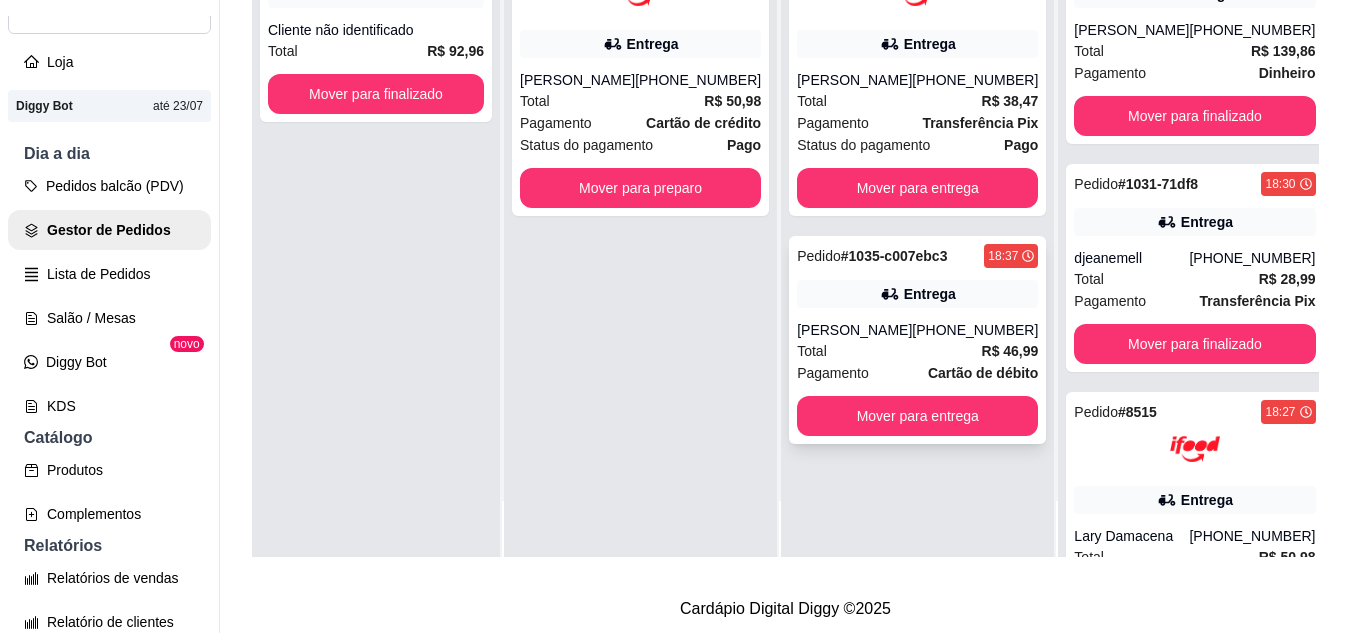 click on "Total R$ 46,99" at bounding box center (917, 351) 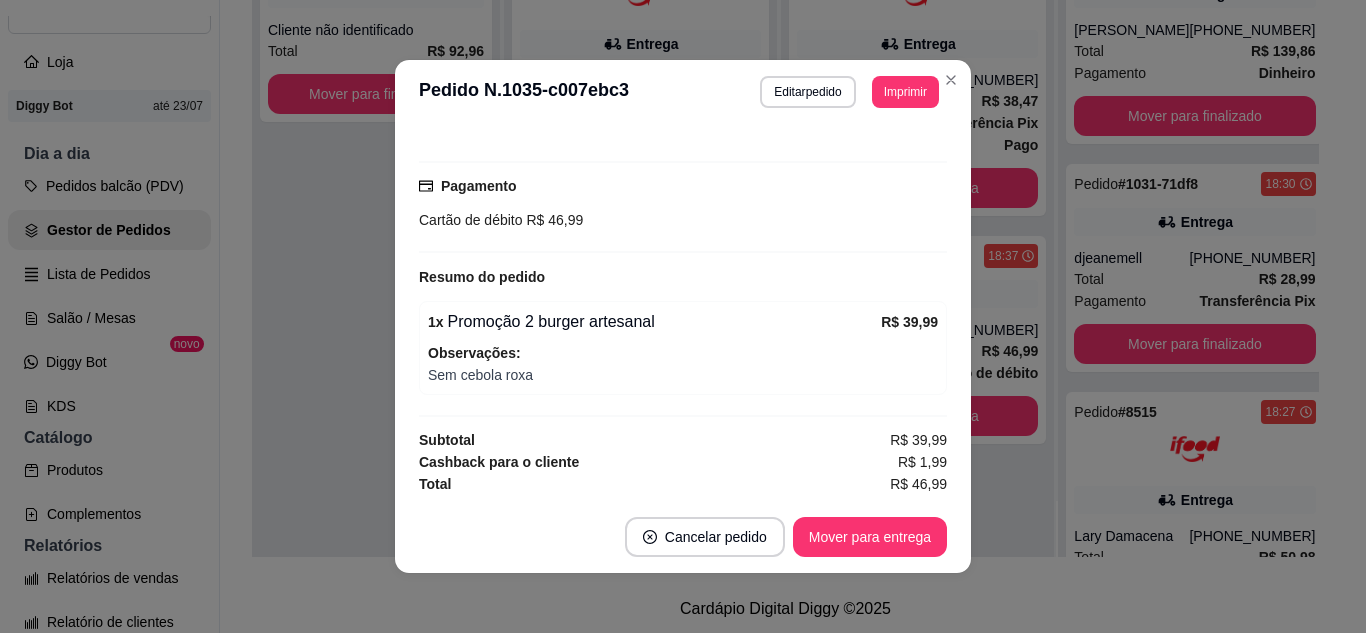 scroll, scrollTop: 490, scrollLeft: 0, axis: vertical 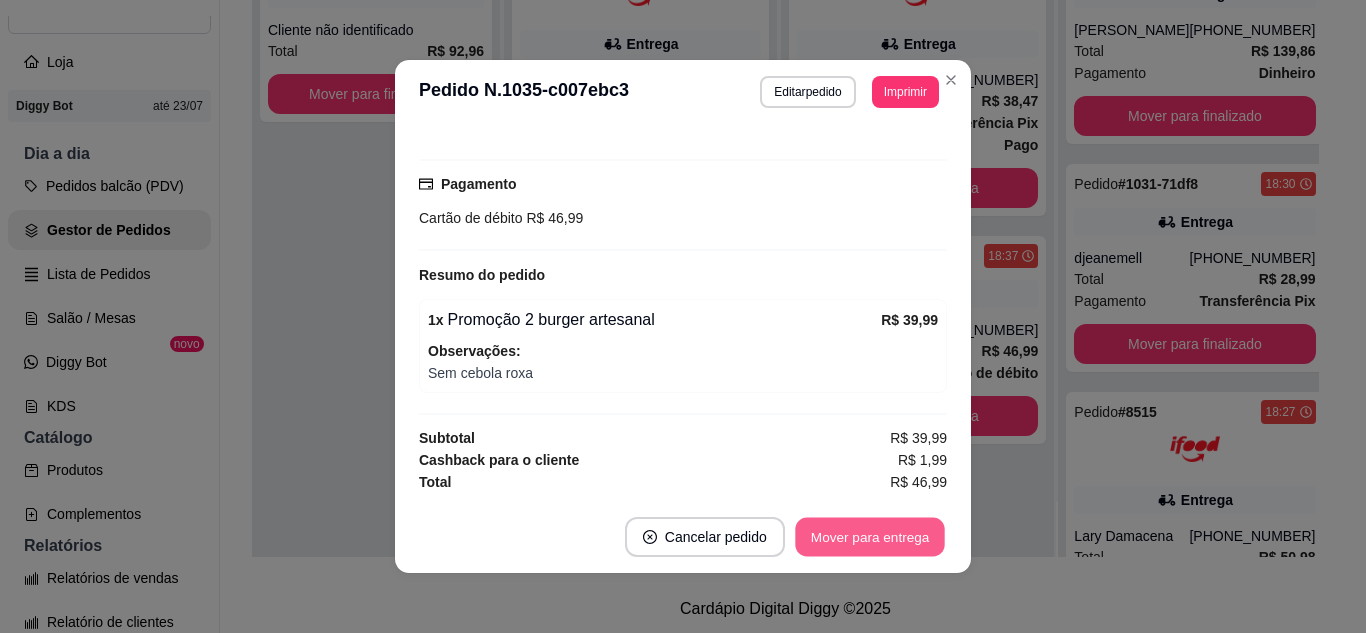 click on "Mover para entrega" at bounding box center [870, 537] 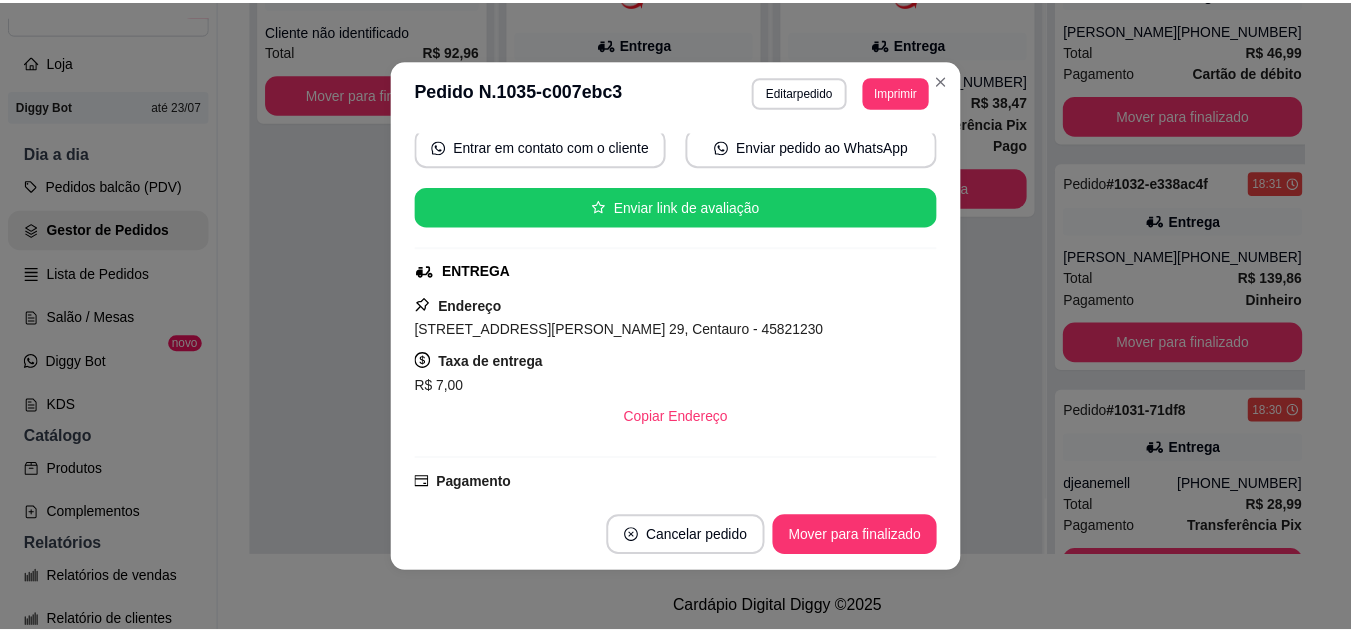 scroll, scrollTop: 190, scrollLeft: 0, axis: vertical 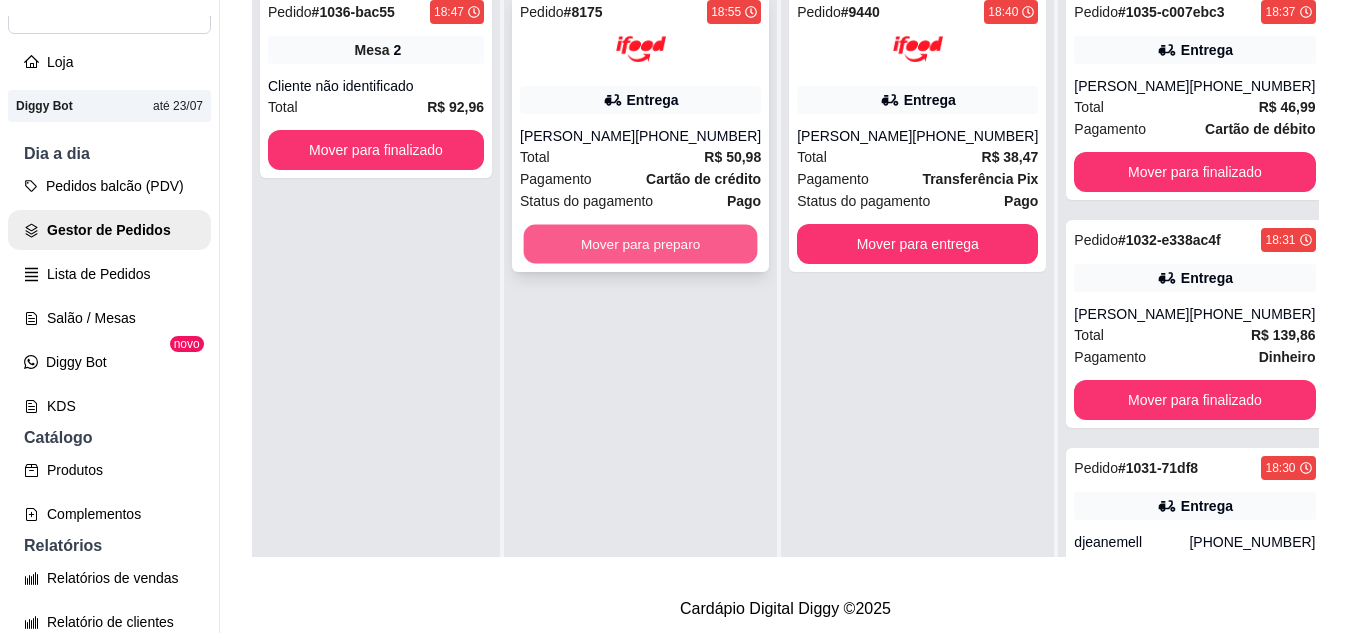 click on "Mover para preparo" at bounding box center [641, 244] 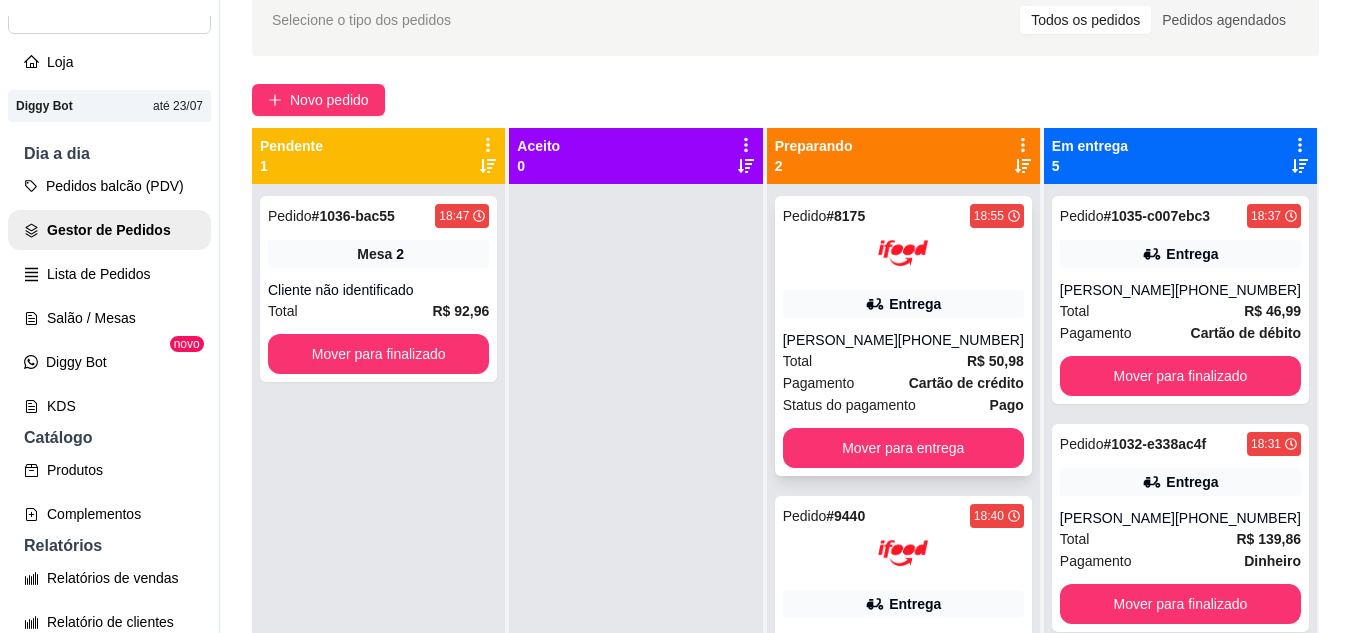 scroll, scrollTop: 0, scrollLeft: 0, axis: both 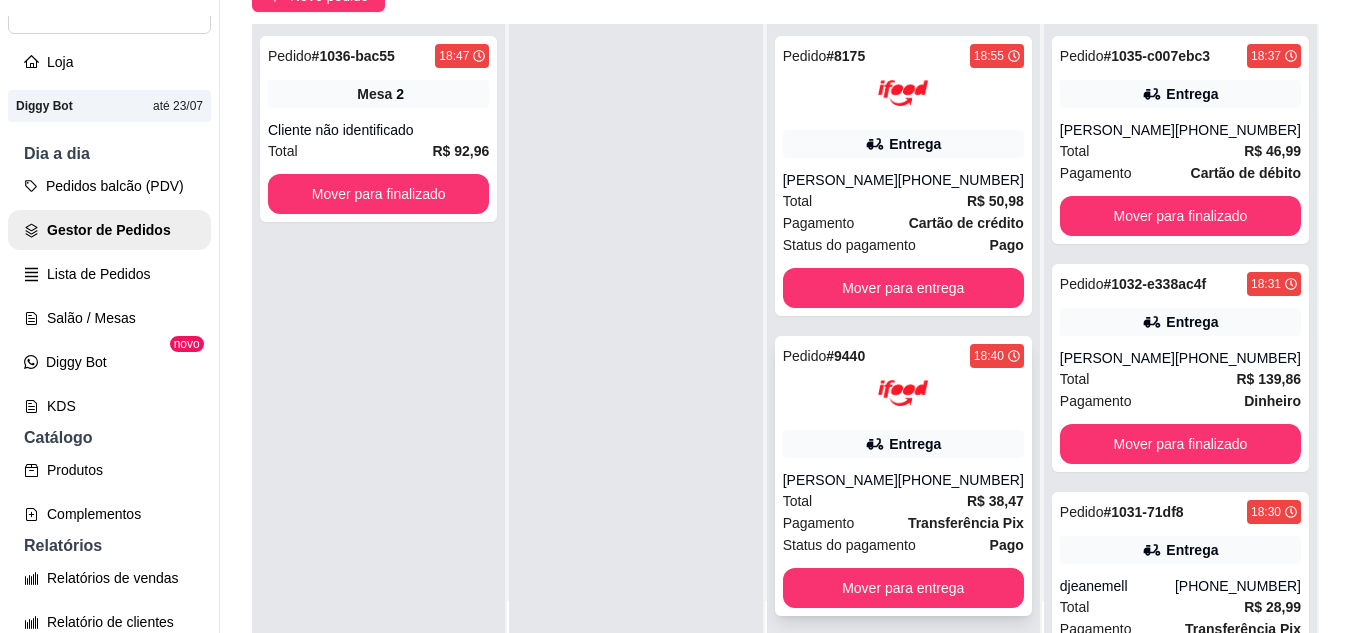 click on "Entrega" at bounding box center (903, 444) 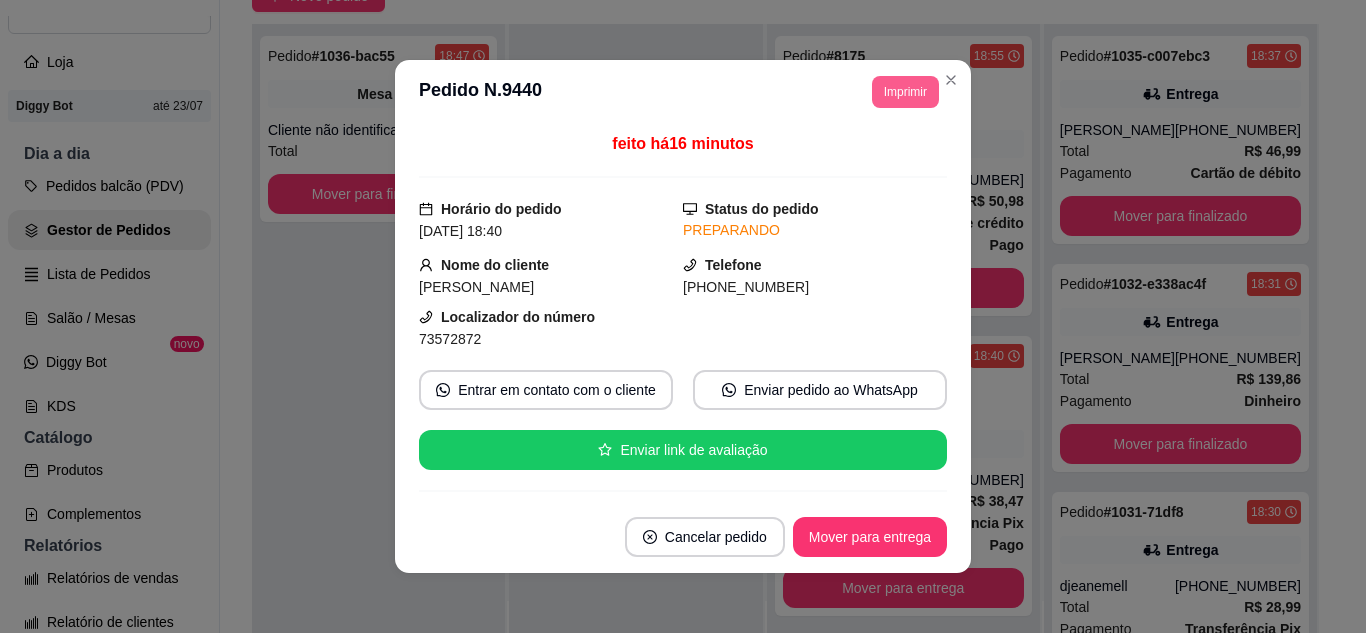 click on "Imprimir" at bounding box center [905, 92] 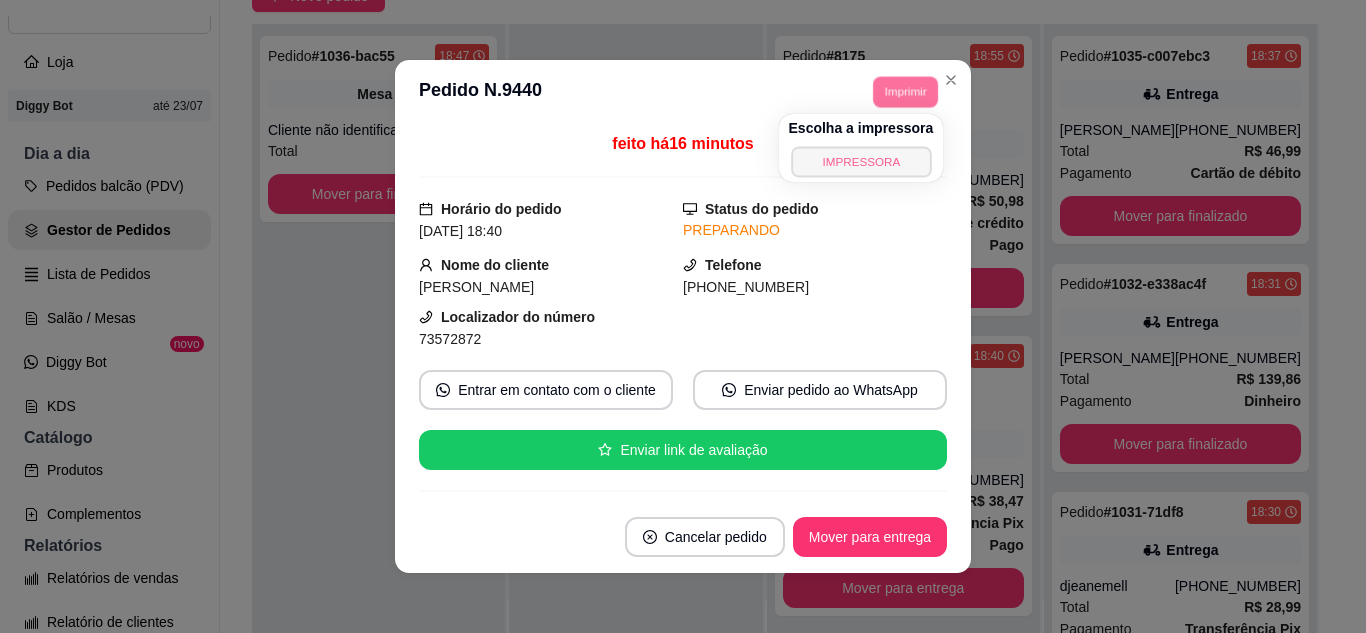 click on "IMPRESSORA" at bounding box center [861, 161] 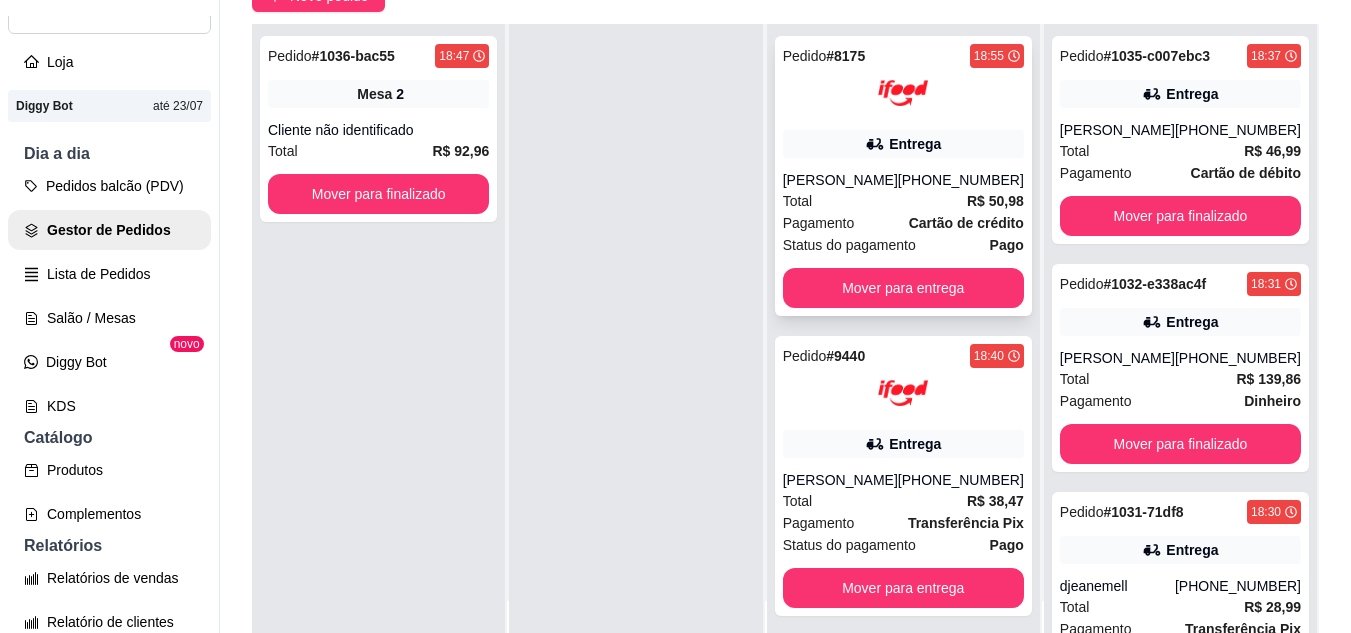 click on "[PERSON_NAME]" at bounding box center (840, 180) 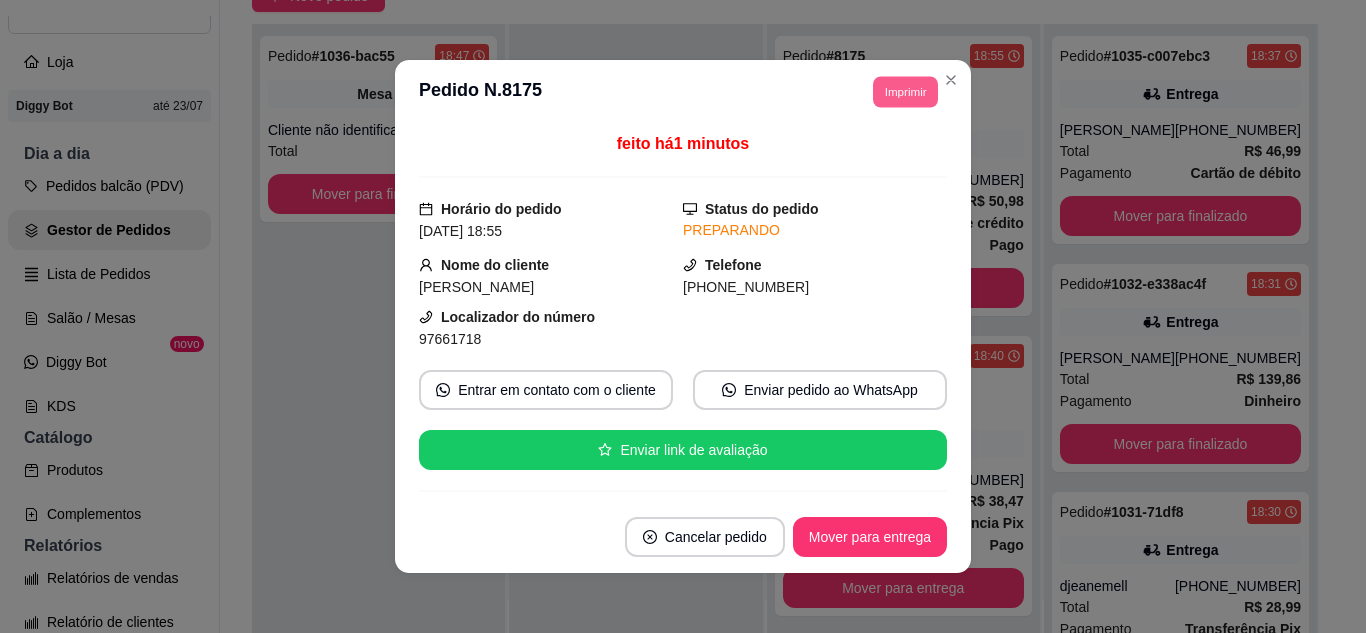 click on "Imprimir" at bounding box center (905, 91) 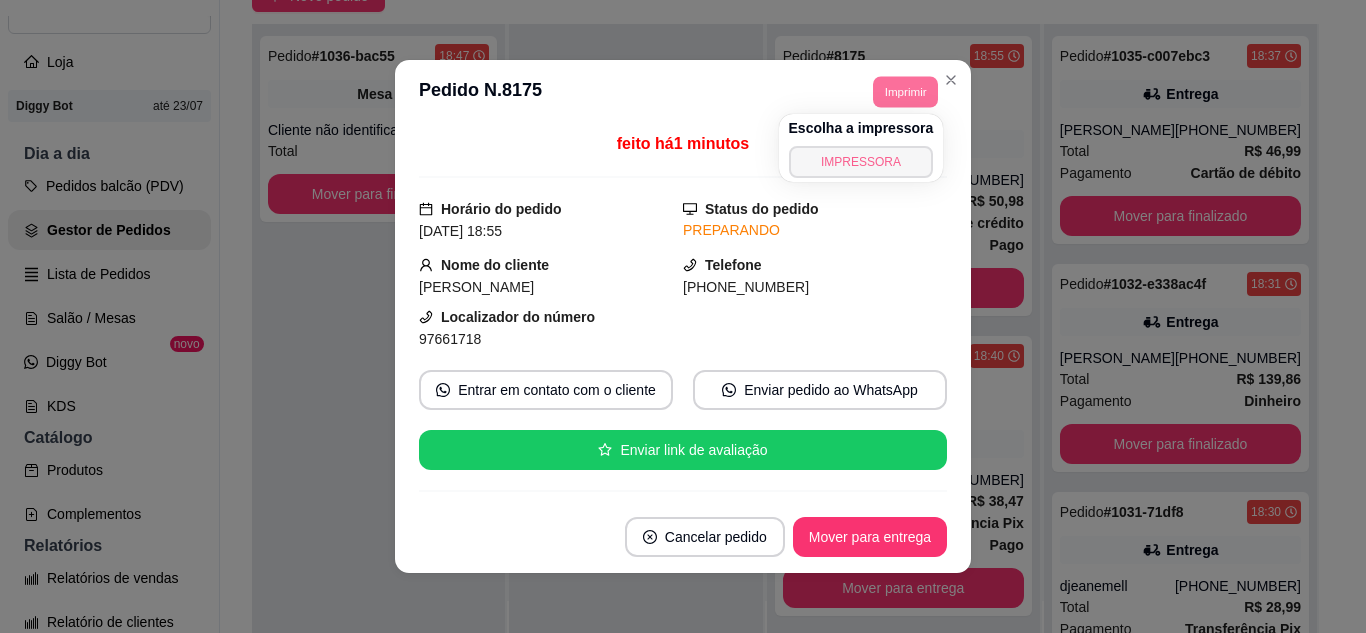 click on "IMPRESSORA" at bounding box center [861, 162] 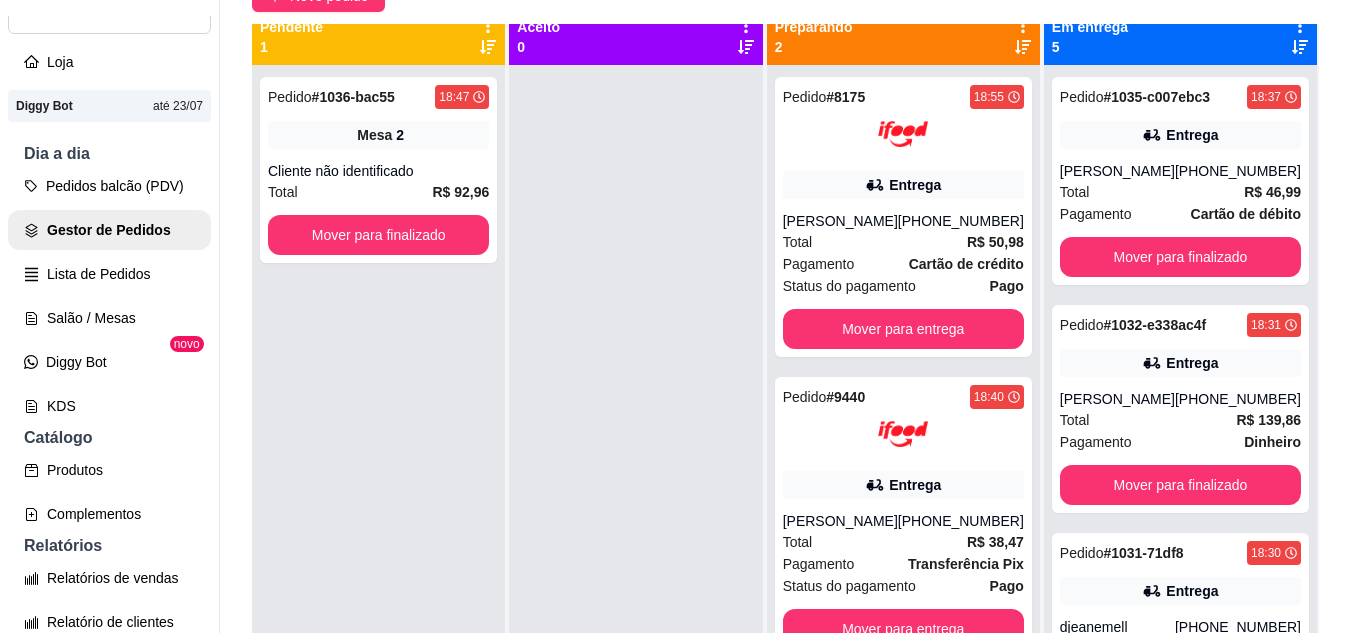 scroll, scrollTop: 0, scrollLeft: 0, axis: both 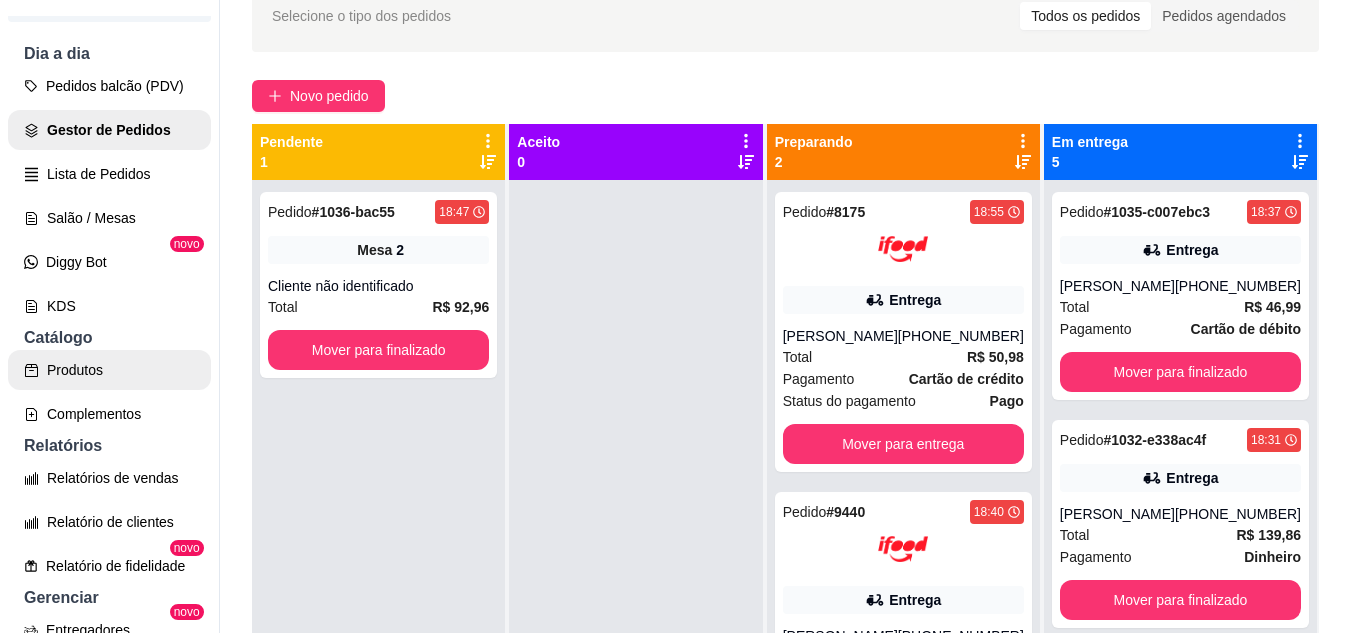 click on "Produtos" at bounding box center (109, 370) 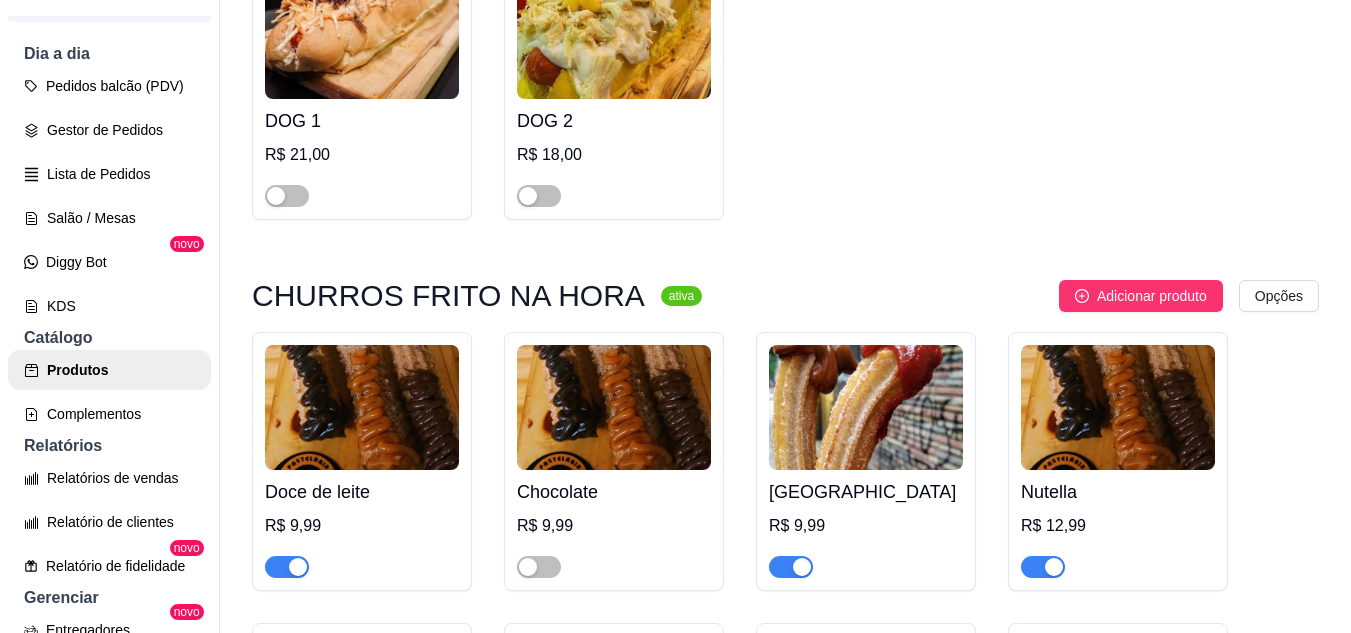 scroll, scrollTop: 8300, scrollLeft: 0, axis: vertical 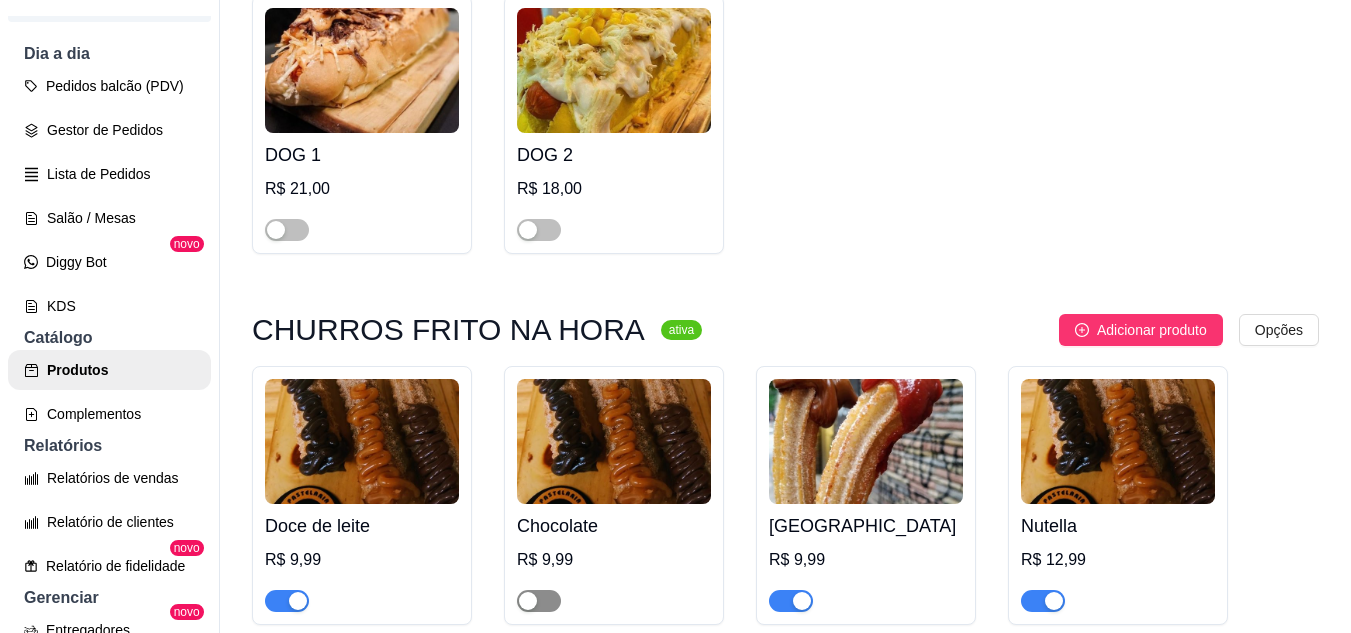 click at bounding box center (528, 601) 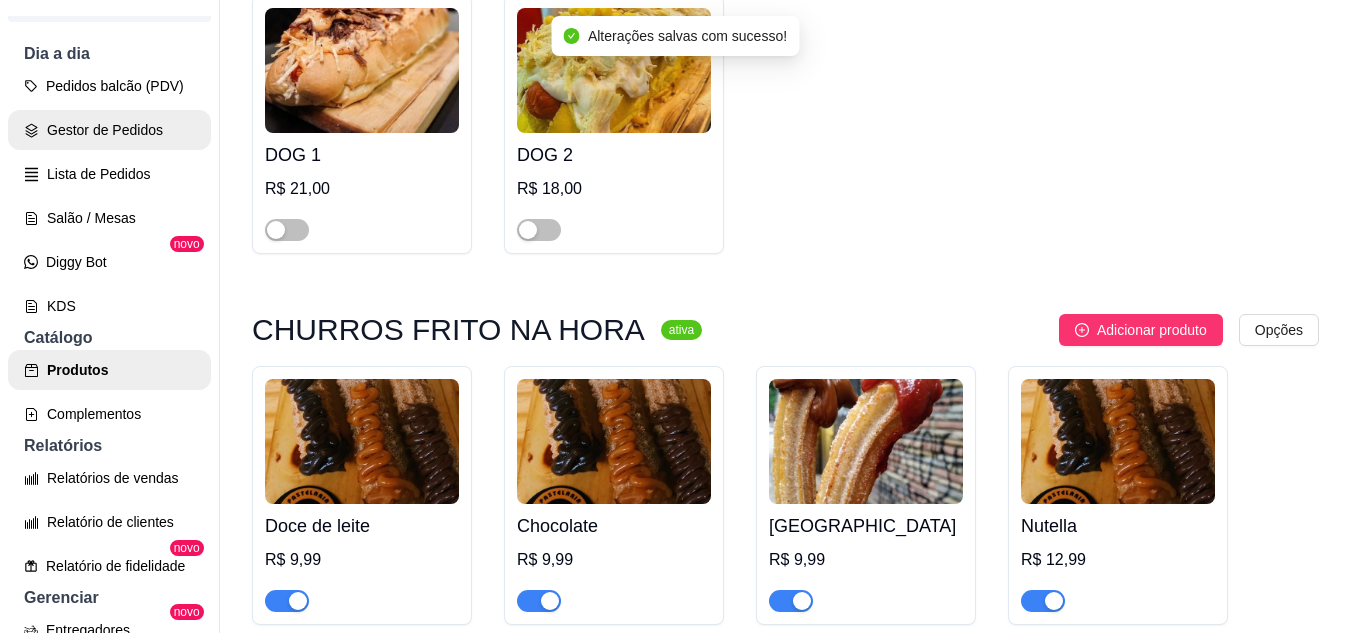click on "Gestor de Pedidos" at bounding box center (109, 130) 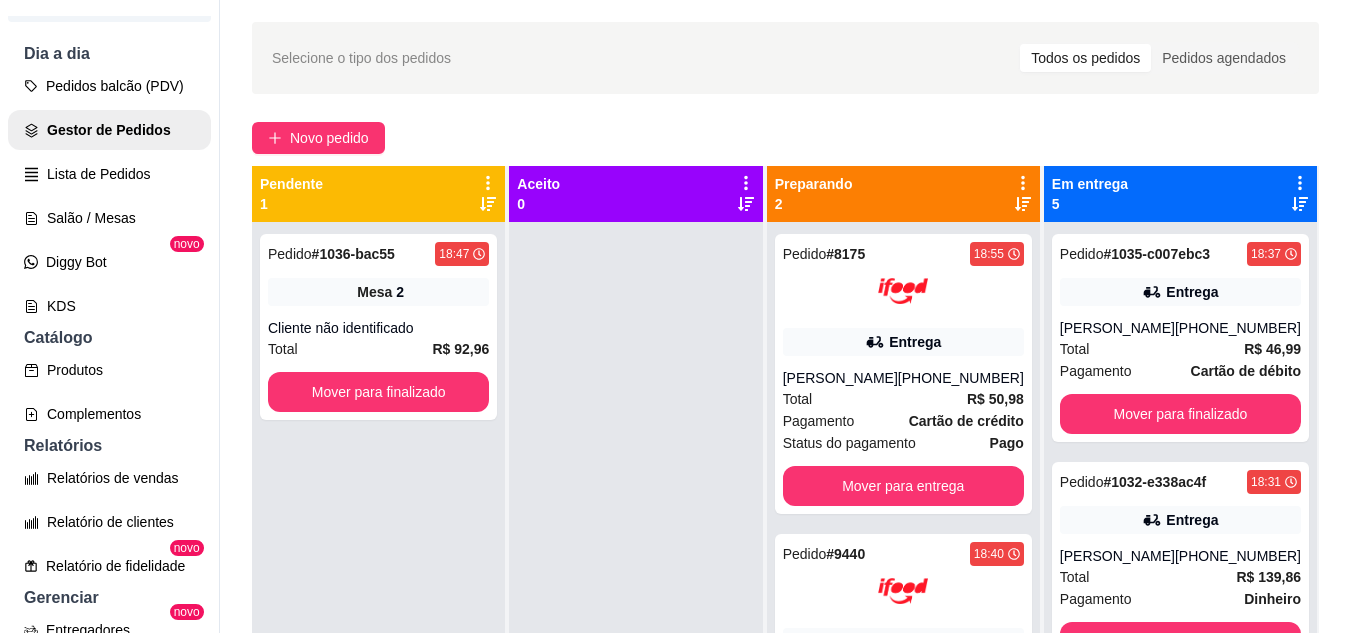 scroll, scrollTop: 100, scrollLeft: 0, axis: vertical 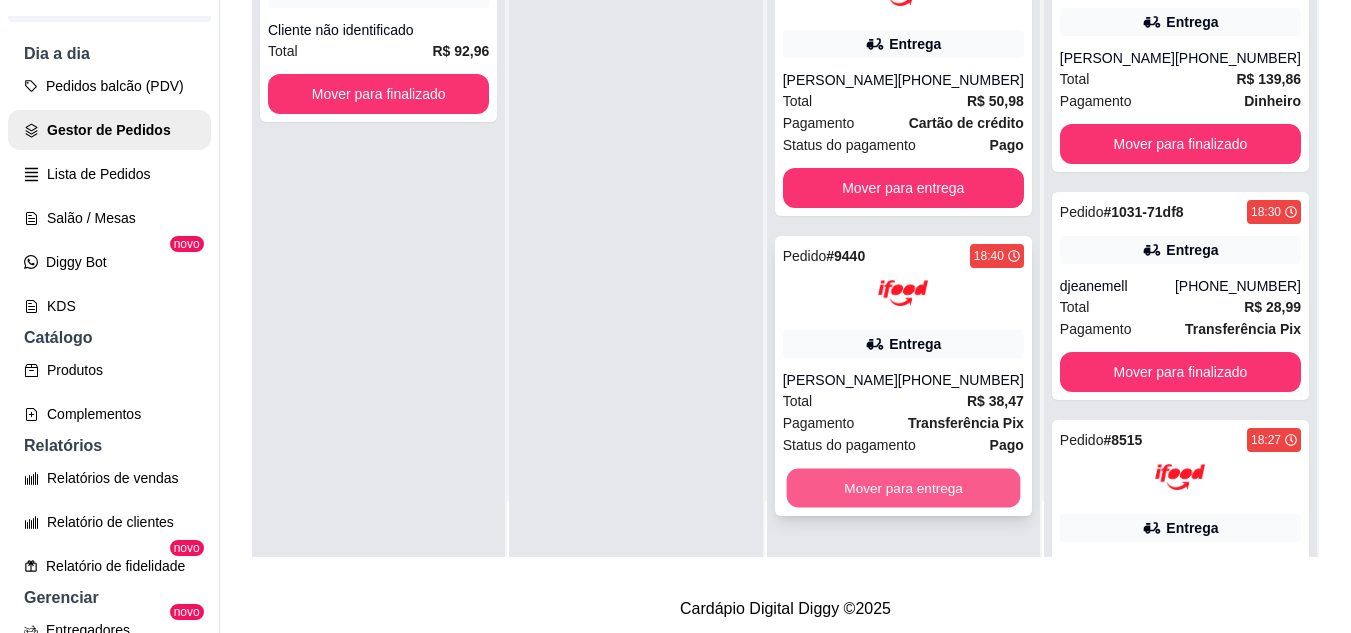 click on "Mover para entrega" at bounding box center [903, 488] 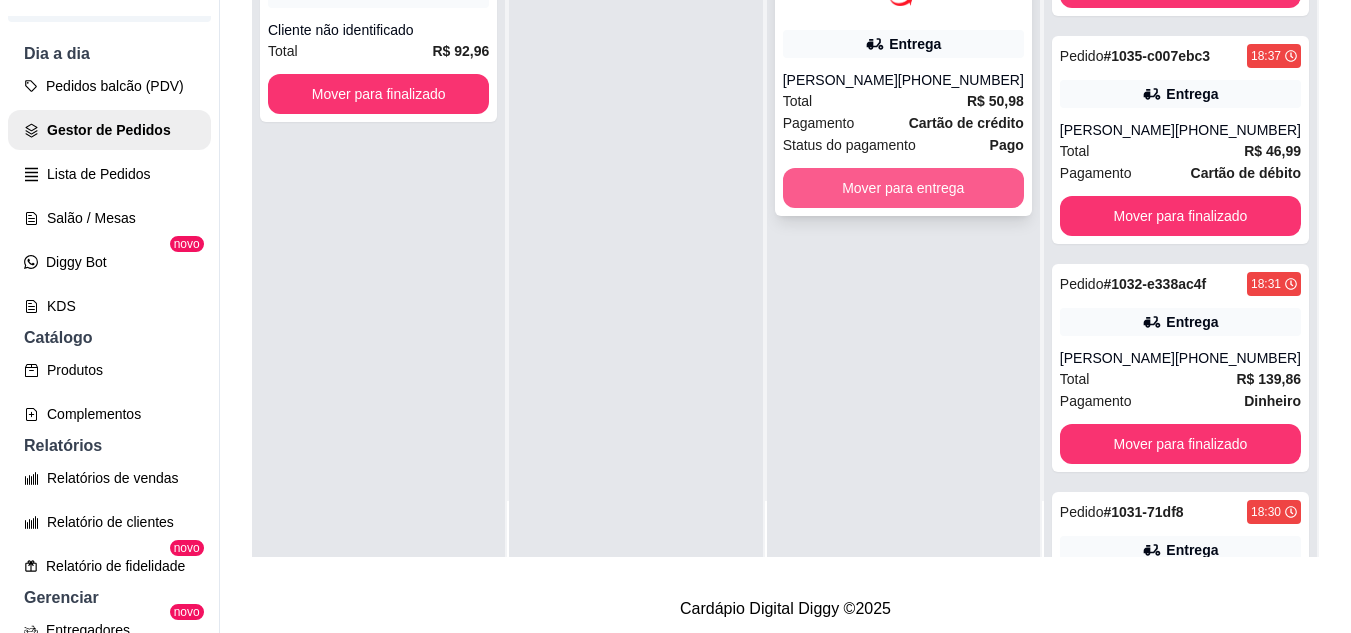scroll, scrollTop: 0, scrollLeft: 0, axis: both 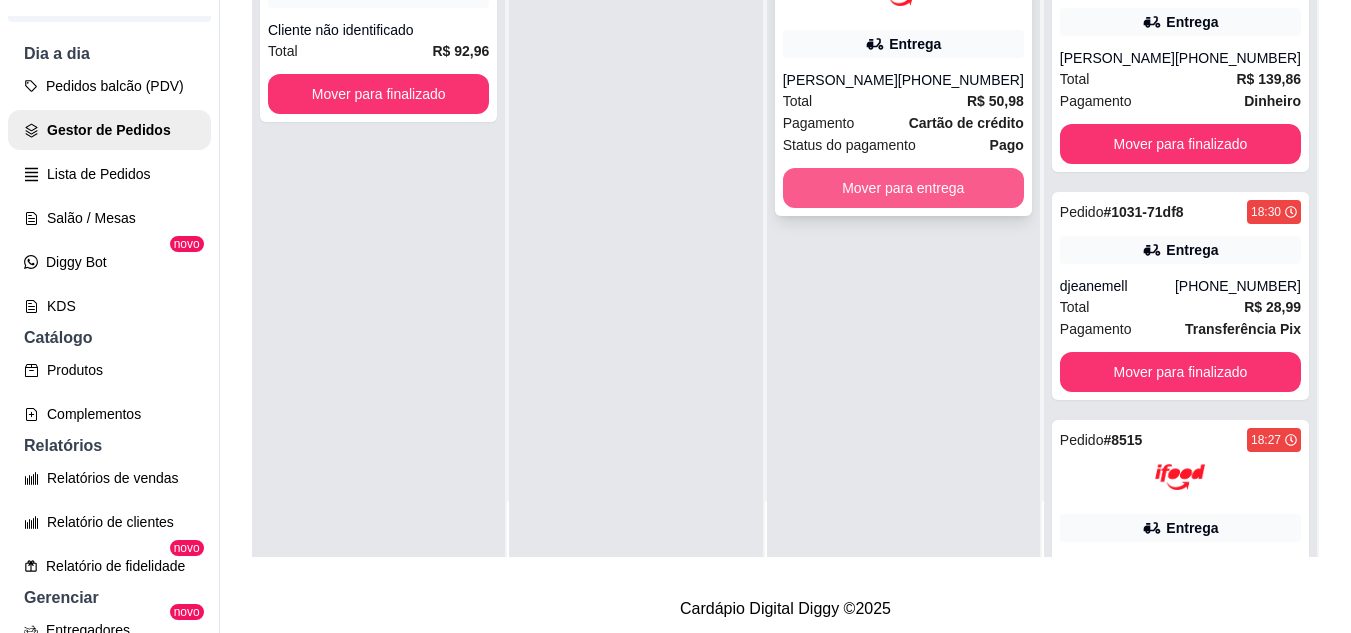 click on "Mover para entrega" at bounding box center (903, 188) 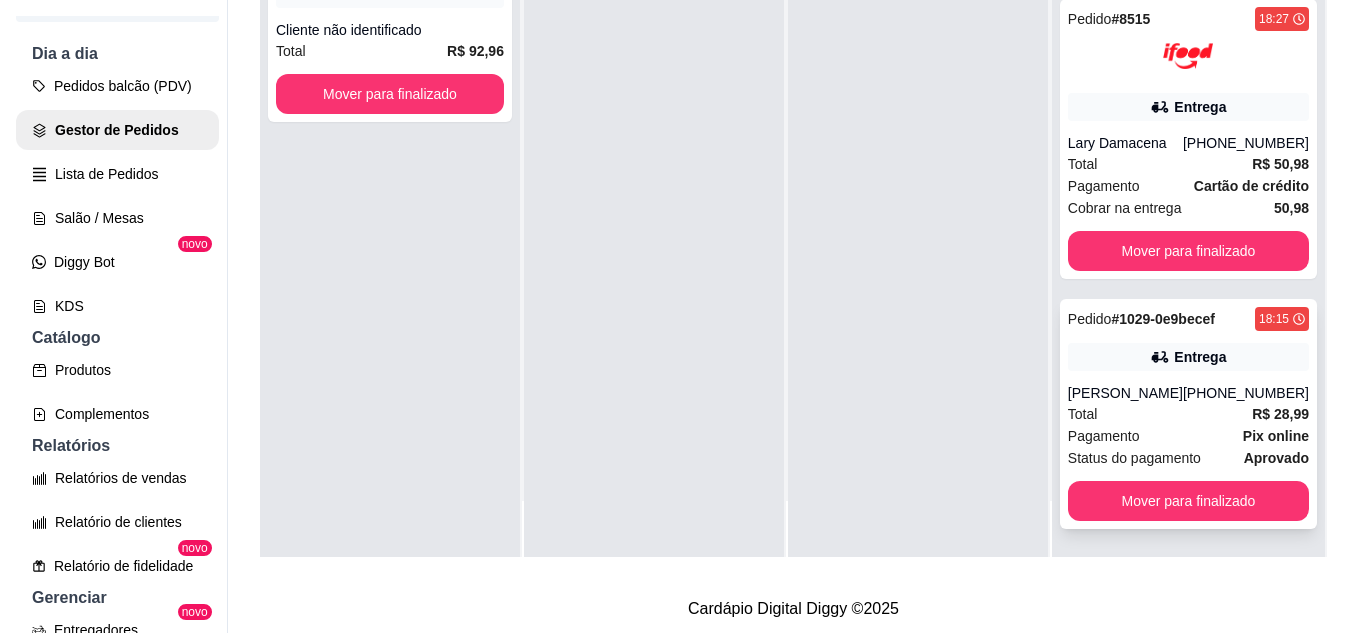 scroll, scrollTop: 1241, scrollLeft: 0, axis: vertical 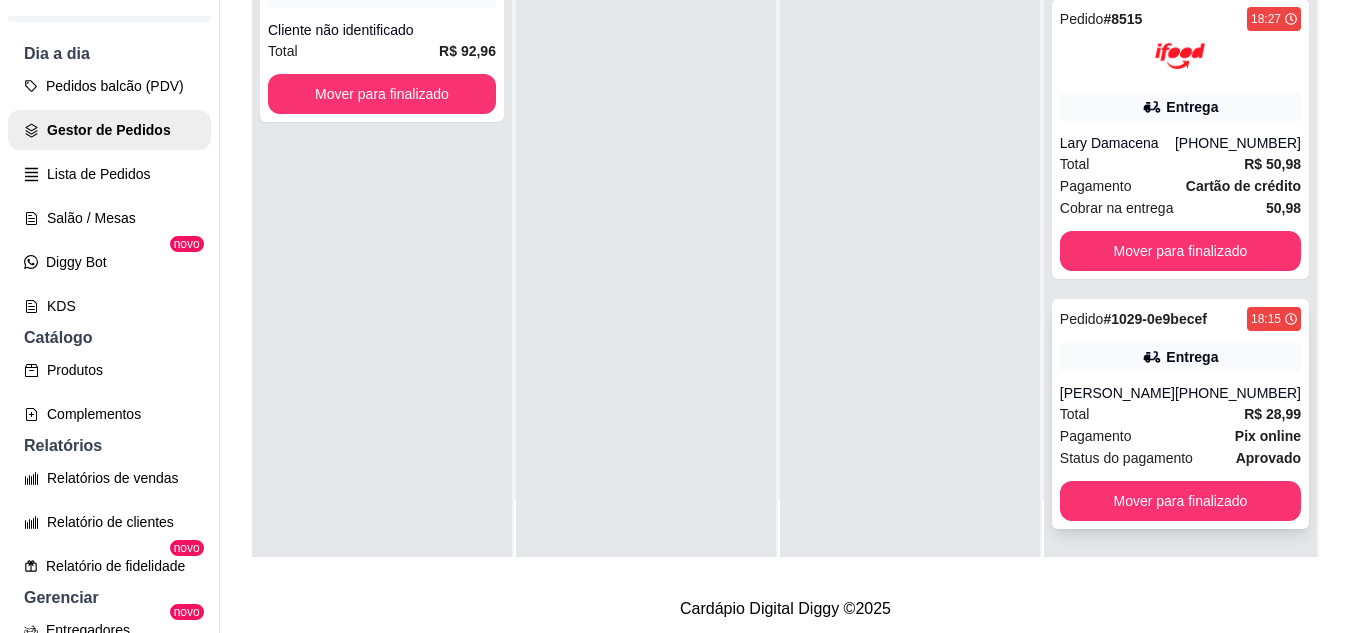 click on "Total R$ 28,99" at bounding box center [1180, 414] 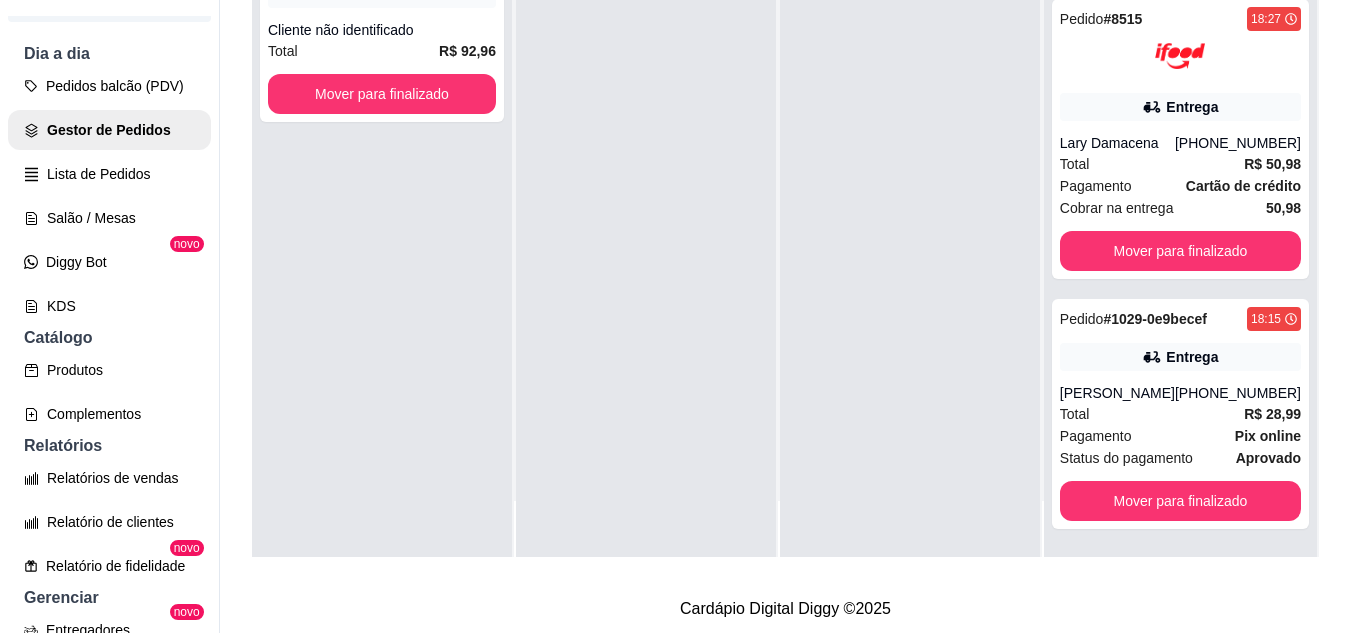 scroll, scrollTop: 200, scrollLeft: 0, axis: vertical 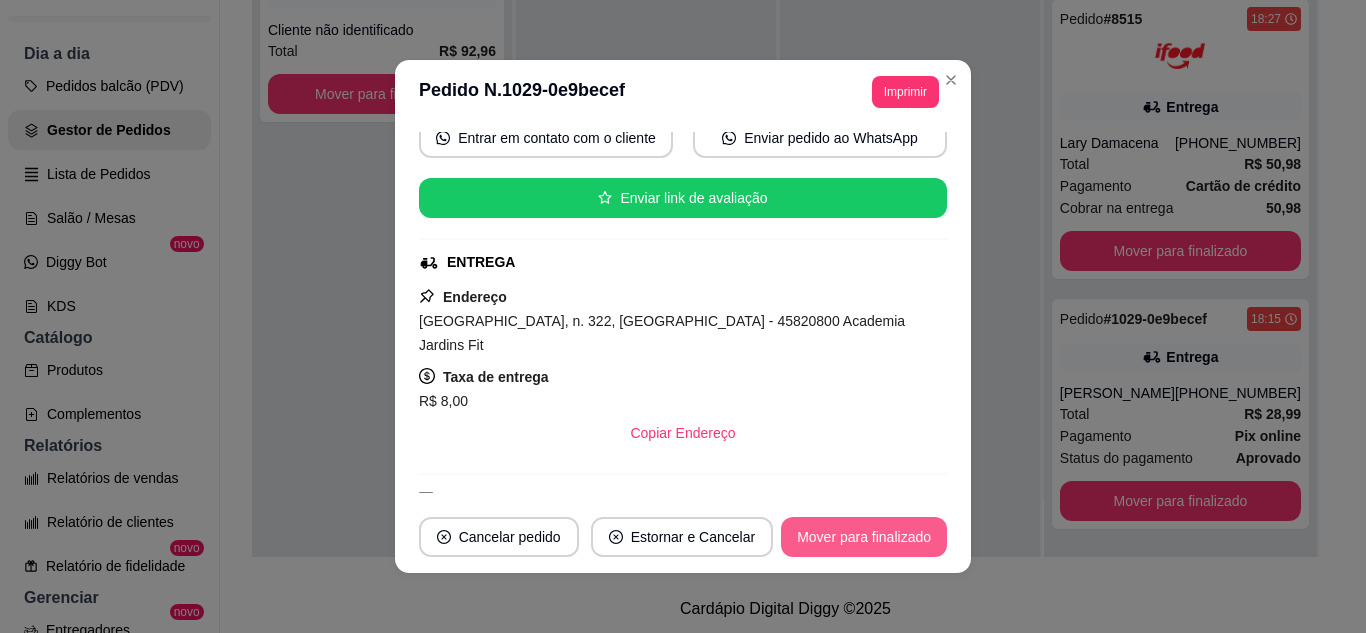 click on "Mover para finalizado" at bounding box center (864, 537) 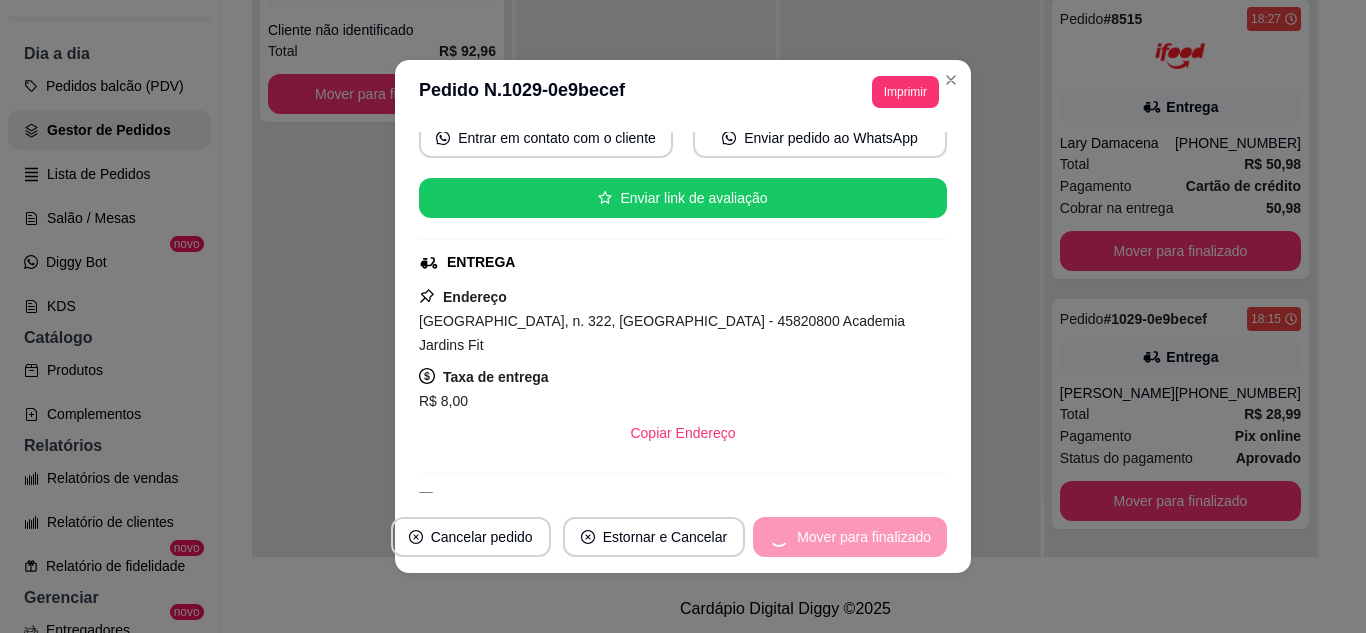 scroll, scrollTop: 991, scrollLeft: 0, axis: vertical 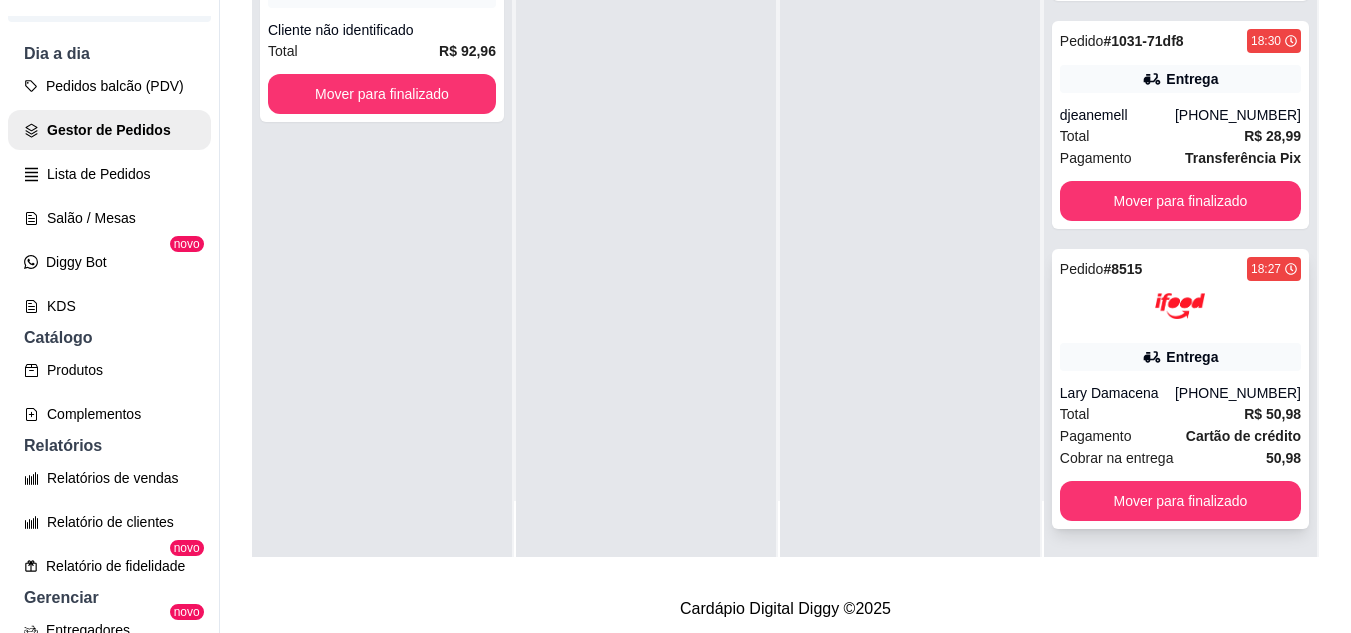 click at bounding box center (1180, 306) 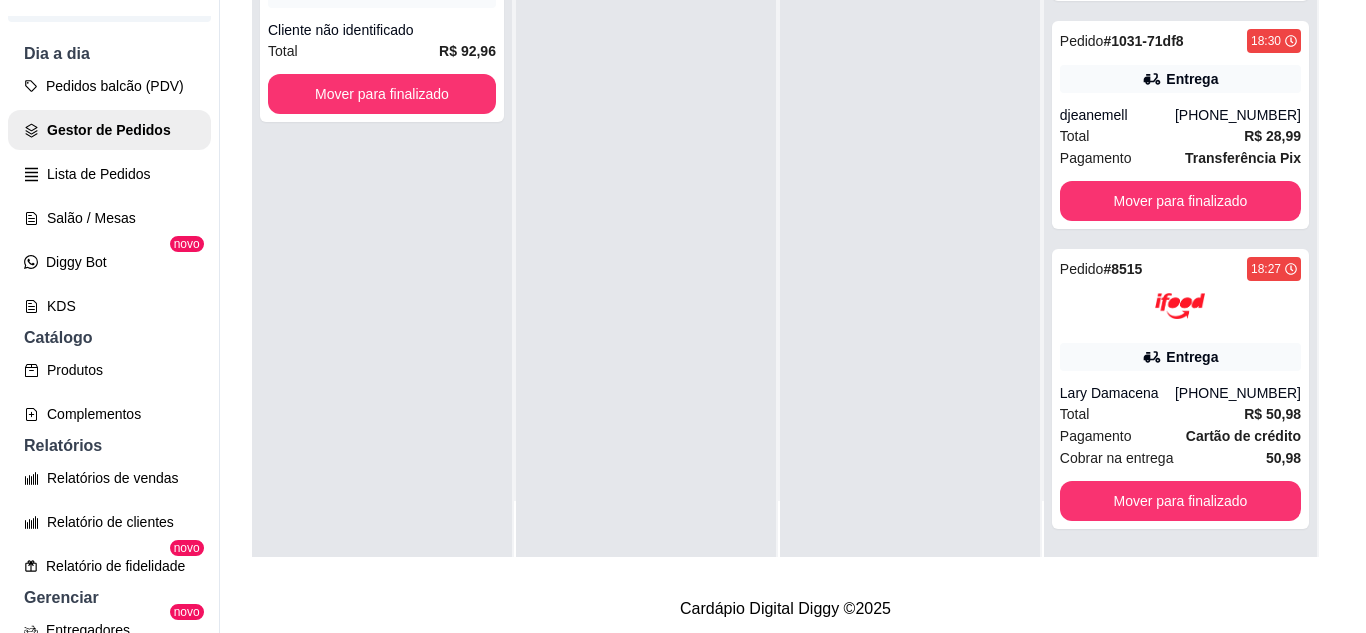 scroll, scrollTop: 4, scrollLeft: 0, axis: vertical 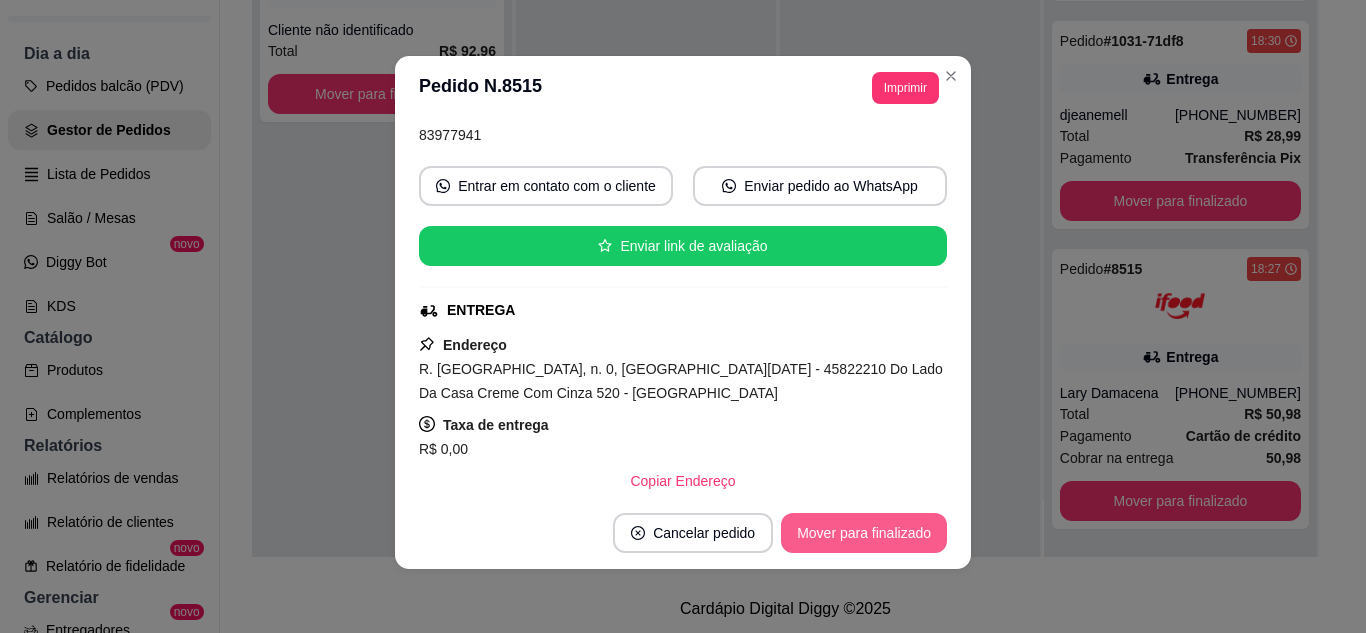 click on "Mover para finalizado" at bounding box center [864, 533] 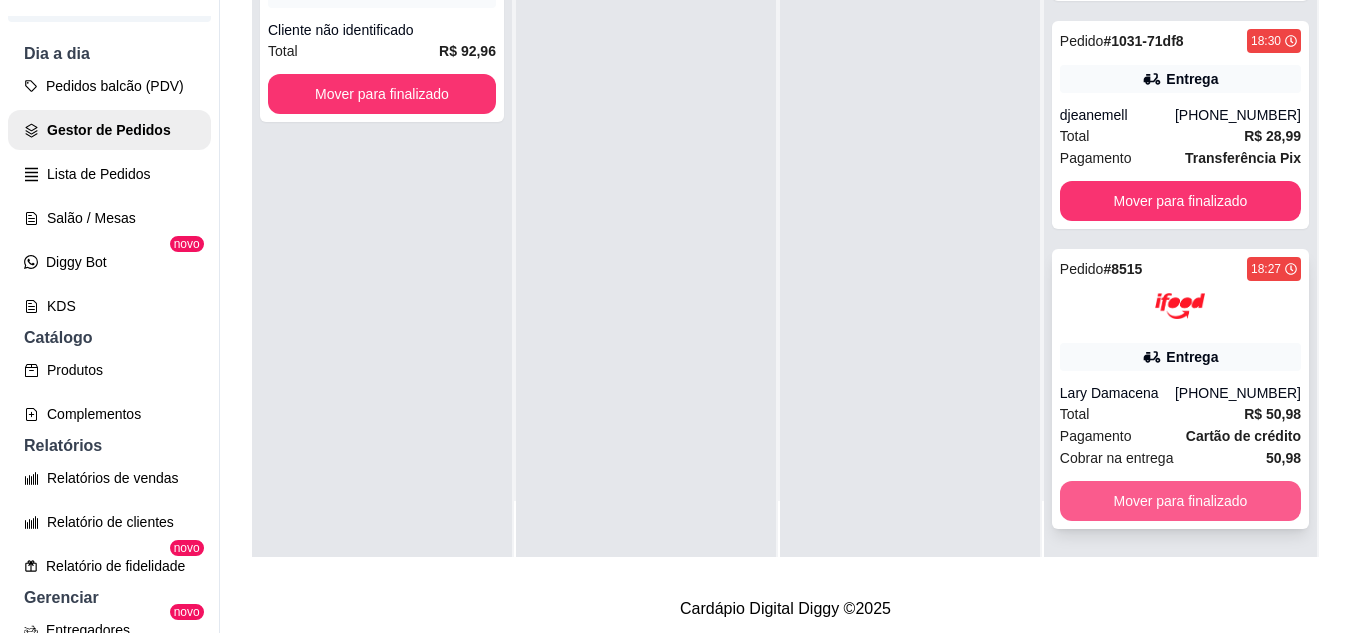click on "Mover para finalizado" at bounding box center (1180, 501) 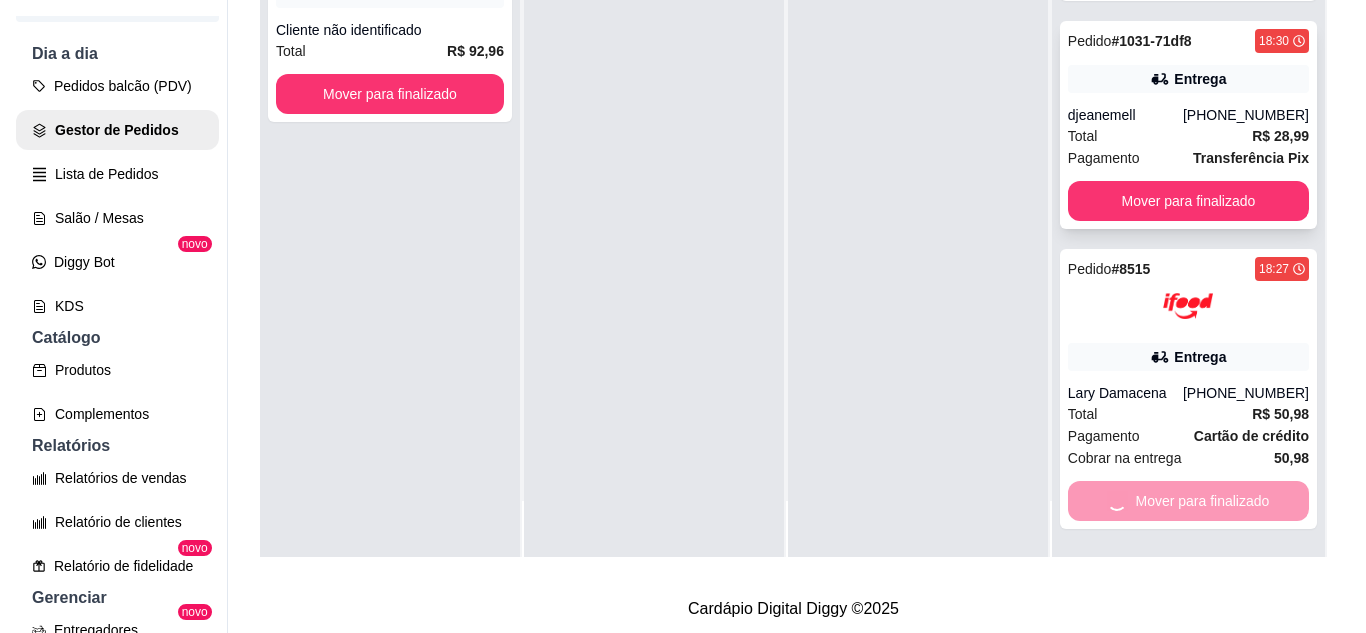 scroll, scrollTop: 691, scrollLeft: 0, axis: vertical 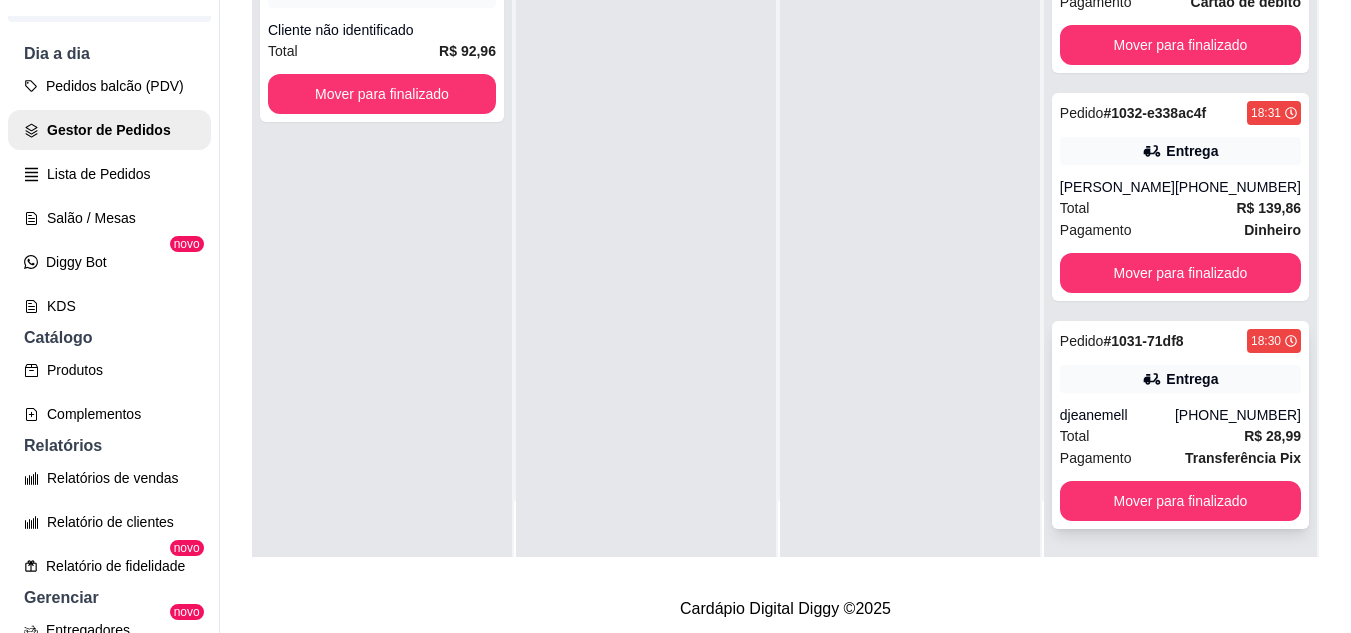 click on "Entrega" at bounding box center [1180, 379] 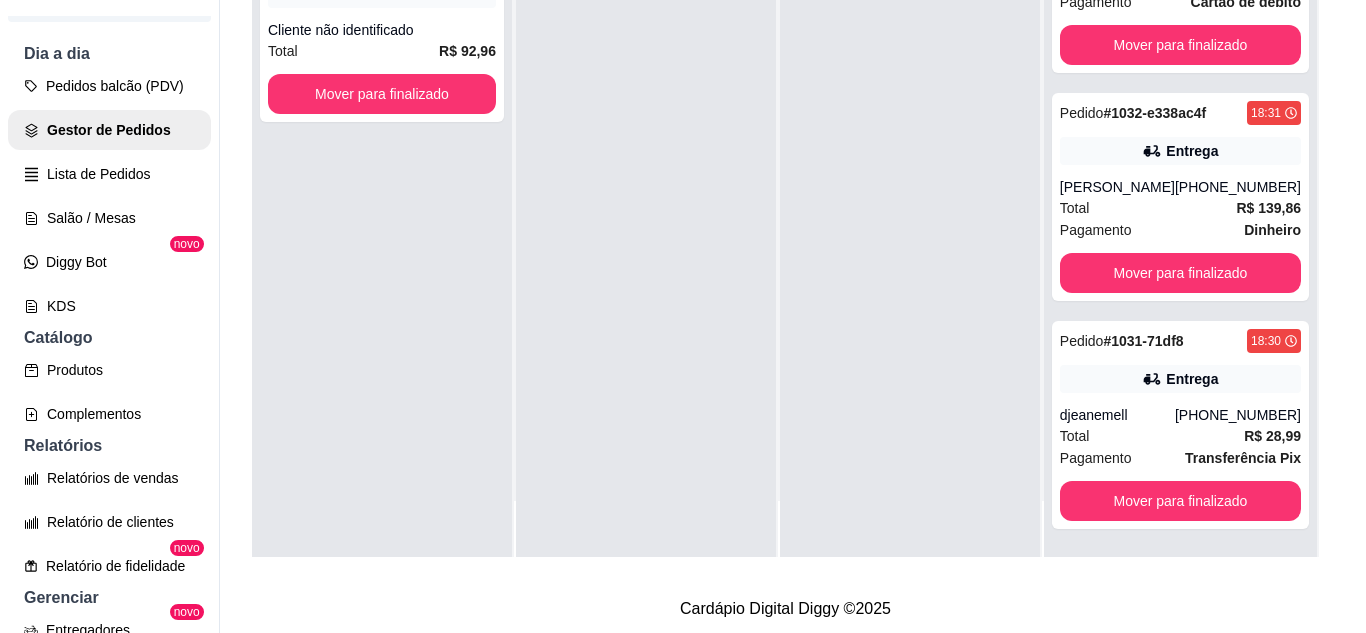 scroll, scrollTop: 4, scrollLeft: 0, axis: vertical 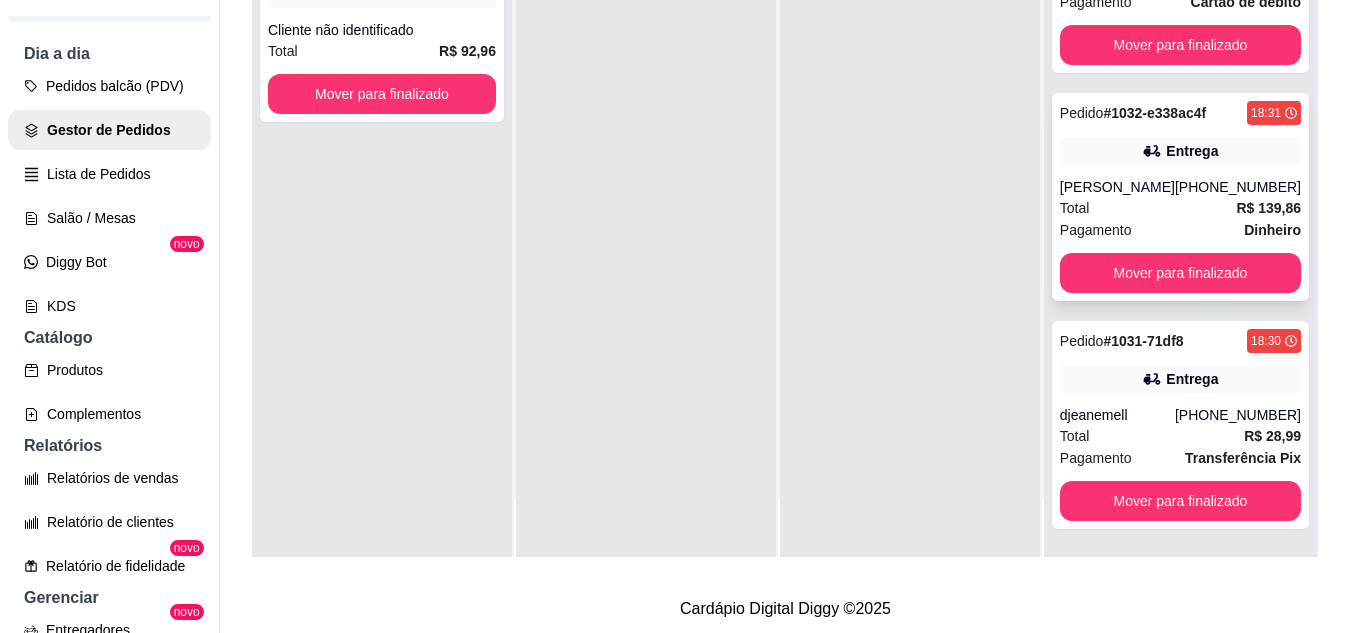 click on "Entrega" at bounding box center [1180, 151] 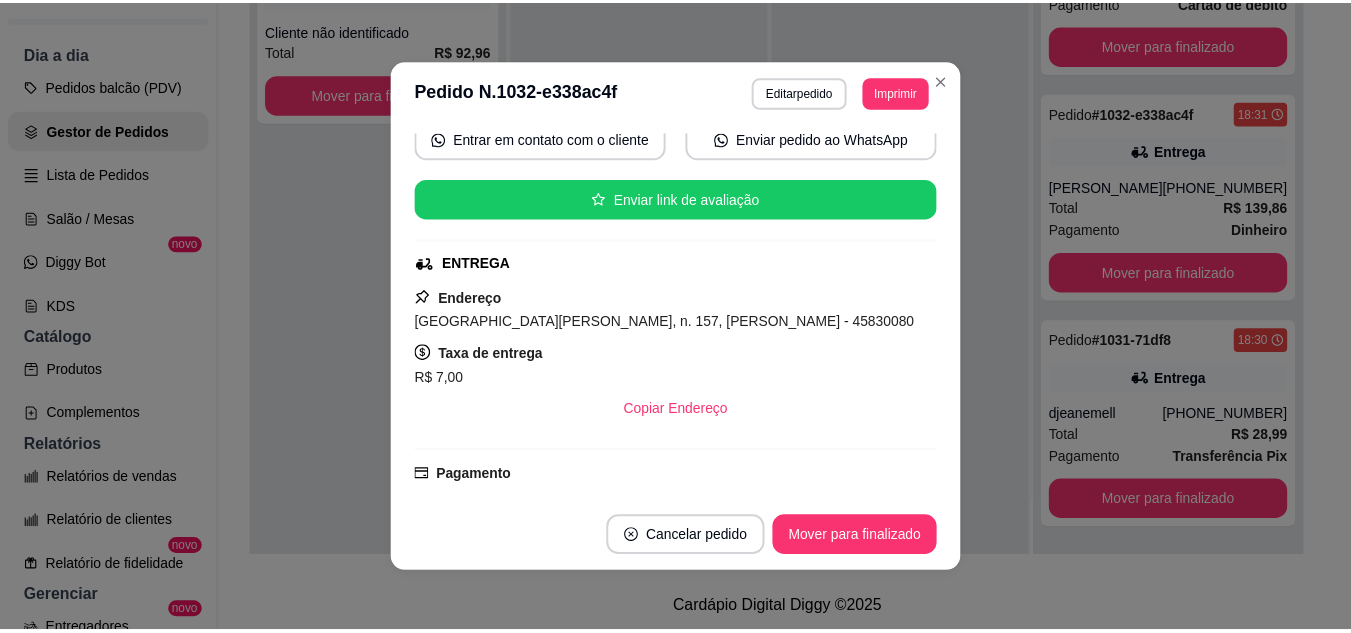 scroll, scrollTop: 200, scrollLeft: 0, axis: vertical 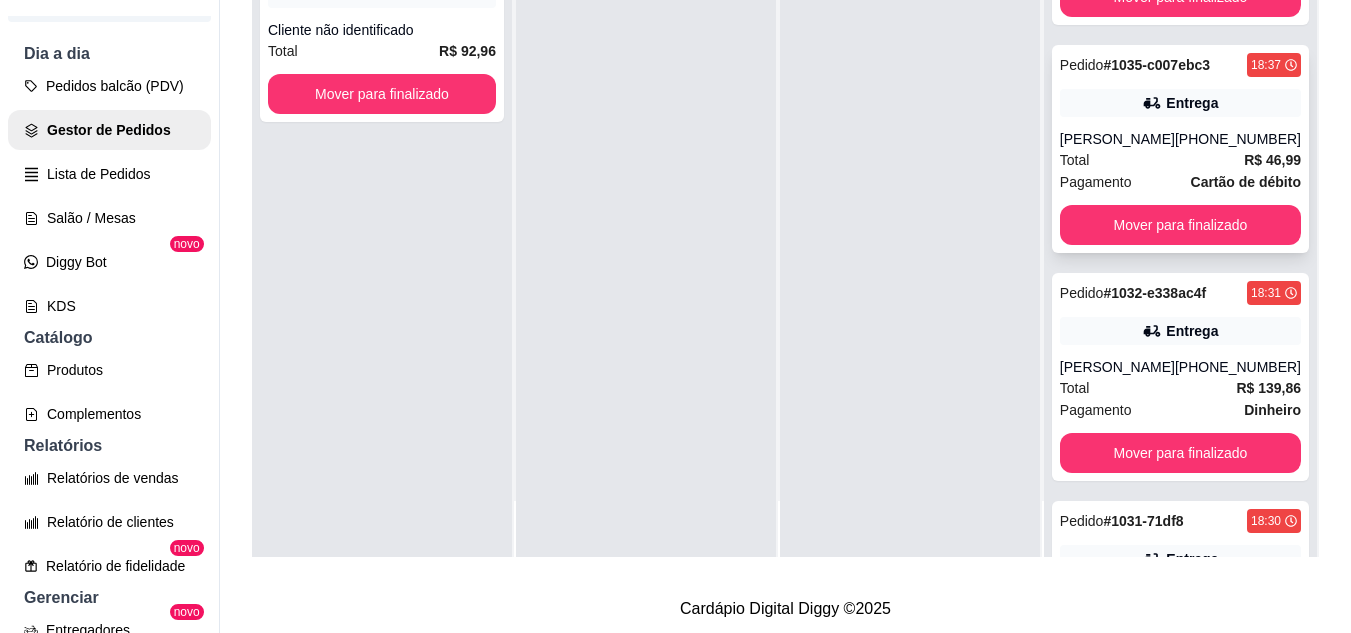 click on "Entrega" at bounding box center (1180, 103) 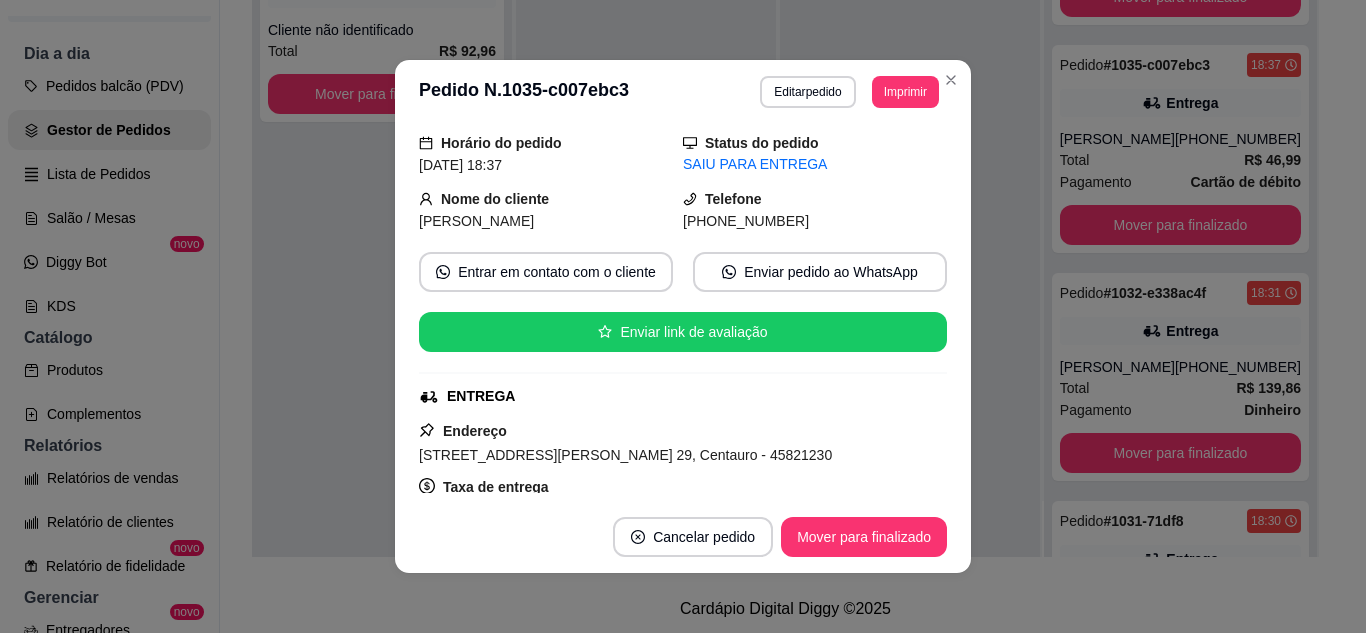 scroll, scrollTop: 100, scrollLeft: 0, axis: vertical 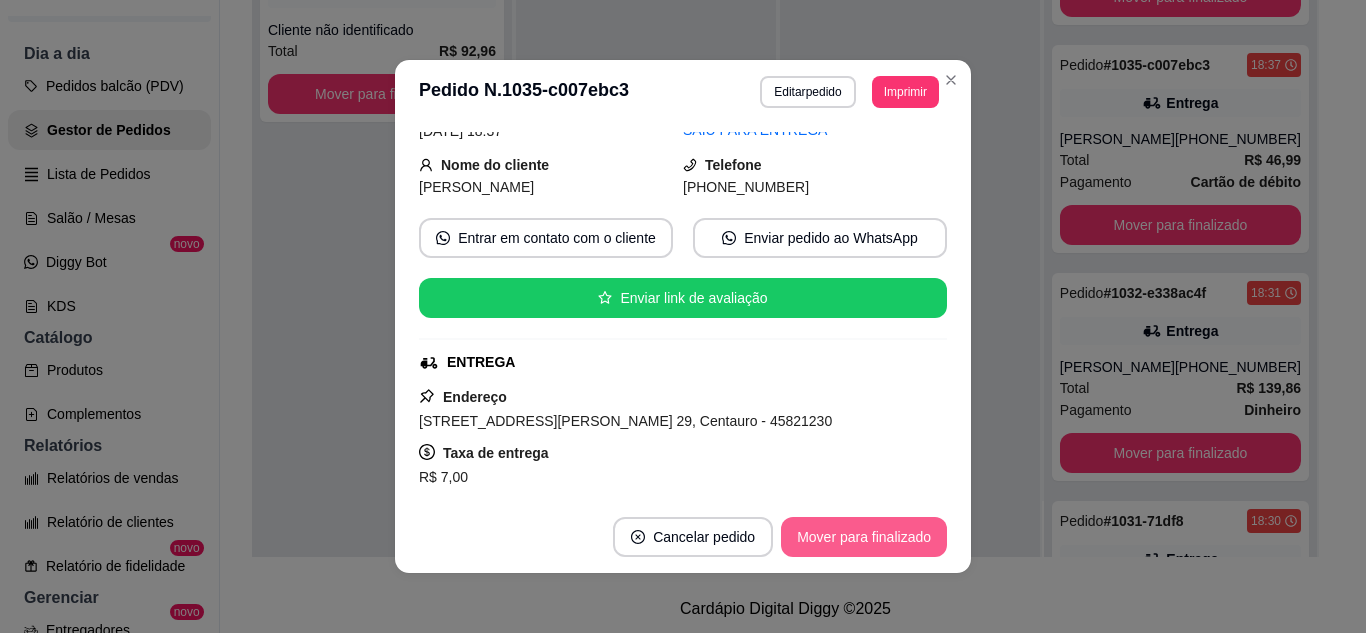 click on "Mover para finalizado" at bounding box center (864, 537) 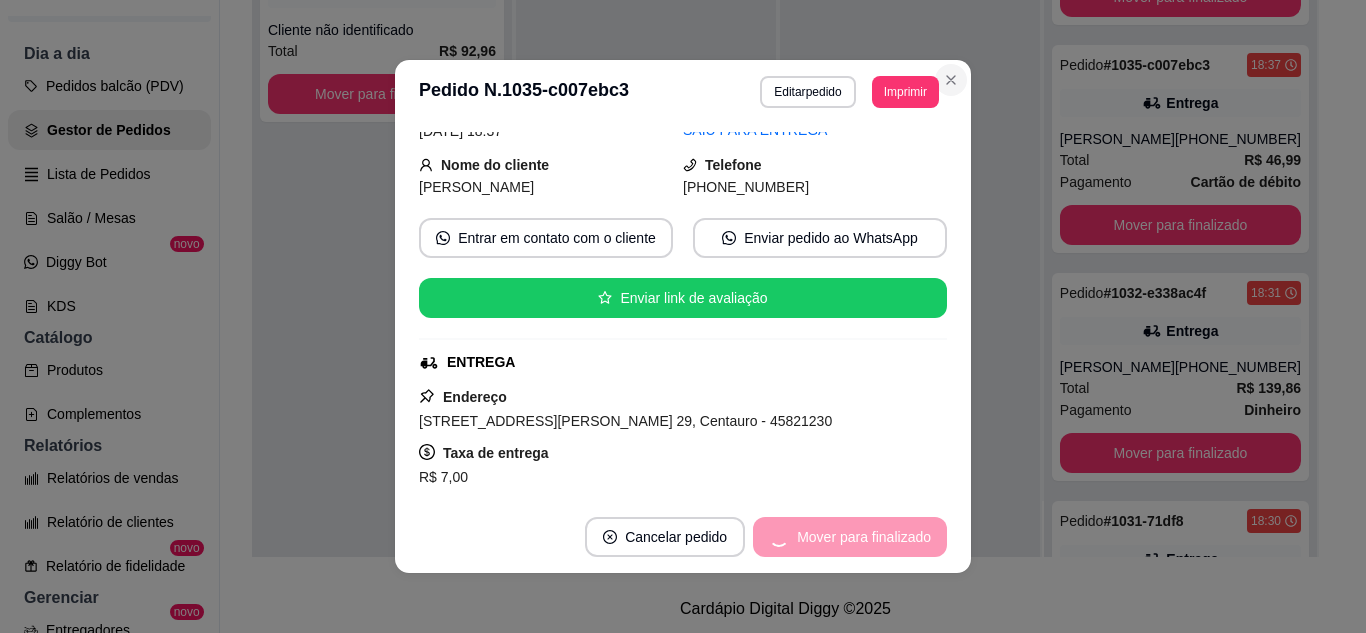 scroll, scrollTop: 463, scrollLeft: 0, axis: vertical 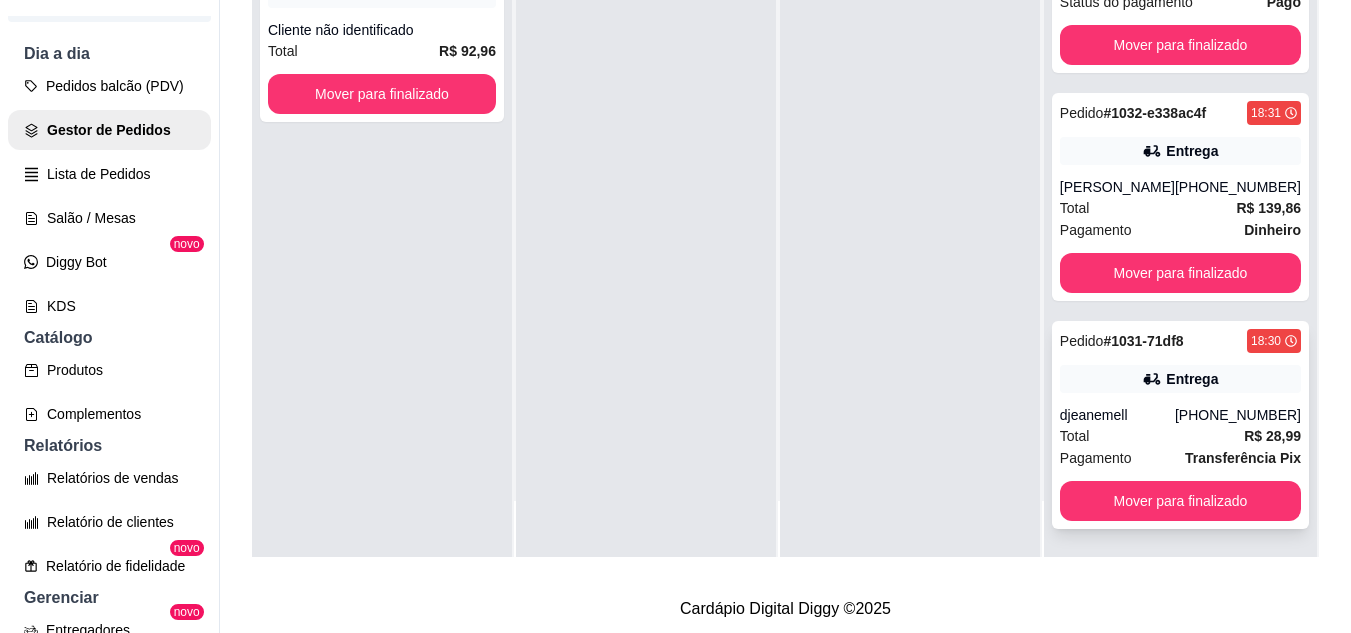 click 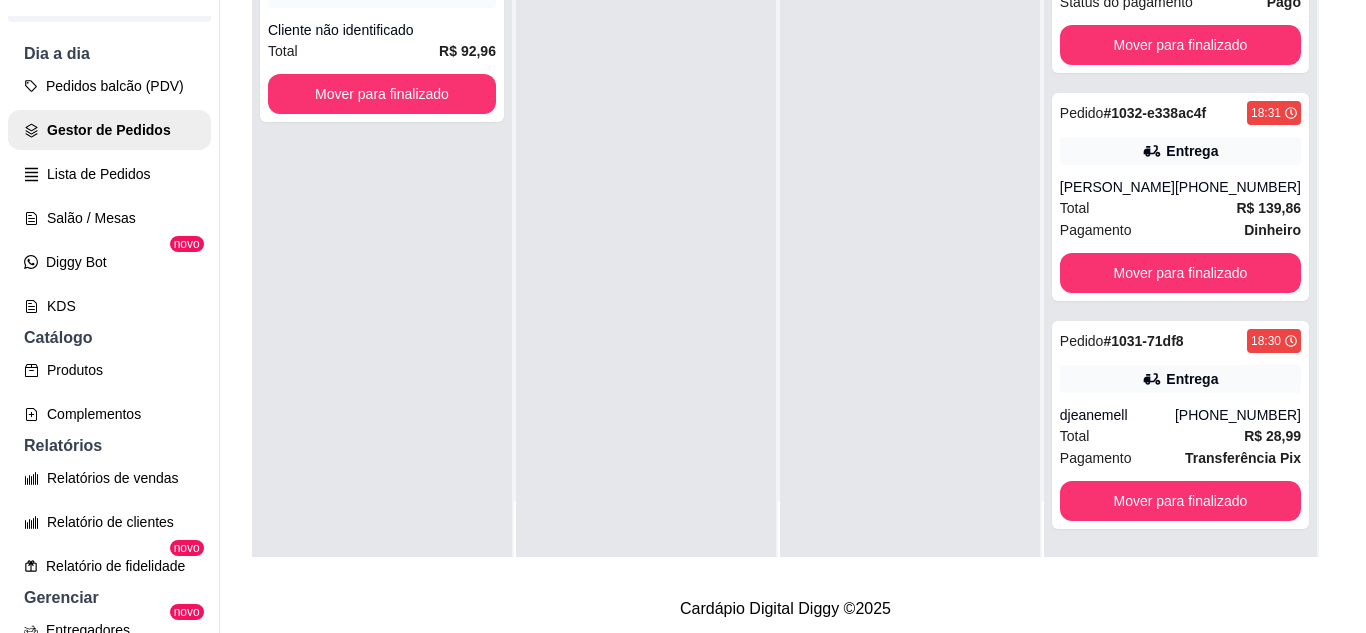 scroll, scrollTop: 100, scrollLeft: 0, axis: vertical 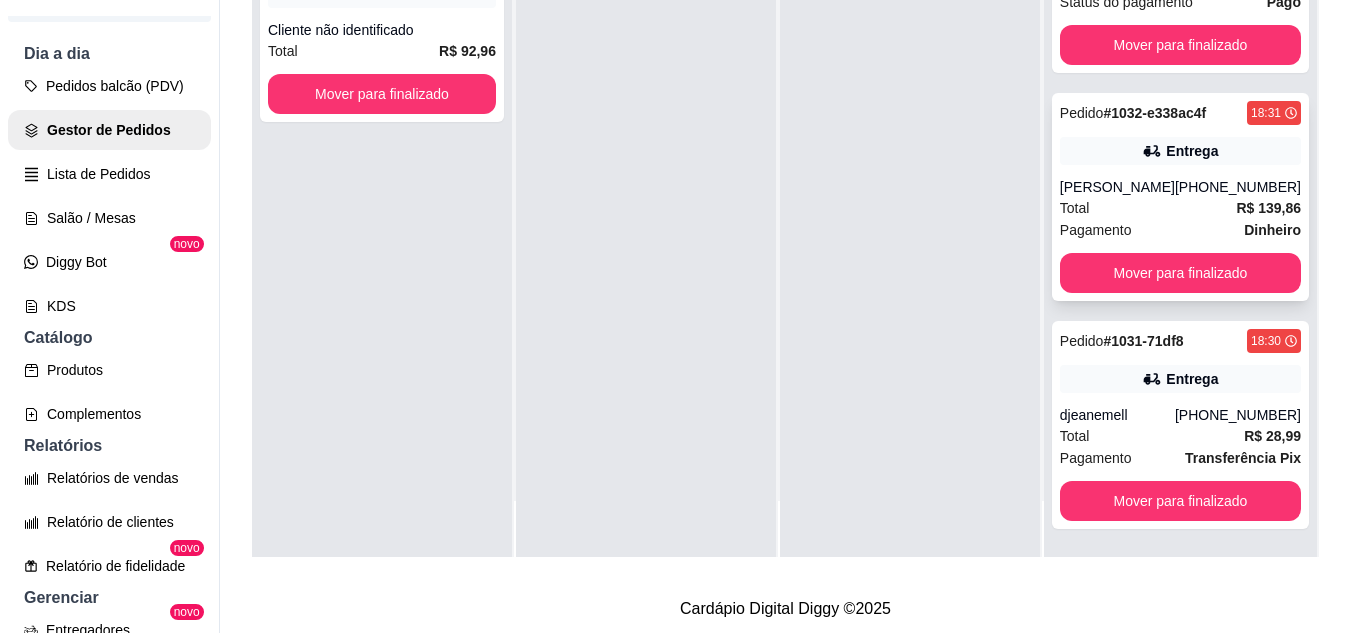click on "Entrega" at bounding box center (1180, 151) 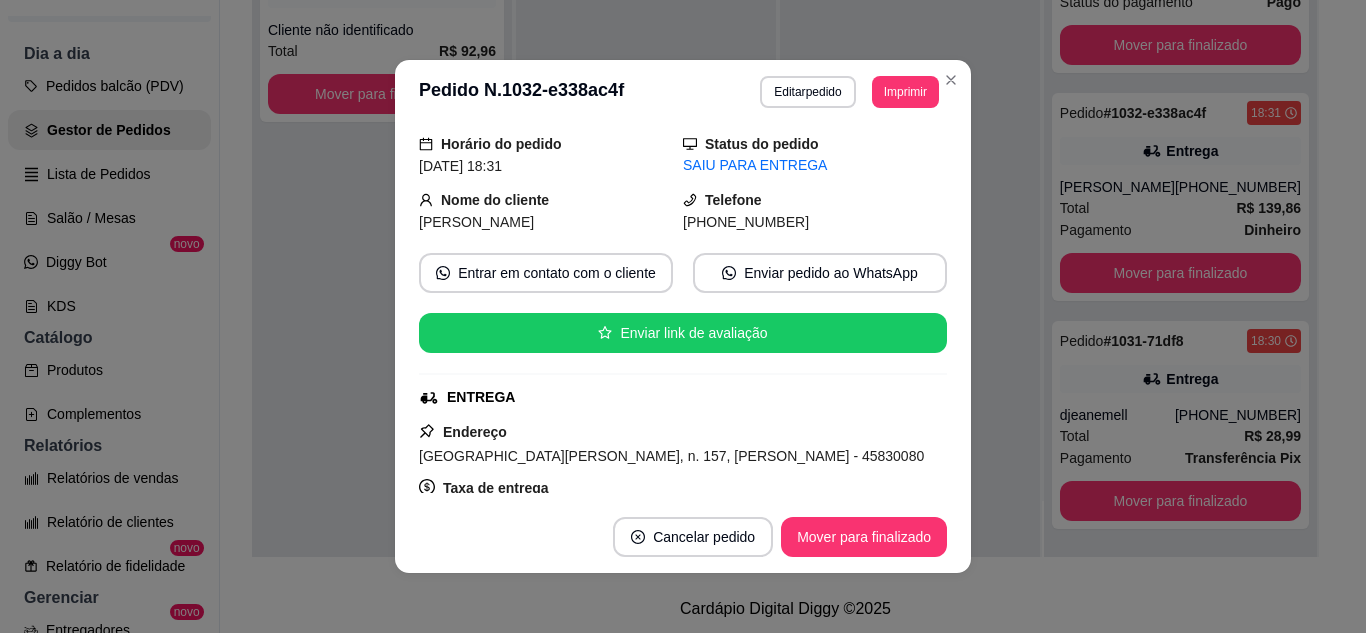 scroll, scrollTop: 100, scrollLeft: 0, axis: vertical 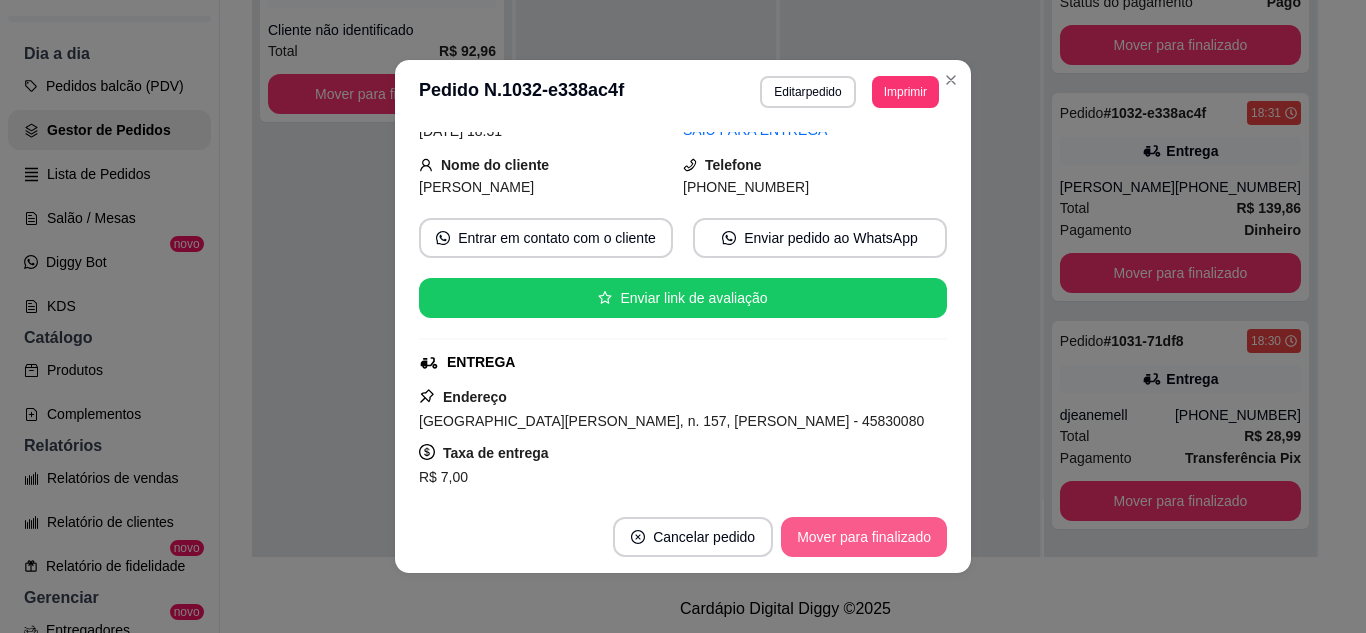 click on "Mover para finalizado" at bounding box center [864, 537] 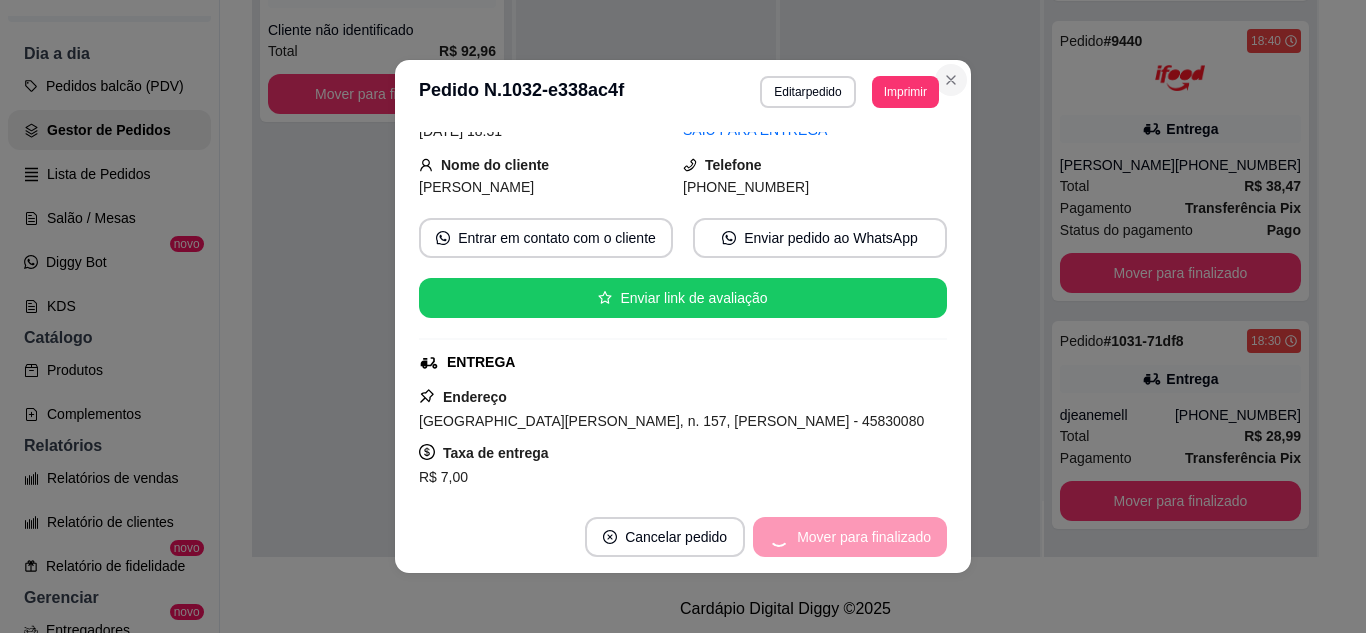 scroll, scrollTop: 235, scrollLeft: 0, axis: vertical 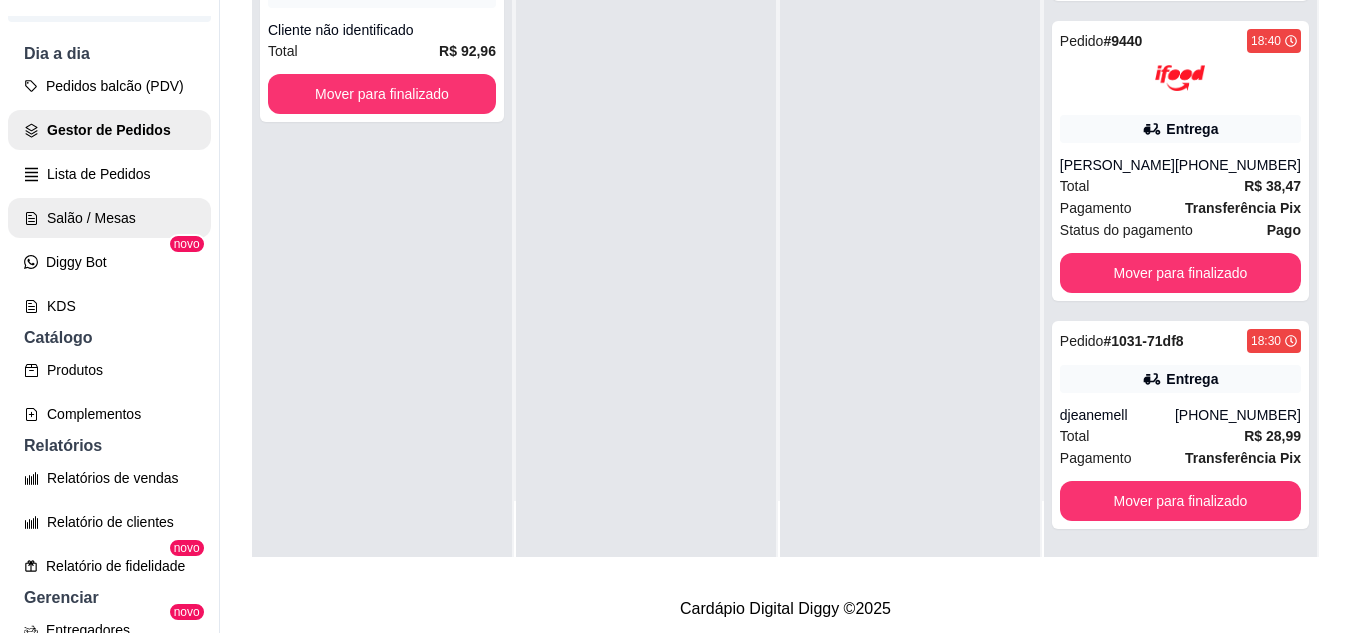 click on "Salão / Mesas" at bounding box center [109, 218] 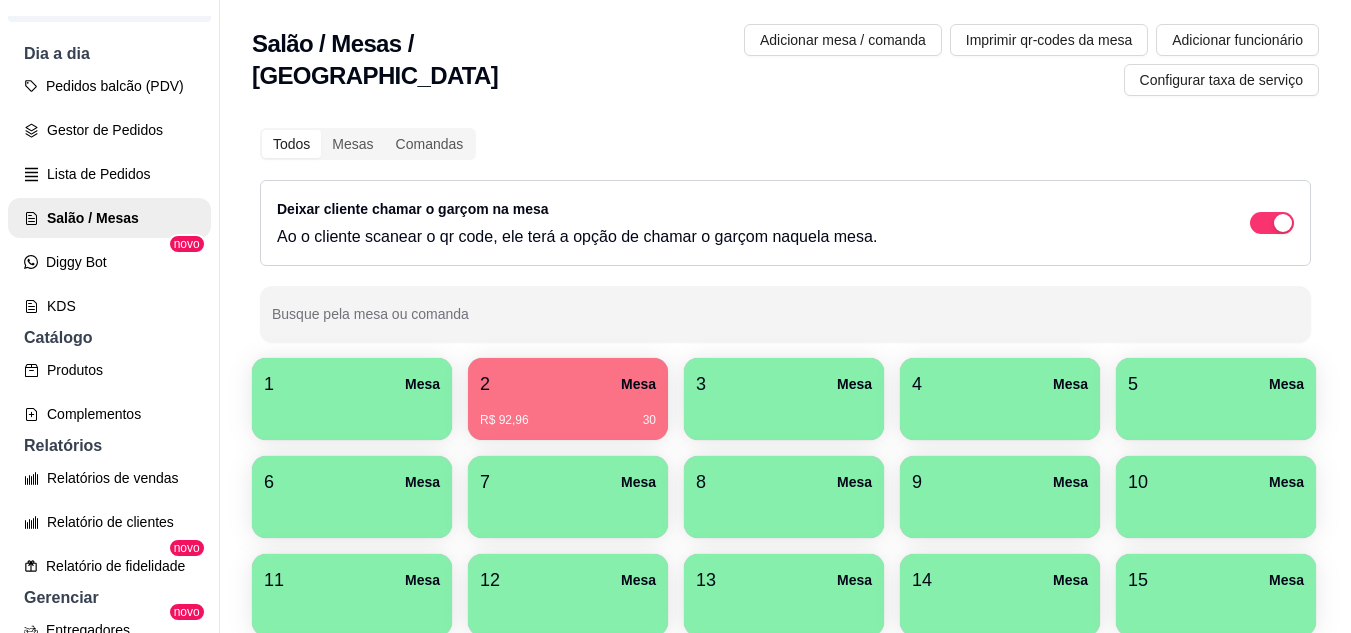 scroll, scrollTop: 294, scrollLeft: 0, axis: vertical 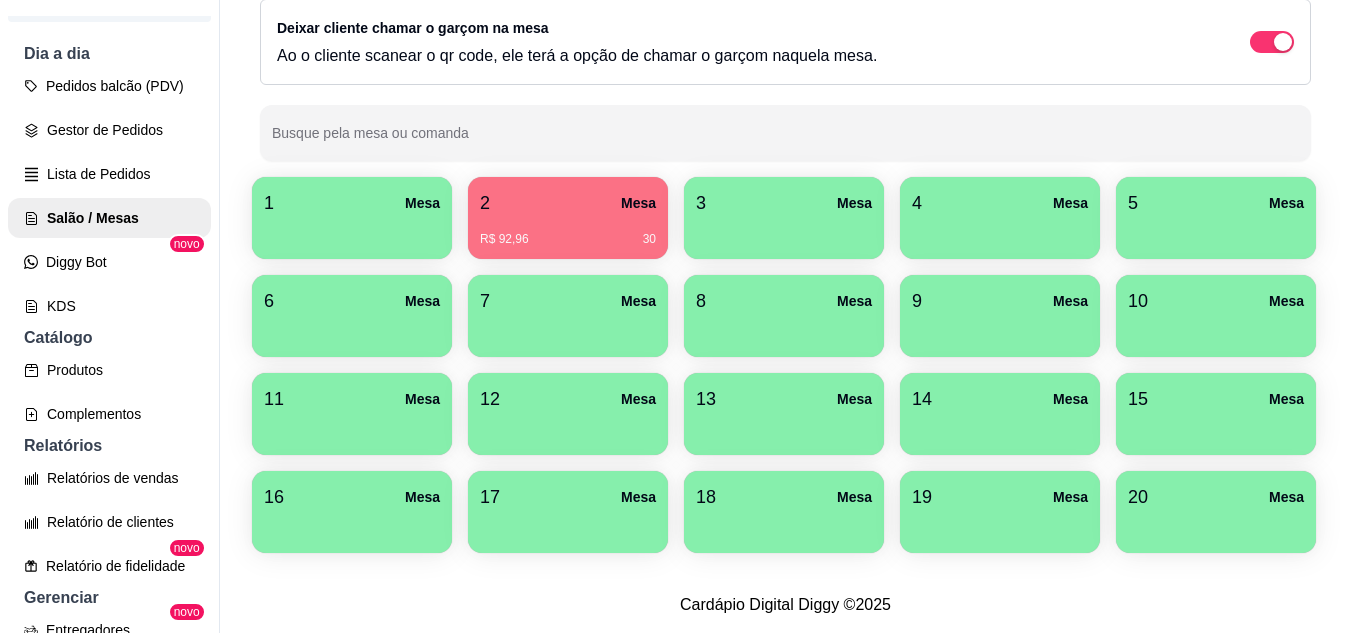 click on "2 Mesa" at bounding box center [568, 203] 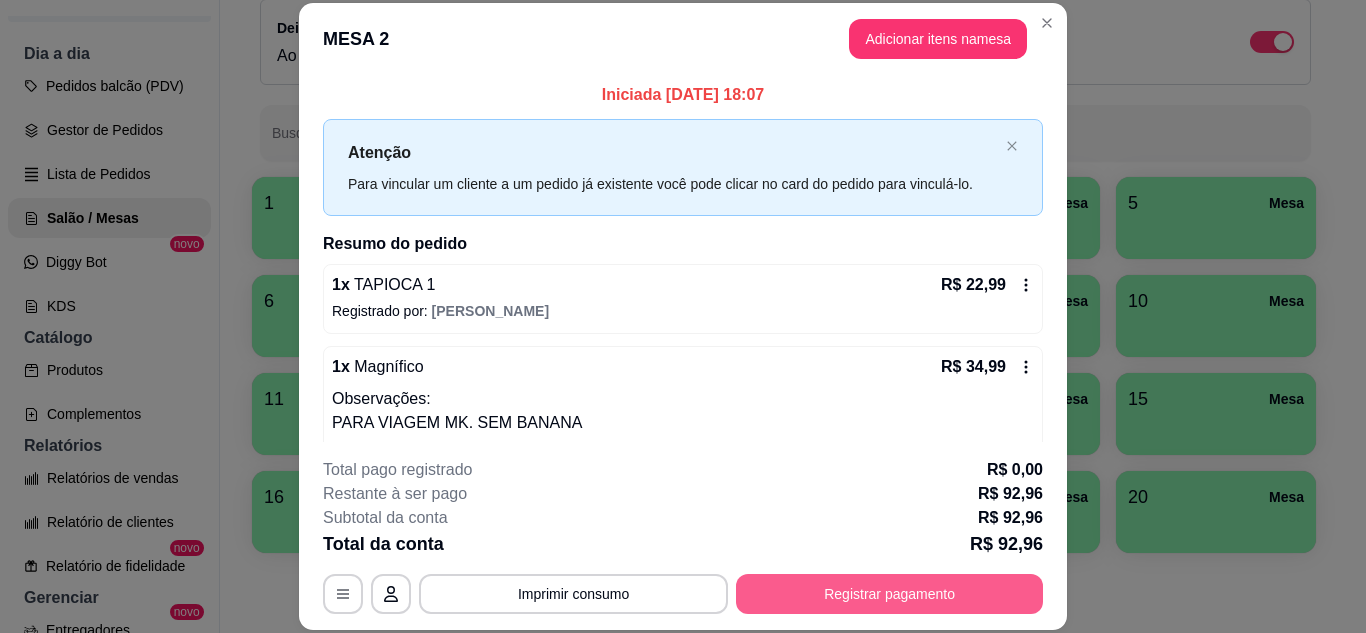 click on "Registrar pagamento" at bounding box center [889, 594] 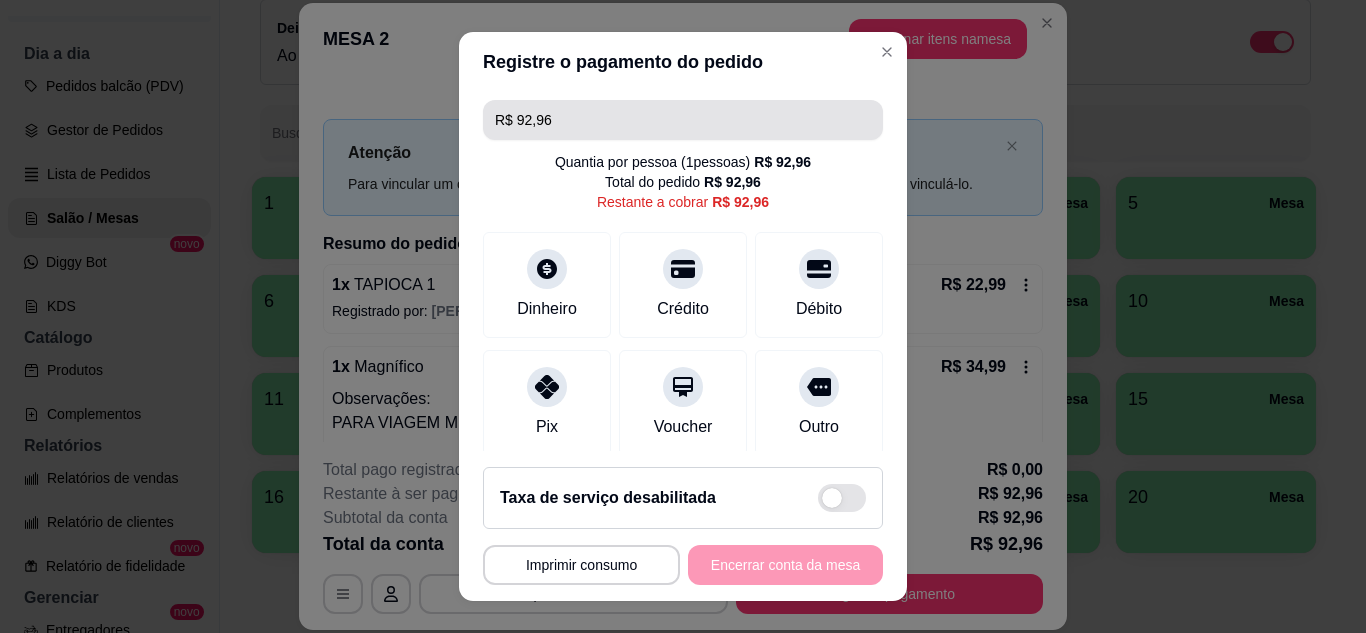 click on "R$ 92,96" at bounding box center [683, 120] 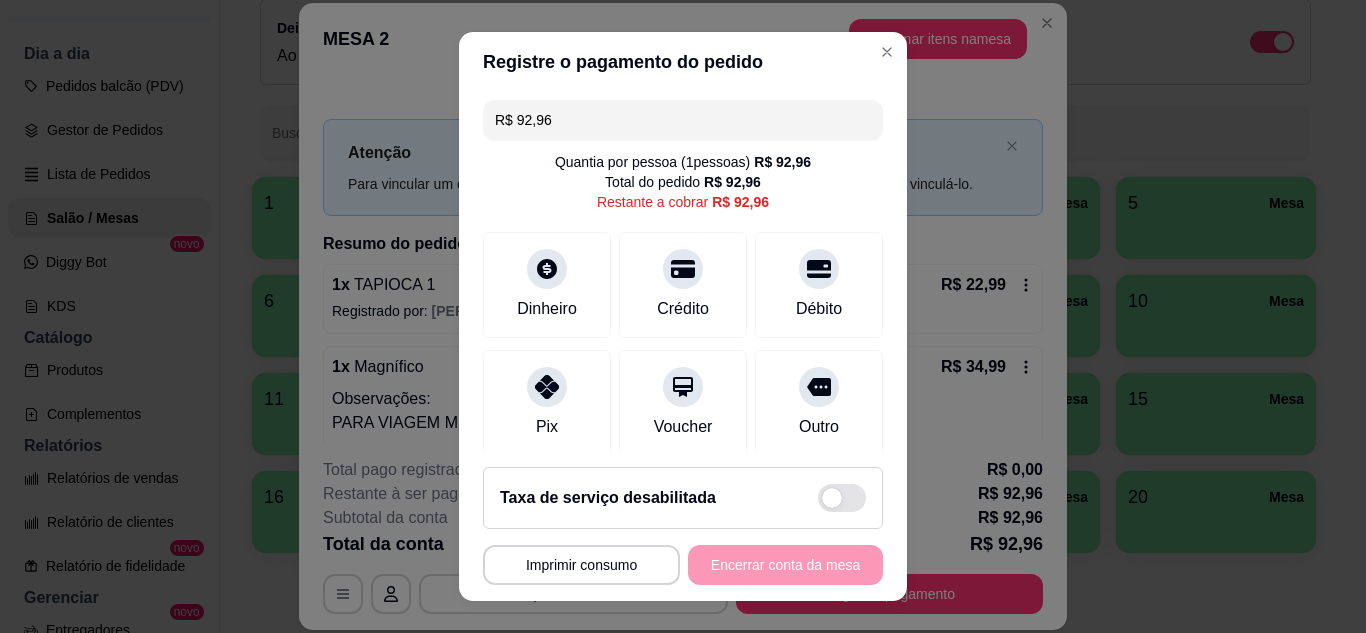 click on "R$ 92,96" at bounding box center (683, 120) 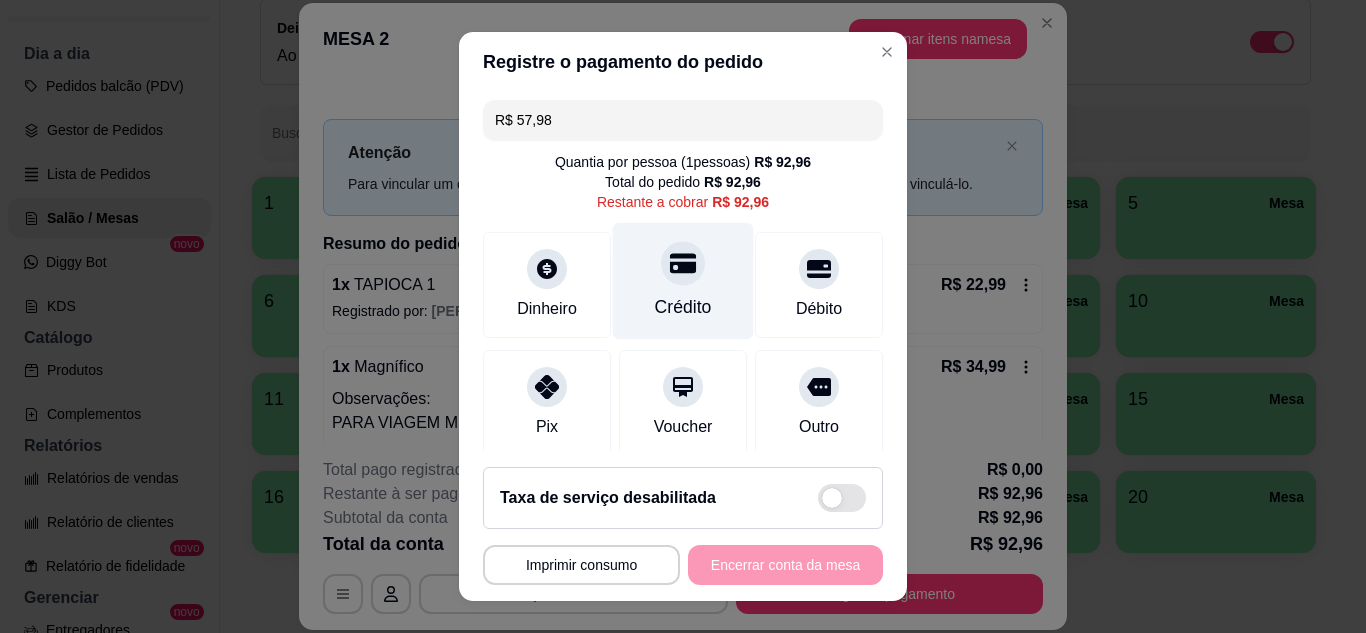 click on "Crédito" at bounding box center (683, 280) 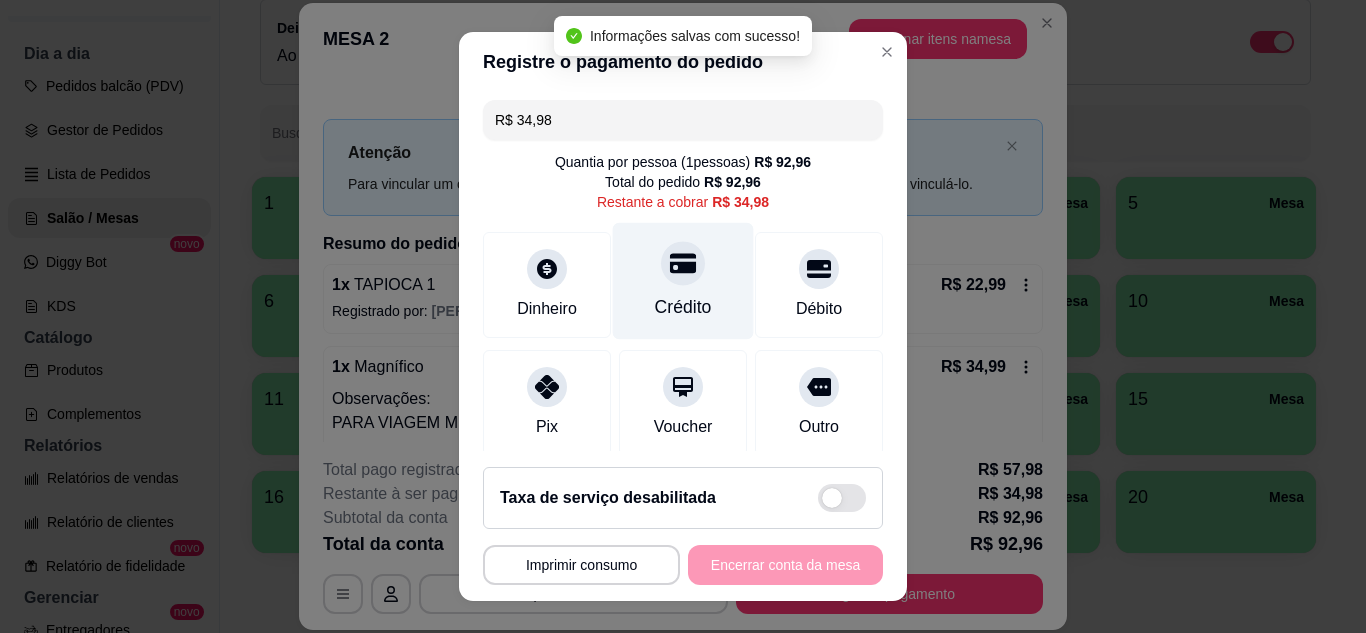 click at bounding box center [683, 263] 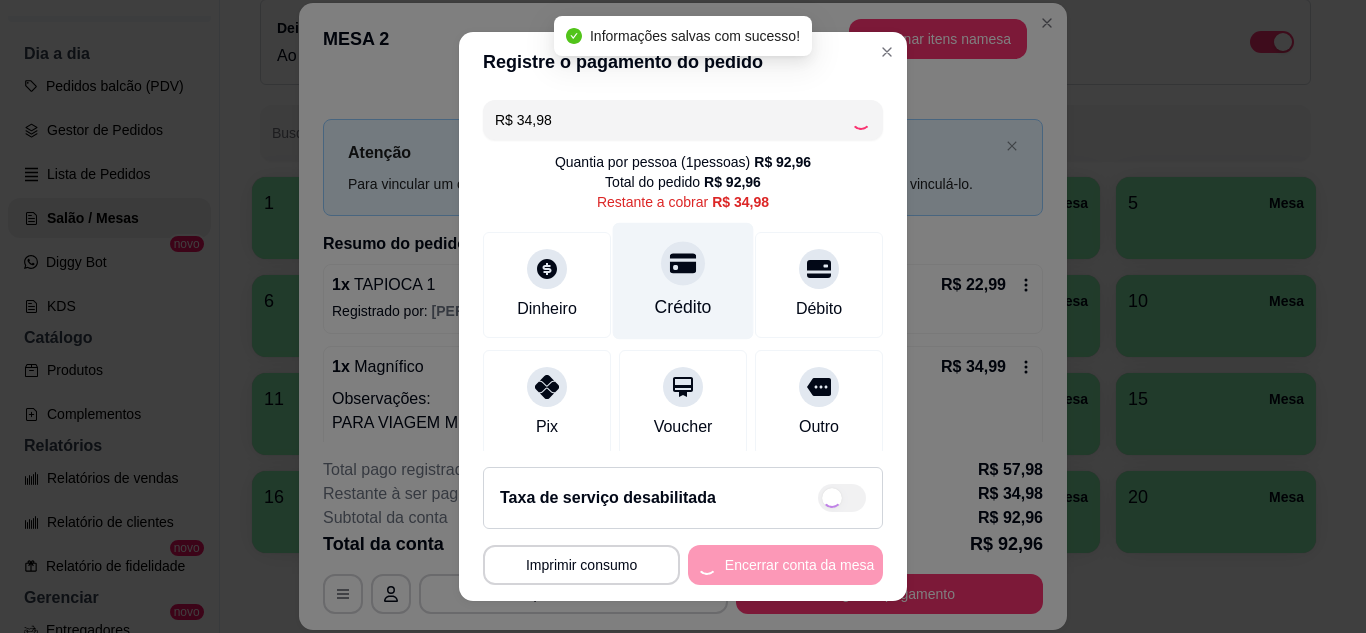 type on "R$ 0,00" 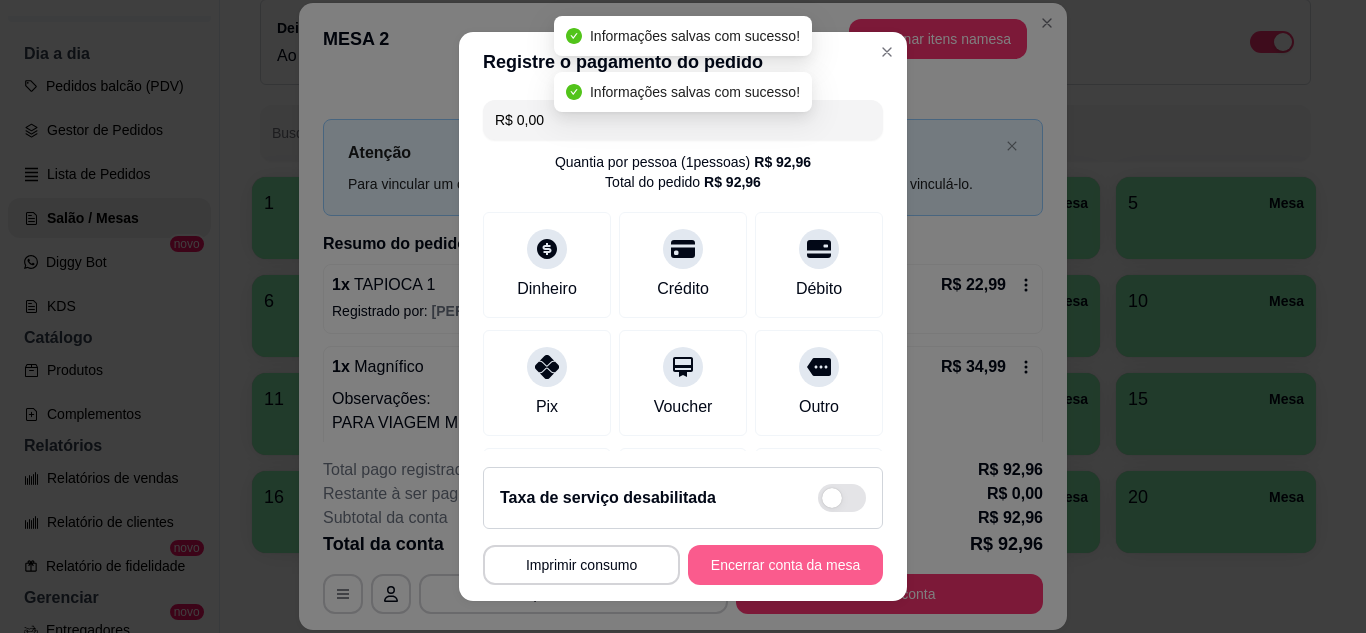 click on "Encerrar conta da mesa" at bounding box center [785, 565] 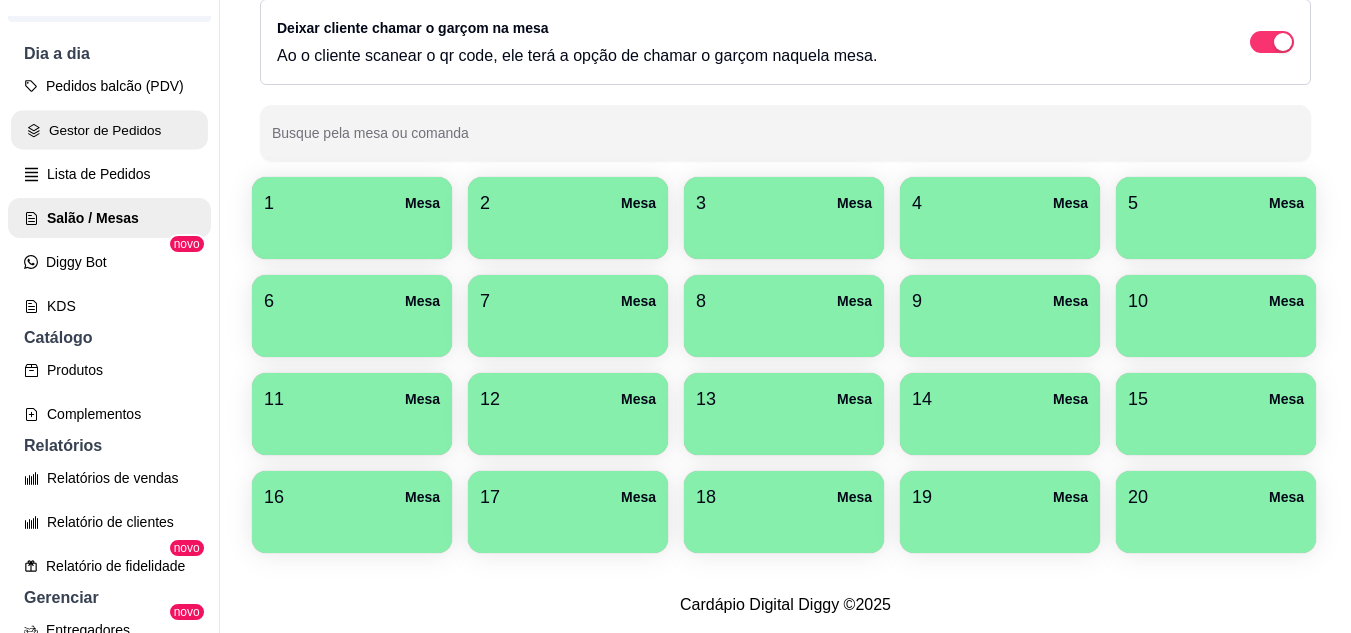 click on "Gestor de Pedidos" at bounding box center (109, 130) 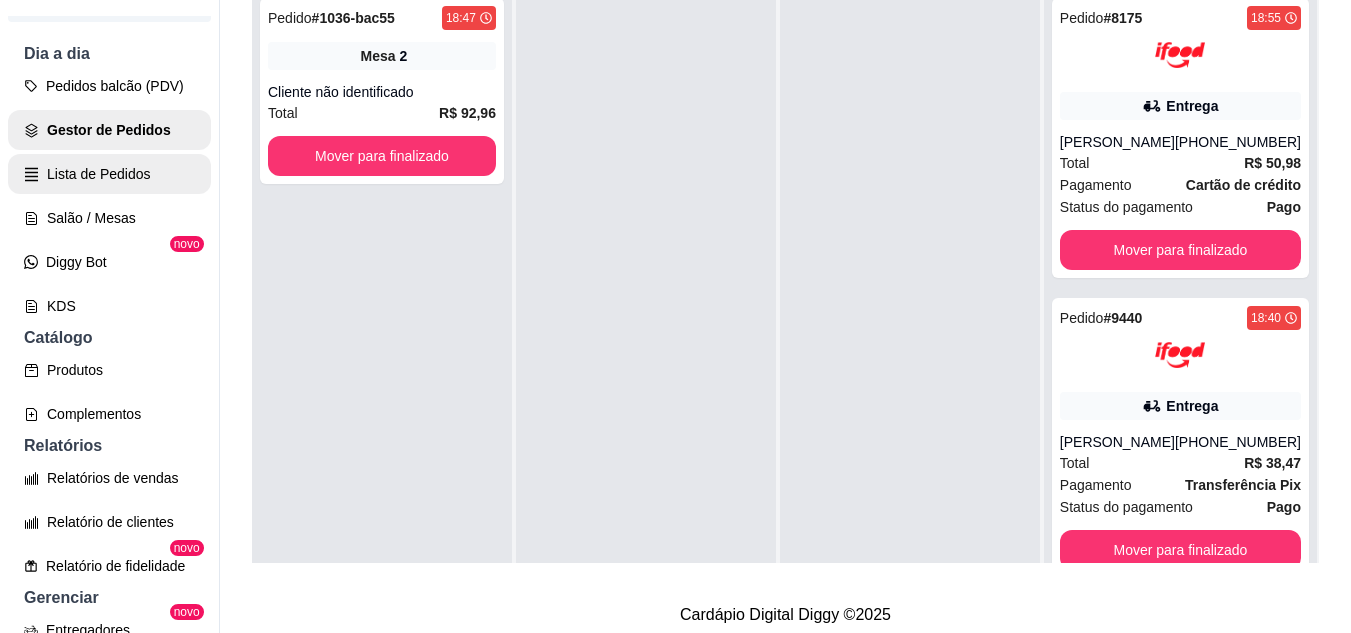scroll, scrollTop: 0, scrollLeft: 0, axis: both 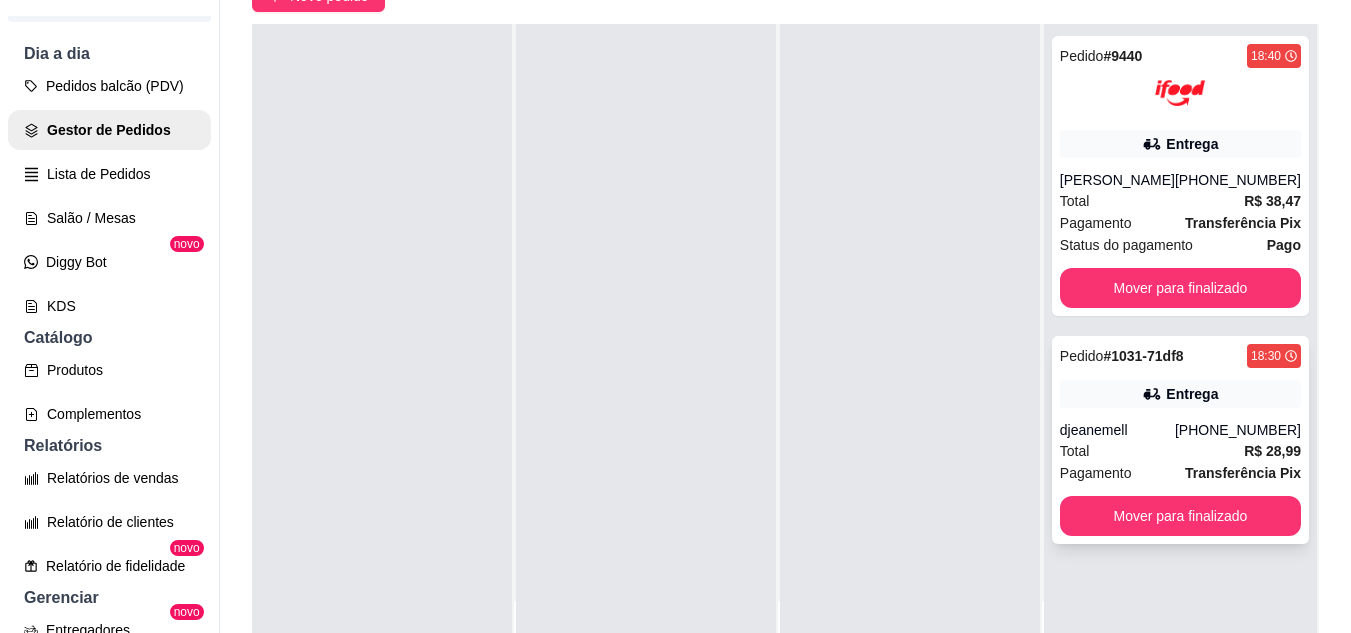 click on "Entrega" at bounding box center [1180, 394] 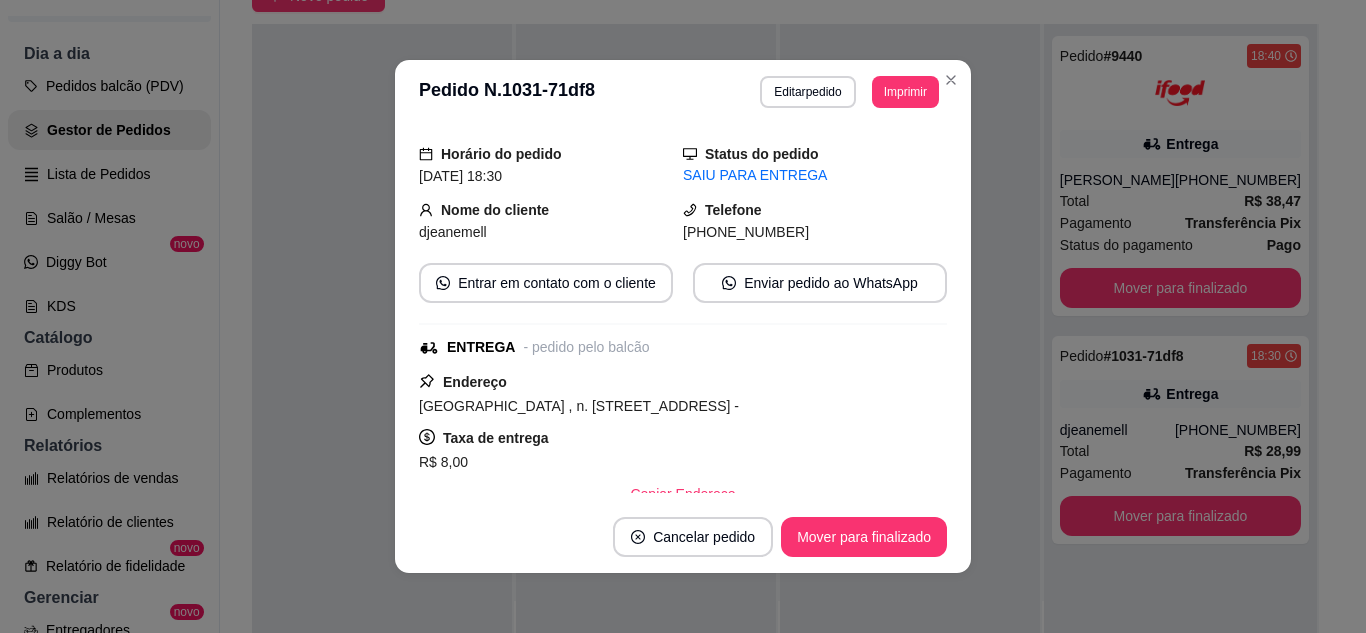 scroll, scrollTop: 100, scrollLeft: 0, axis: vertical 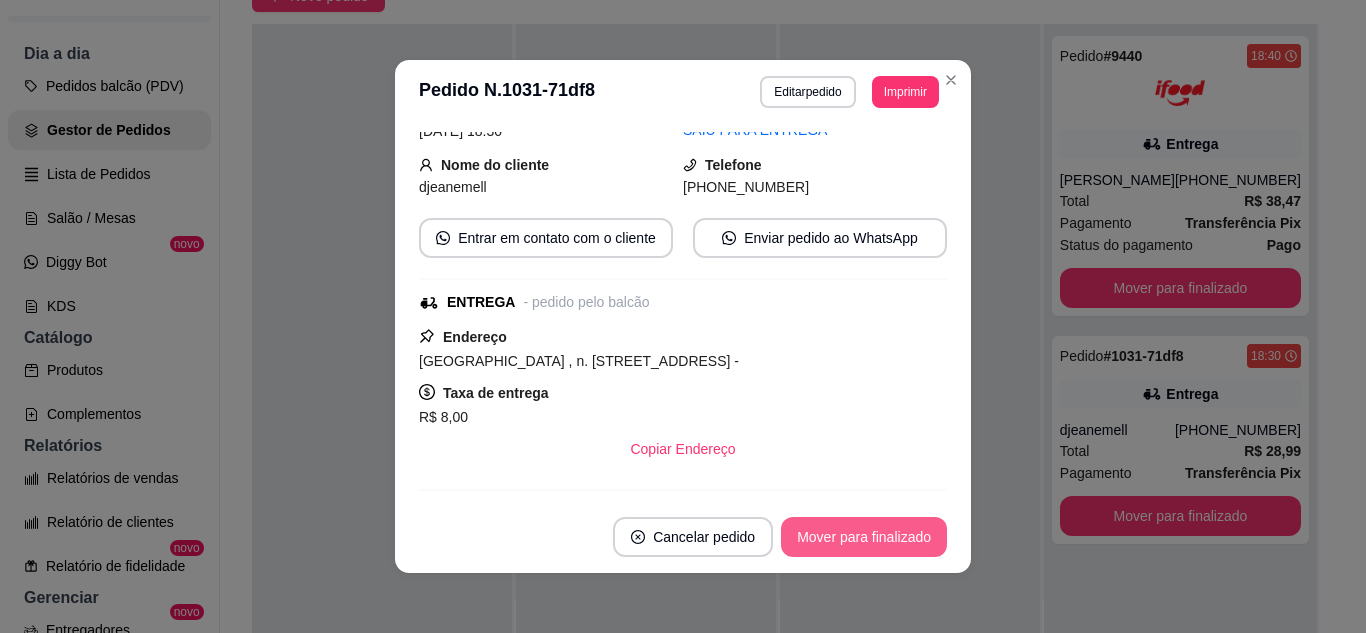 click on "Mover para finalizado" at bounding box center [864, 537] 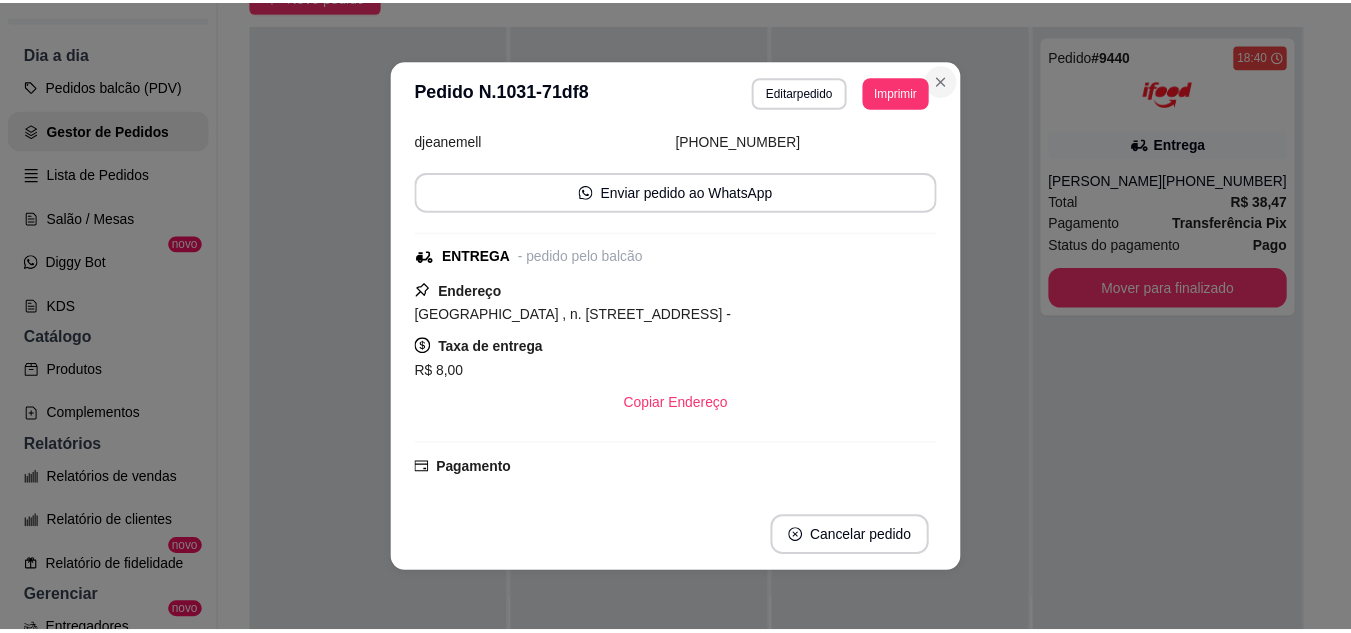 scroll, scrollTop: 54, scrollLeft: 0, axis: vertical 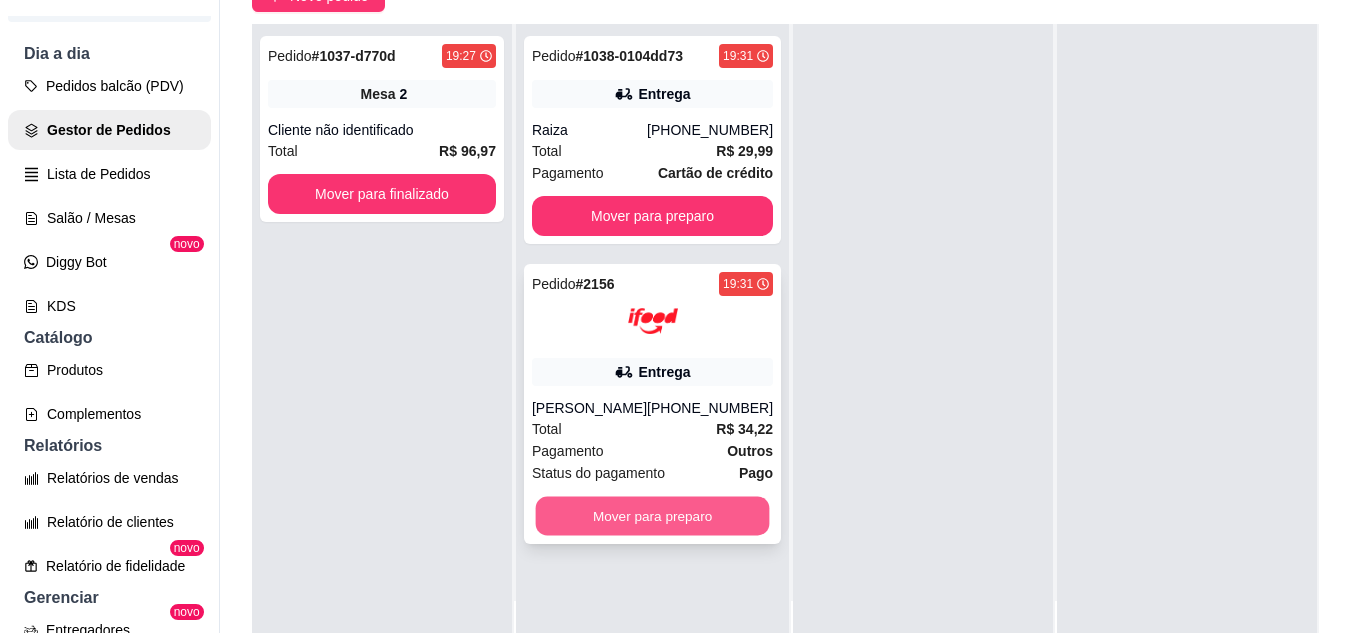click on "Mover para preparo" at bounding box center [653, 516] 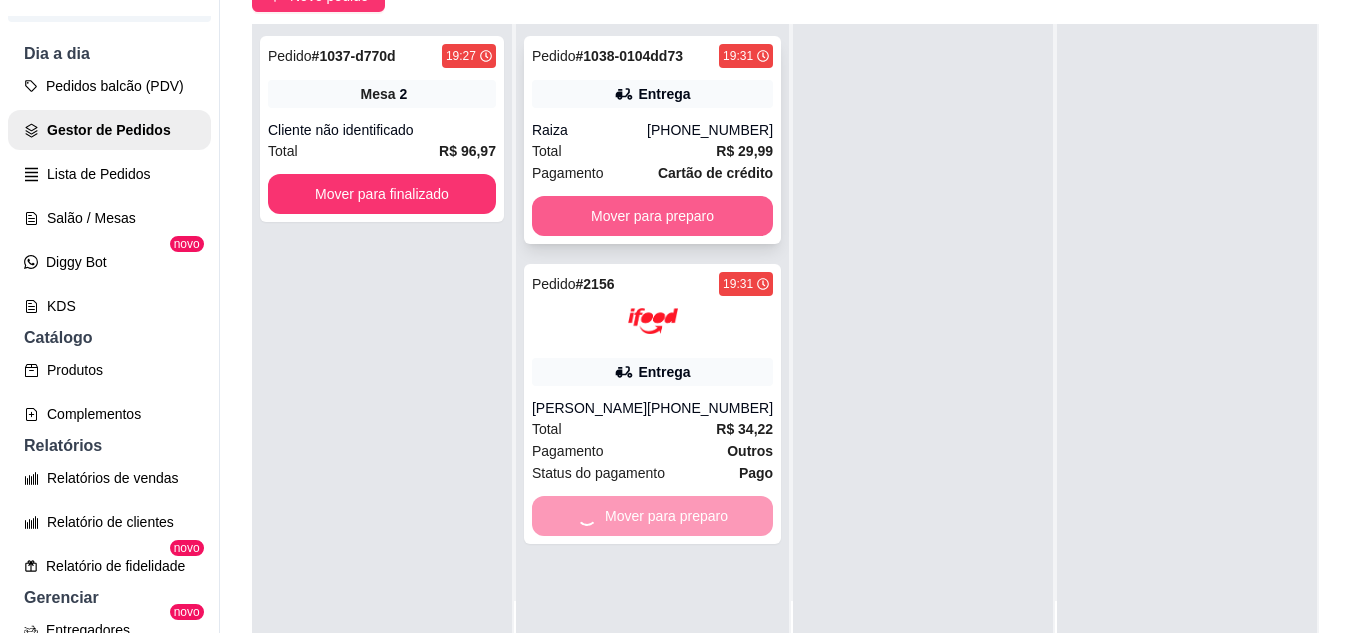 click on "Mover para preparo" at bounding box center [652, 216] 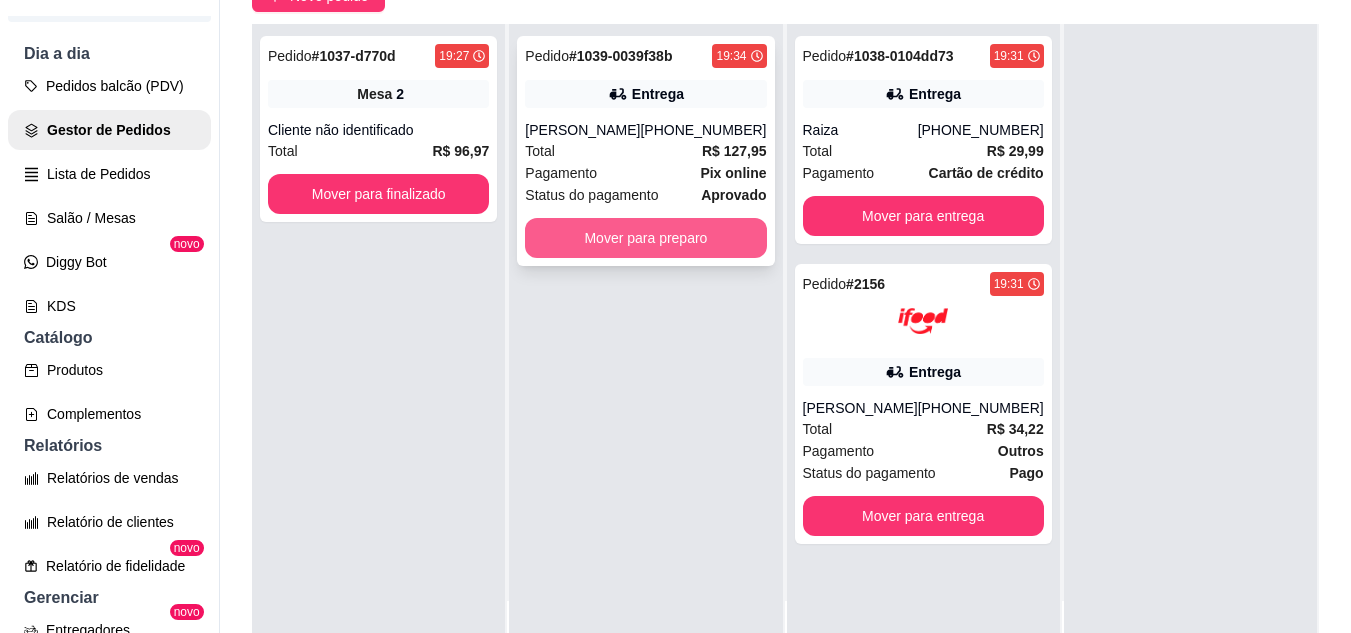 click on "Mover para preparo" at bounding box center [645, 238] 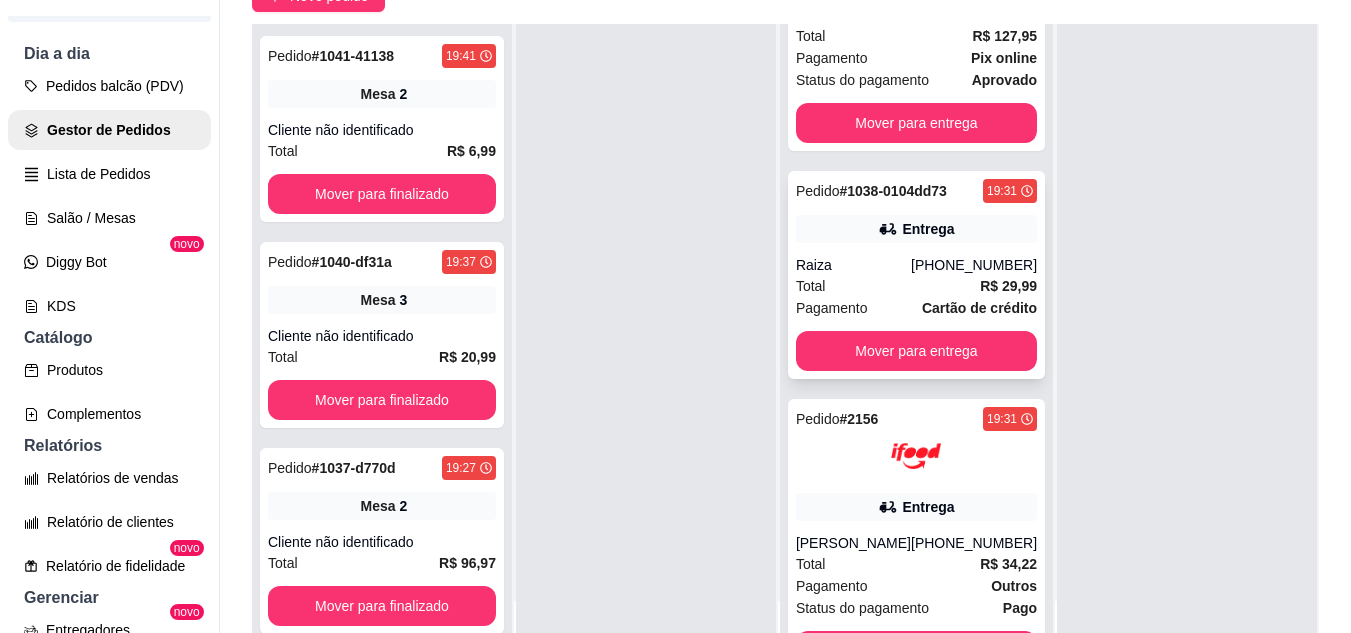 scroll, scrollTop: 165, scrollLeft: 0, axis: vertical 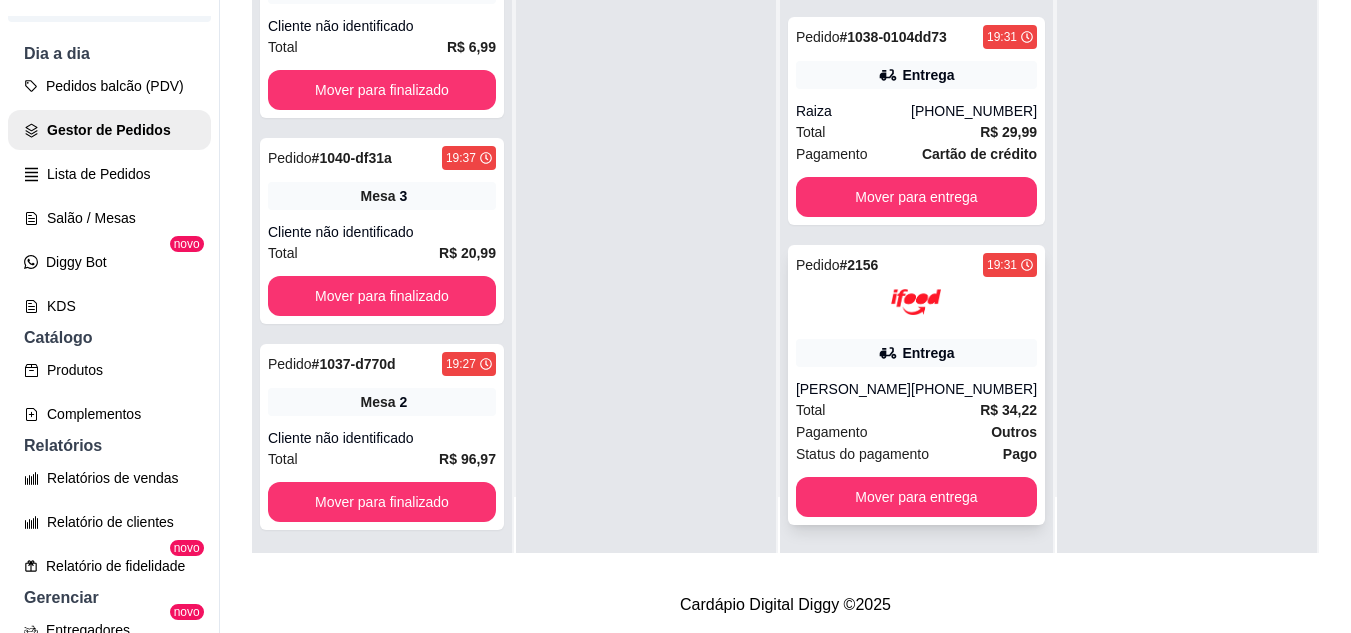 click on "Entrega" at bounding box center [916, 353] 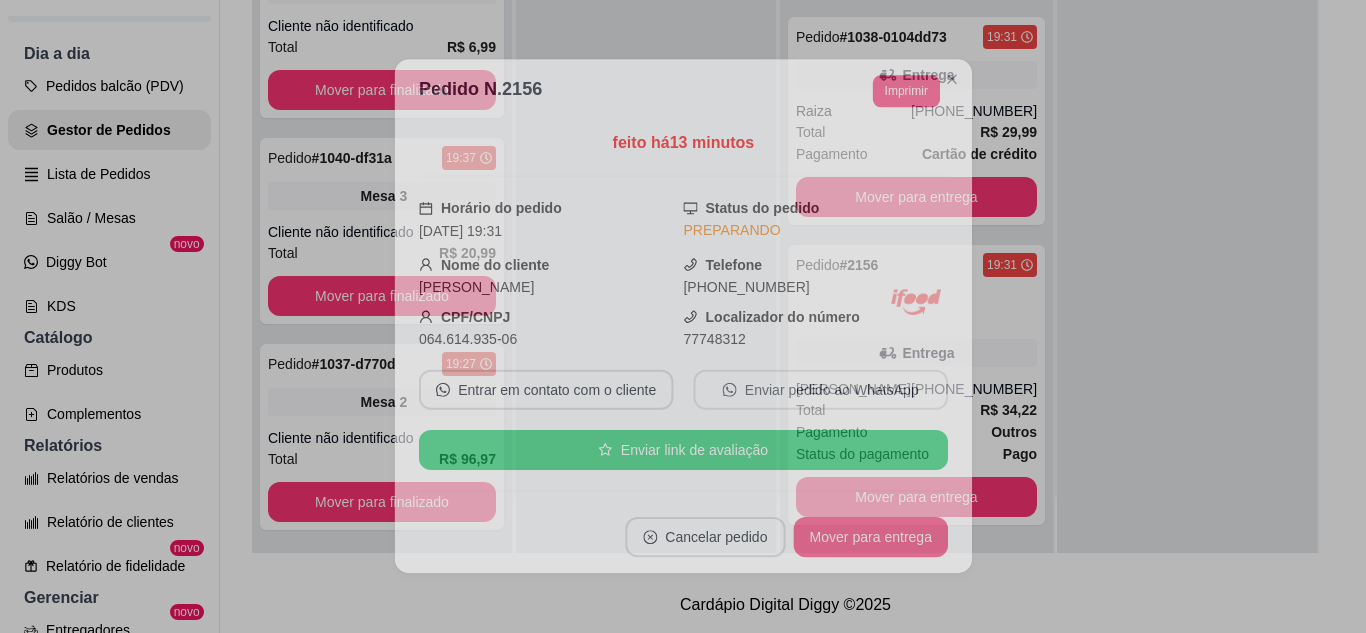 scroll, scrollTop: 100, scrollLeft: 0, axis: vertical 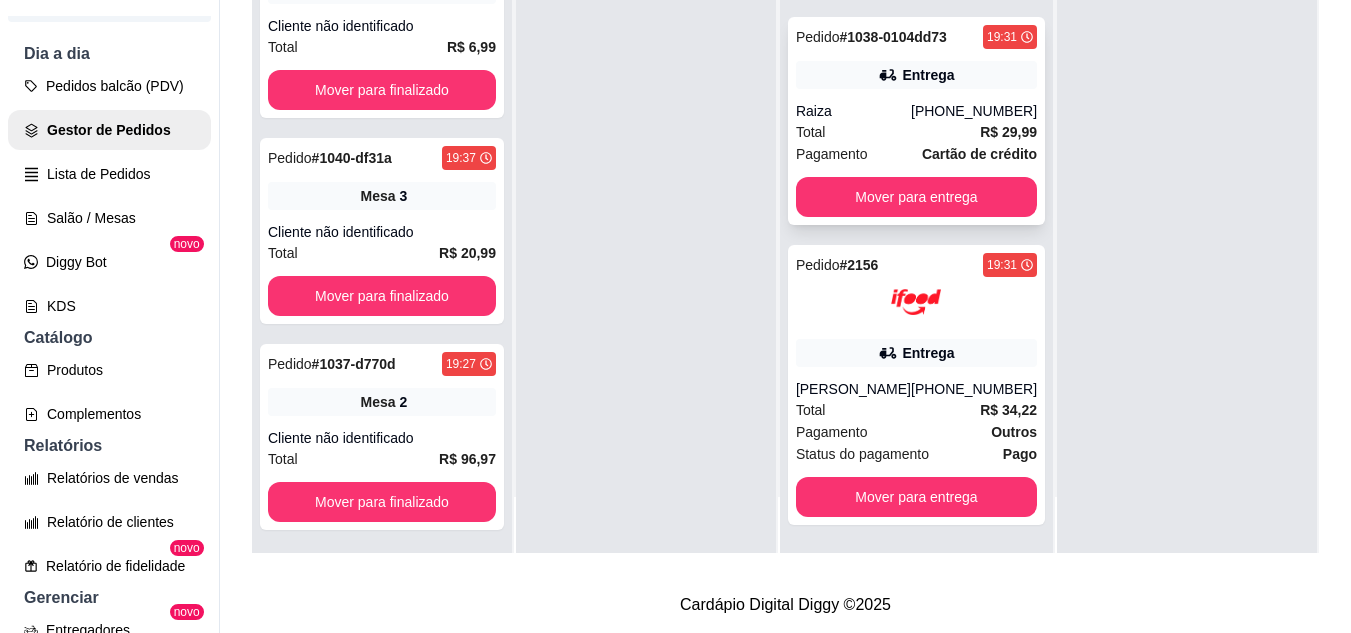 click on "Pedido  # 1038-0104dd73 19:31 Entrega Raiza [PHONE_NUMBER] Total R$ 29,99 Pagamento Cartão de crédito Mover para entrega" at bounding box center [916, 121] 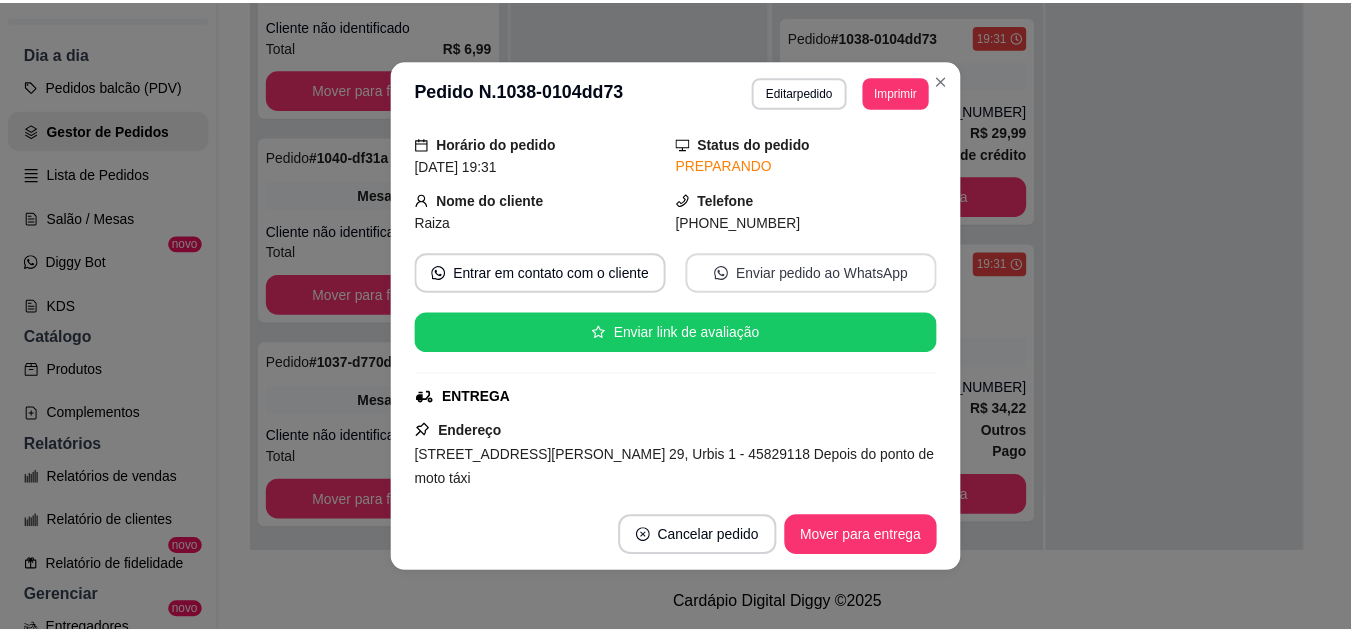 scroll, scrollTop: 100, scrollLeft: 0, axis: vertical 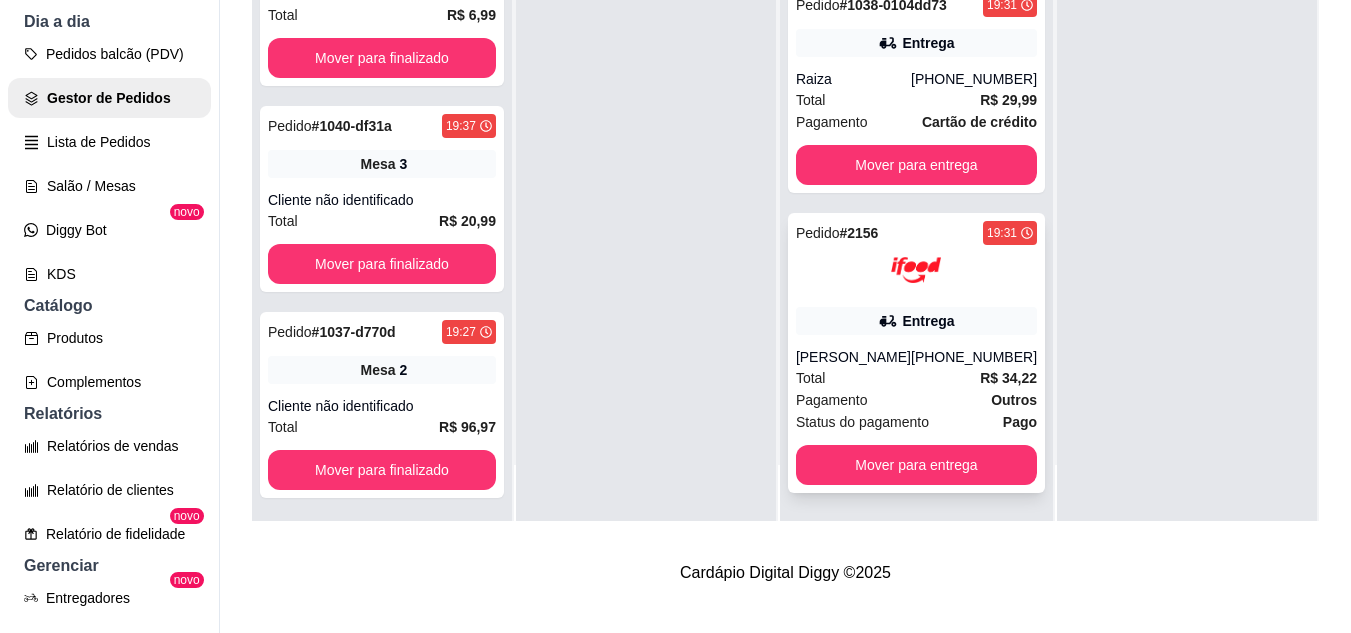 click at bounding box center [916, 270] 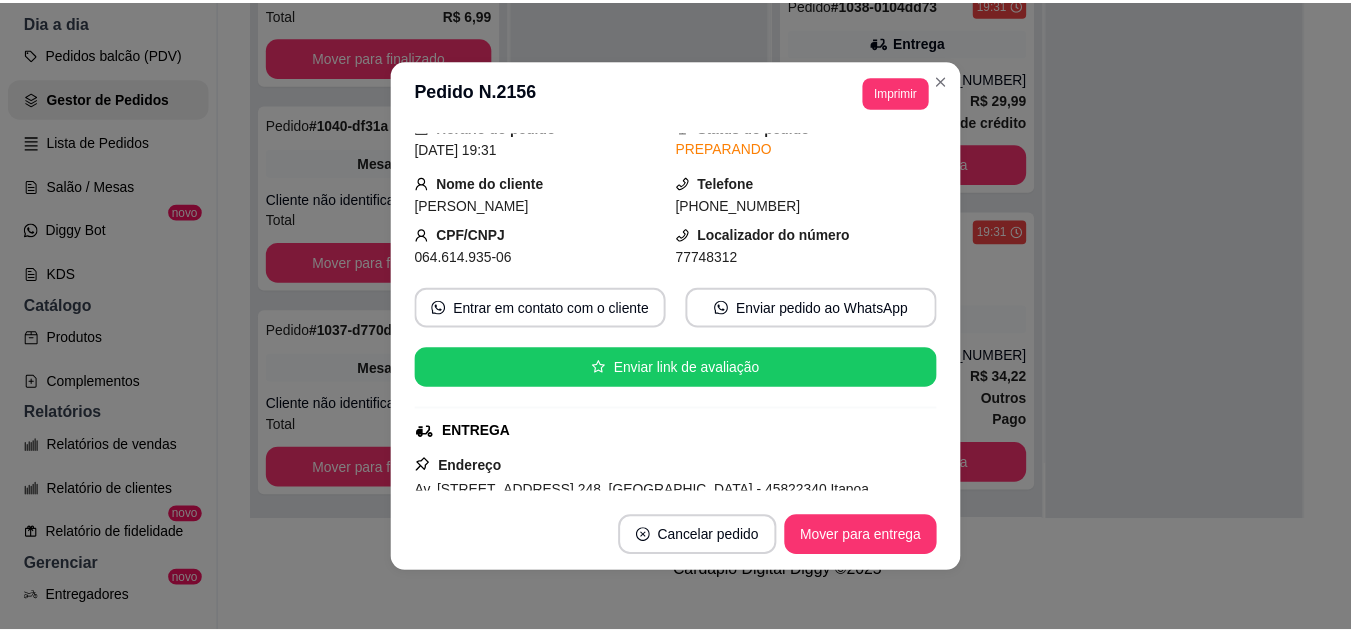 scroll, scrollTop: 100, scrollLeft: 0, axis: vertical 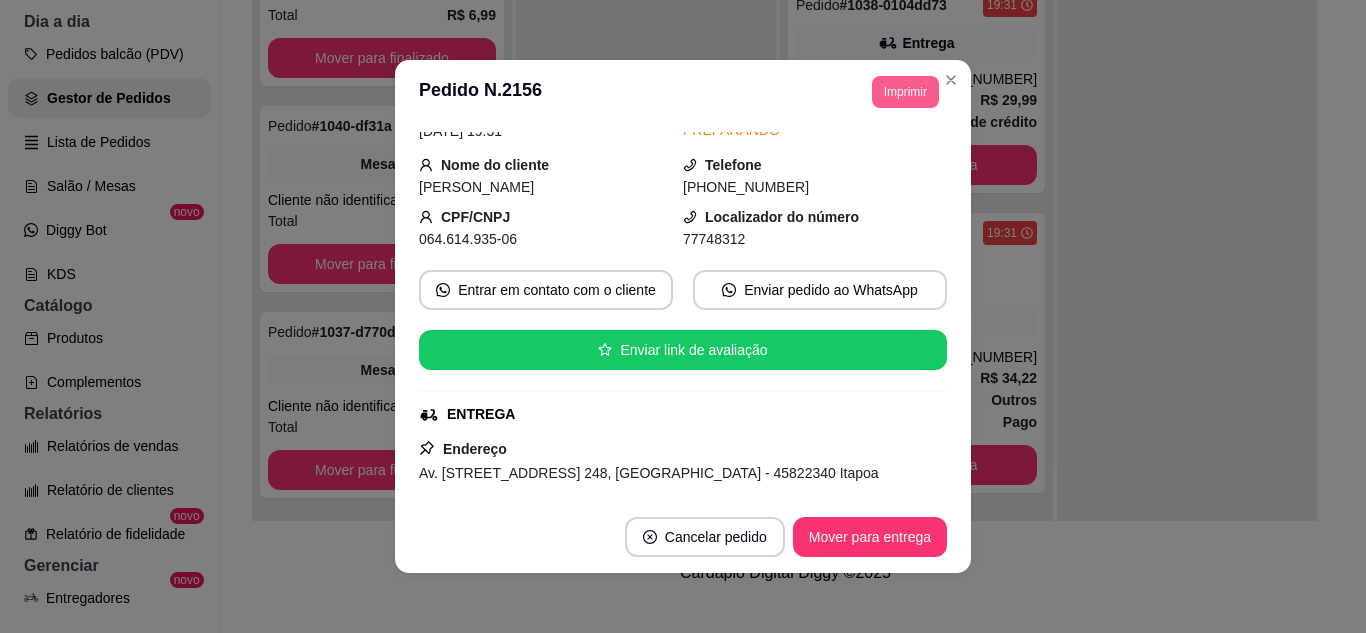 click on "Imprimir" at bounding box center [905, 92] 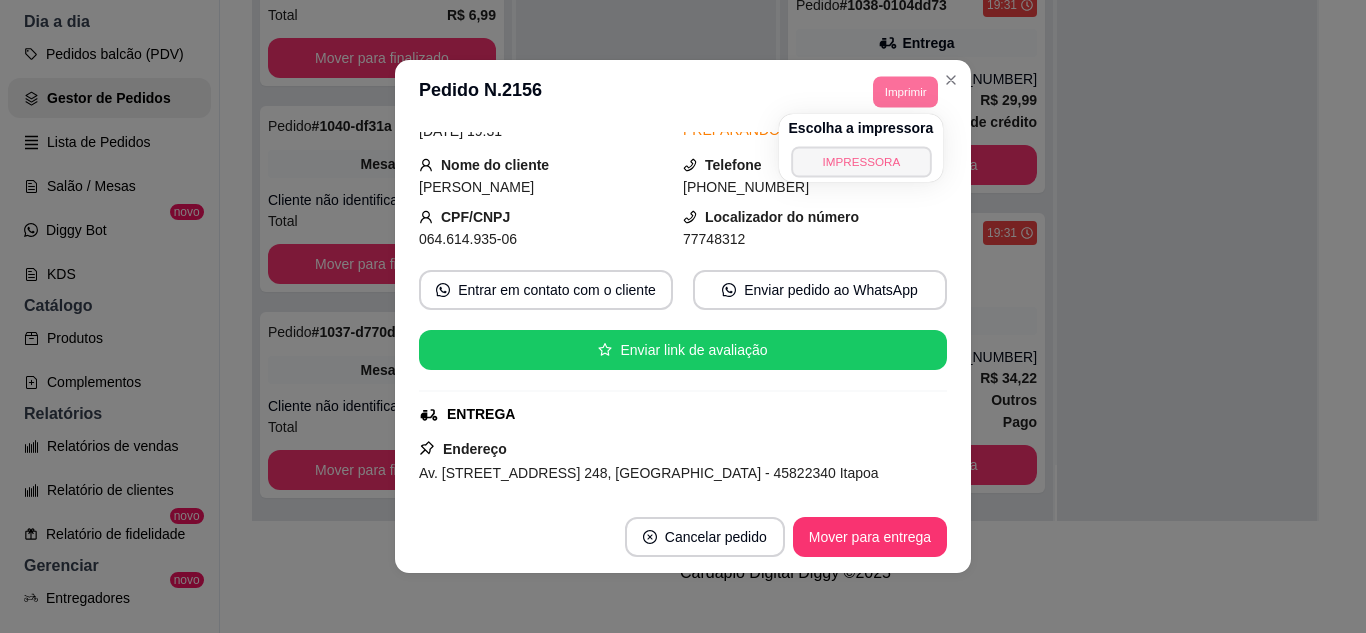 click on "IMPRESSORA" at bounding box center [861, 161] 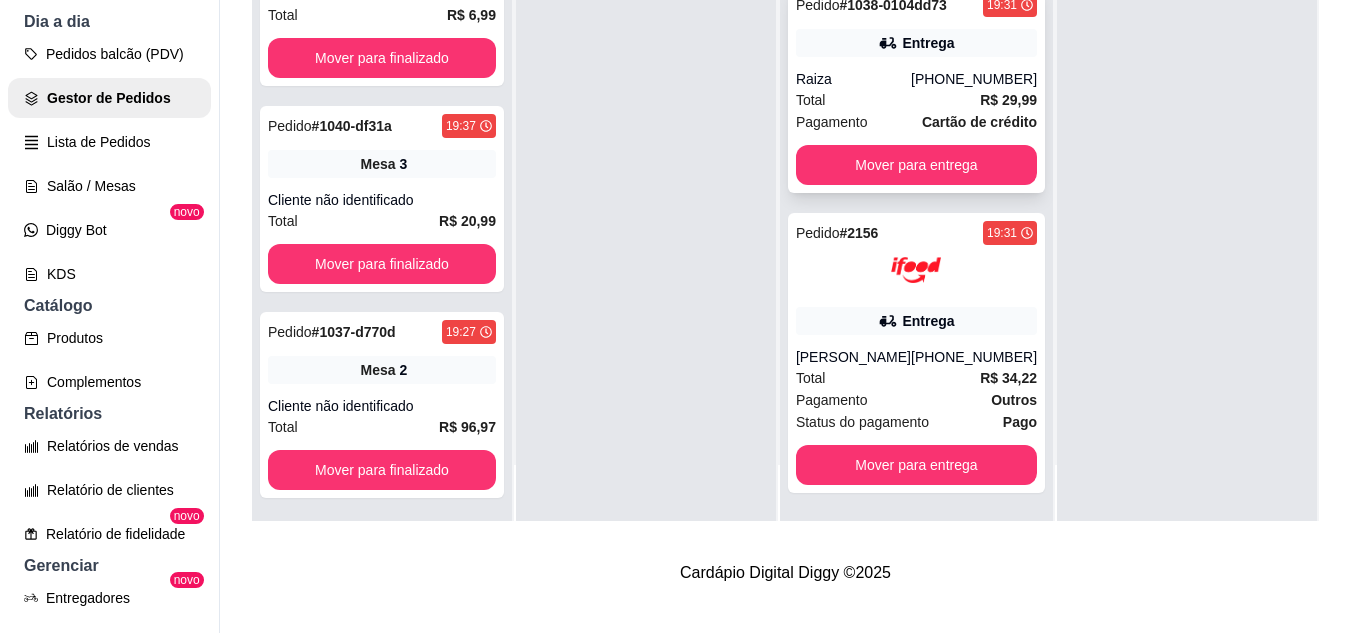 click on "R$ 29,99" at bounding box center (1008, 100) 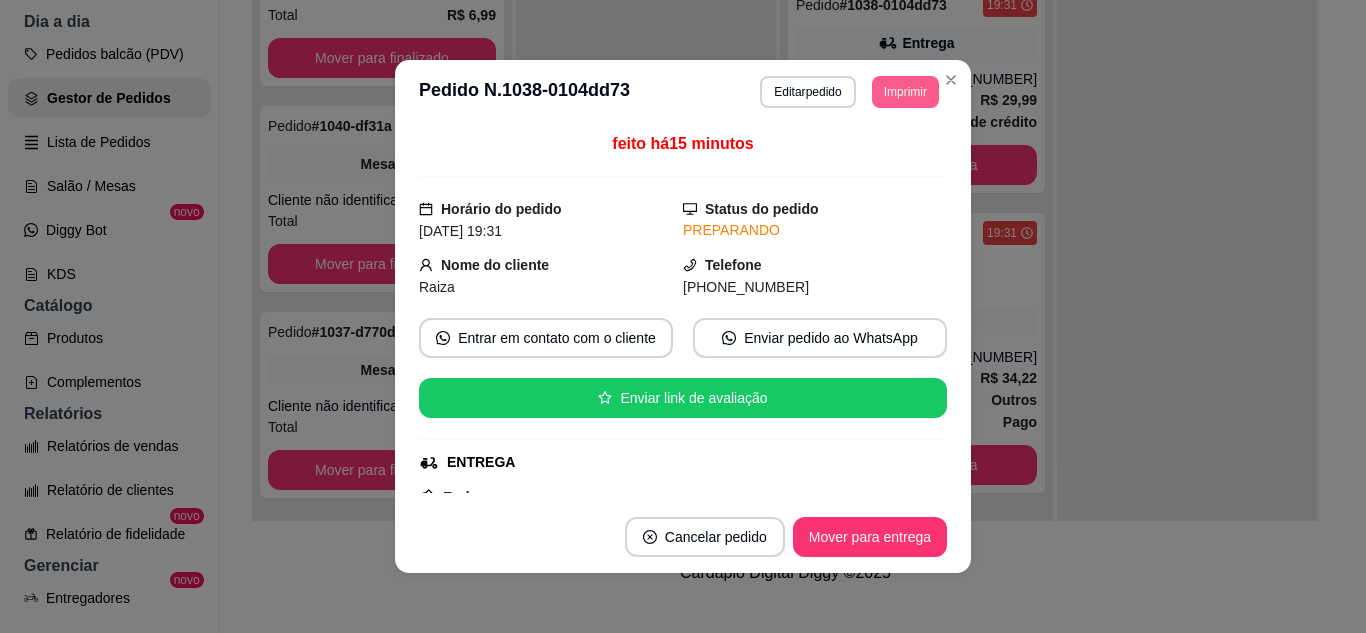 click on "Imprimir" at bounding box center (905, 92) 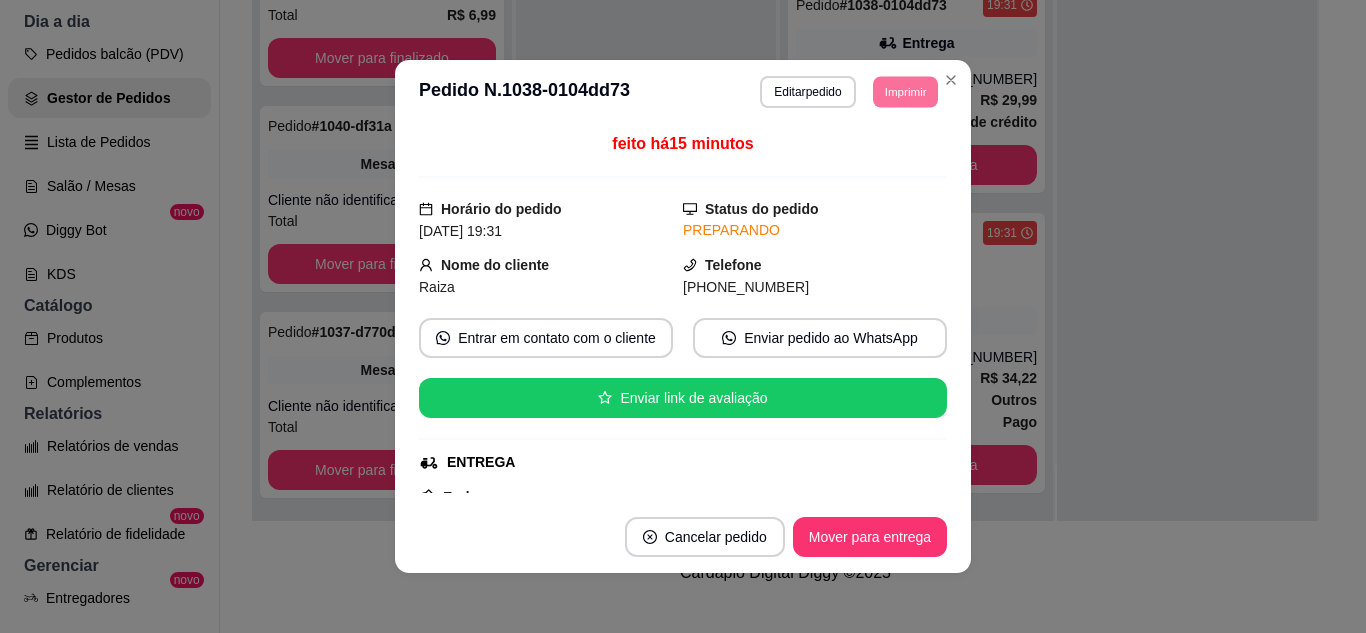 click on "IMPRESSORA" at bounding box center [877, 153] 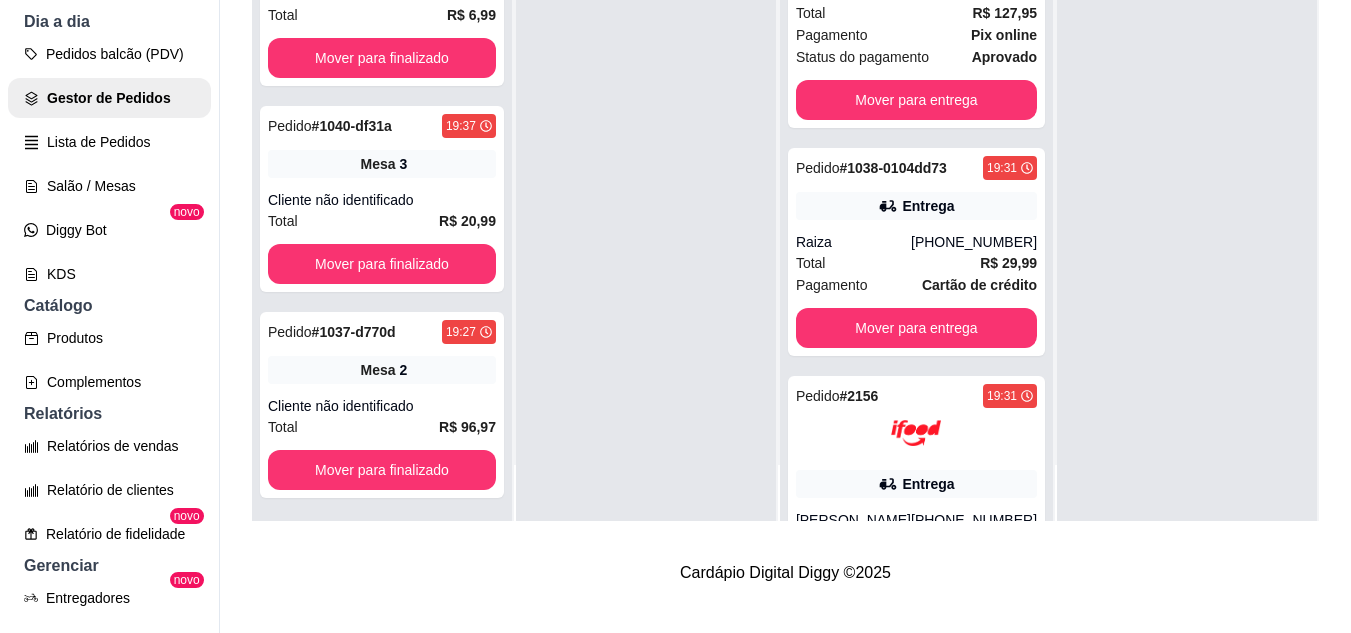 scroll, scrollTop: 0, scrollLeft: 0, axis: both 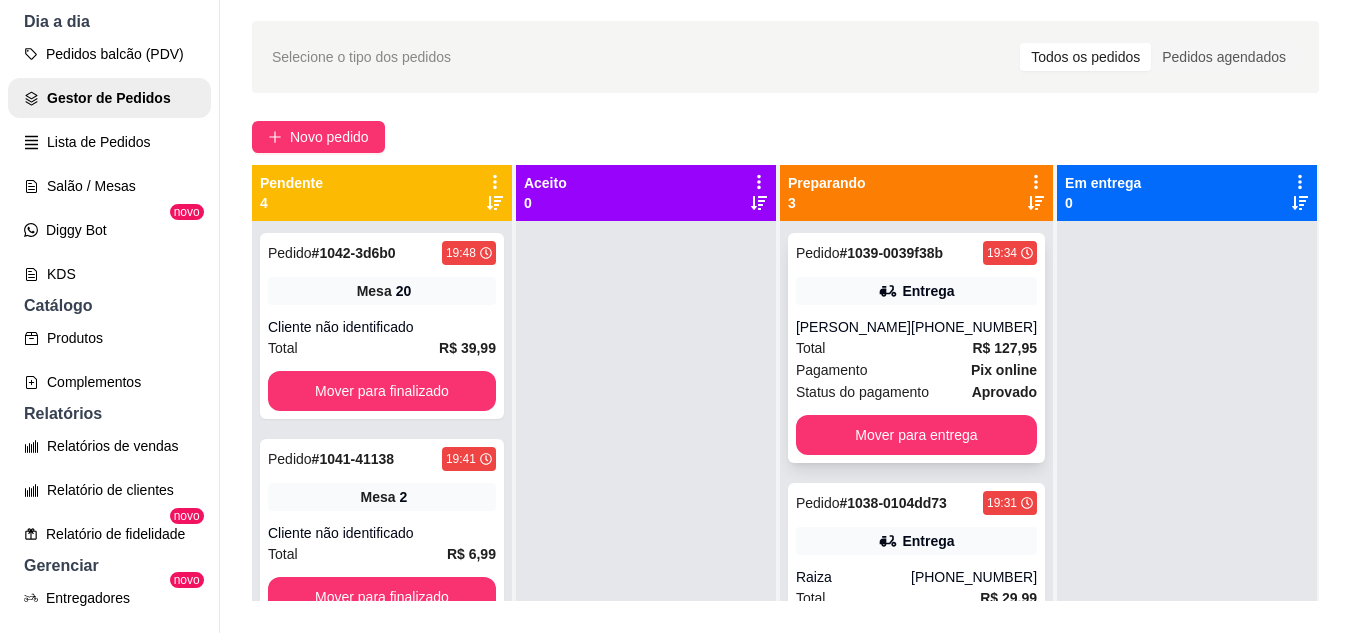 click on "Preparando 3 Pedido  # 1039-0039f38b 19:34 Entrega [PERSON_NAME]  [PHONE_NUMBER] Total R$ 127,95 Pagamento Pix online Status do pagamento aprovado Mover para entrega Pedido  # 1038-0104dd73 19:31 Entrega Raiza [PHONE_NUMBER] Total R$ 29,99 Pagamento Cartão de crédito Mover para entrega Pedido  # 2156 19:31 Entrega [PERSON_NAME] [PHONE_NUMBER] Total R$ 34,22 Pagamento Outros Status do pagamento Pago Mover para entrega" at bounding box center (917, 509) 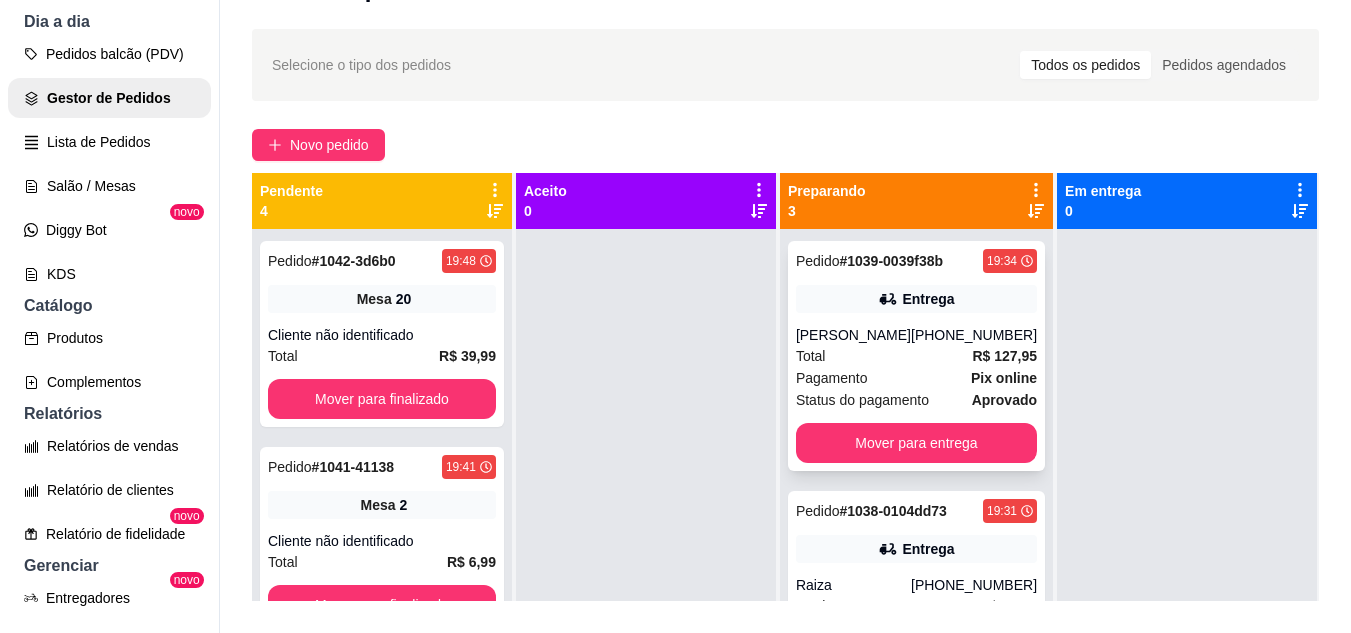 click on "Pedido  # 1039-0039f38b 19:34 Entrega [PERSON_NAME]  [PHONE_NUMBER] Total R$ 127,95 Pagamento Pix online Status do pagamento aprovado Mover para entrega" at bounding box center (916, 356) 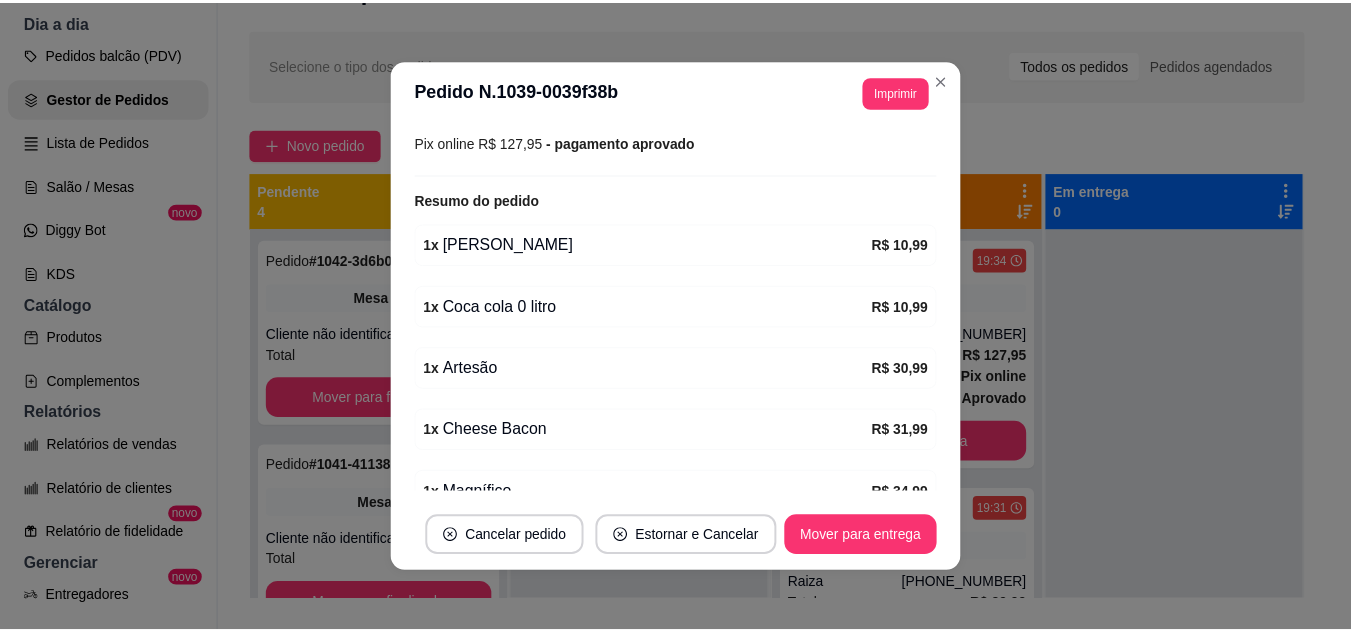 scroll, scrollTop: 600, scrollLeft: 0, axis: vertical 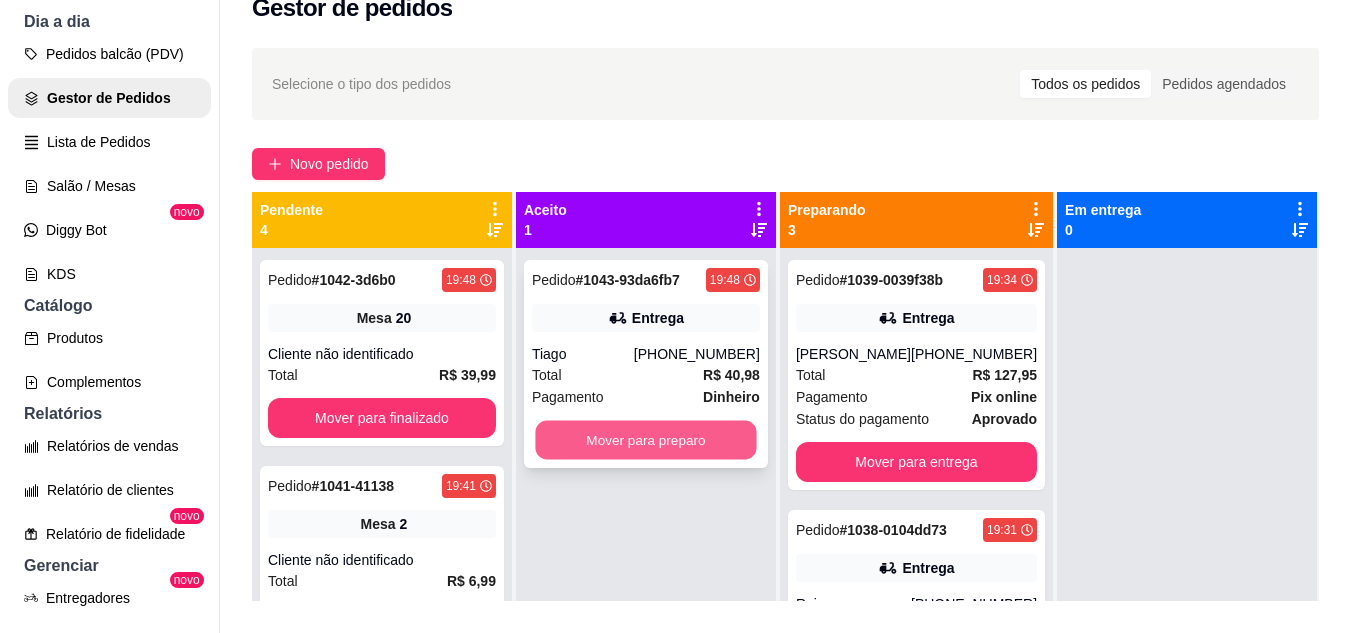 click on "Mover para preparo" at bounding box center [645, 440] 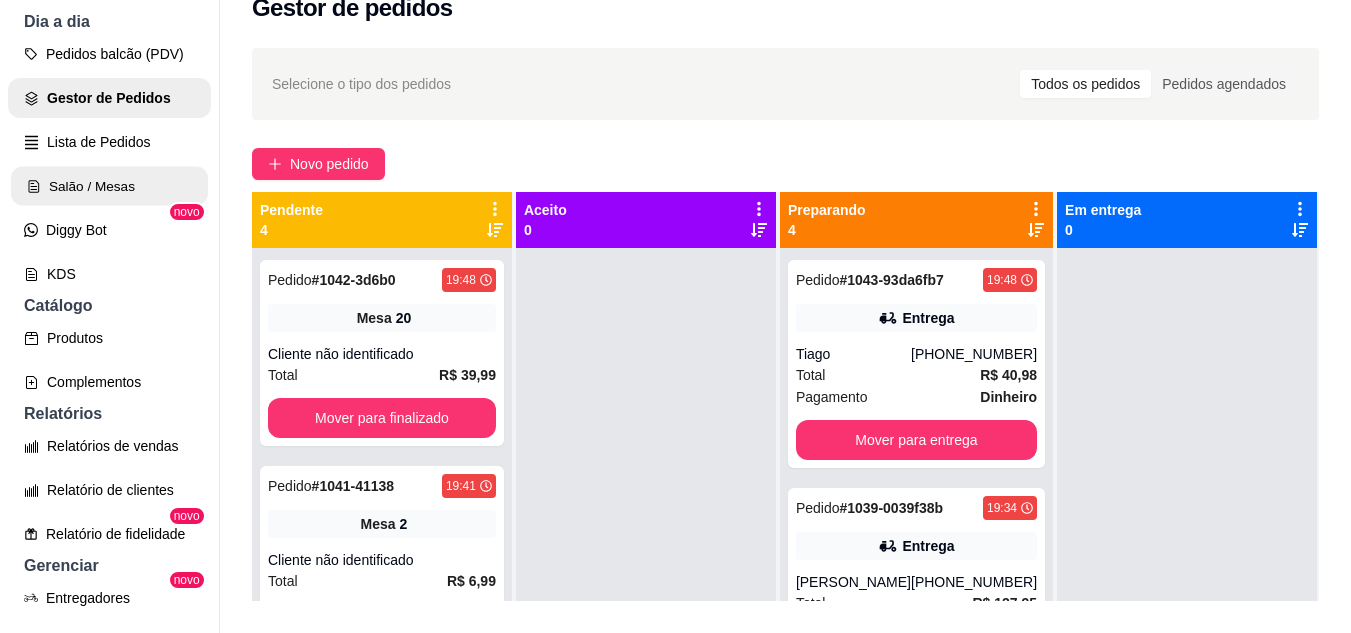 click on "Salão / Mesas" at bounding box center [109, 186] 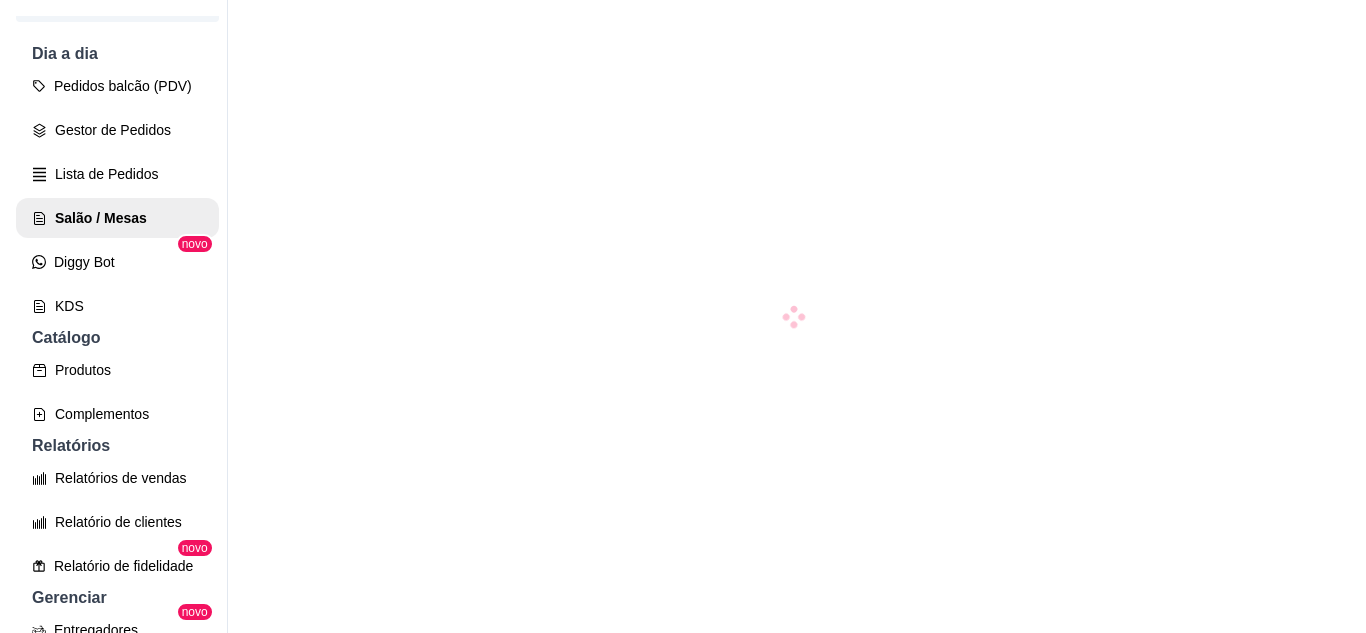 scroll, scrollTop: 294, scrollLeft: 0, axis: vertical 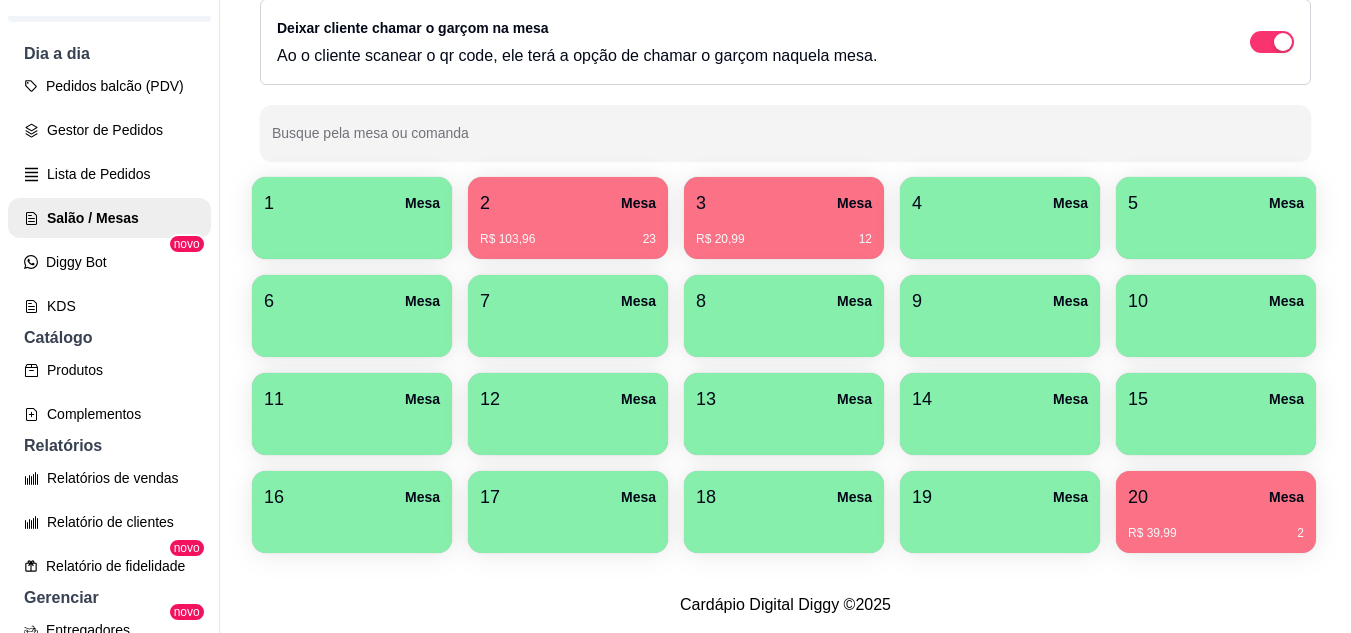 click on "20 Mesa" at bounding box center (1216, 497) 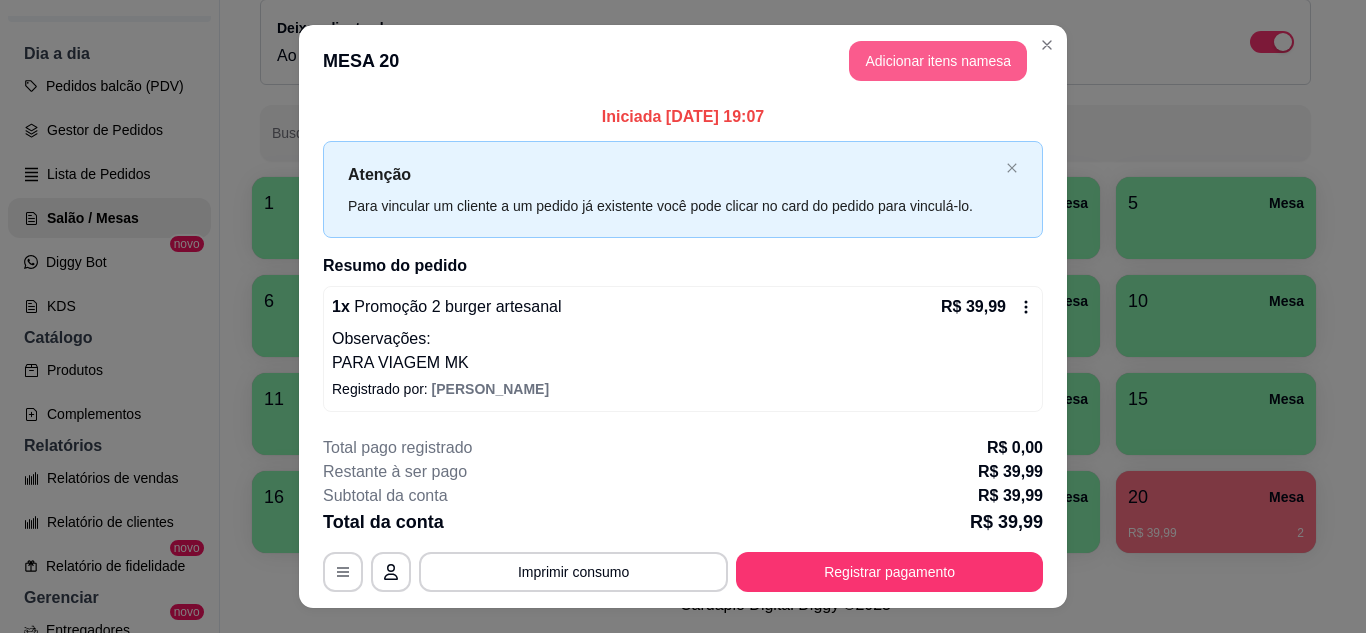 click on "Adicionar itens na  mesa" at bounding box center (938, 61) 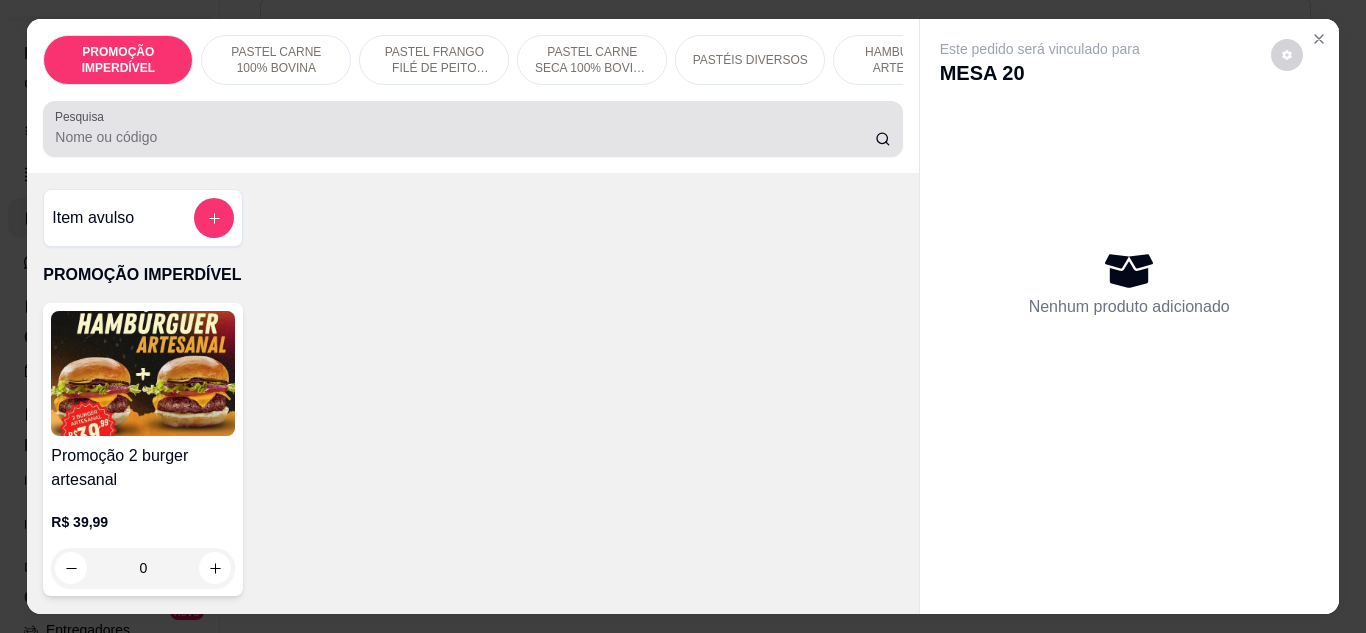 click at bounding box center (472, 129) 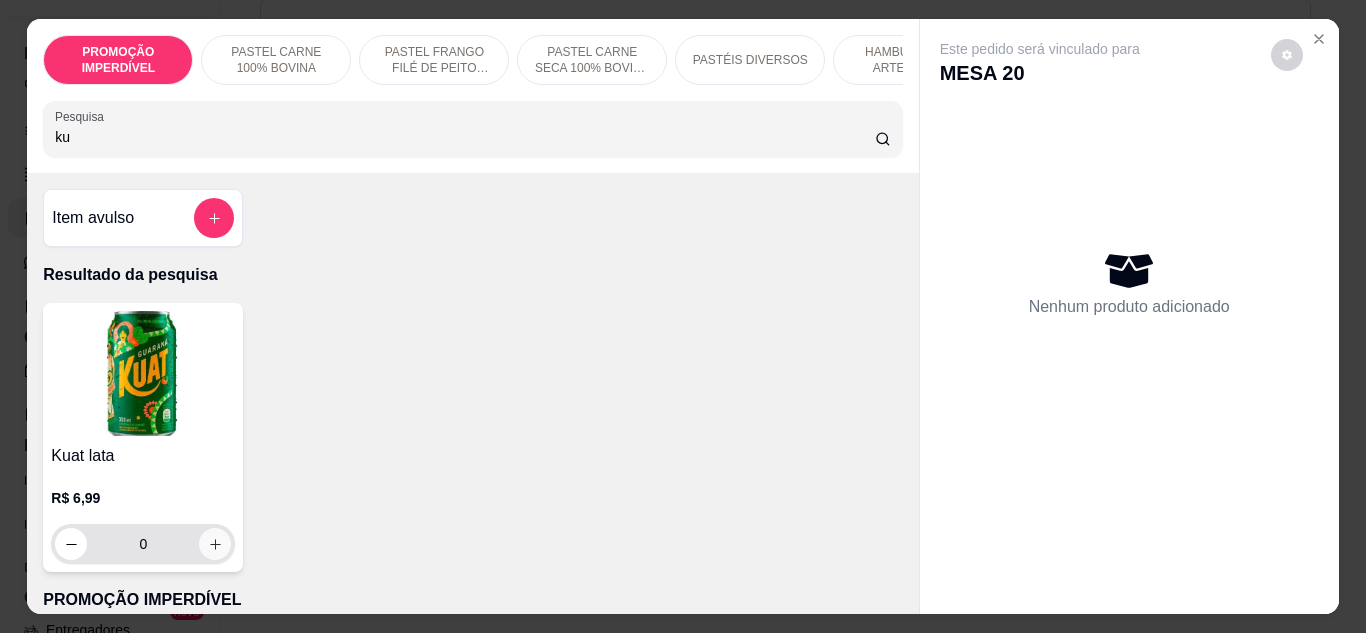 type on "ku" 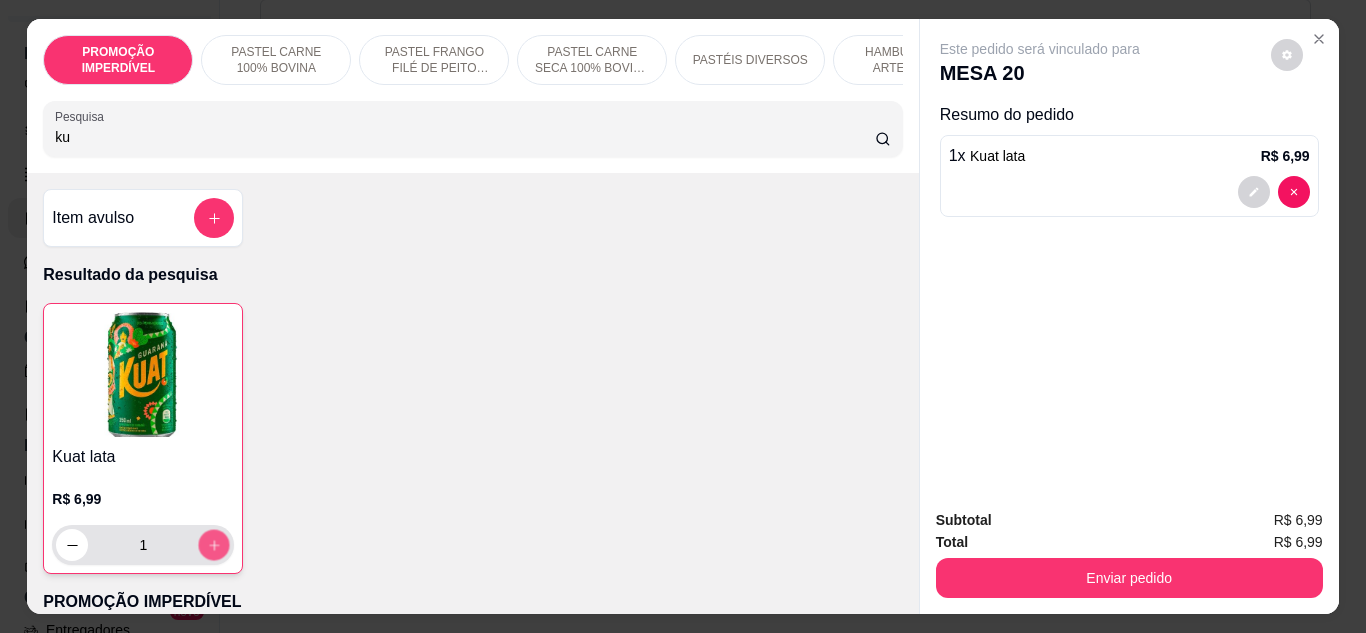 click 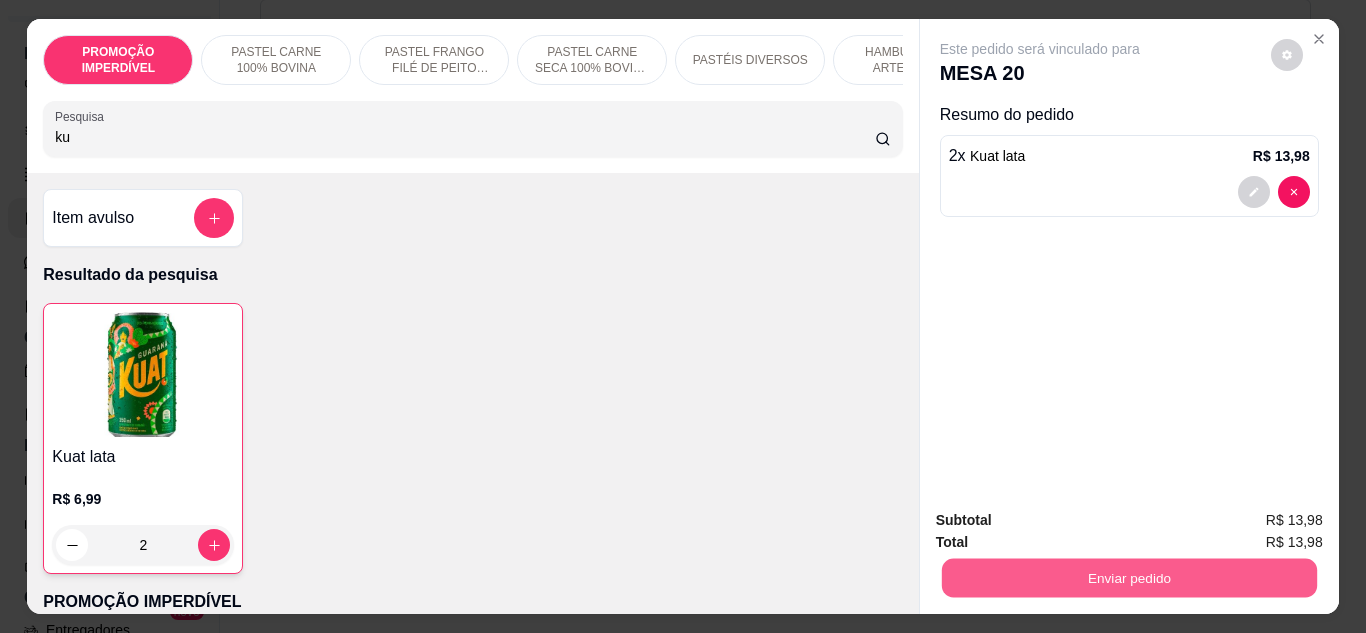 click on "Enviar pedido" at bounding box center [1128, 578] 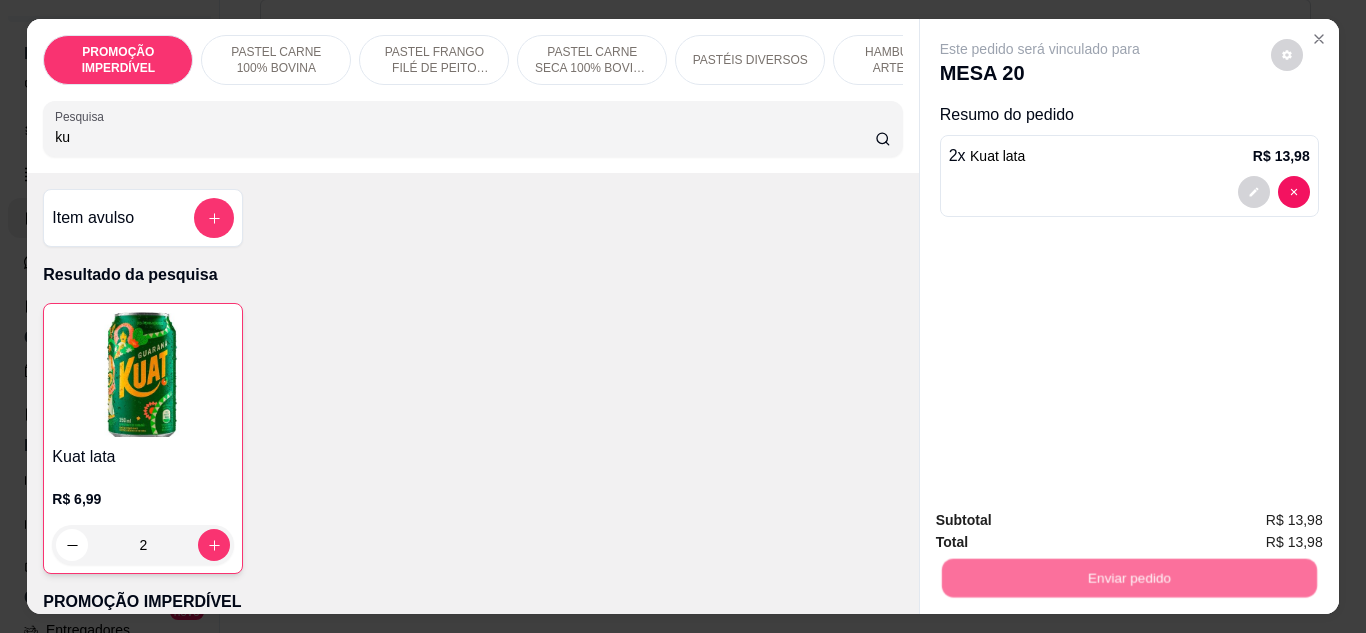 click on "Não registrar e enviar pedido" at bounding box center [1063, 520] 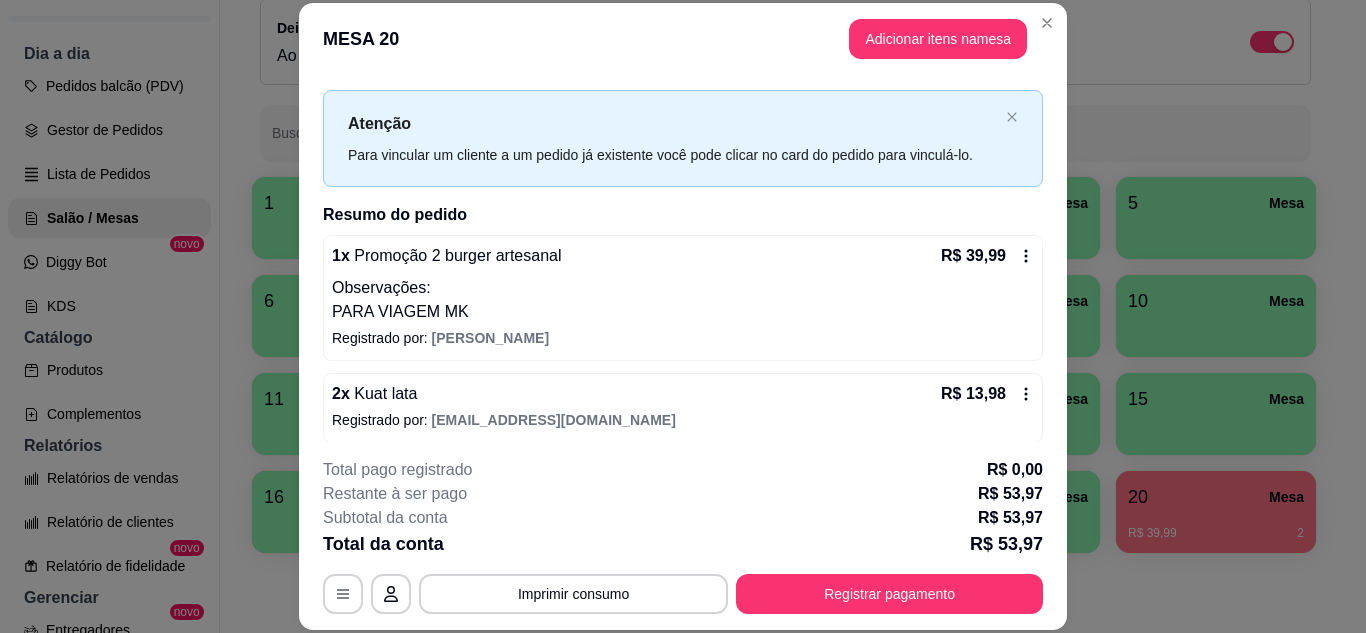 scroll, scrollTop: 38, scrollLeft: 0, axis: vertical 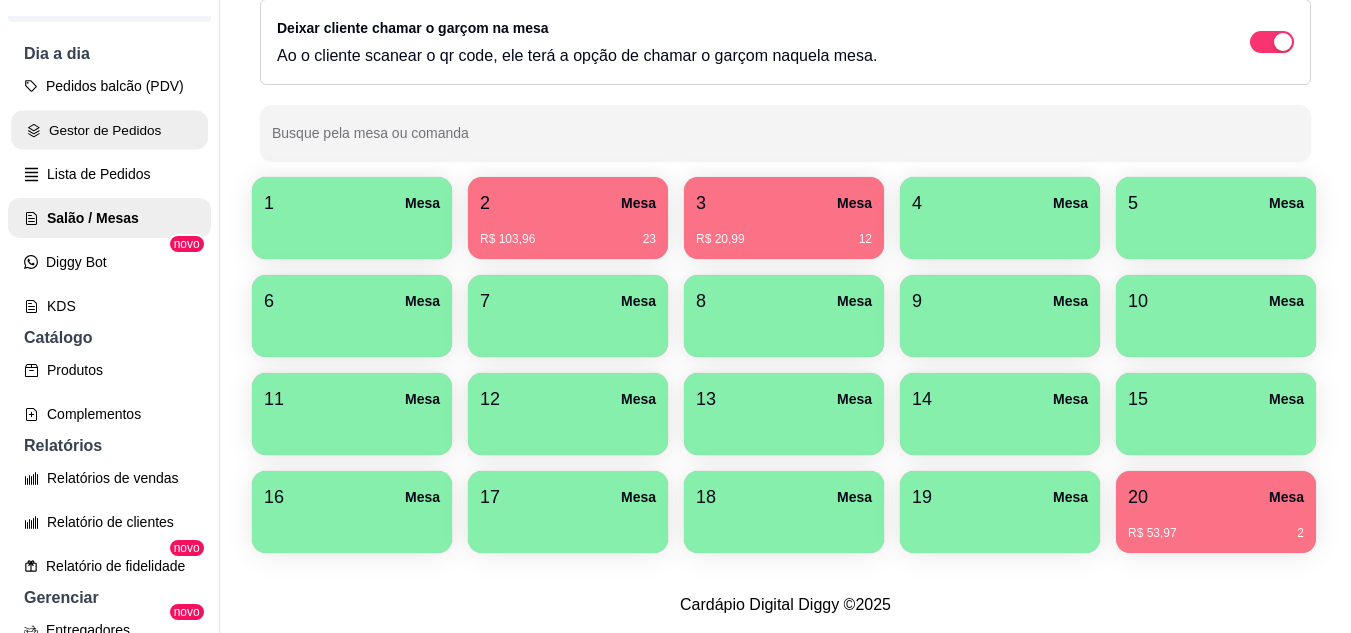 click on "Gestor de Pedidos" at bounding box center (109, 130) 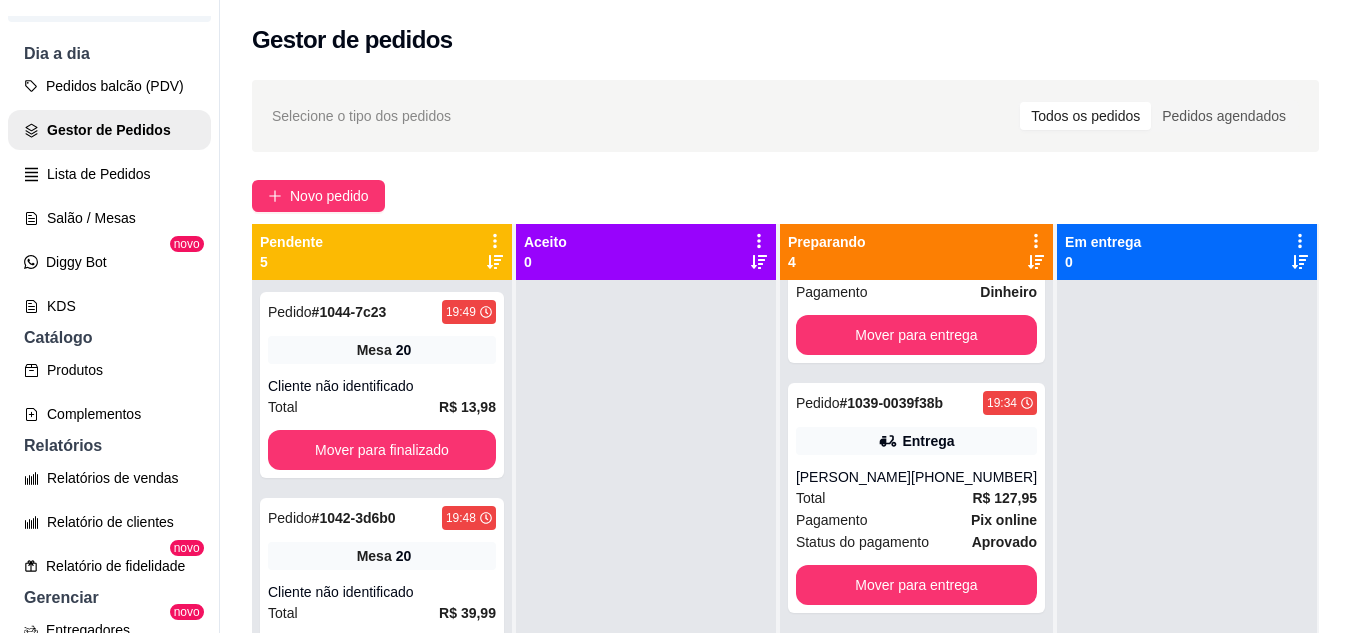 scroll, scrollTop: 200, scrollLeft: 0, axis: vertical 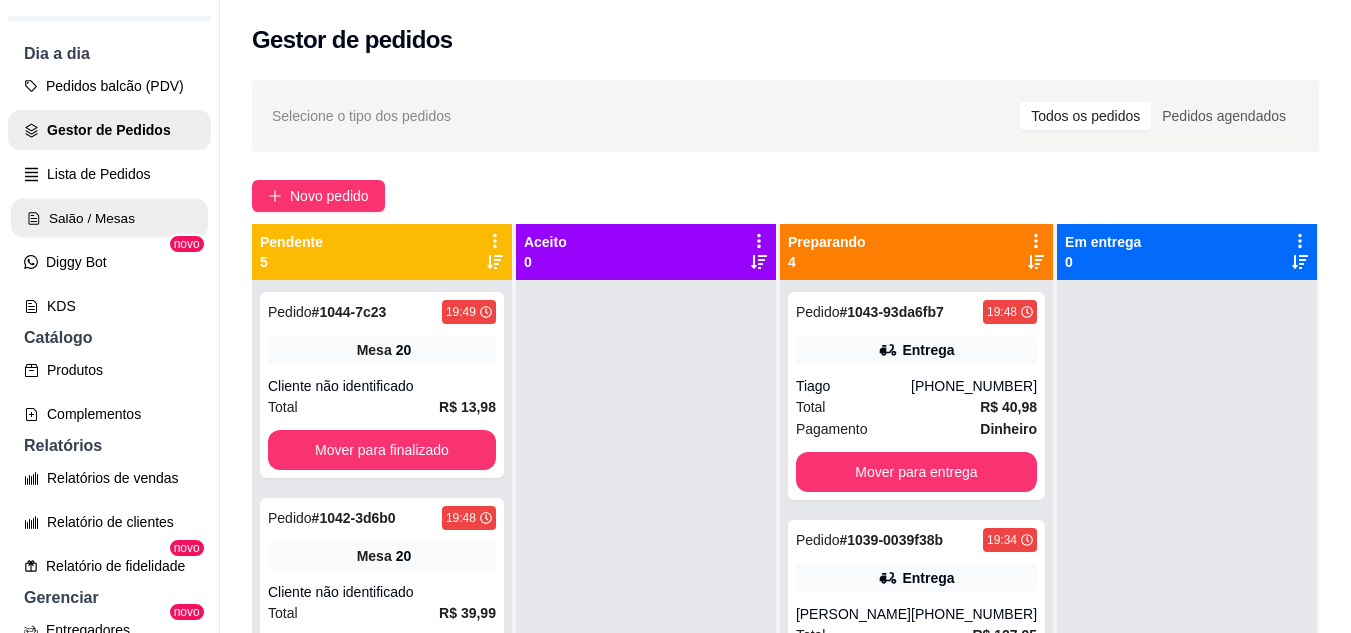 click on "Salão / Mesas" at bounding box center [109, 218] 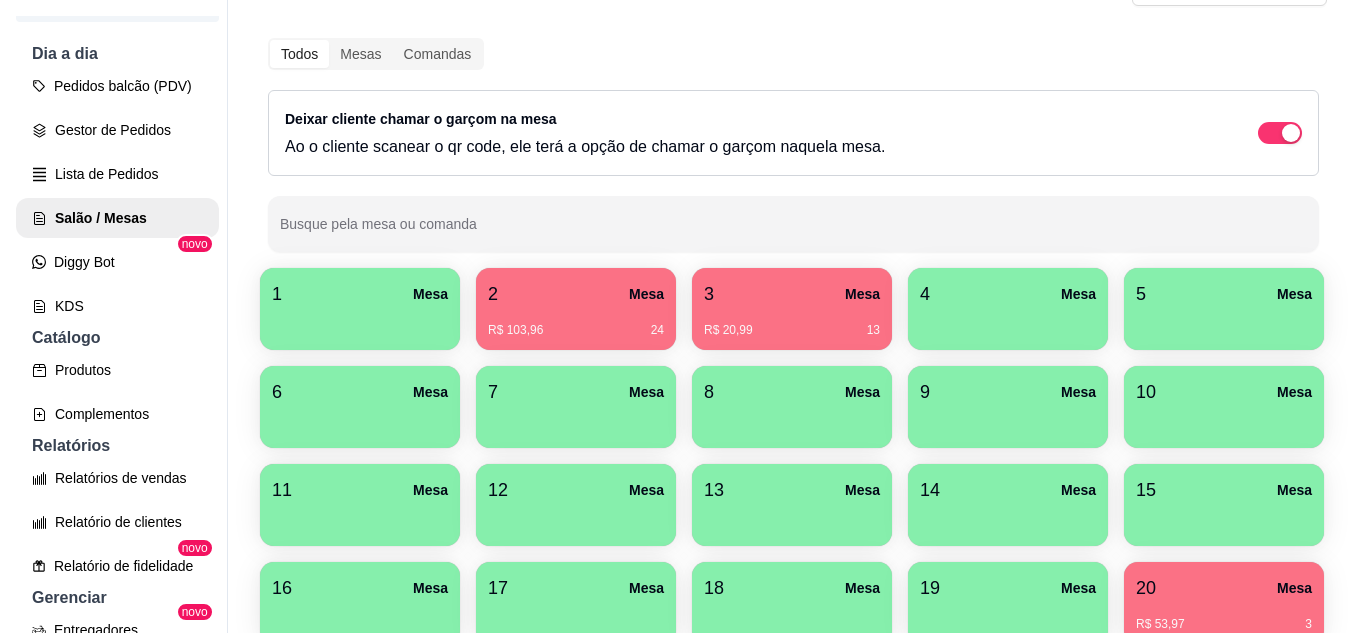 scroll, scrollTop: 294, scrollLeft: 0, axis: vertical 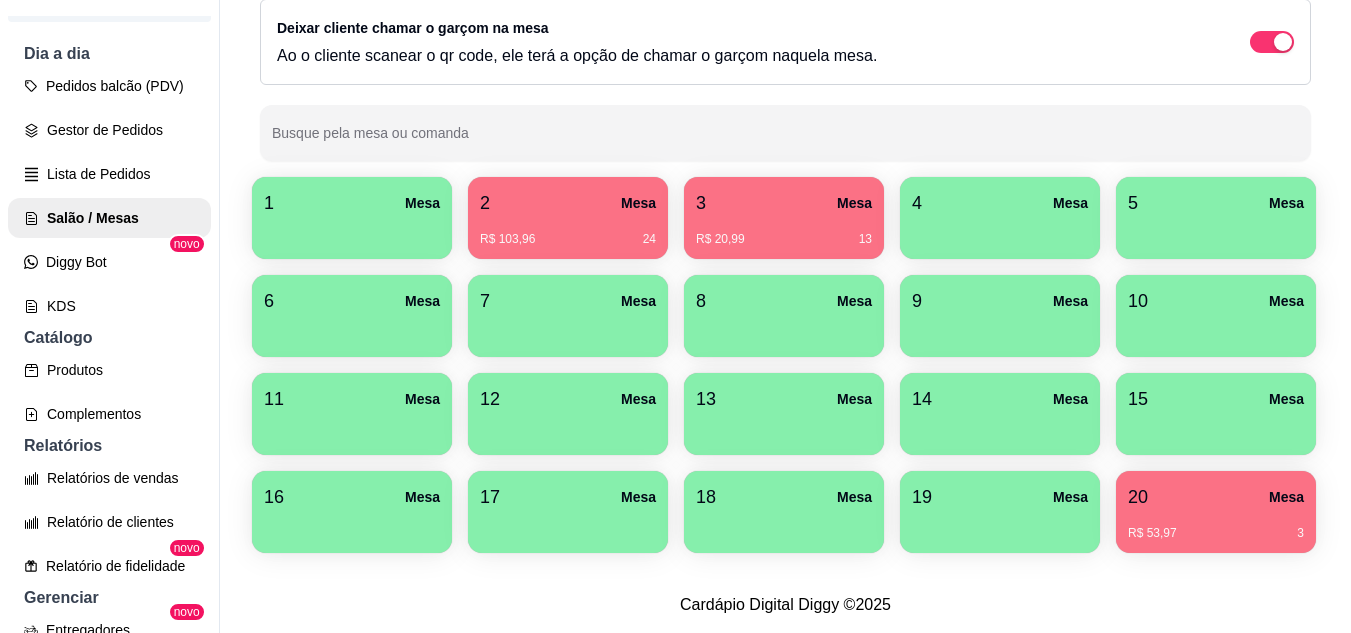 click on "20 Mesa R$ 53,97 3" at bounding box center (1216, 512) 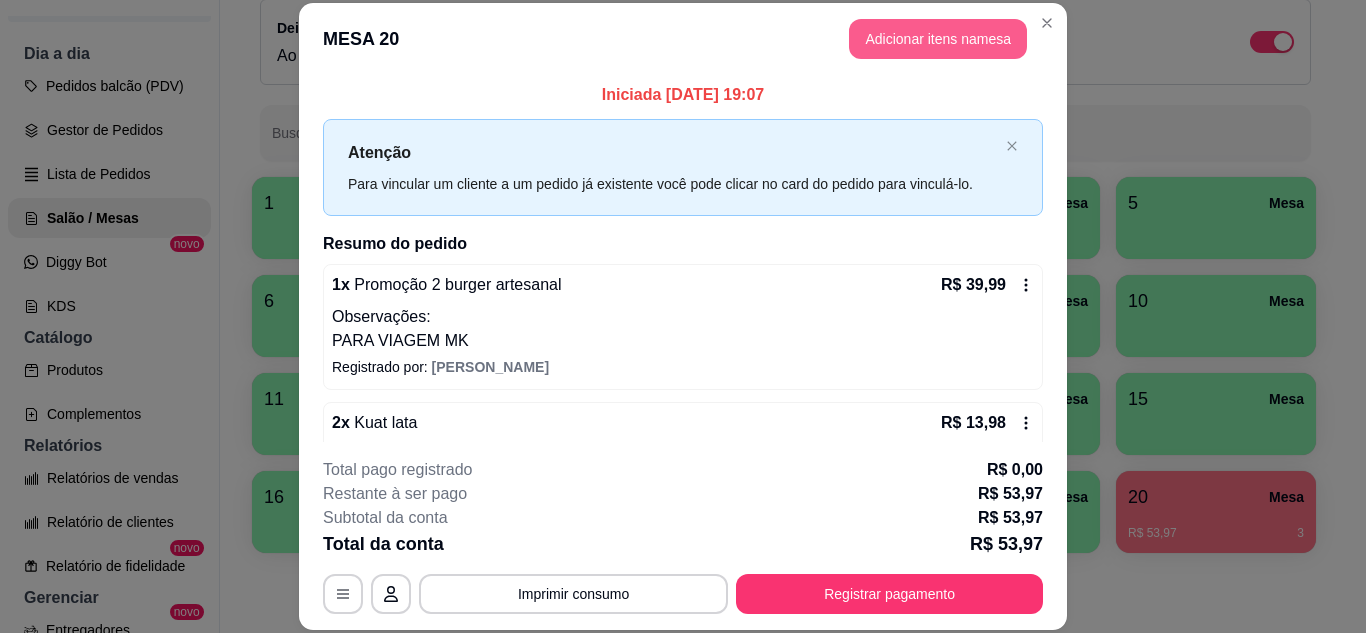 click on "Adicionar itens na  mesa" at bounding box center (938, 39) 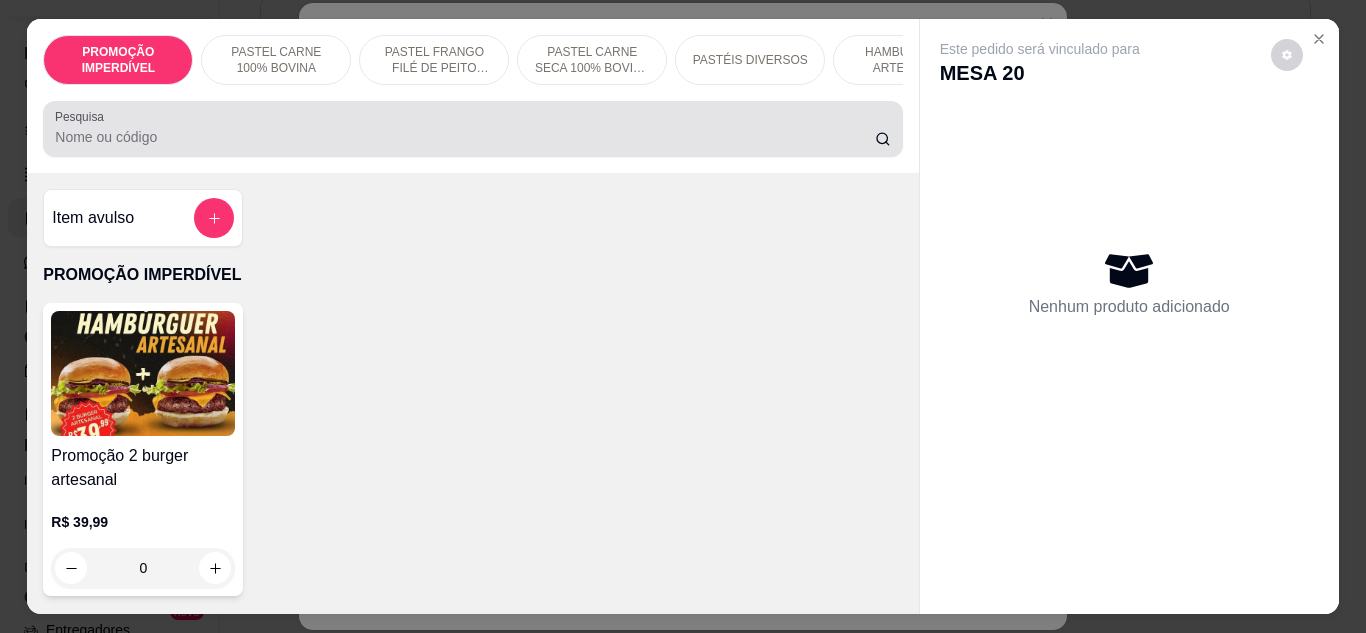 click on "Pesquisa" at bounding box center [465, 137] 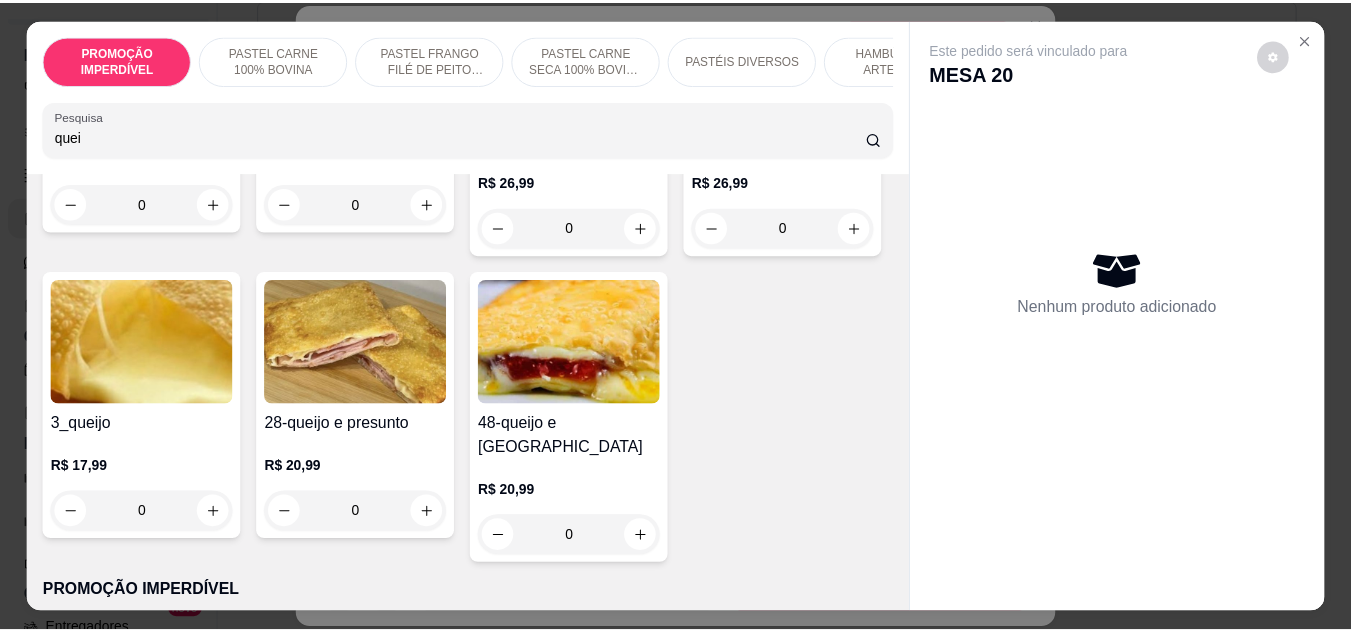scroll, scrollTop: 400, scrollLeft: 0, axis: vertical 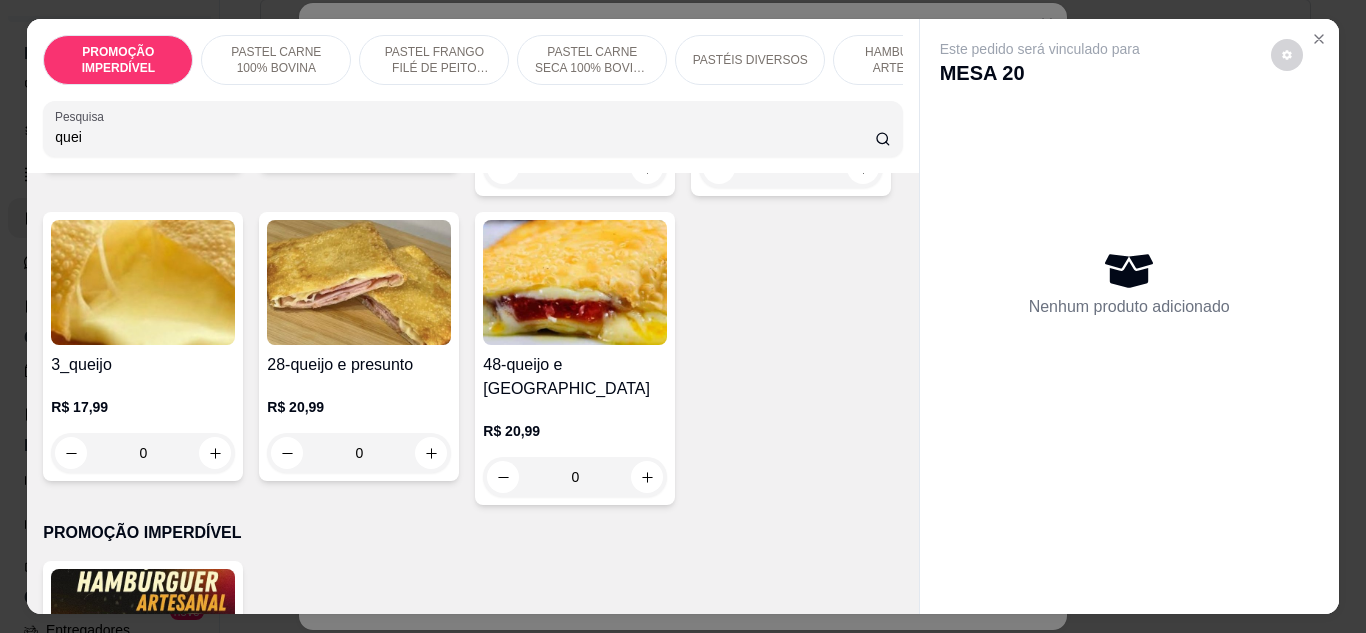 type on "quei" 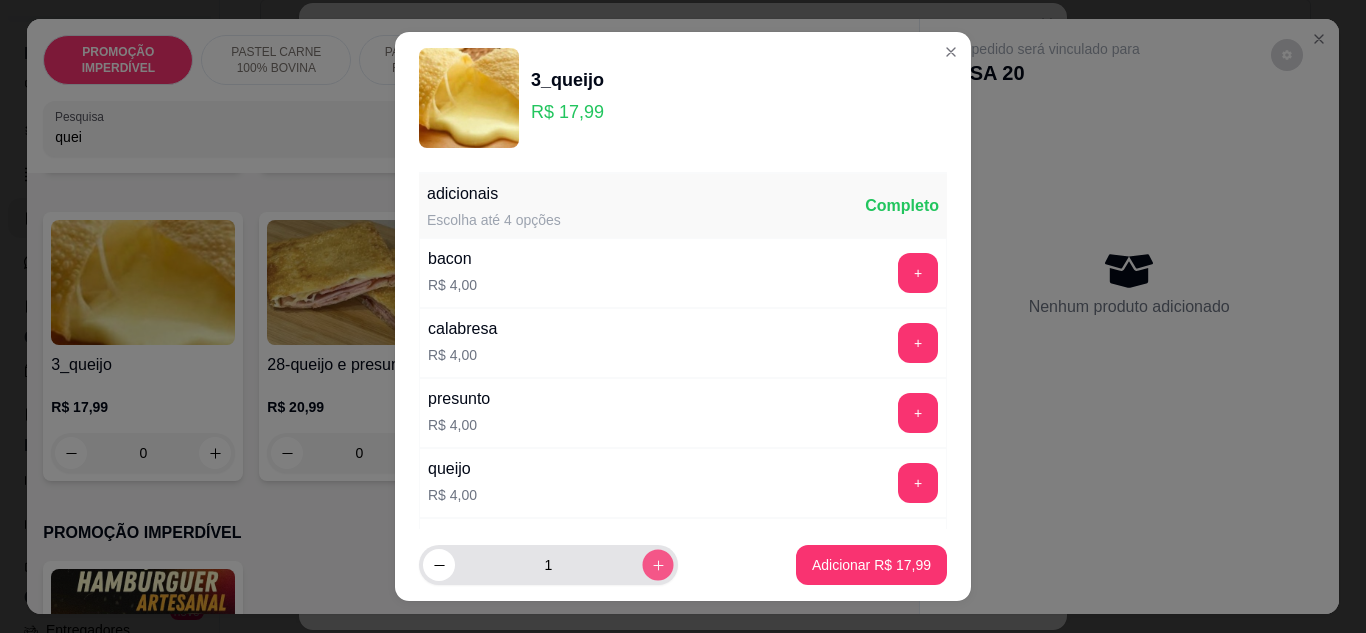 click 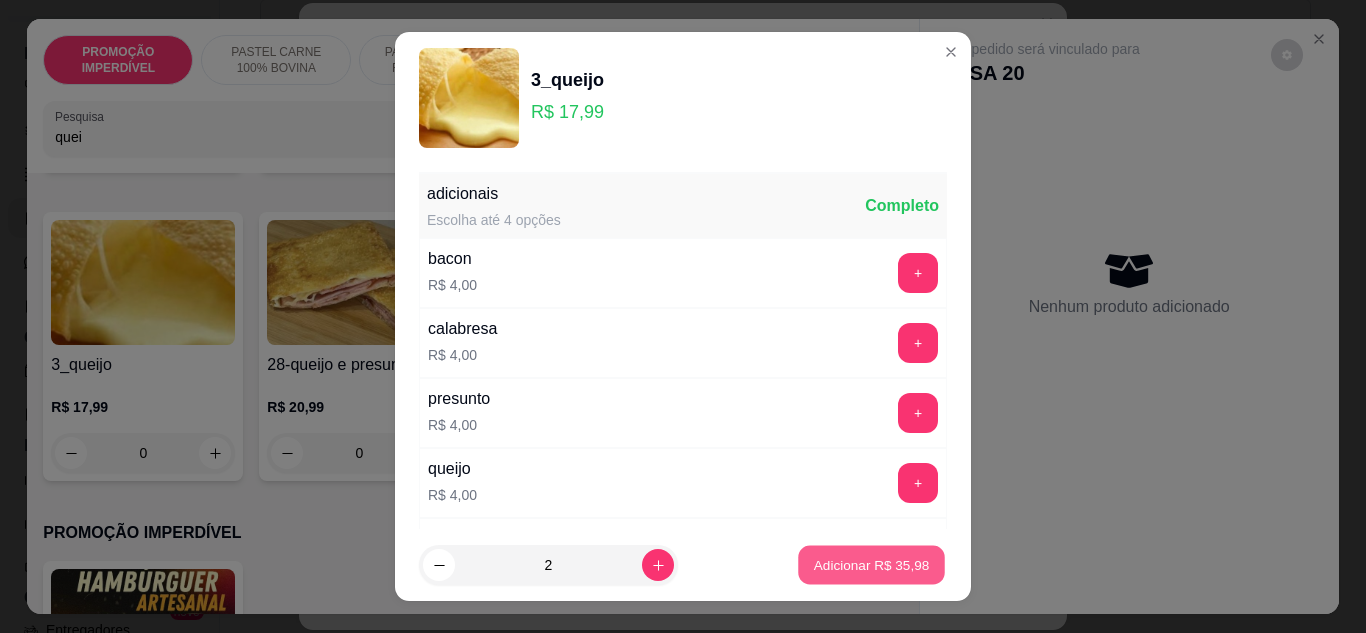 click on "Adicionar   R$ 35,98" at bounding box center (871, 565) 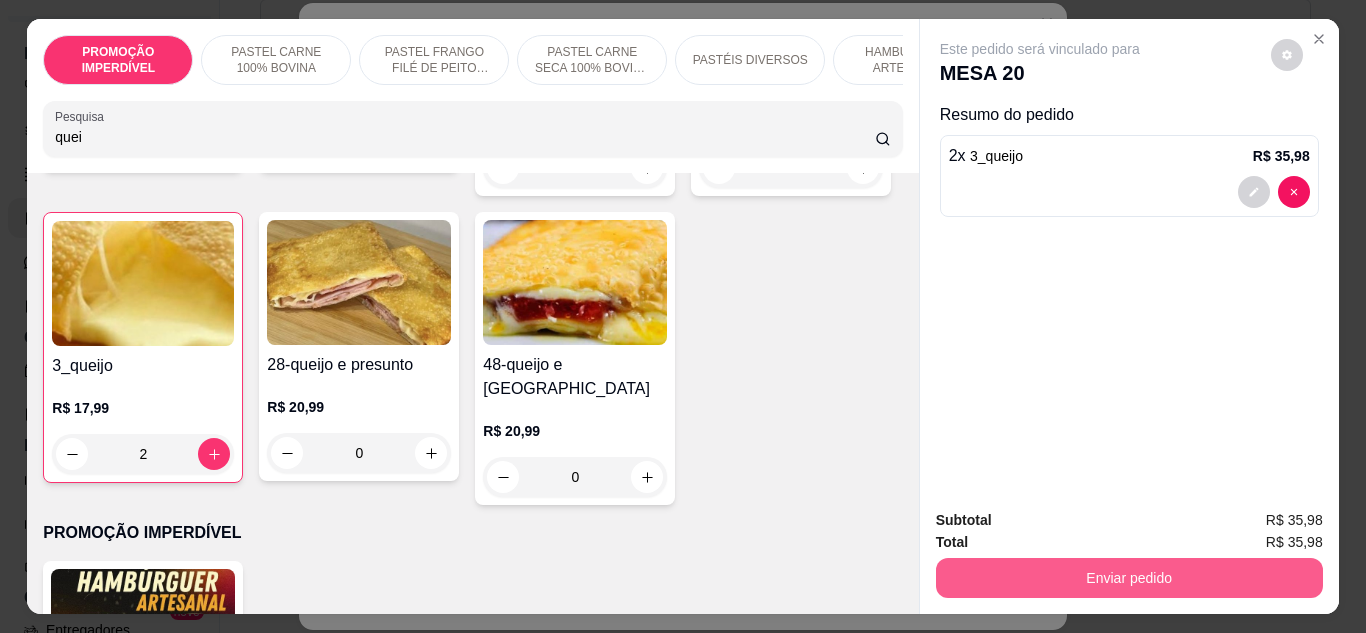 click on "Enviar pedido" at bounding box center (1129, 578) 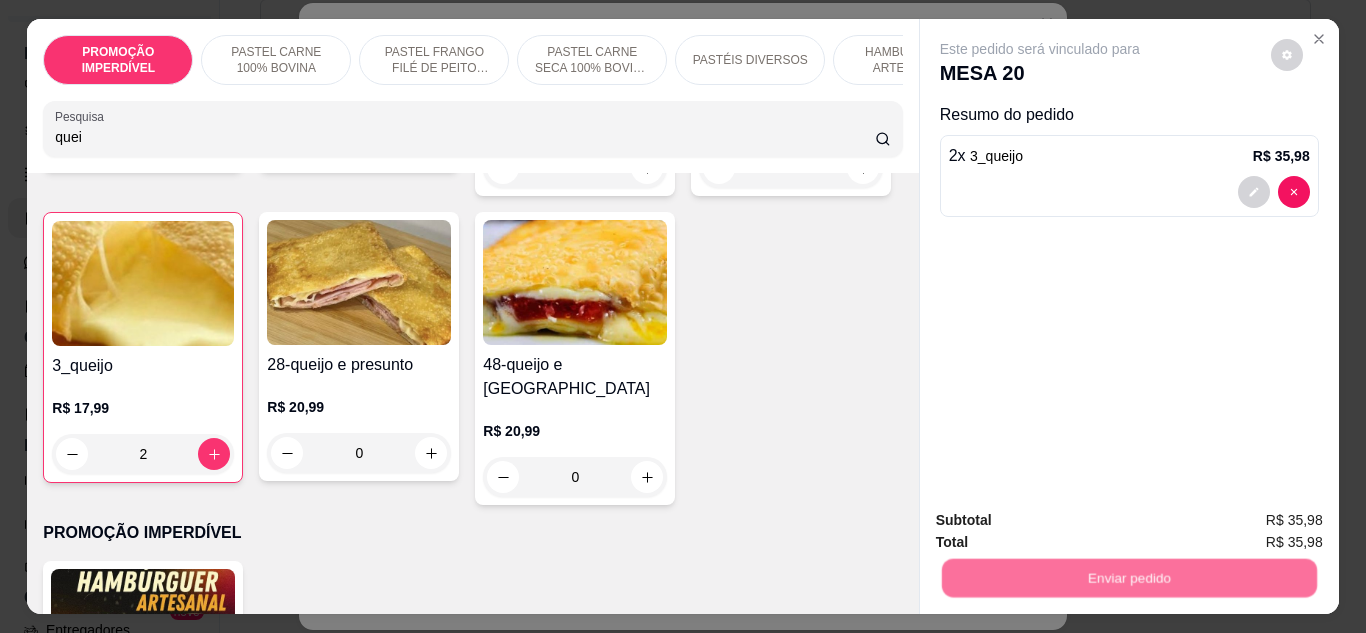 click on "Não registrar e enviar pedido" at bounding box center [1063, 522] 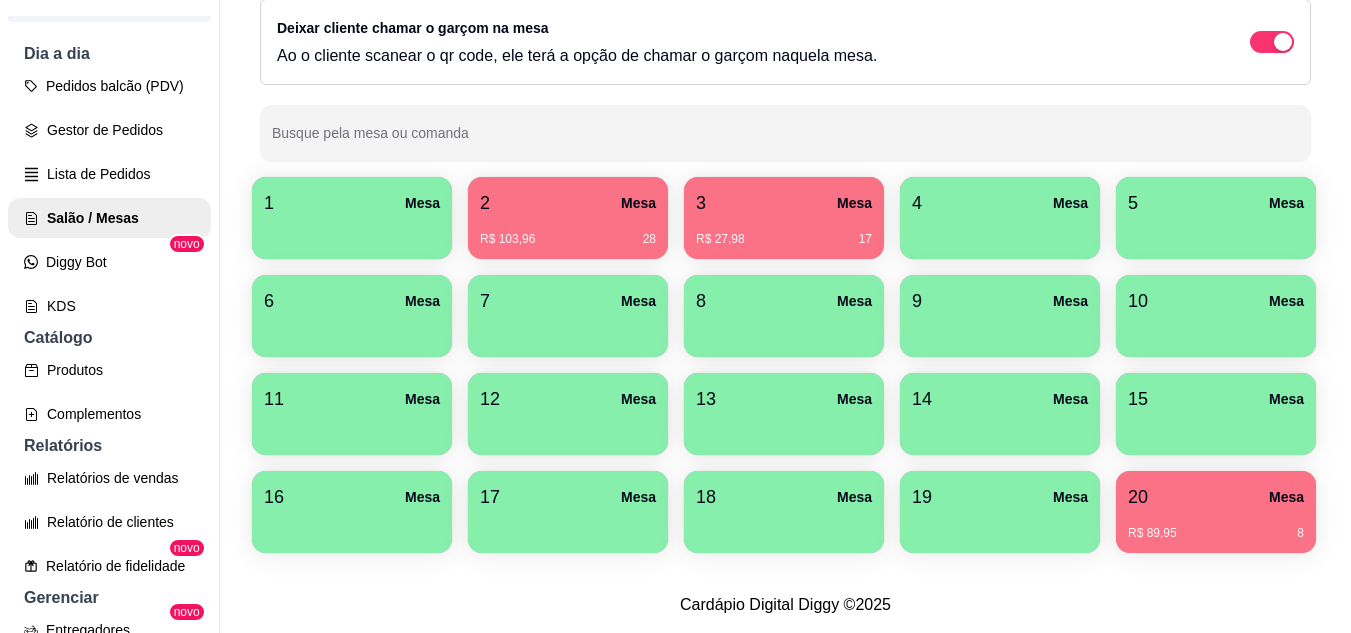 click on "R$ 89,95 8" at bounding box center [1216, 526] 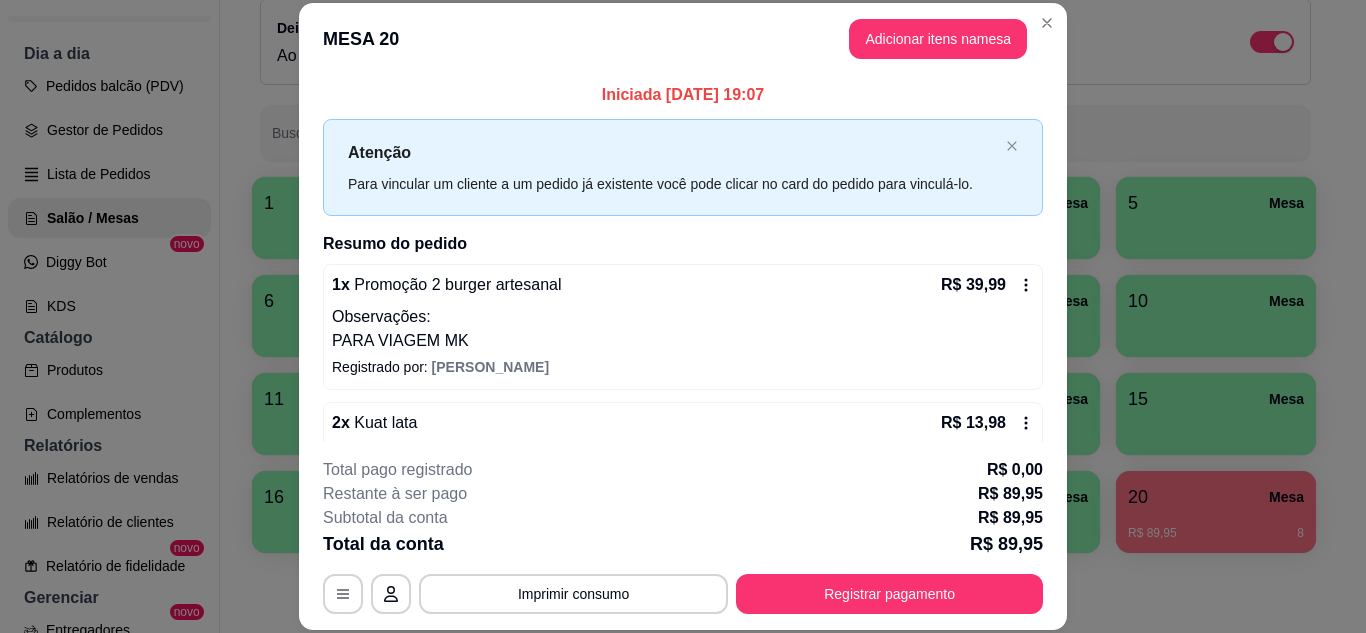 click on "**********" at bounding box center [683, 536] 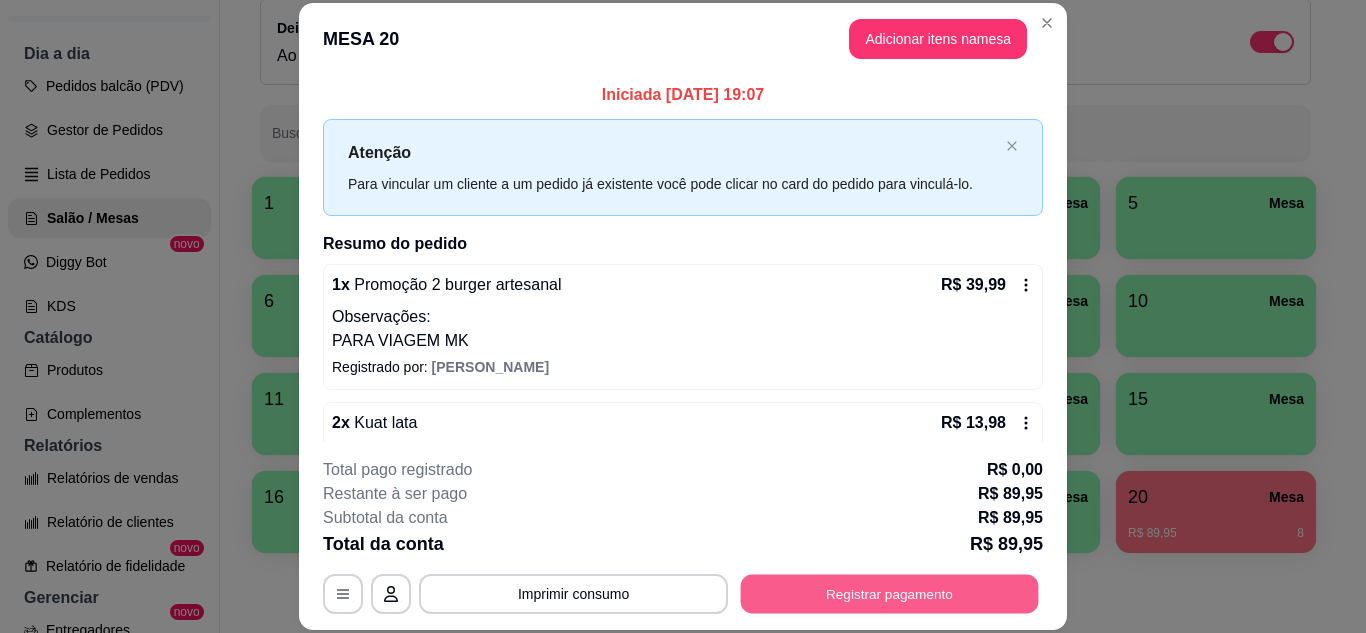 click on "Registrar pagamento" at bounding box center [890, 593] 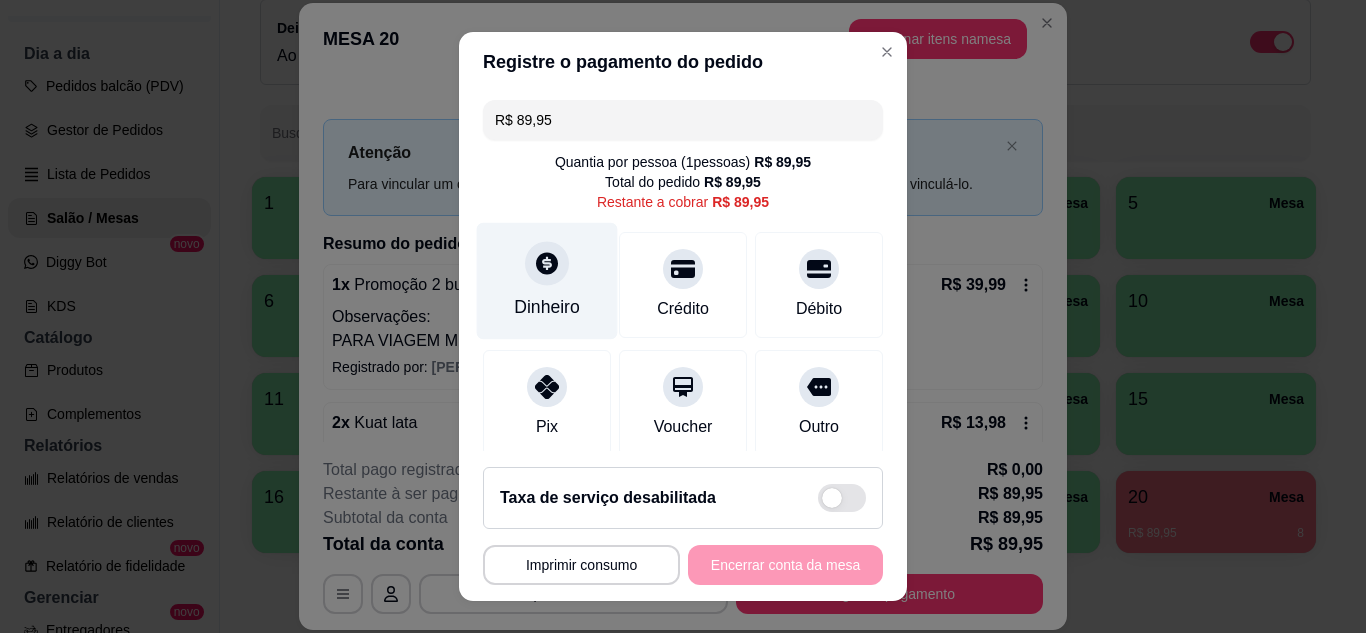 click on "Dinheiro" at bounding box center [547, 307] 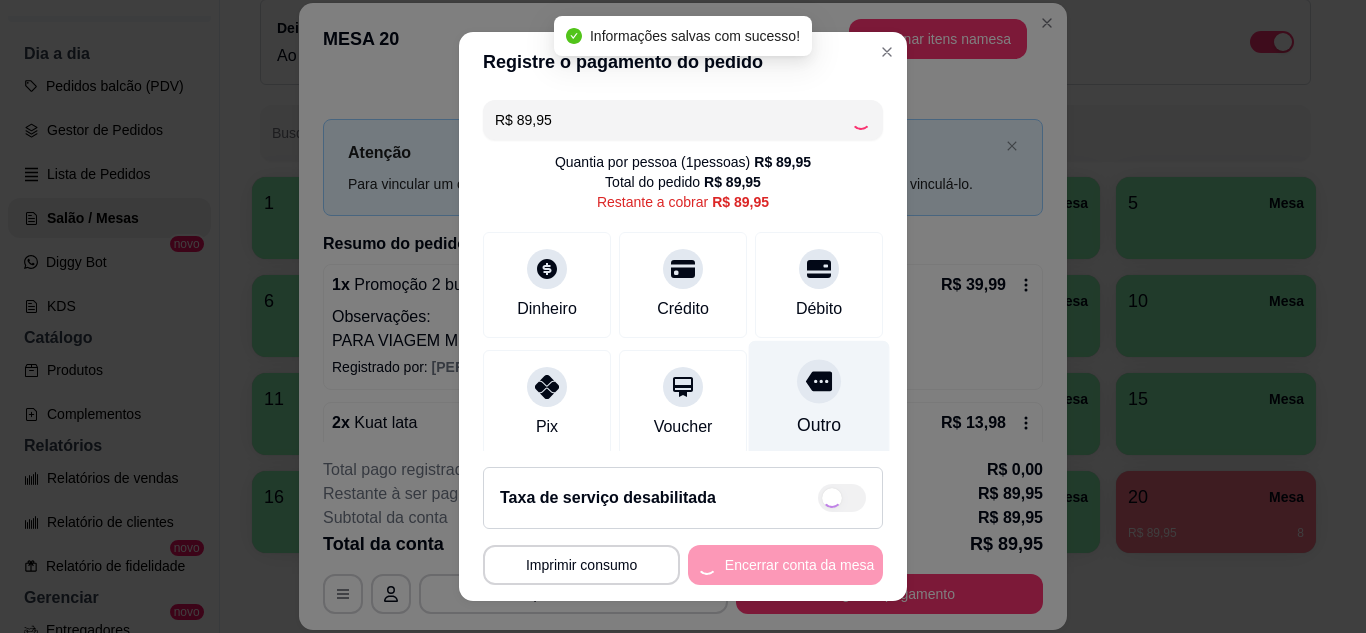 type on "R$ 0,00" 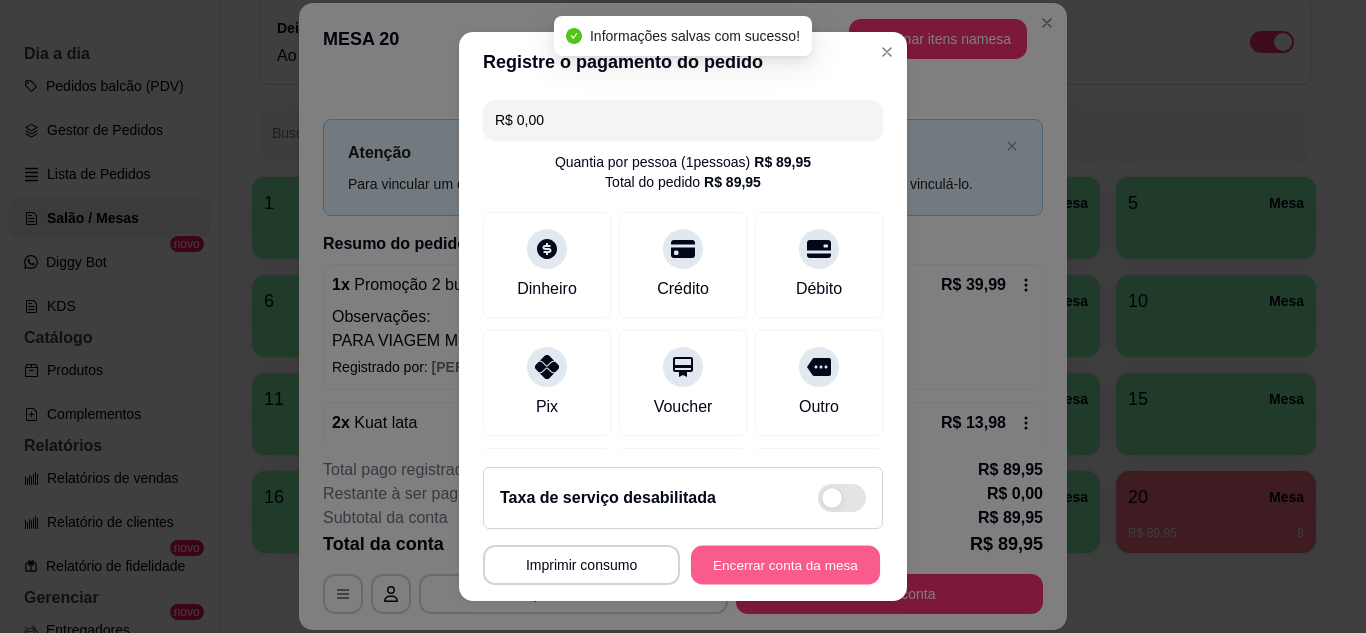 click on "Encerrar conta da mesa" at bounding box center [785, 565] 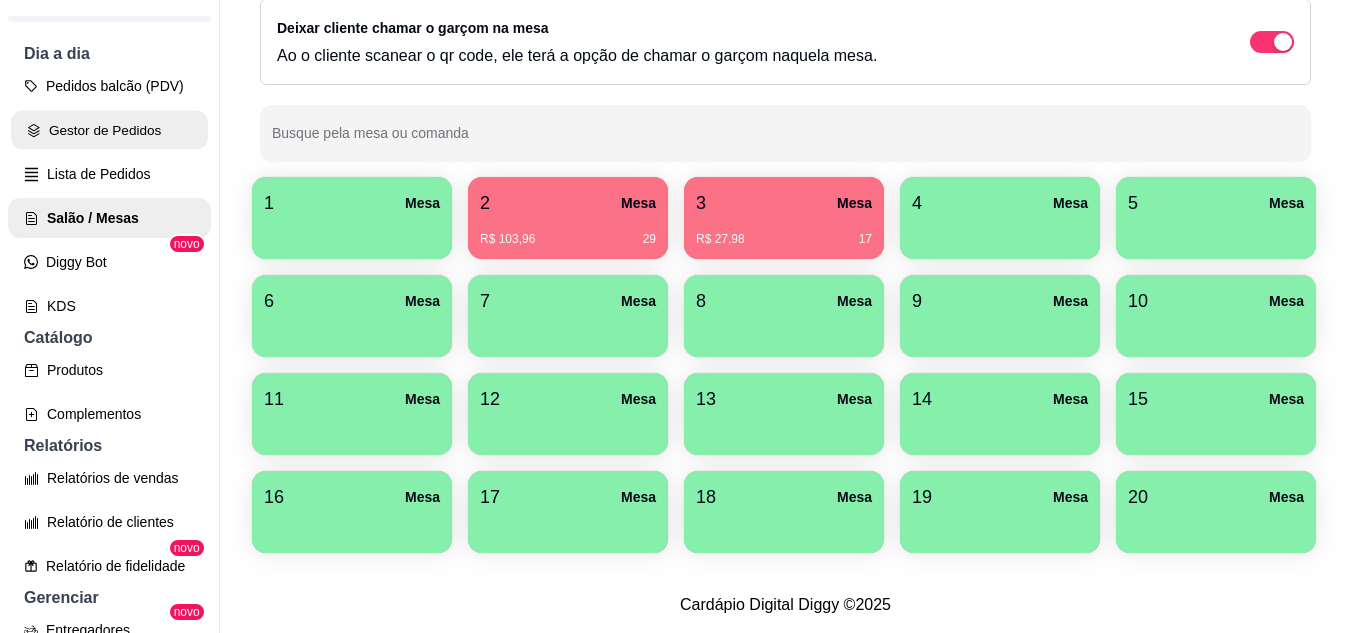 click on "Gestor de Pedidos" at bounding box center (109, 130) 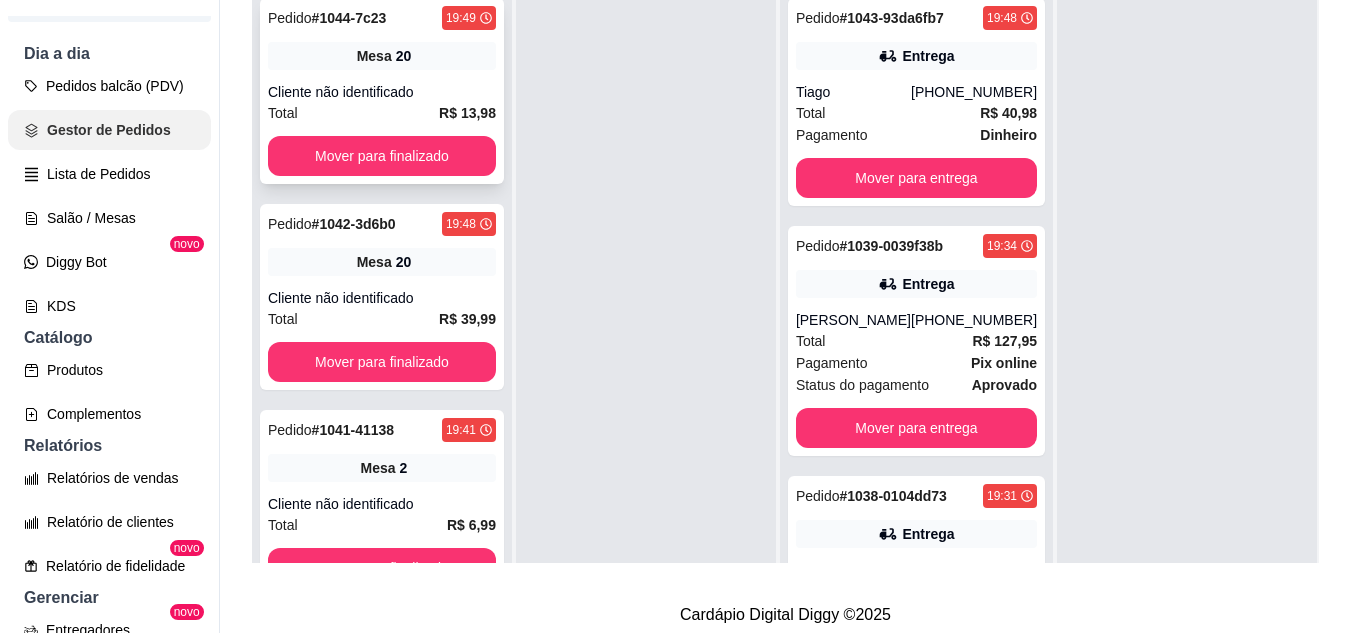 scroll, scrollTop: 0, scrollLeft: 0, axis: both 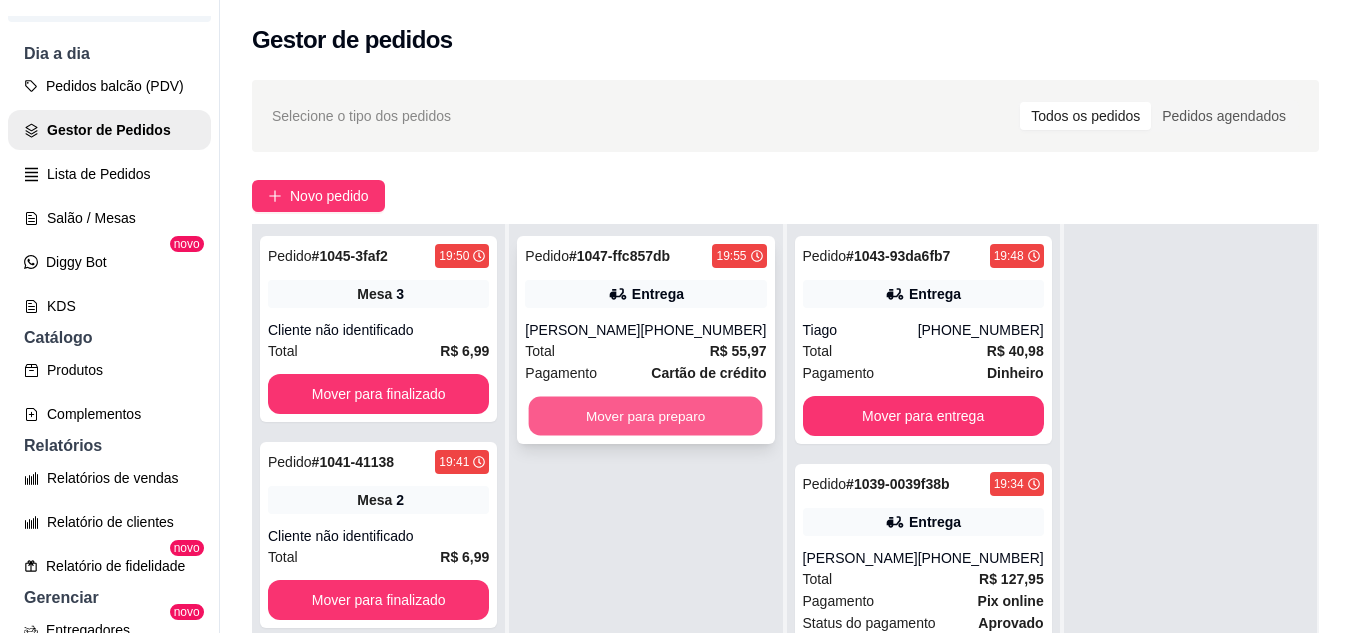 click on "Mover para preparo" at bounding box center (646, 416) 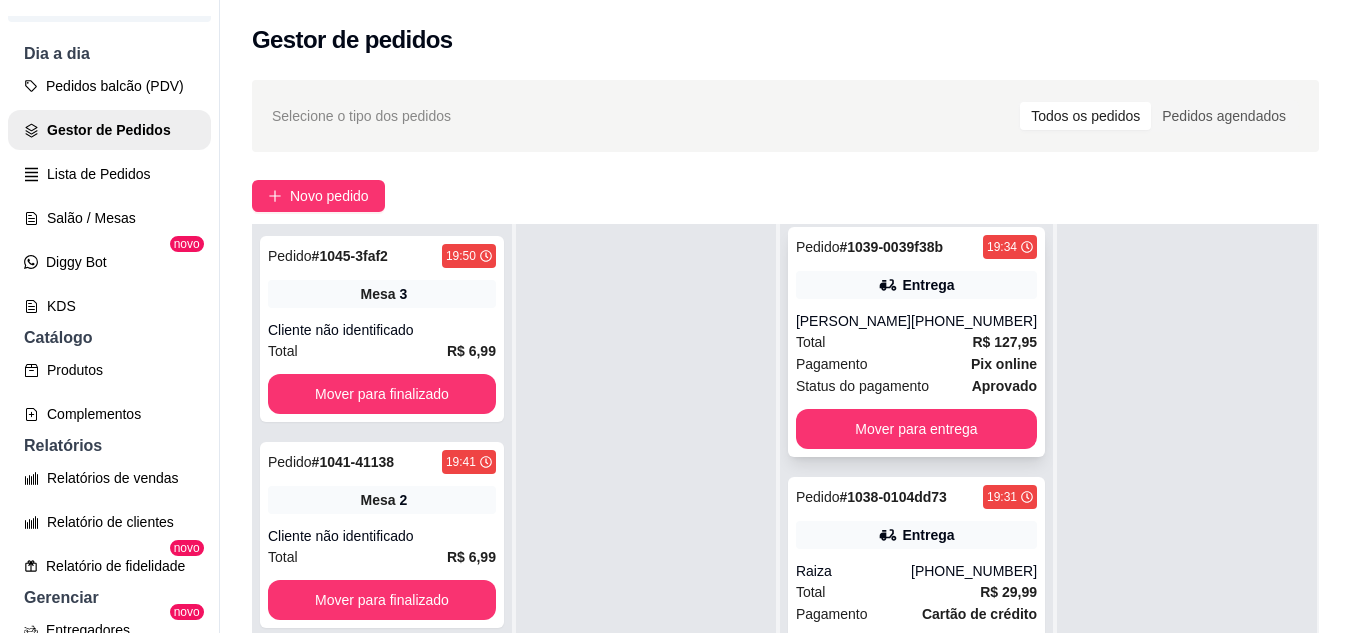scroll, scrollTop: 500, scrollLeft: 0, axis: vertical 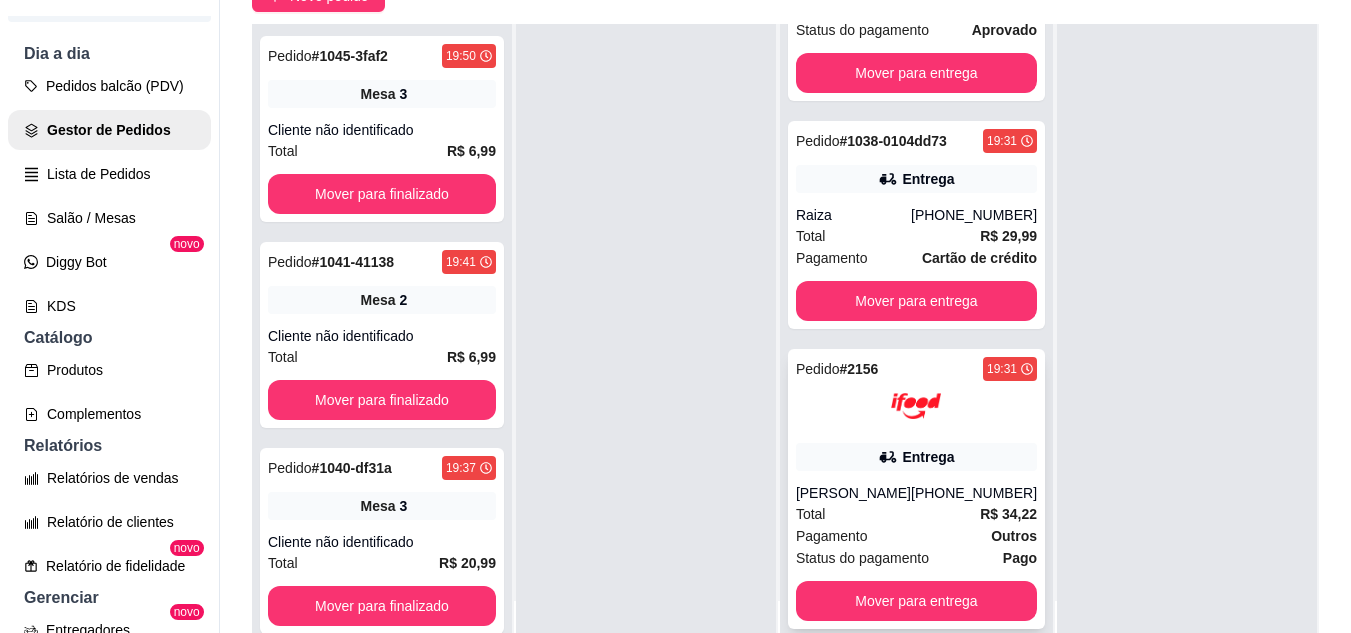 click on "Entrega" at bounding box center [916, 457] 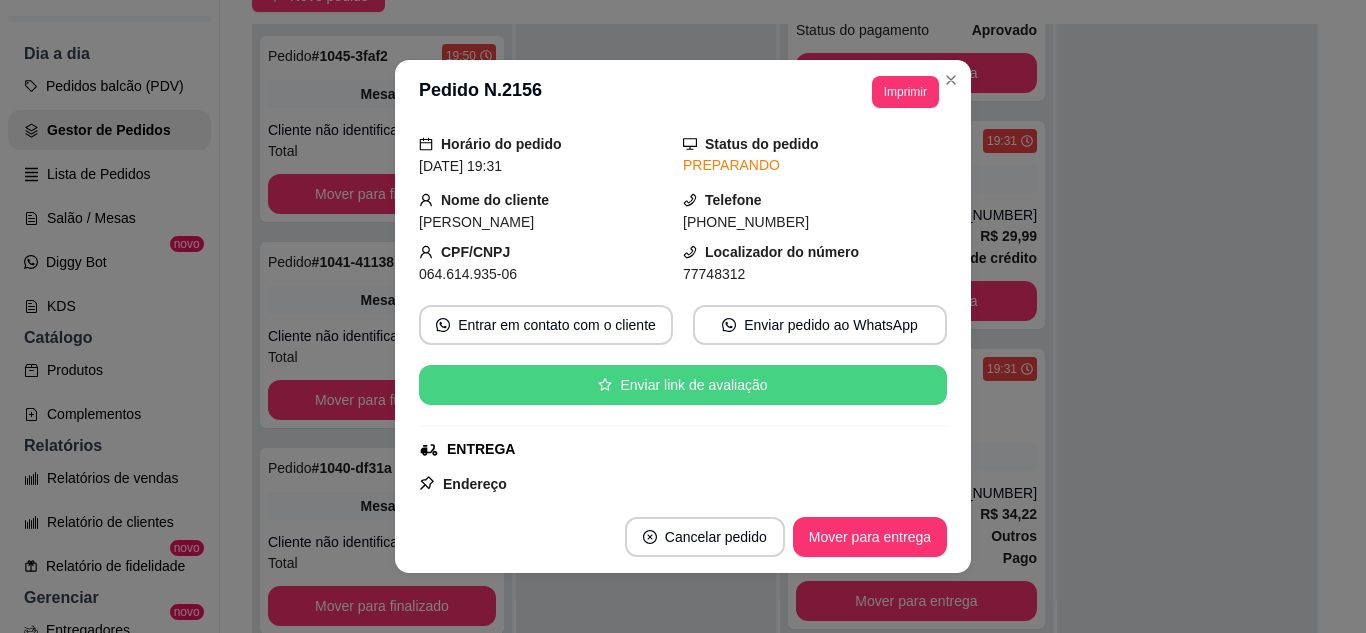 scroll, scrollTop: 100, scrollLeft: 0, axis: vertical 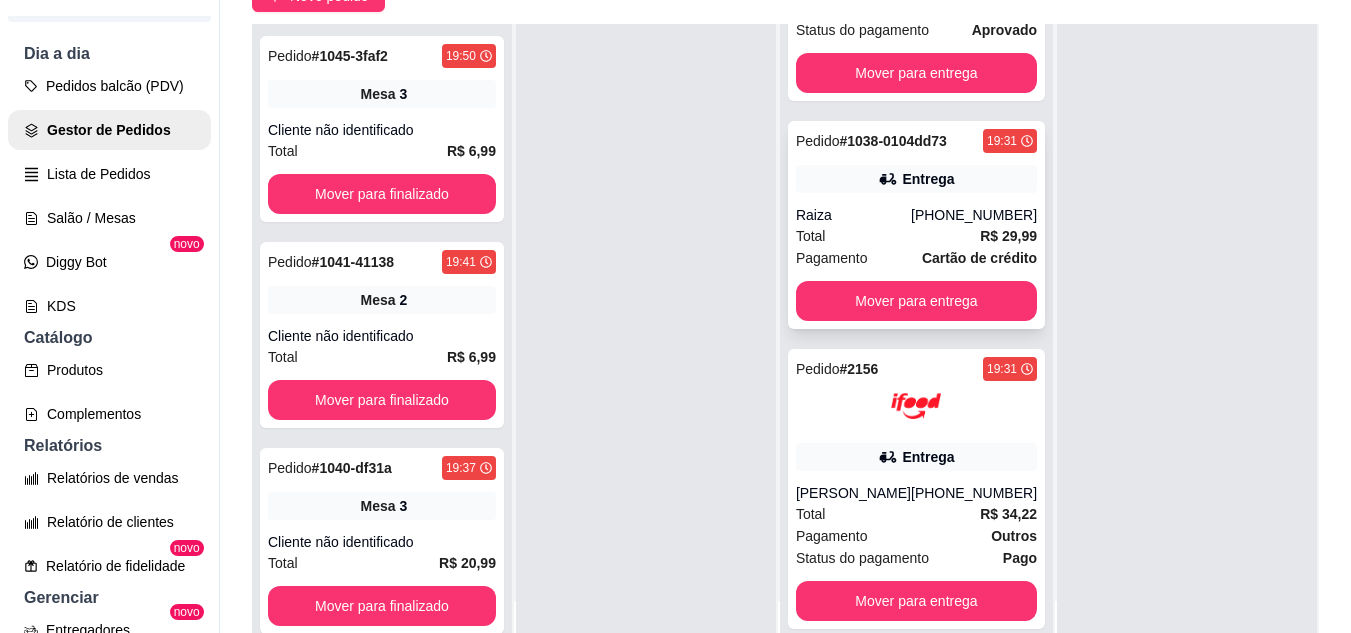 click on "Entrega" at bounding box center [928, 179] 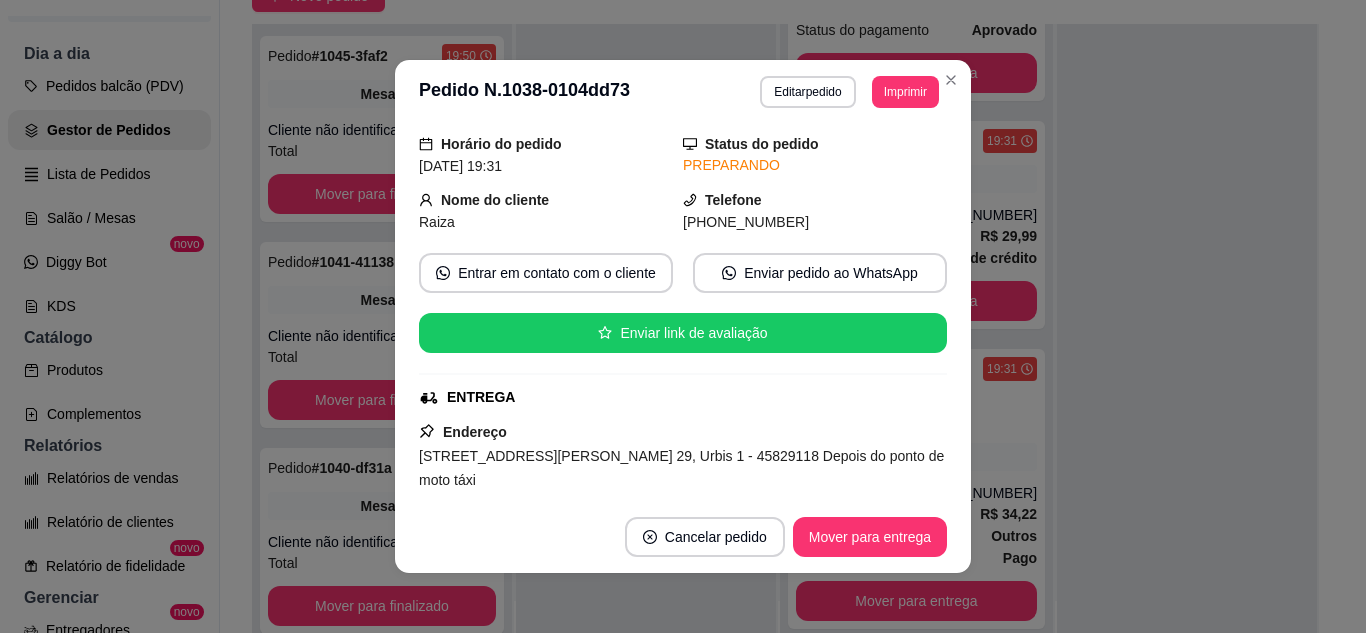 scroll, scrollTop: 100, scrollLeft: 0, axis: vertical 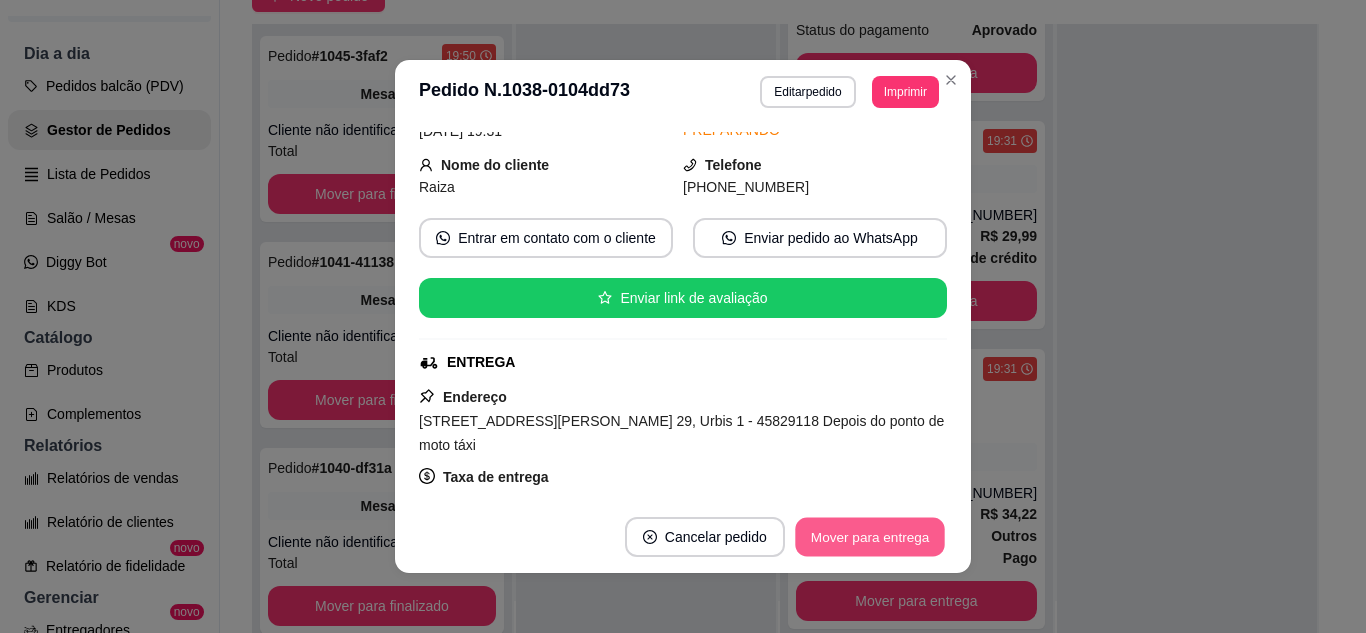 click on "Mover para entrega" at bounding box center (870, 537) 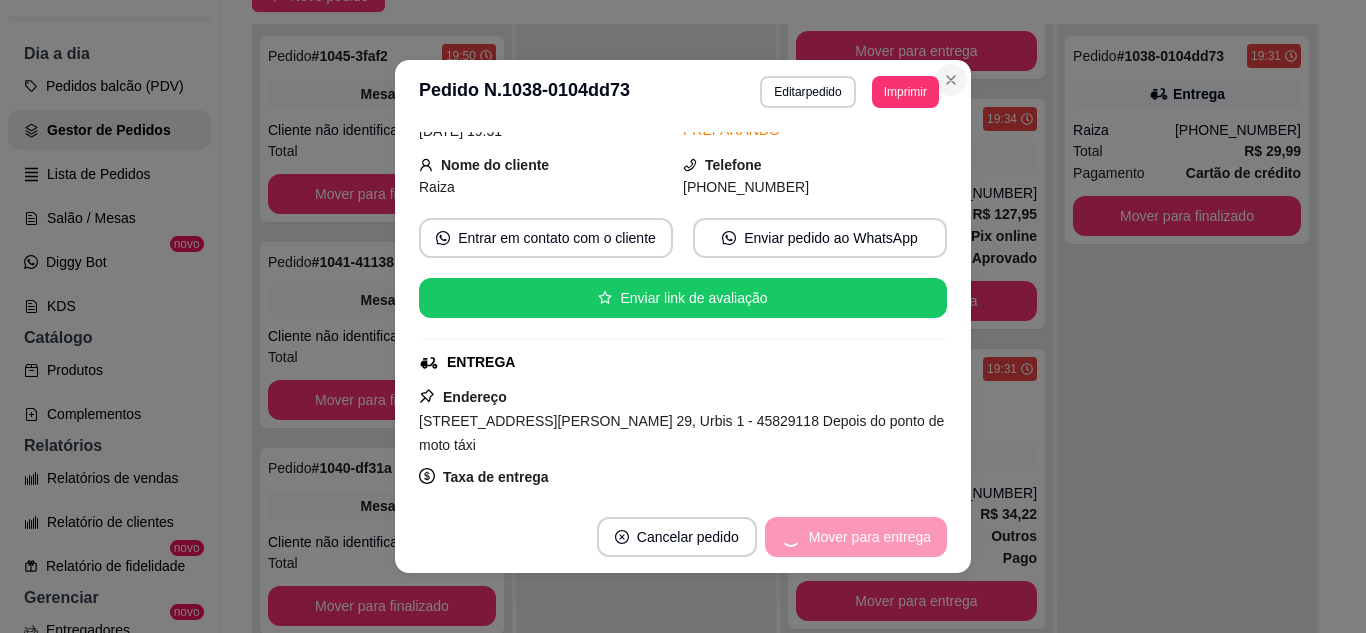 scroll, scrollTop: 393, scrollLeft: 0, axis: vertical 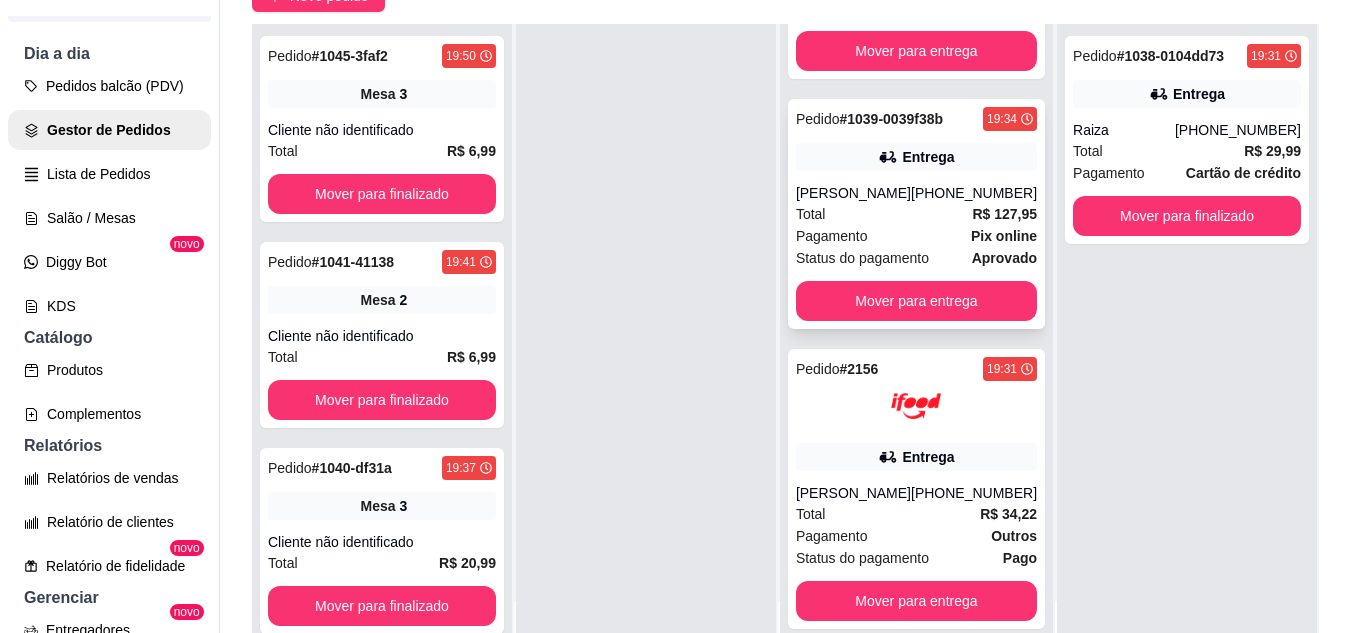 click on "Total R$ 127,95" at bounding box center [916, 214] 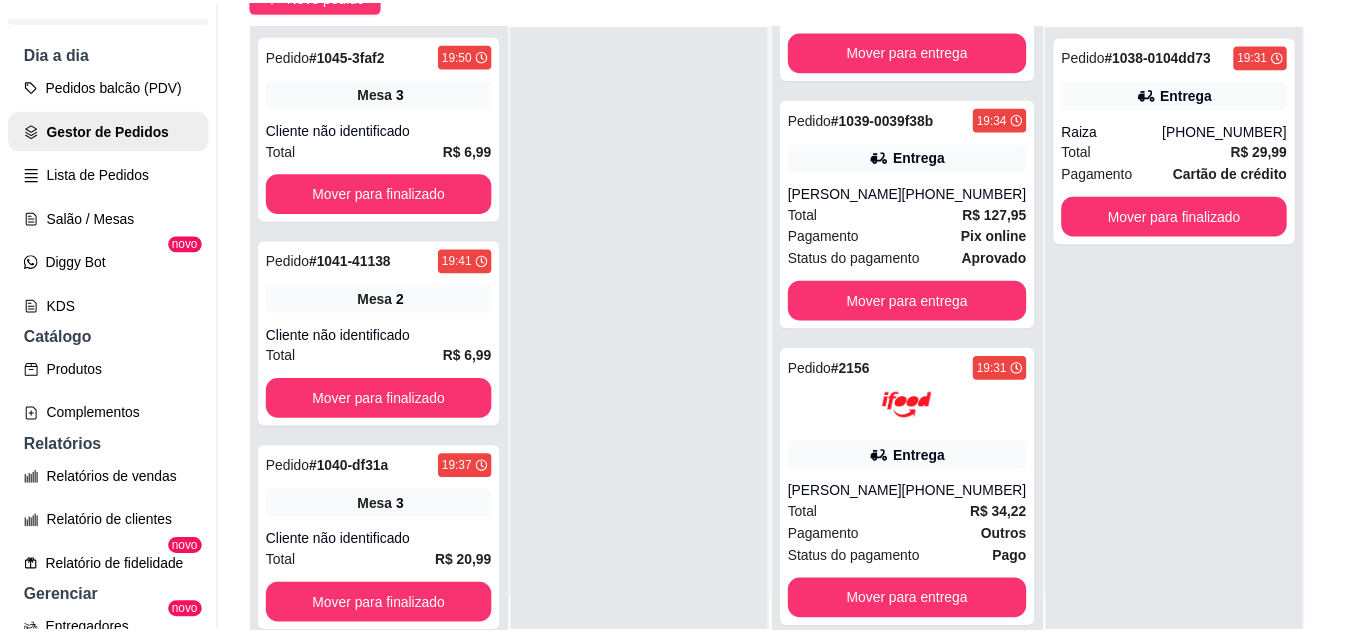 scroll, scrollTop: 100, scrollLeft: 0, axis: vertical 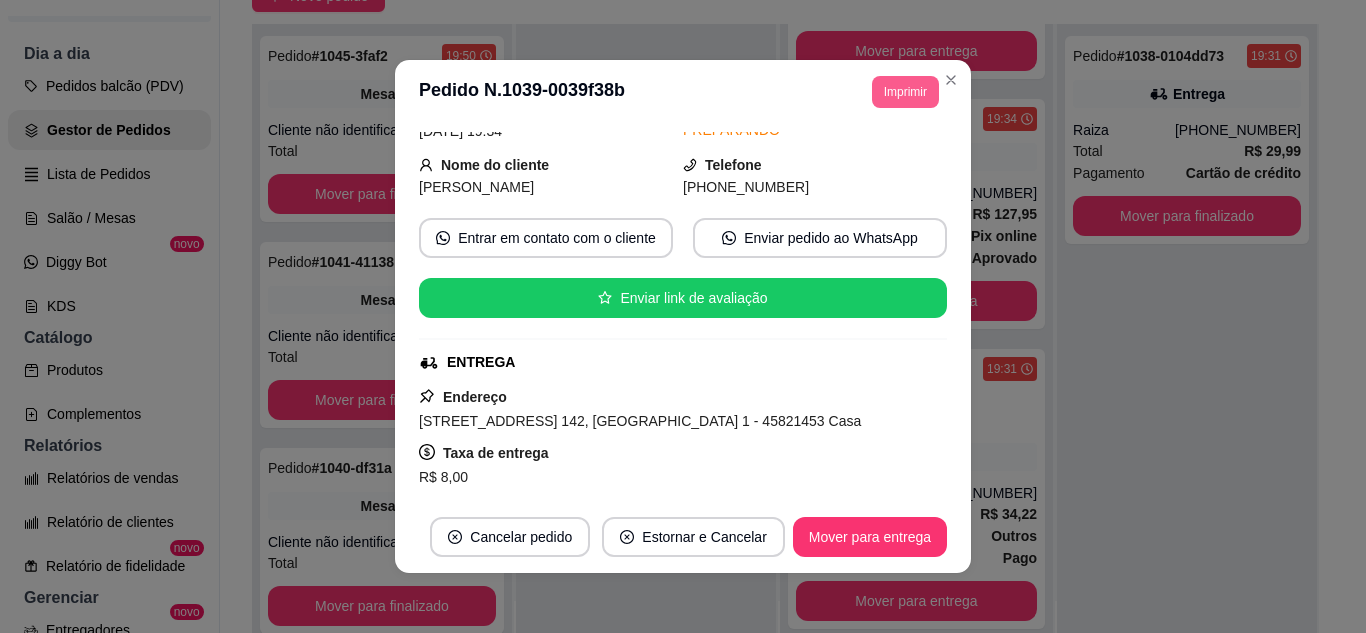 click on "Imprimir" at bounding box center [905, 92] 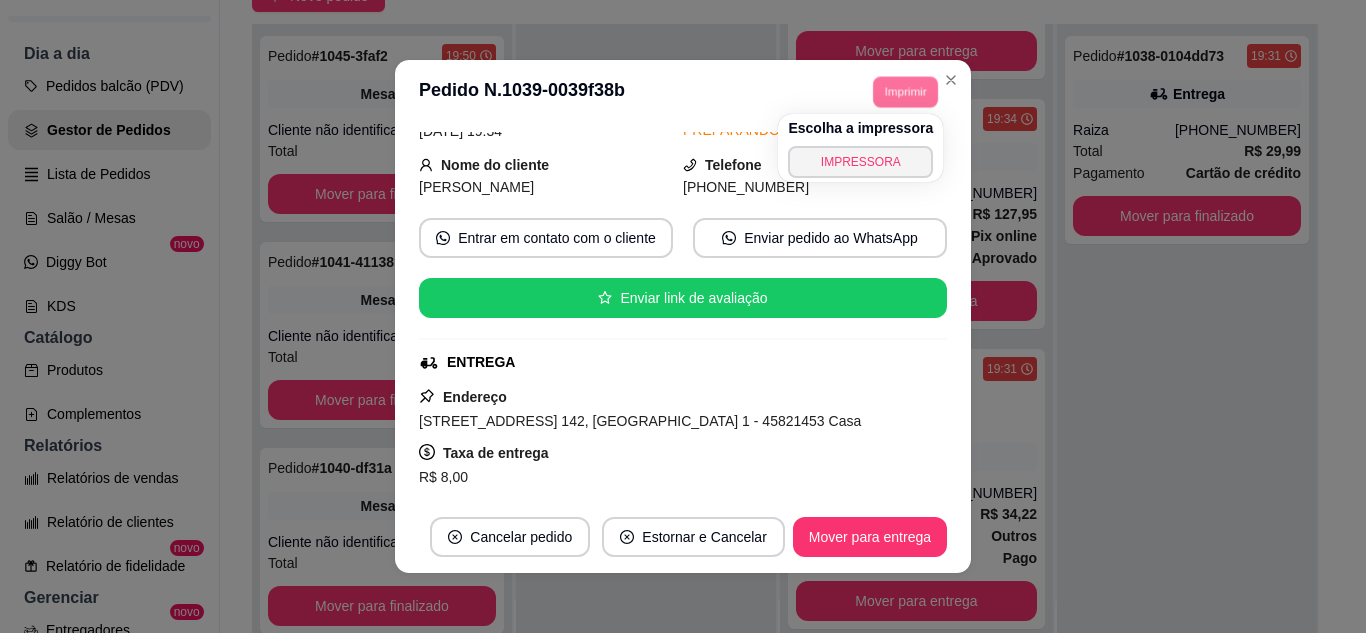 click on "Escolha a impressora IMPRESSORA" at bounding box center [860, 148] 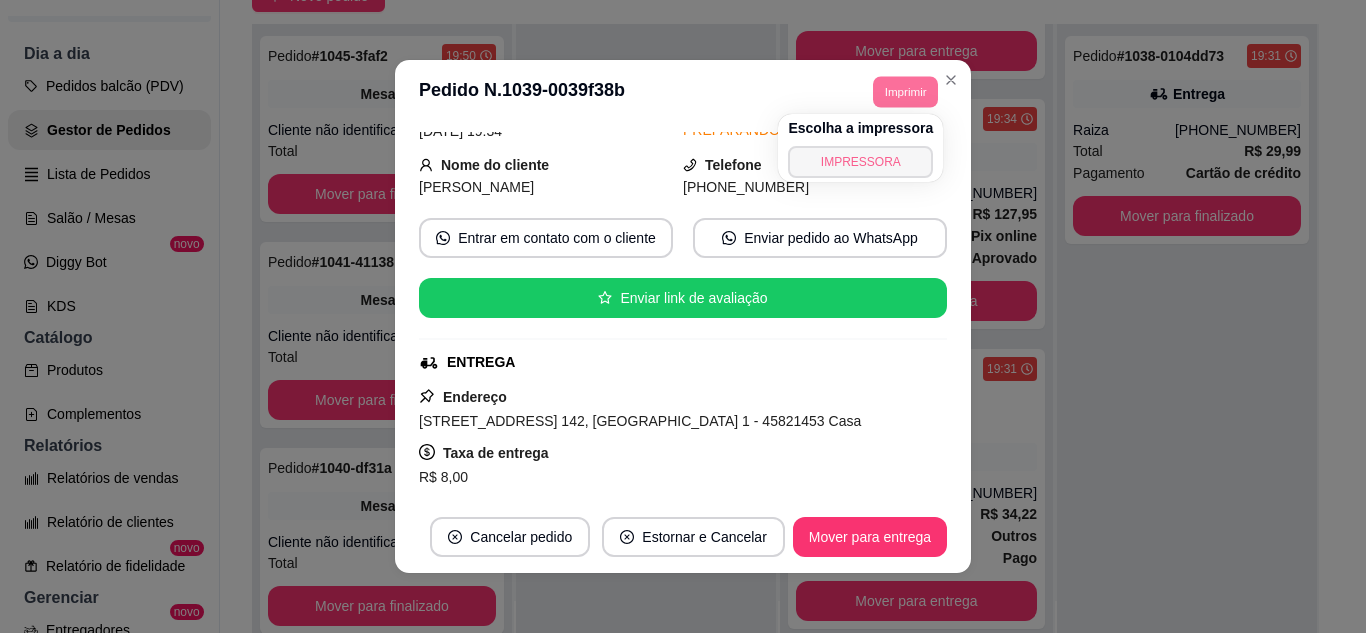 click on "IMPRESSORA" at bounding box center [860, 162] 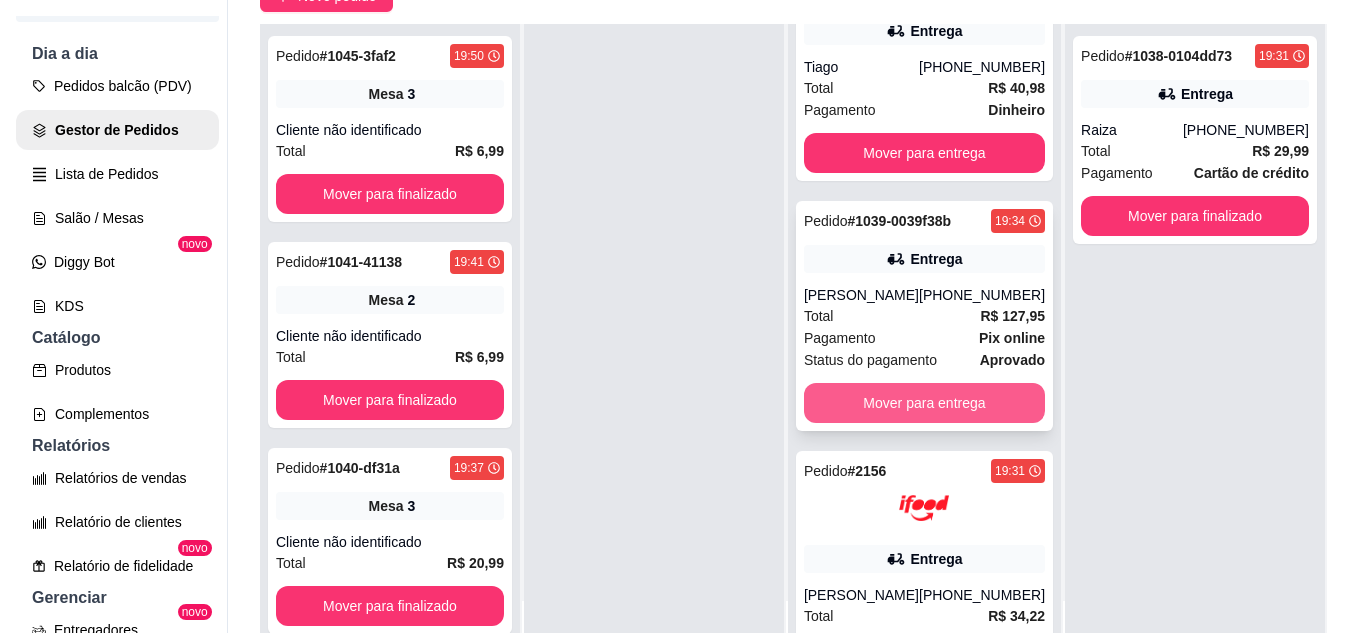 scroll, scrollTop: 193, scrollLeft: 0, axis: vertical 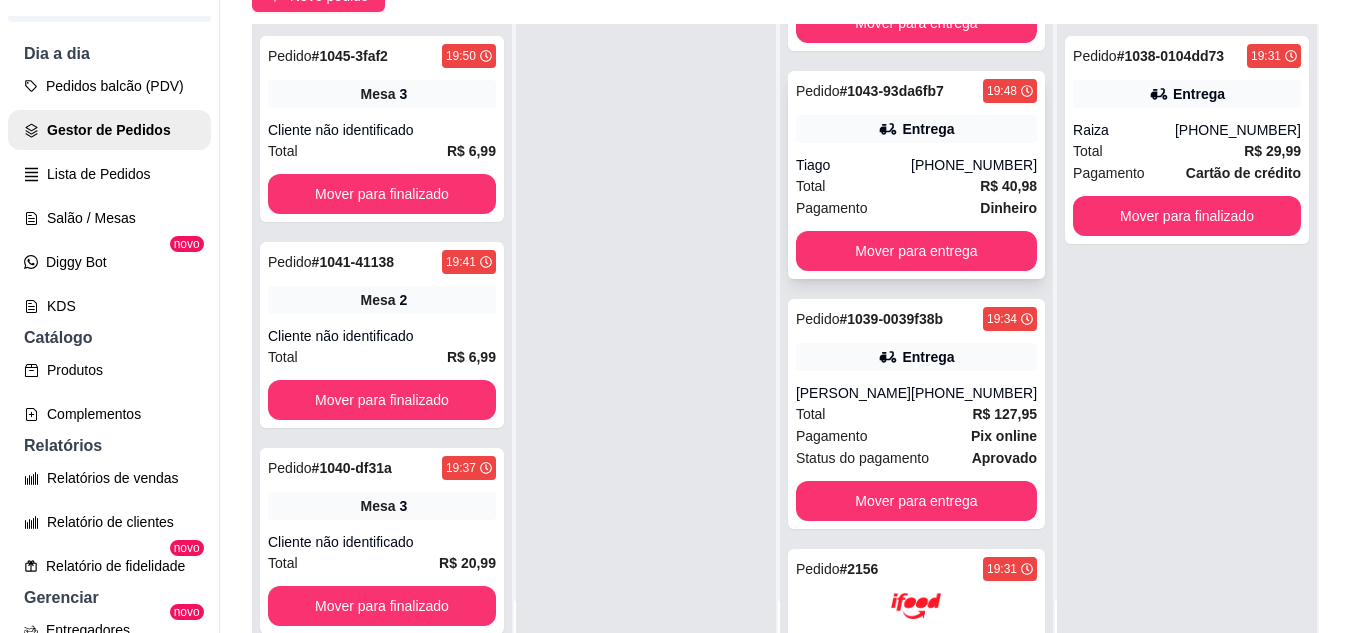 click on "Pedido  # 1043-93da6fb7 19:48 Entrega Tiago  [PHONE_NUMBER] Total R$ 40,98 Pagamento Dinheiro Mover para entrega" at bounding box center (916, 175) 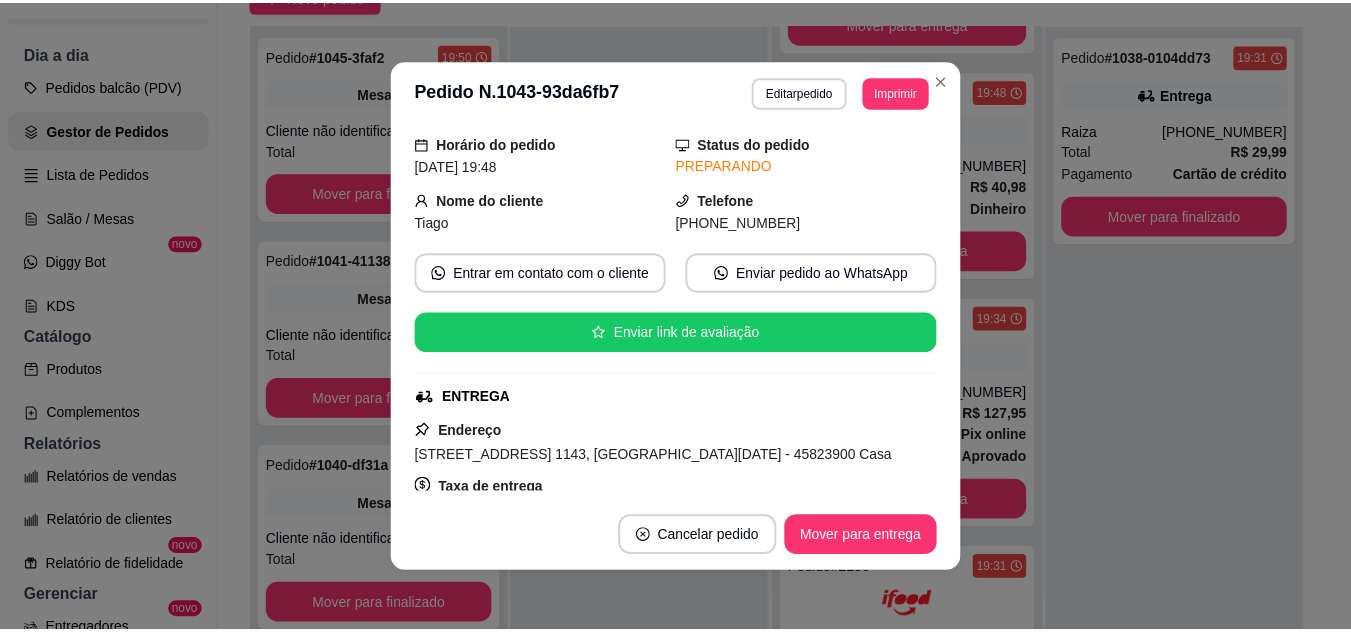scroll, scrollTop: 100, scrollLeft: 0, axis: vertical 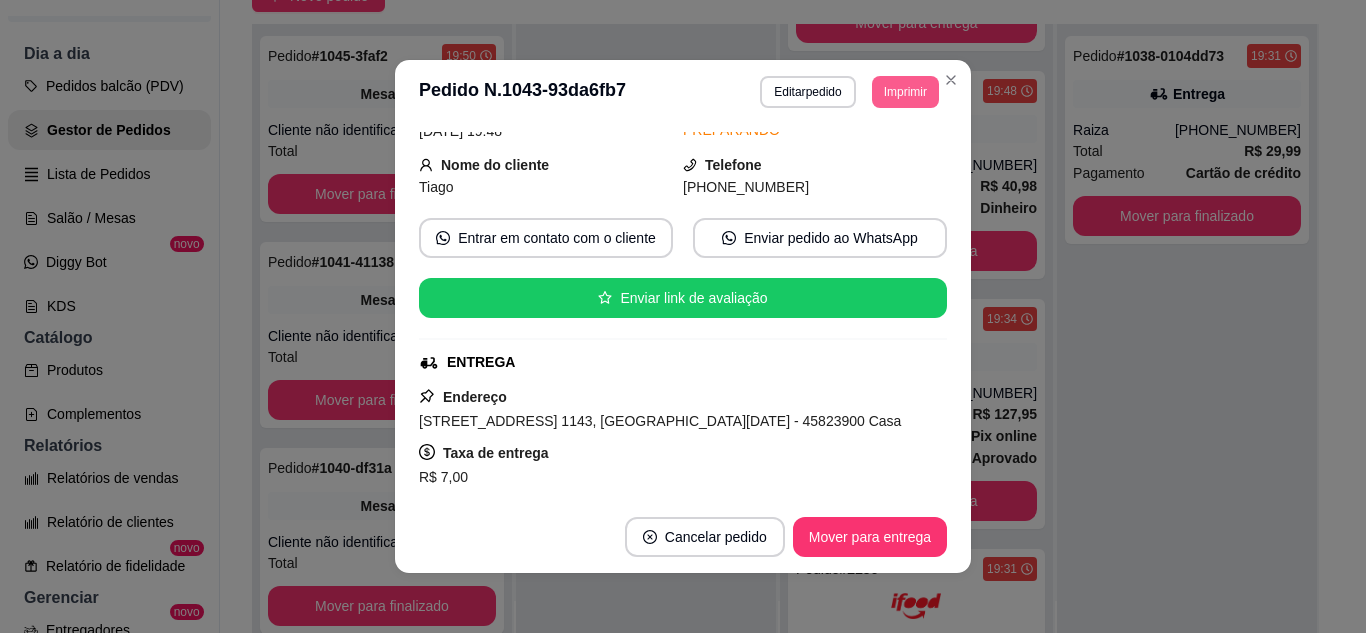 click on "Imprimir" at bounding box center [905, 92] 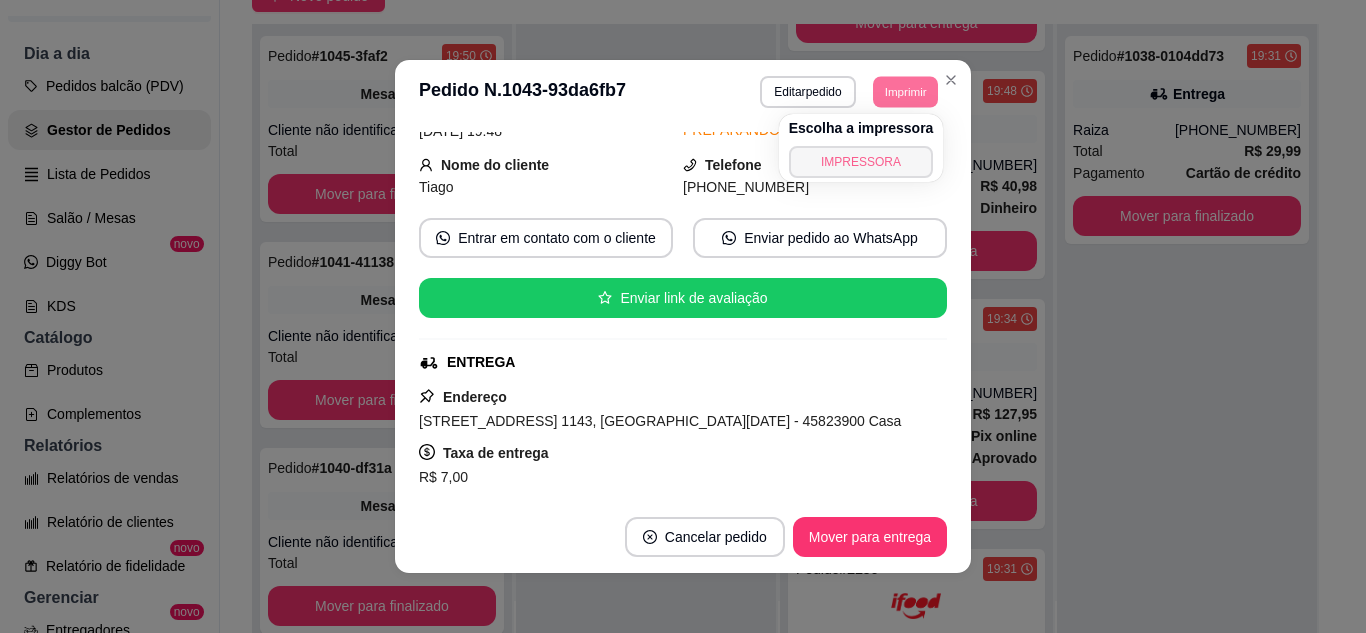 click on "IMPRESSORA" at bounding box center (861, 162) 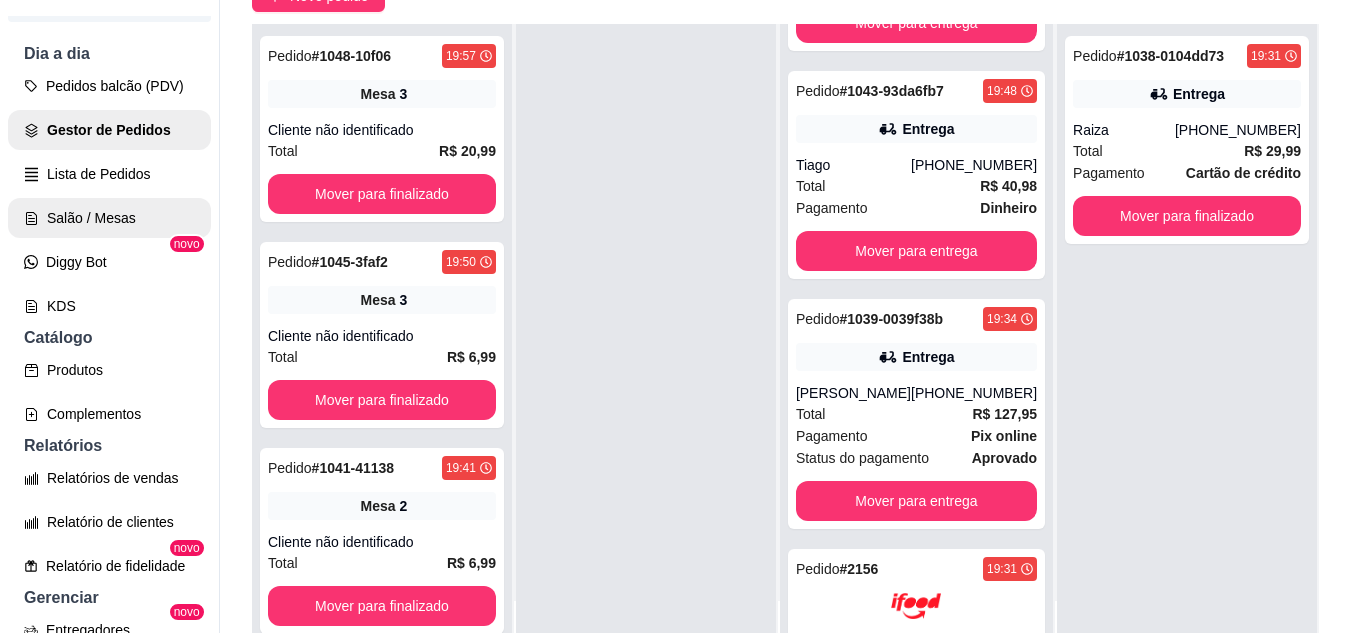 click on "Salão / Mesas" at bounding box center [109, 218] 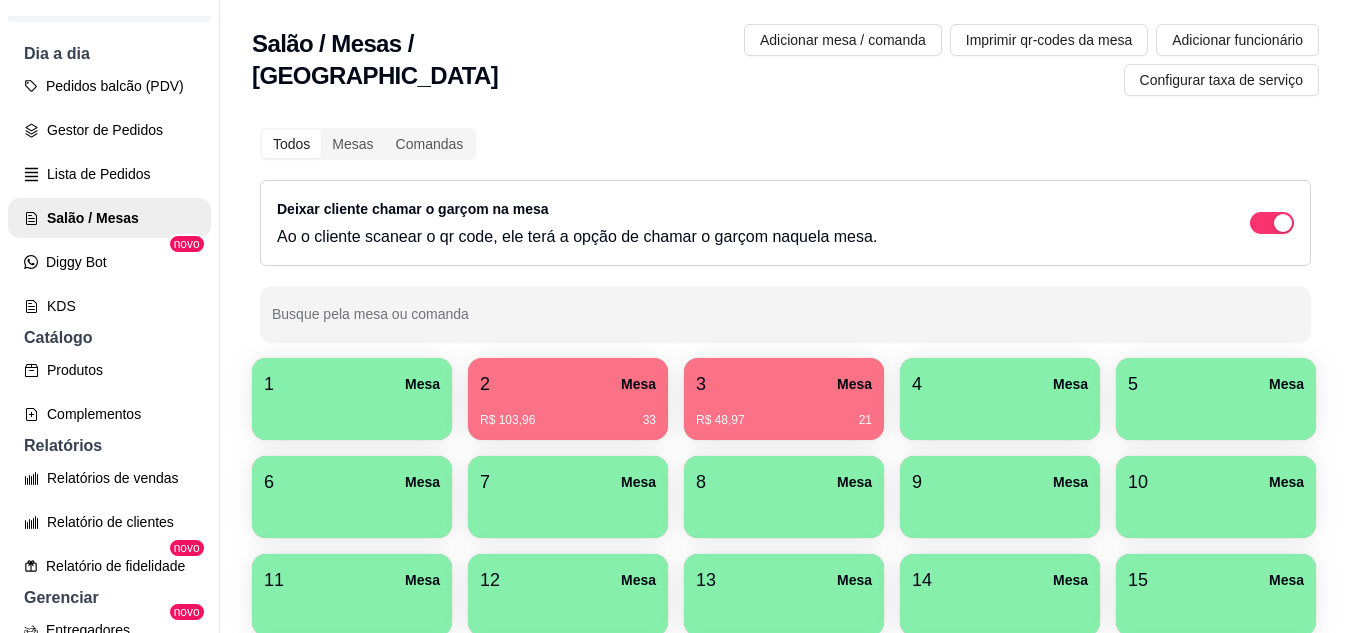 scroll, scrollTop: 294, scrollLeft: 0, axis: vertical 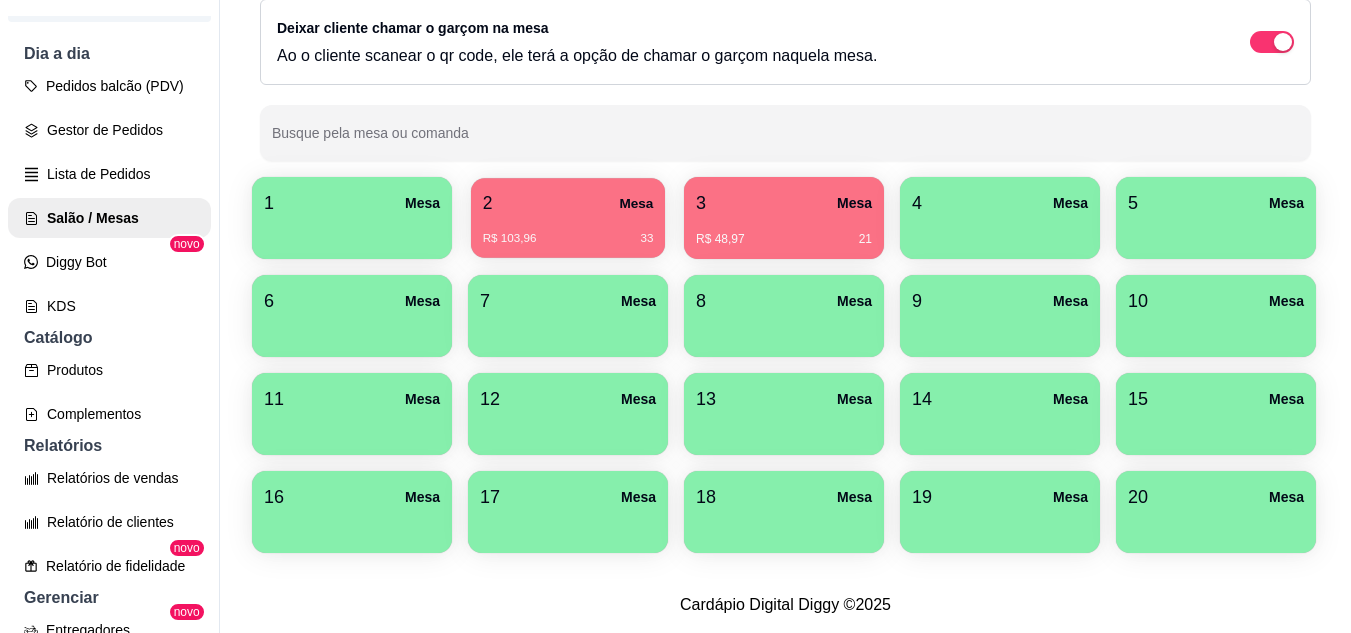 click on "R$ 103,96 33" at bounding box center [568, 239] 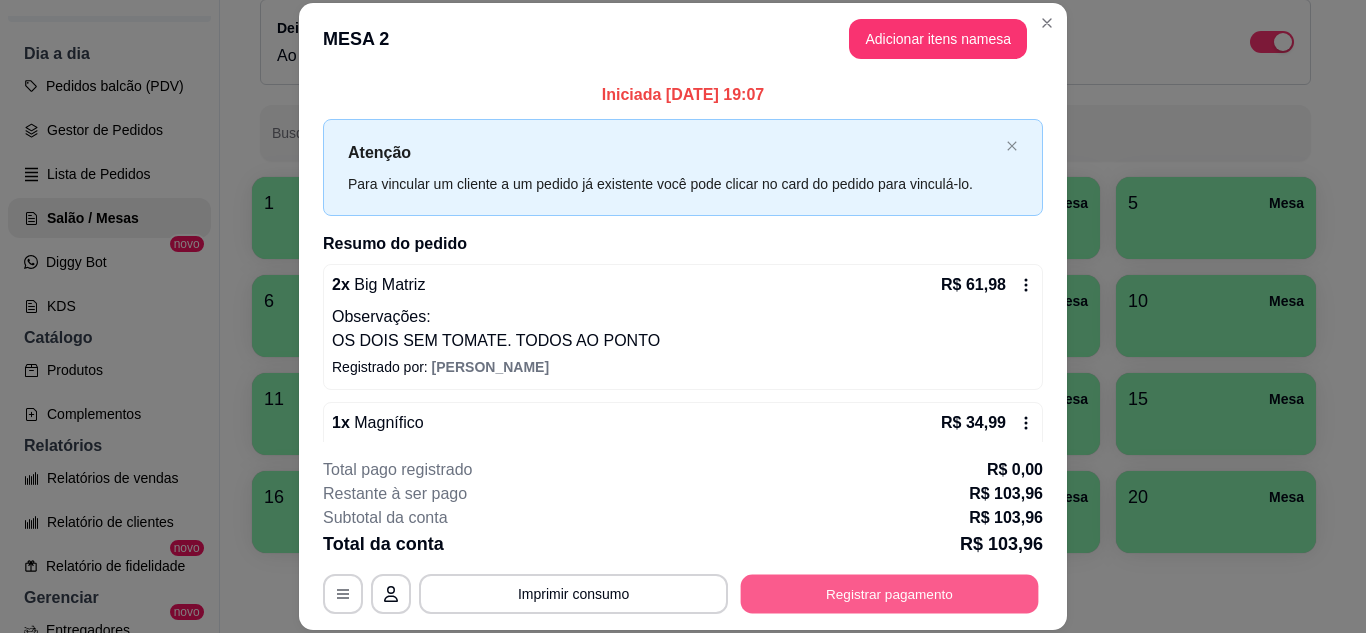 click on "Registrar pagamento" at bounding box center (890, 593) 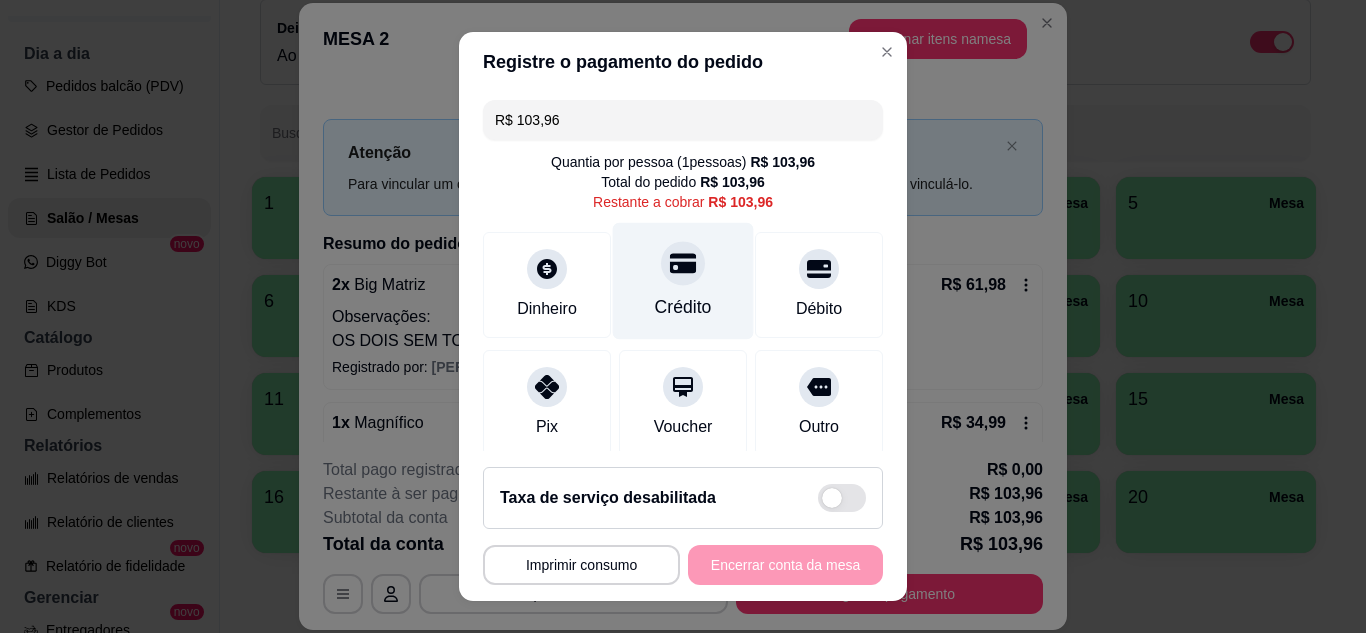click on "Crédito" at bounding box center (683, 307) 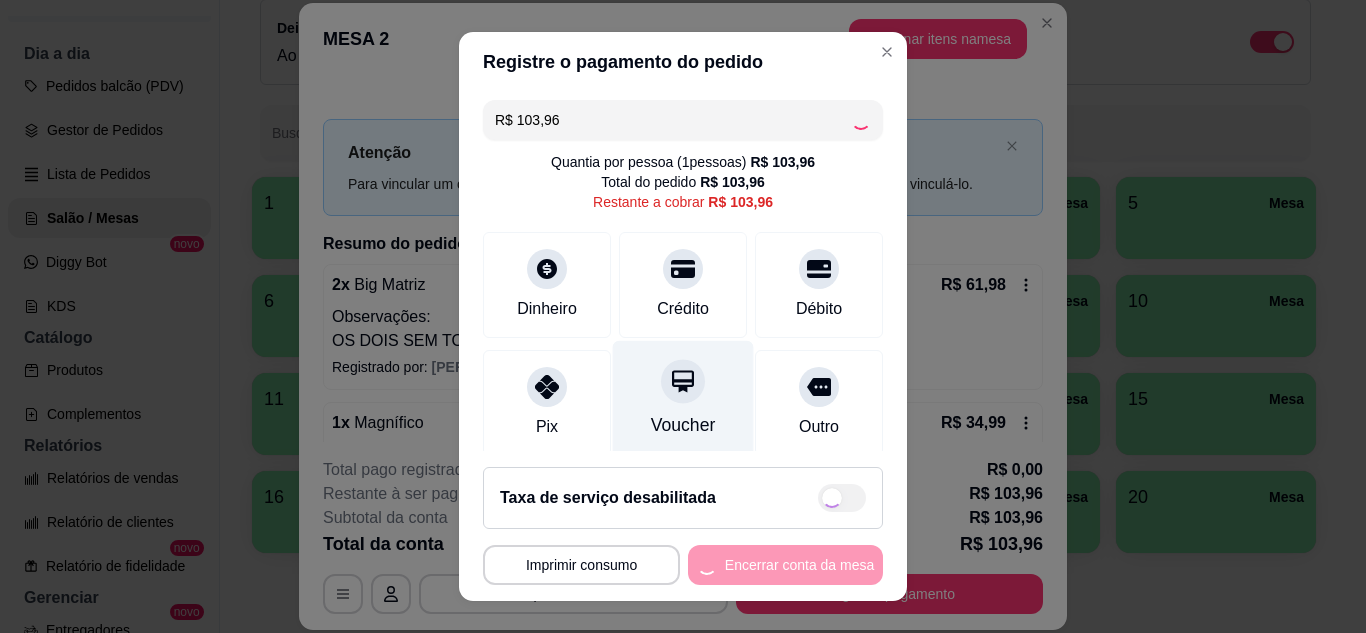 type on "R$ 0,00" 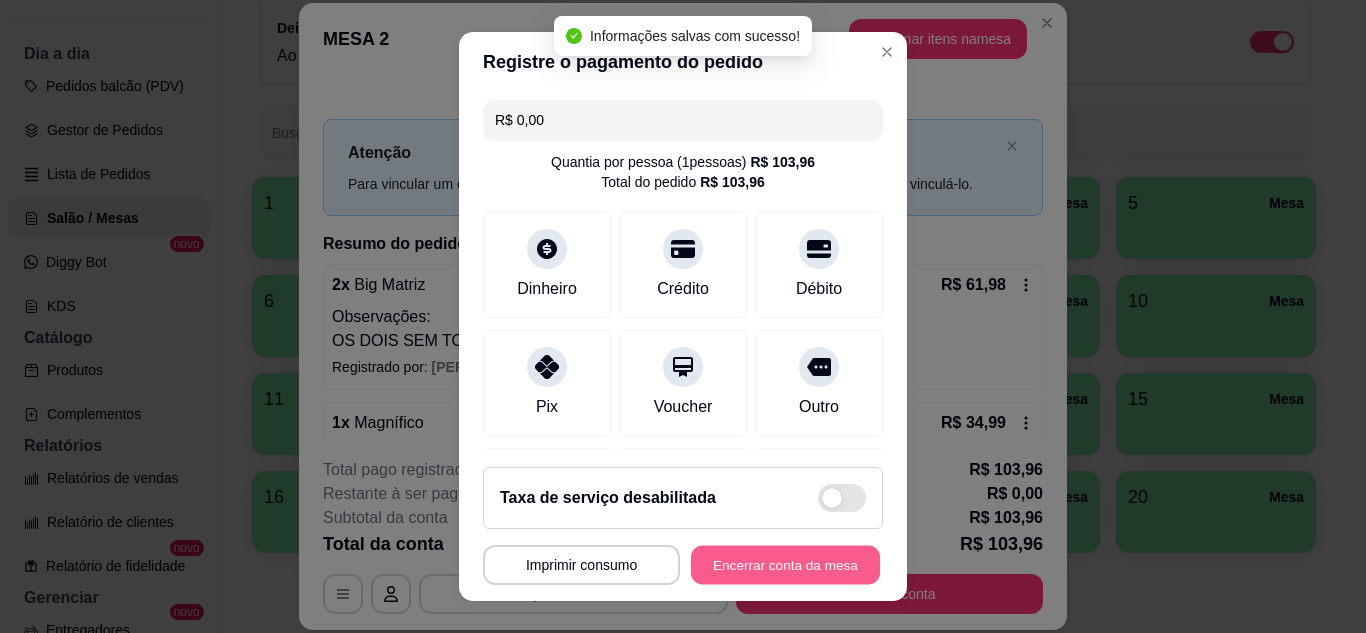 click on "Encerrar conta da mesa" at bounding box center (785, 565) 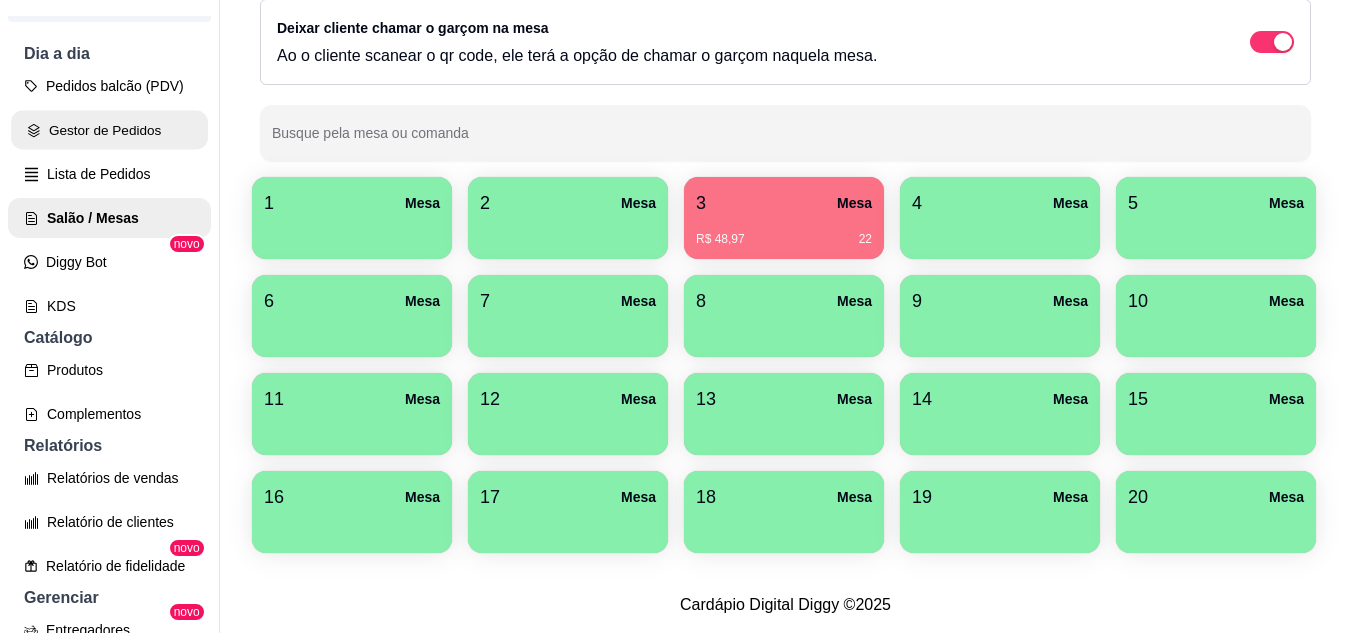 click on "Gestor de Pedidos" at bounding box center (109, 130) 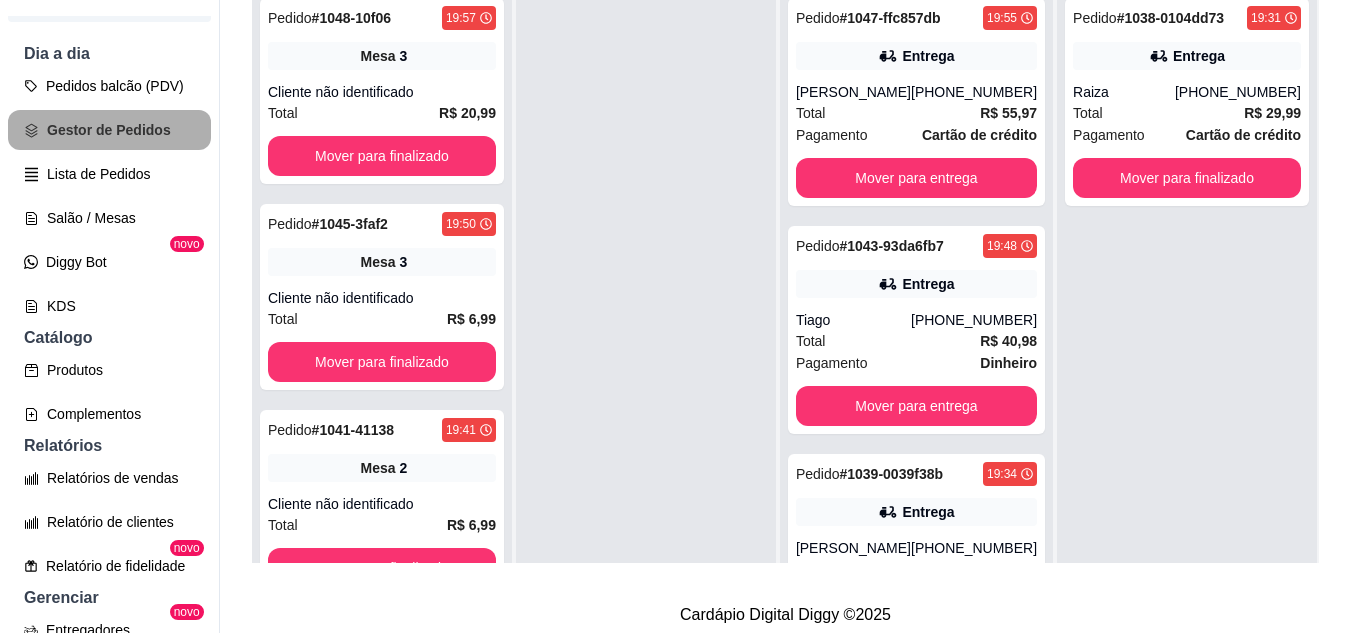scroll, scrollTop: 0, scrollLeft: 0, axis: both 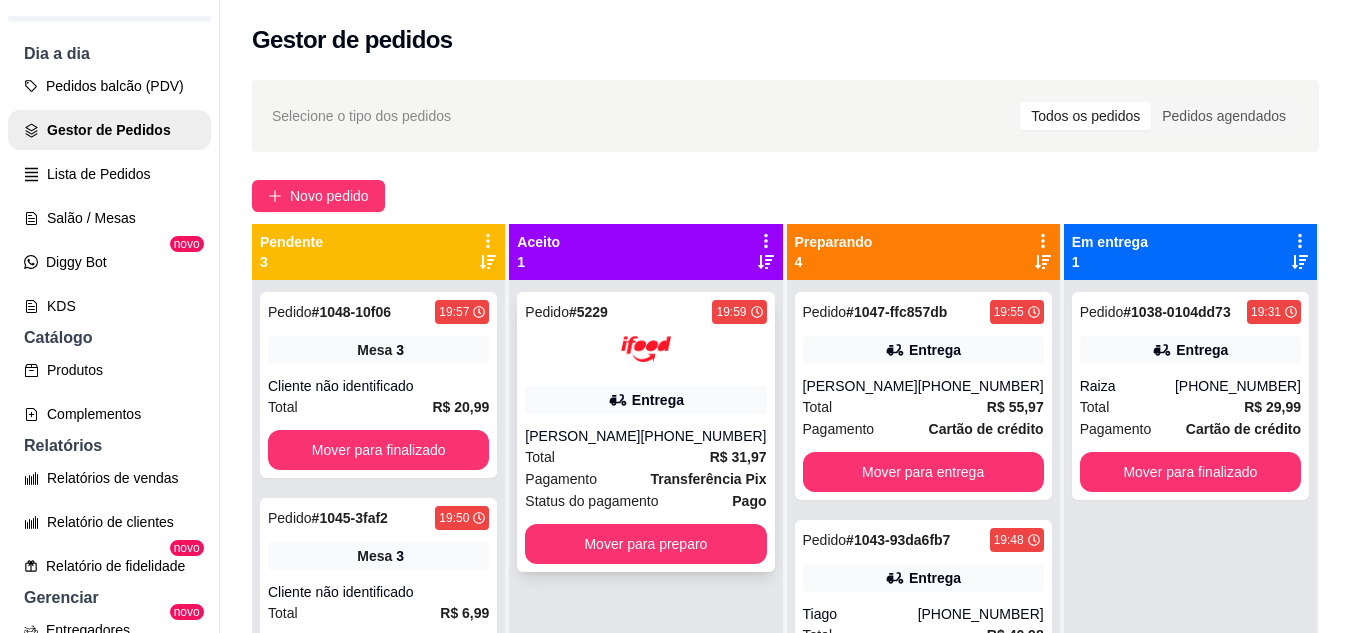 click on "Pedido  # 5229 19:59 Entrega [PERSON_NAME] [PHONE_NUMBER] Total R$ 31,97 Pagamento Transferência Pix Status do pagamento Pago Mover para preparo" at bounding box center [645, 432] 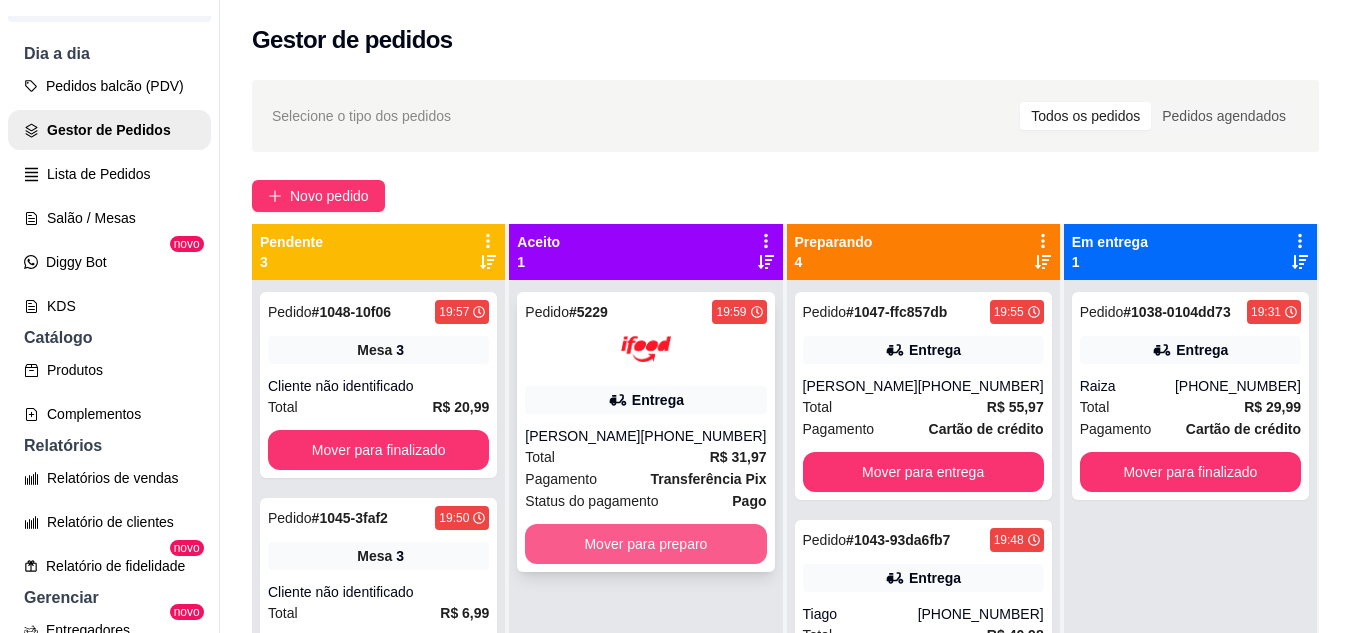 click on "Mover para preparo" at bounding box center (645, 544) 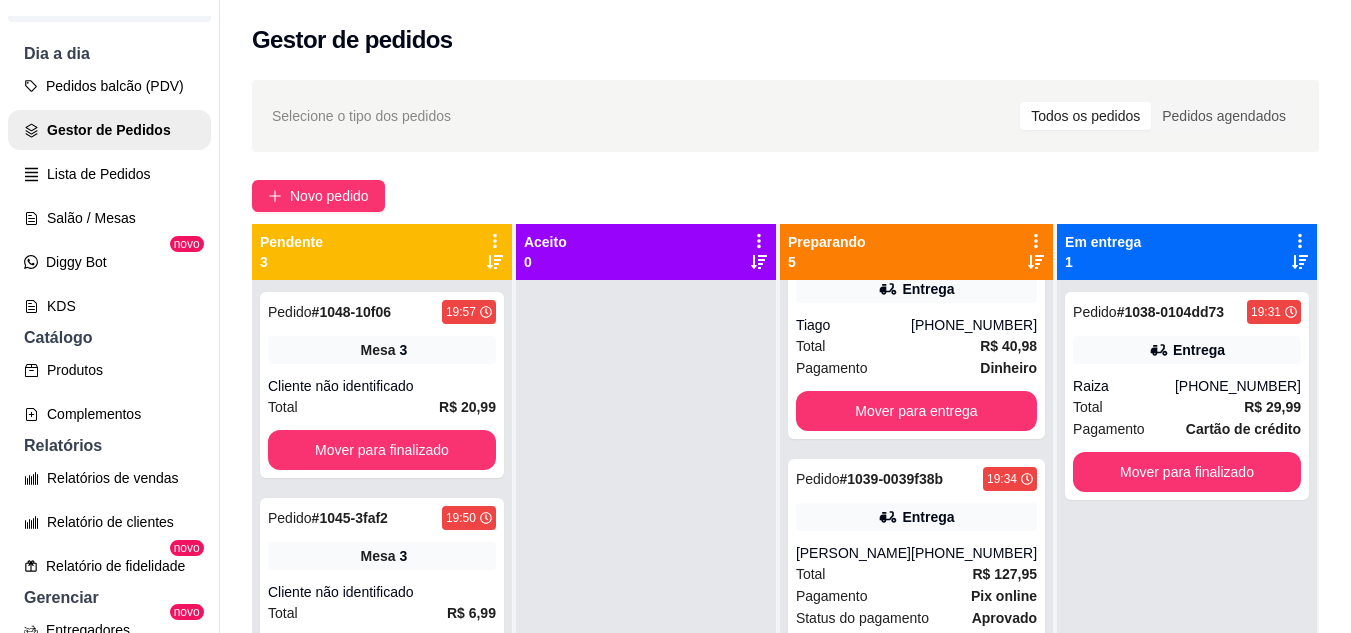scroll, scrollTop: 693, scrollLeft: 0, axis: vertical 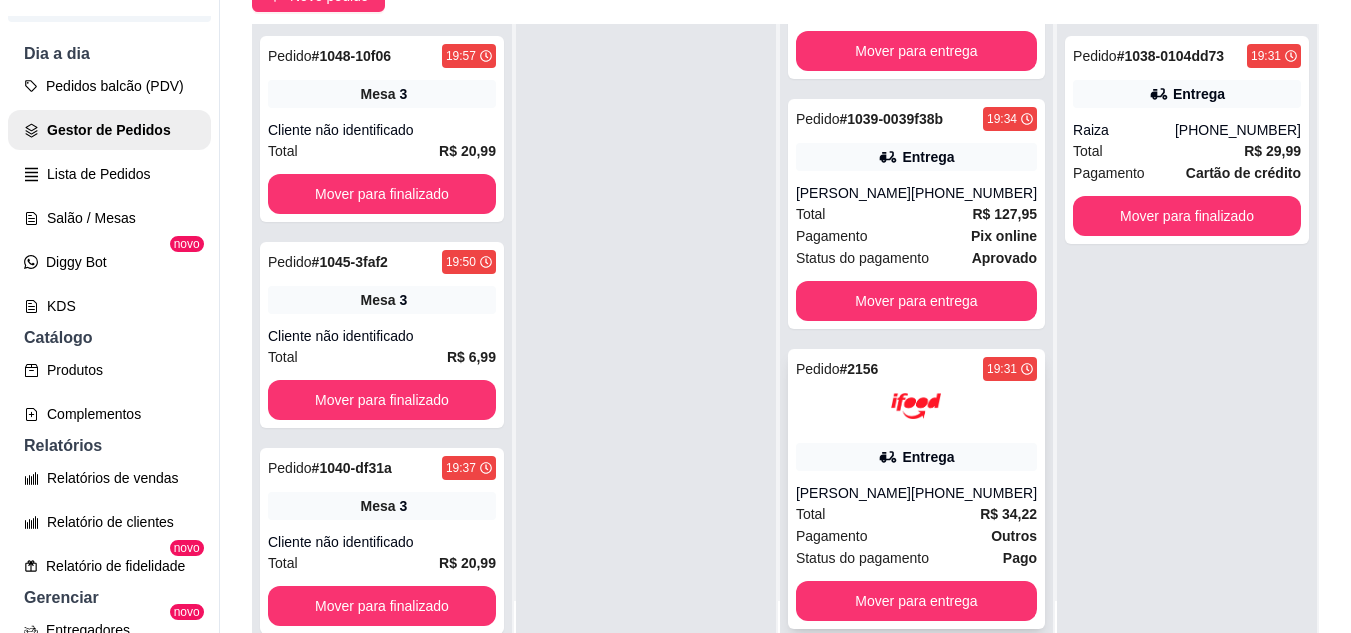 click at bounding box center [916, 406] 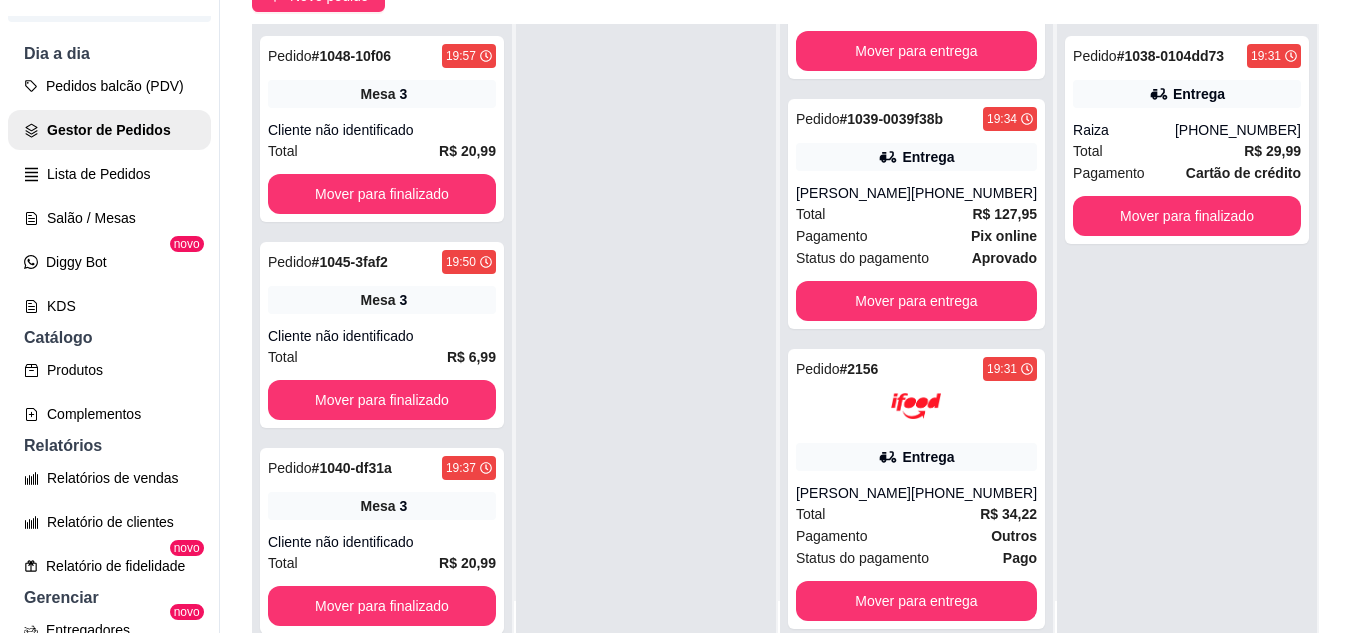 scroll, scrollTop: 100, scrollLeft: 0, axis: vertical 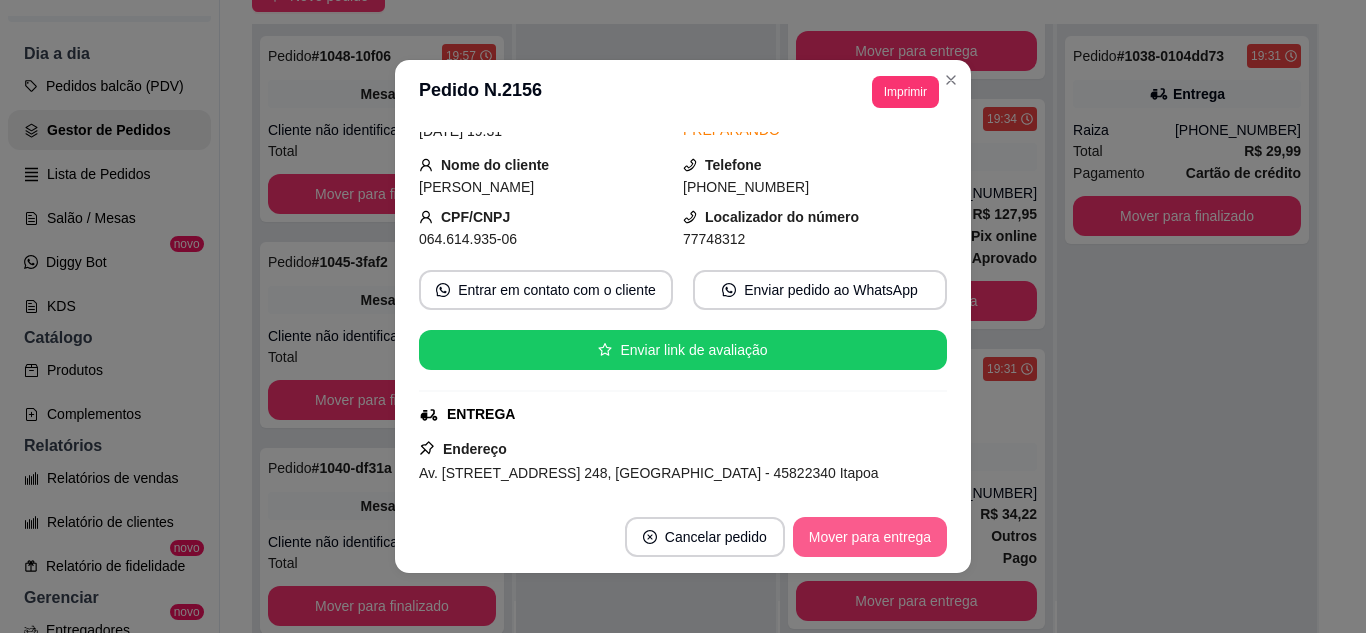 click on "Mover para entrega" at bounding box center (870, 537) 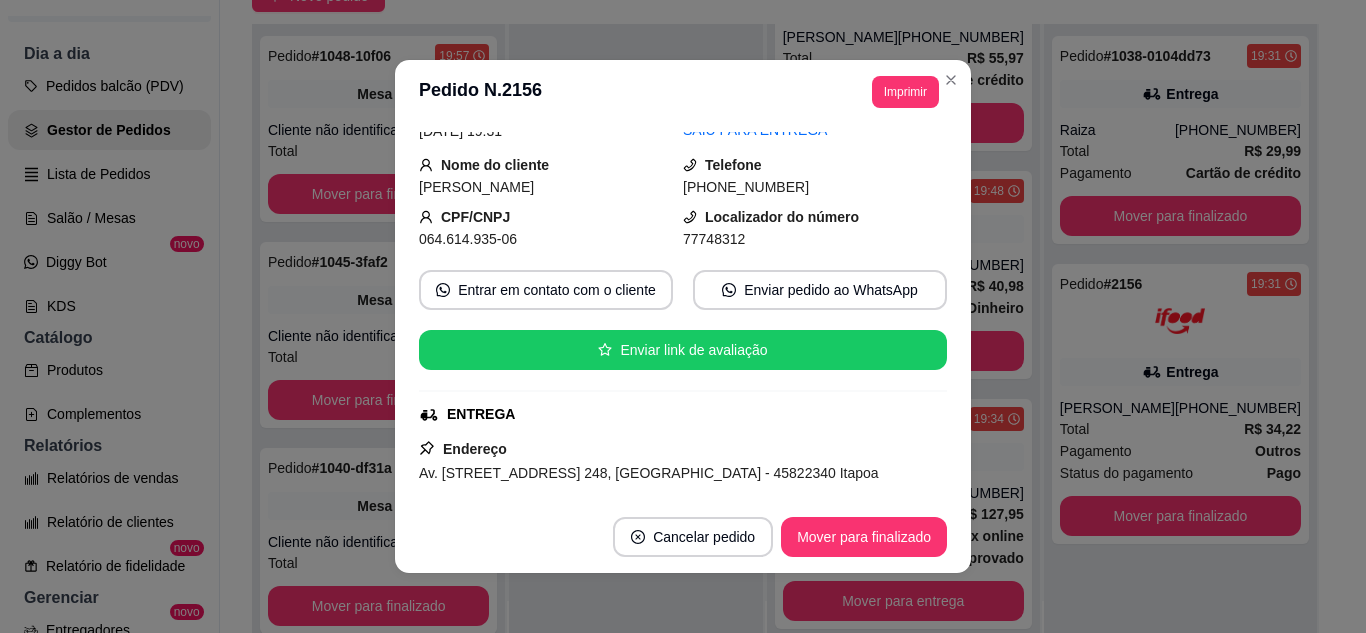 scroll, scrollTop: 393, scrollLeft: 0, axis: vertical 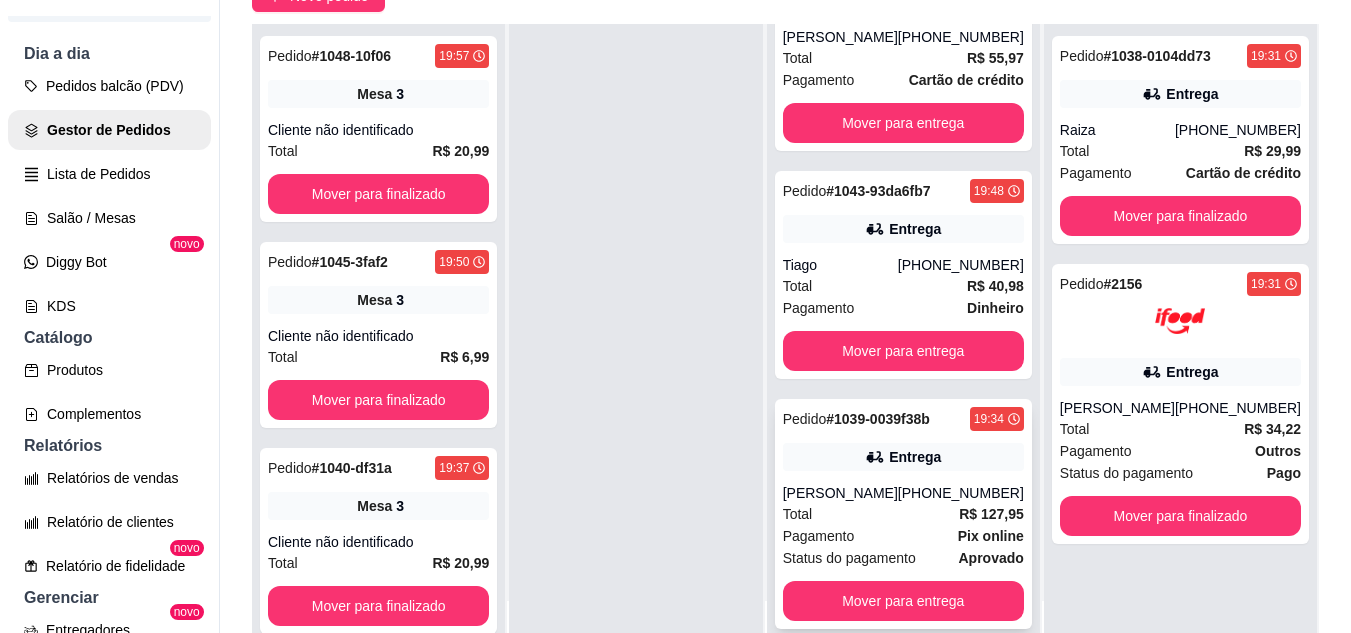 click on "Total R$ 127,95" at bounding box center [903, 514] 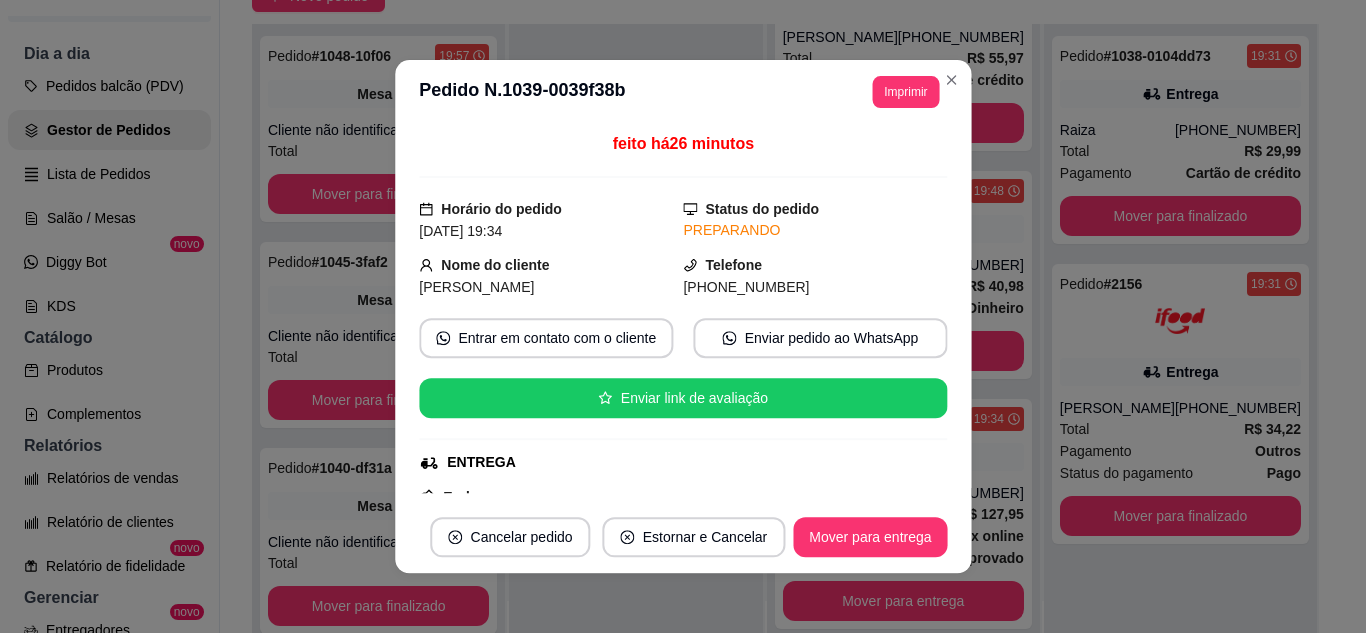 scroll, scrollTop: 100, scrollLeft: 0, axis: vertical 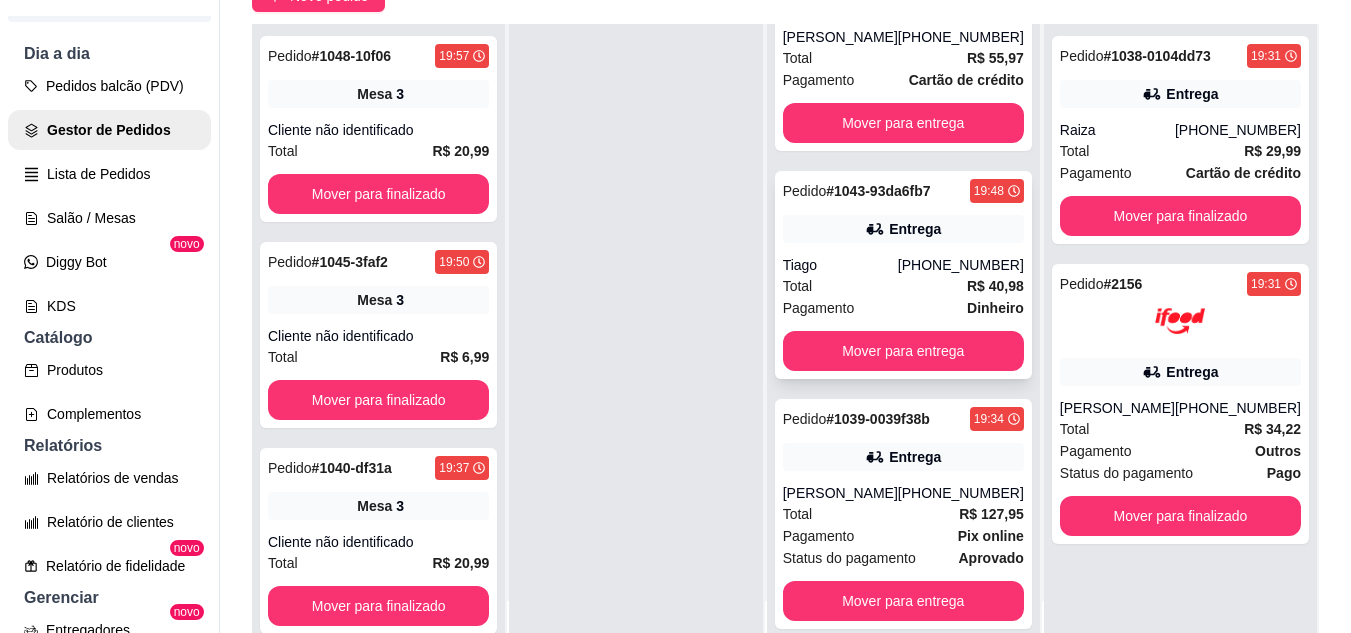 click on "Entrega" at bounding box center [915, 229] 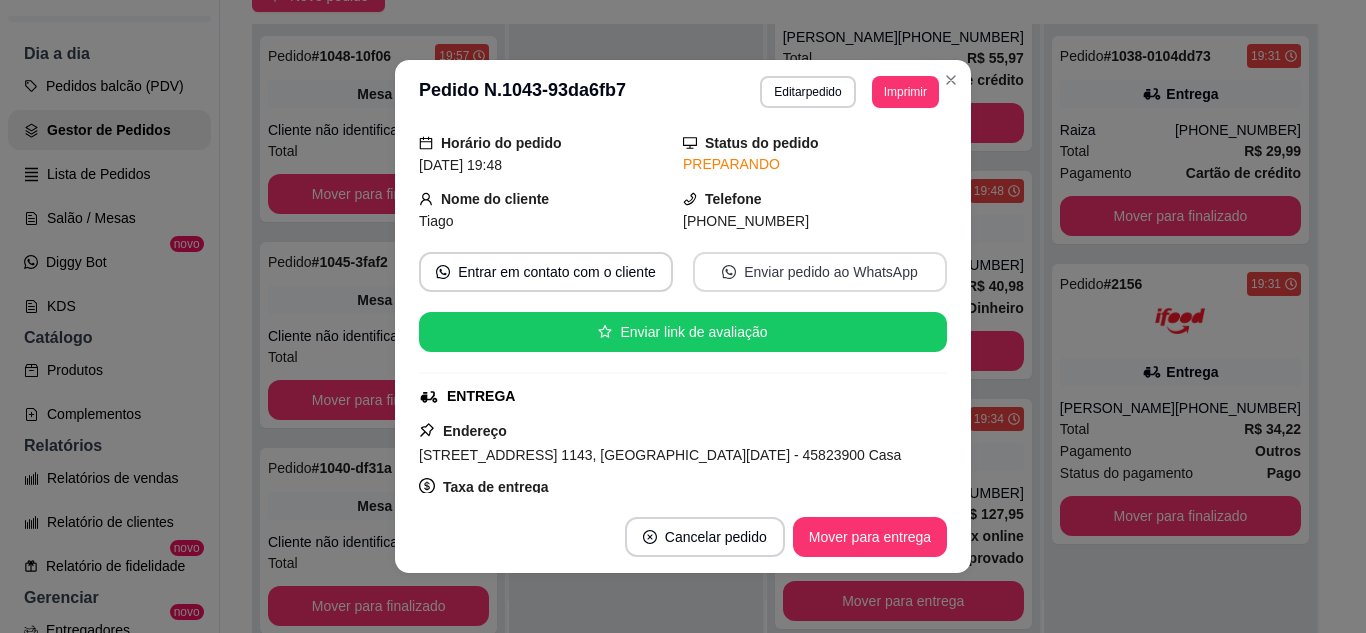 scroll, scrollTop: 100, scrollLeft: 0, axis: vertical 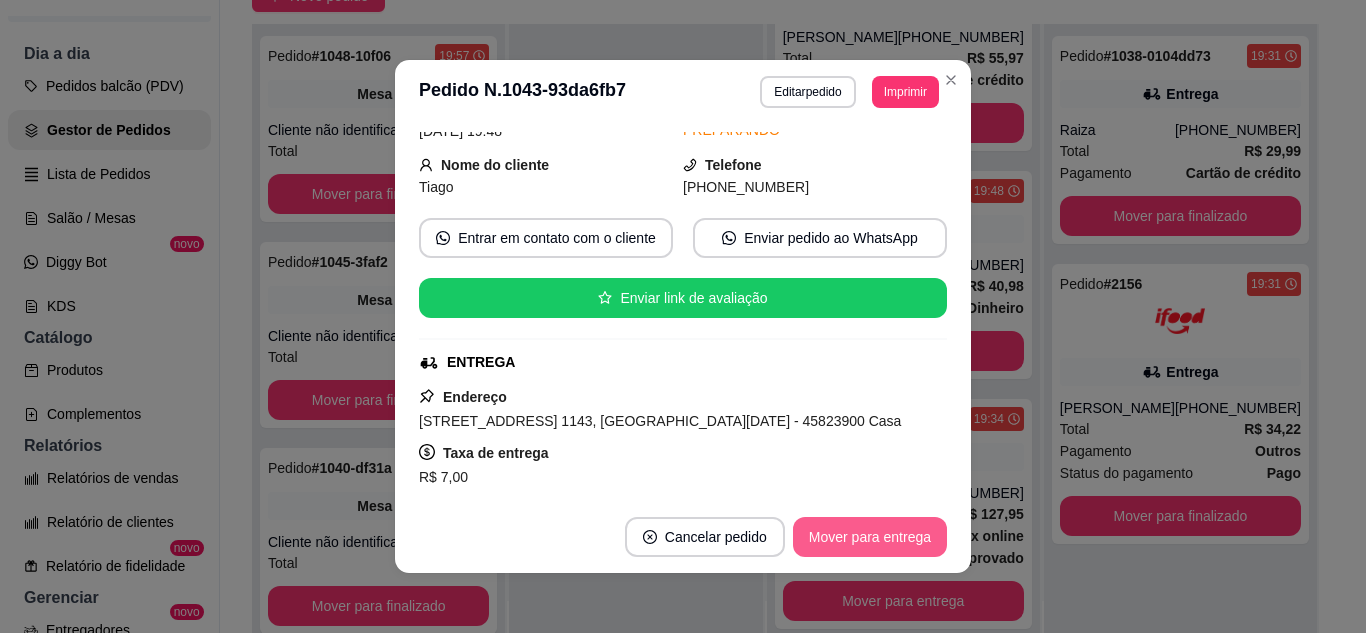 click on "Mover para entrega" at bounding box center (870, 537) 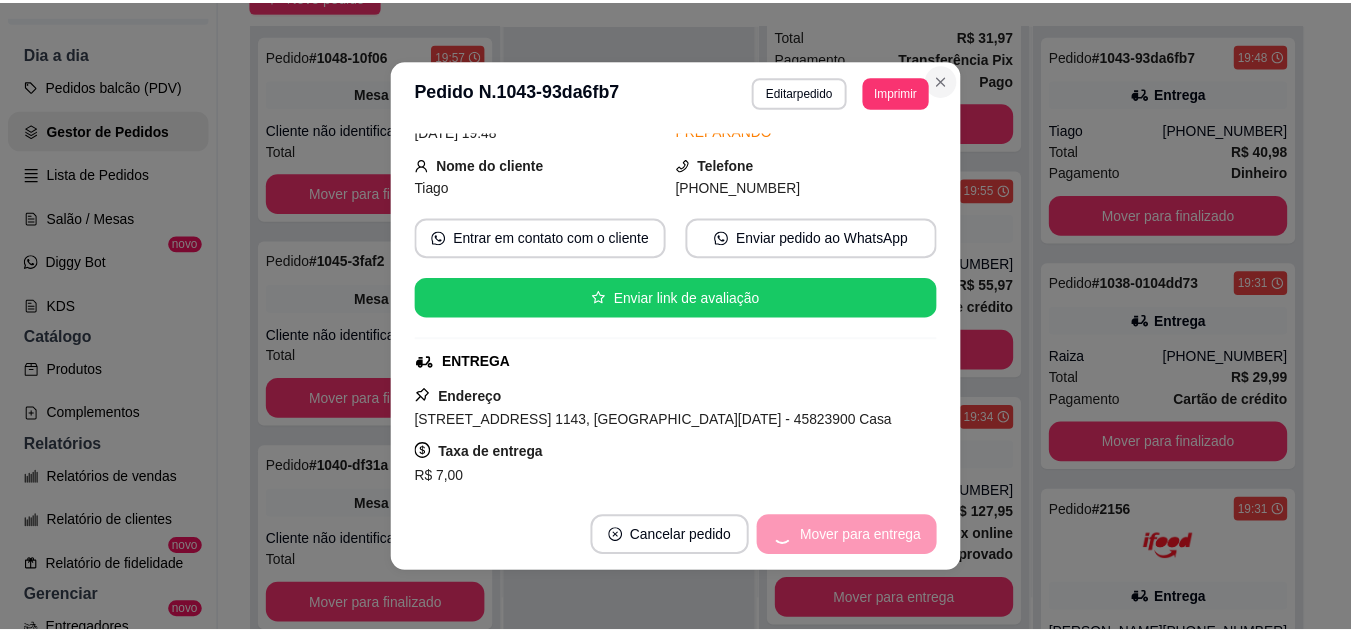 scroll, scrollTop: 165, scrollLeft: 0, axis: vertical 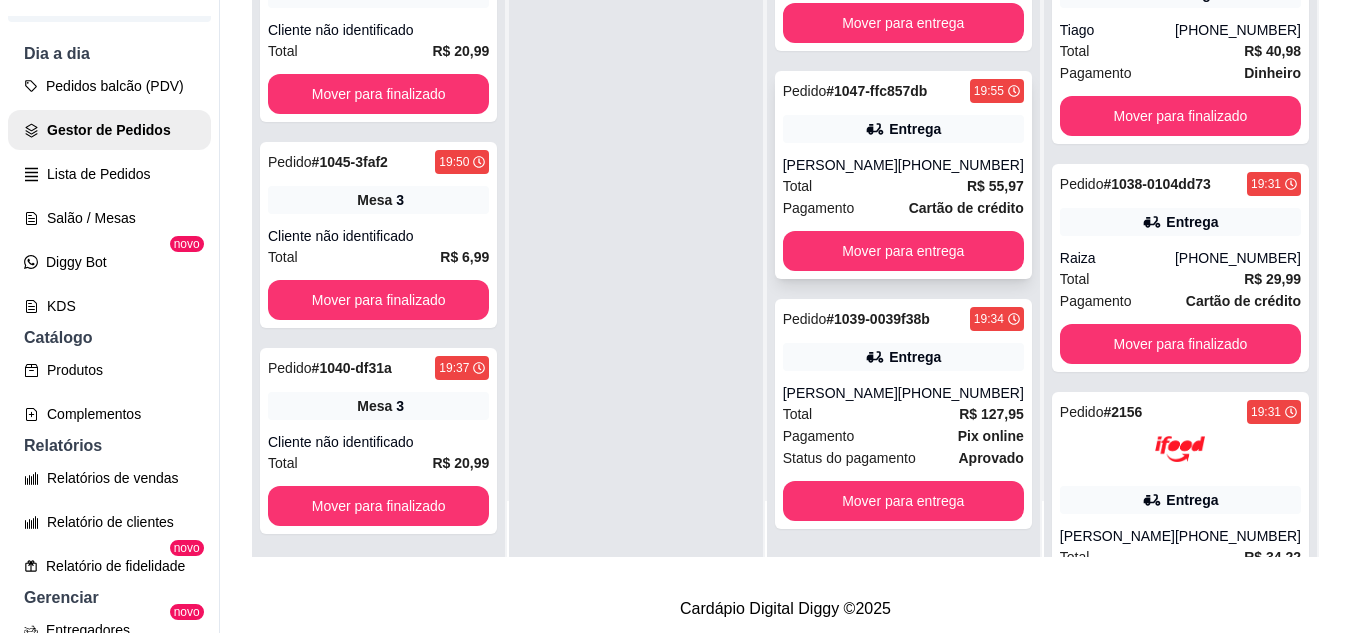 click on "Total R$ 55,97" at bounding box center [903, 186] 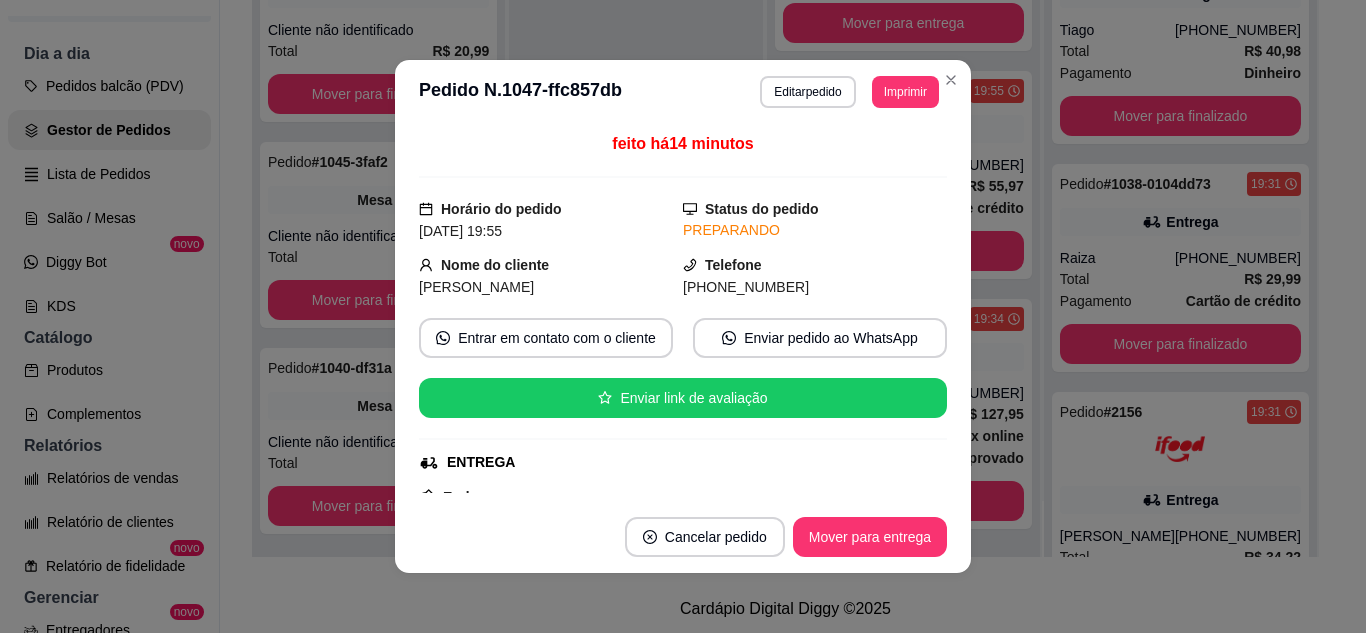 scroll, scrollTop: 100, scrollLeft: 0, axis: vertical 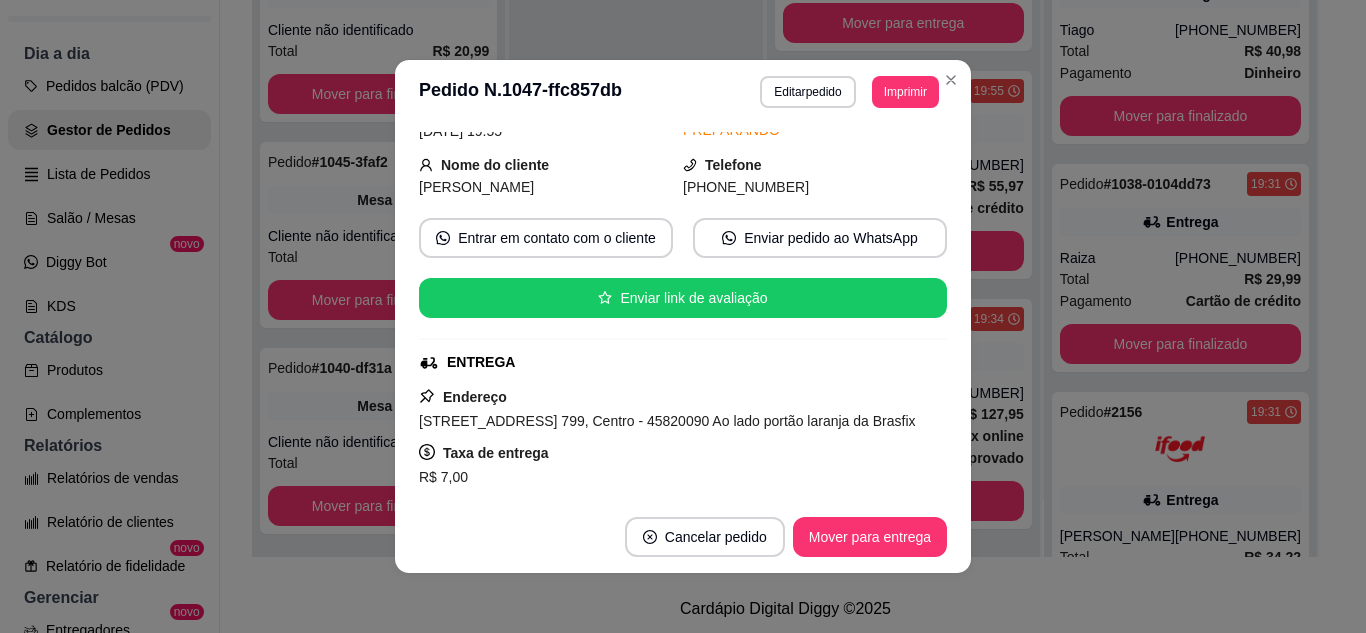 click on "**********" at bounding box center [683, 92] 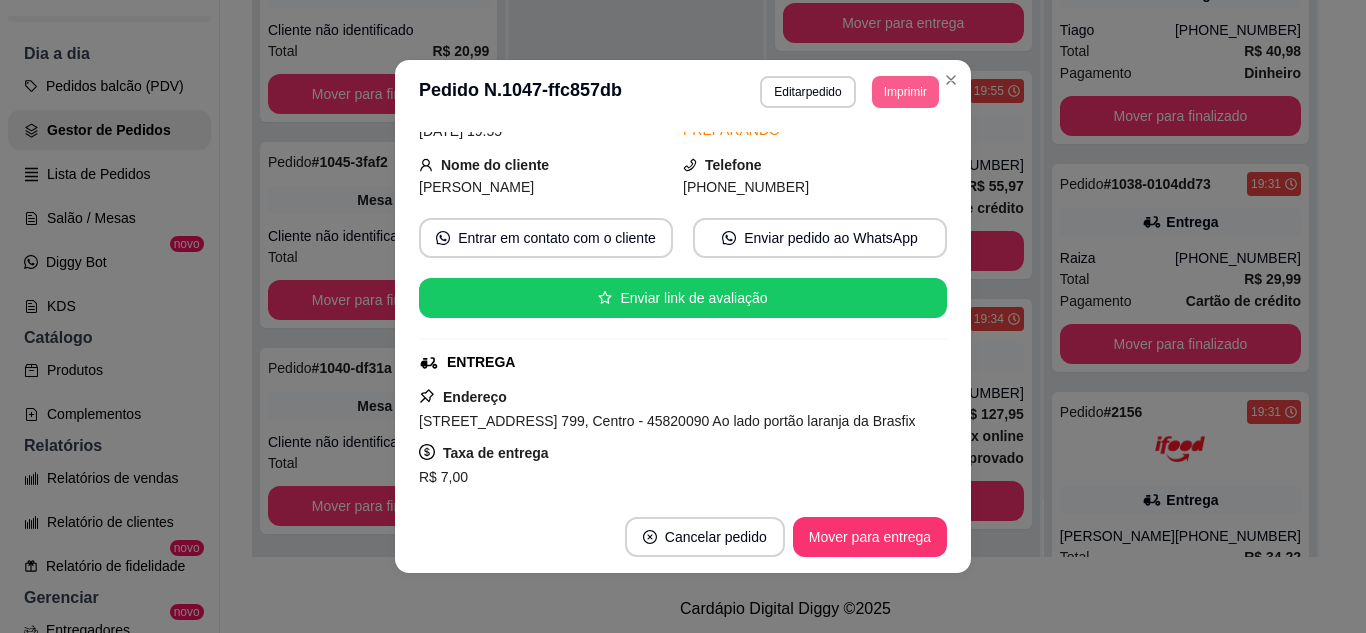 click on "Imprimir" at bounding box center (905, 92) 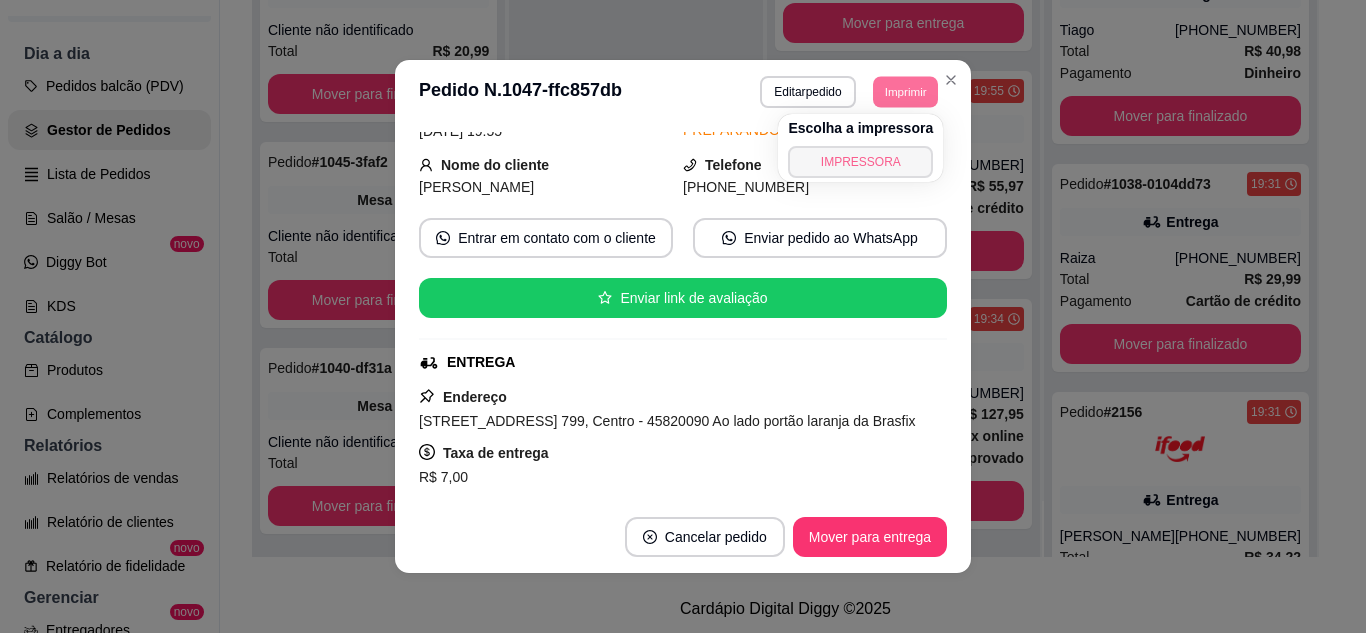 click on "IMPRESSORA" at bounding box center [860, 162] 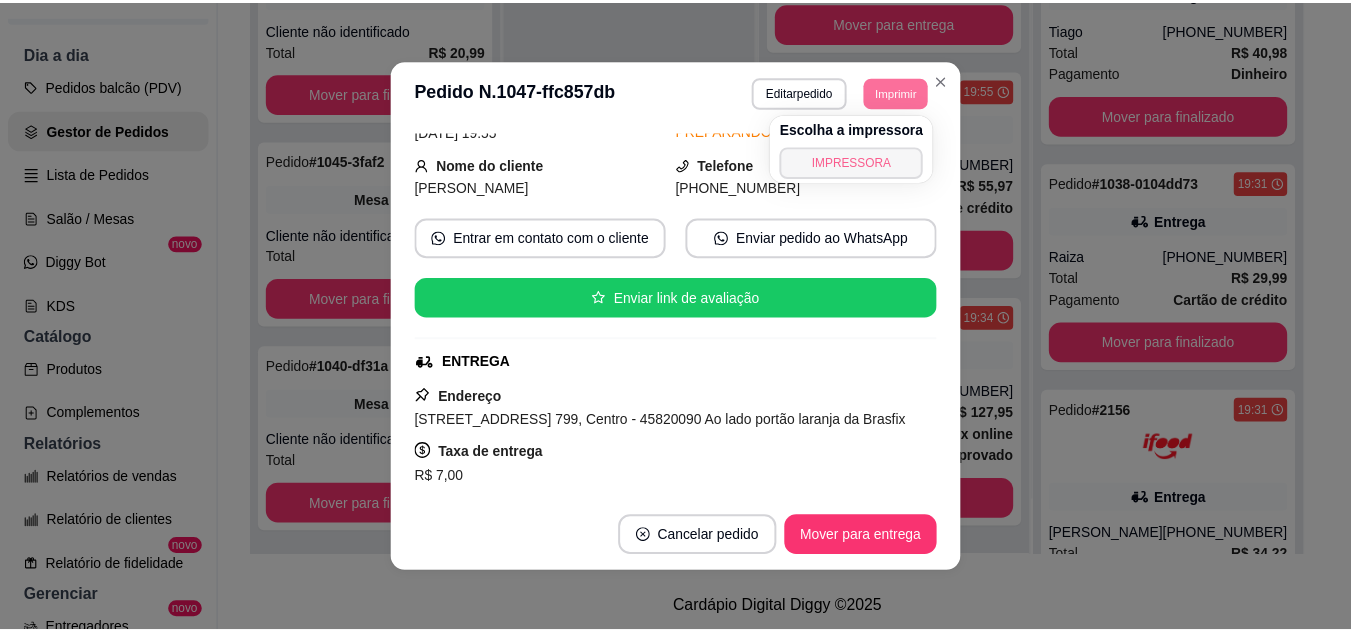 scroll, scrollTop: 319, scrollLeft: 0, axis: vertical 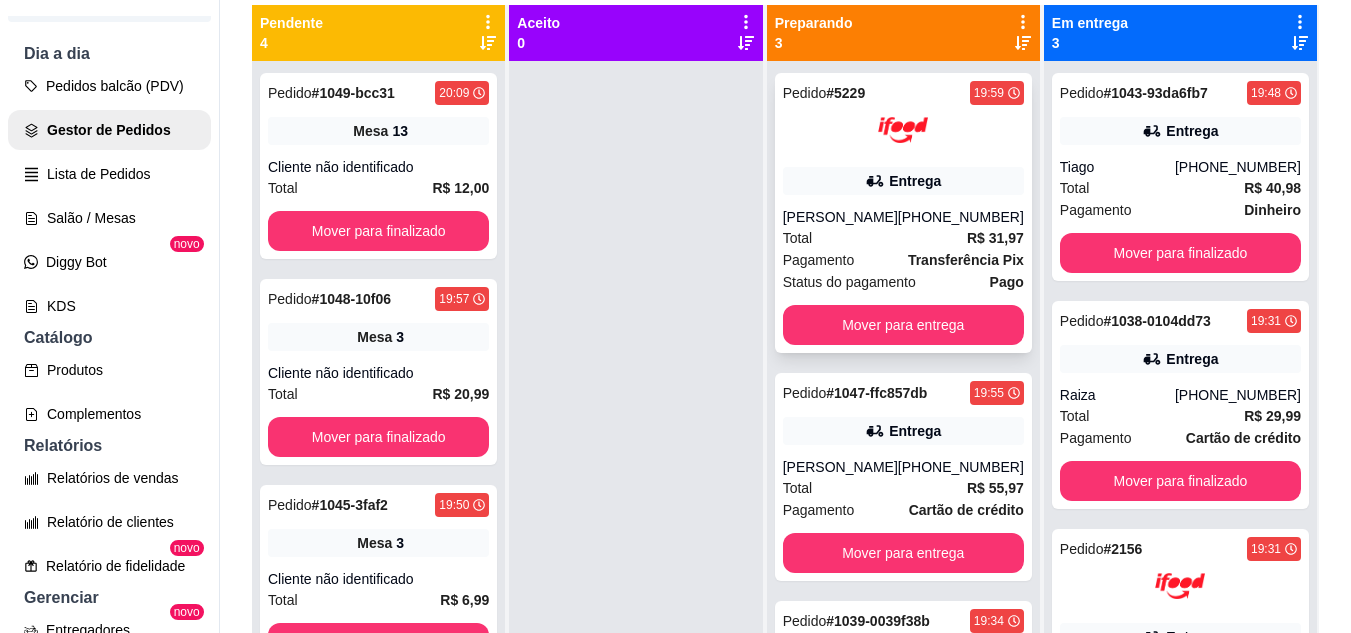 click on "Entrega" at bounding box center (903, 181) 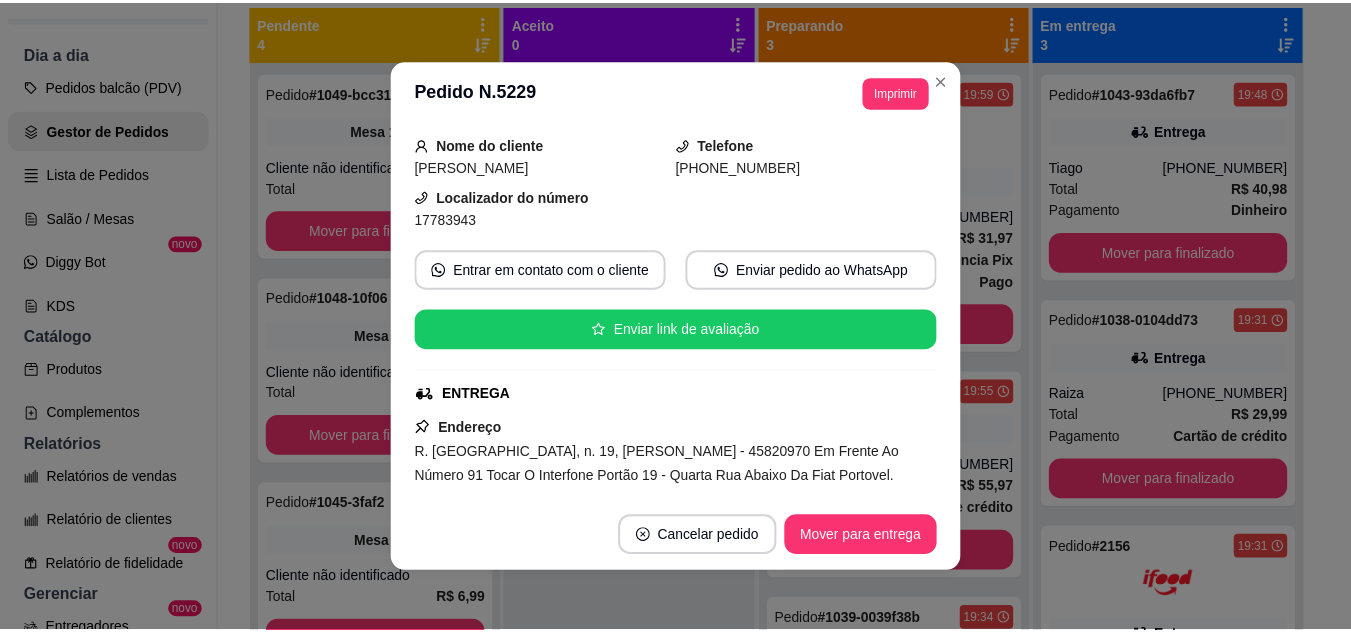 scroll, scrollTop: 200, scrollLeft: 0, axis: vertical 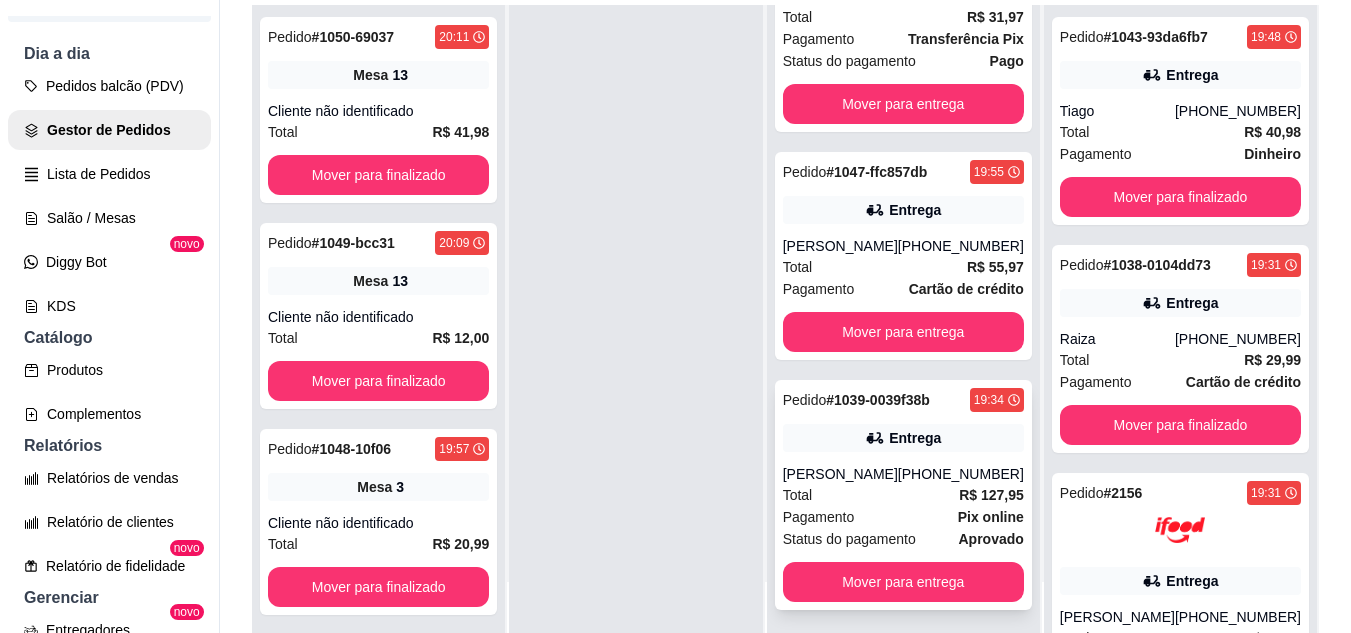 click on "Entrega" at bounding box center (903, 438) 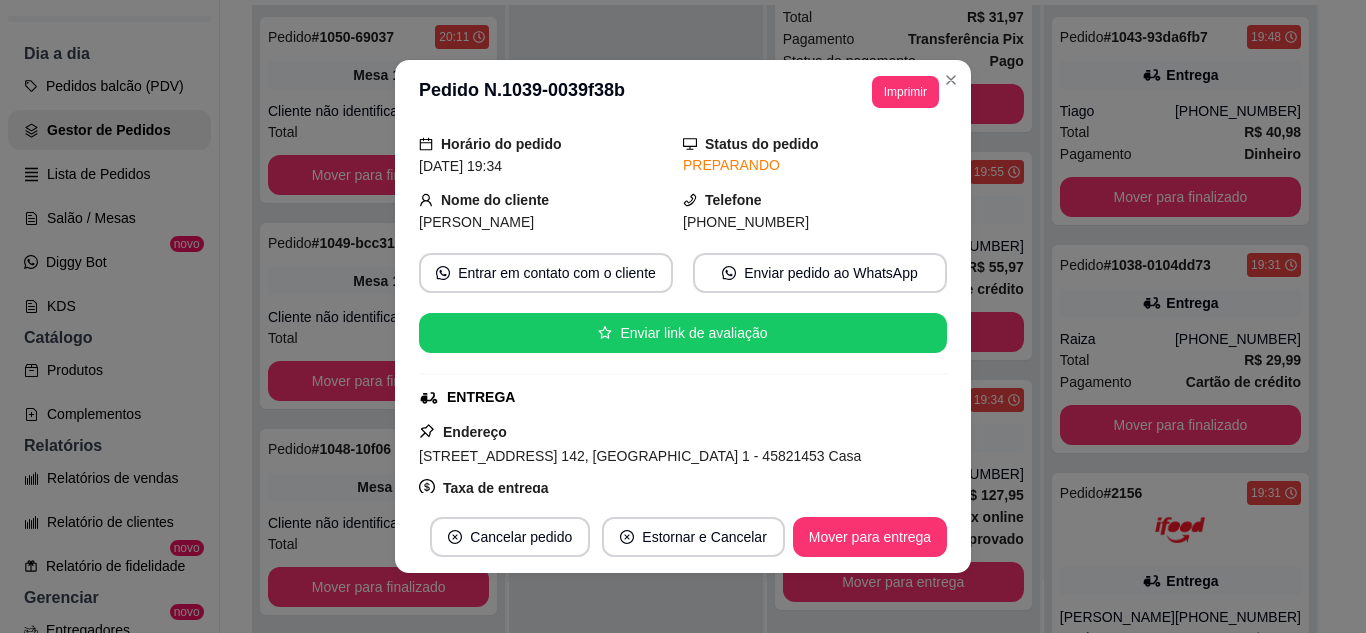 scroll, scrollTop: 100, scrollLeft: 0, axis: vertical 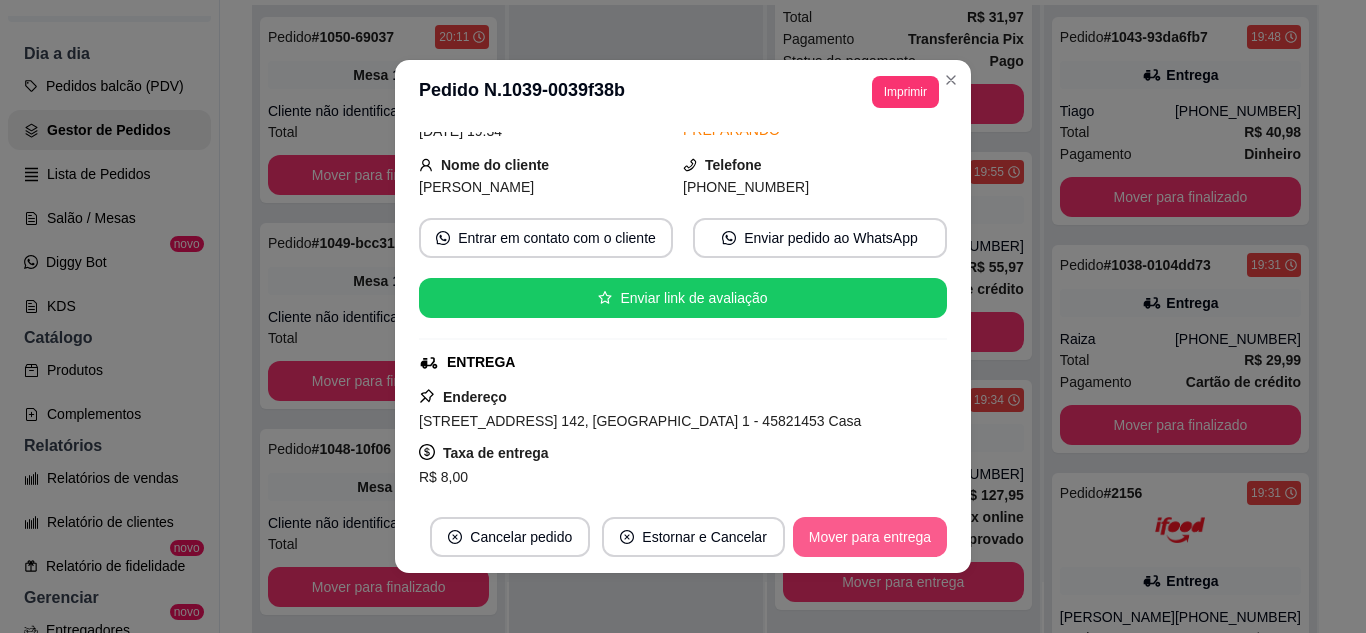 click on "Mover para entrega" at bounding box center [870, 537] 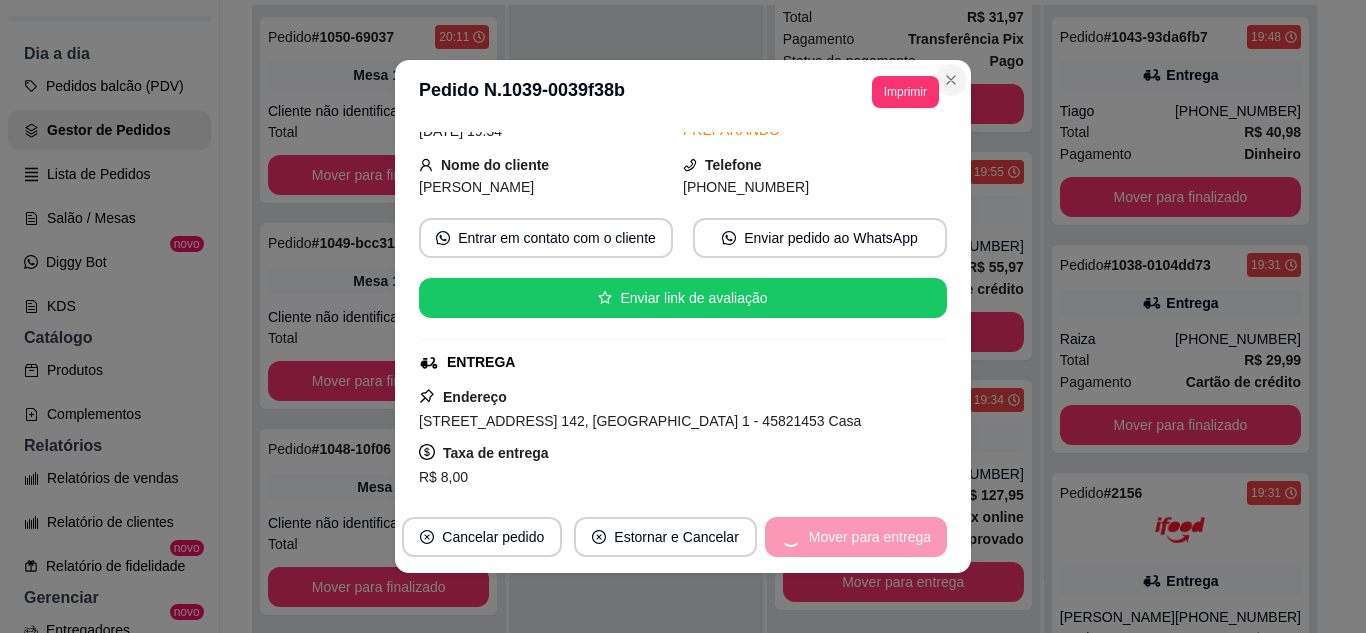 scroll, scrollTop: 0, scrollLeft: 0, axis: both 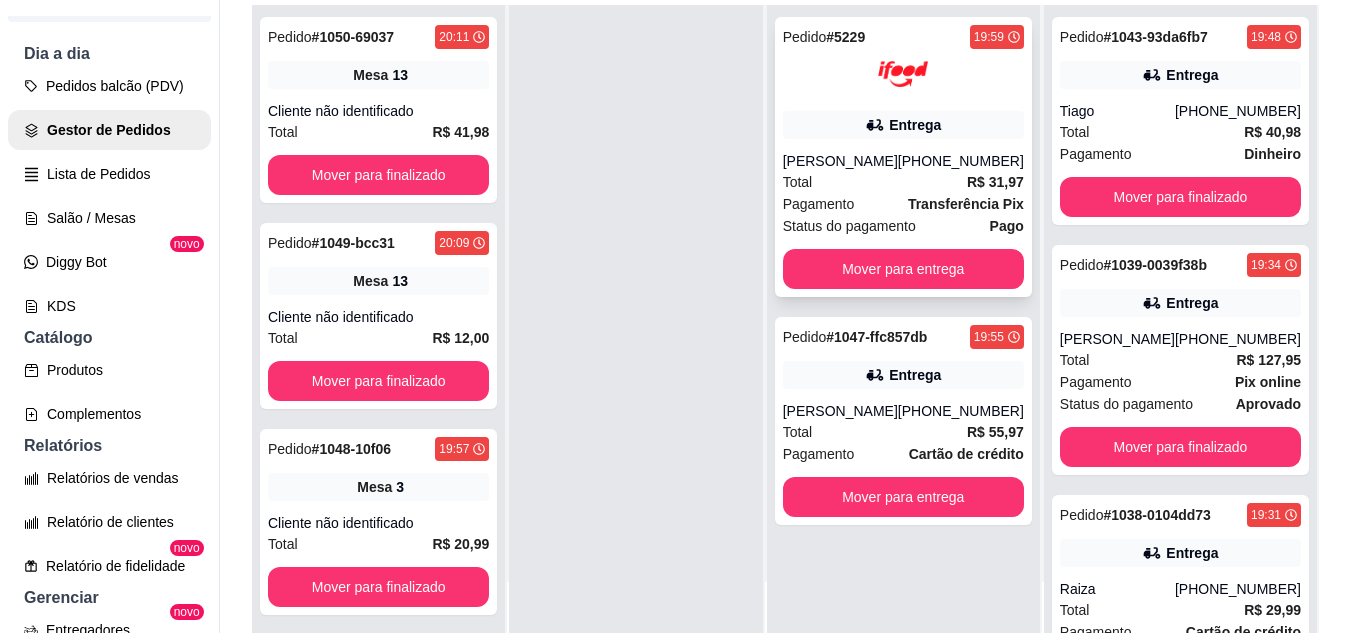 click on "Pedido  # 5229 19:59 Entrega [PERSON_NAME] [PHONE_NUMBER] Total R$ 31,97 Pagamento Transferência Pix Status do pagamento Pago Mover para entrega" at bounding box center (903, 157) 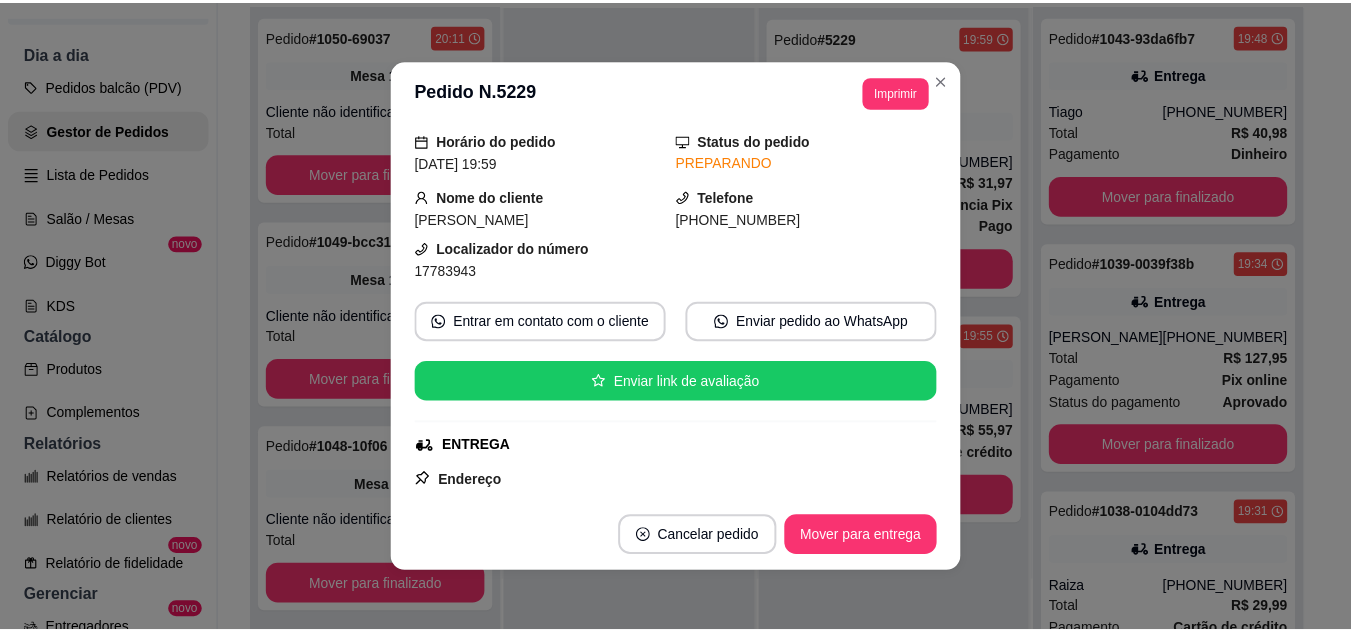scroll, scrollTop: 100, scrollLeft: 0, axis: vertical 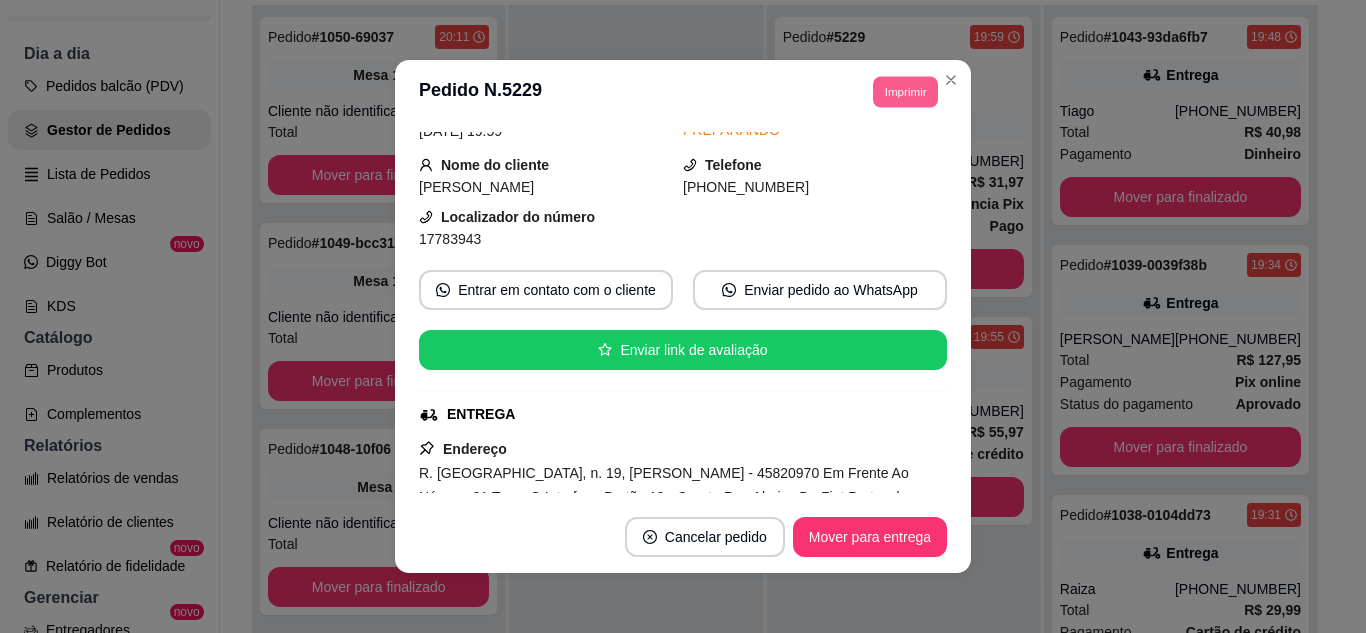 click on "Imprimir" at bounding box center [905, 91] 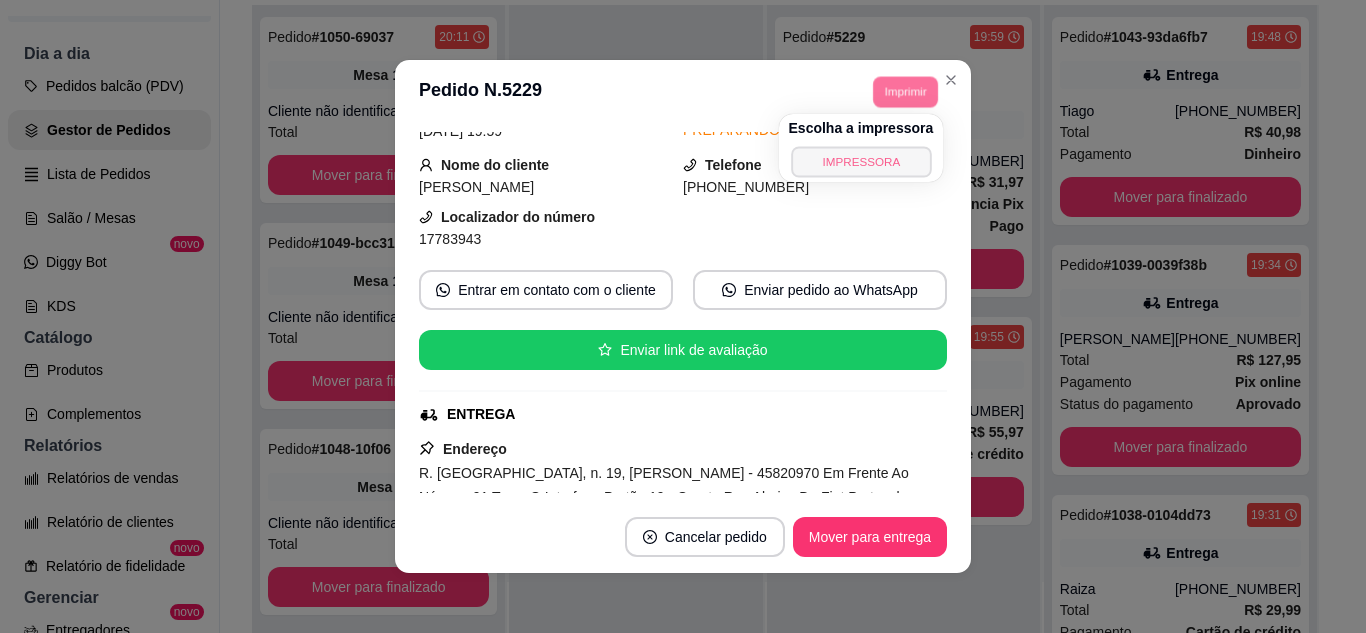 click on "IMPRESSORA" at bounding box center [861, 161] 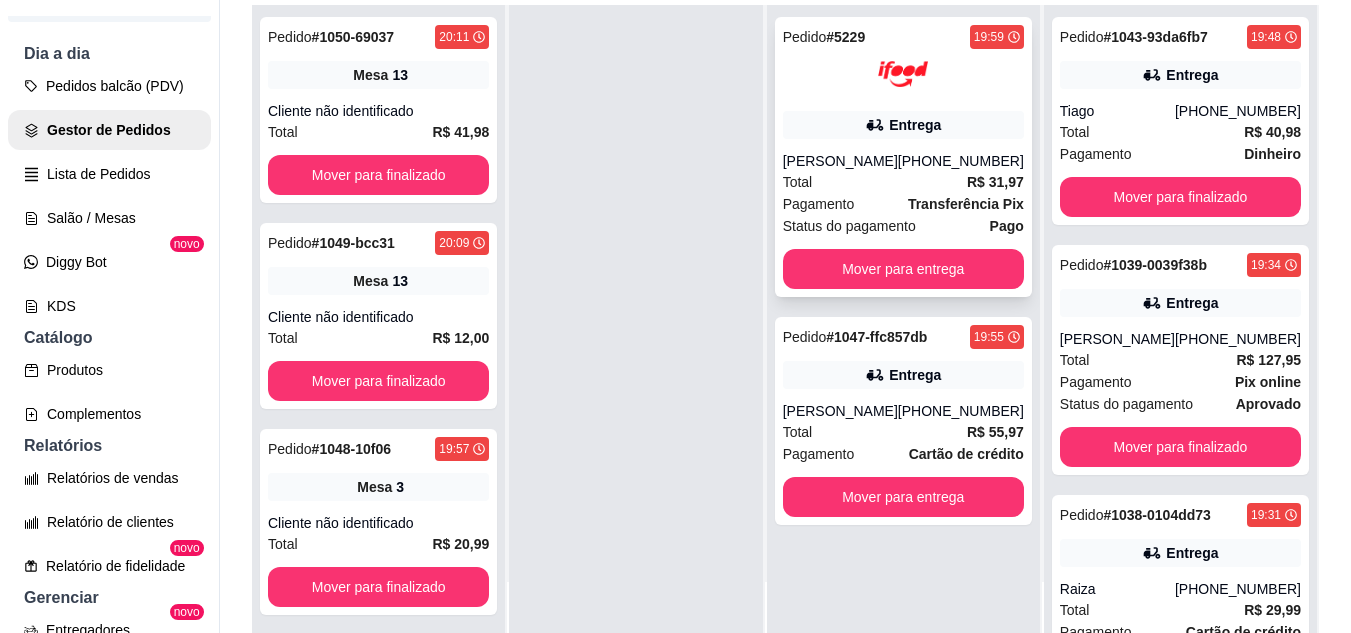 click on "Entrega" at bounding box center [903, 125] 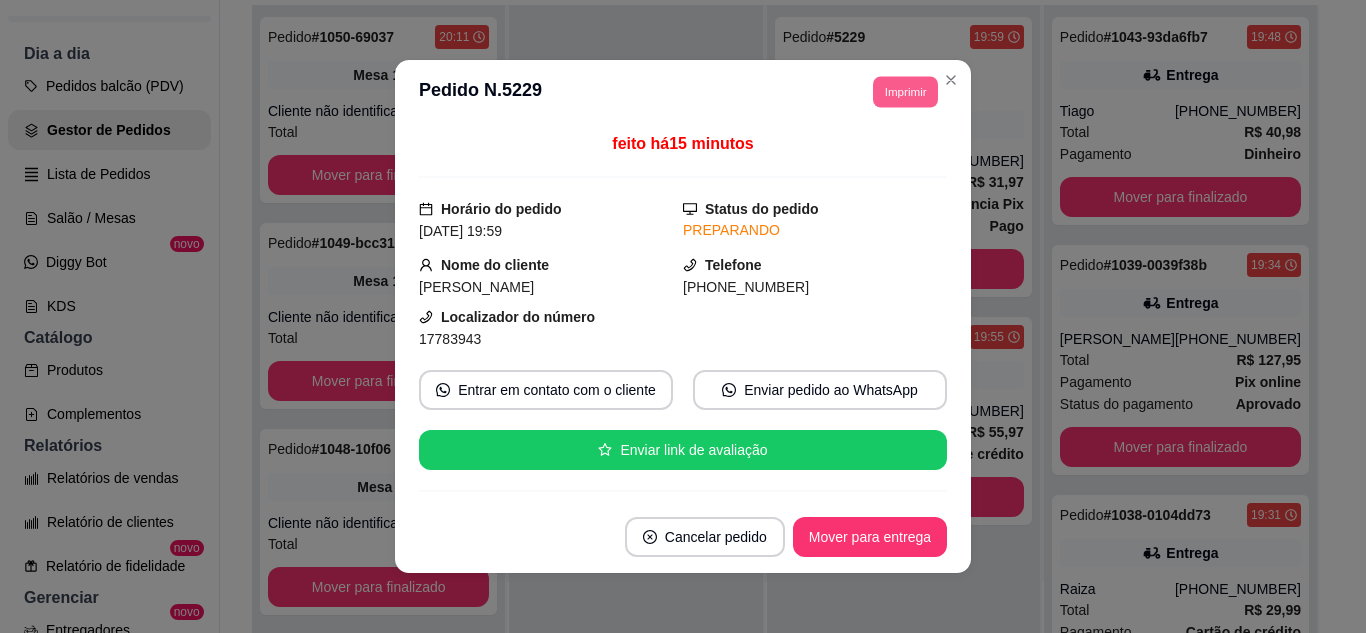 click on "Imprimir" at bounding box center [905, 91] 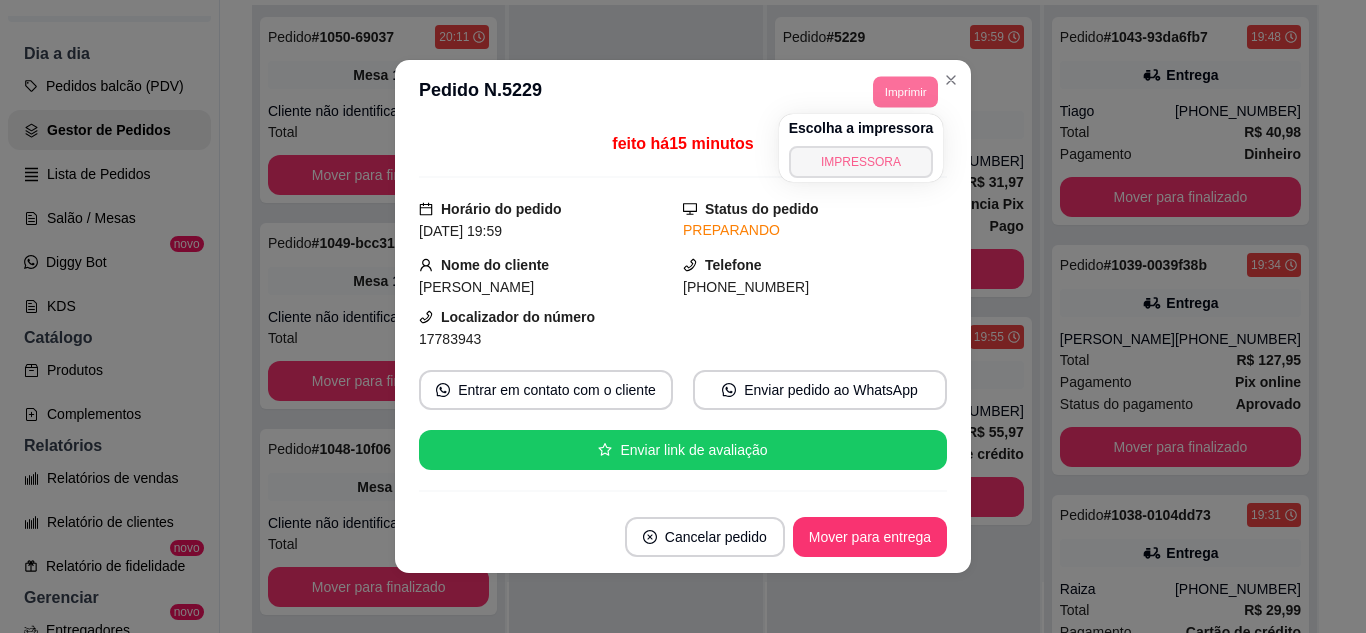 click on "IMPRESSORA" at bounding box center [861, 162] 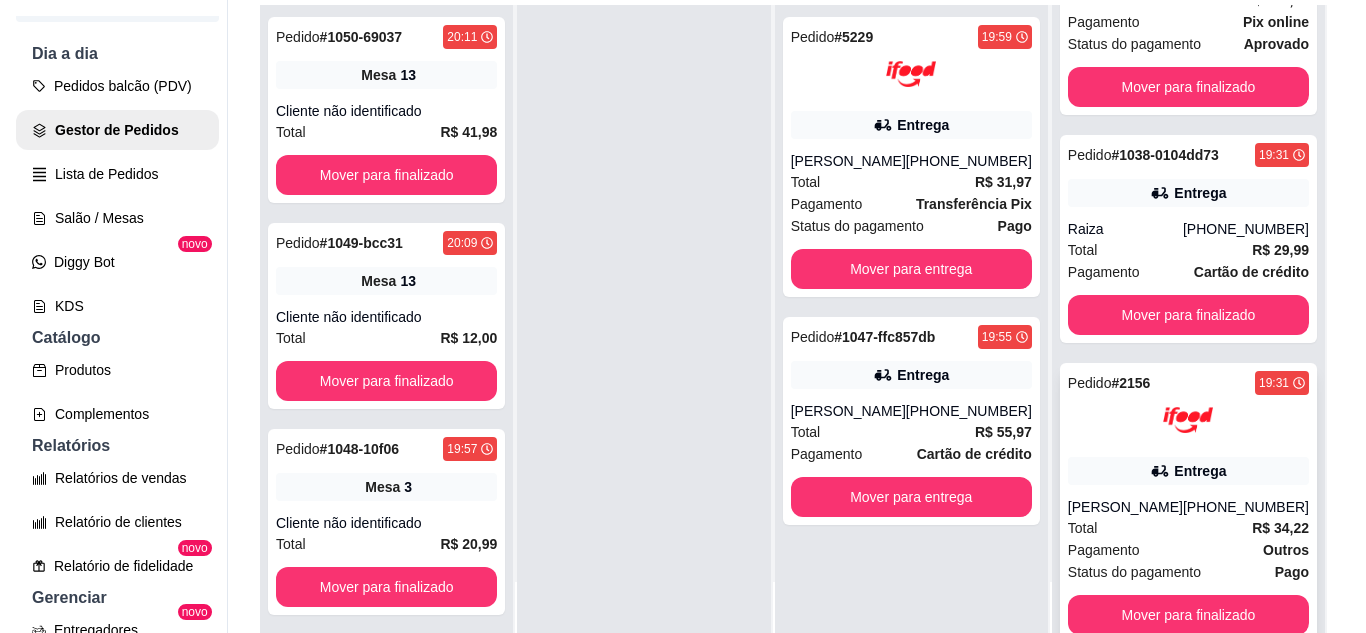 scroll, scrollTop: 393, scrollLeft: 0, axis: vertical 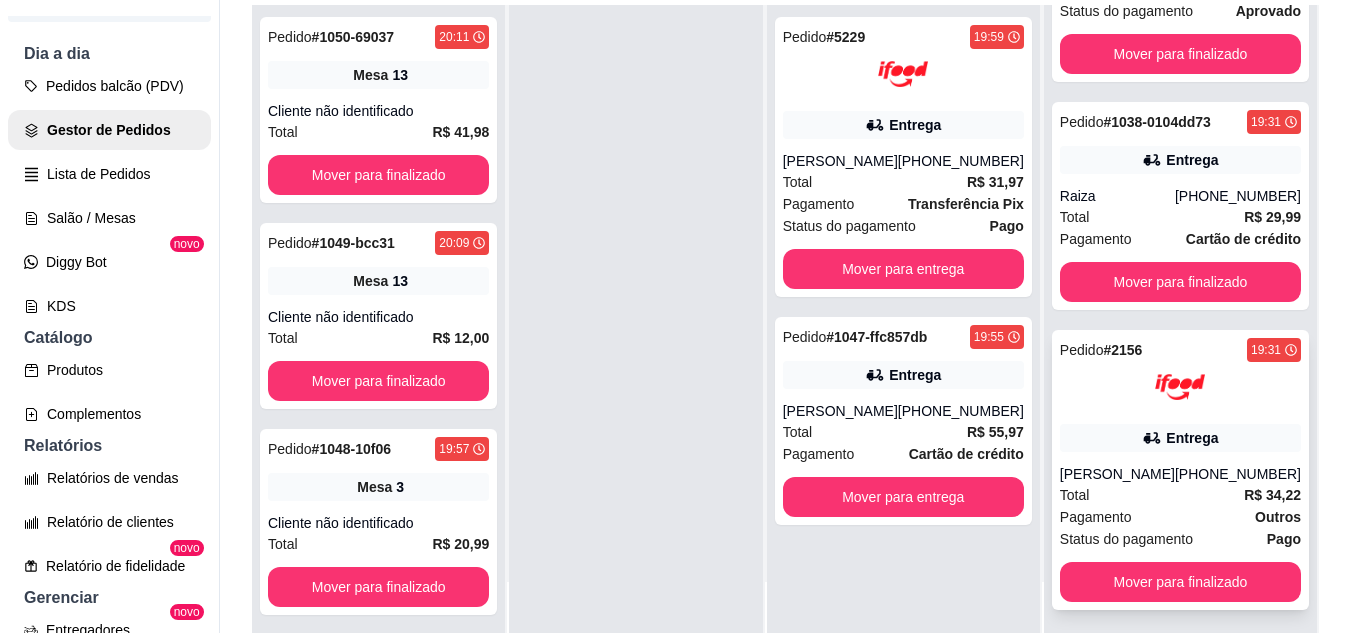 click at bounding box center (1180, 387) 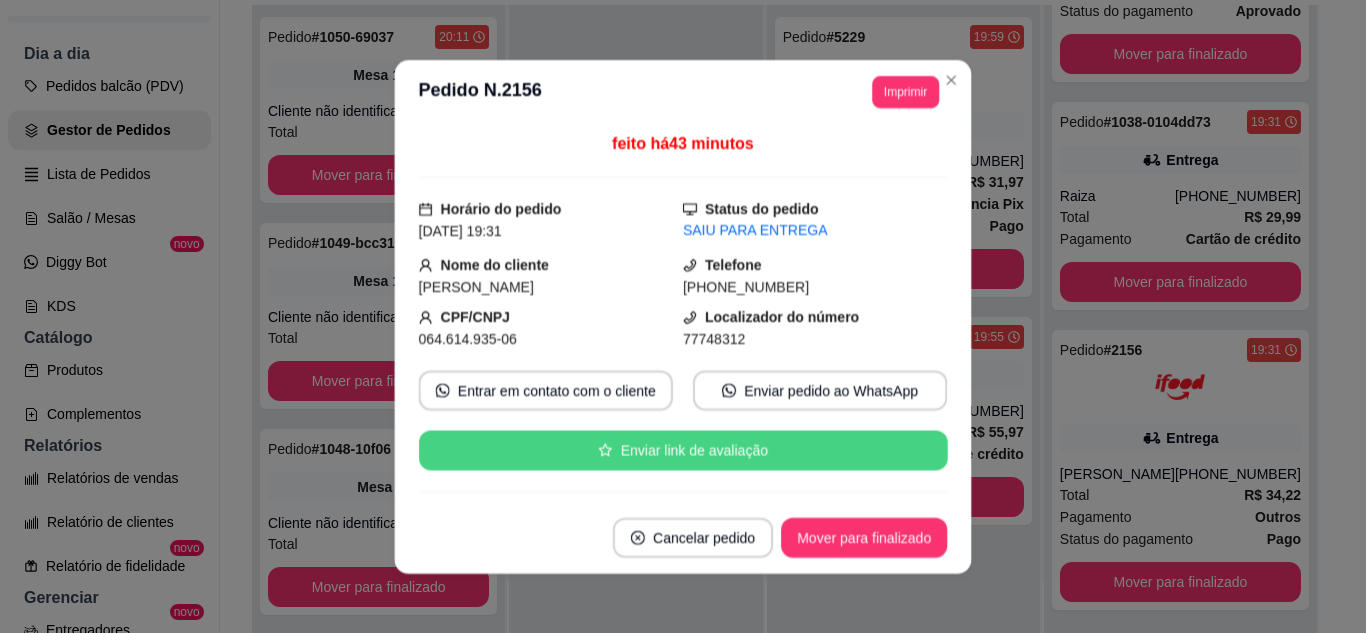 scroll, scrollTop: 100, scrollLeft: 0, axis: vertical 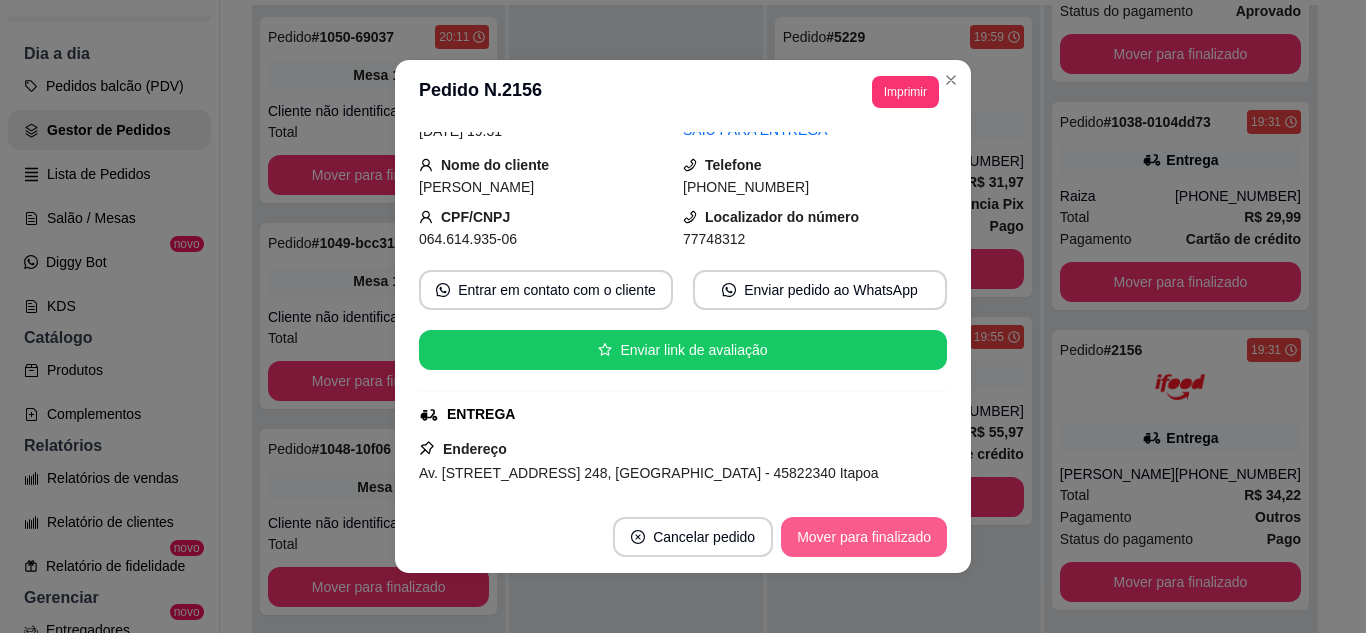 click on "Mover para finalizado" at bounding box center (864, 537) 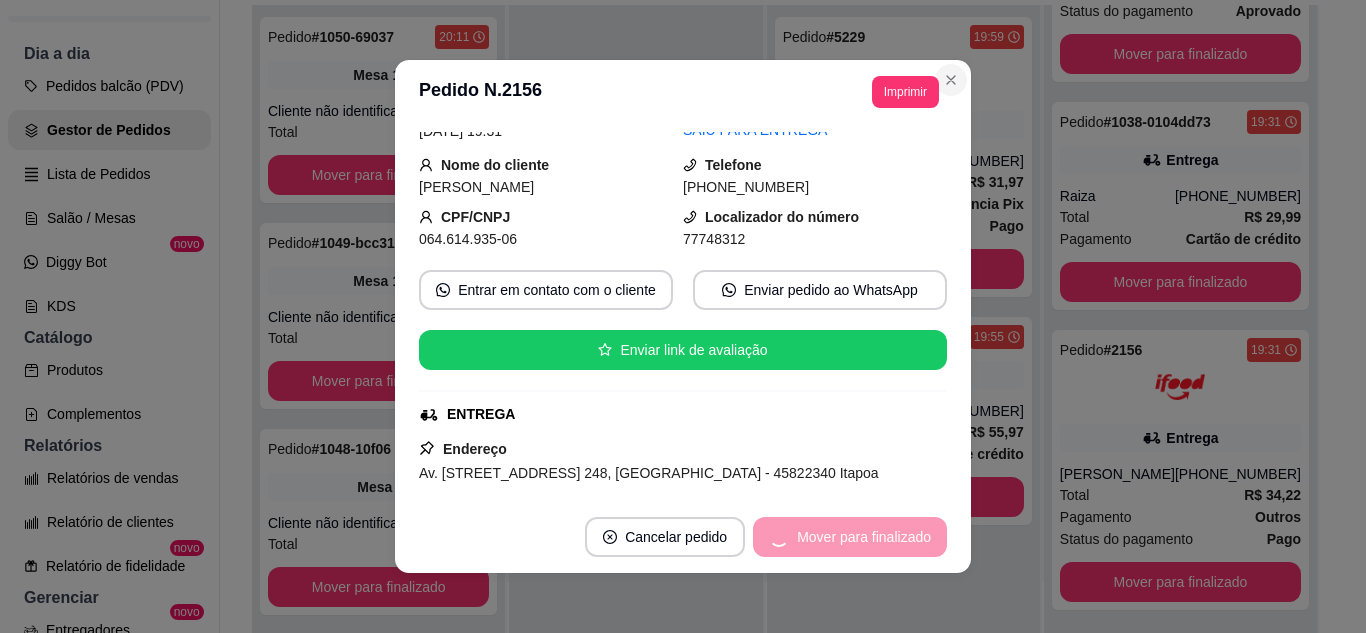 scroll, scrollTop: 93, scrollLeft: 0, axis: vertical 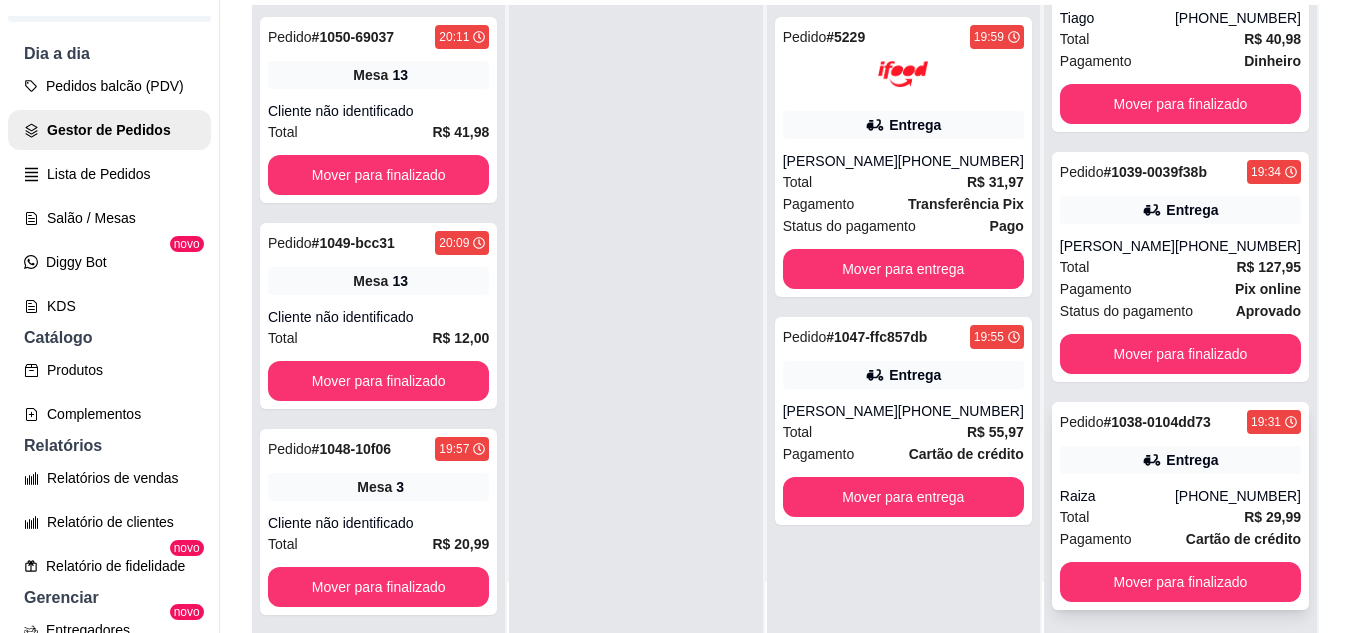 click on "Entrega" at bounding box center [1180, 460] 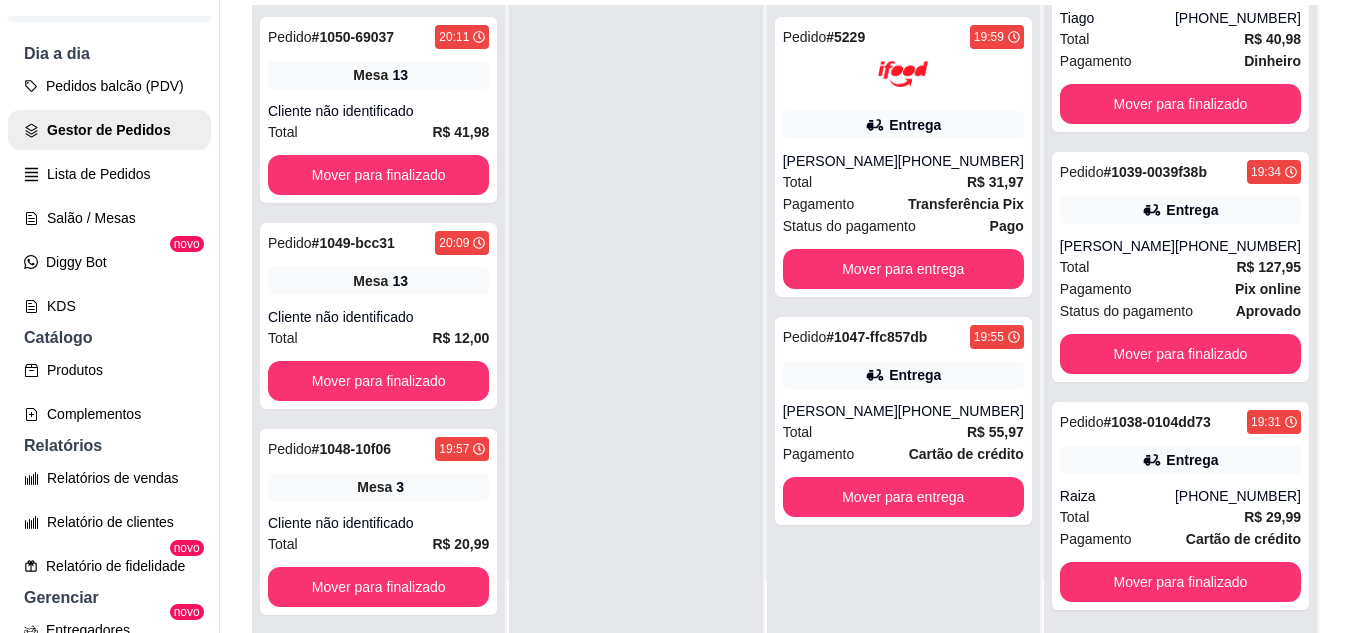 scroll, scrollTop: 100, scrollLeft: 0, axis: vertical 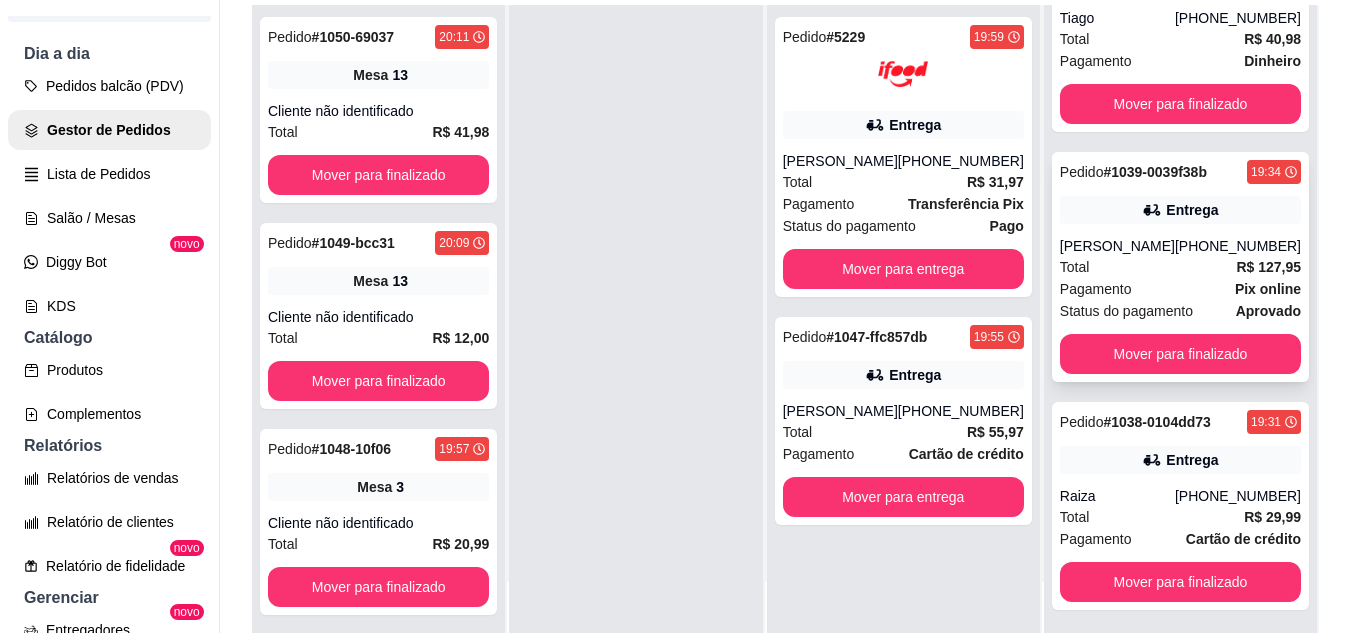 click on "Pedido  # 1039-0039f38b 19:34 Entrega [PERSON_NAME]  [PHONE_NUMBER] Total R$ 127,95 Pagamento Pix online Status do pagamento aprovado Mover para finalizado" at bounding box center (1180, 267) 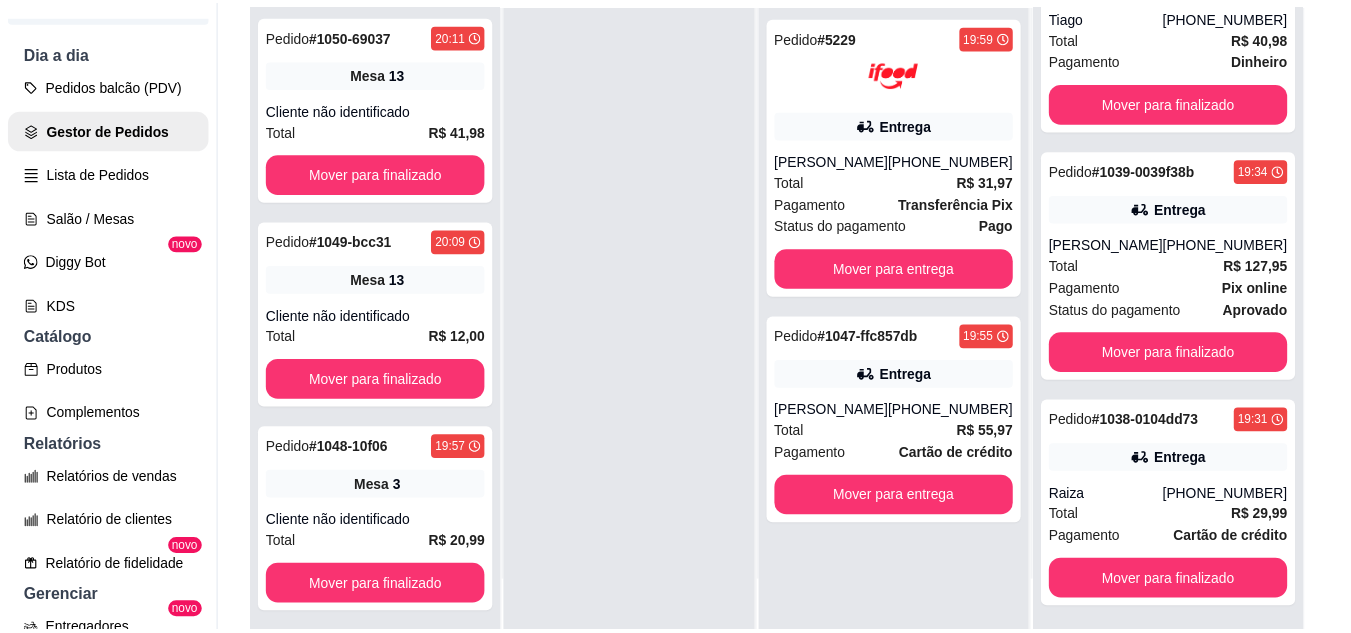 scroll, scrollTop: 100, scrollLeft: 0, axis: vertical 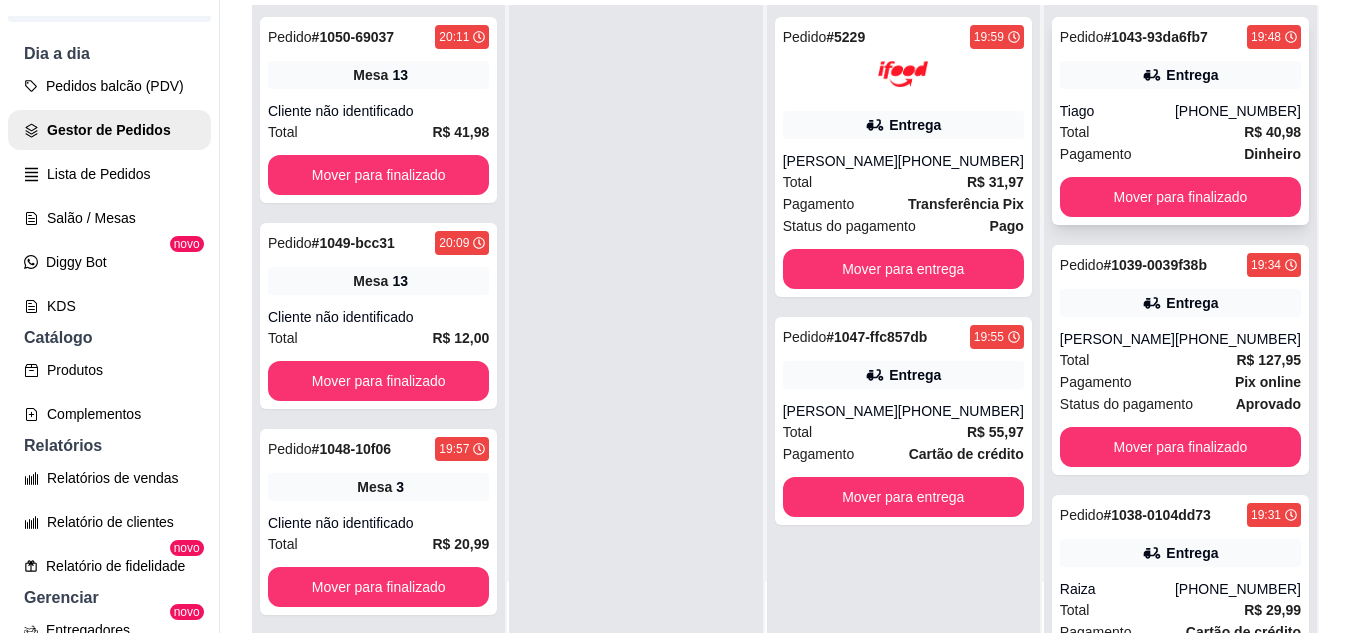 click 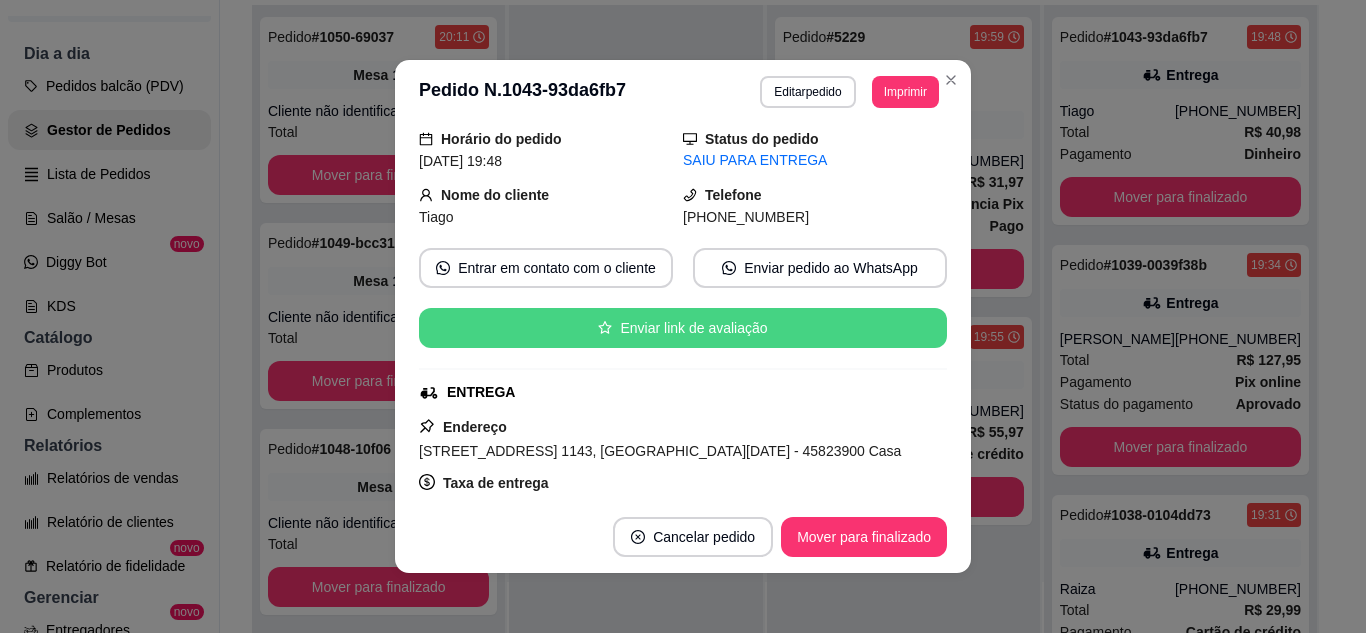 scroll, scrollTop: 100, scrollLeft: 0, axis: vertical 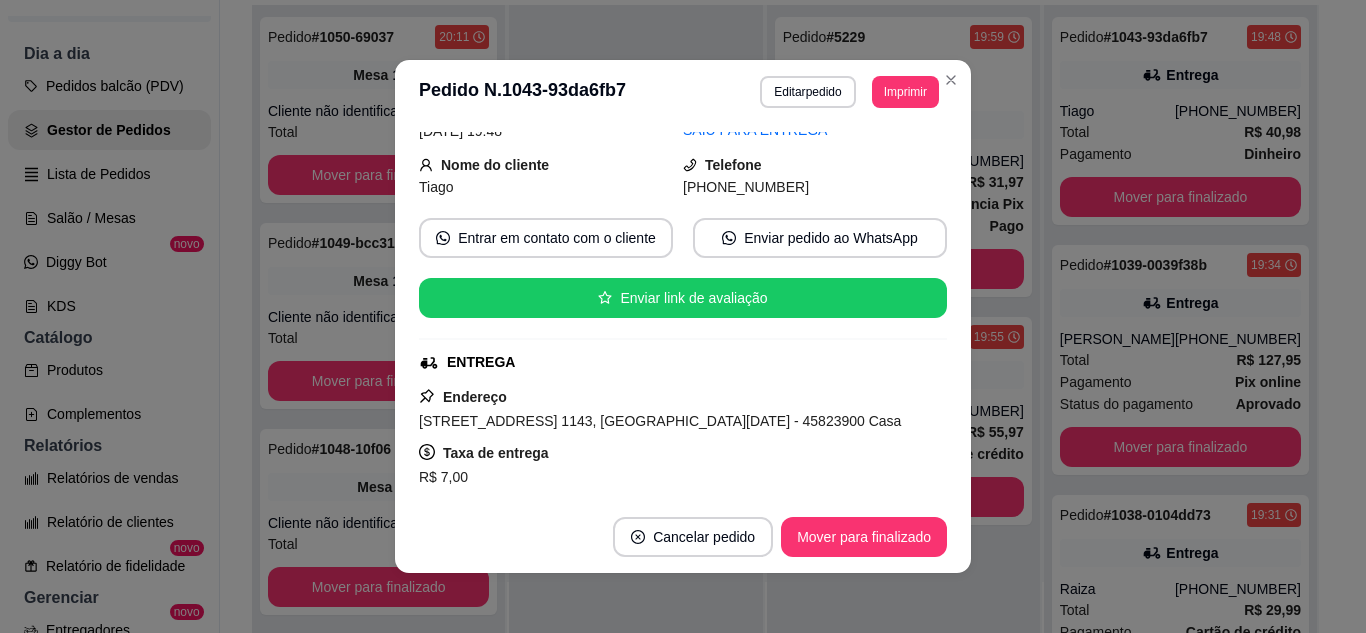 click on "Cancelar pedido Mover para finalizado" at bounding box center (683, 537) 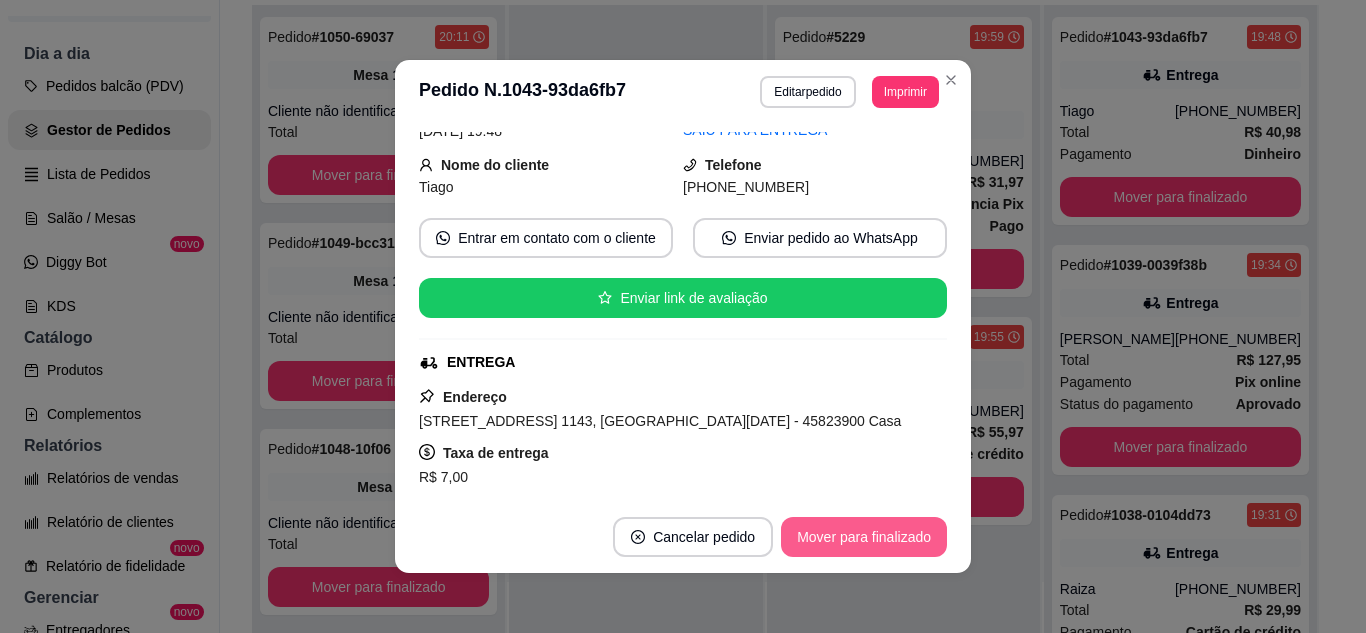 click on "Mover para finalizado" at bounding box center (864, 537) 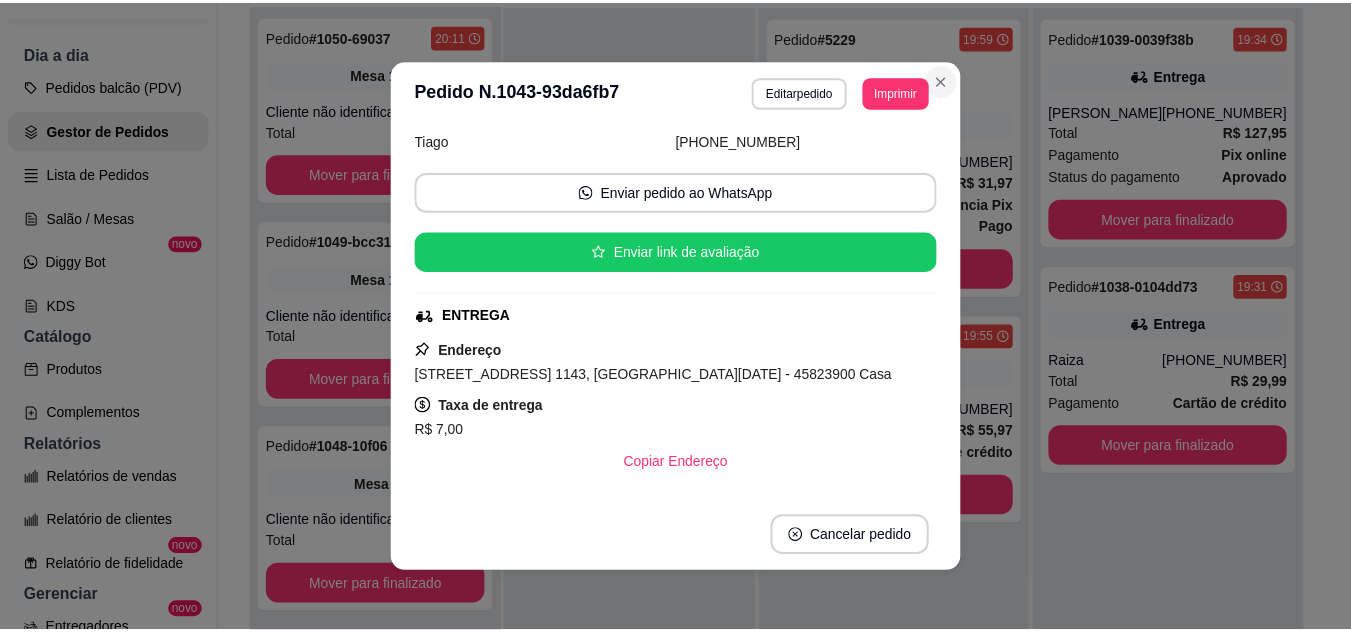 scroll, scrollTop: 54, scrollLeft: 0, axis: vertical 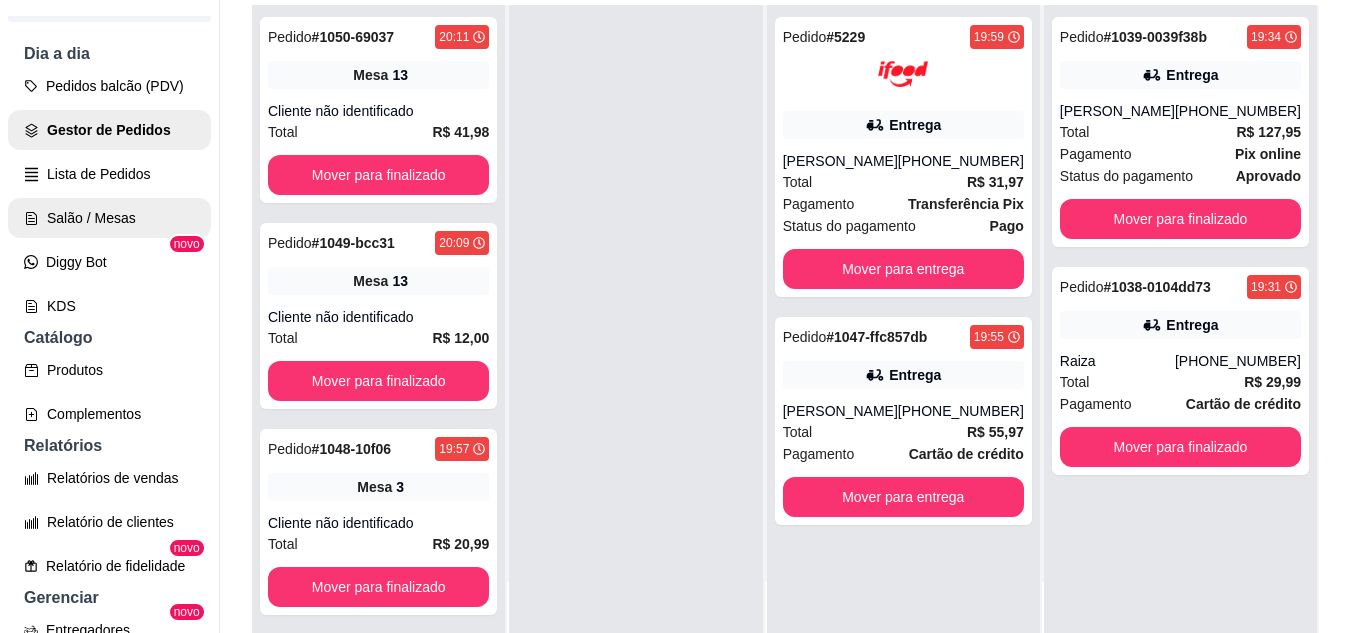 click on "Salão / Mesas" at bounding box center [109, 218] 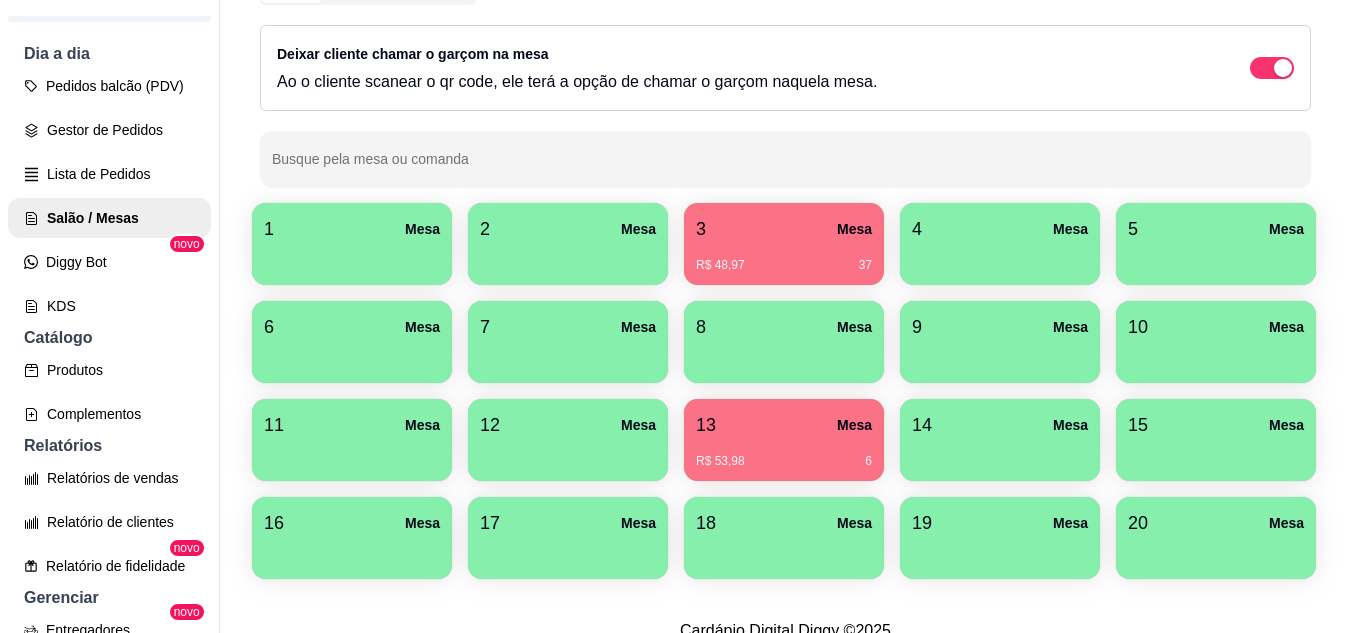 scroll, scrollTop: 200, scrollLeft: 0, axis: vertical 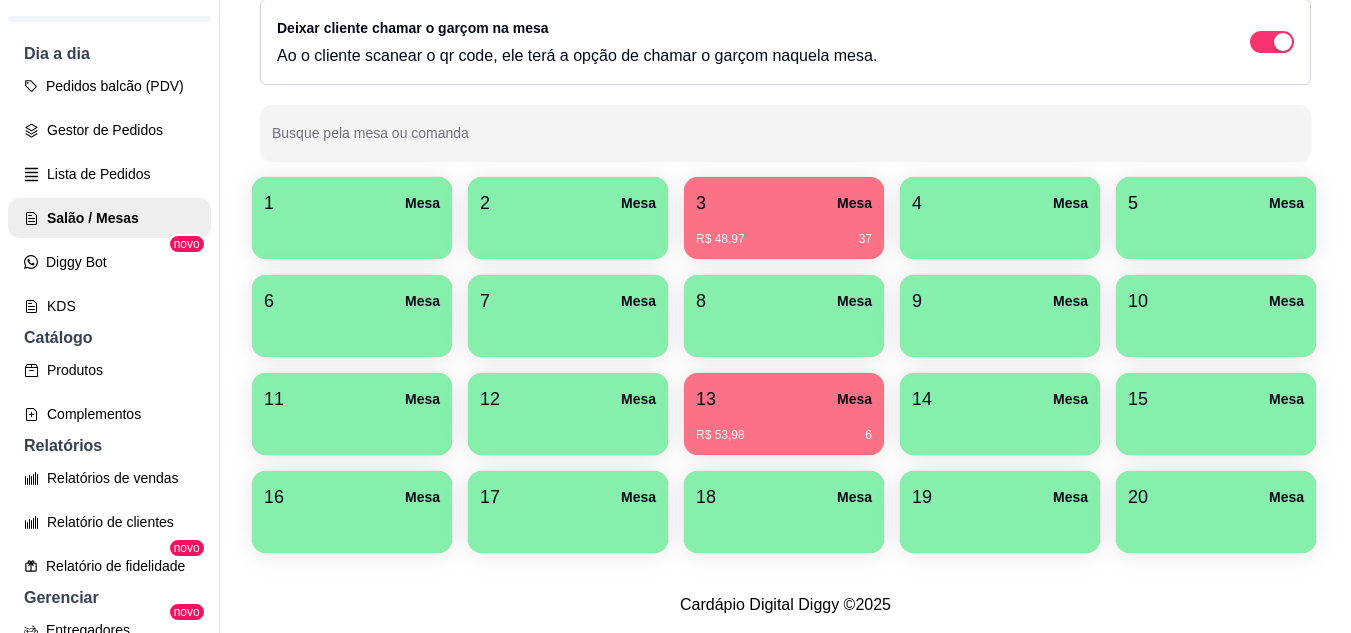 click on "3 Mesa" at bounding box center (784, 203) 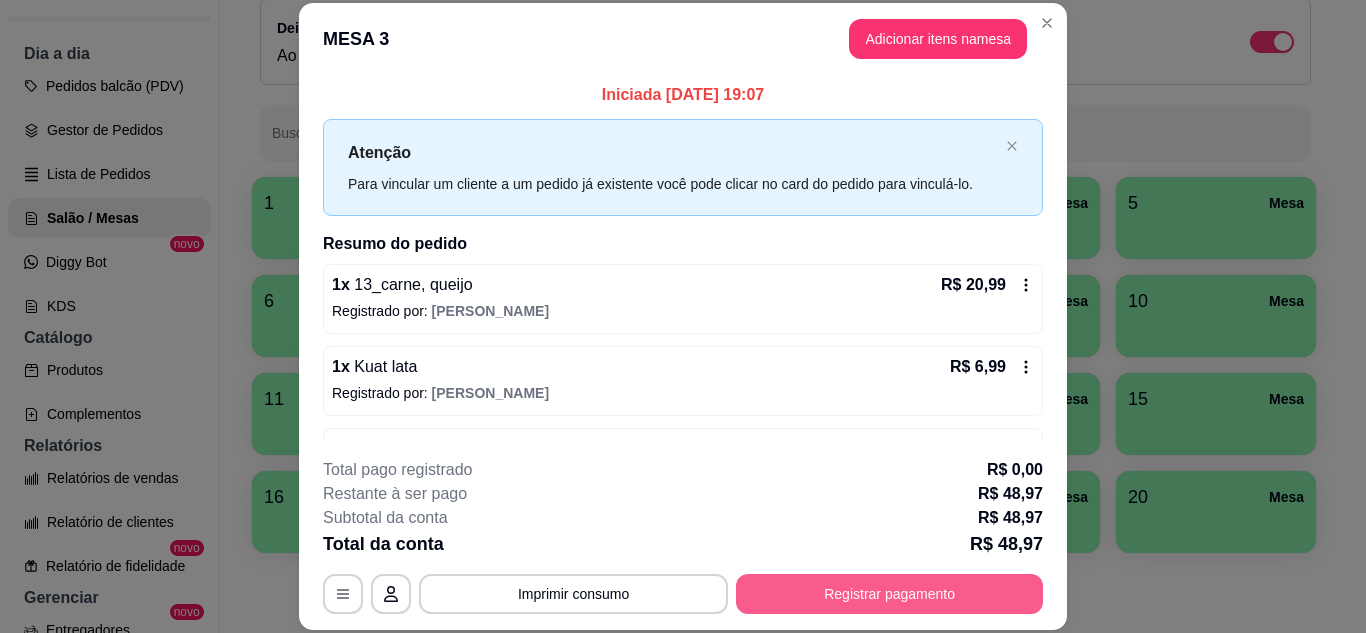 click on "Registrar pagamento" at bounding box center [889, 594] 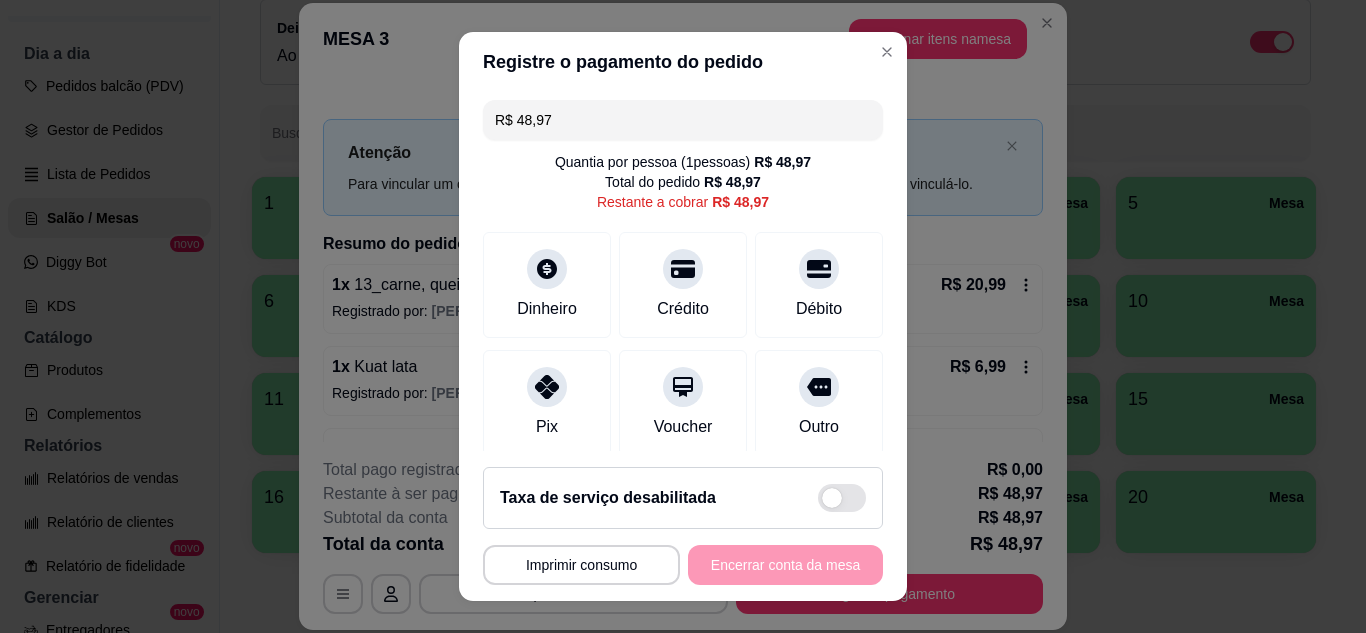 click on "R$ 48,97" at bounding box center [683, 120] 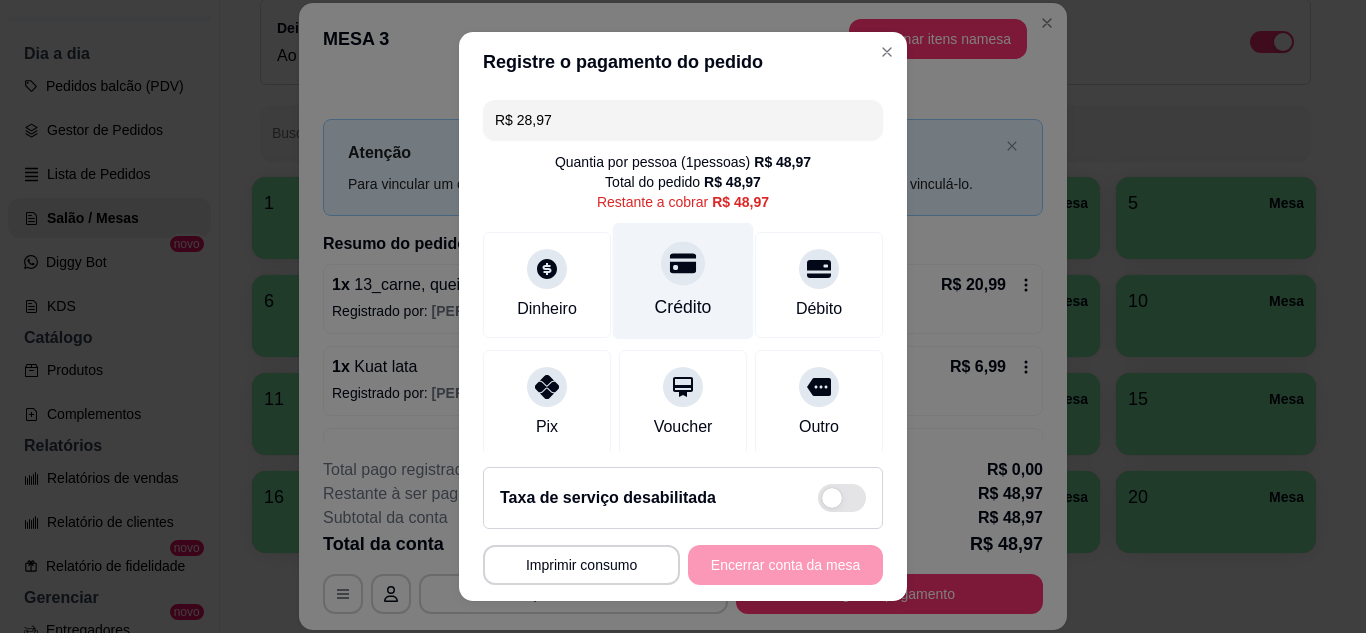 click at bounding box center [683, 263] 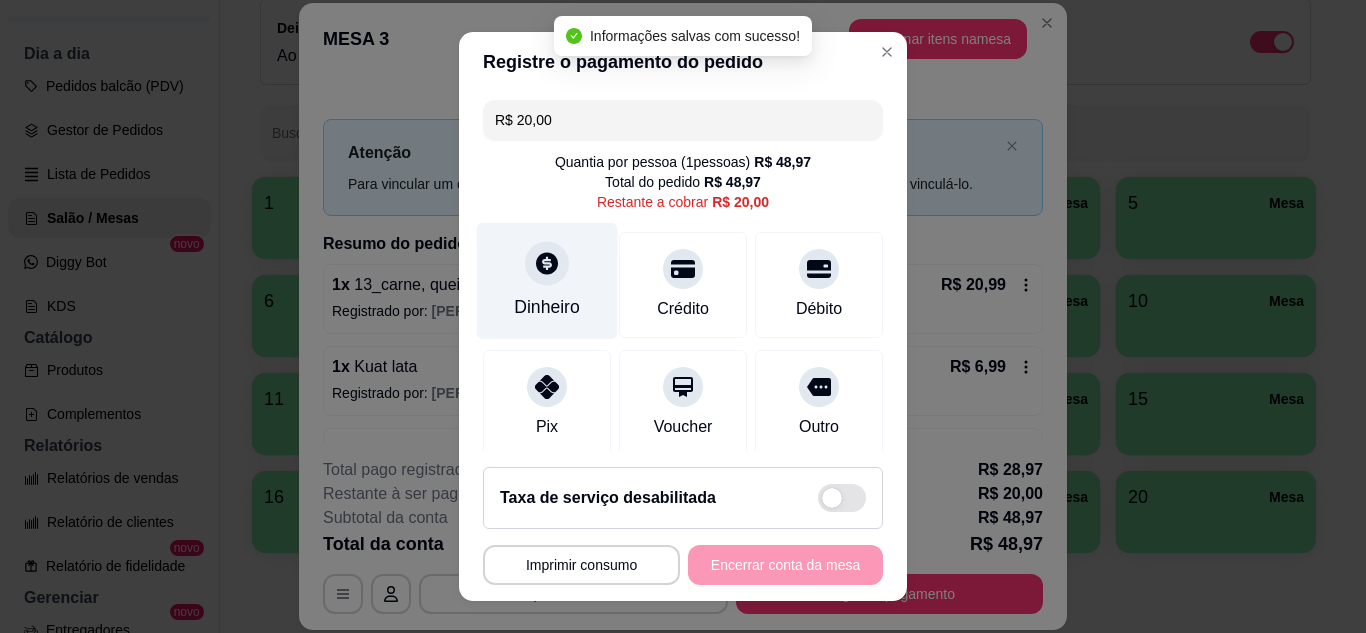click on "Dinheiro" at bounding box center [547, 280] 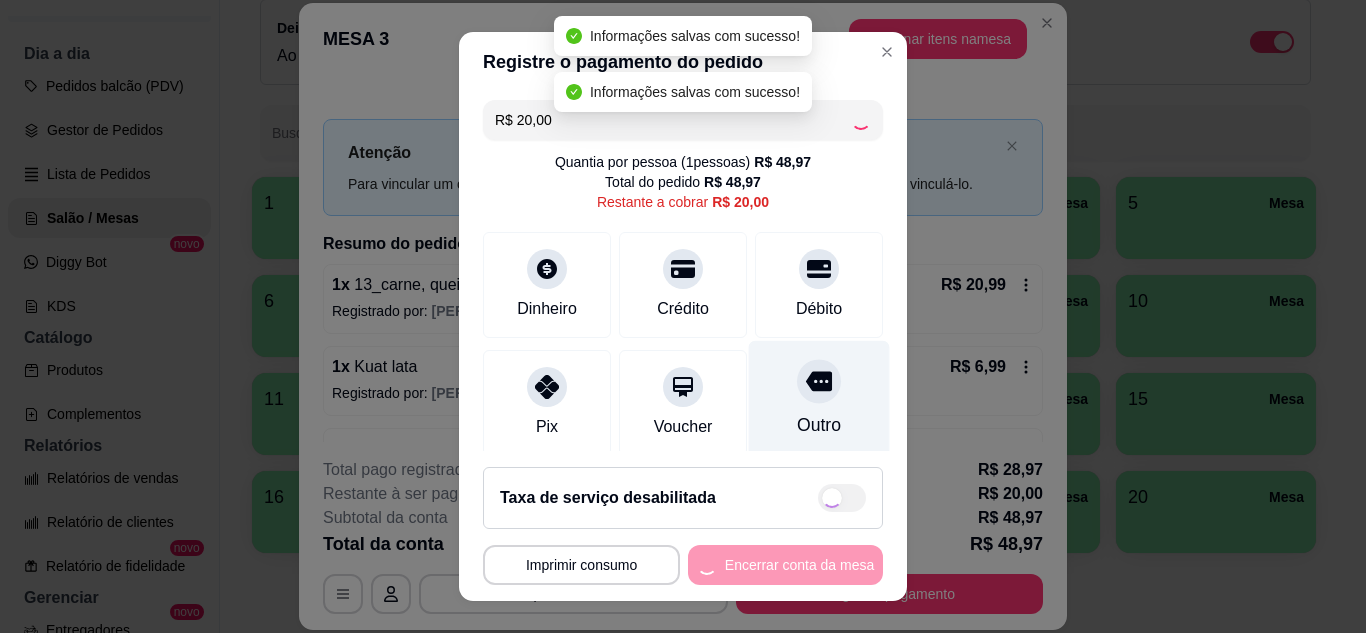 type on "R$ 0,00" 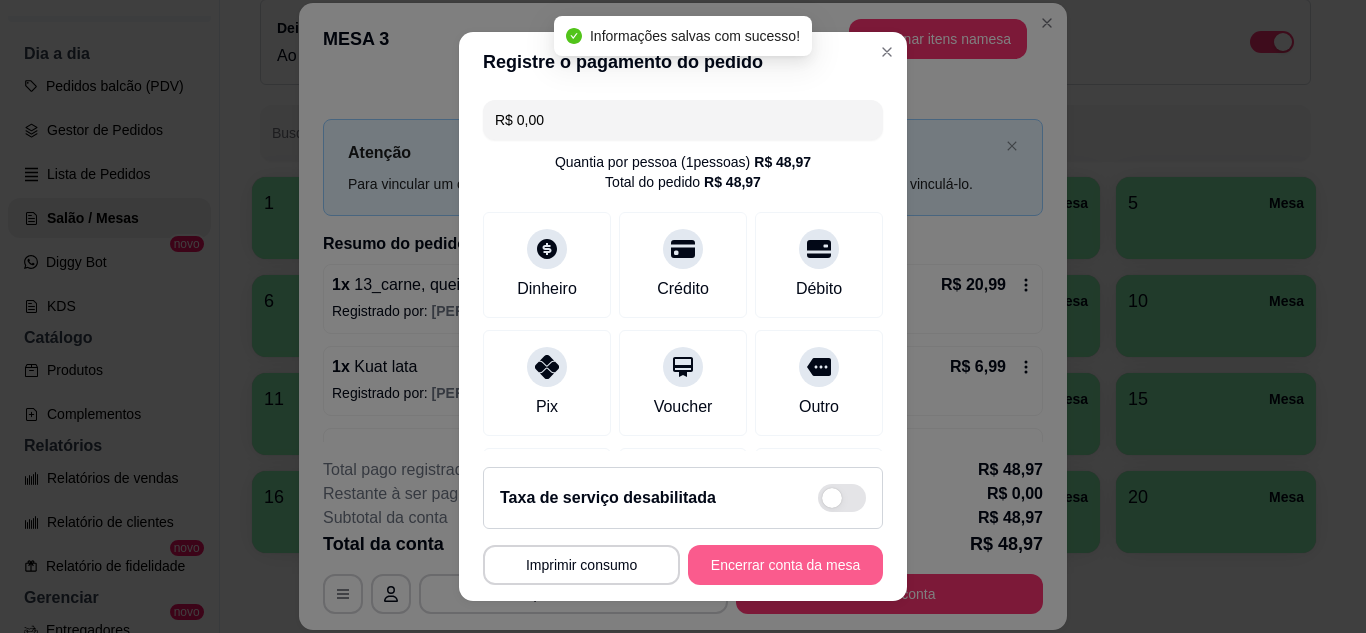 click on "Encerrar conta da mesa" at bounding box center [785, 565] 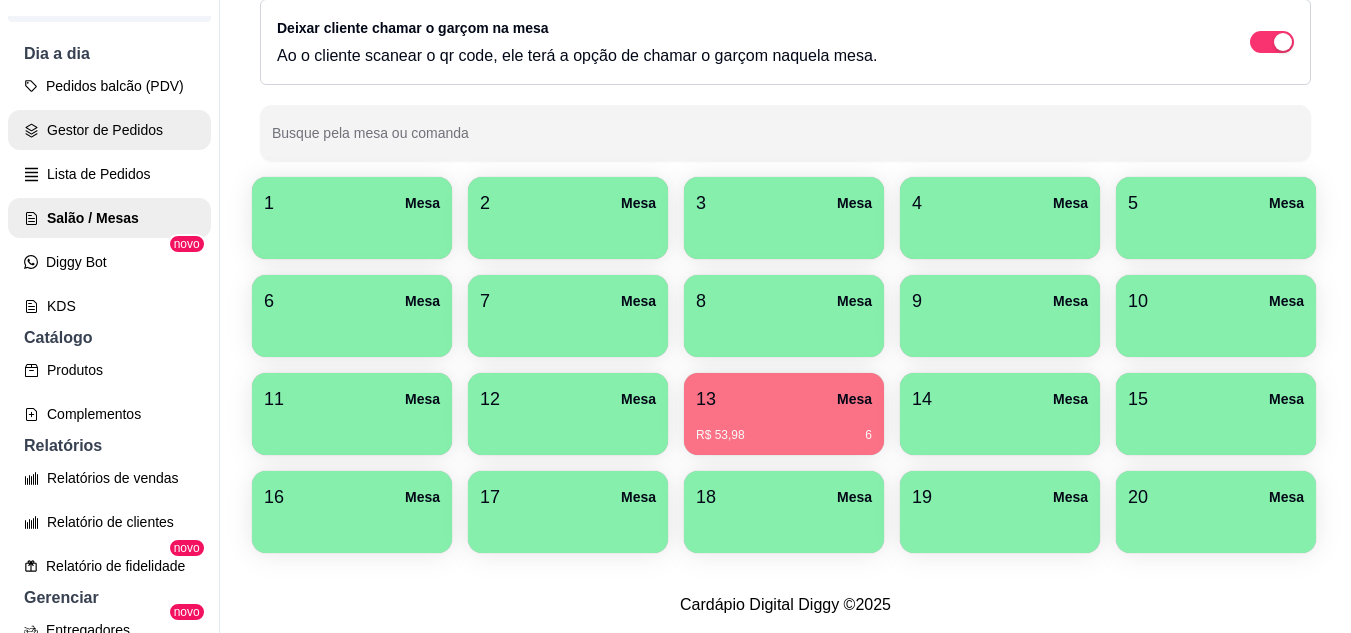 click on "Gestor de Pedidos" at bounding box center (109, 130) 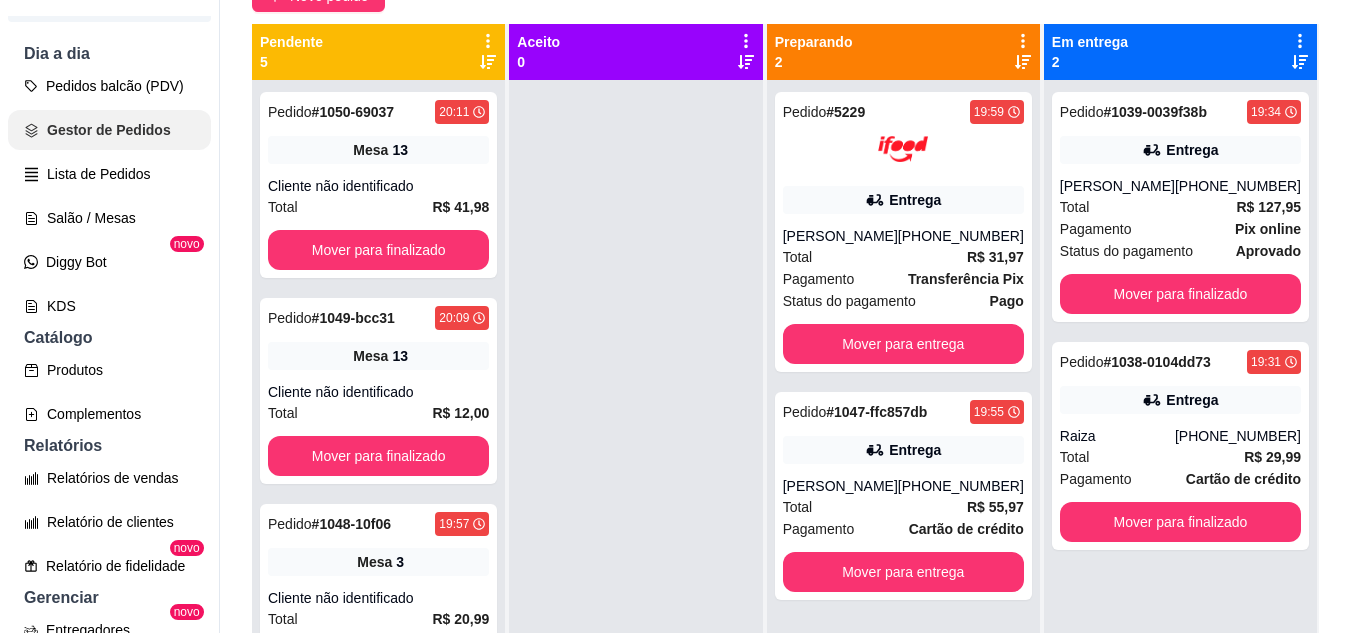 scroll, scrollTop: 0, scrollLeft: 0, axis: both 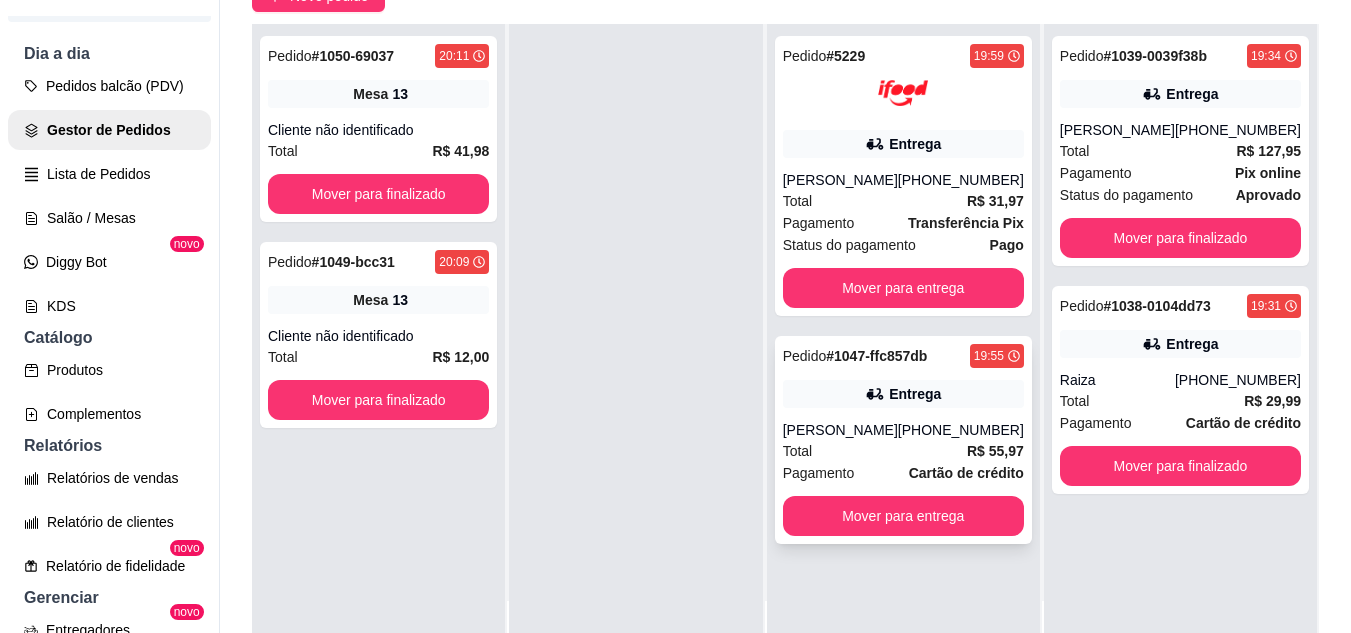 click on "Pedido  # 1047-ffc857db 19:55 Entrega Marcela  [PHONE_NUMBER] Total R$ 55,97 Pagamento Cartão de crédito Mover para entrega" at bounding box center [903, 440] 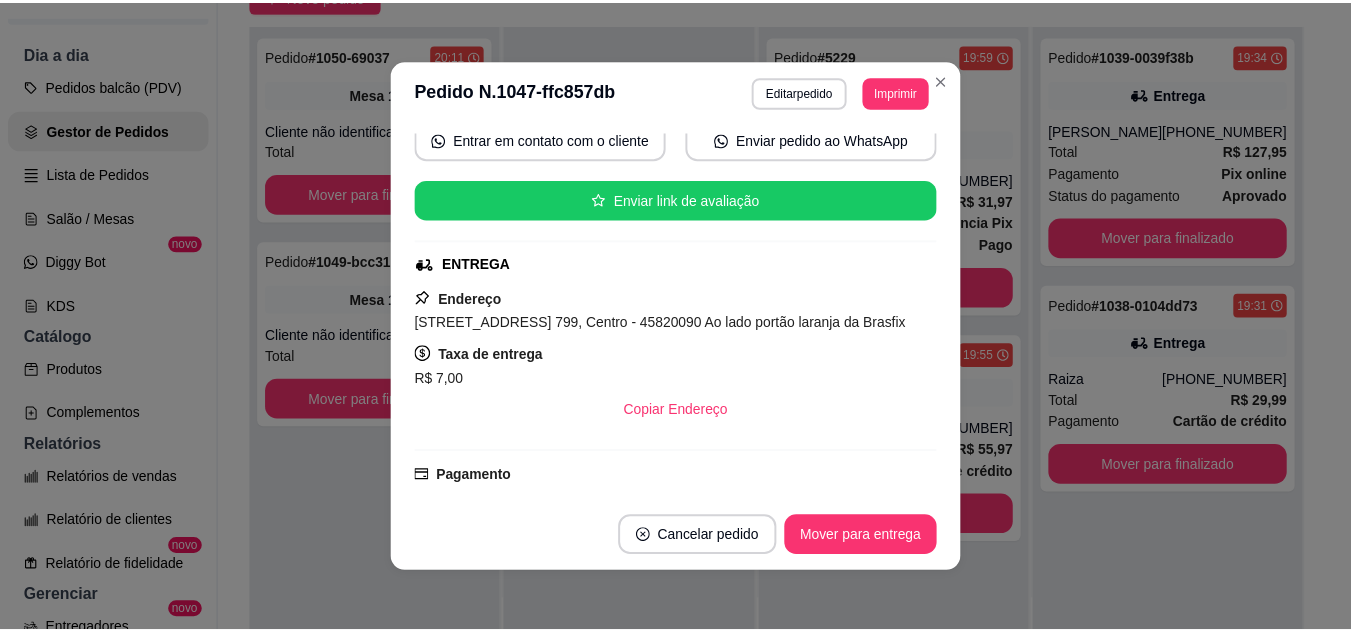 scroll, scrollTop: 200, scrollLeft: 0, axis: vertical 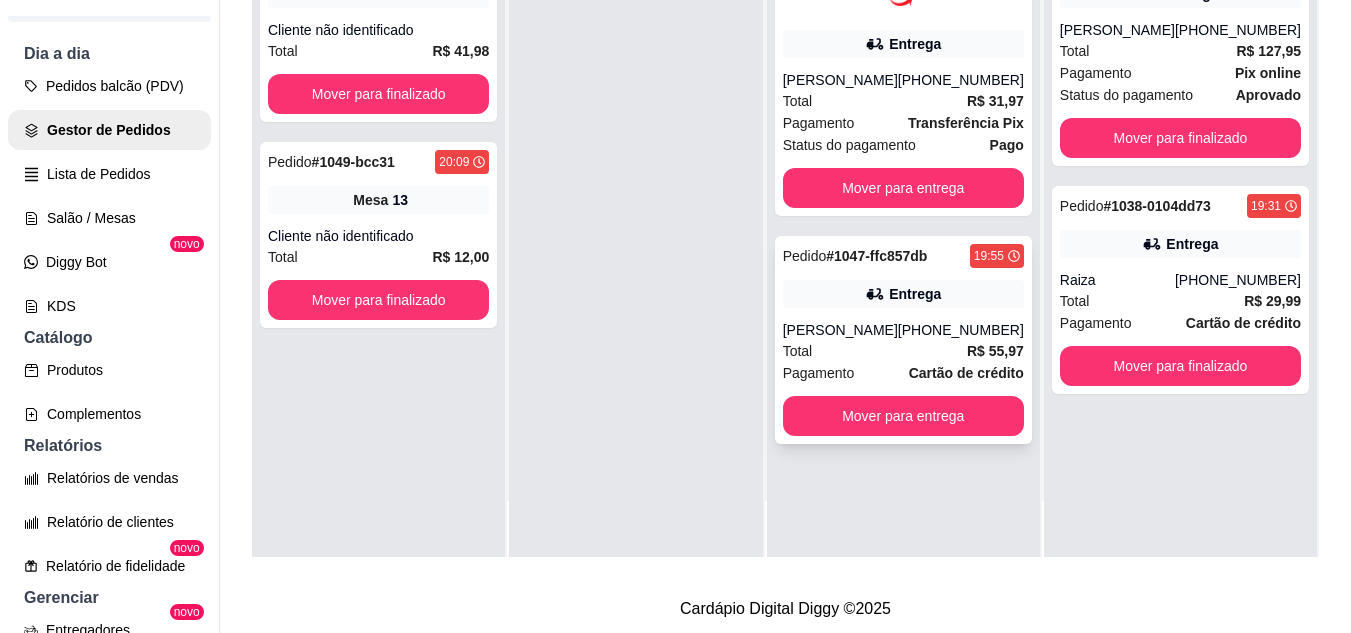 click on "Total R$ 55,97" at bounding box center [903, 351] 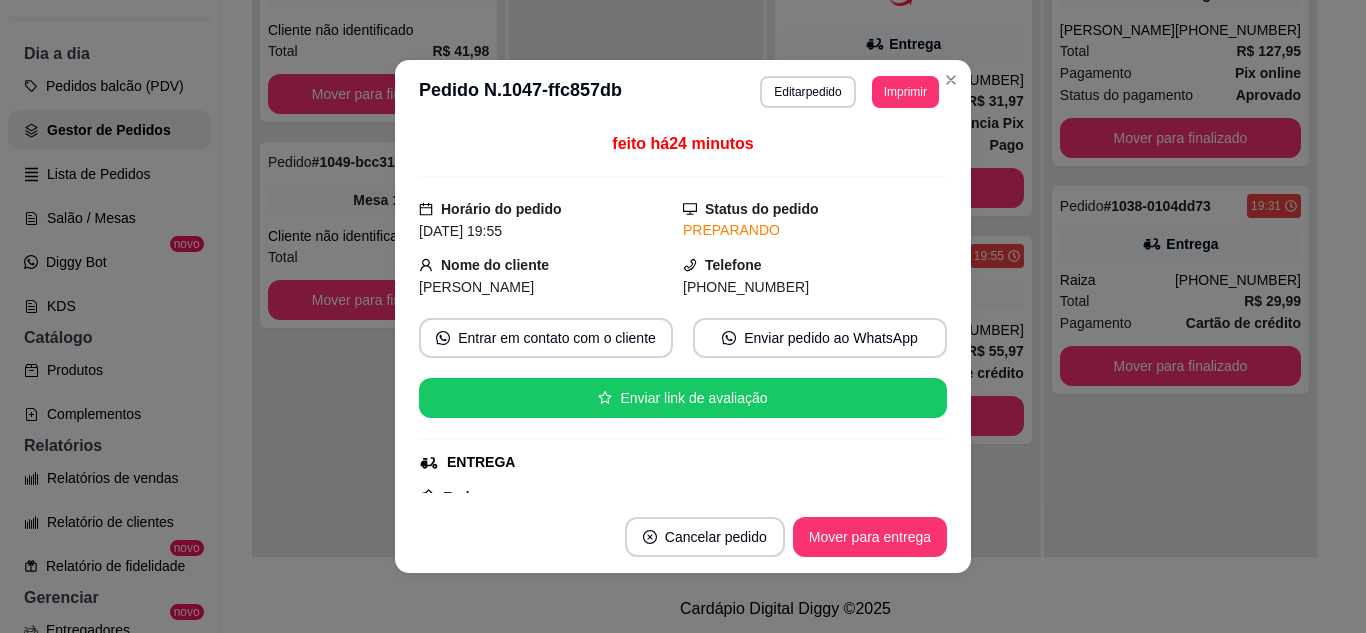 scroll, scrollTop: 100, scrollLeft: 0, axis: vertical 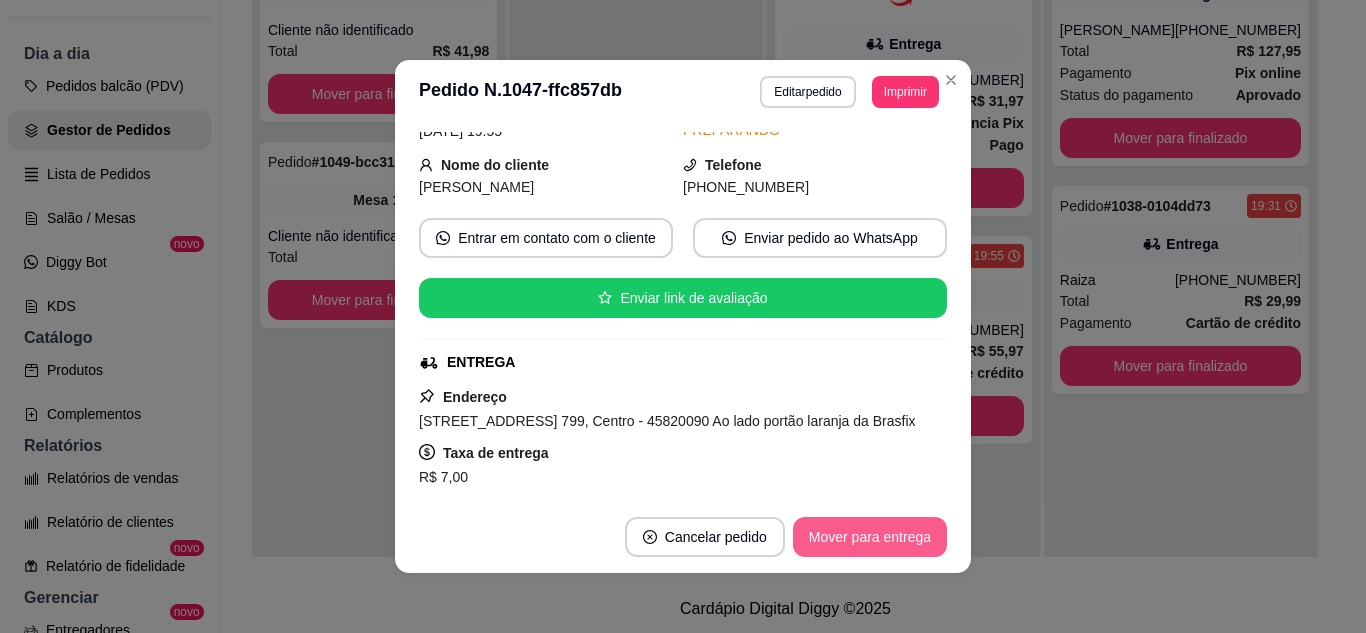 click on "Mover para entrega" at bounding box center (870, 537) 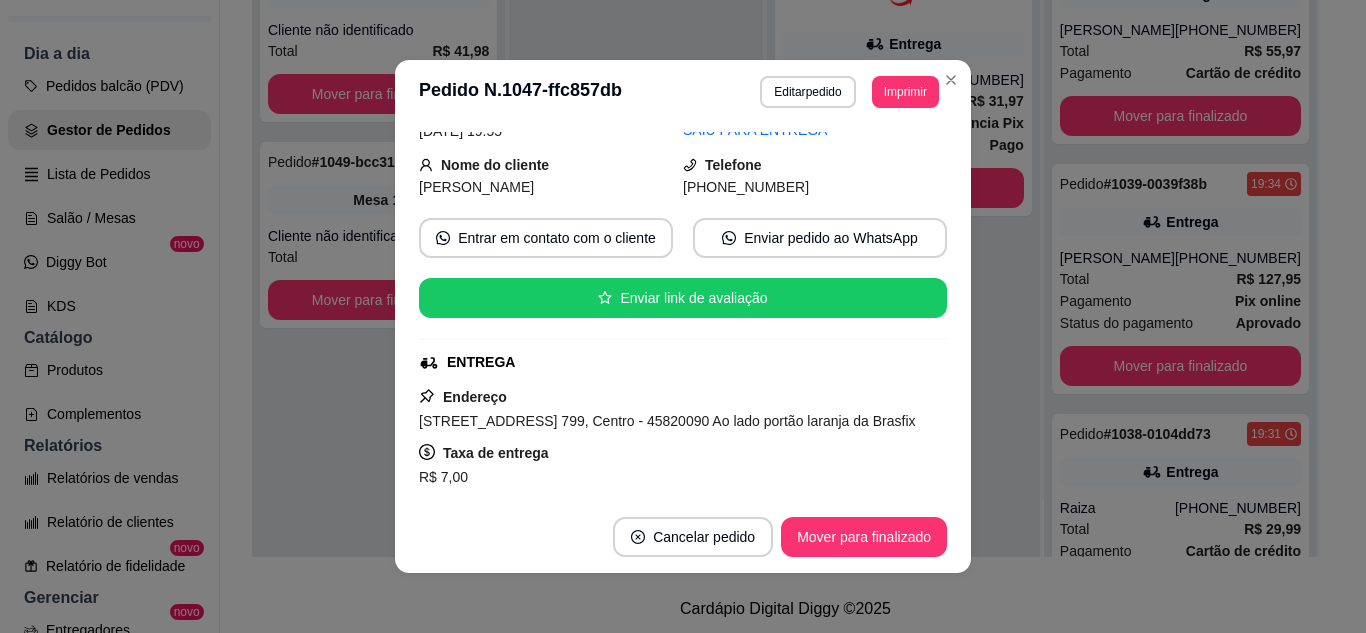 click on "**********" at bounding box center [683, 92] 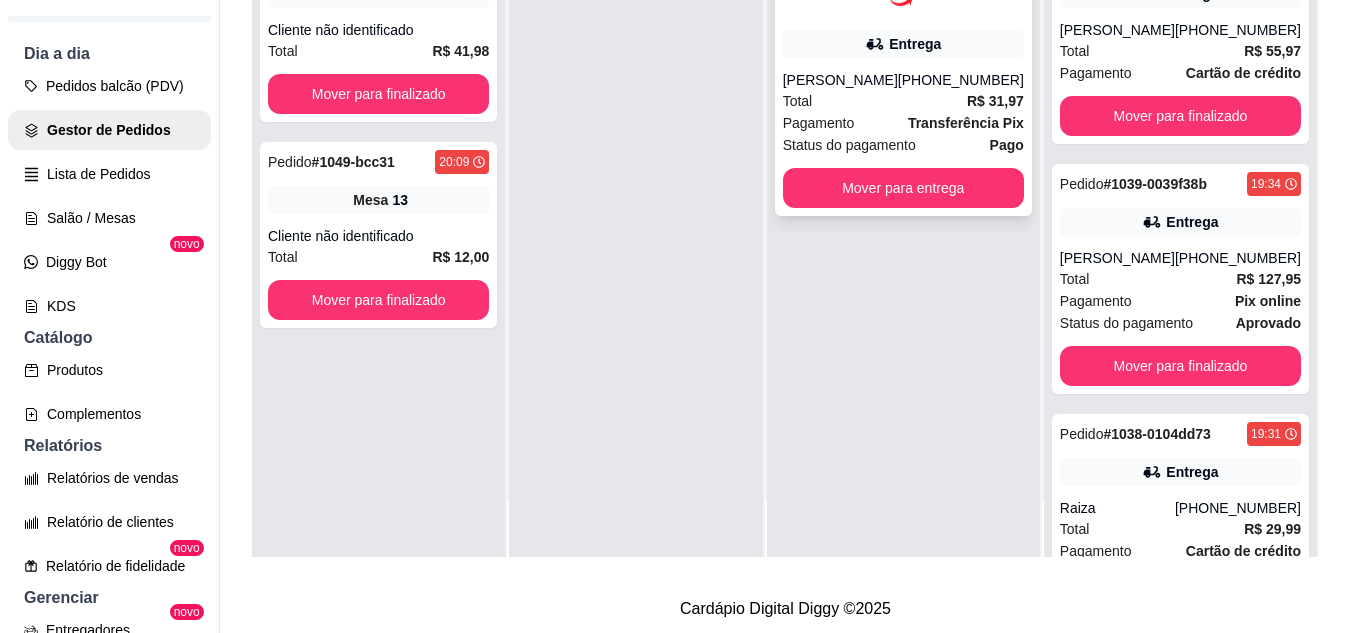click on "Total R$ 31,97" at bounding box center (903, 101) 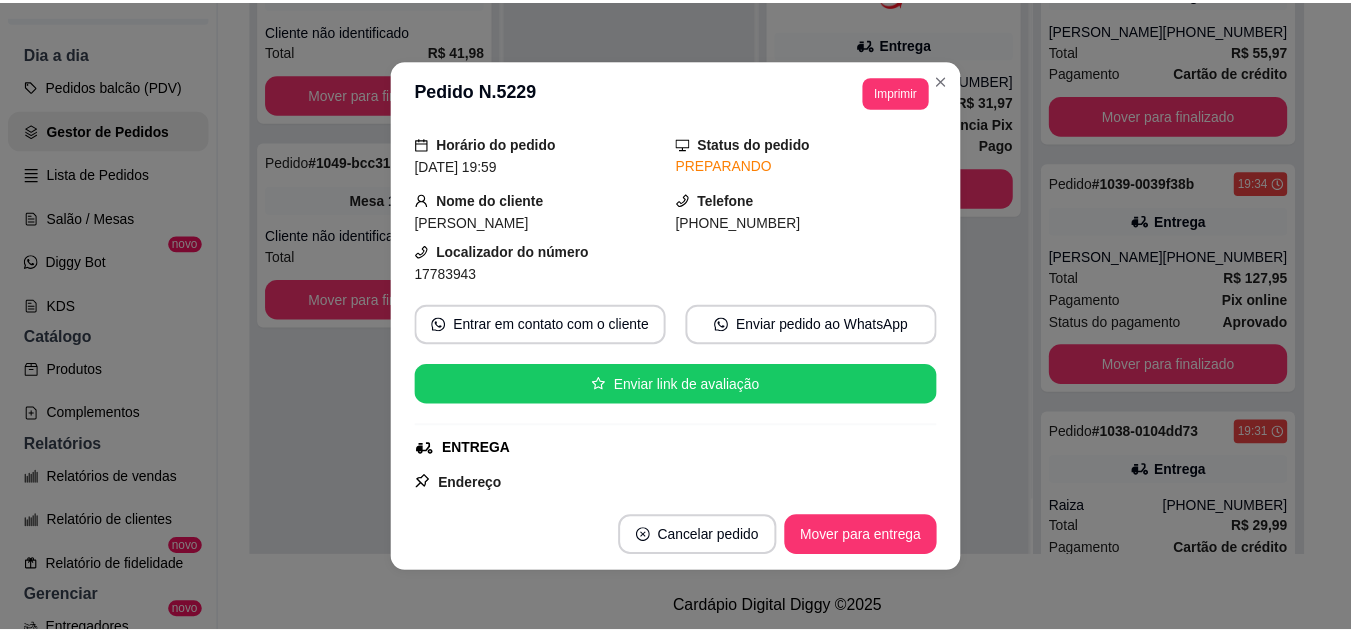 scroll, scrollTop: 100, scrollLeft: 0, axis: vertical 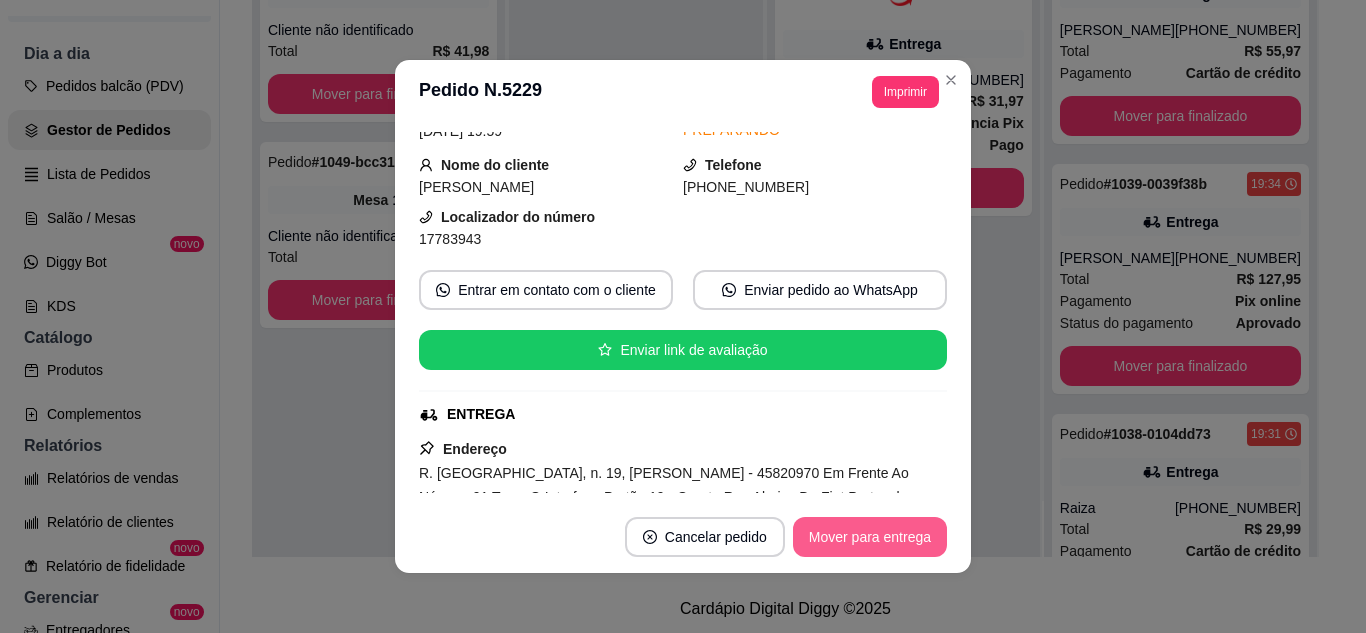 click on "Mover para entrega" at bounding box center (870, 537) 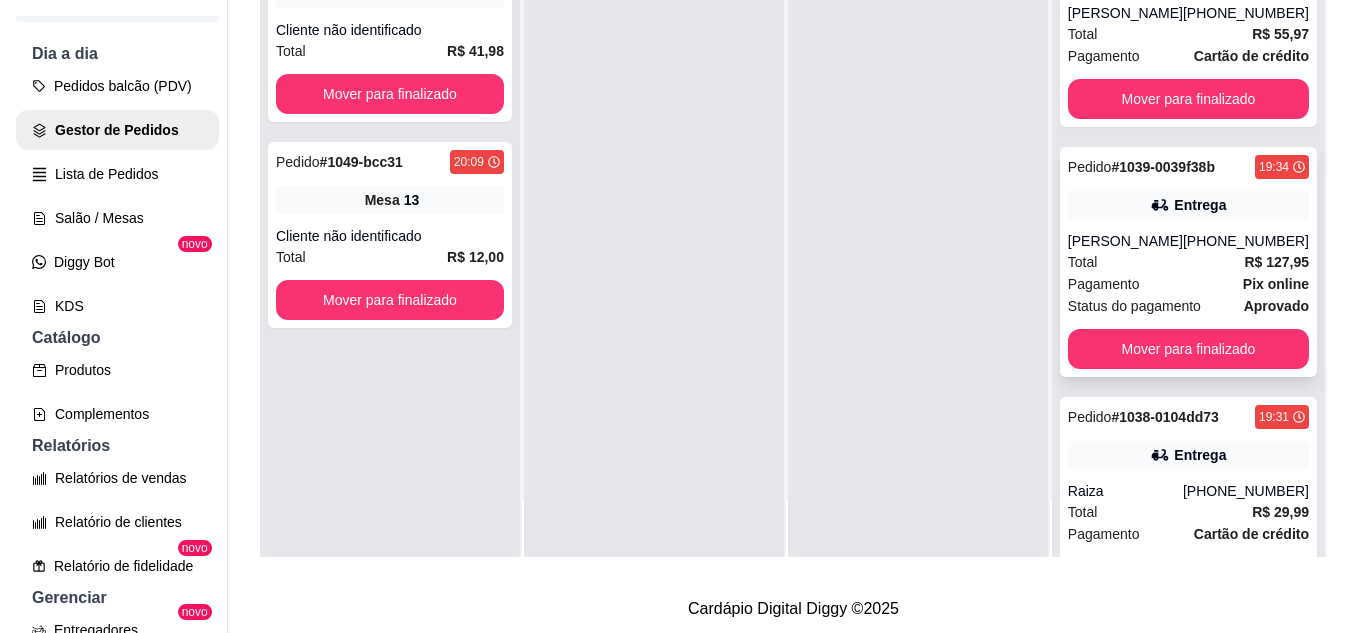 scroll, scrollTop: 393, scrollLeft: 0, axis: vertical 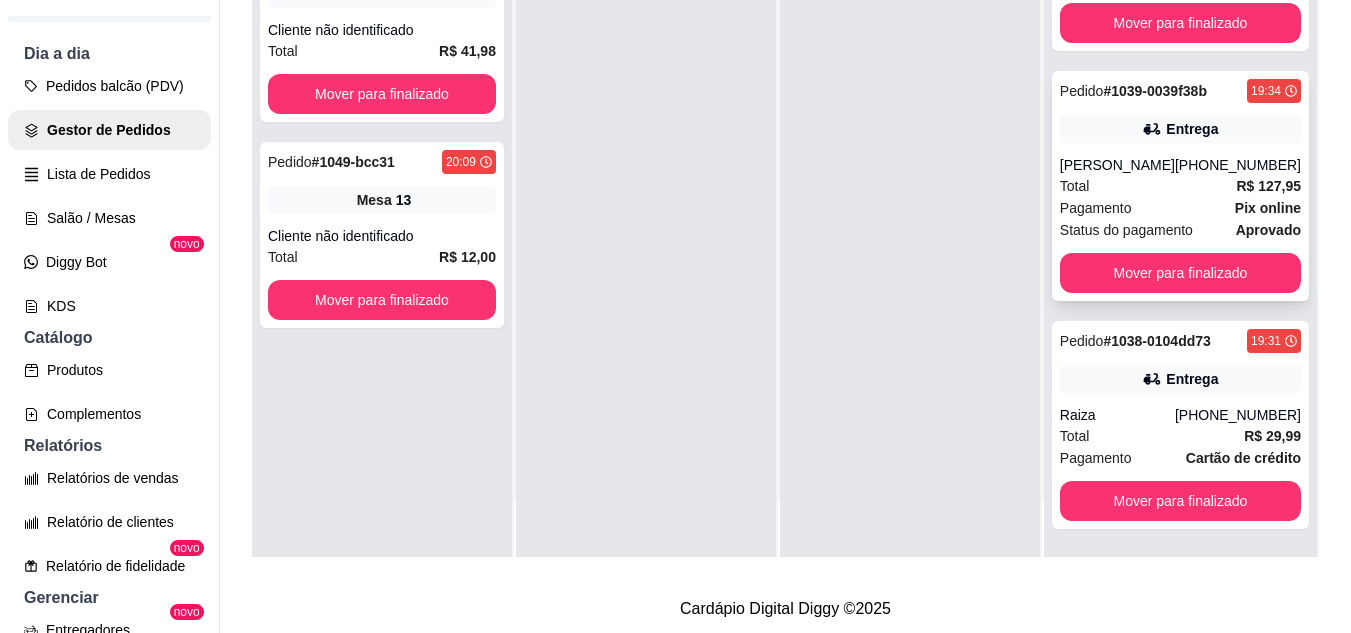 click on "Pagamento Pix online" at bounding box center [1180, 208] 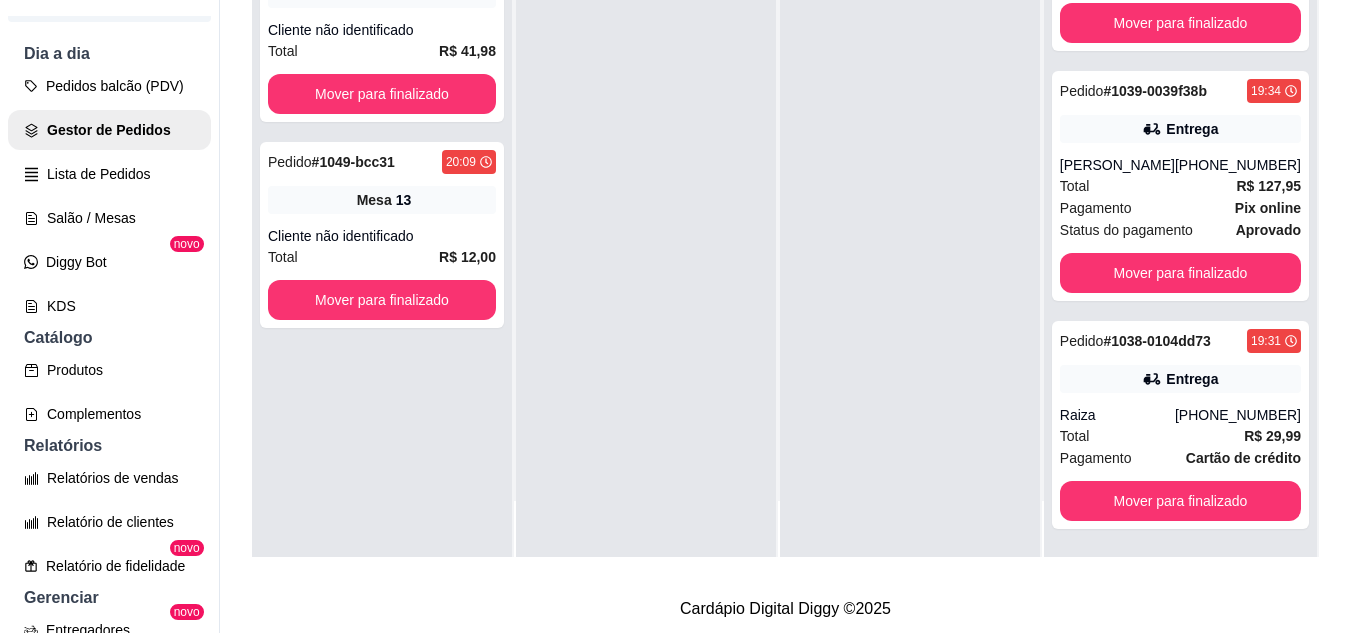 scroll, scrollTop: 100, scrollLeft: 0, axis: vertical 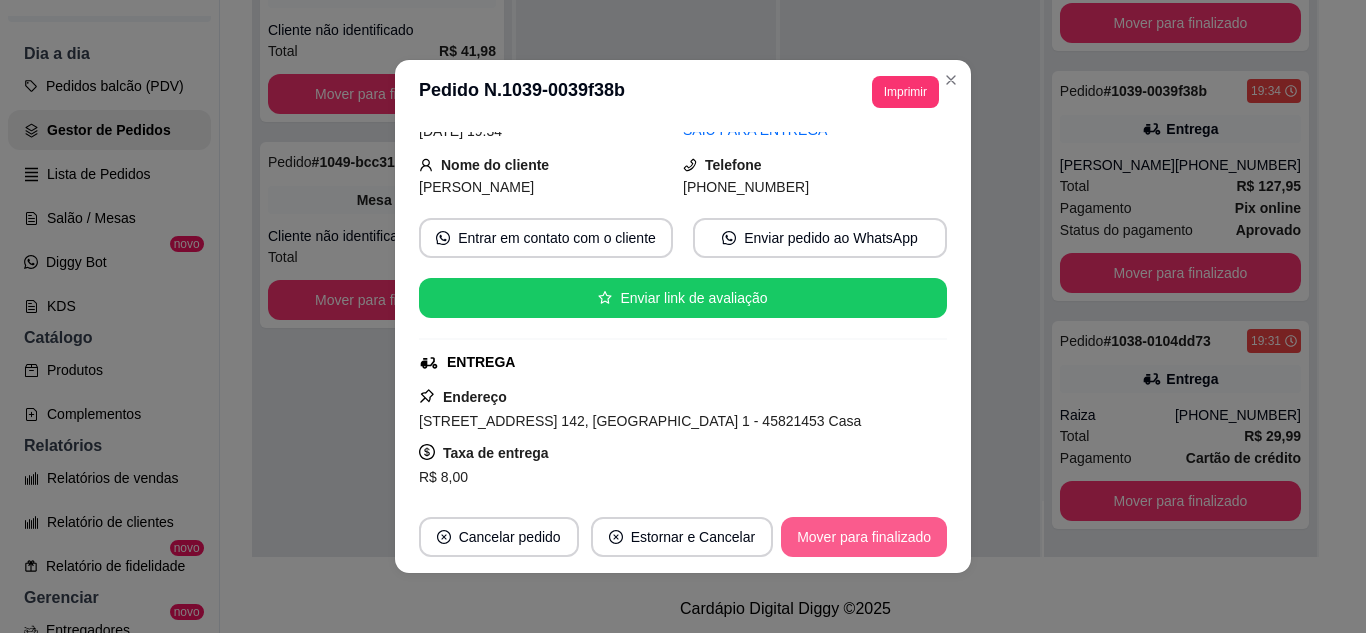 click on "Mover para finalizado" at bounding box center (864, 537) 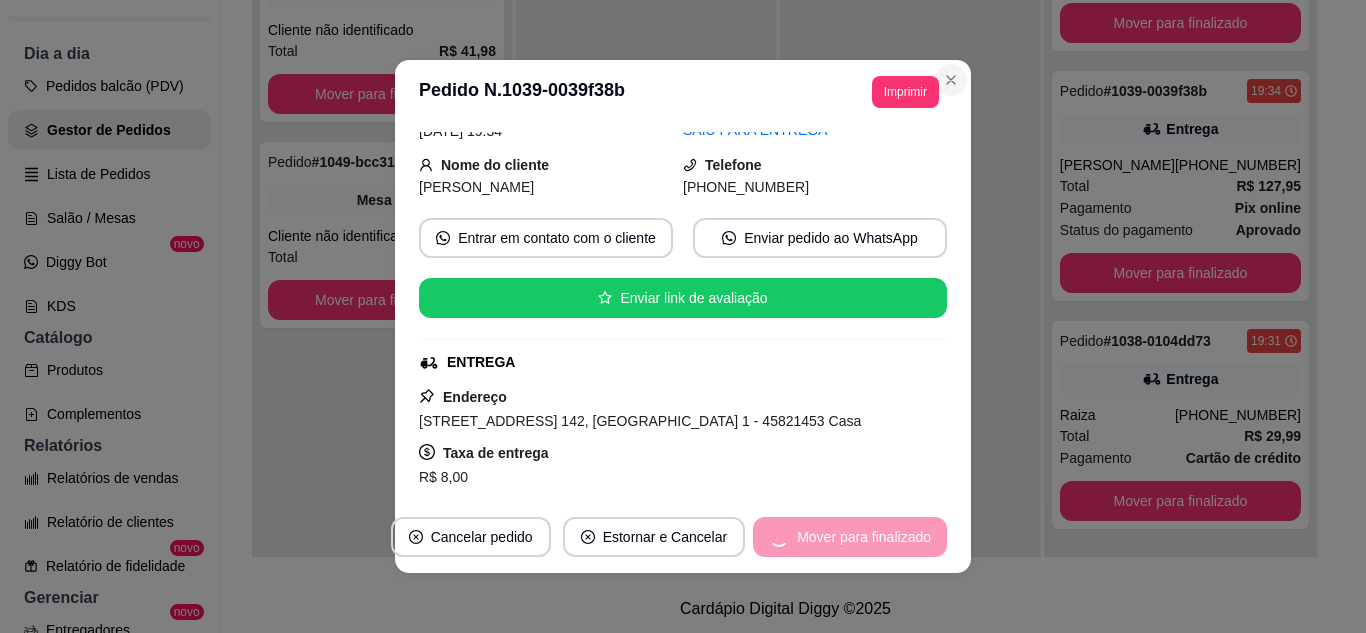 scroll, scrollTop: 143, scrollLeft: 0, axis: vertical 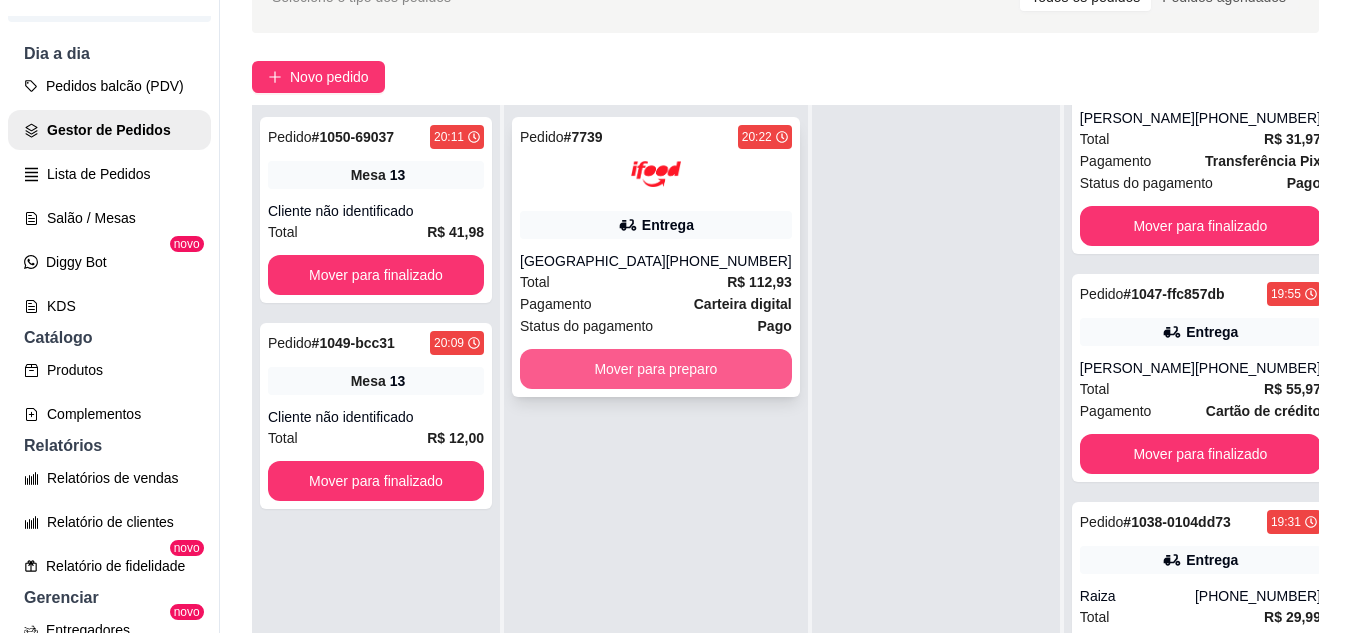 click on "Mover para preparo" at bounding box center [656, 369] 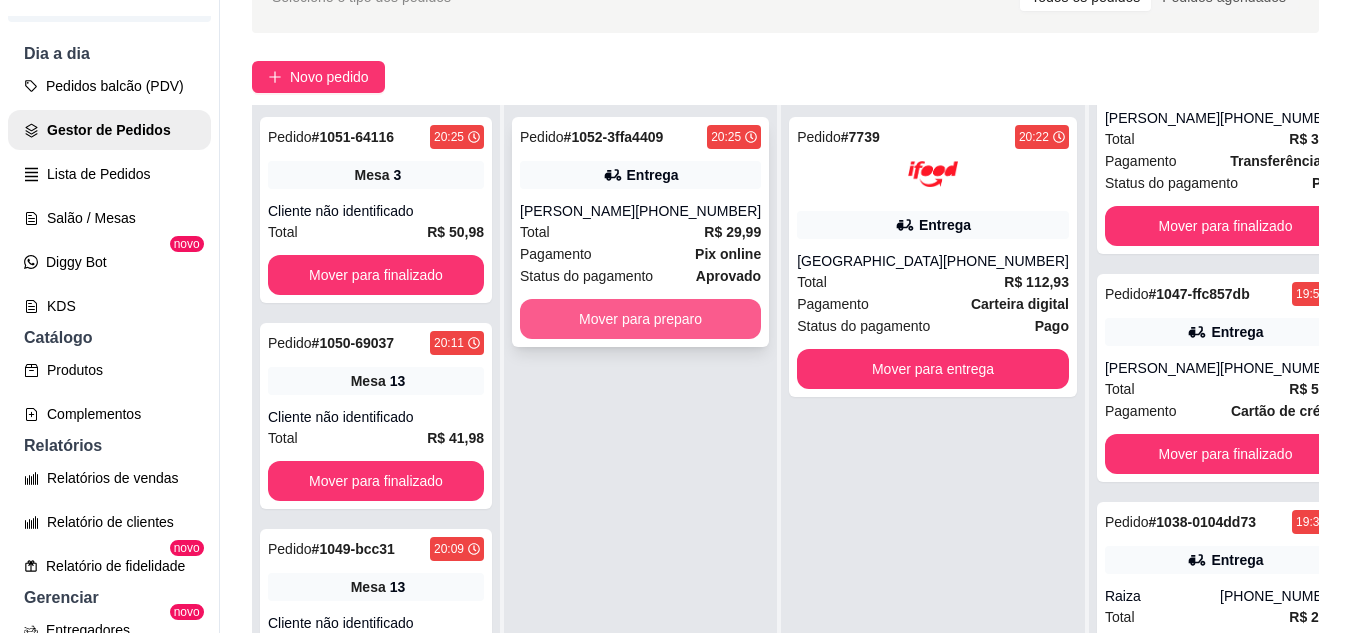 click on "Mover para preparo" at bounding box center (640, 319) 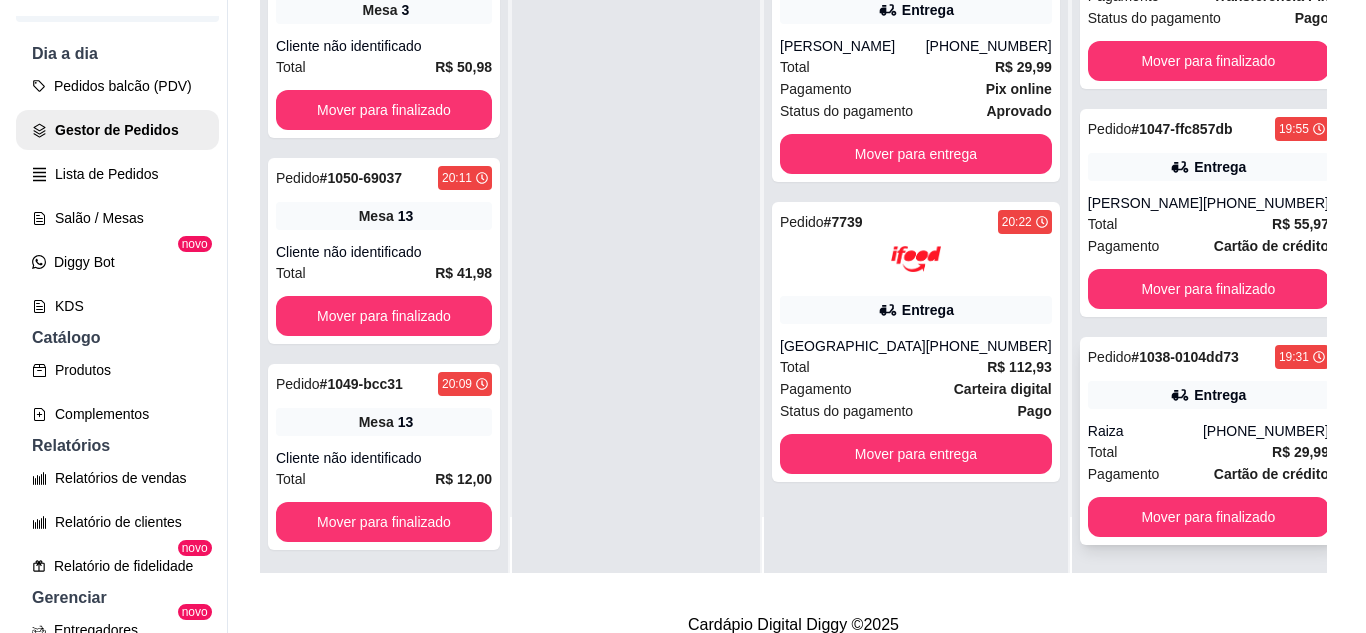 scroll, scrollTop: 319, scrollLeft: 0, axis: vertical 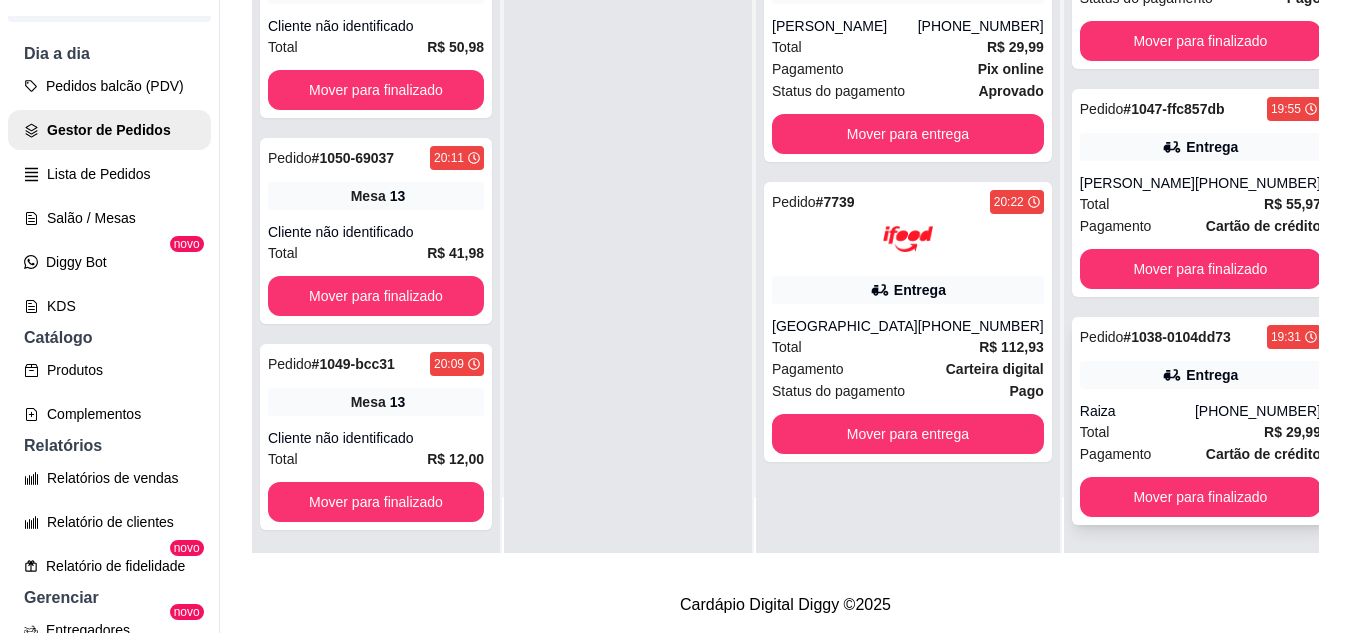 click on "Total R$ 29,99" at bounding box center [1200, 432] 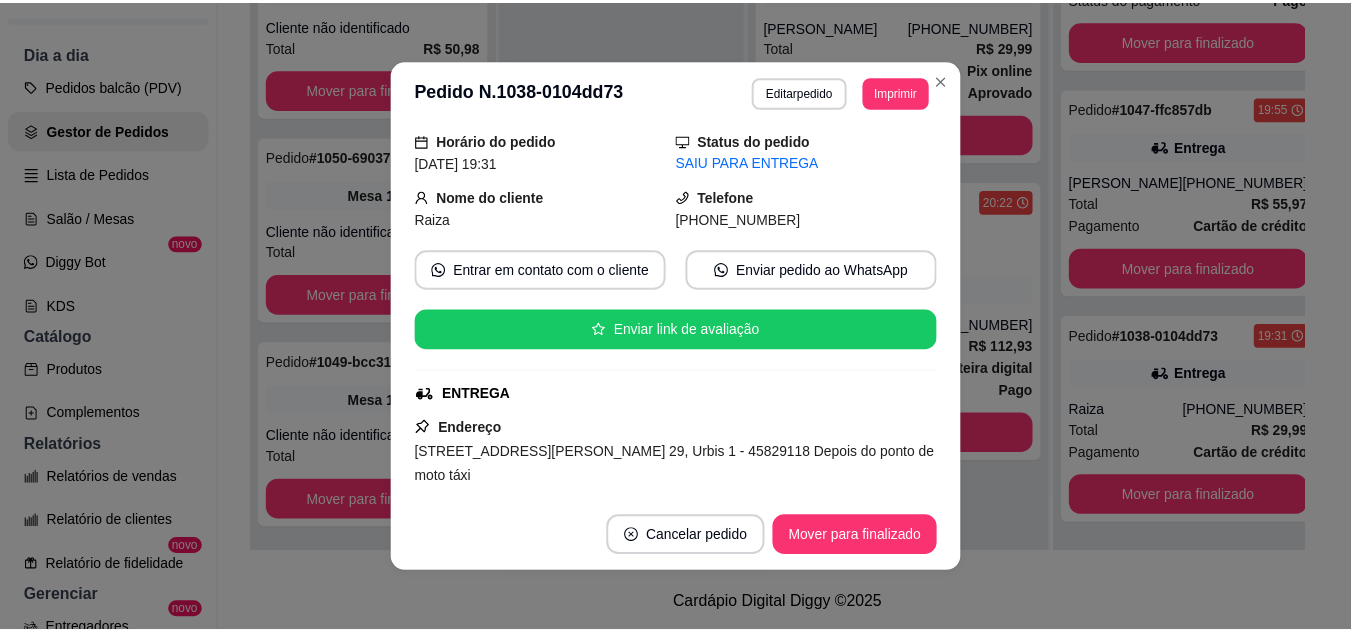 scroll, scrollTop: 100, scrollLeft: 0, axis: vertical 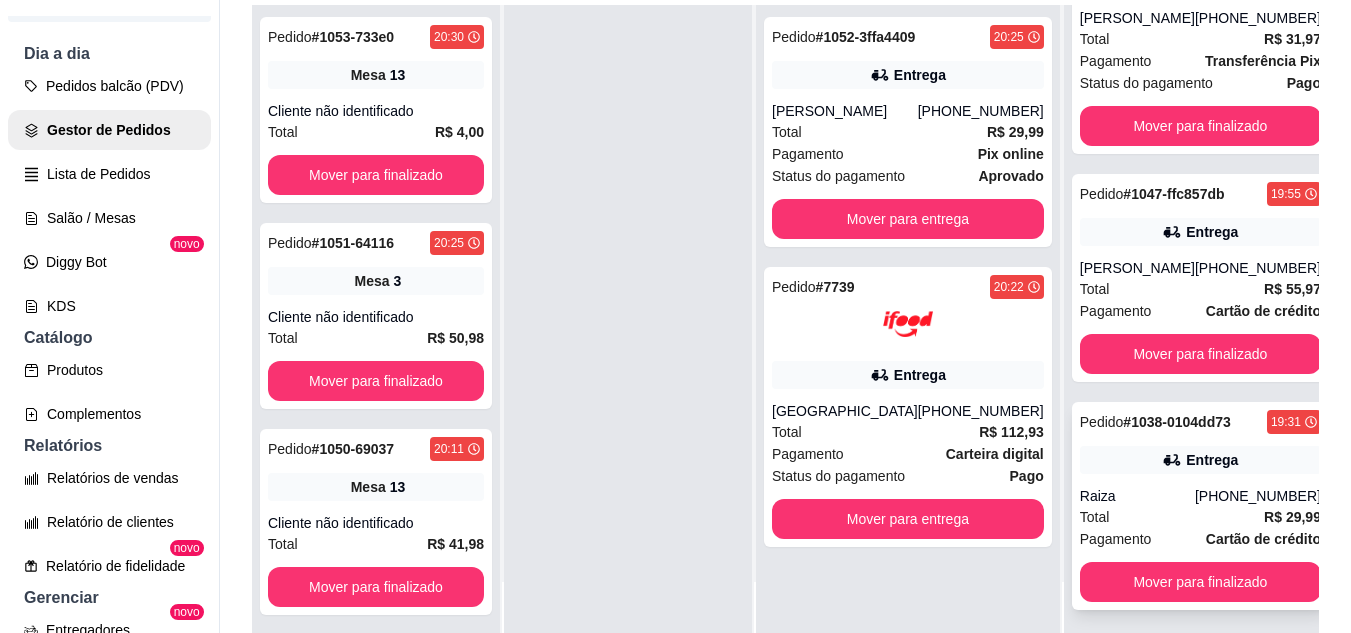 click on "# 1038-0104dd73" at bounding box center (1176, 422) 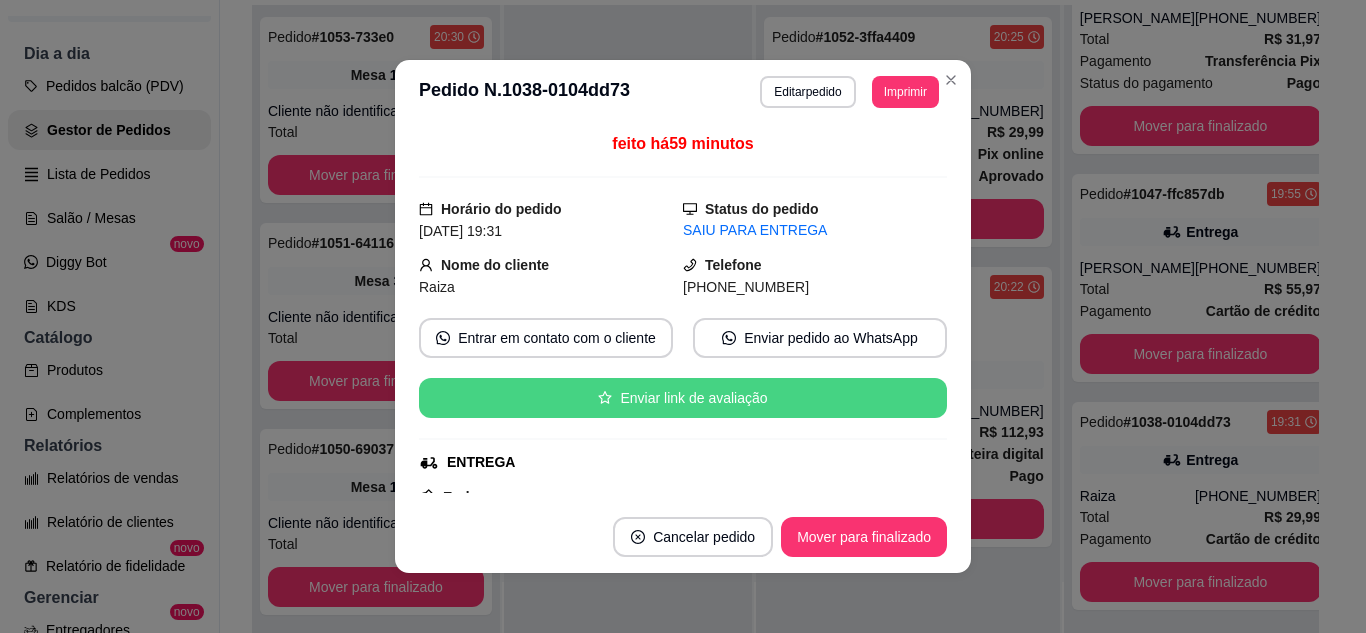 scroll, scrollTop: 100, scrollLeft: 0, axis: vertical 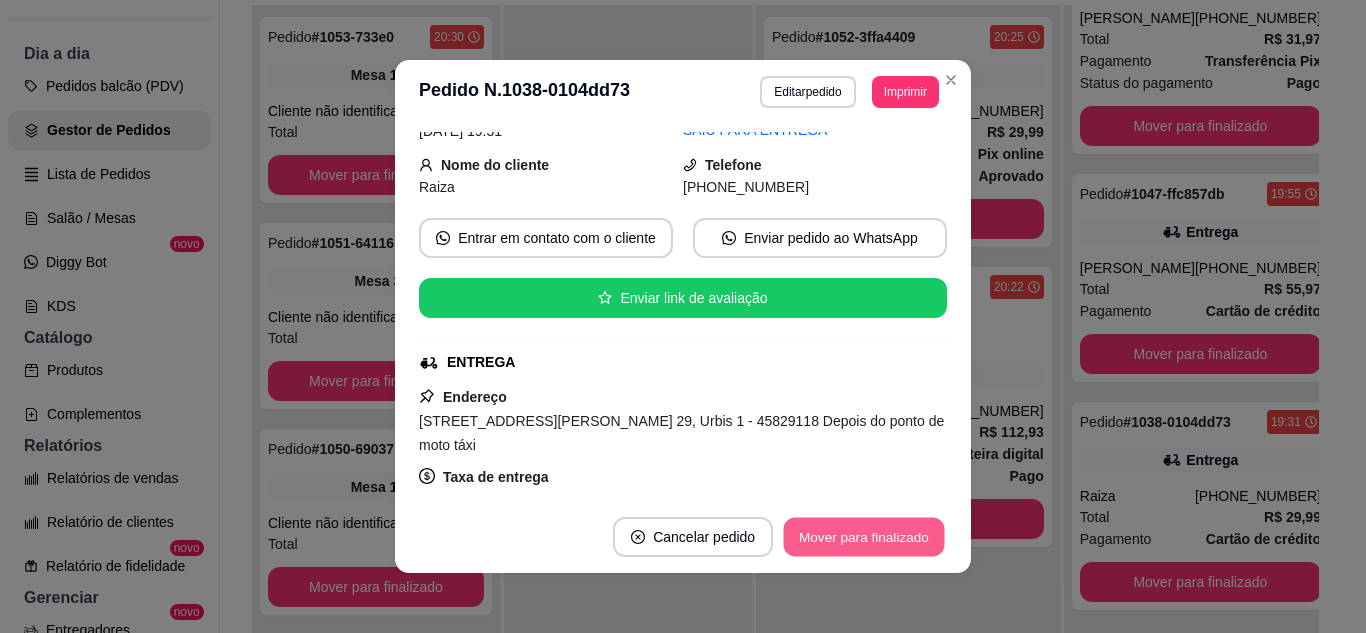click on "Mover para finalizado" at bounding box center [864, 537] 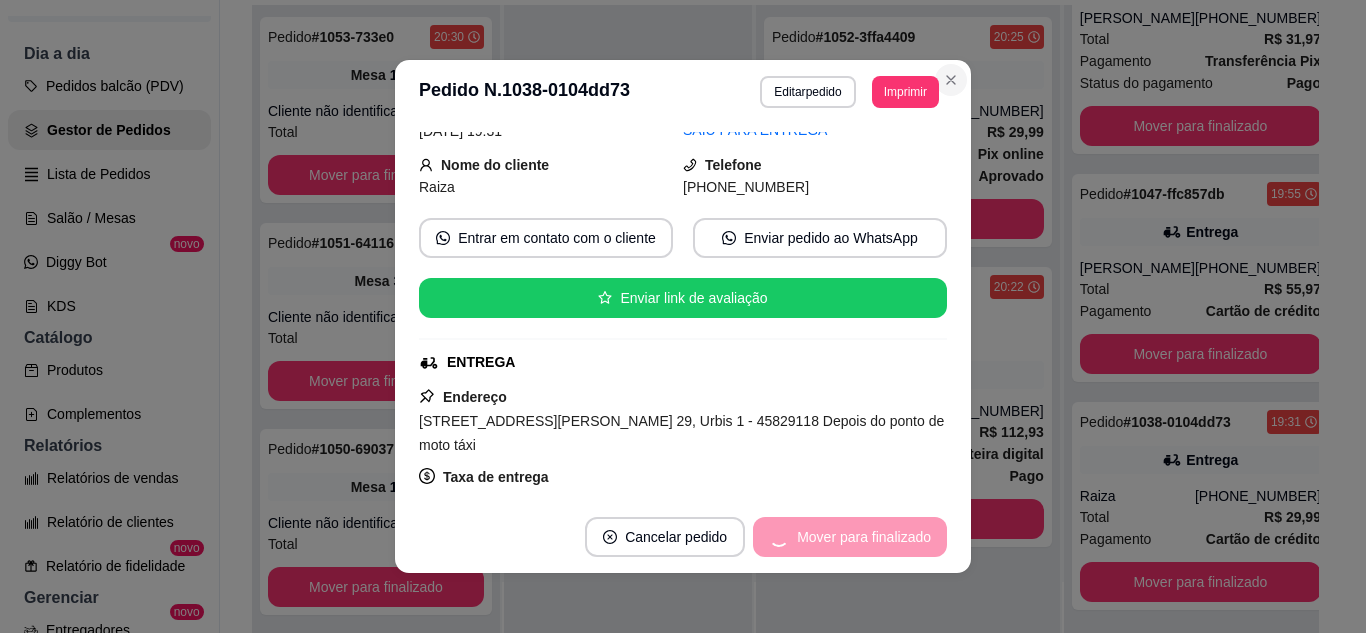 scroll, scrollTop: 0, scrollLeft: 0, axis: both 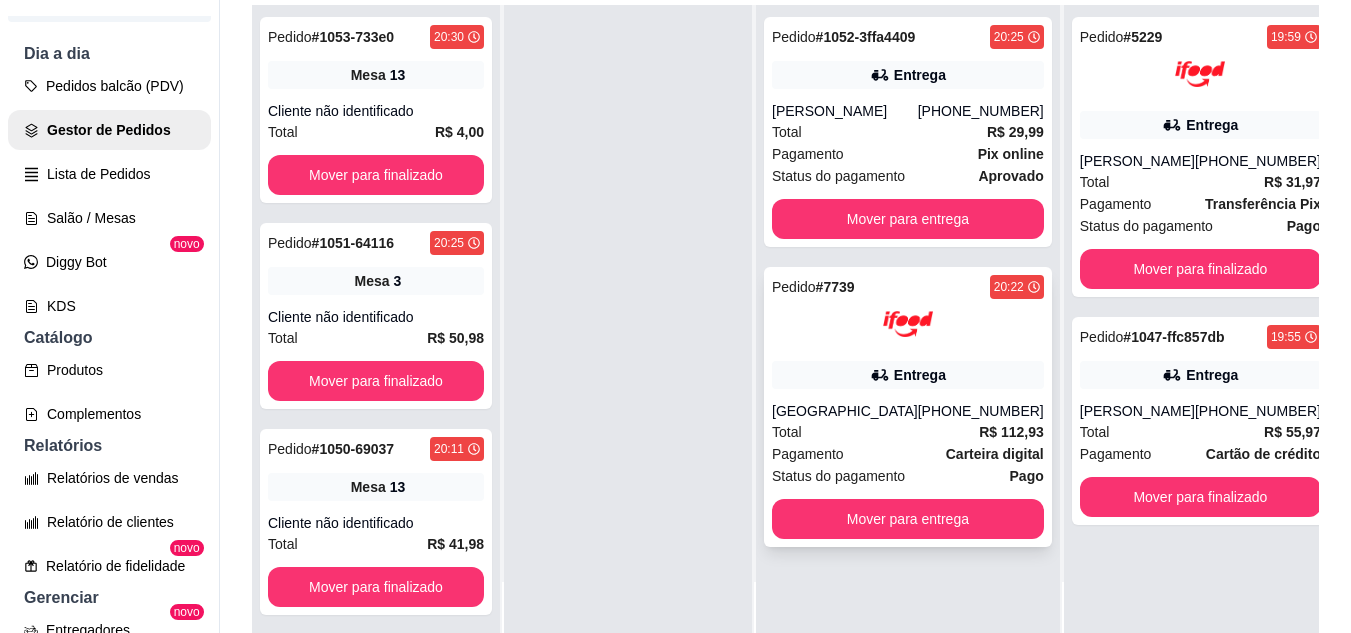 click on "Pedido  # 7739 20:22 Entrega [GEOGRAPHIC_DATA] [PHONE_NUMBER] Total R$ 112,93 Pagamento Carteira digital Status do pagamento Pago Mover para entrega" at bounding box center (908, 407) 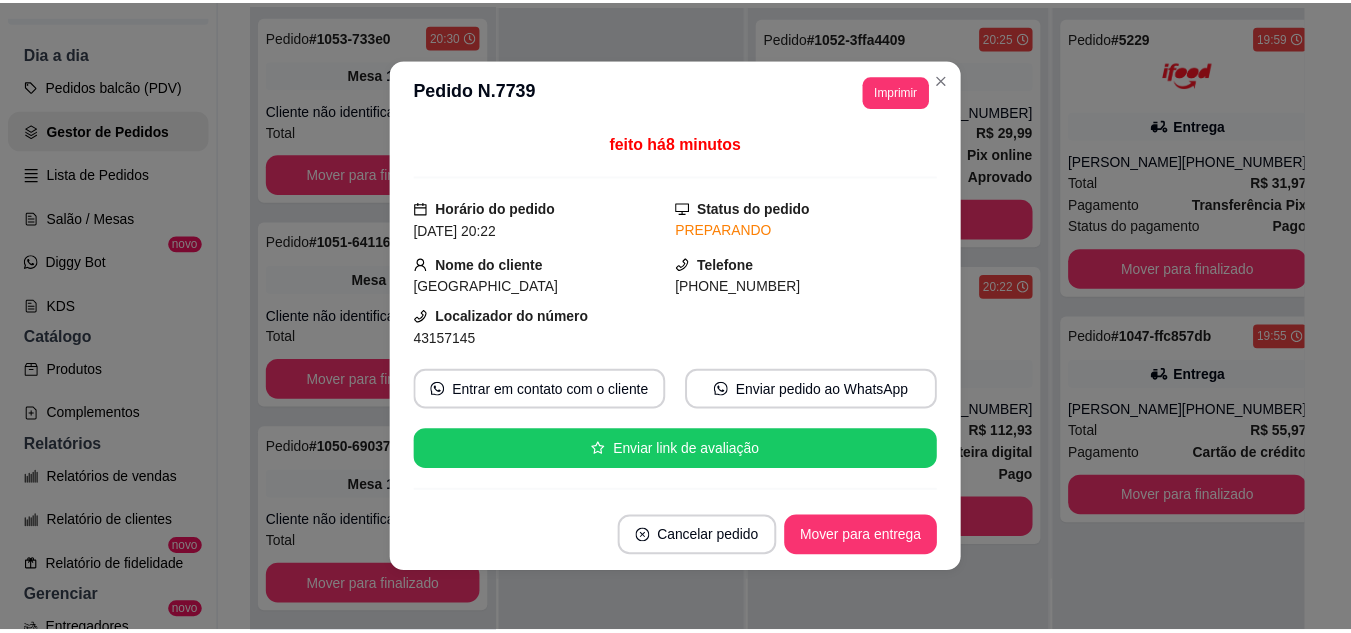 scroll, scrollTop: 100, scrollLeft: 0, axis: vertical 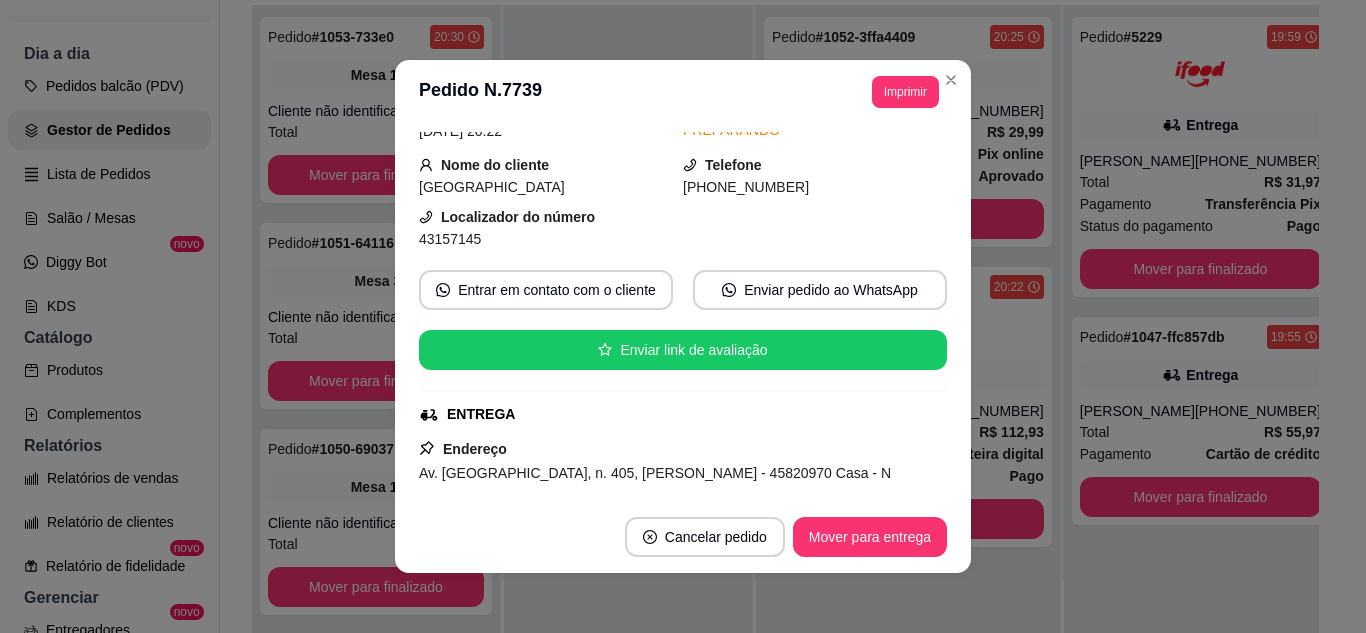 drag, startPoint x: 861, startPoint y: 133, endPoint x: 904, endPoint y: 92, distance: 59.413803 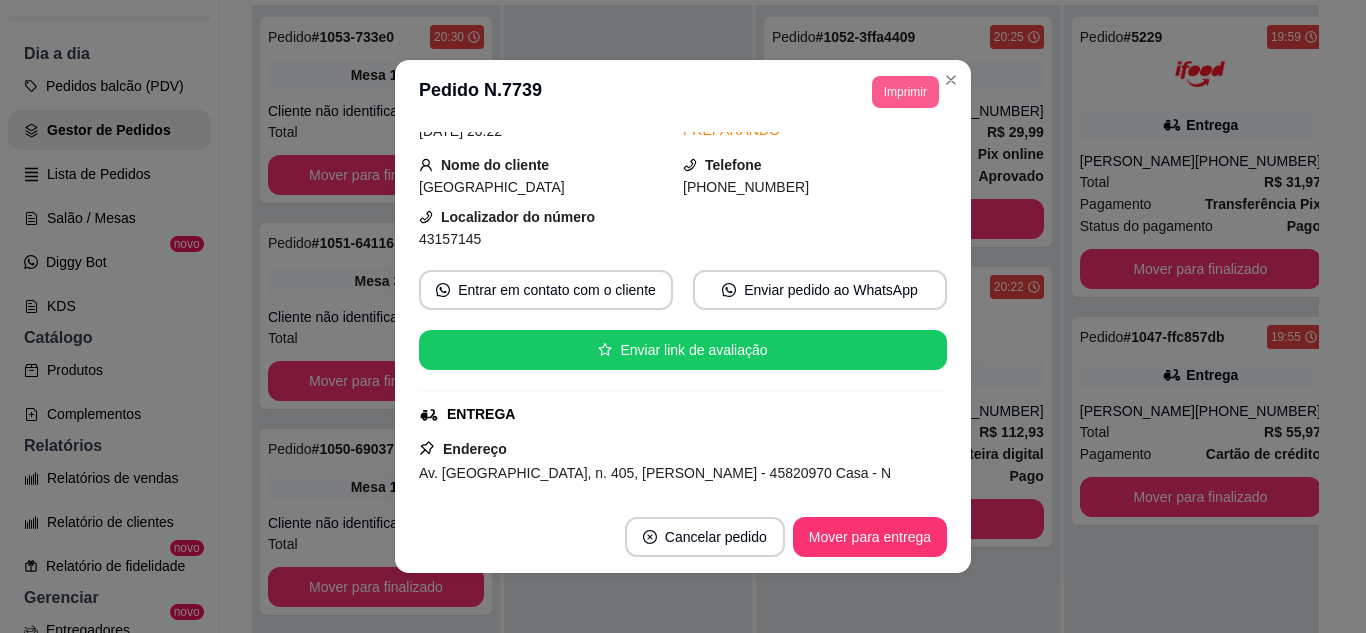 click on "Imprimir" at bounding box center (905, 92) 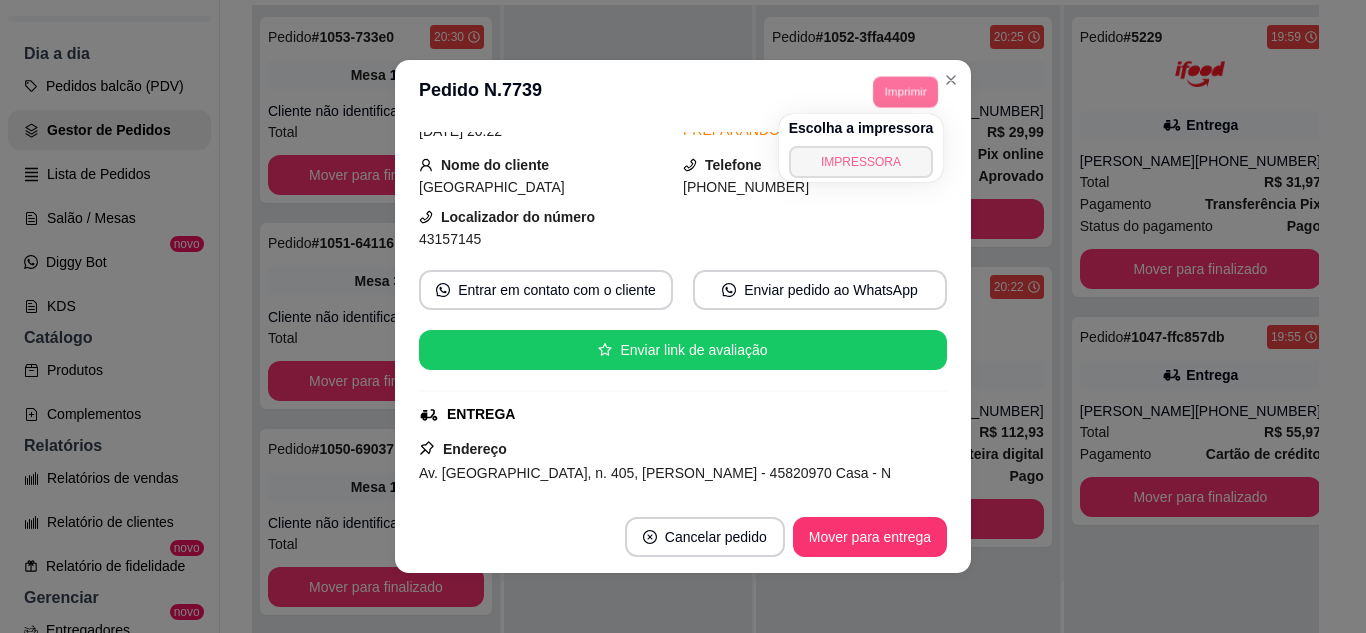click on "IMPRESSORA" at bounding box center [861, 162] 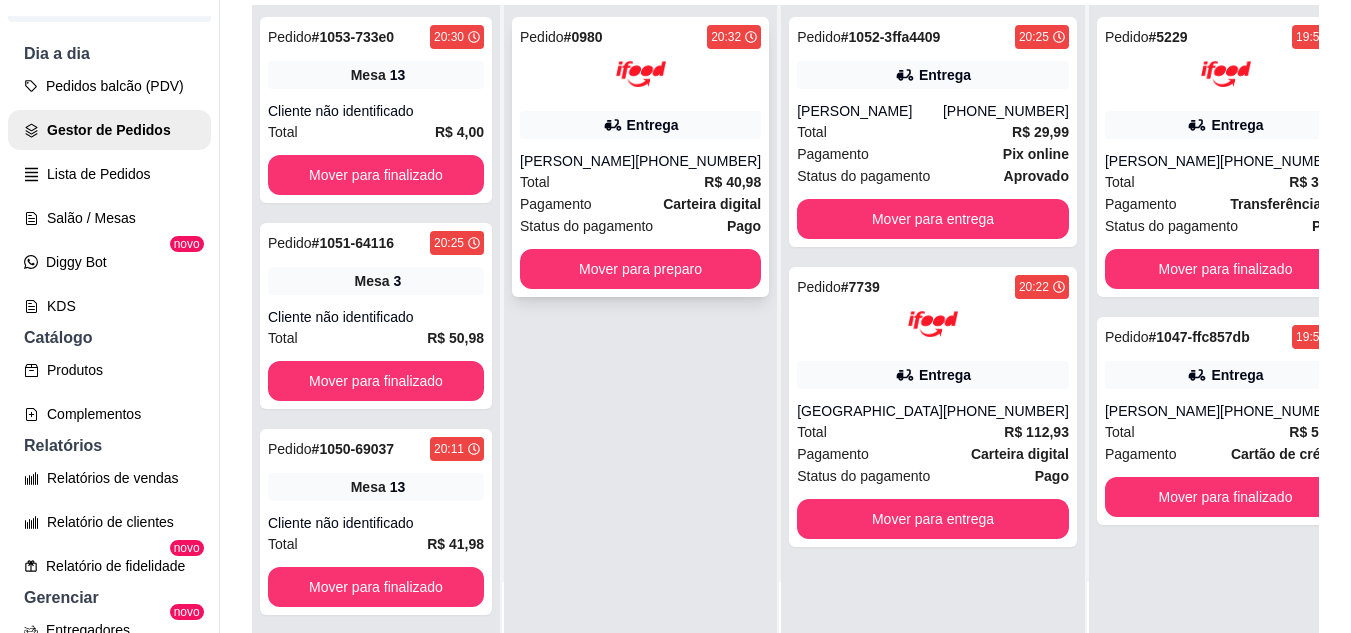 click on "Pedido  # 0980 20:32 Entrega [PERSON_NAME] [PHONE_NUMBER] Total R$ 40,98 Pagamento Carteira digital Status do pagamento Pago Mover para preparo" at bounding box center [640, 157] 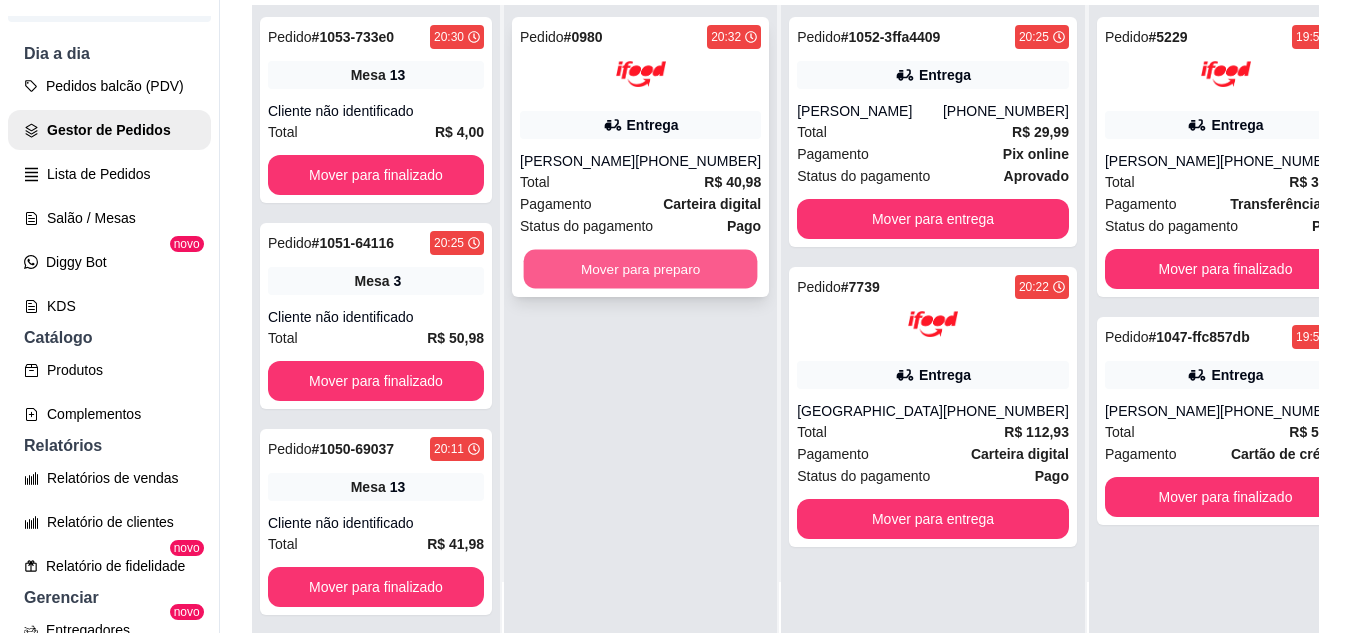 click on "Mover para preparo" at bounding box center [641, 269] 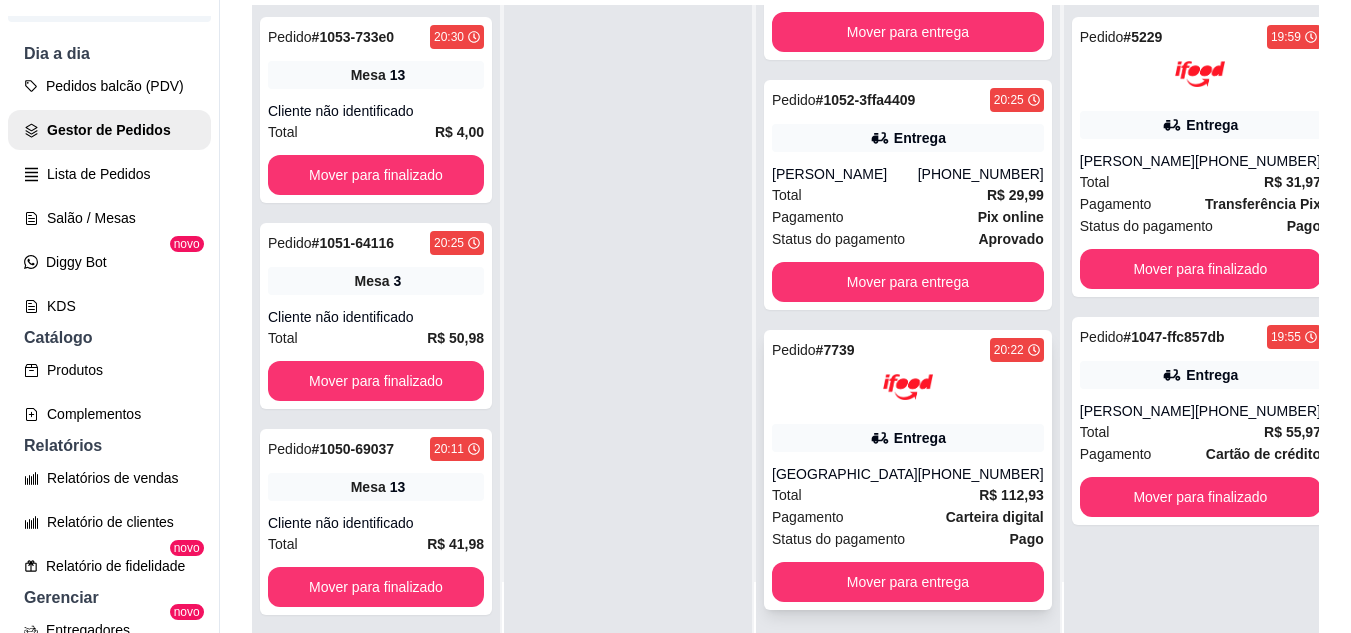 scroll, scrollTop: 277, scrollLeft: 0, axis: vertical 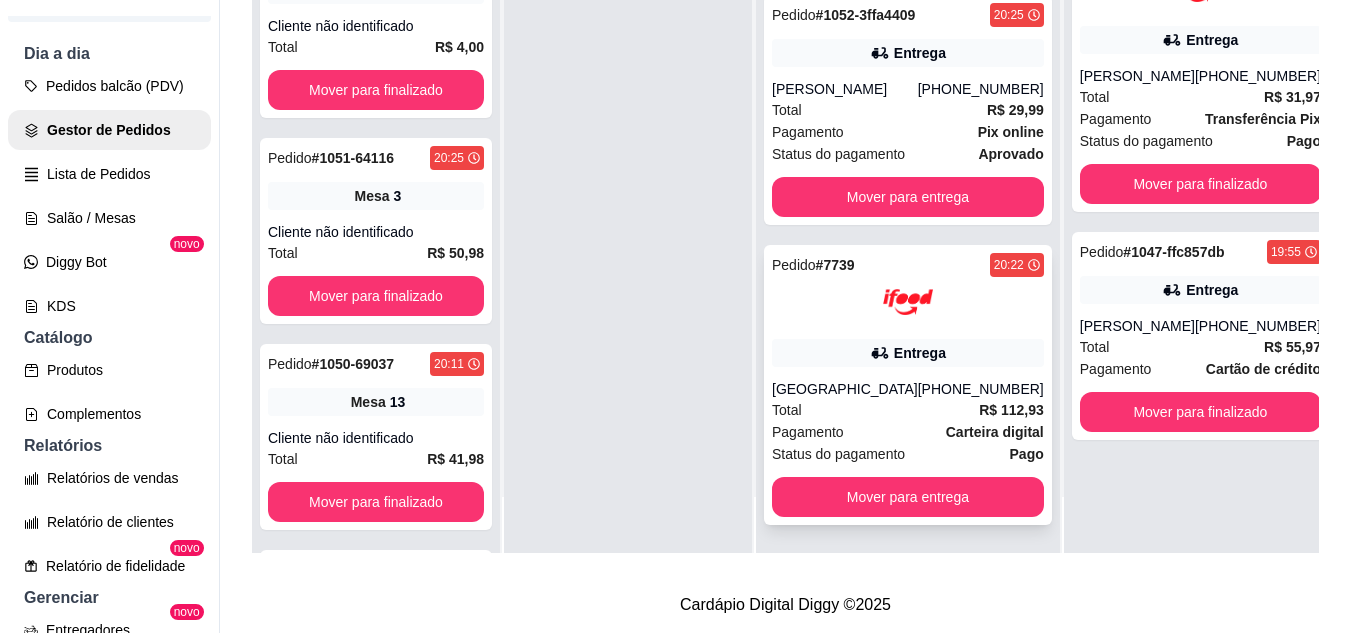click on "Pedido  # 7739 20:22 Entrega [GEOGRAPHIC_DATA] [PHONE_NUMBER] Total R$ 112,93 Pagamento Carteira digital Status do pagamento Pago Mover para entrega" at bounding box center (908, 385) 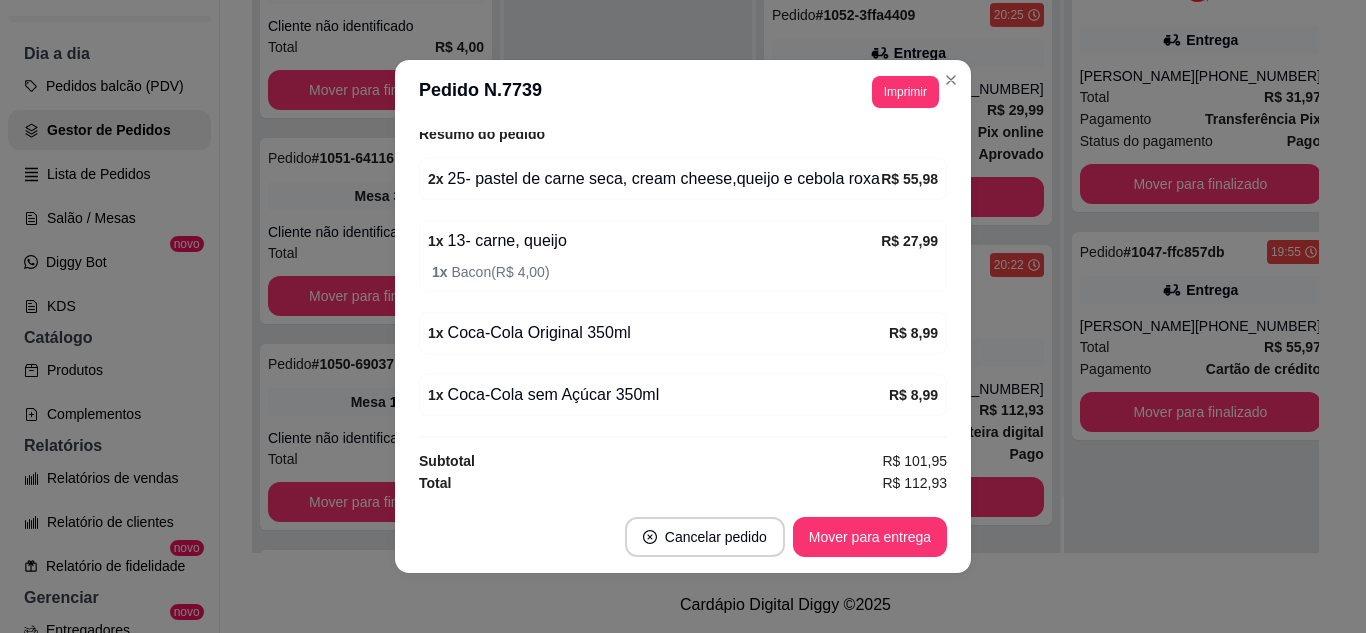 scroll, scrollTop: 706, scrollLeft: 0, axis: vertical 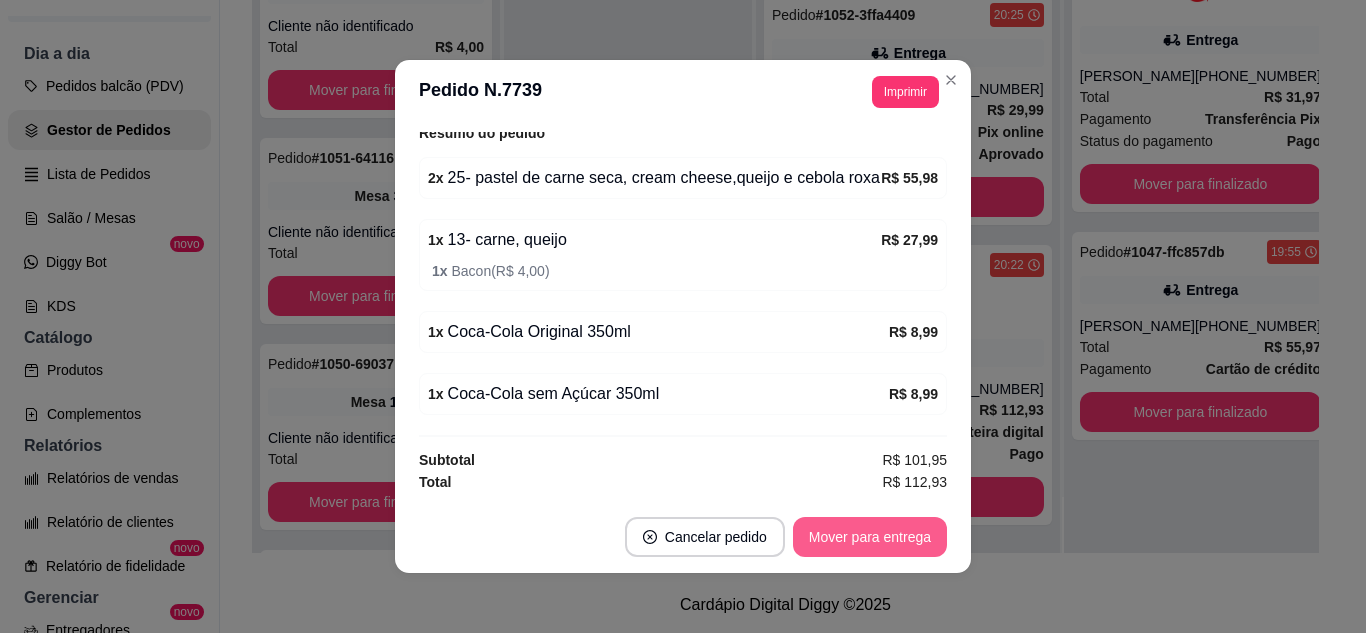 click on "Mover para entrega" at bounding box center (870, 537) 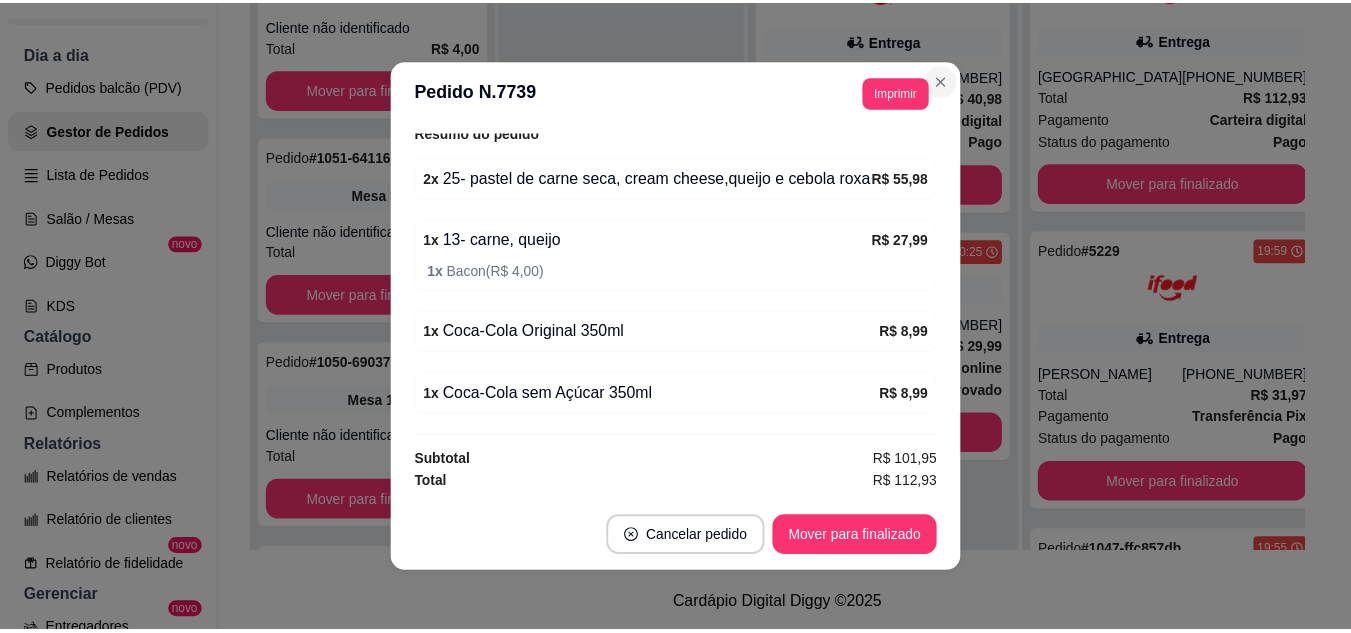 scroll, scrollTop: 0, scrollLeft: 0, axis: both 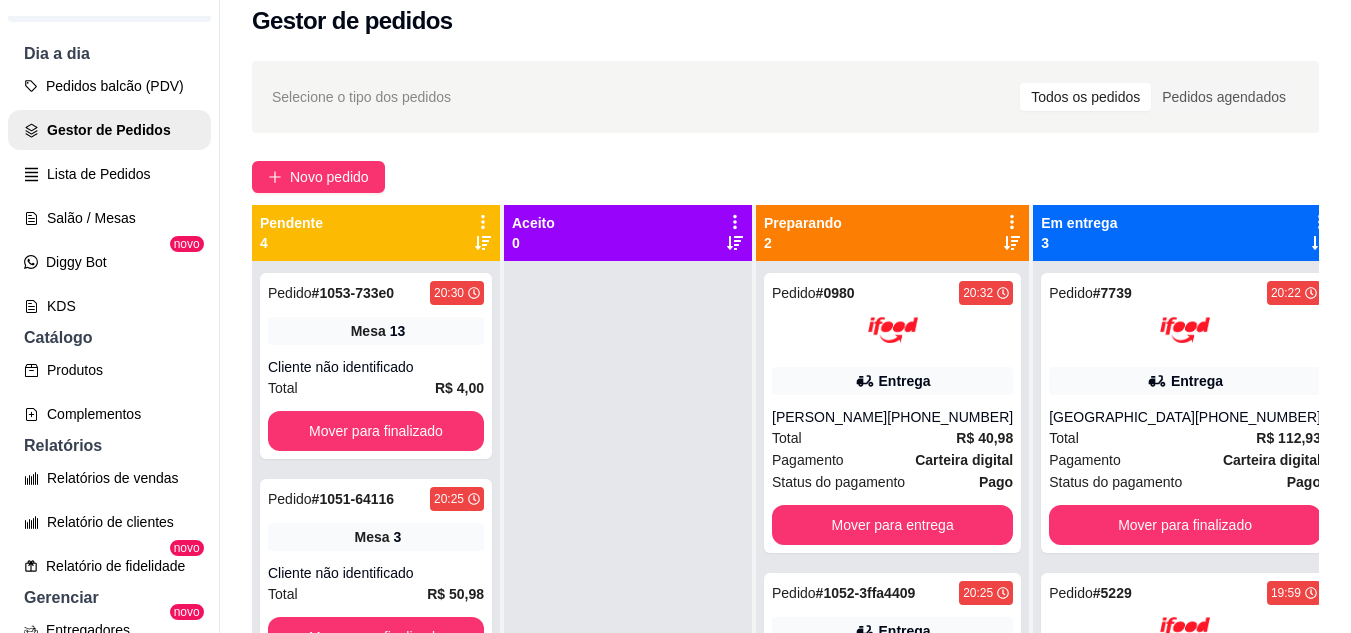 click on "Lista de Pedidos" at bounding box center [109, 174] 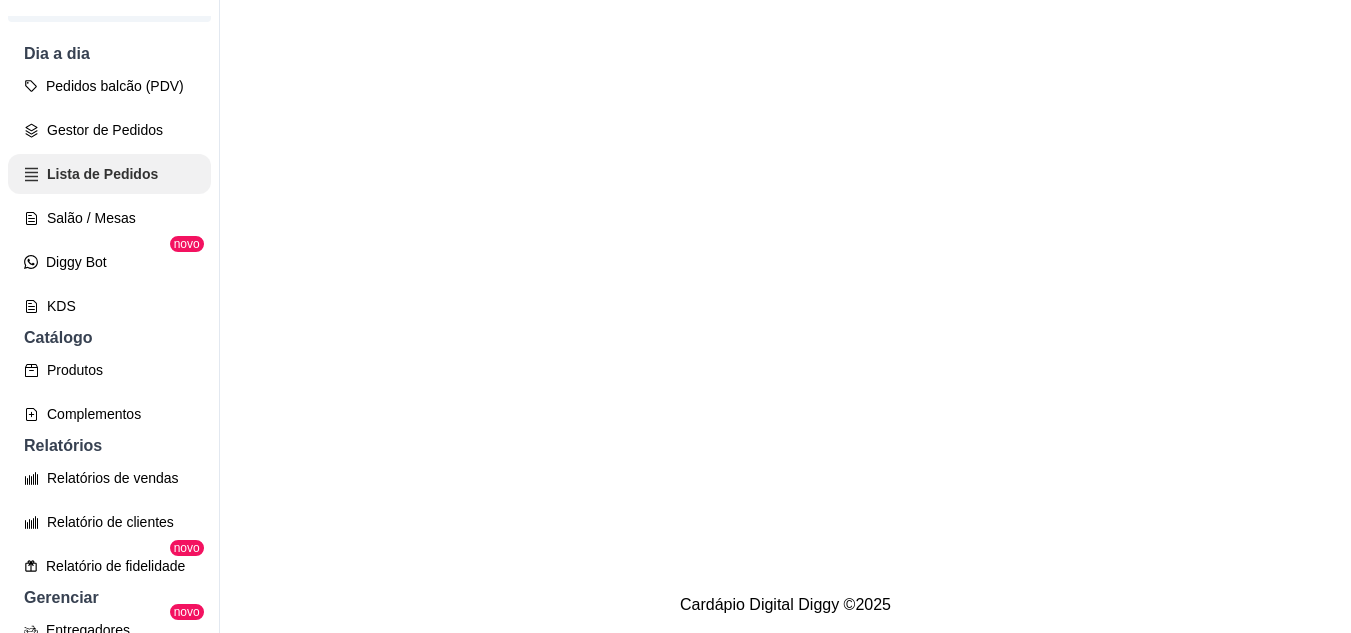 scroll, scrollTop: 0, scrollLeft: 0, axis: both 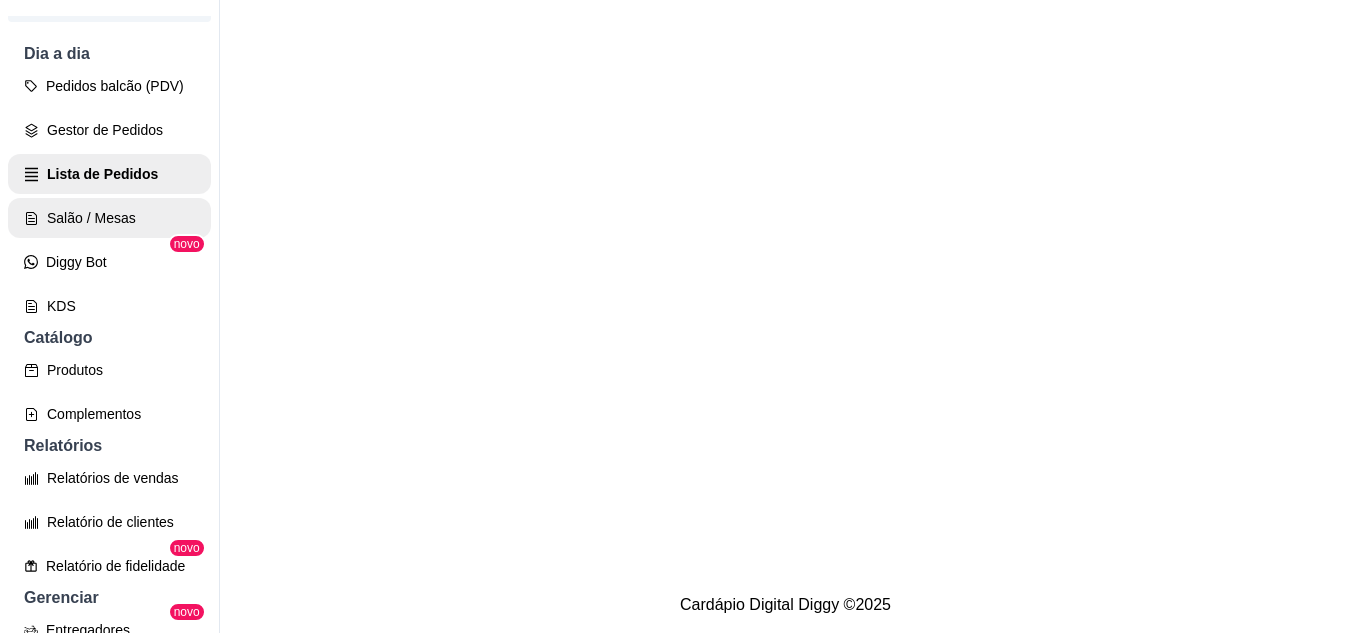 click on "Salão / Mesas" at bounding box center [109, 218] 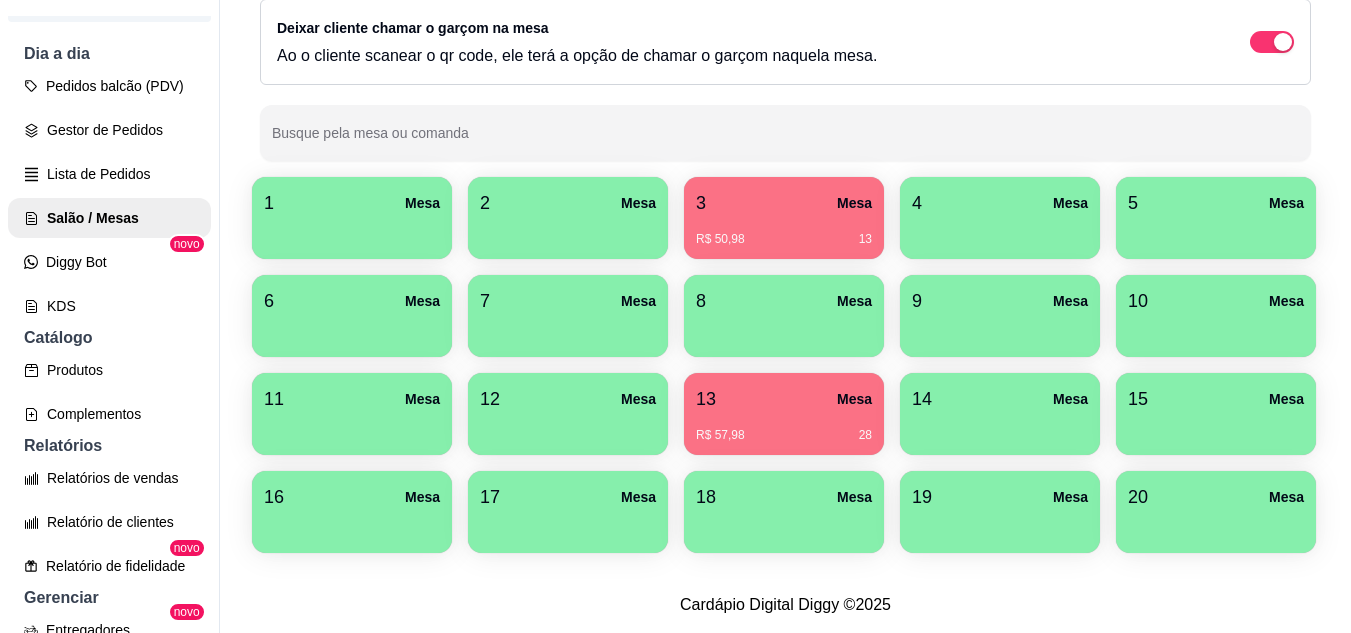scroll, scrollTop: 294, scrollLeft: 0, axis: vertical 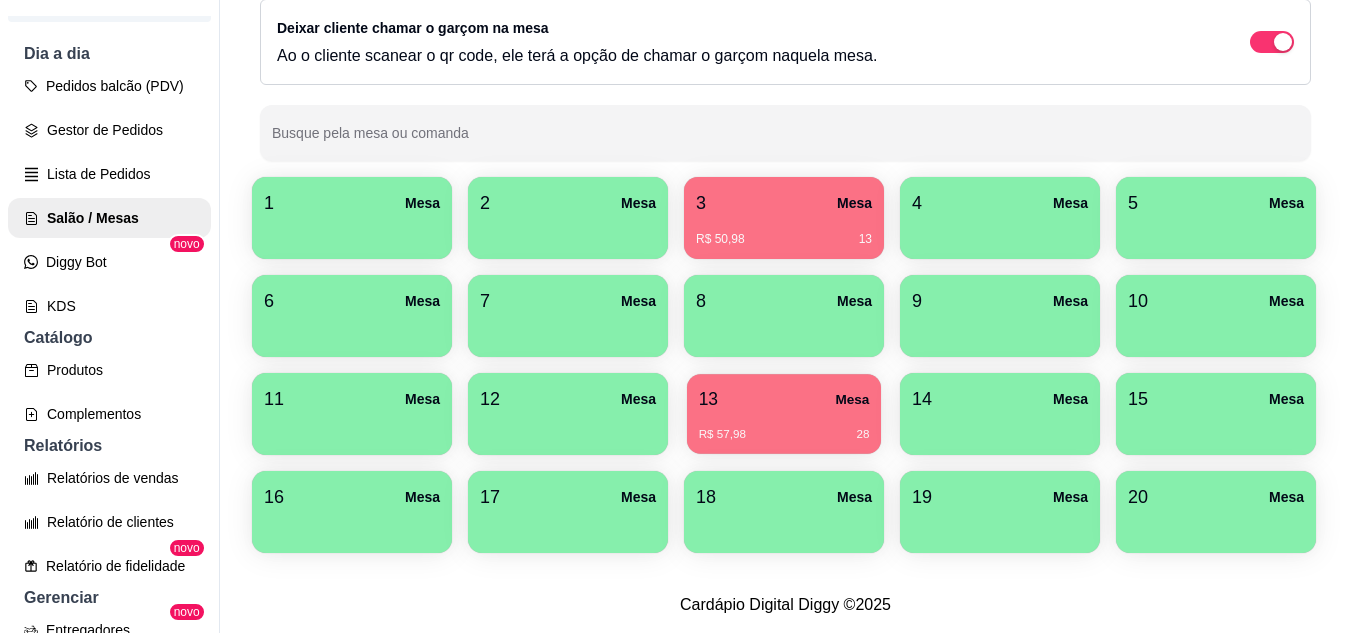 click on "R$ 57,98 28" at bounding box center (784, 435) 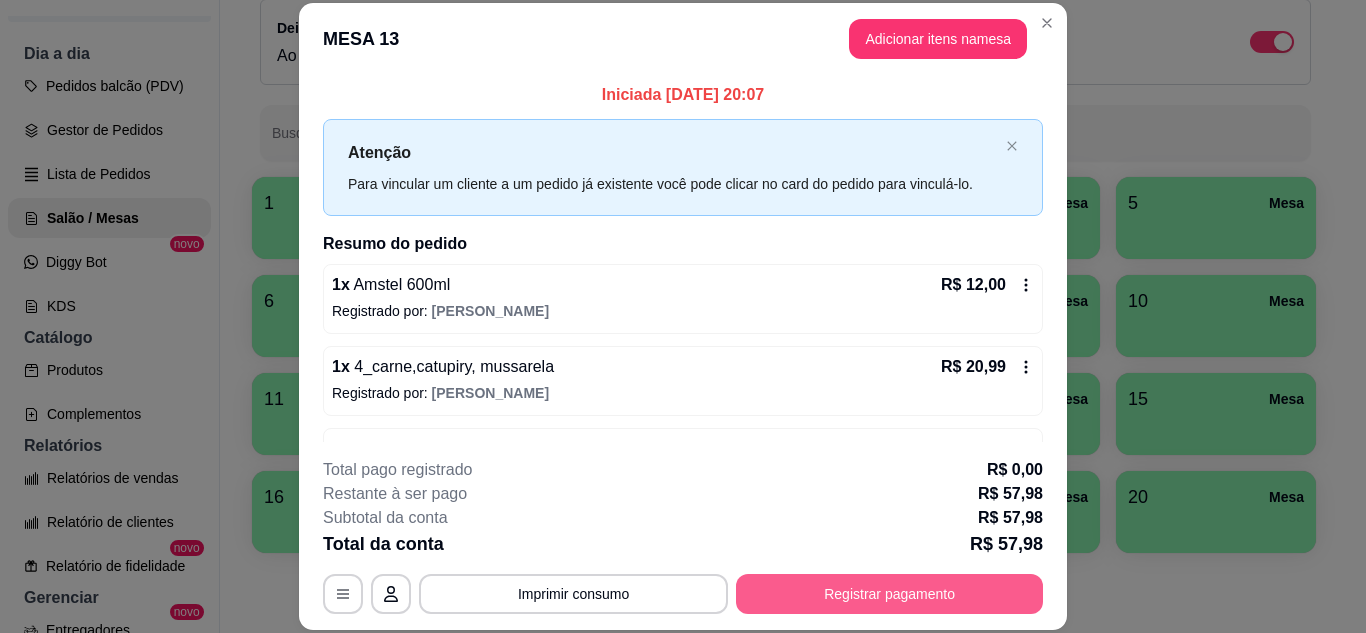 click on "Registrar pagamento" at bounding box center (889, 594) 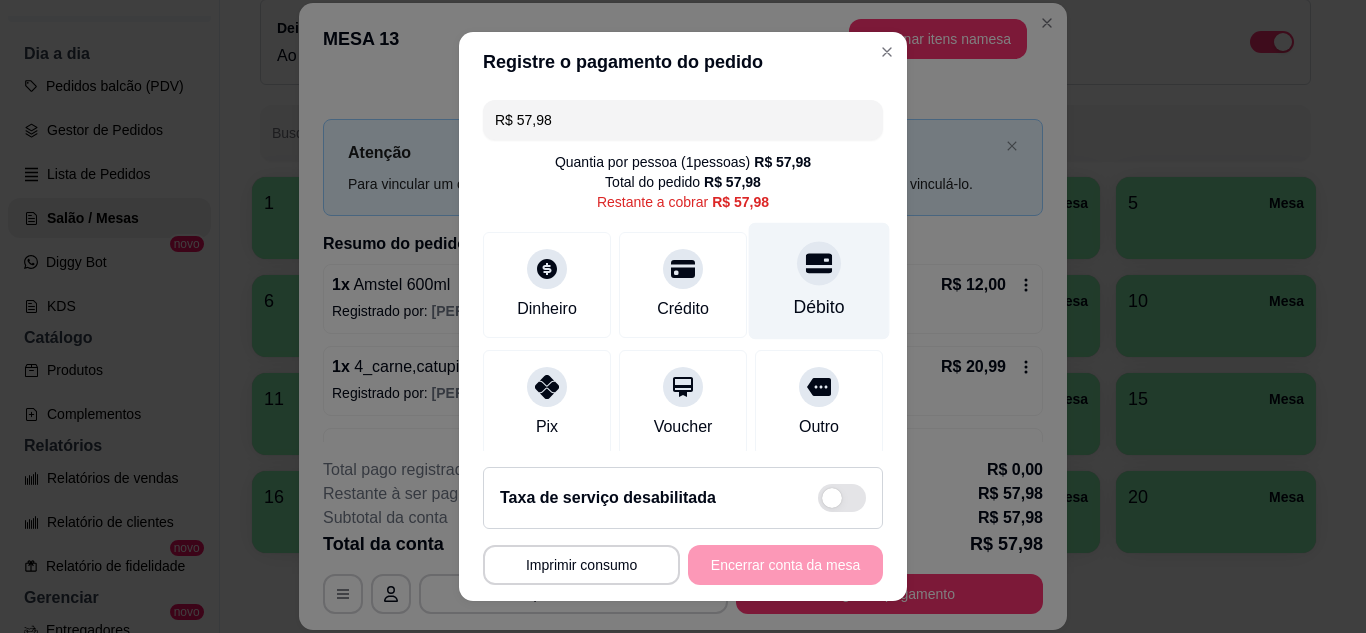 click on "Débito" at bounding box center [819, 307] 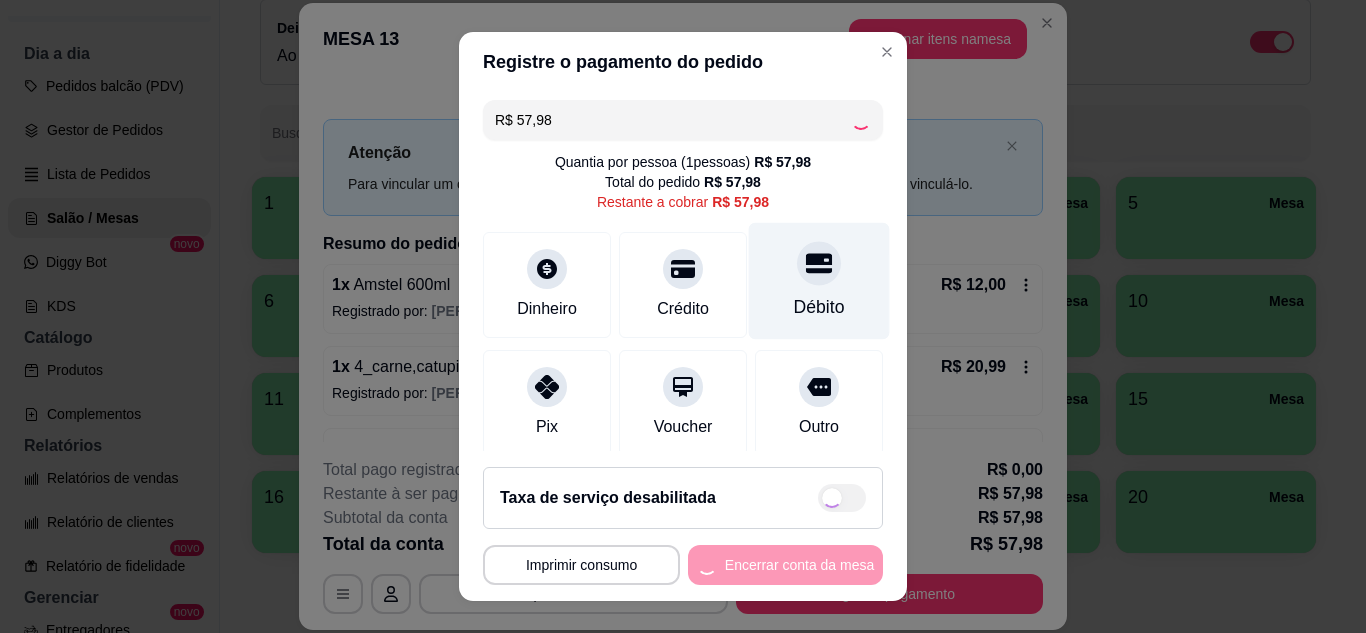 type on "R$ 0,00" 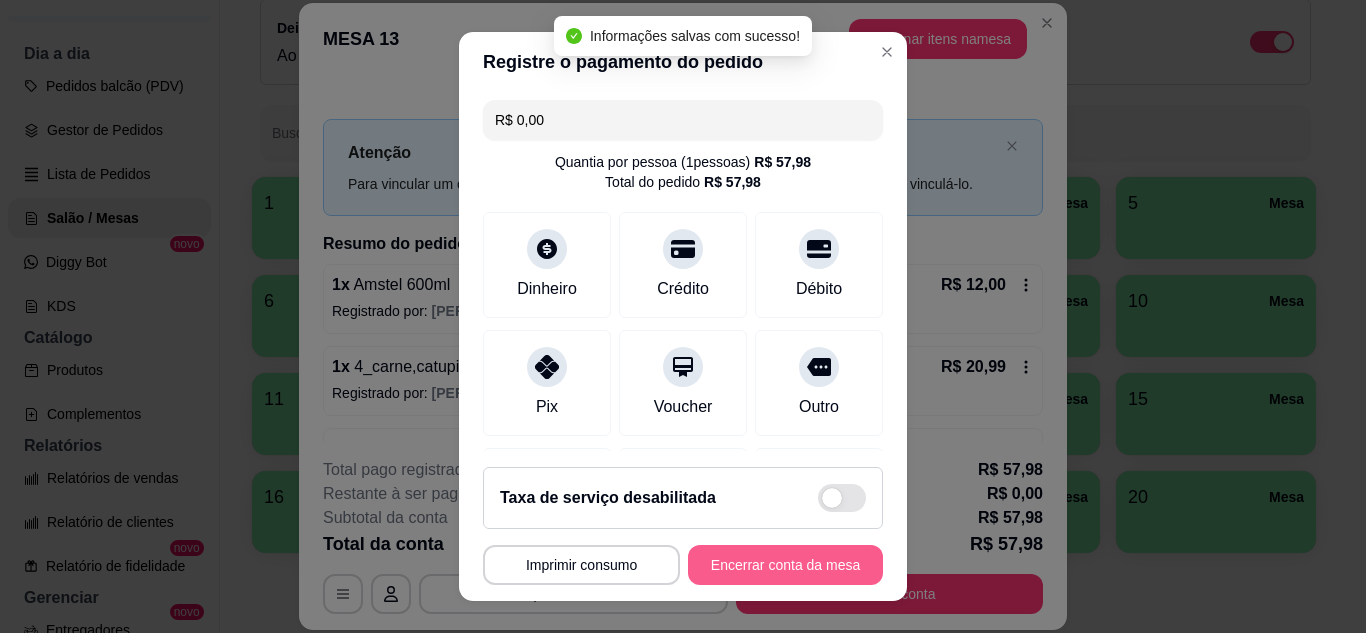 click on "Encerrar conta da mesa" at bounding box center (785, 565) 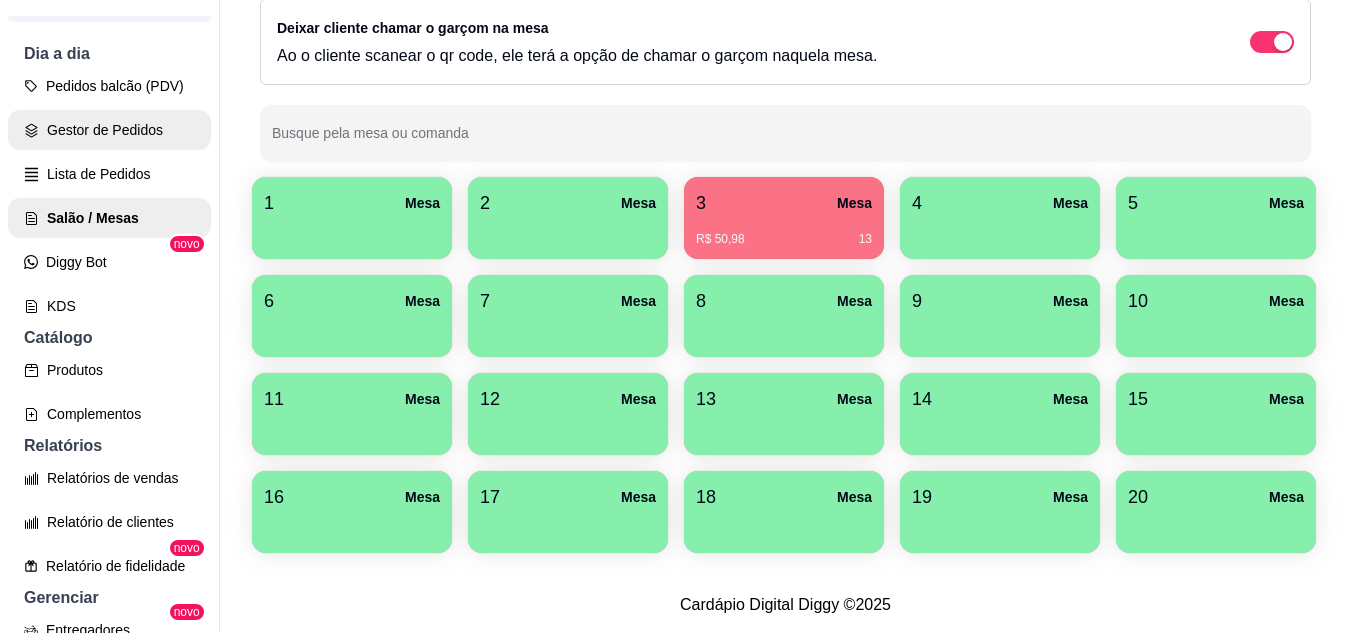 click on "Gestor de Pedidos" at bounding box center (109, 130) 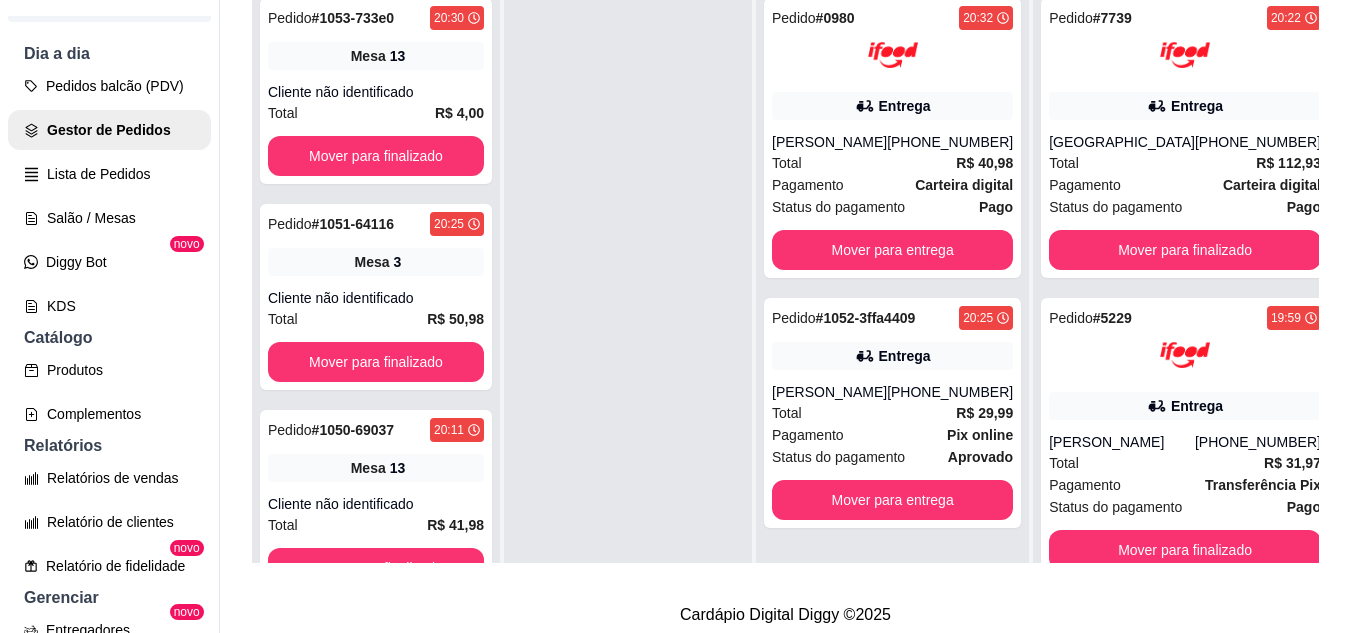 scroll, scrollTop: 0, scrollLeft: 0, axis: both 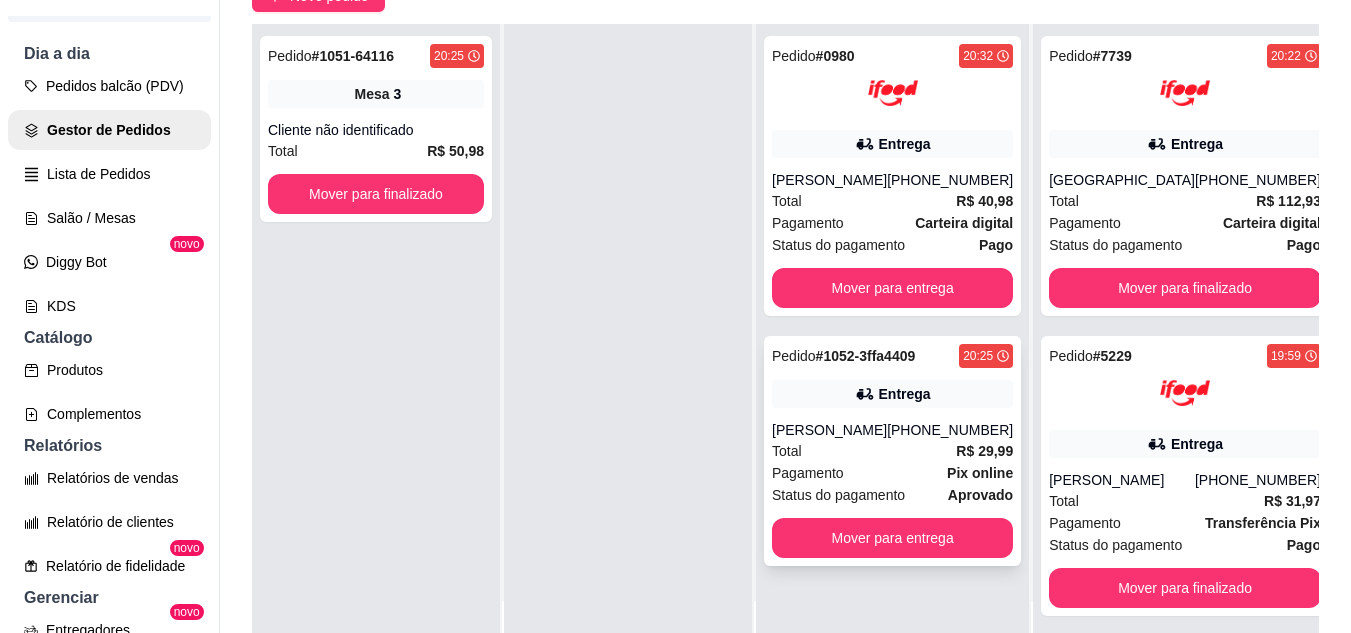 click on "Total R$ 29,99" at bounding box center [892, 451] 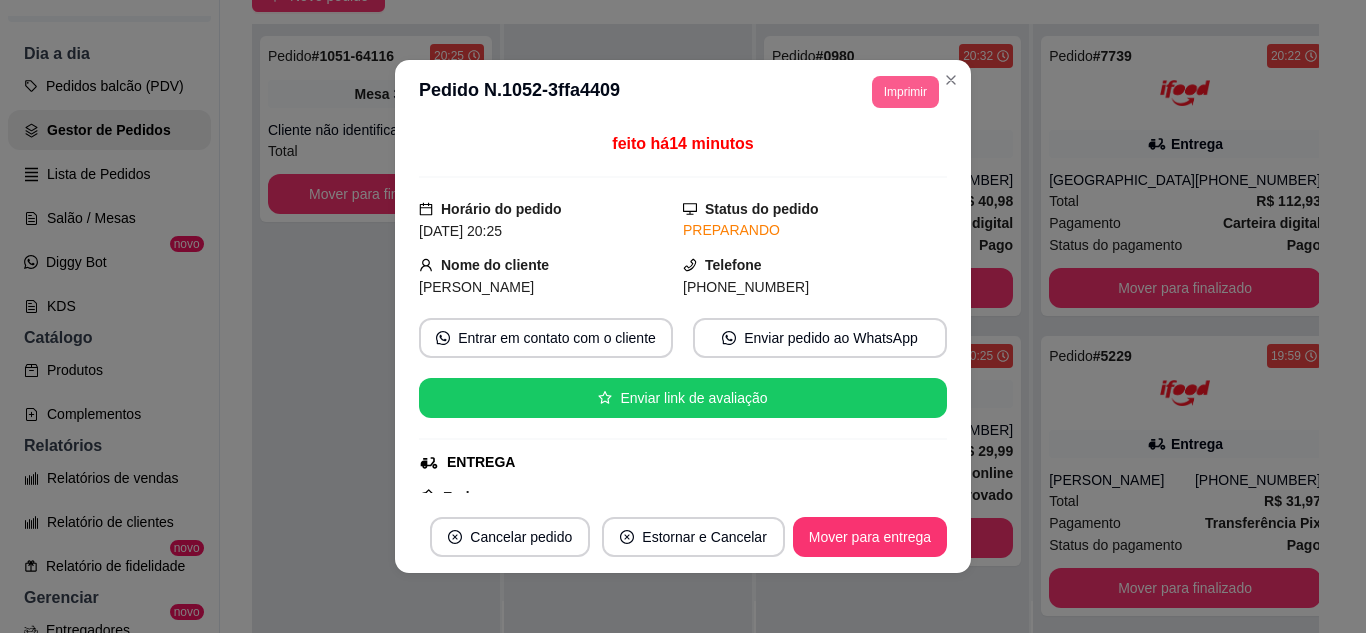 click on "Imprimir" at bounding box center (905, 92) 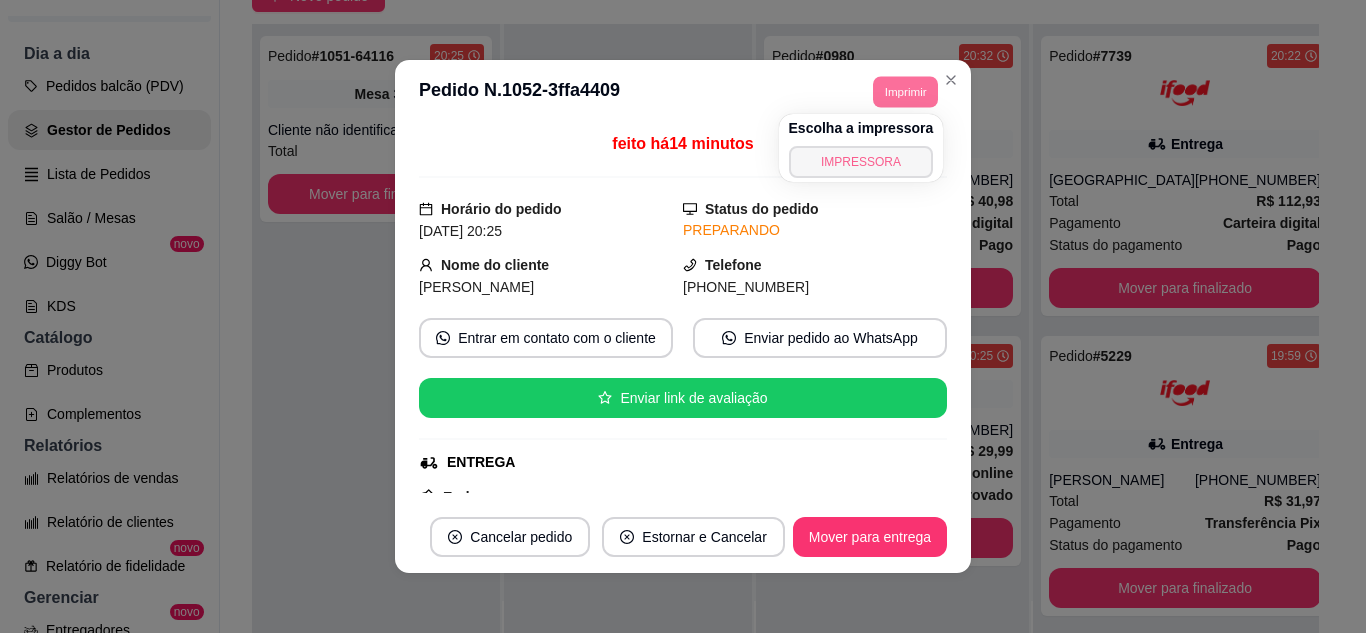 click on "IMPRESSORA" at bounding box center (861, 162) 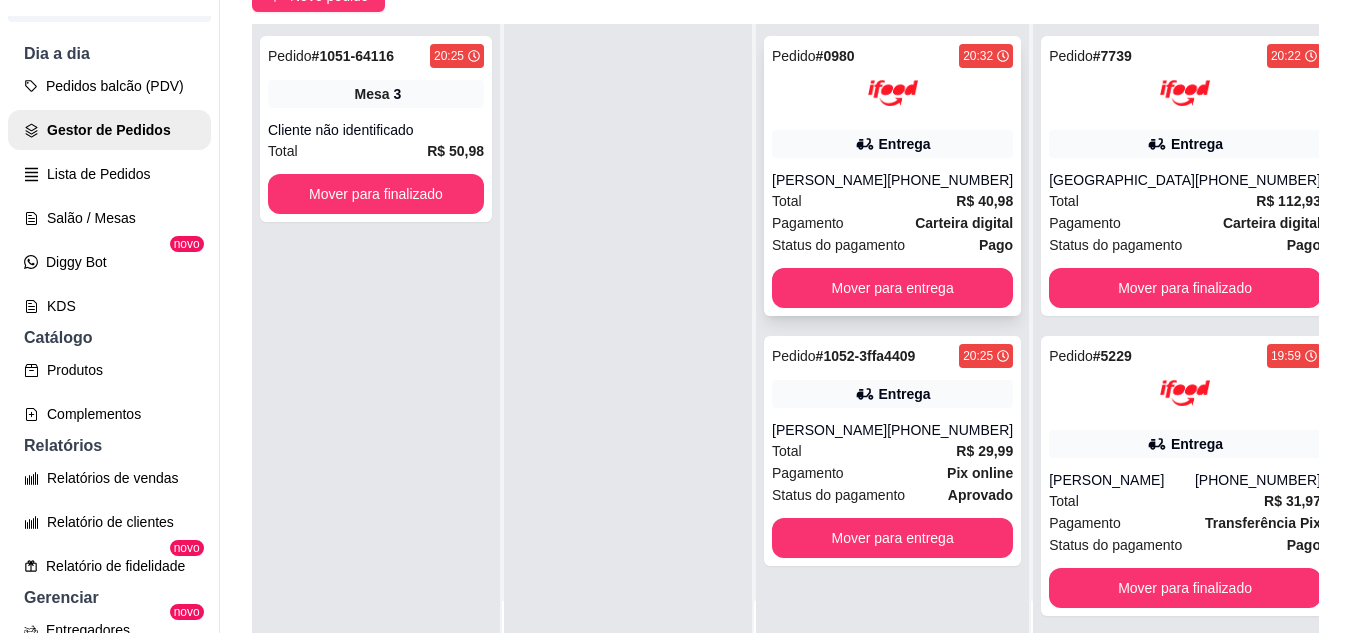 click on "Entrega" at bounding box center [905, 144] 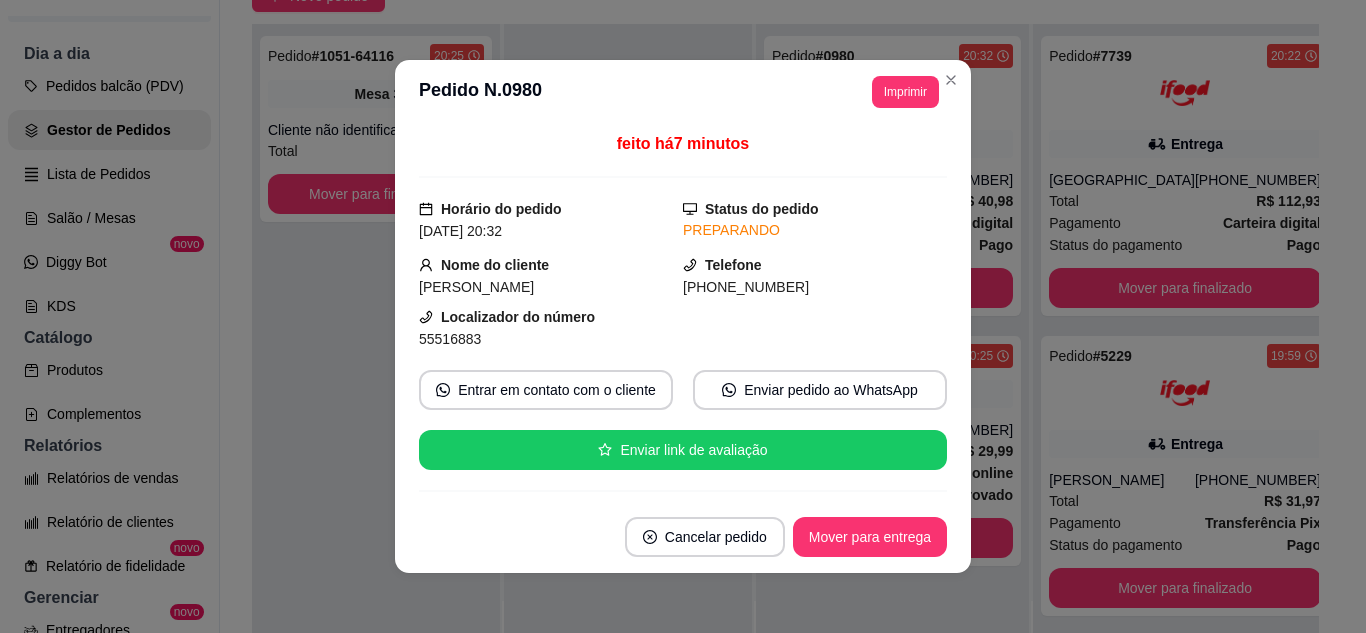 click on "Imprimir" at bounding box center [905, 92] 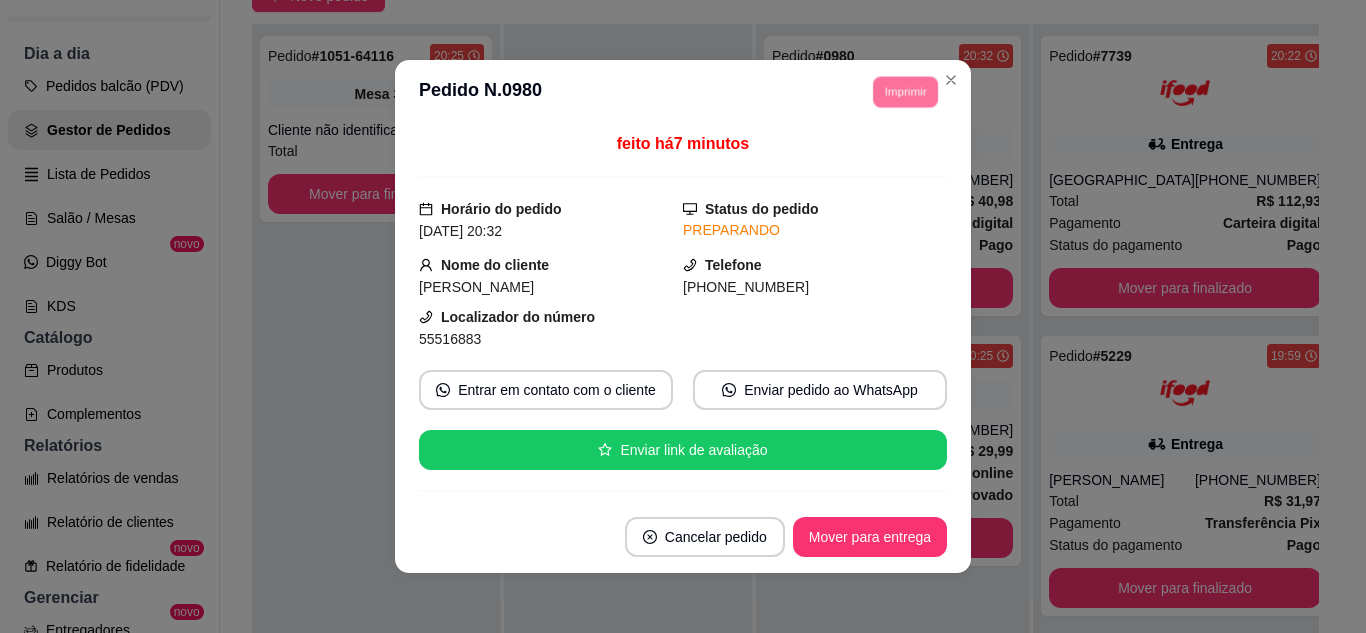 click on "IMPRESSORA" at bounding box center (877, 153) 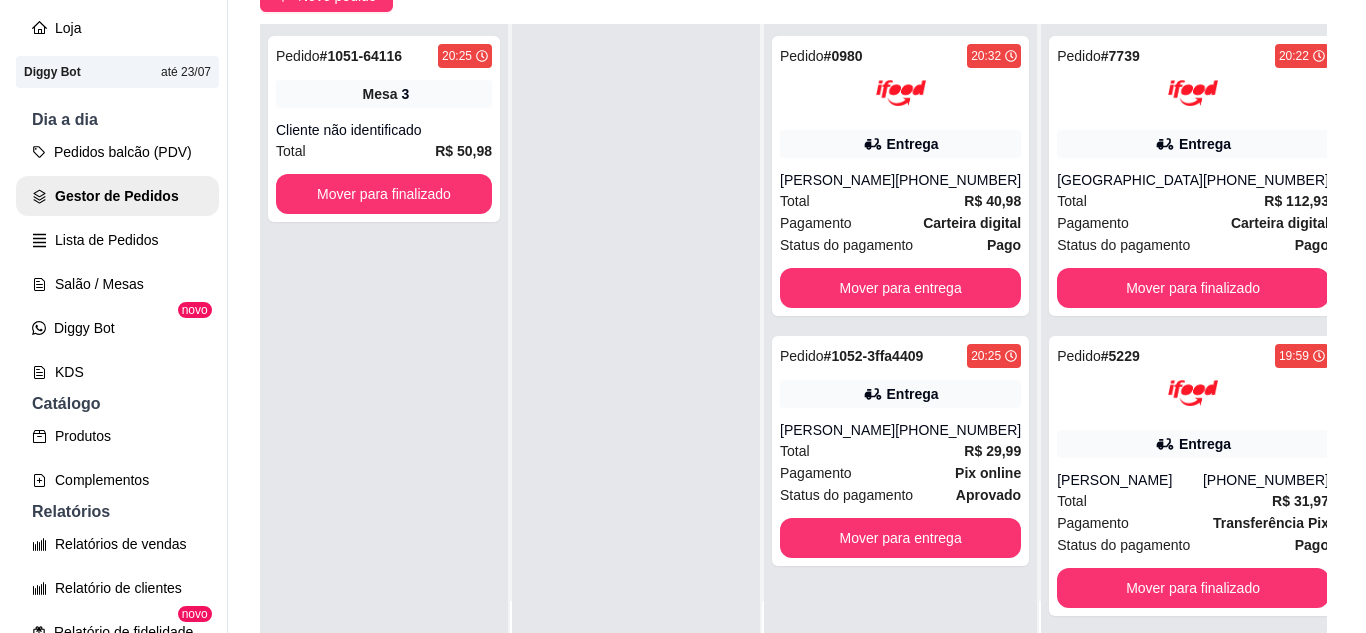 scroll, scrollTop: 100, scrollLeft: 0, axis: vertical 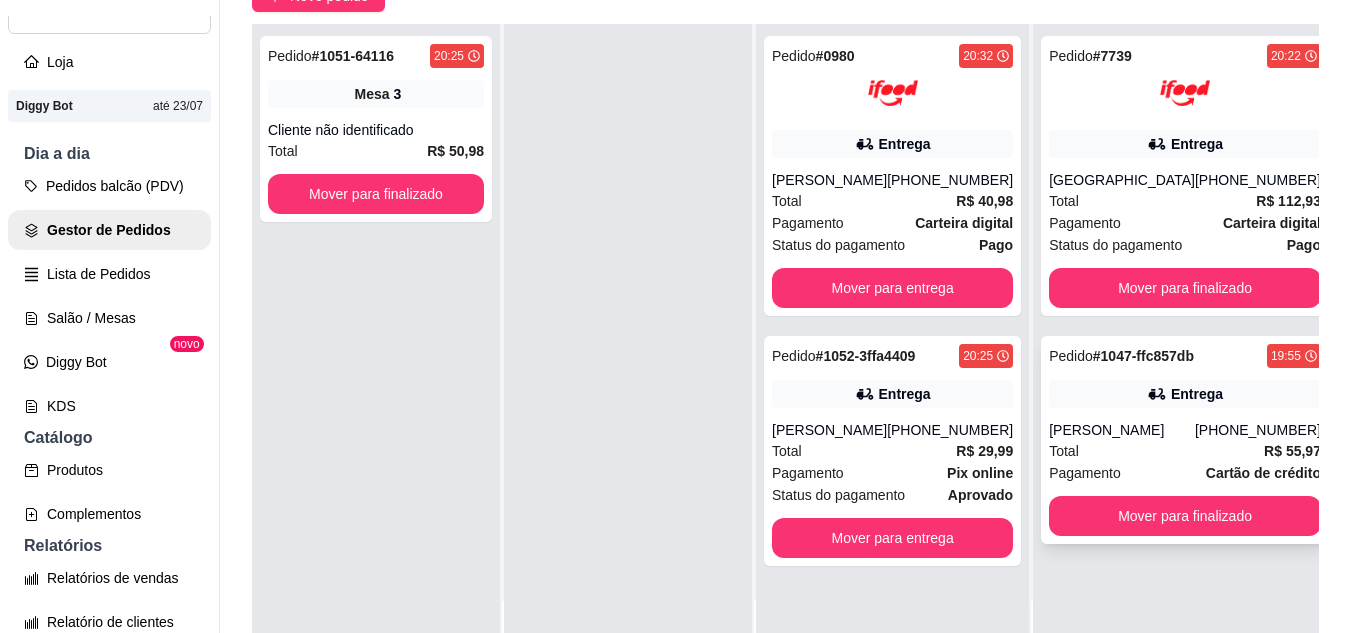 click on "[PERSON_NAME]" at bounding box center [1122, 430] 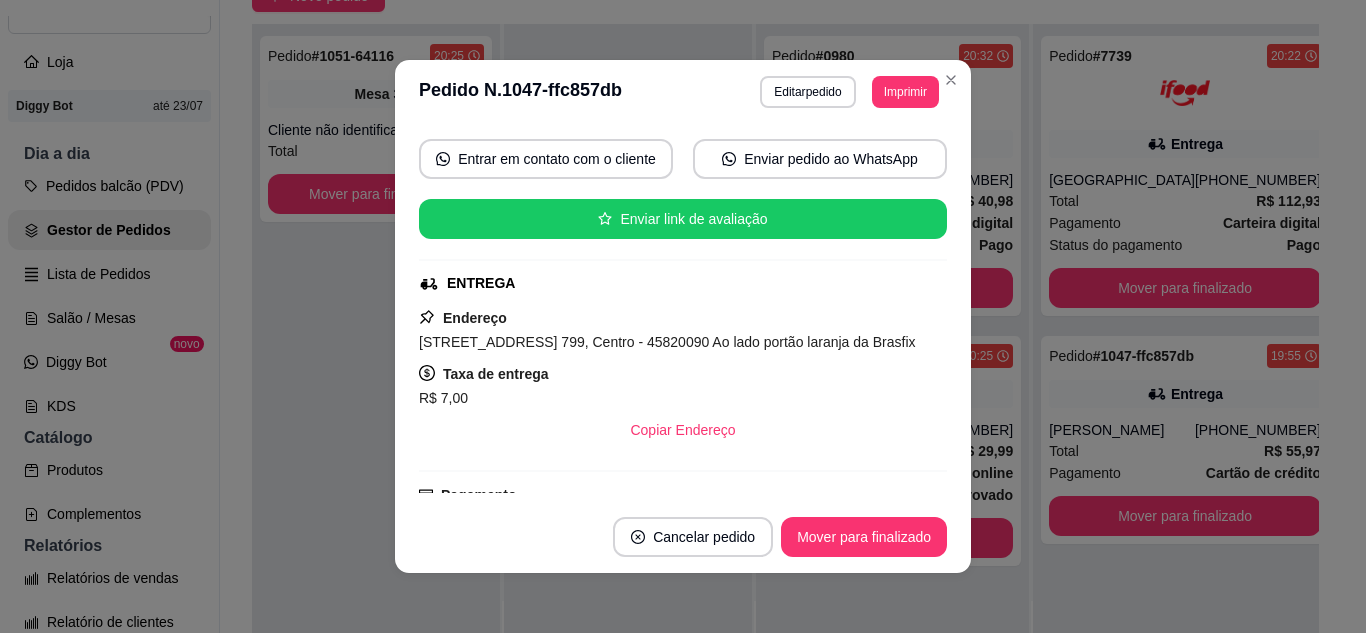 scroll, scrollTop: 200, scrollLeft: 0, axis: vertical 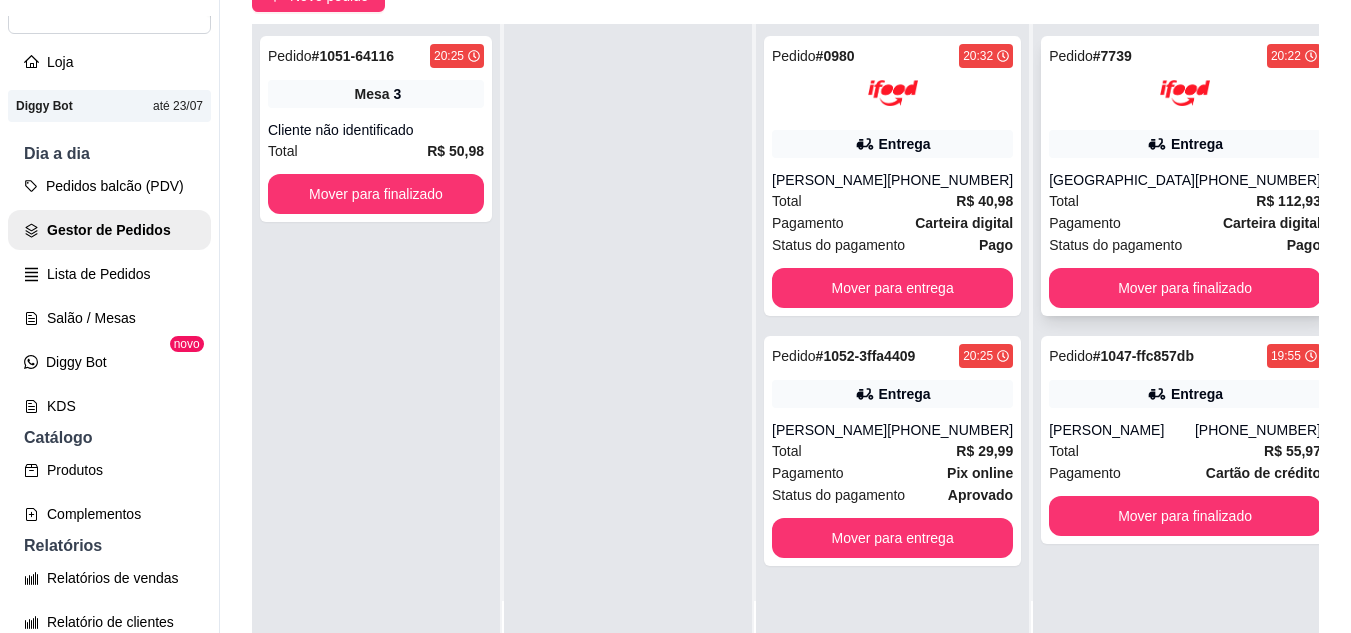 click on "Total R$ 112,93" at bounding box center [1185, 201] 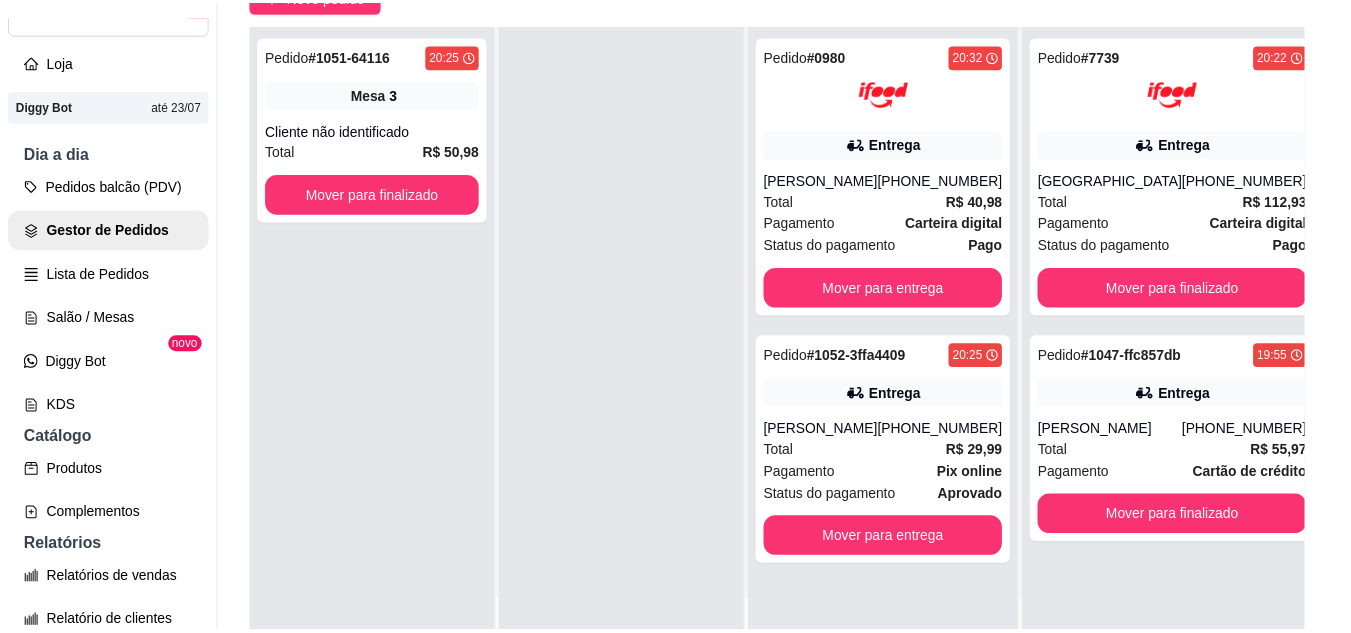 scroll, scrollTop: 100, scrollLeft: 0, axis: vertical 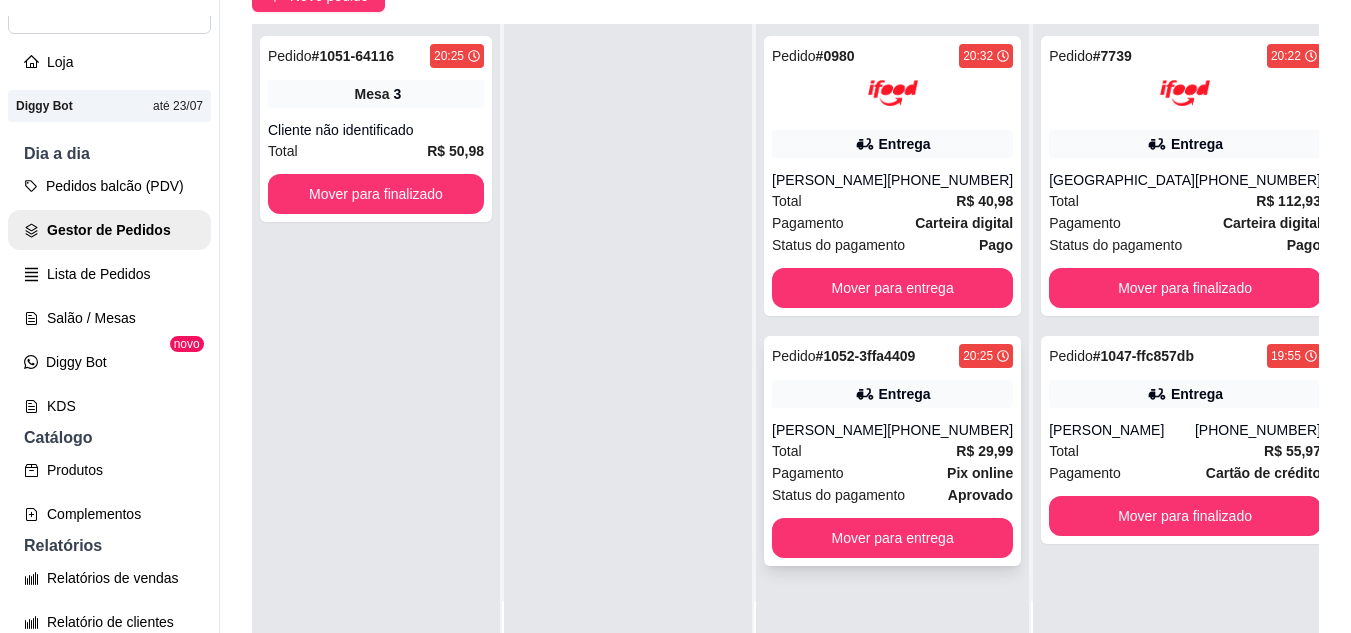 click on "[PERSON_NAME]" at bounding box center [829, 430] 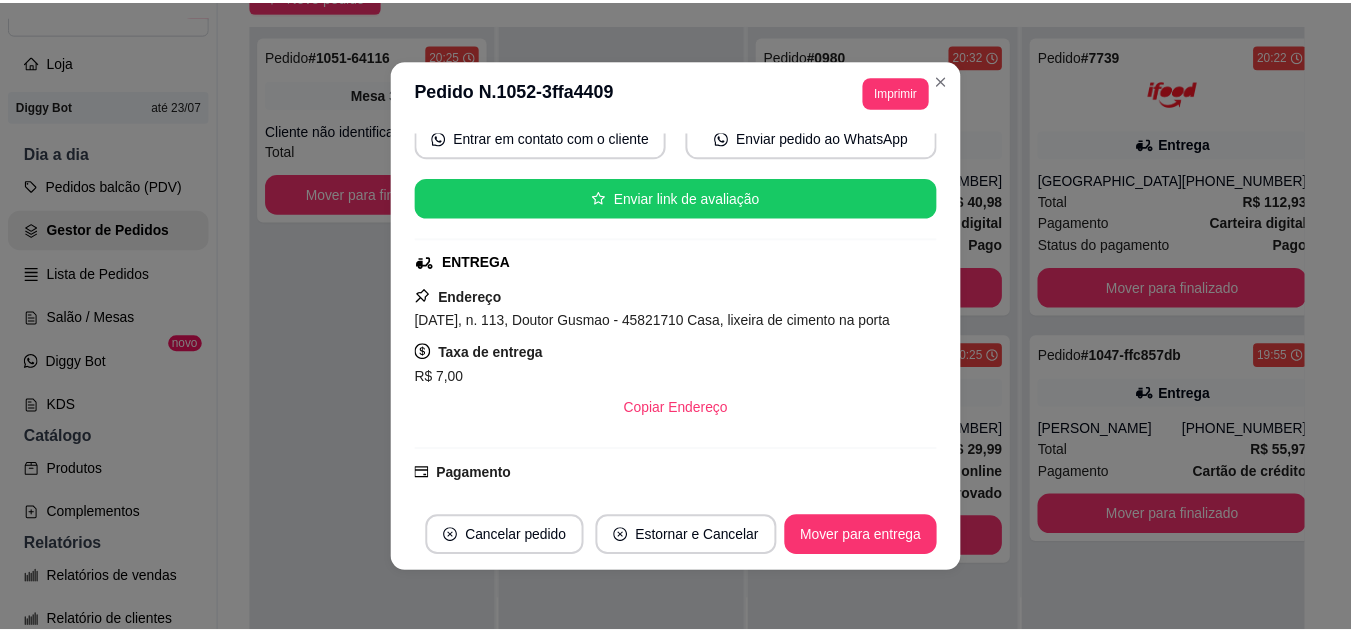 scroll, scrollTop: 462, scrollLeft: 0, axis: vertical 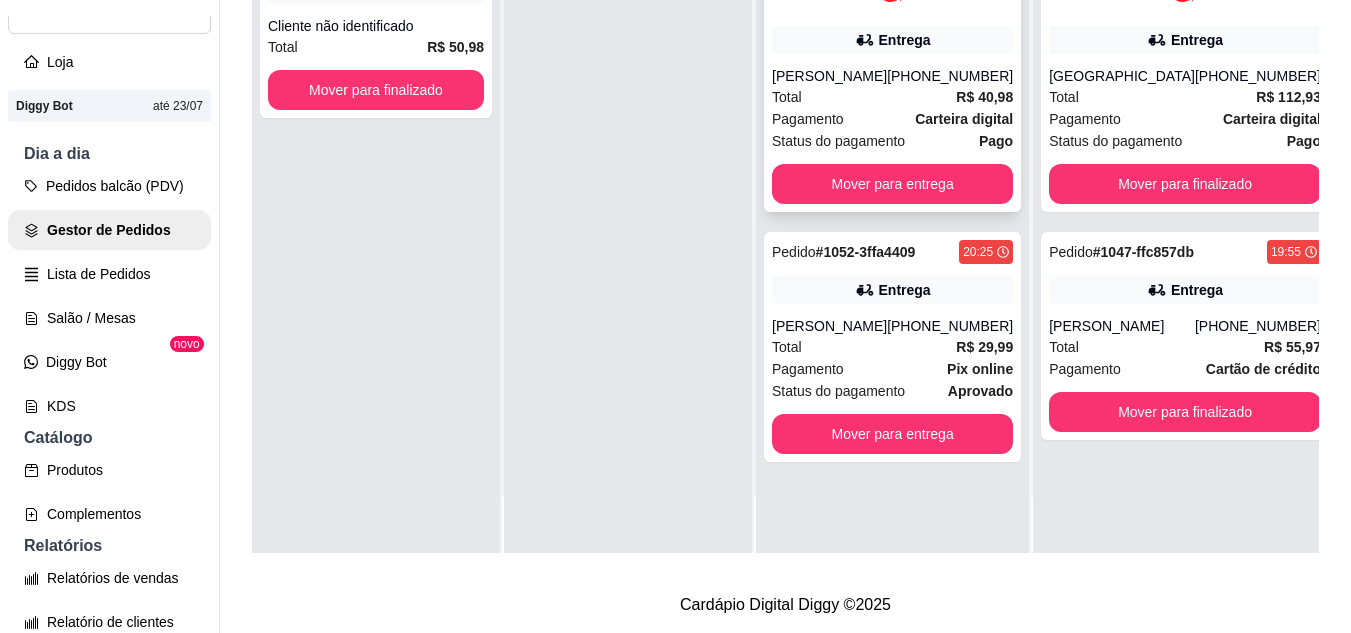 click on "Total R$ 40,98" at bounding box center (892, 97) 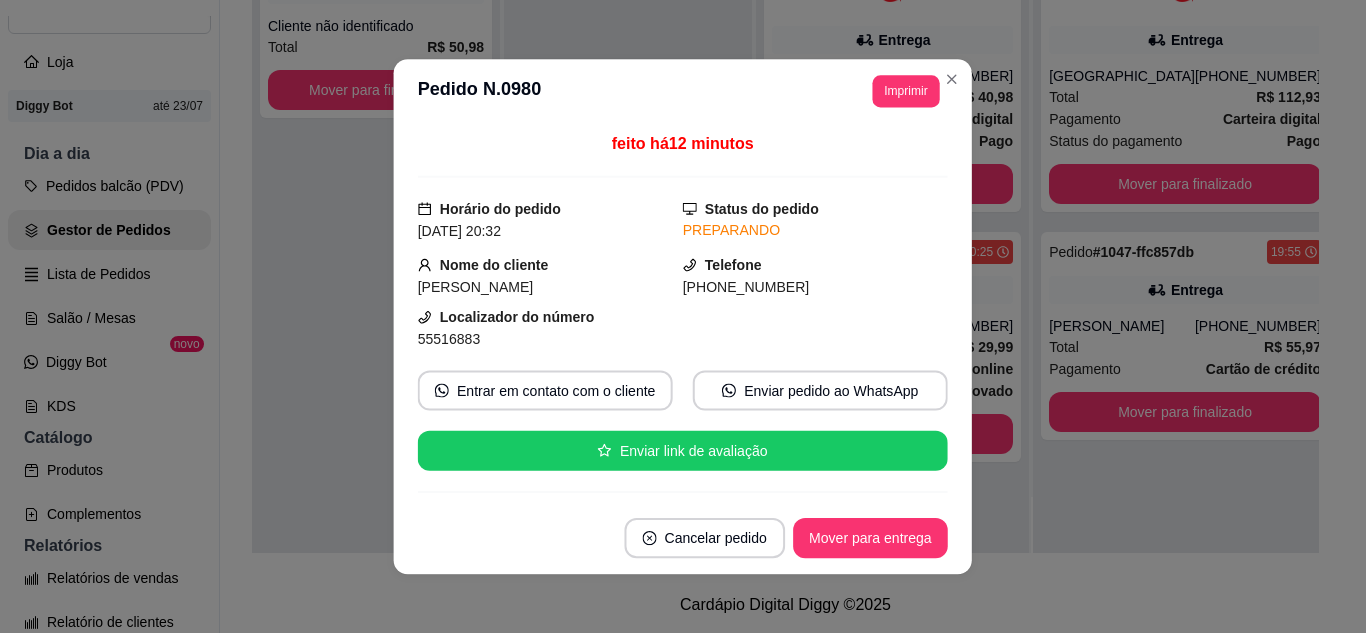 scroll, scrollTop: 200, scrollLeft: 0, axis: vertical 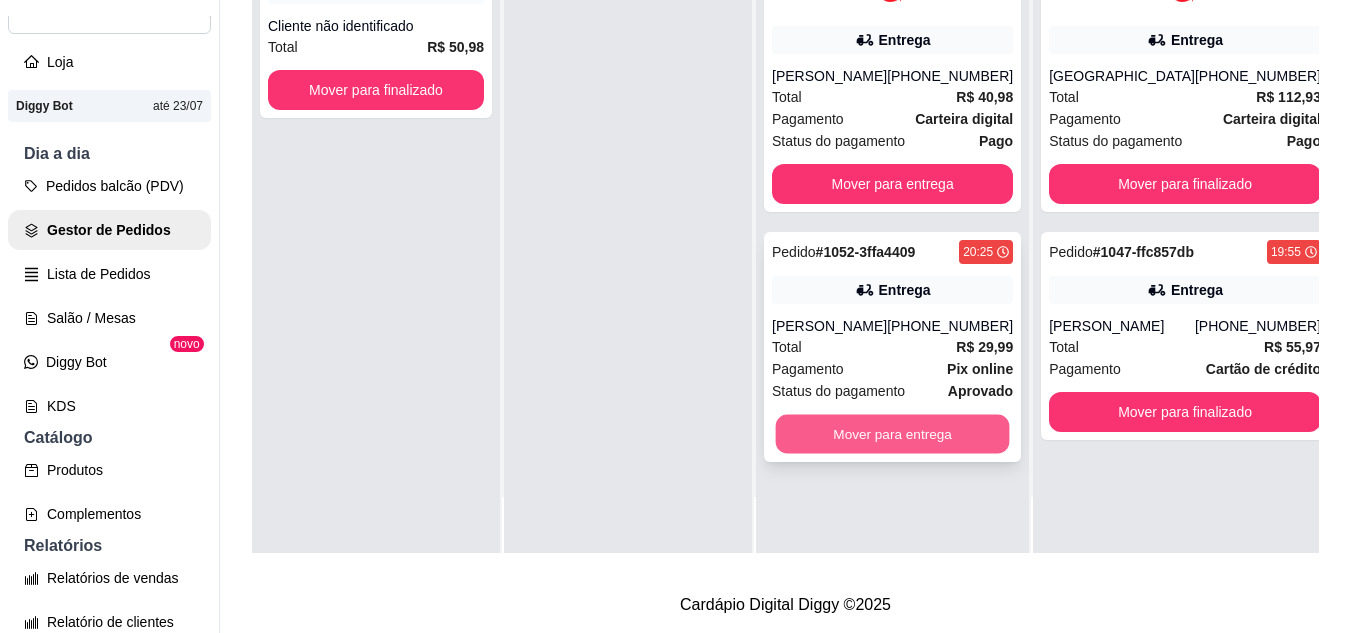 click on "Mover para entrega" at bounding box center (893, 434) 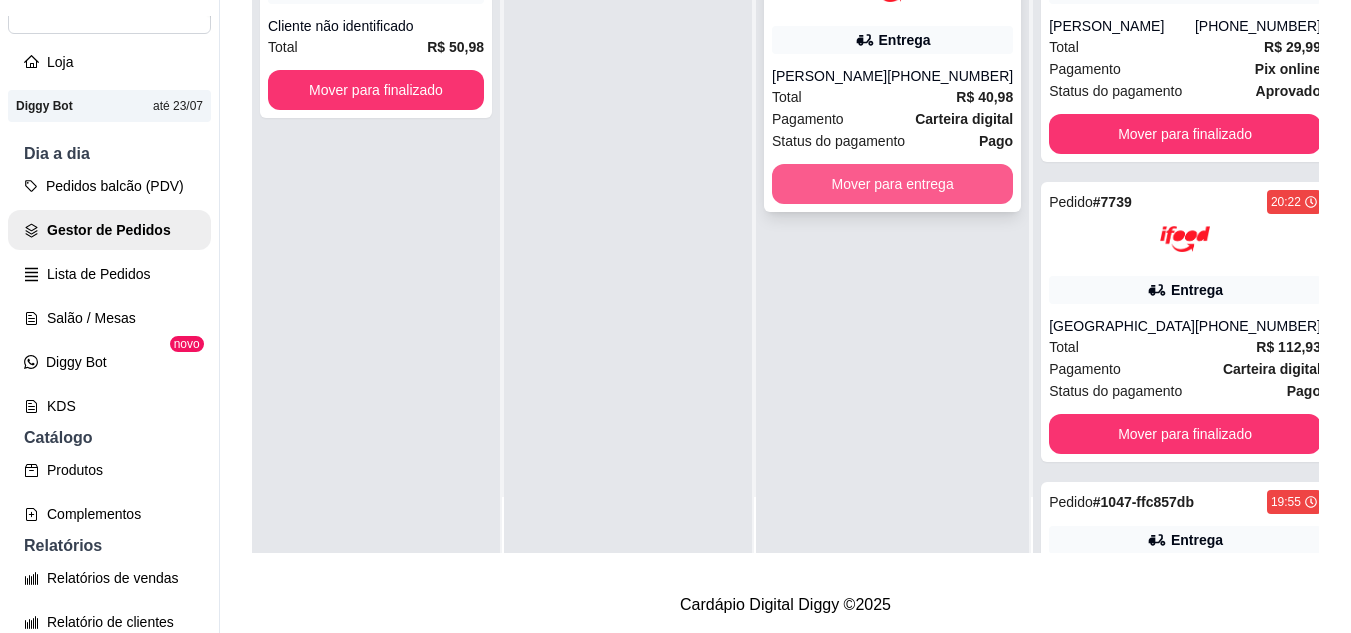 click on "Mover para entrega" at bounding box center (892, 184) 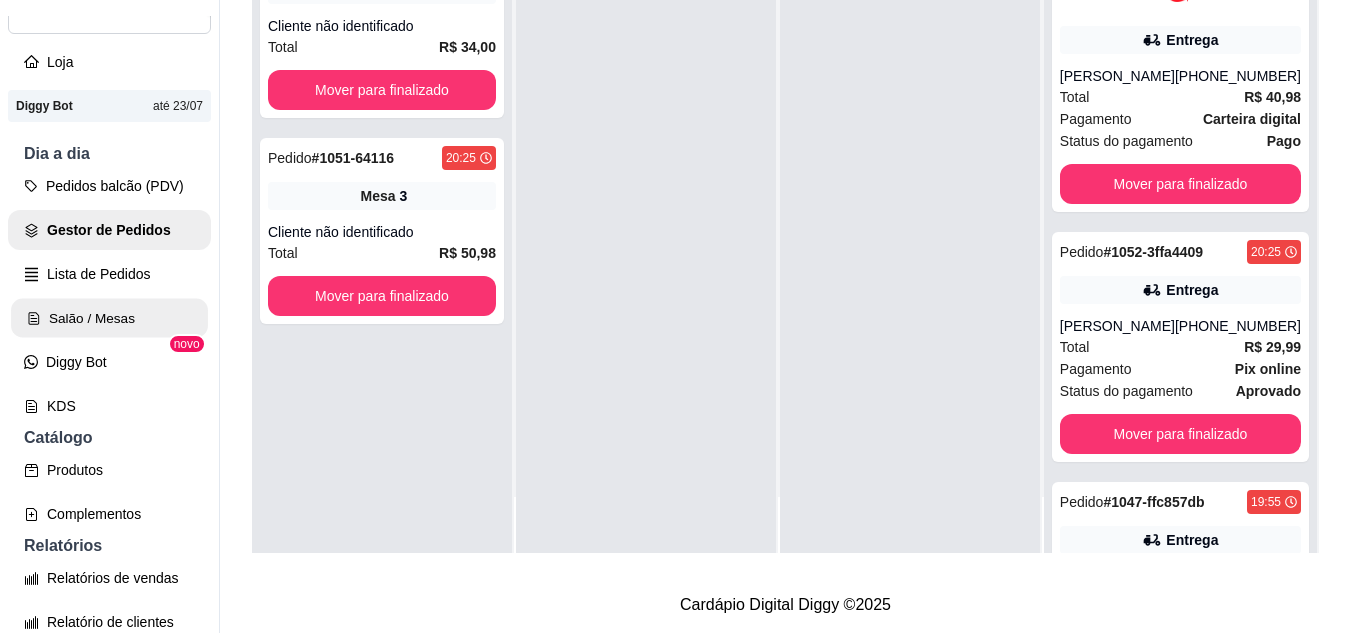 click on "Salão / Mesas" at bounding box center (109, 318) 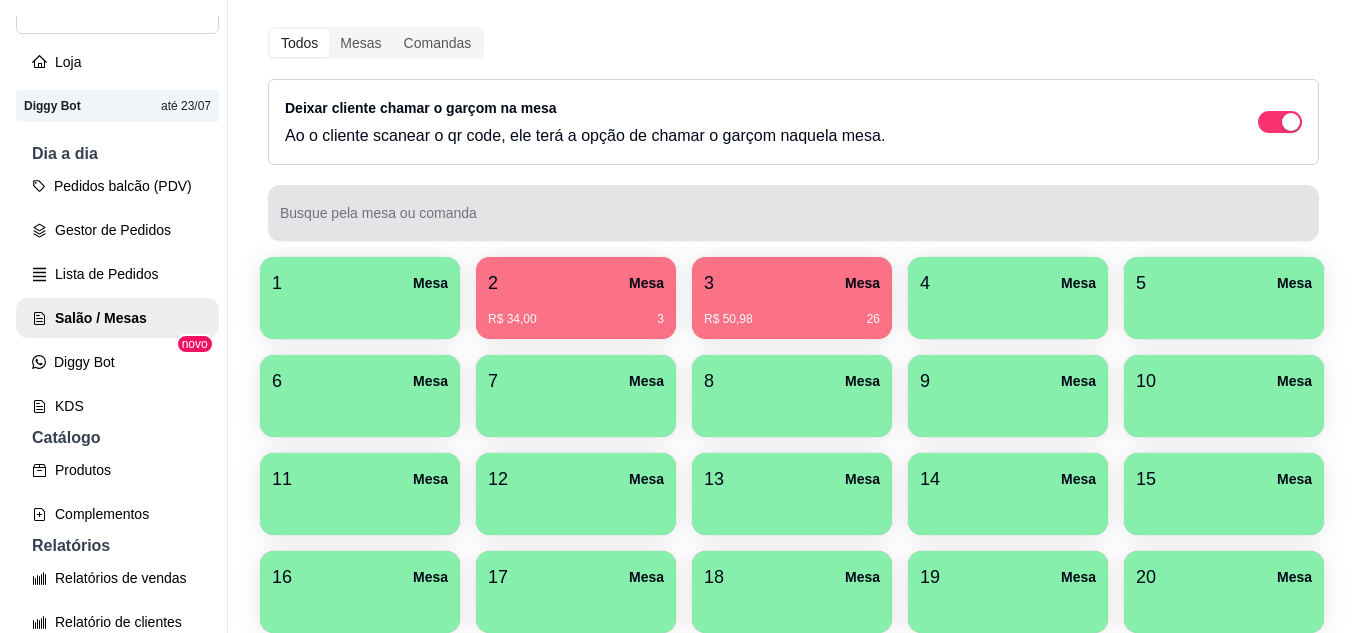 scroll, scrollTop: 294, scrollLeft: 0, axis: vertical 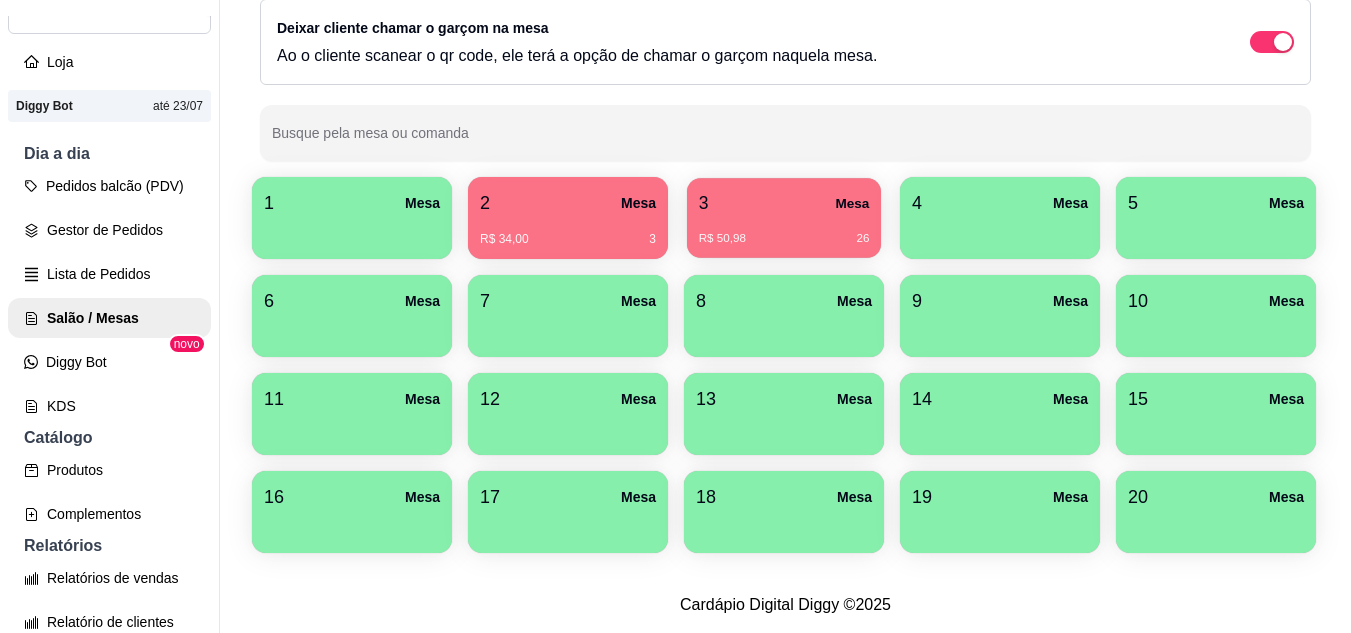 click on "R$ 50,98 26" at bounding box center [784, 231] 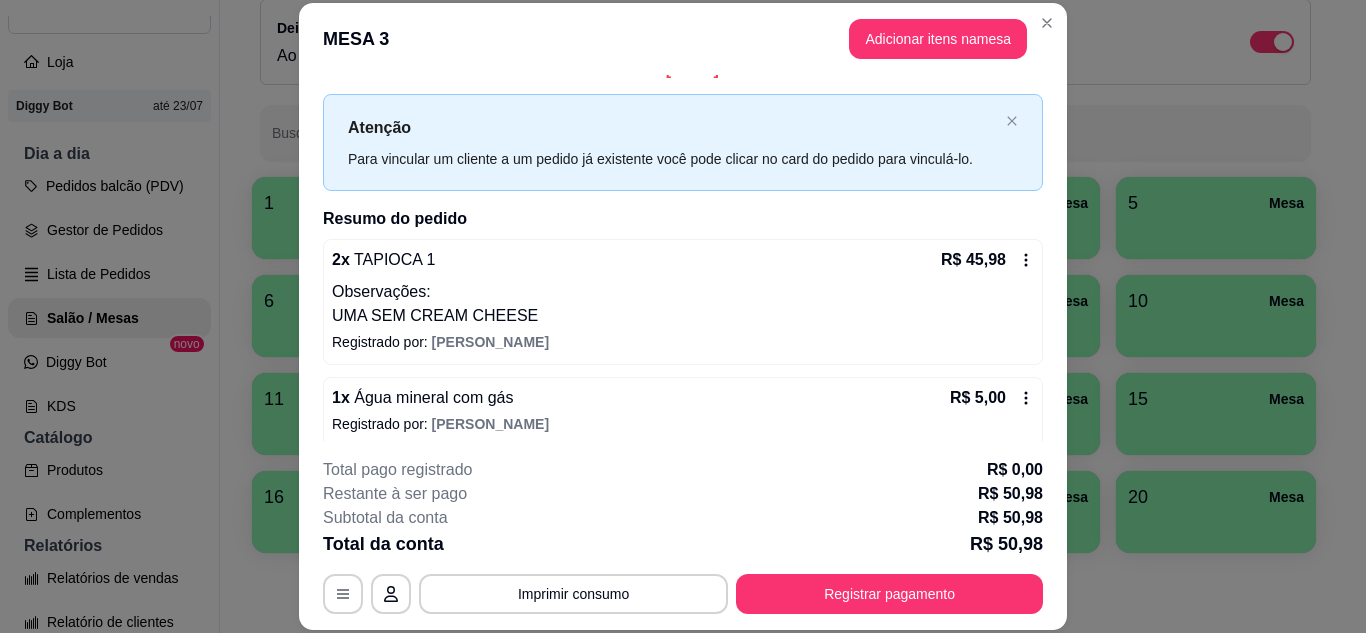 scroll, scrollTop: 38, scrollLeft: 0, axis: vertical 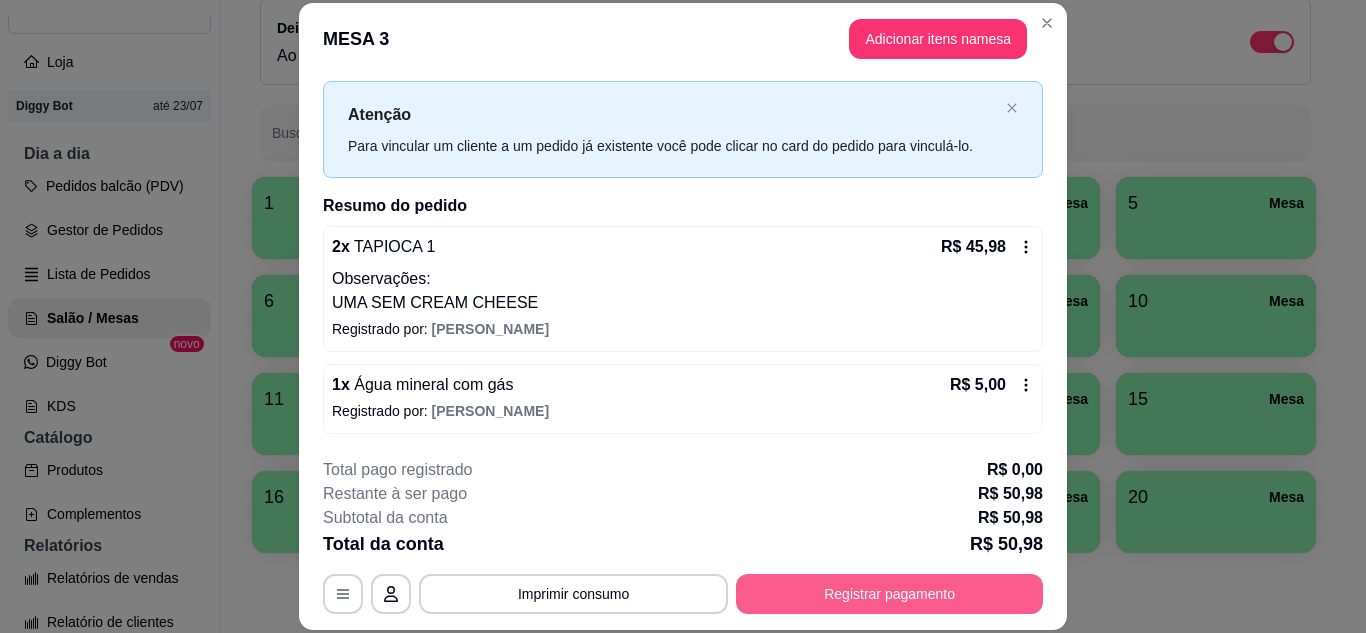 click on "Registrar pagamento" at bounding box center [889, 594] 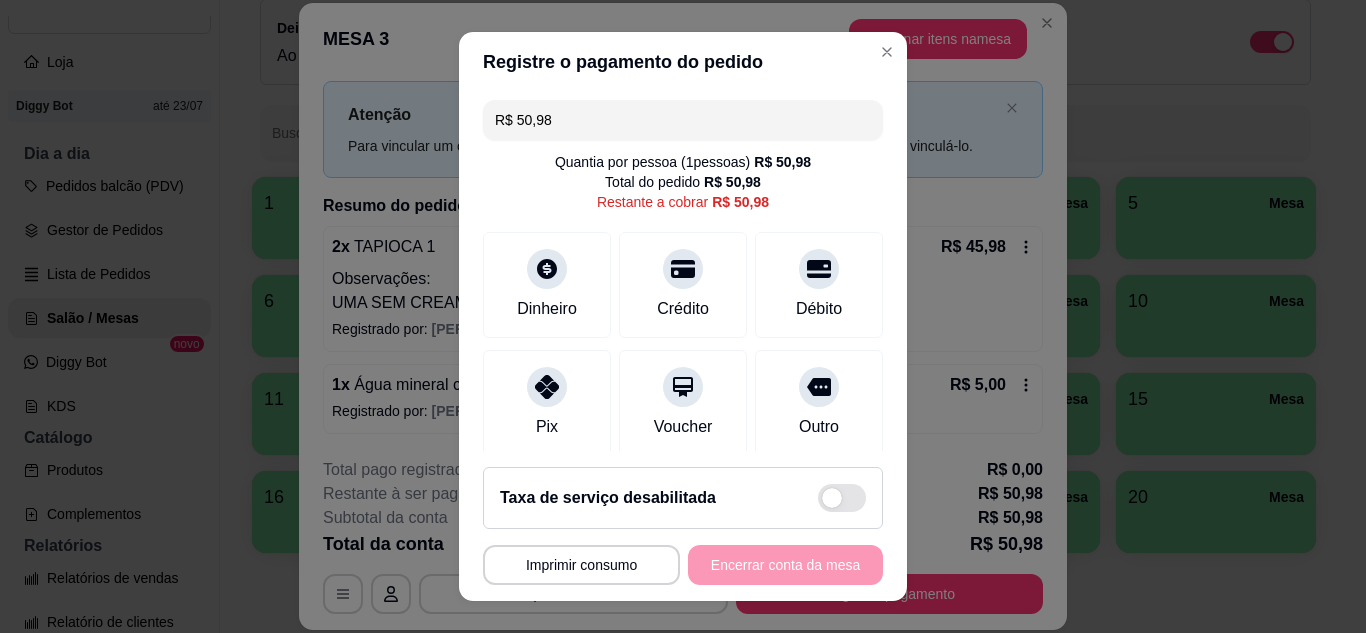 click on "R$ 50,98" at bounding box center [683, 120] 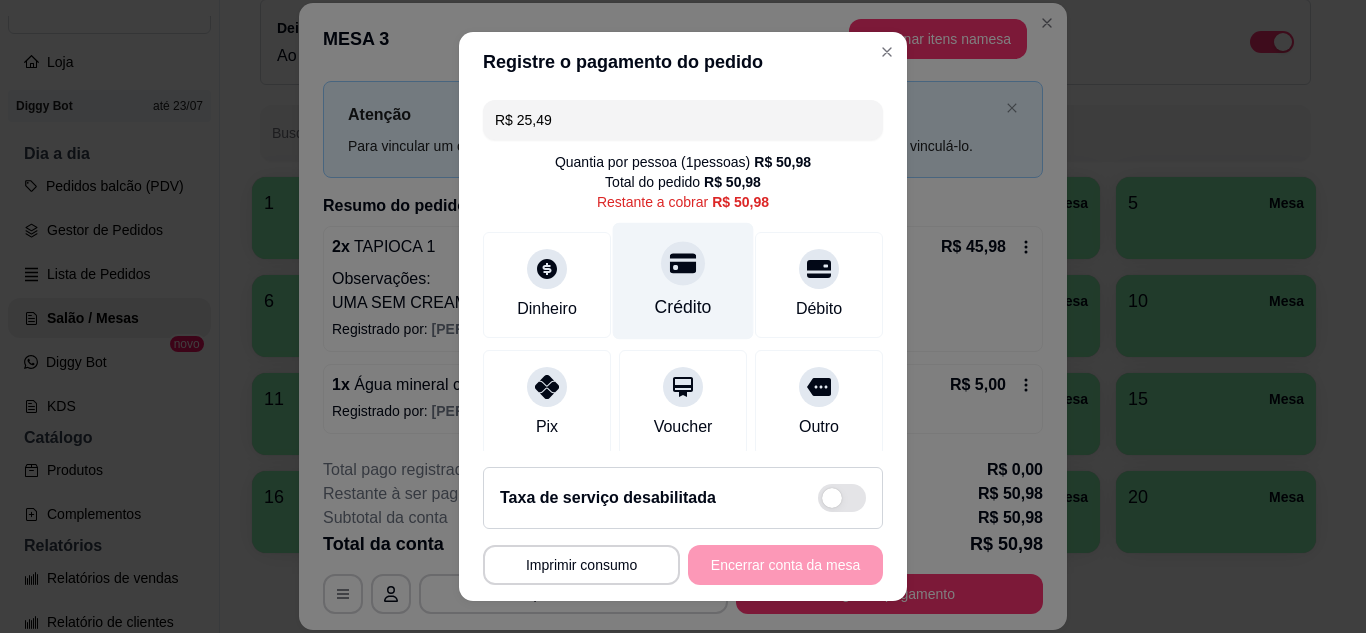 click on "Crédito" at bounding box center [683, 307] 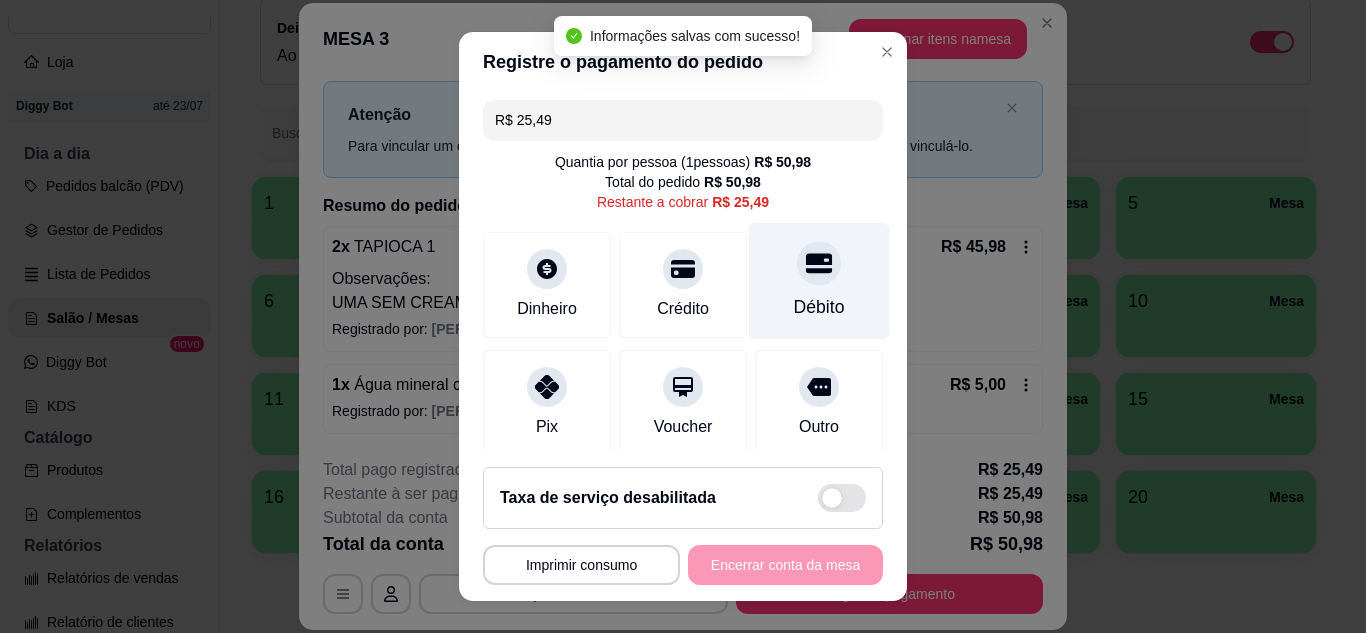 click on "Débito" at bounding box center (819, 307) 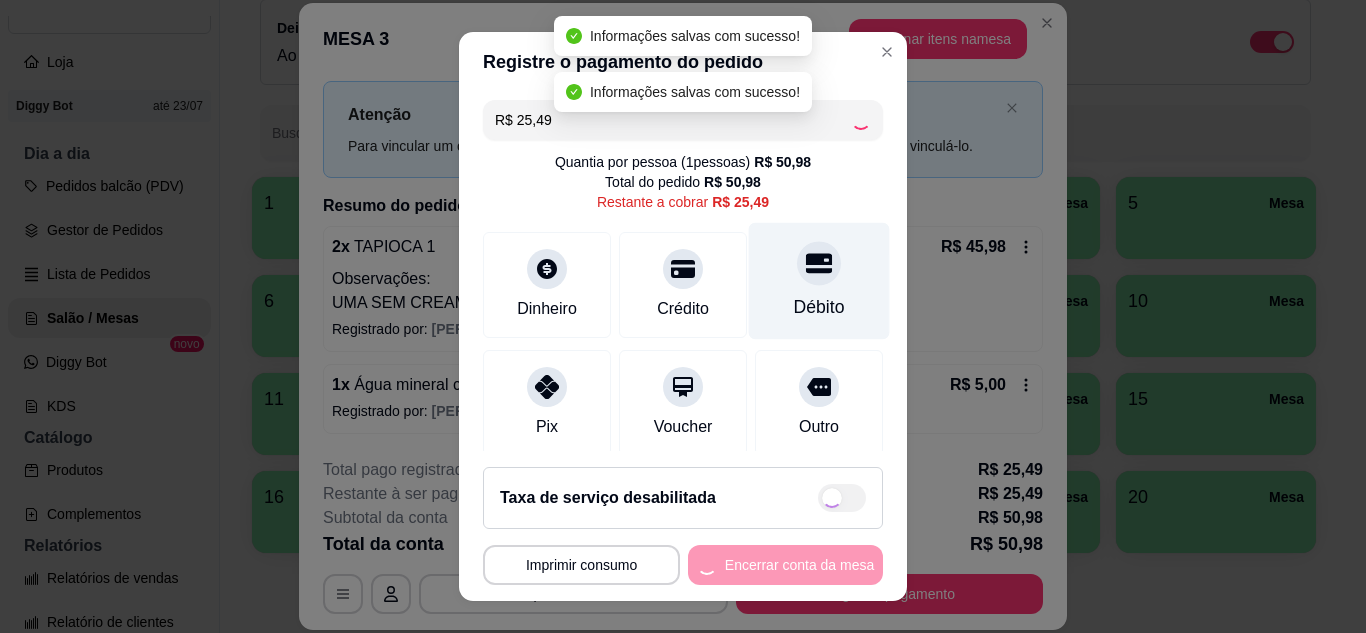 type on "R$ 0,00" 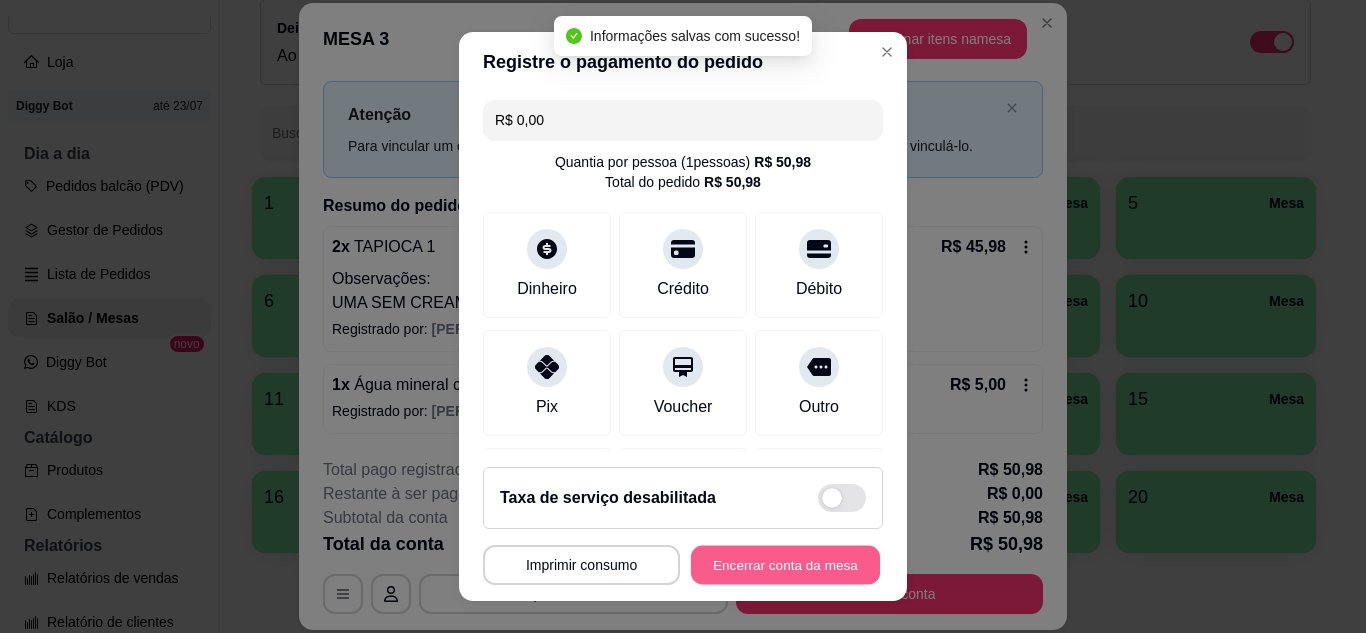 click on "Encerrar conta da mesa" at bounding box center (785, 565) 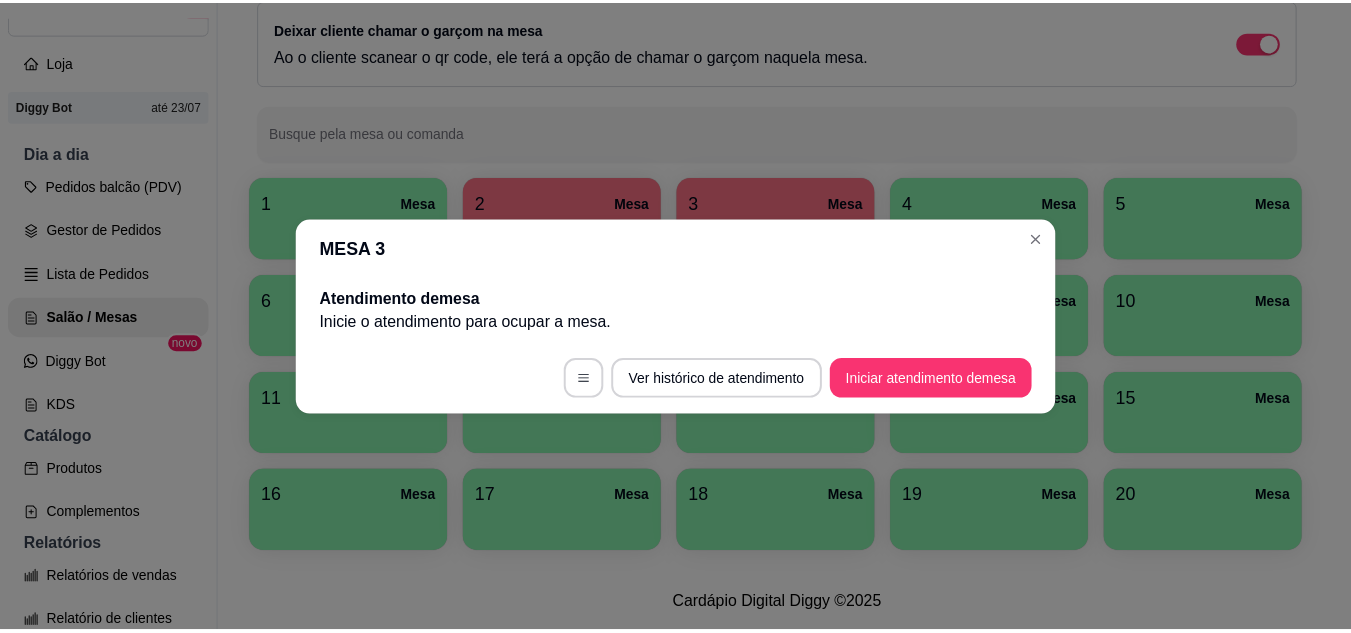 scroll, scrollTop: 0, scrollLeft: 0, axis: both 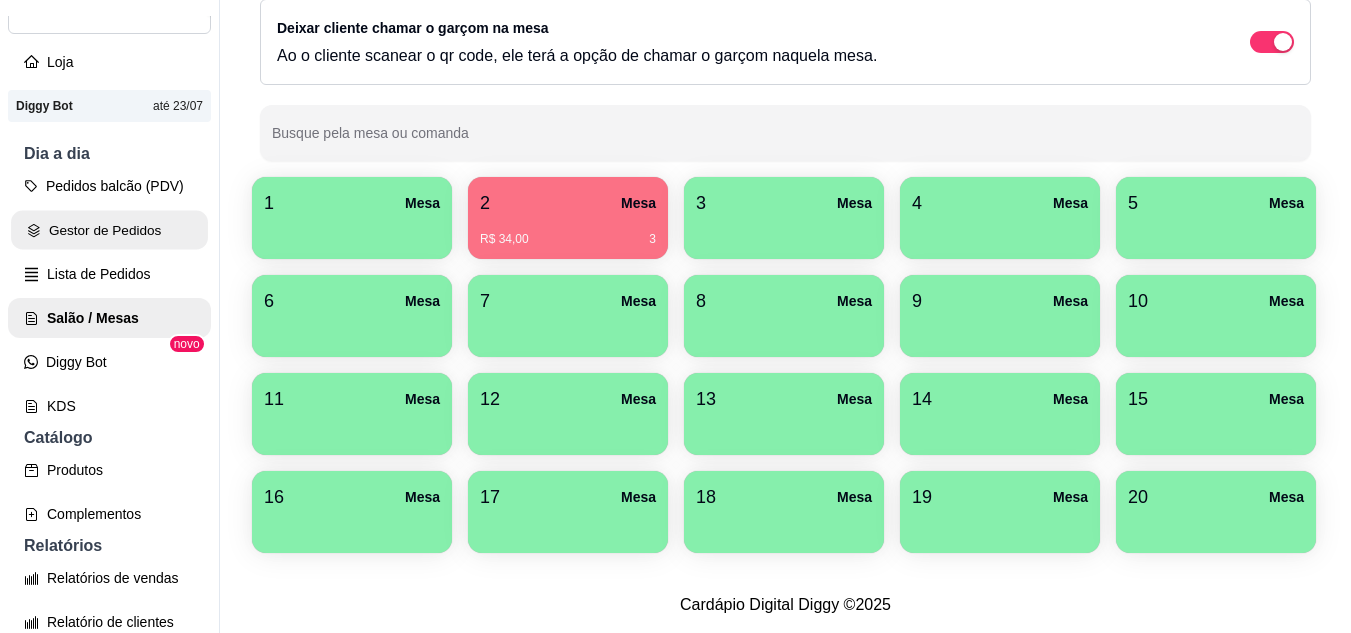 click on "Gestor de Pedidos" at bounding box center [109, 230] 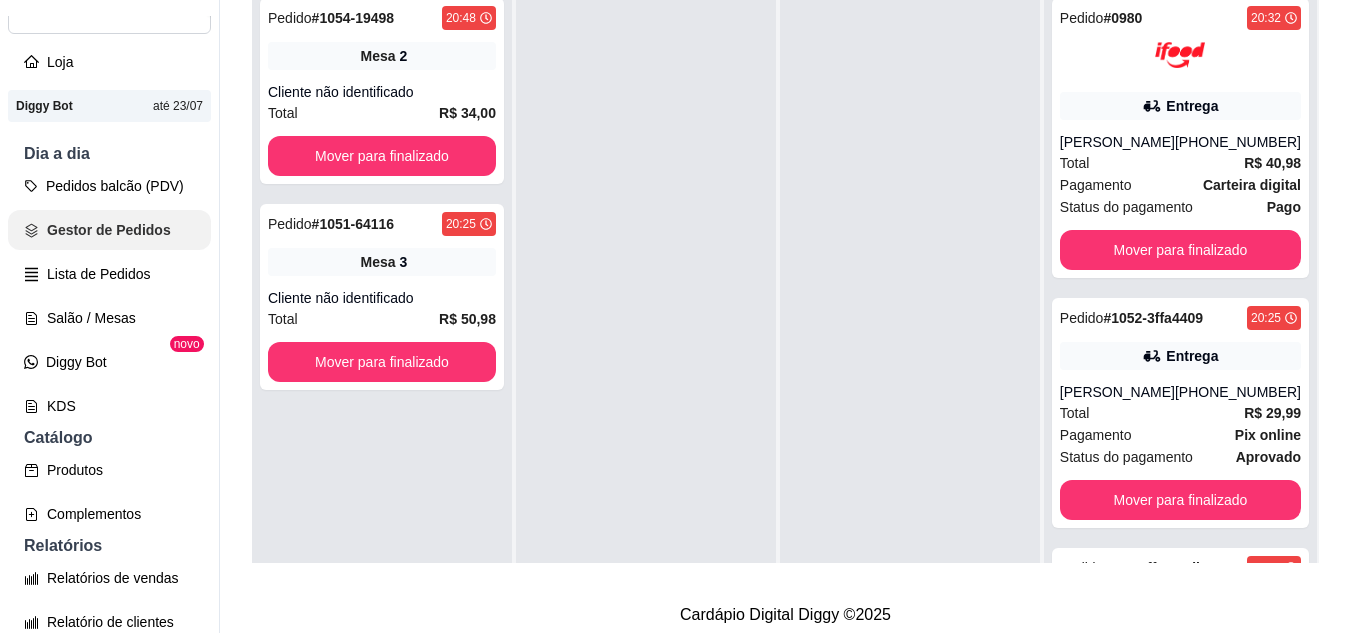 scroll, scrollTop: 0, scrollLeft: 0, axis: both 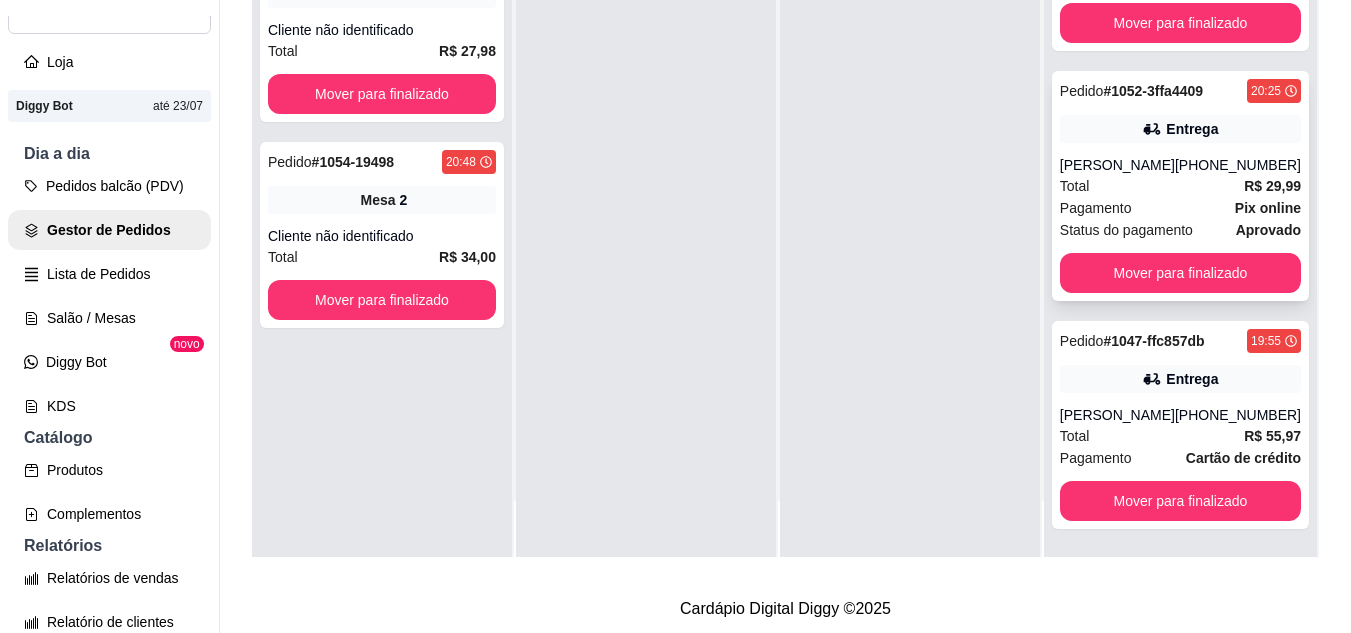 click on "Total R$ 29,99" at bounding box center (1180, 186) 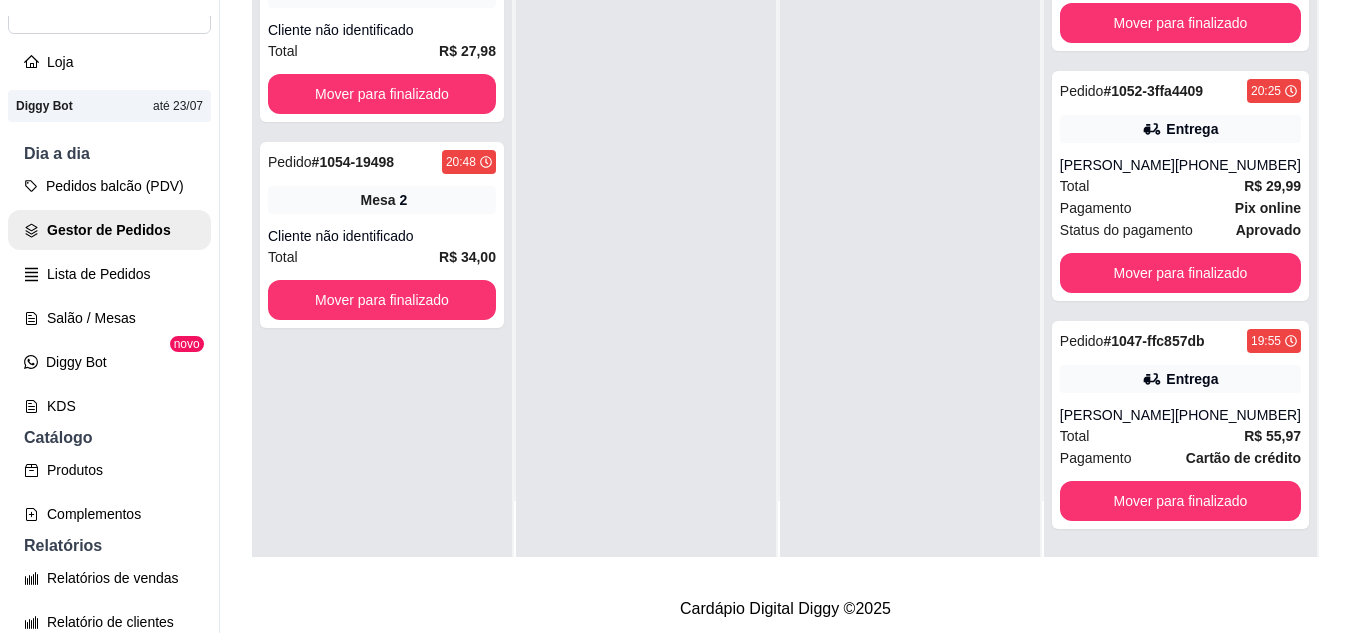 scroll, scrollTop: 4, scrollLeft: 0, axis: vertical 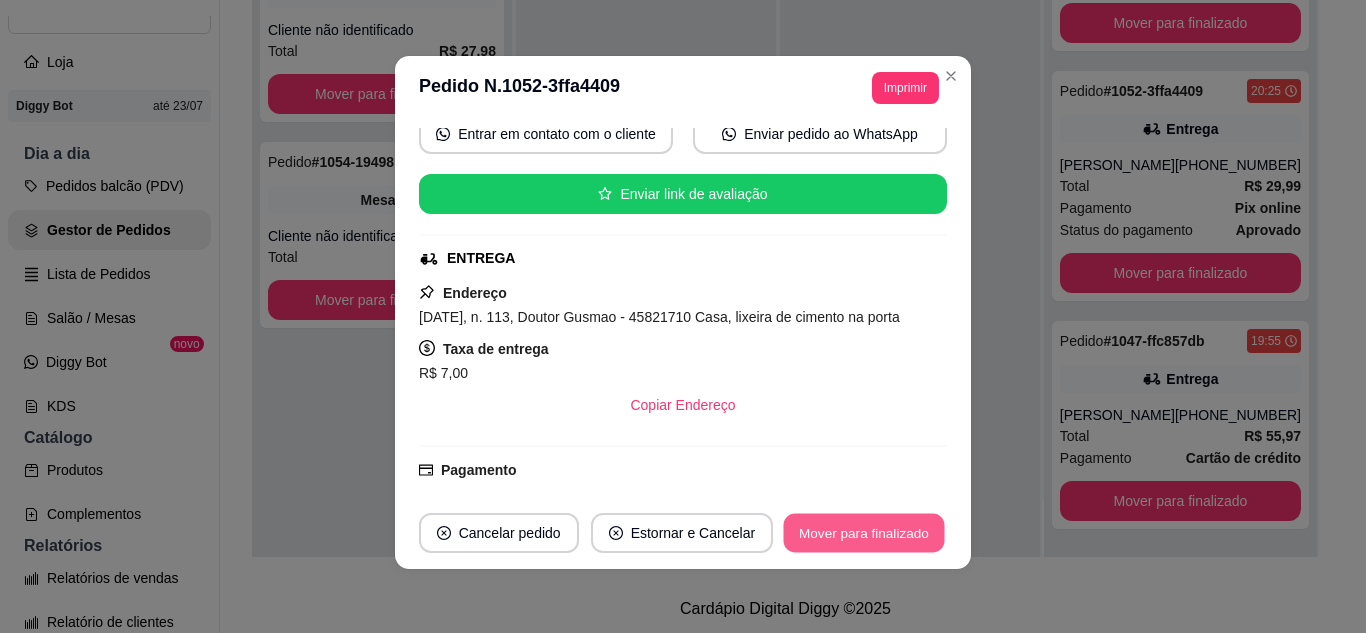 click on "Mover para finalizado" at bounding box center (864, 533) 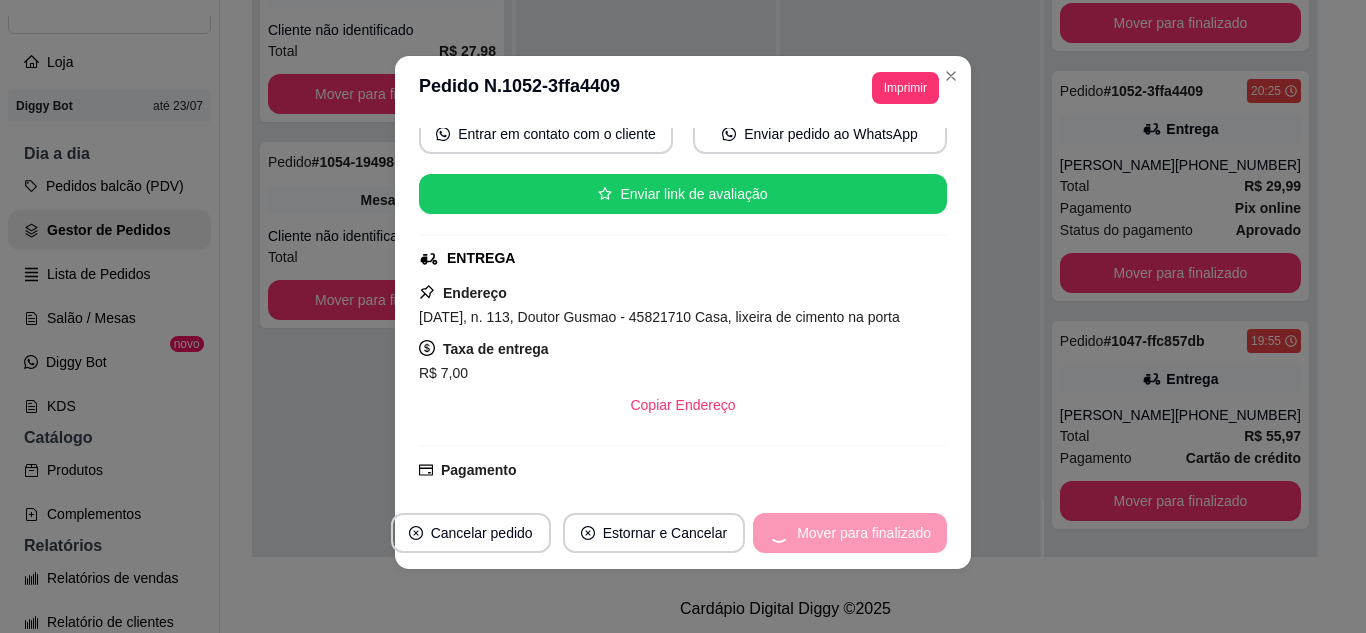 scroll, scrollTop: 0, scrollLeft: 0, axis: both 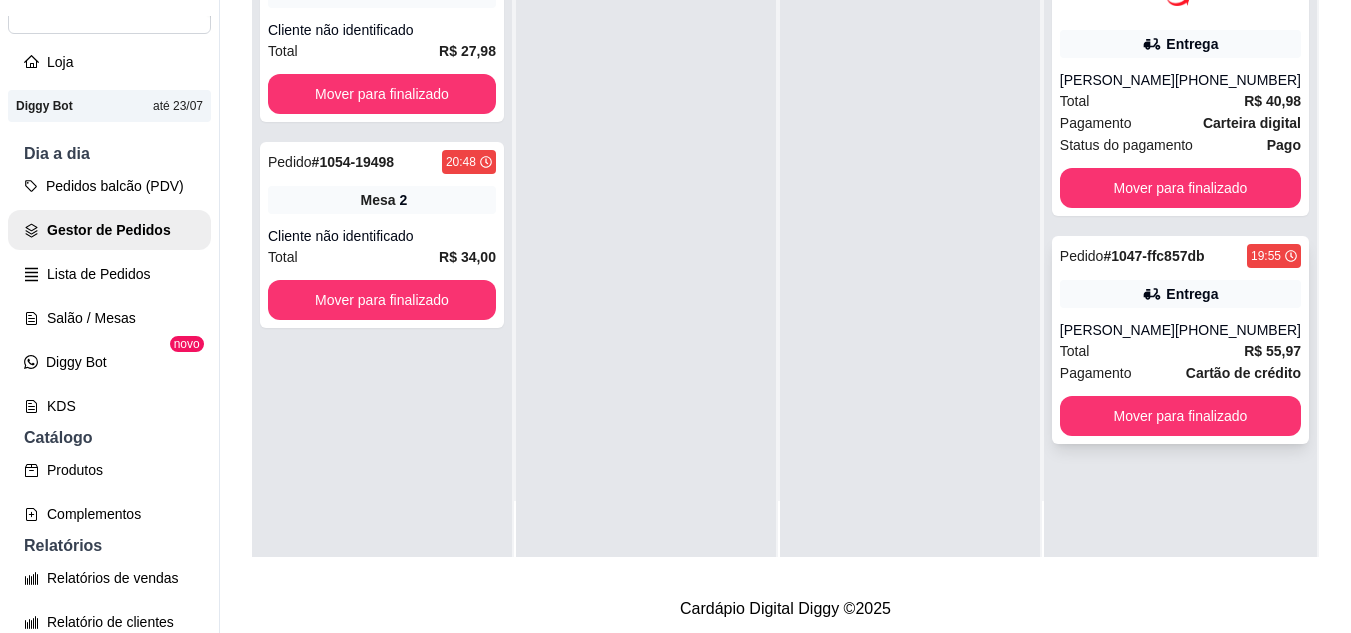 click on "Entrega" at bounding box center (1192, 294) 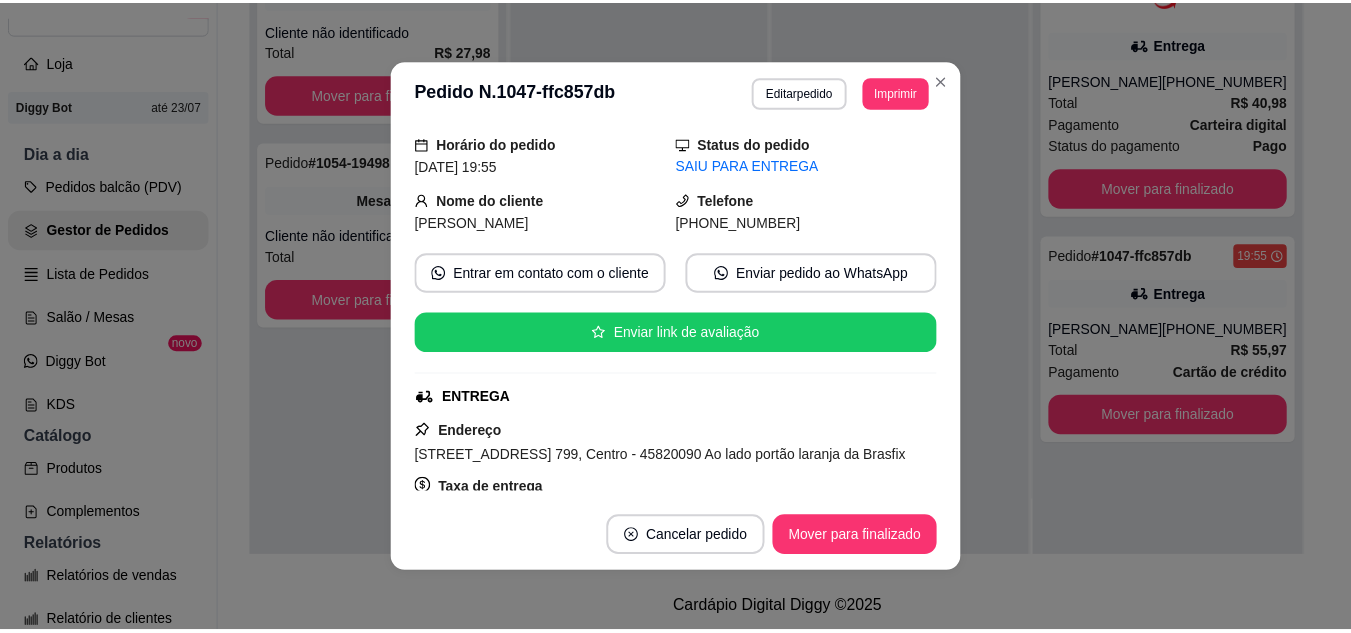 scroll, scrollTop: 100, scrollLeft: 0, axis: vertical 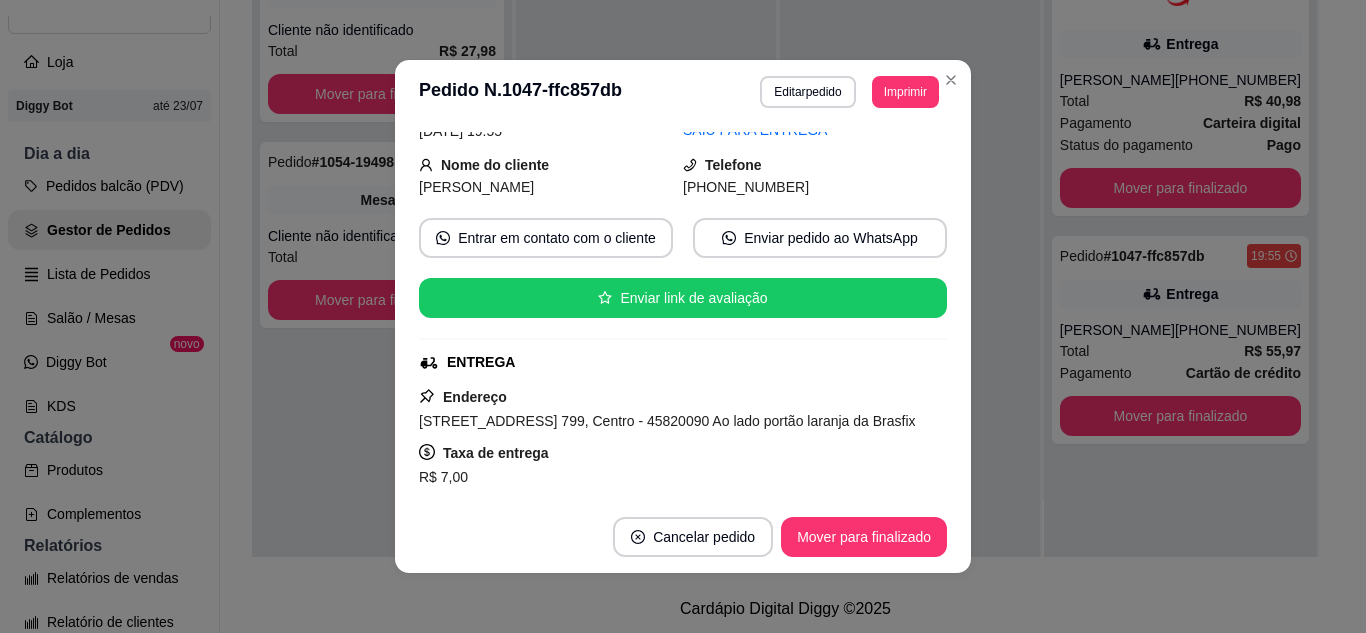 click on "**********" at bounding box center [683, 92] 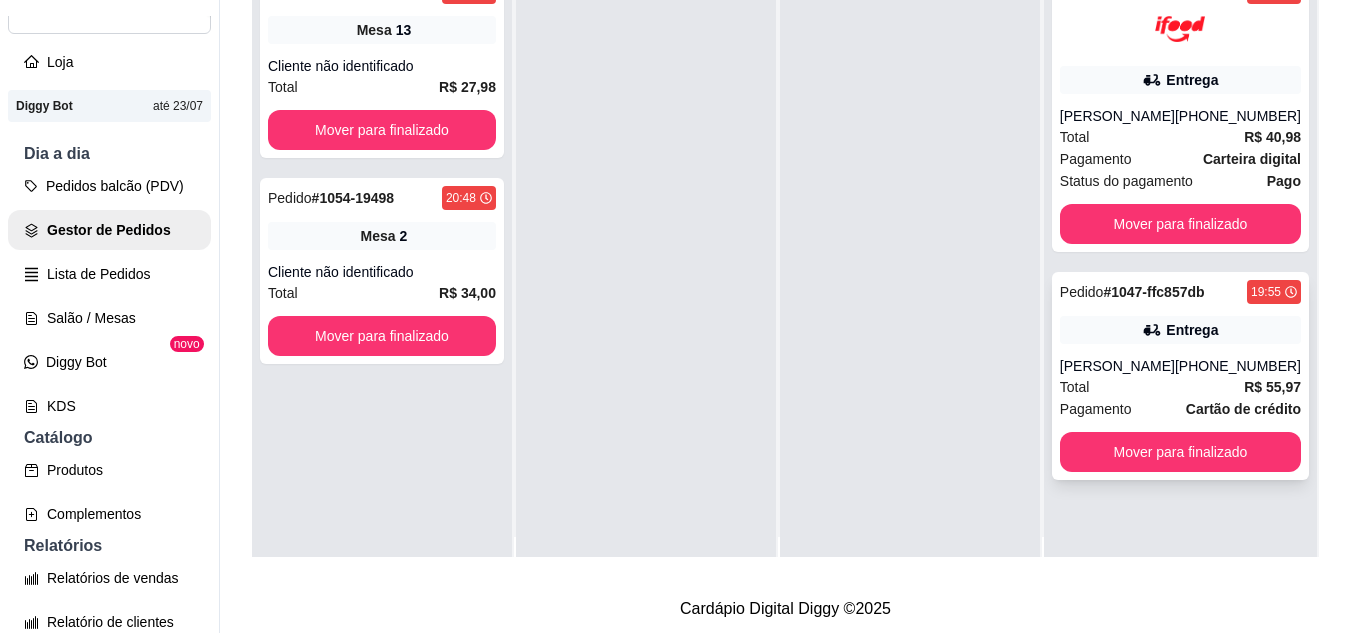 scroll, scrollTop: 0, scrollLeft: 0, axis: both 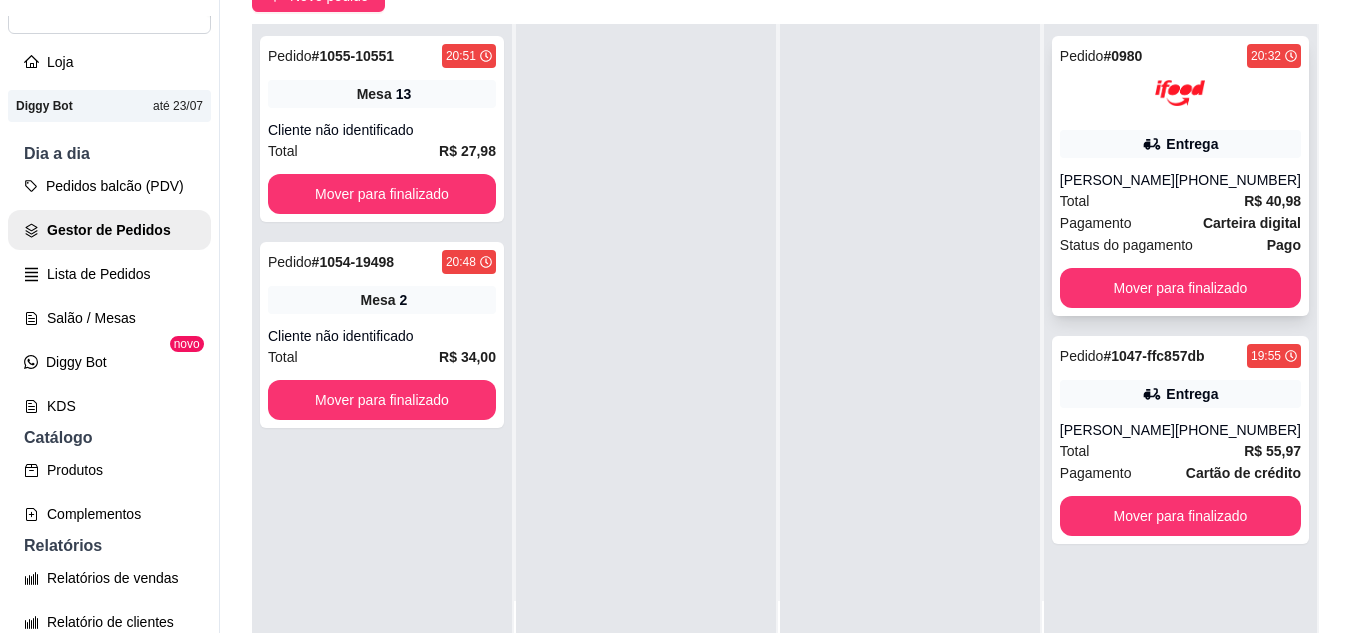 click on "[PERSON_NAME]" at bounding box center [1117, 180] 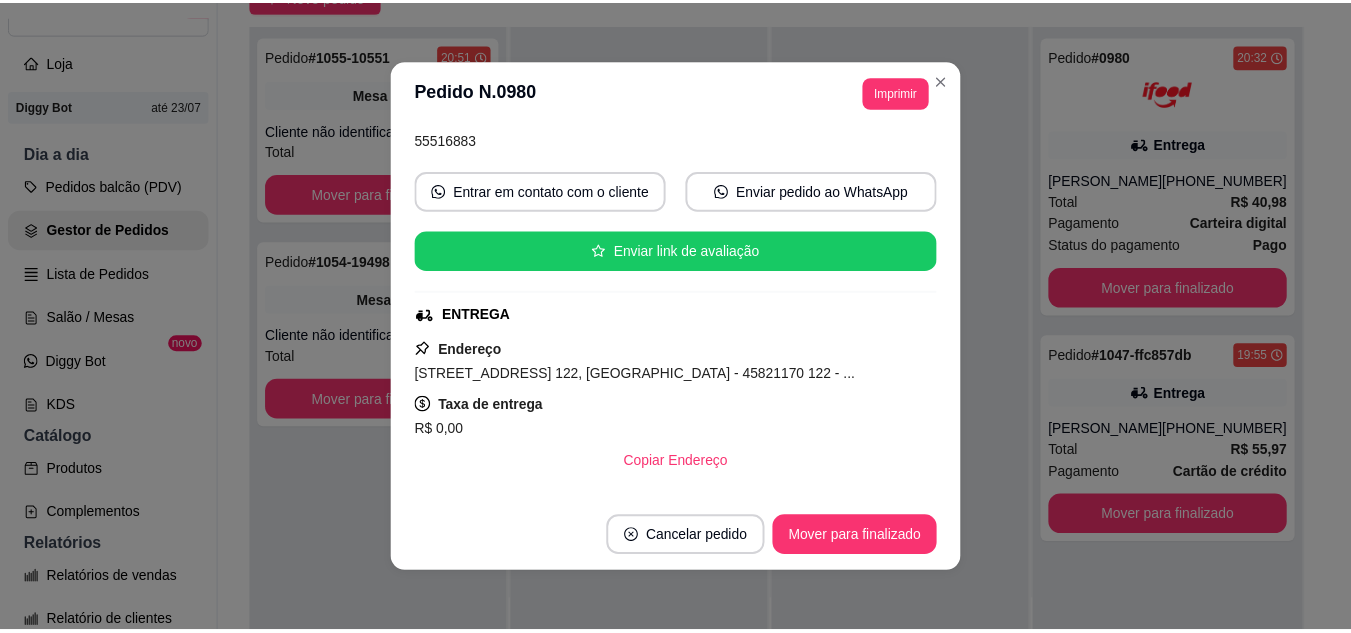 scroll, scrollTop: 200, scrollLeft: 0, axis: vertical 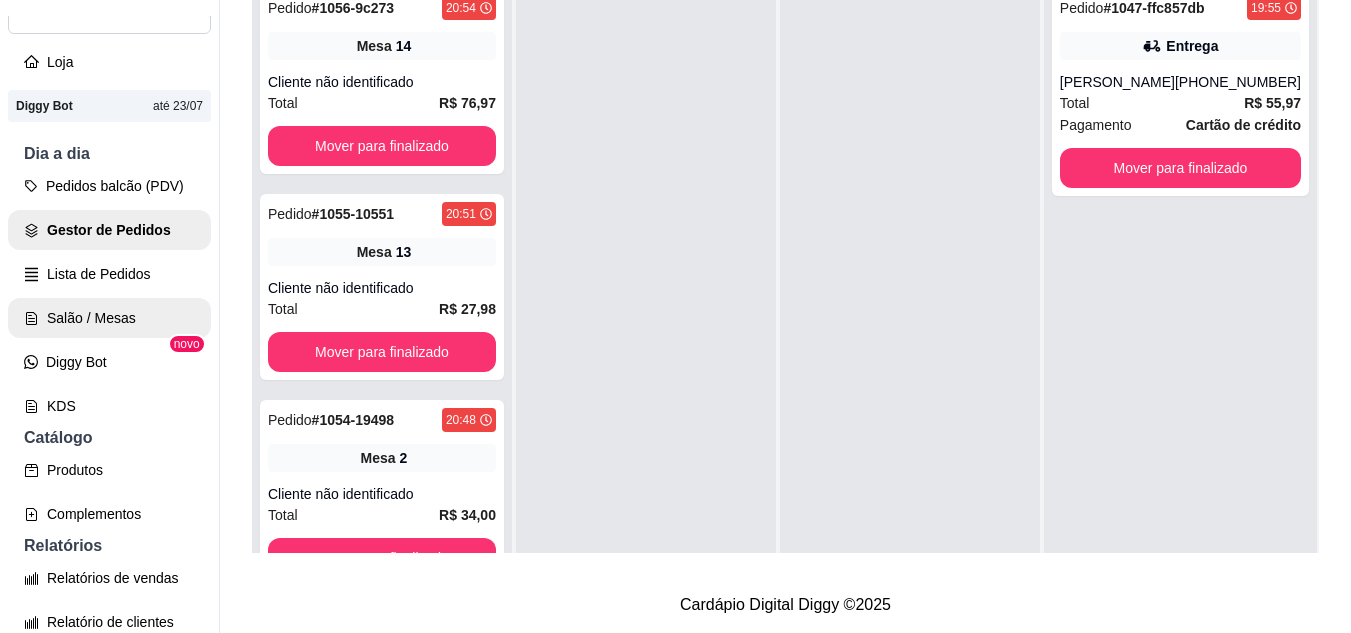 click on "Salão / Mesas" at bounding box center [109, 318] 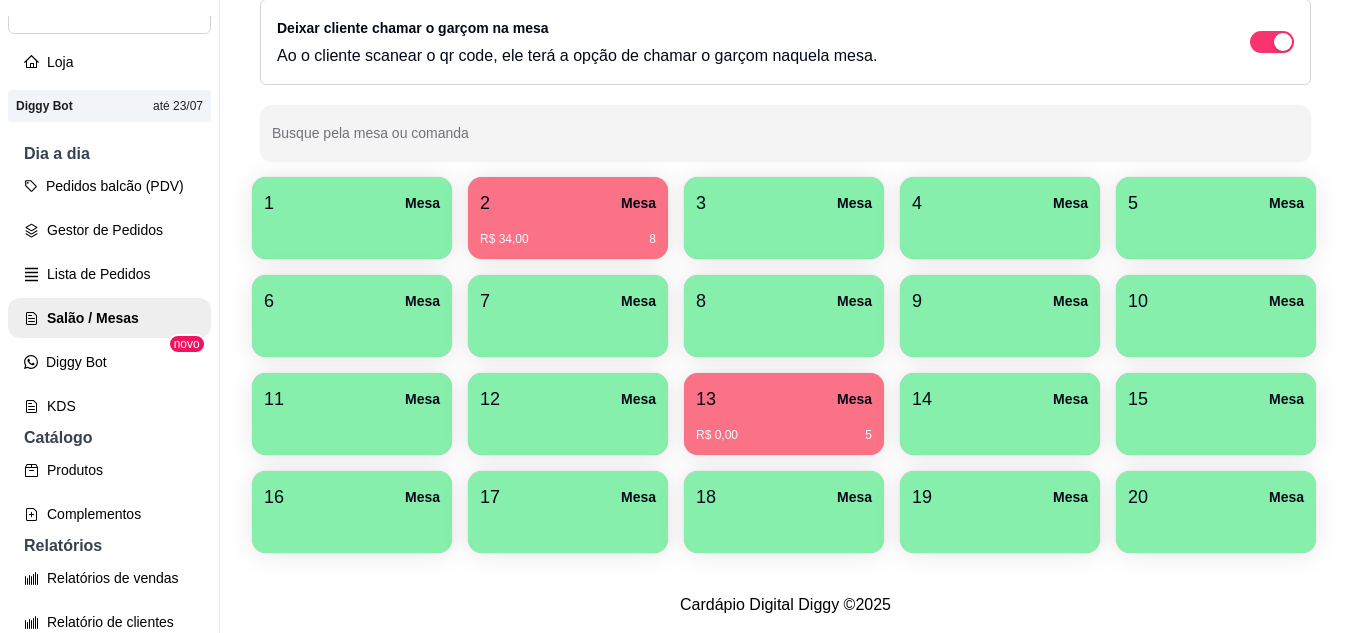 scroll, scrollTop: 294, scrollLeft: 0, axis: vertical 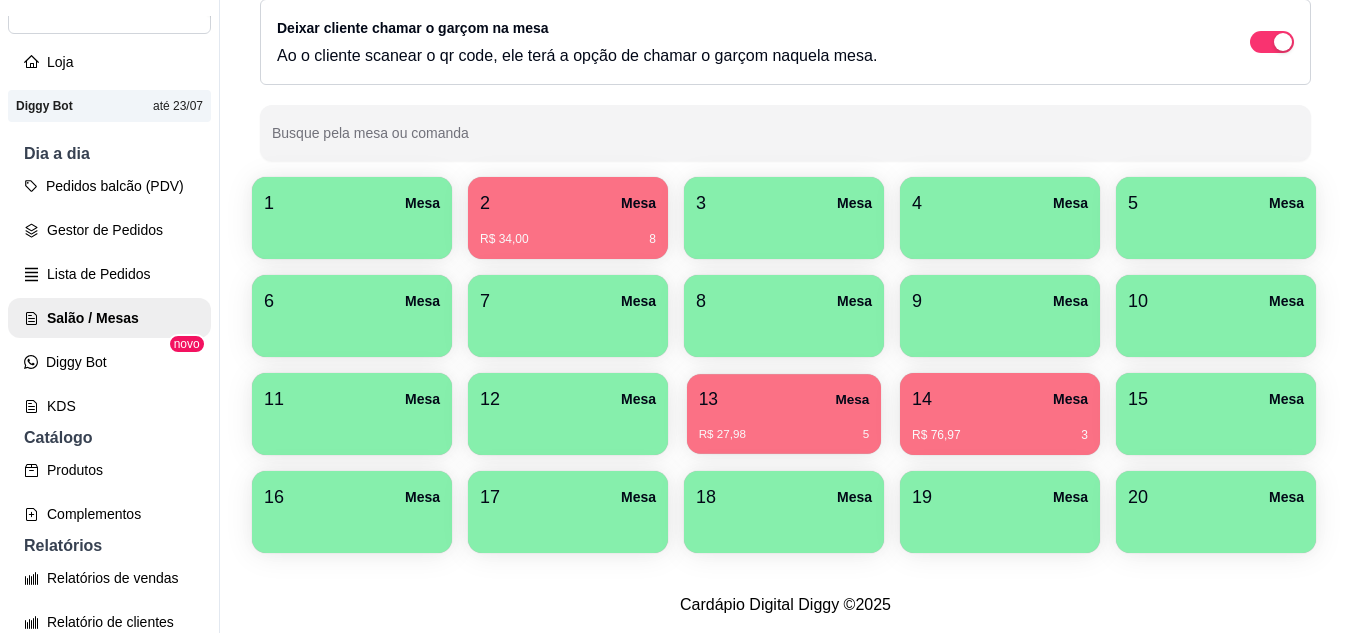 click on "13 Mesa" at bounding box center (784, 399) 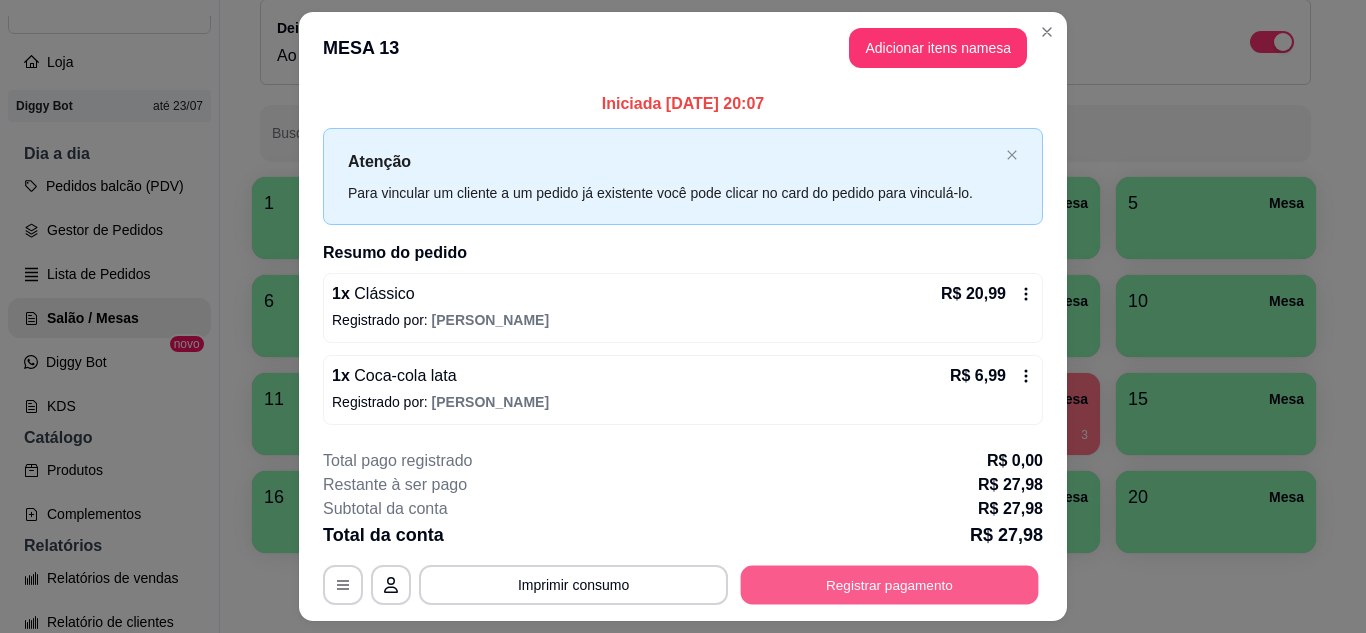 click on "Registrar pagamento" at bounding box center [890, 585] 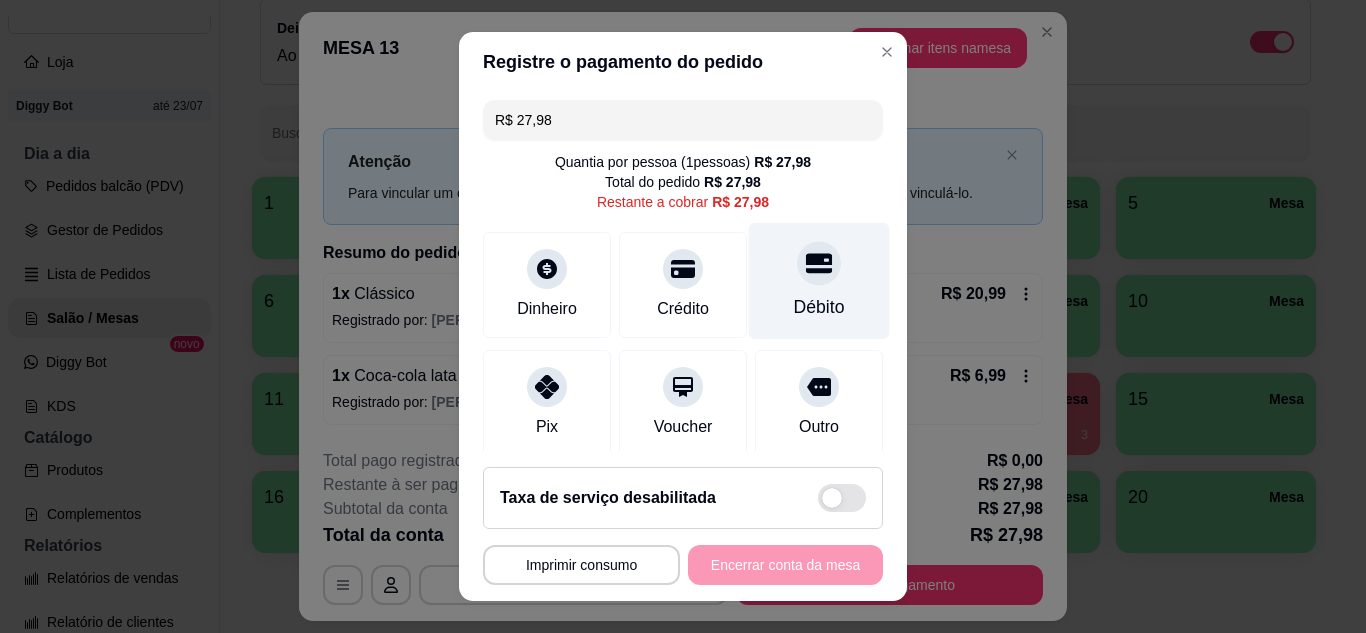 click on "Débito" at bounding box center [819, 307] 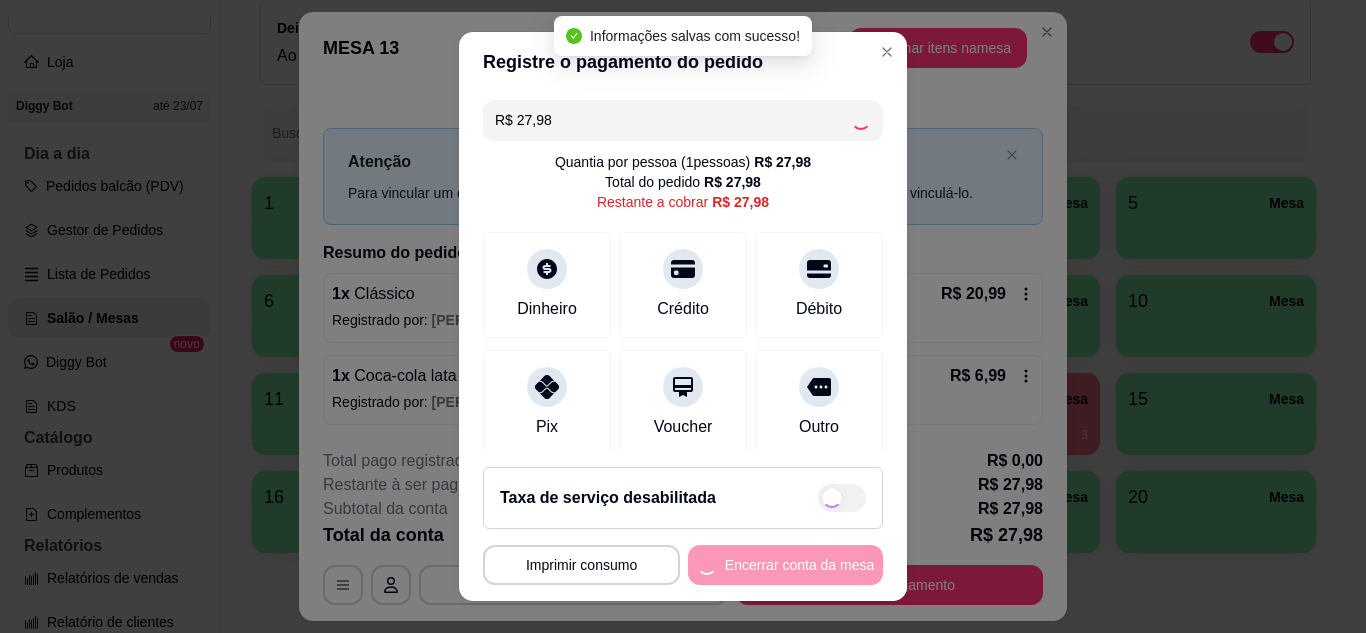 type on "R$ 0,00" 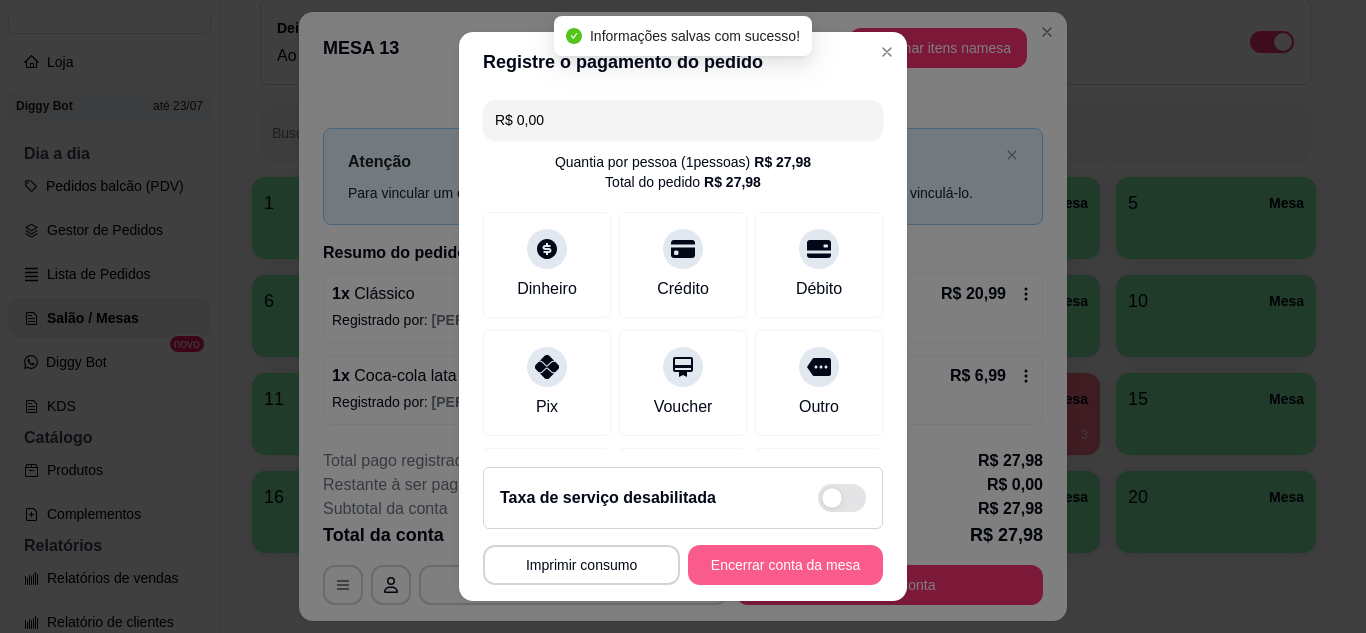 click on "Encerrar conta da mesa" at bounding box center [785, 565] 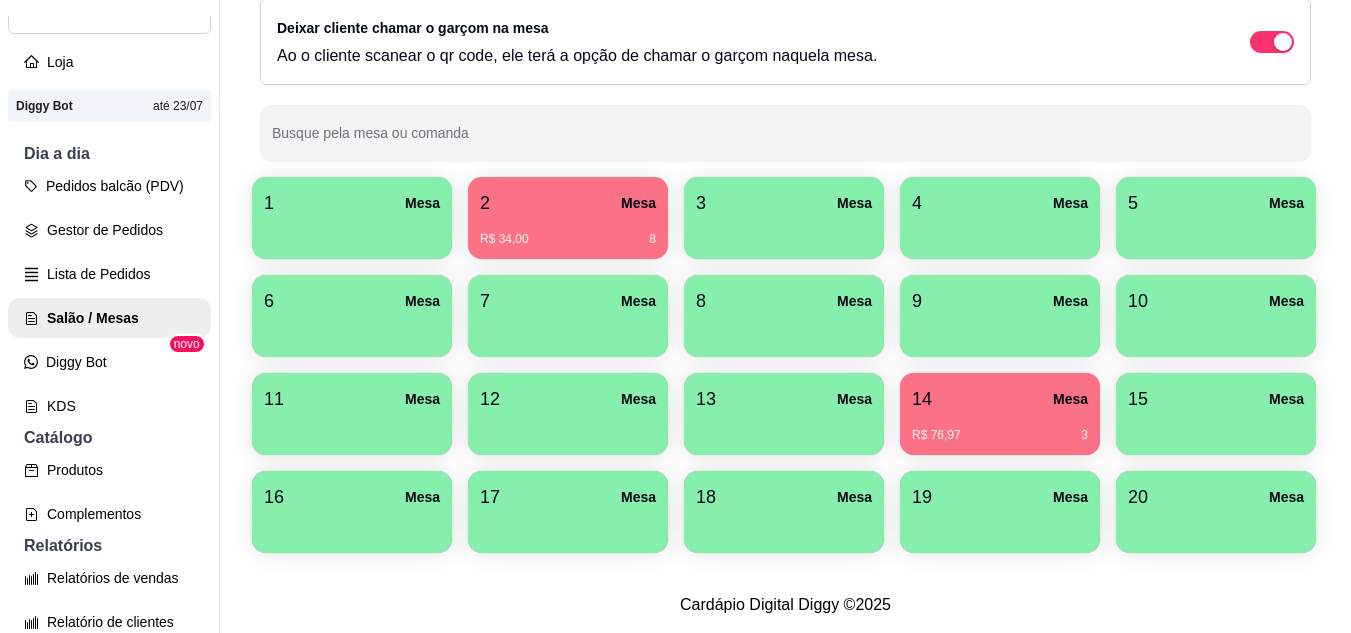 click on "14 Mesa" at bounding box center (1000, 399) 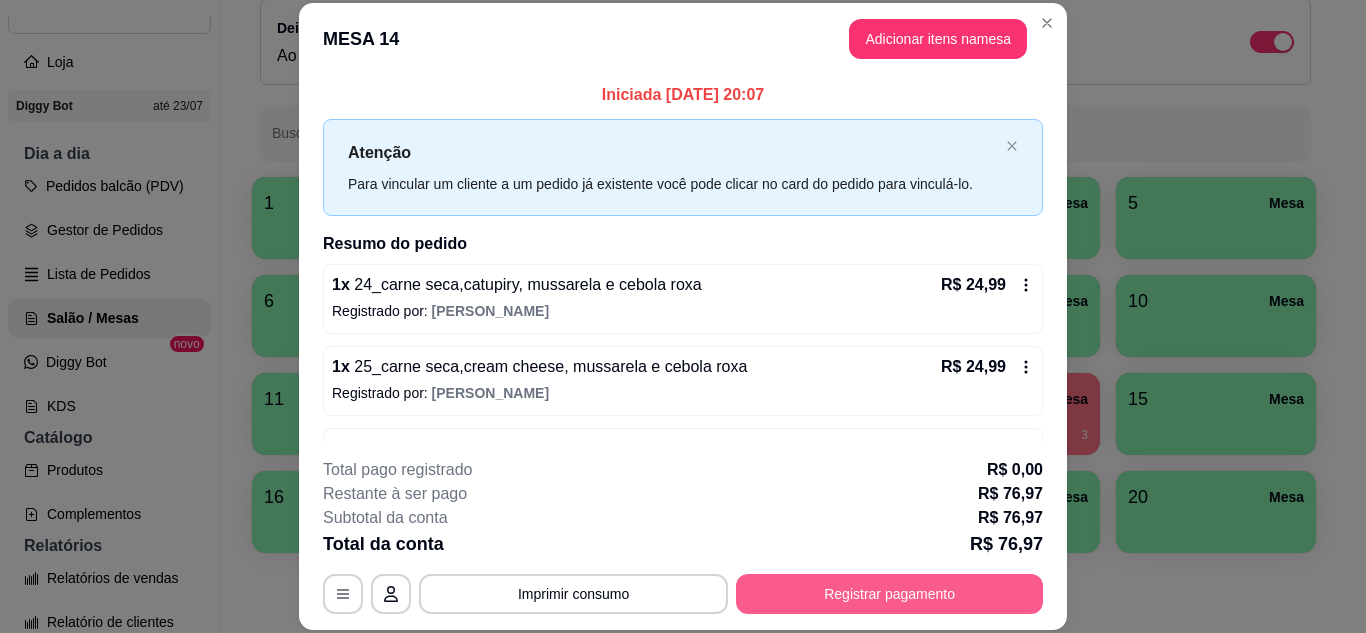 click on "Registrar pagamento" at bounding box center (889, 594) 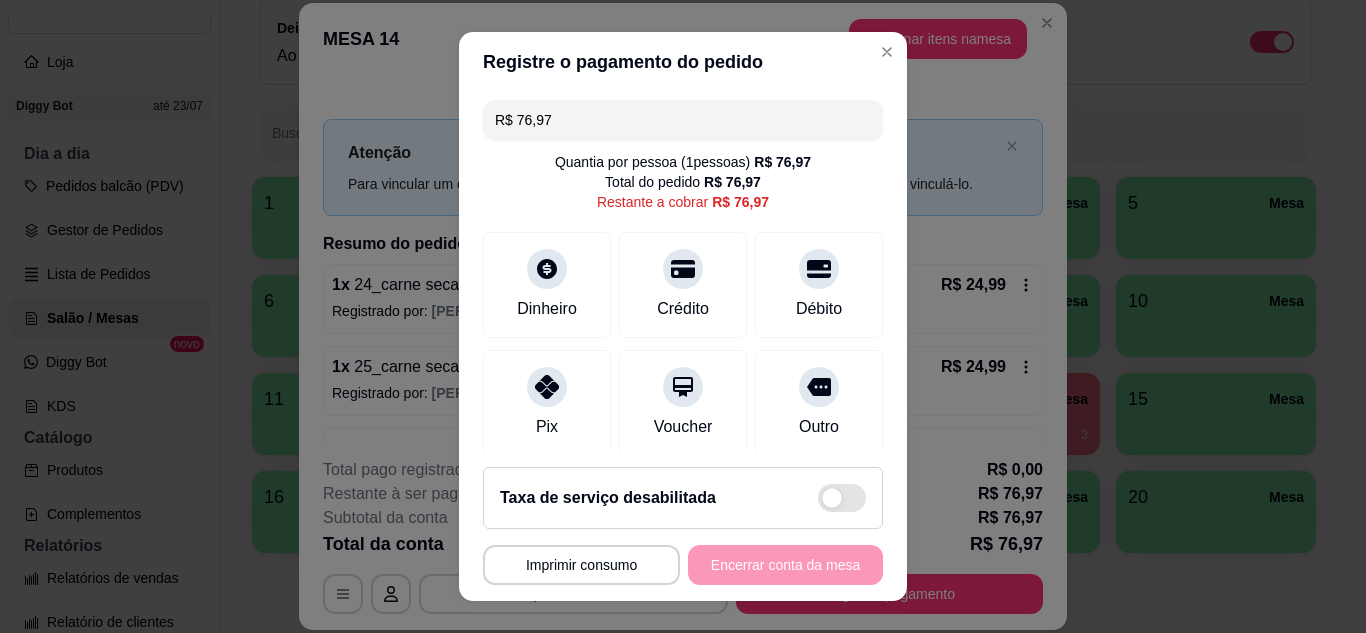 click on "R$ 76,97" at bounding box center (683, 120) 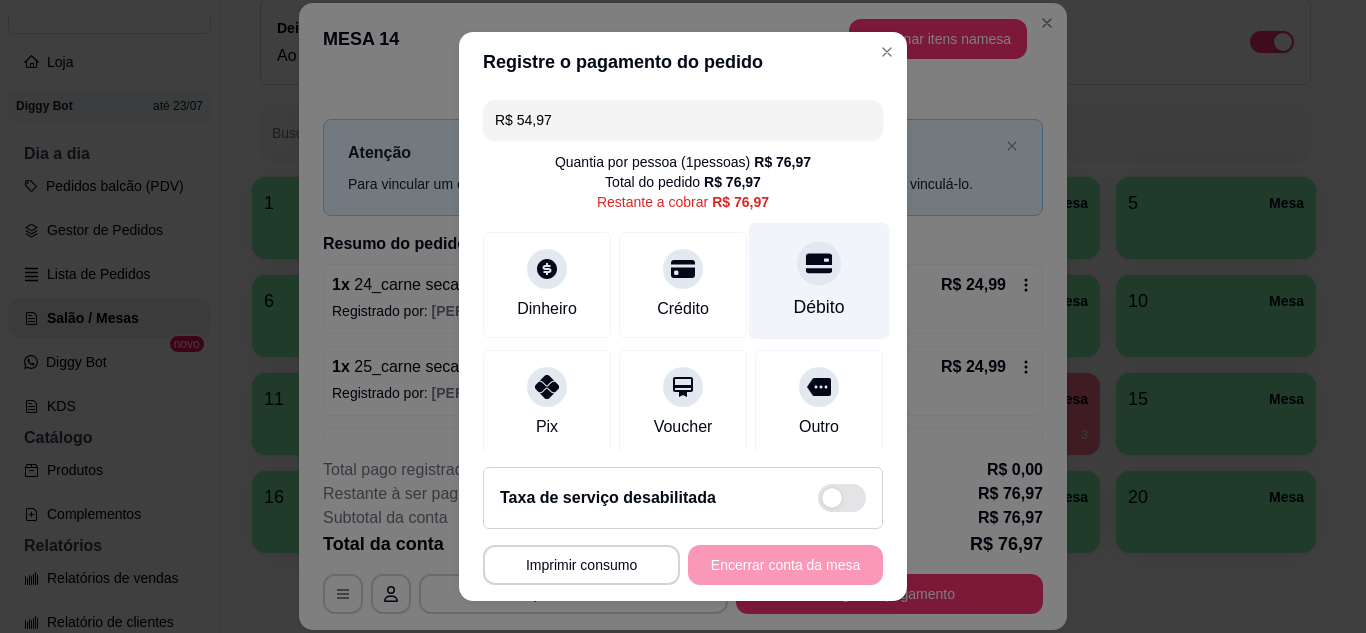 click on "Débito" at bounding box center (819, 307) 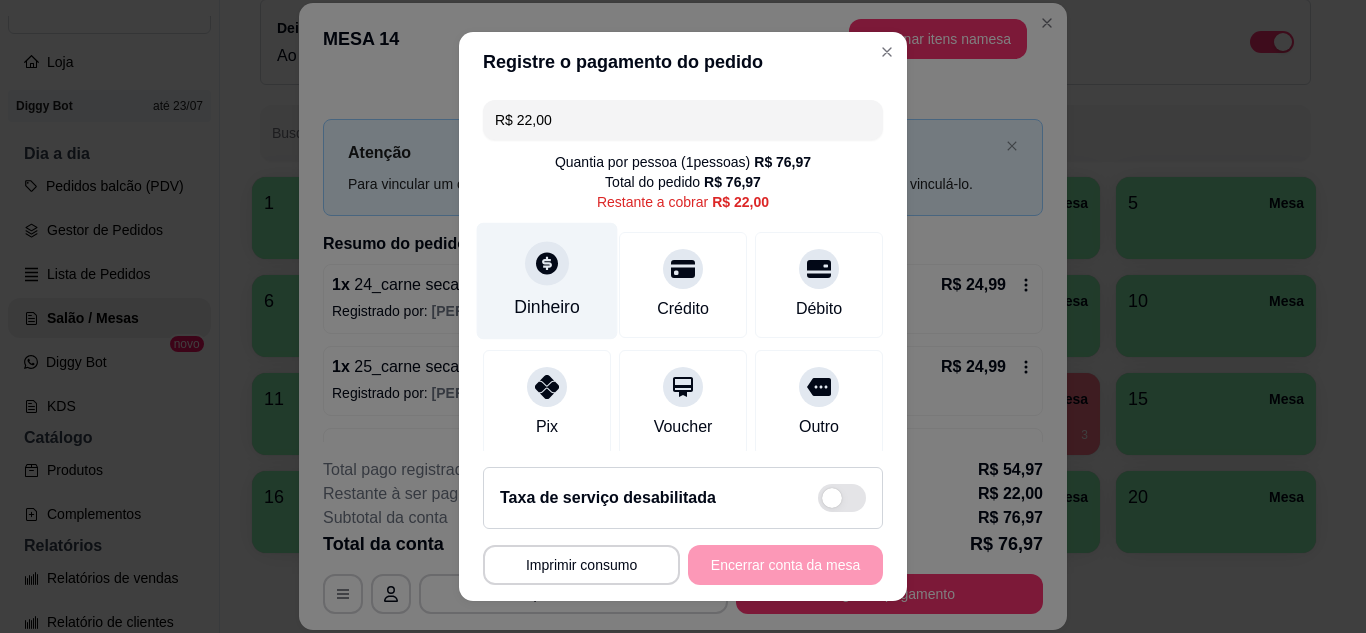 click on "Dinheiro" at bounding box center (547, 307) 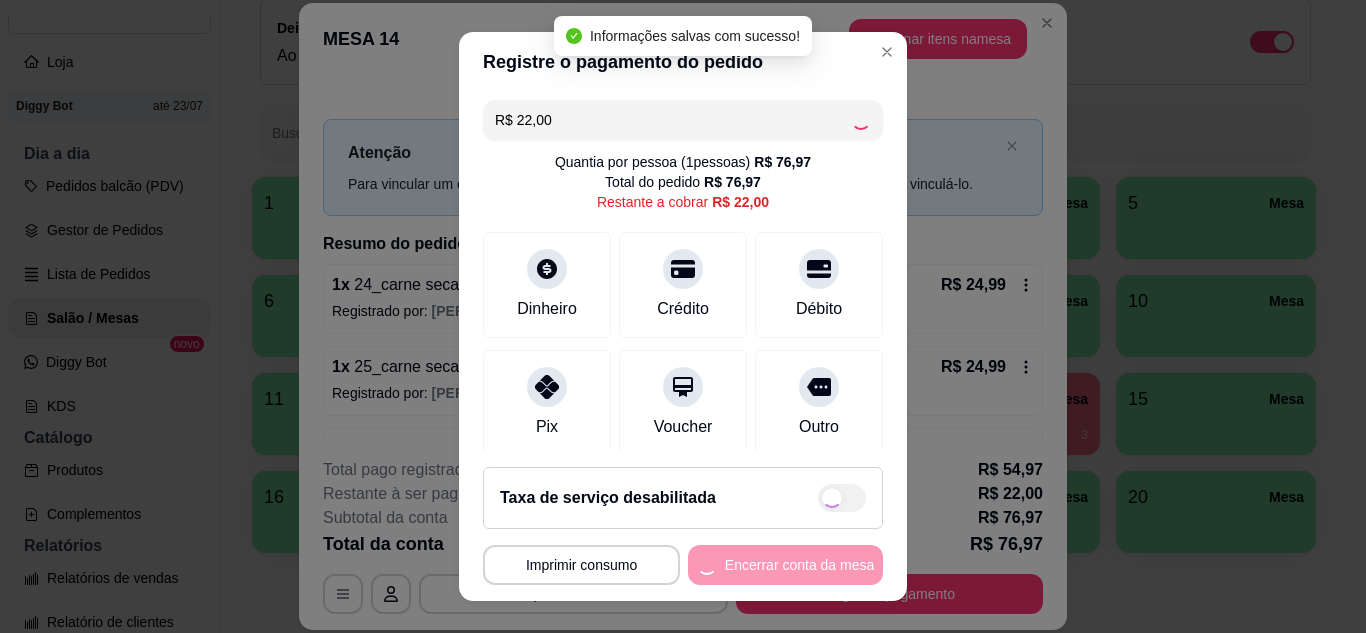 type on "R$ 0,00" 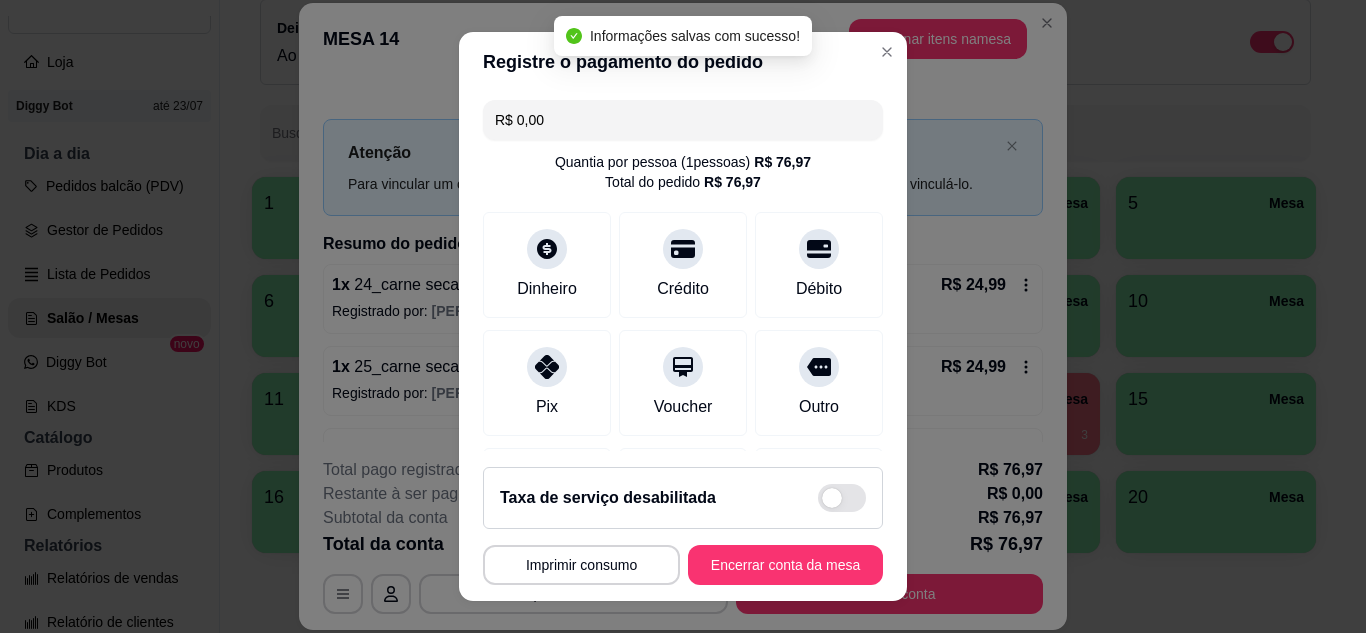 click on "Encerrar conta da mesa" at bounding box center (785, 565) 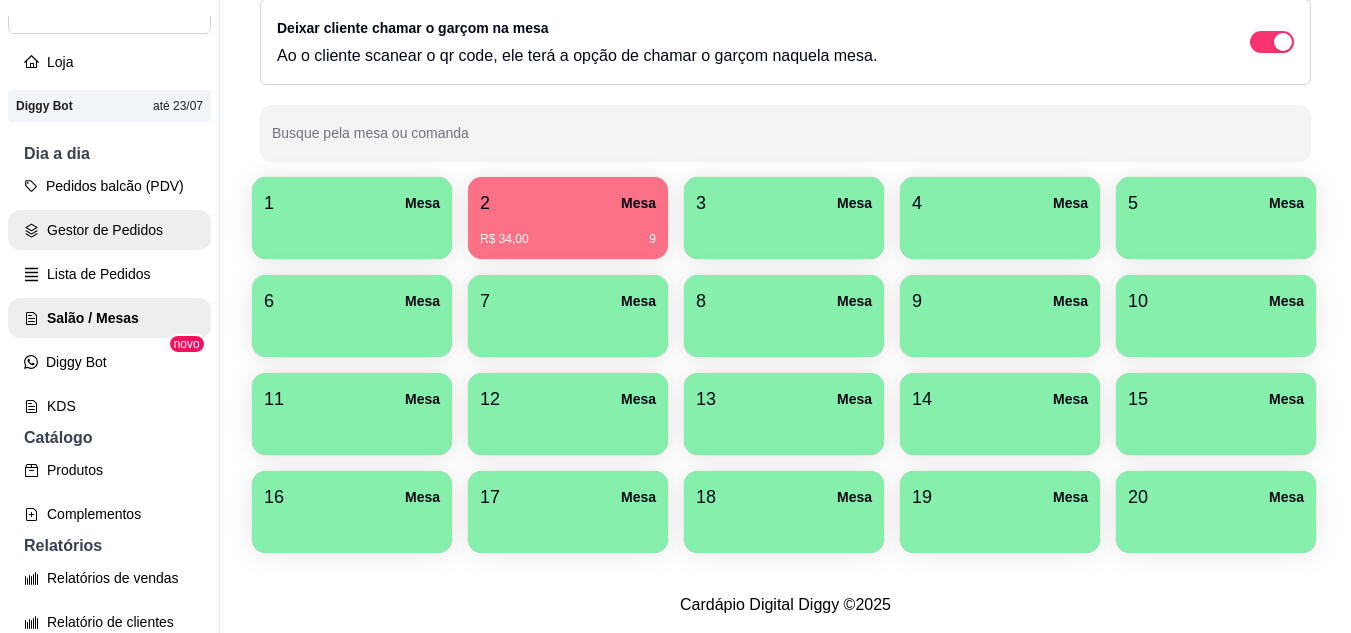 click on "Gestor de Pedidos" at bounding box center (109, 230) 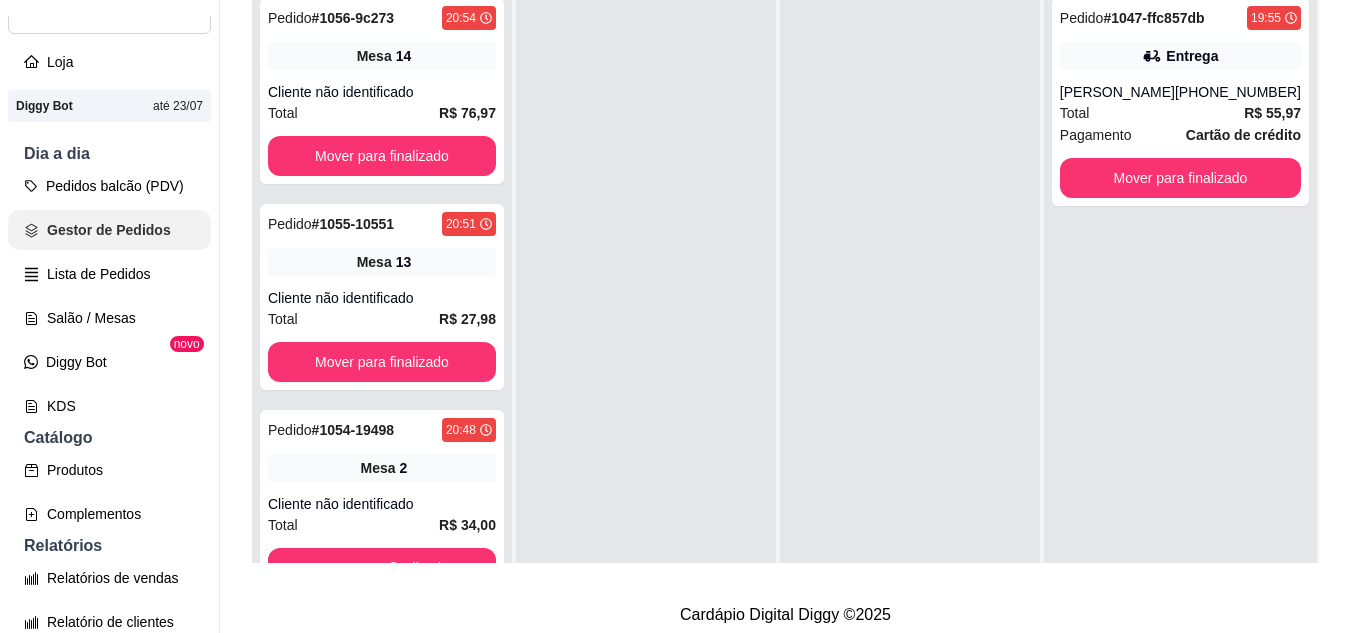 scroll, scrollTop: 0, scrollLeft: 0, axis: both 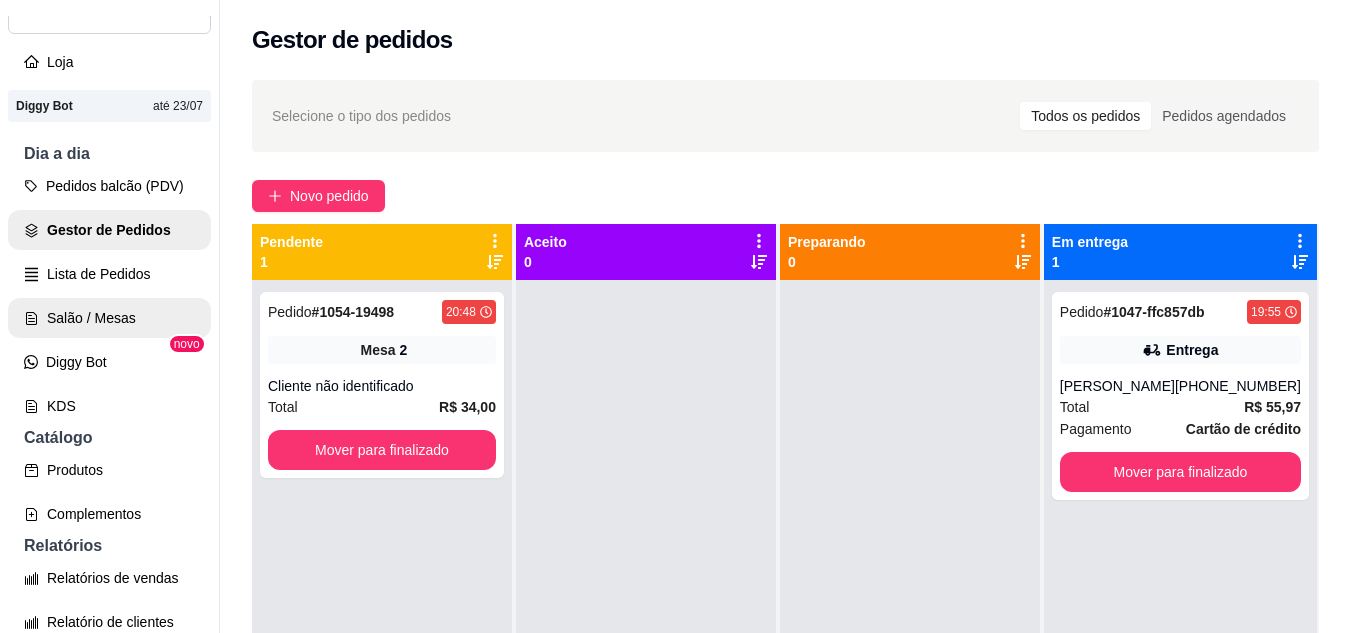 click on "Salão / Mesas" at bounding box center [109, 318] 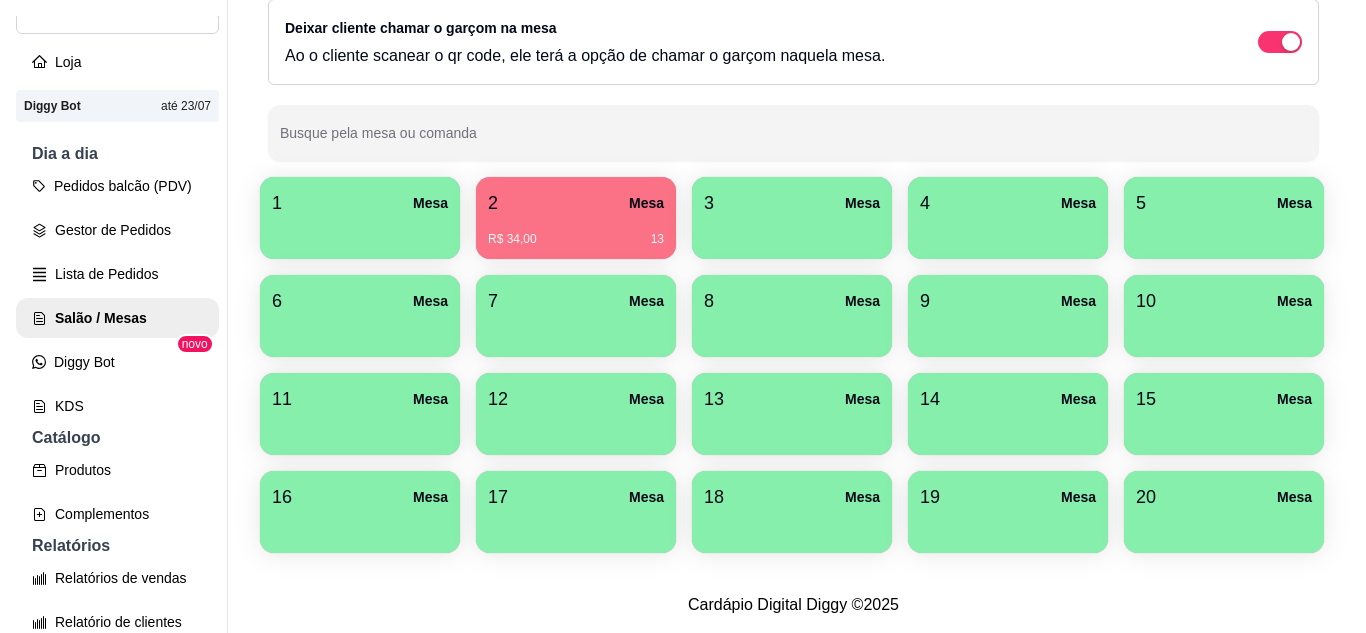 scroll, scrollTop: 294, scrollLeft: 0, axis: vertical 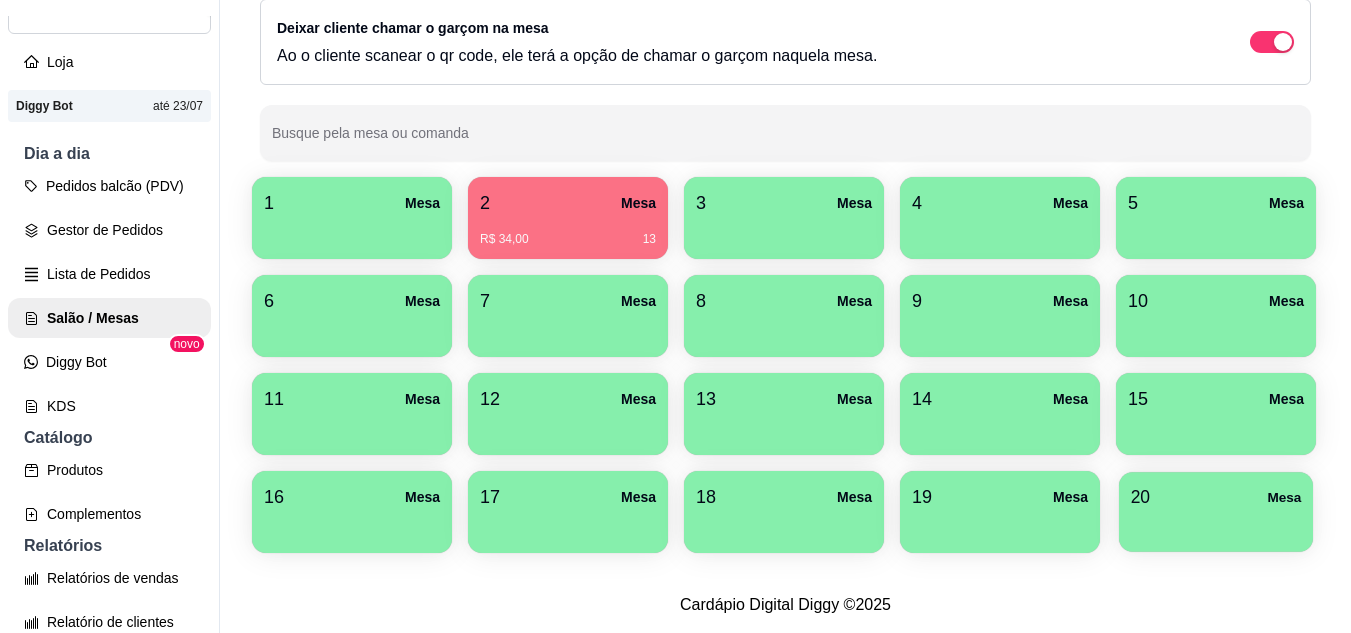 click at bounding box center [1216, 525] 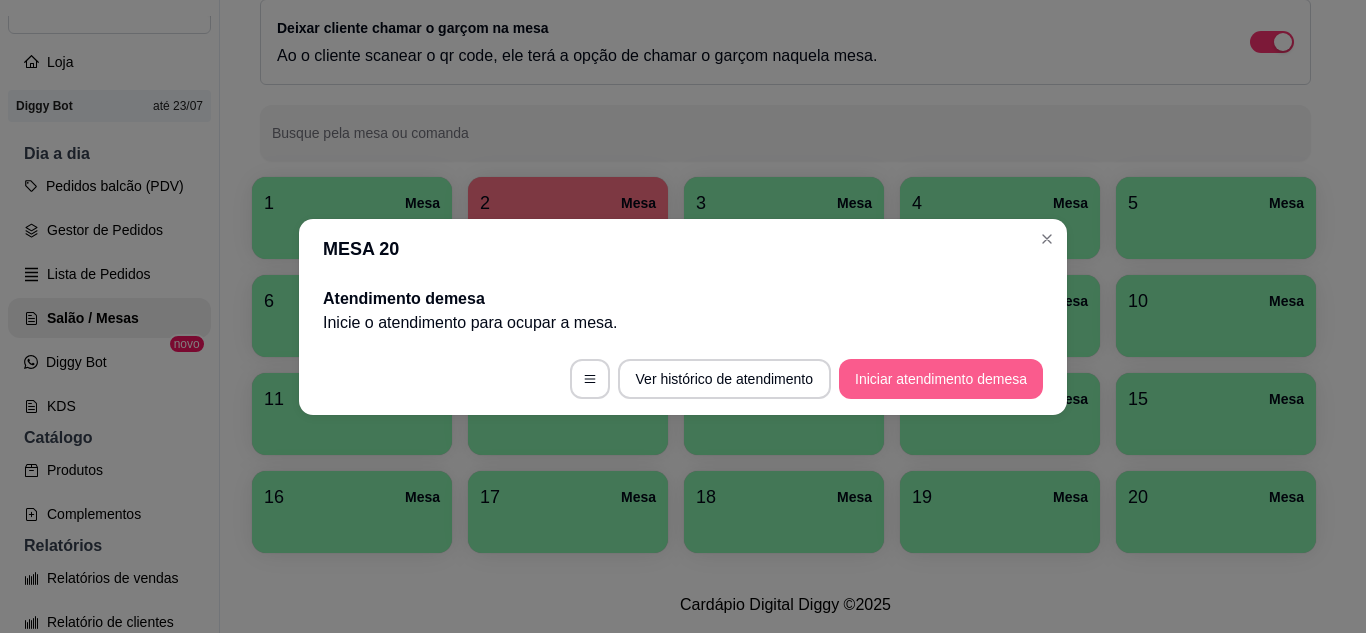 click on "Iniciar atendimento de  mesa" at bounding box center [941, 379] 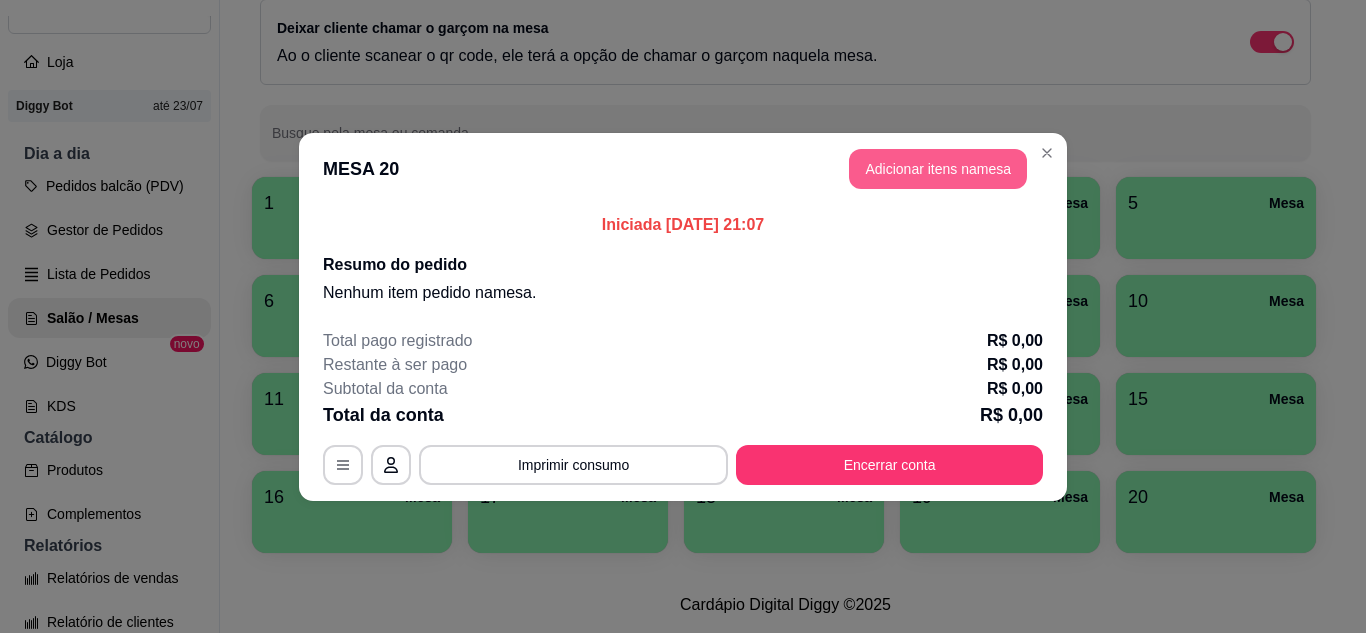 click on "Adicionar itens na  mesa" at bounding box center [938, 169] 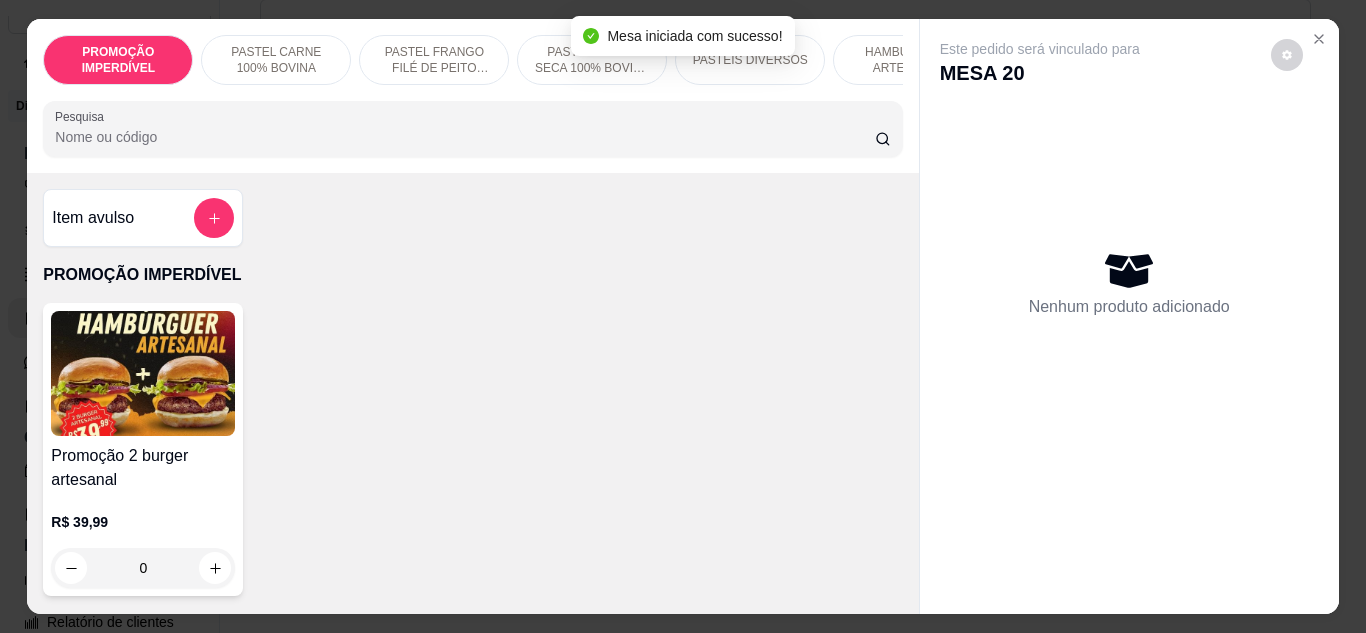 click on "Pesquisa" at bounding box center (465, 137) 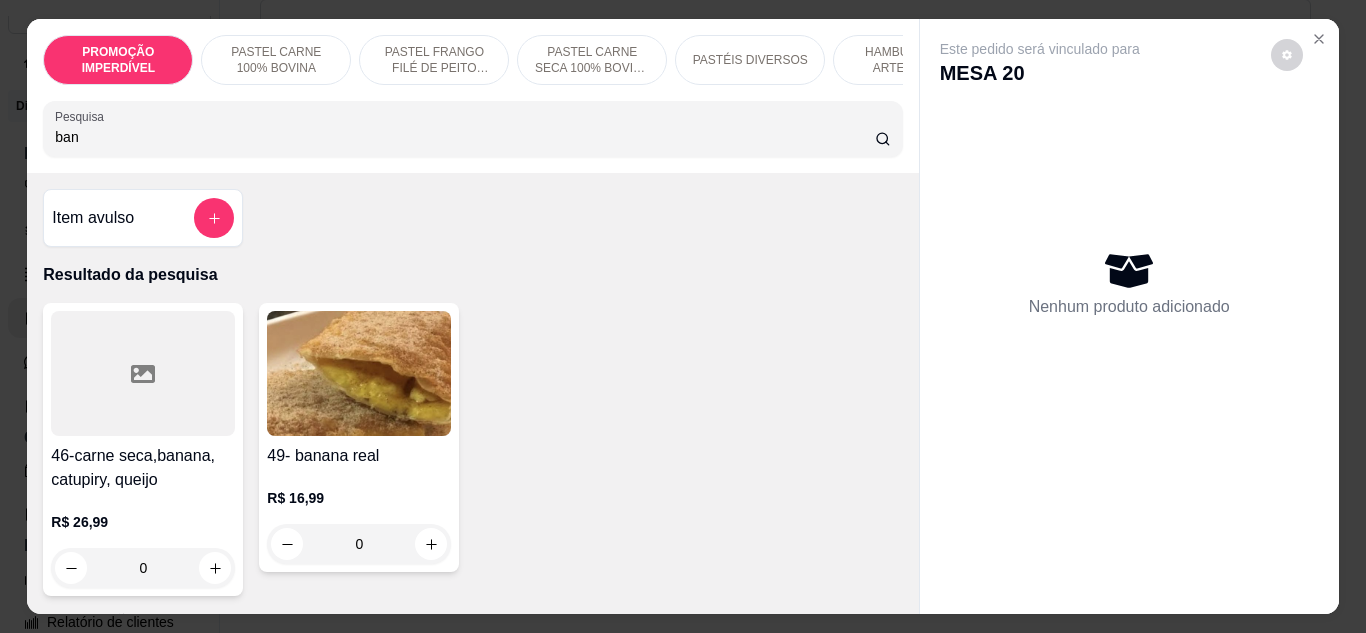 type on "ban" 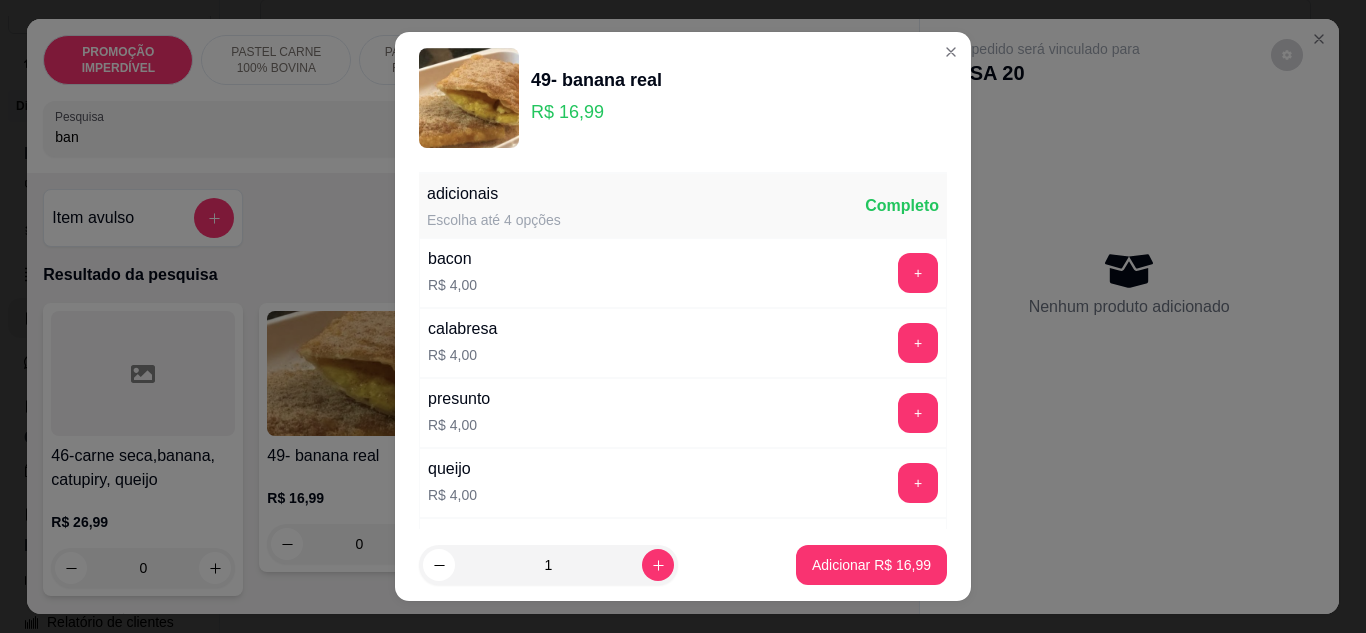 drag, startPoint x: 906, startPoint y: 589, endPoint x: 883, endPoint y: 565, distance: 33.24154 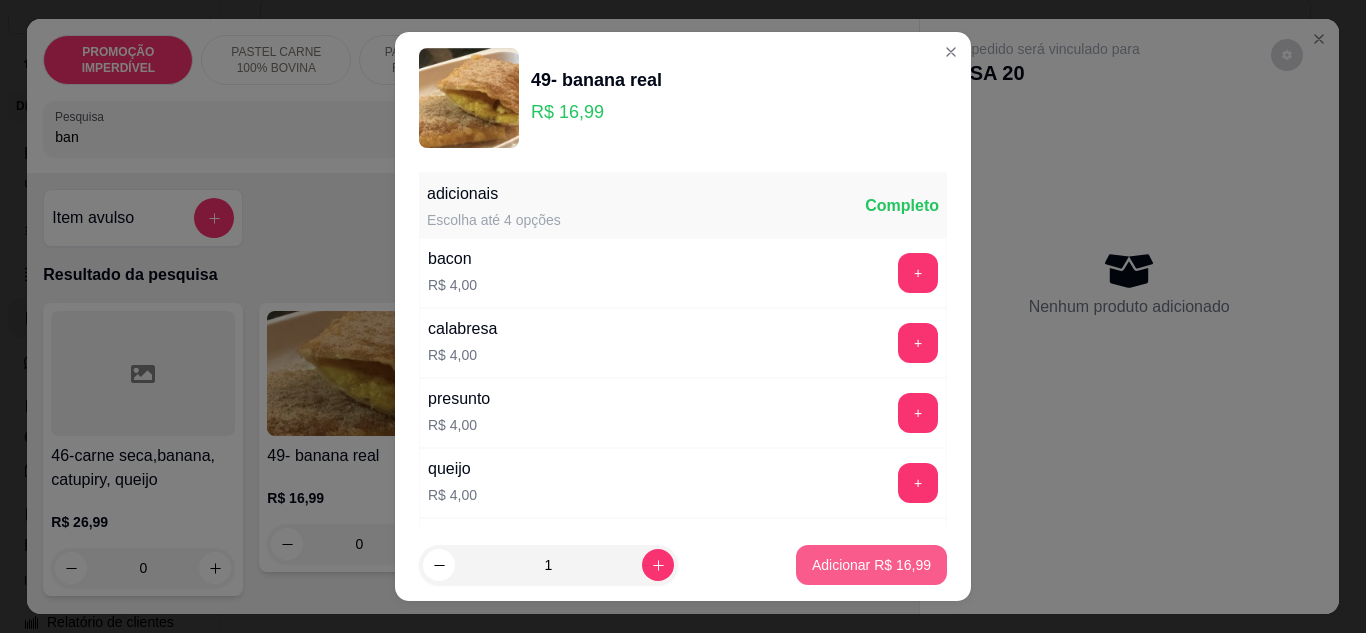 click on "Adicionar   R$ 16,99" at bounding box center (871, 565) 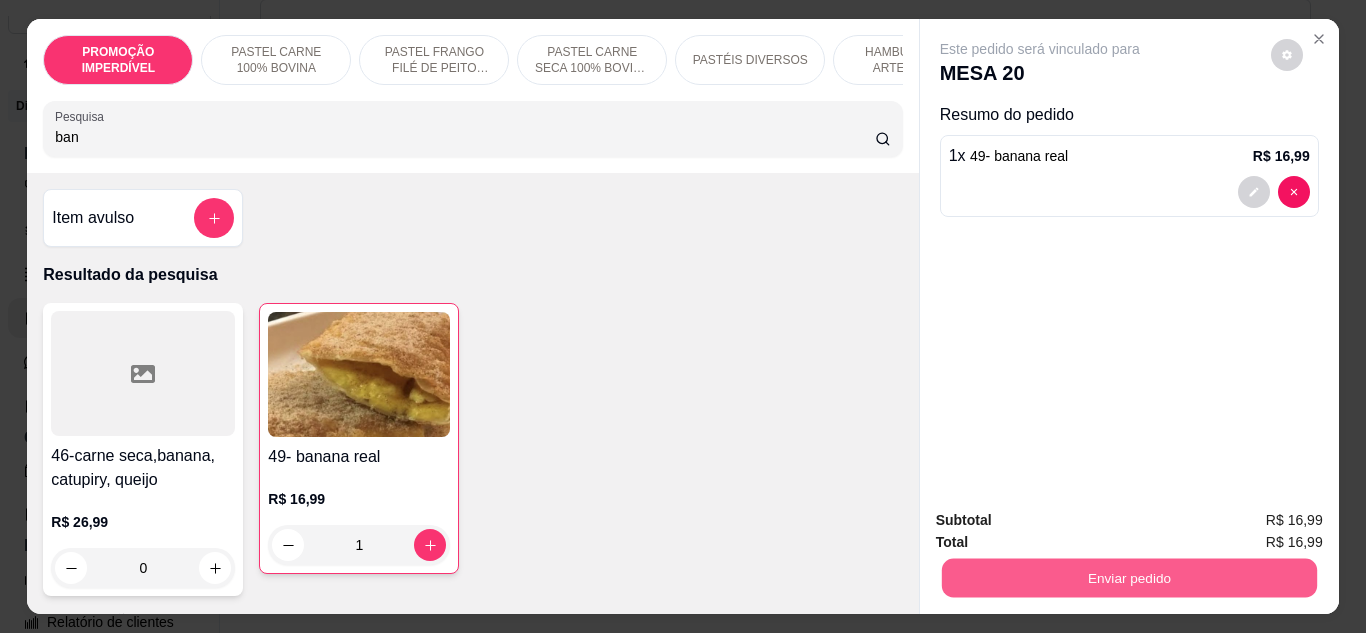 click on "Enviar pedido" at bounding box center [1128, 578] 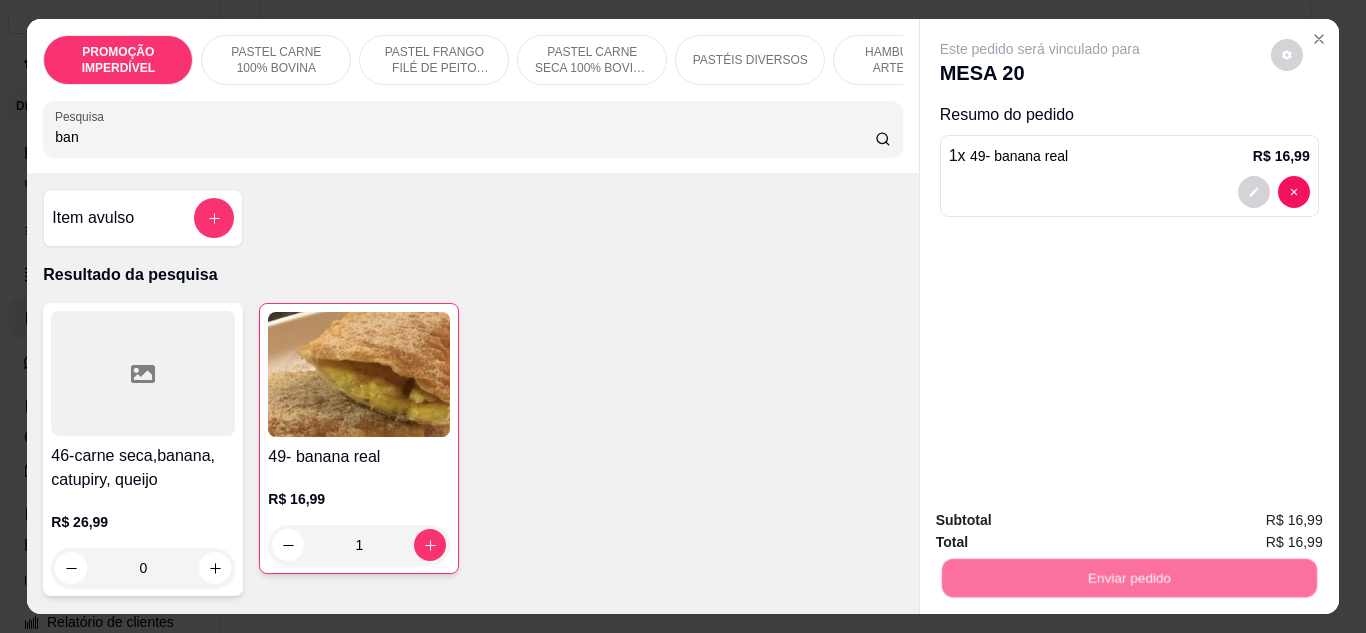 click on "Não registrar e enviar pedido" at bounding box center [1063, 520] 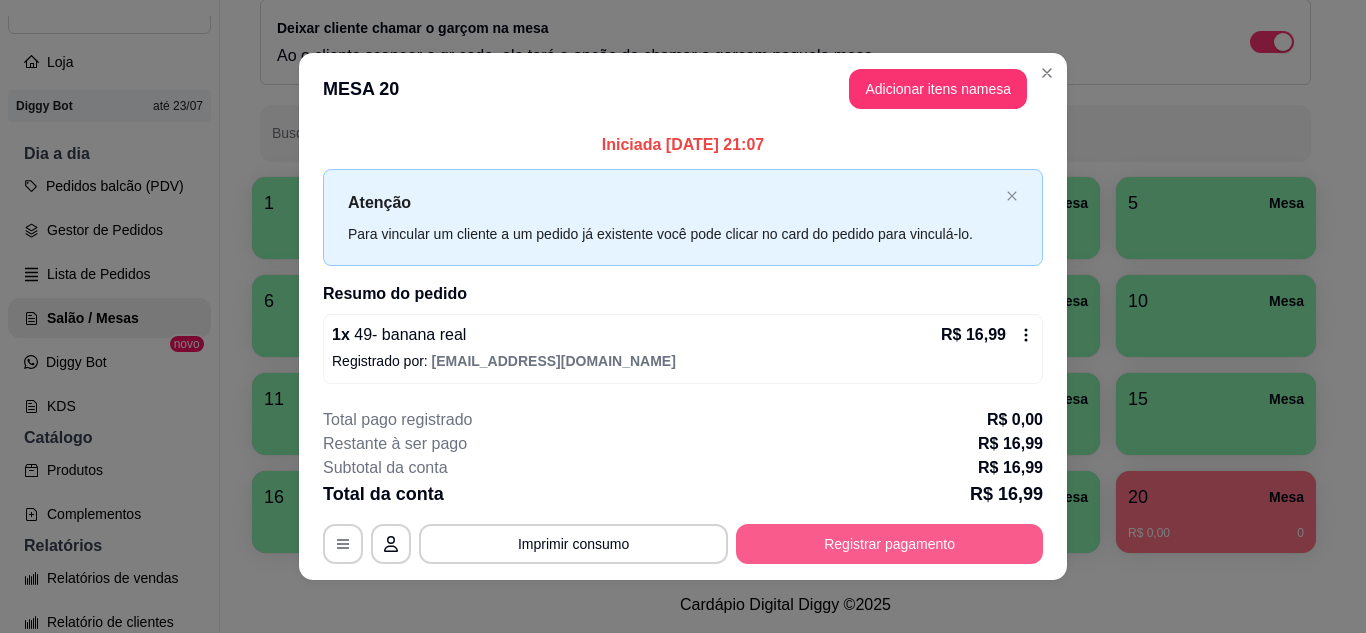 click on "Registrar pagamento" at bounding box center (889, 544) 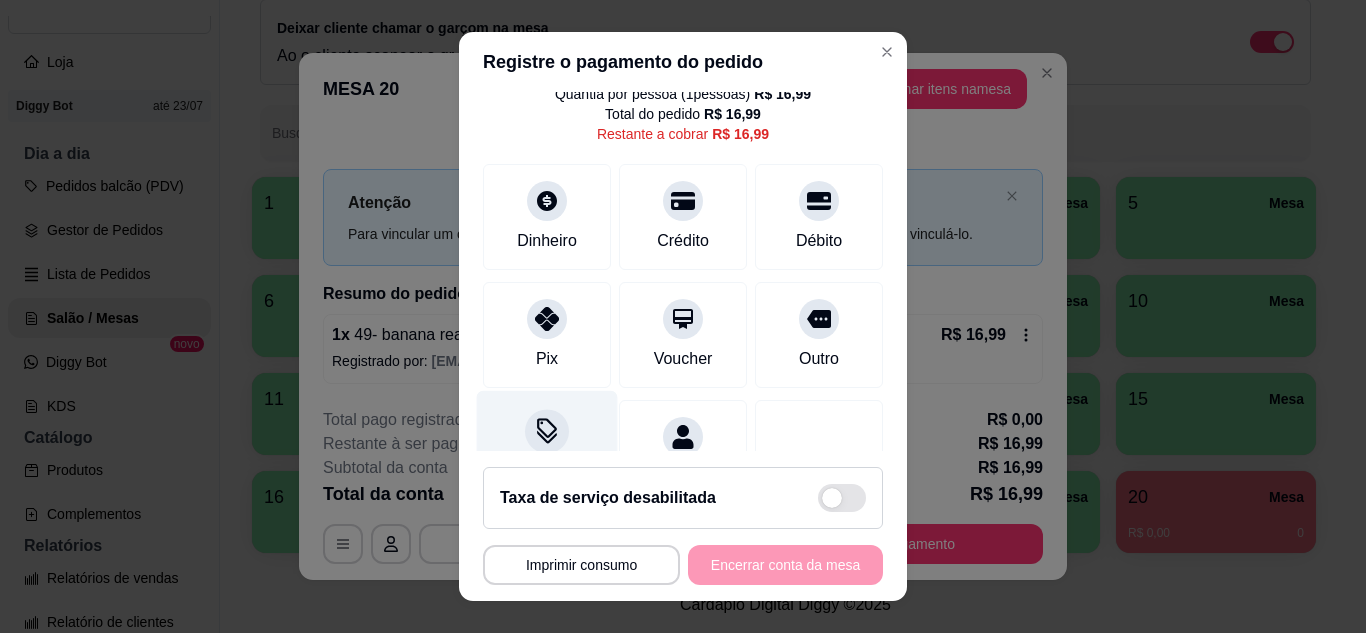 scroll, scrollTop: 154, scrollLeft: 0, axis: vertical 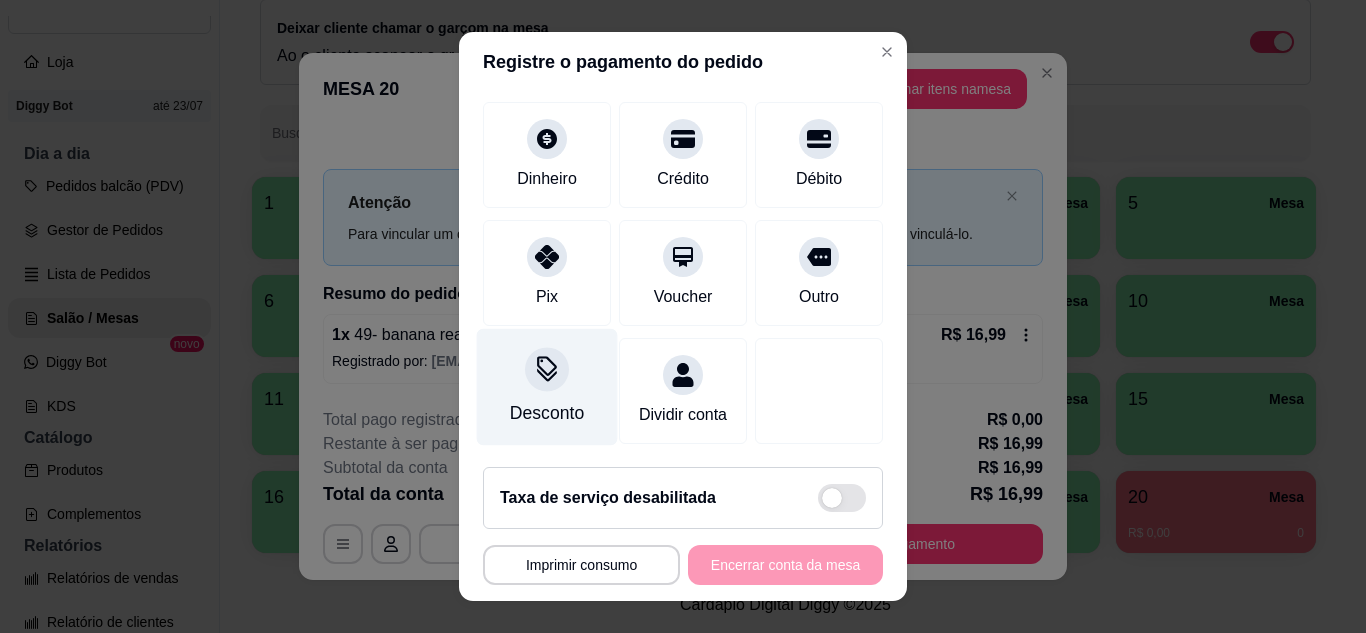 click on "Desconto" at bounding box center (547, 413) 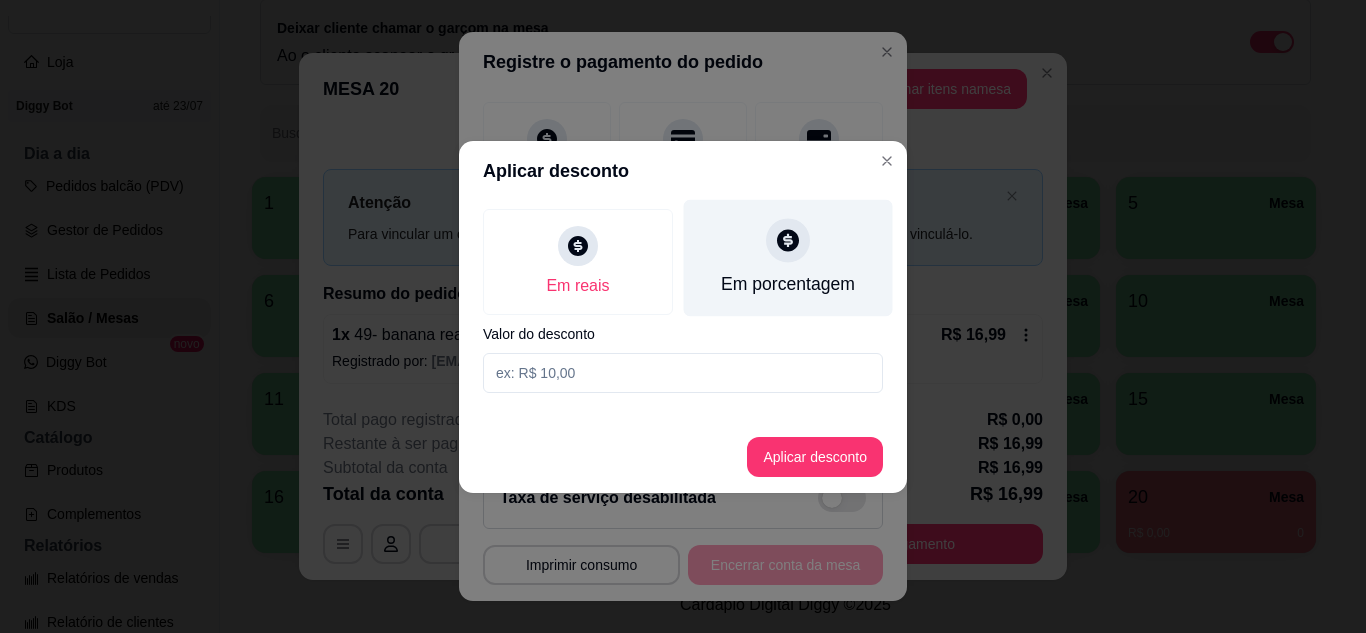 click on "Em porcentagem" at bounding box center [788, 257] 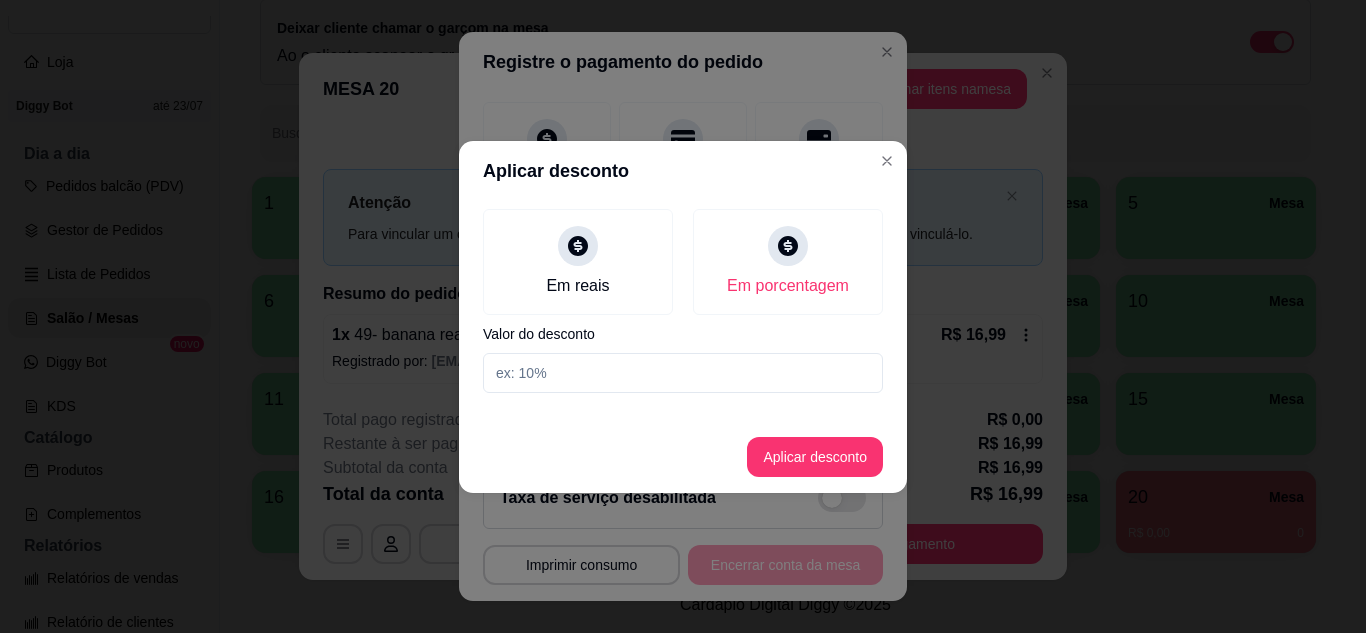 click at bounding box center [683, 373] 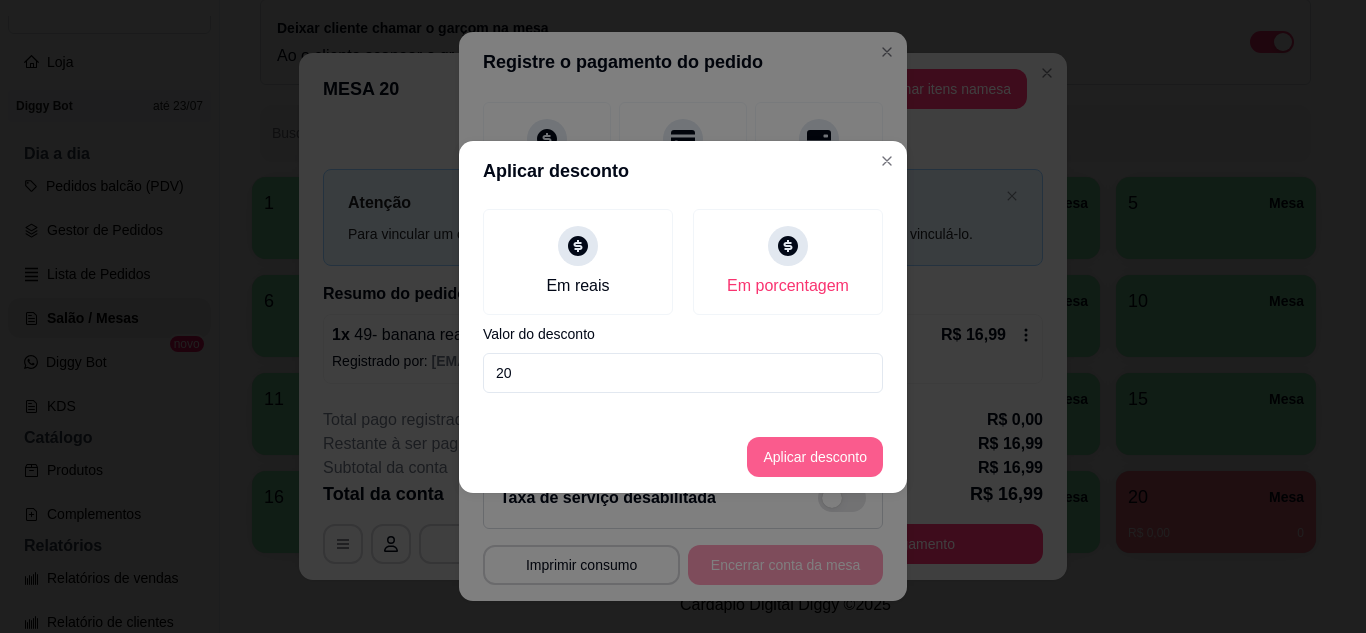 type on "20" 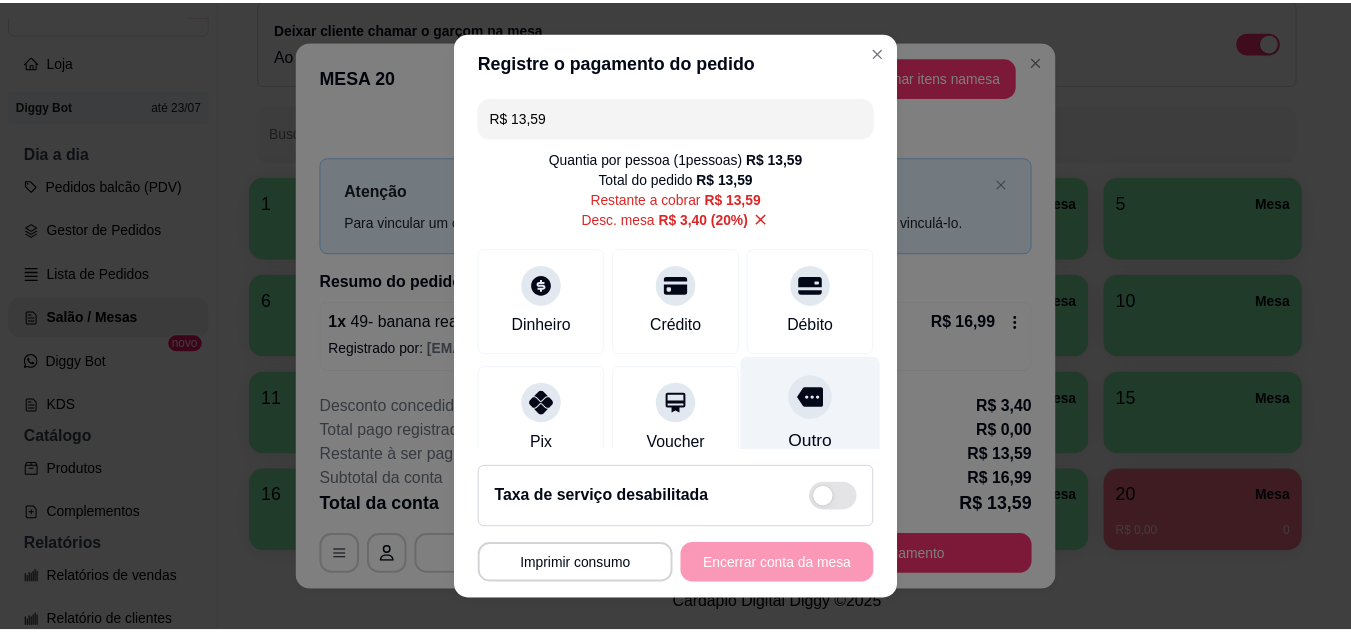 scroll, scrollTop: 0, scrollLeft: 0, axis: both 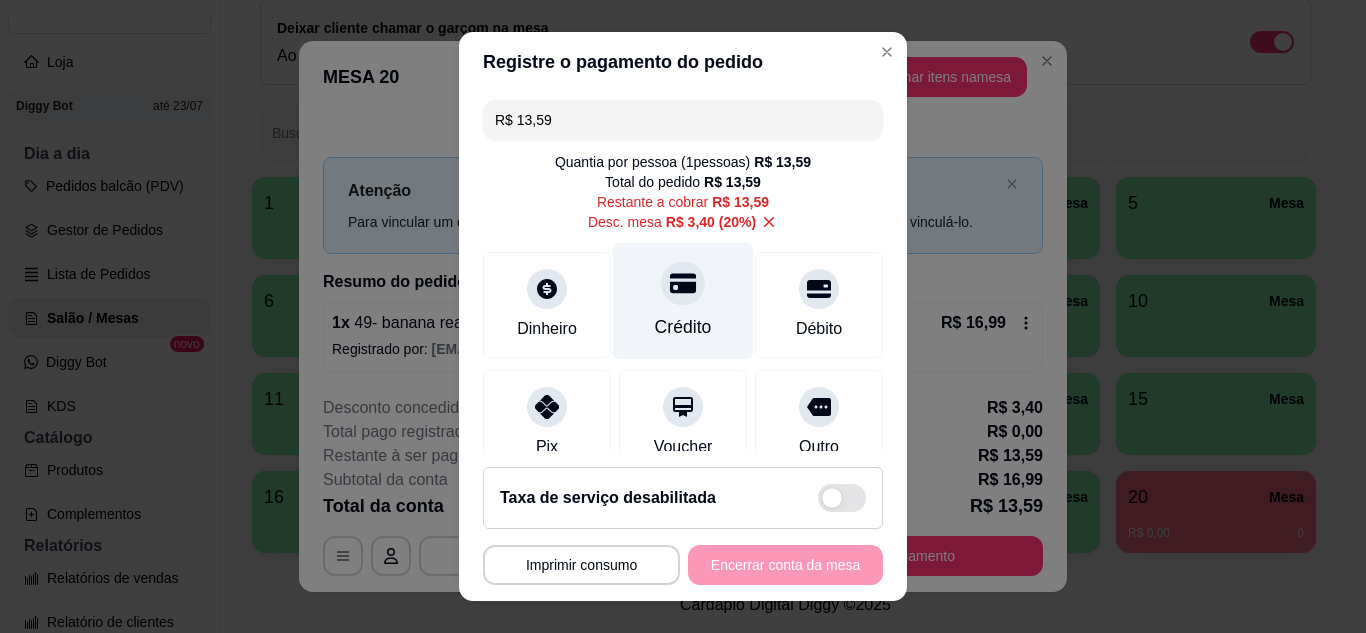 click on "Crédito" at bounding box center (683, 300) 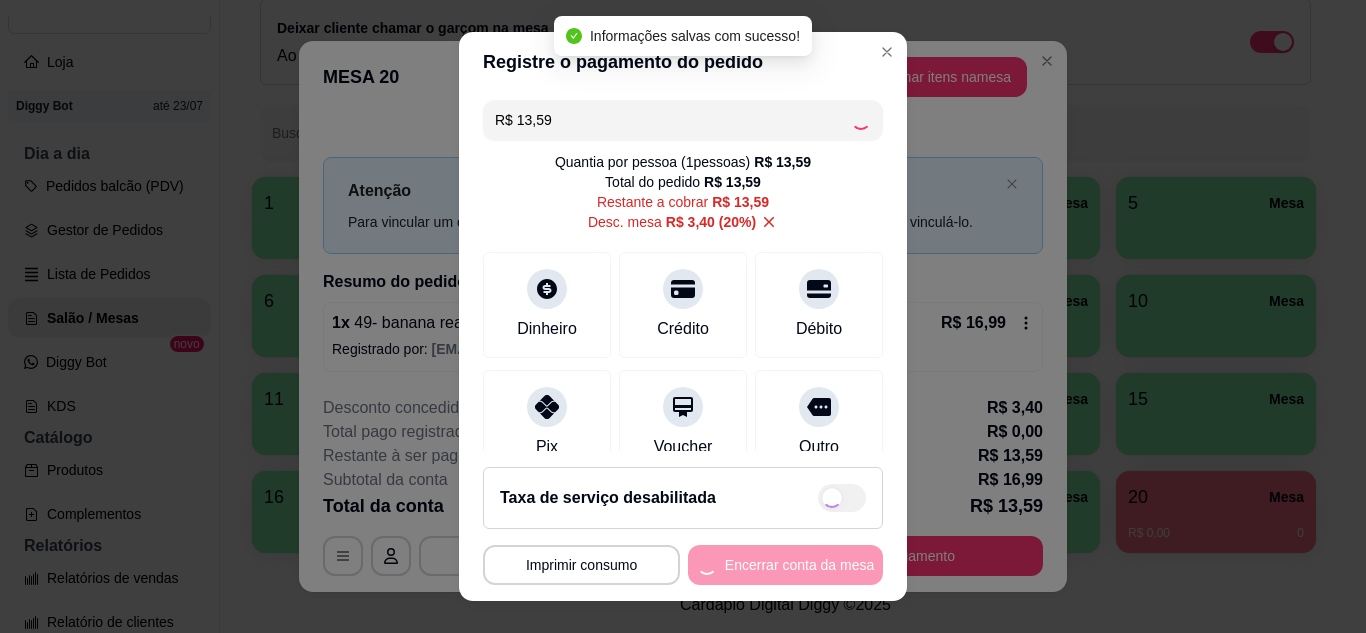 type on "R$ 0,00" 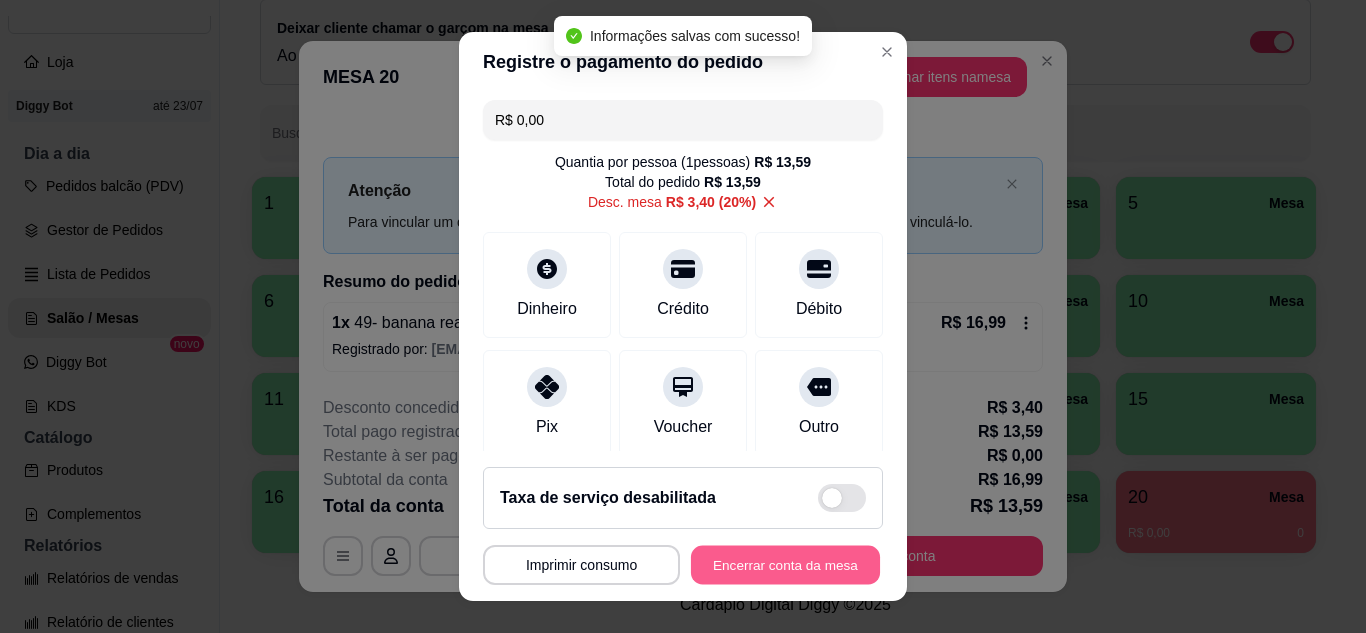 click on "Encerrar conta da mesa" at bounding box center [785, 565] 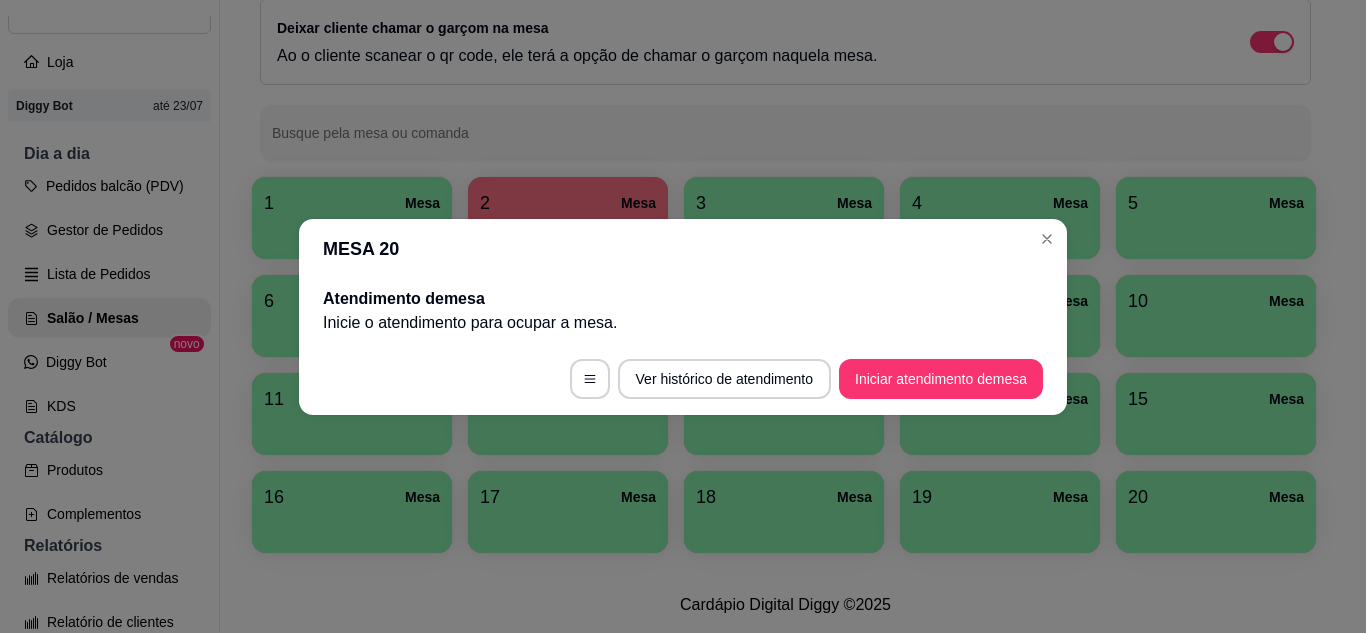 click on "MESA 20" at bounding box center [683, 249] 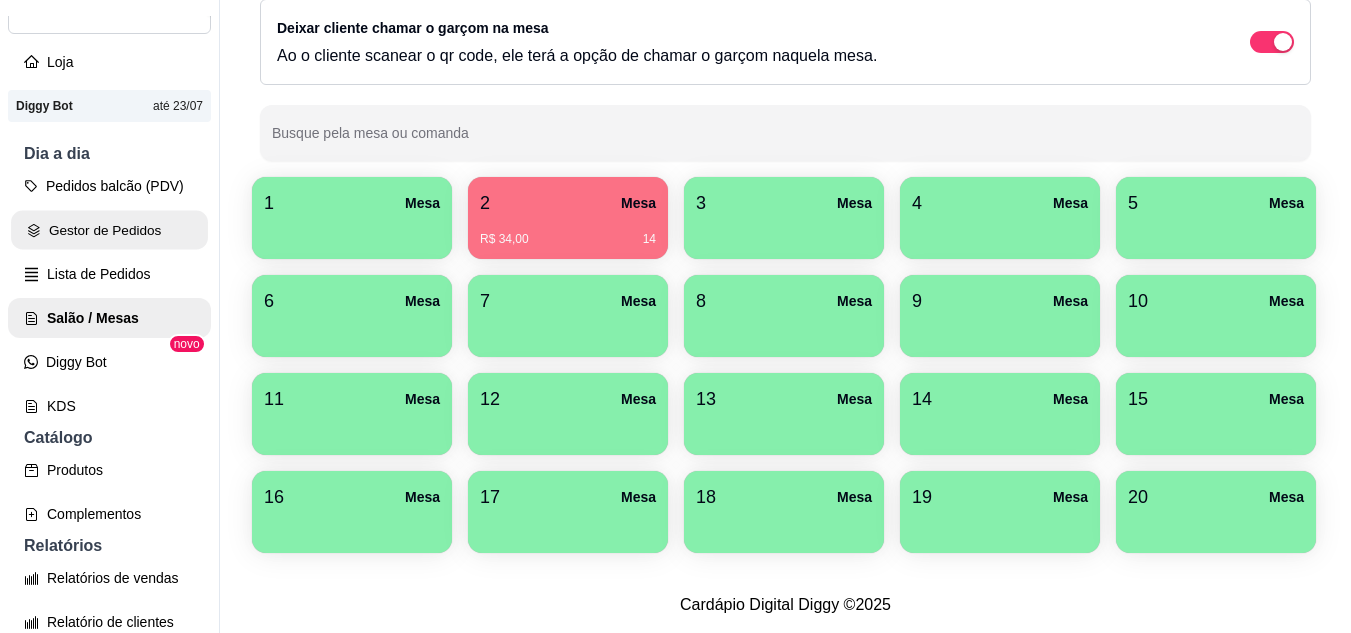 click on "Gestor de Pedidos" at bounding box center [109, 230] 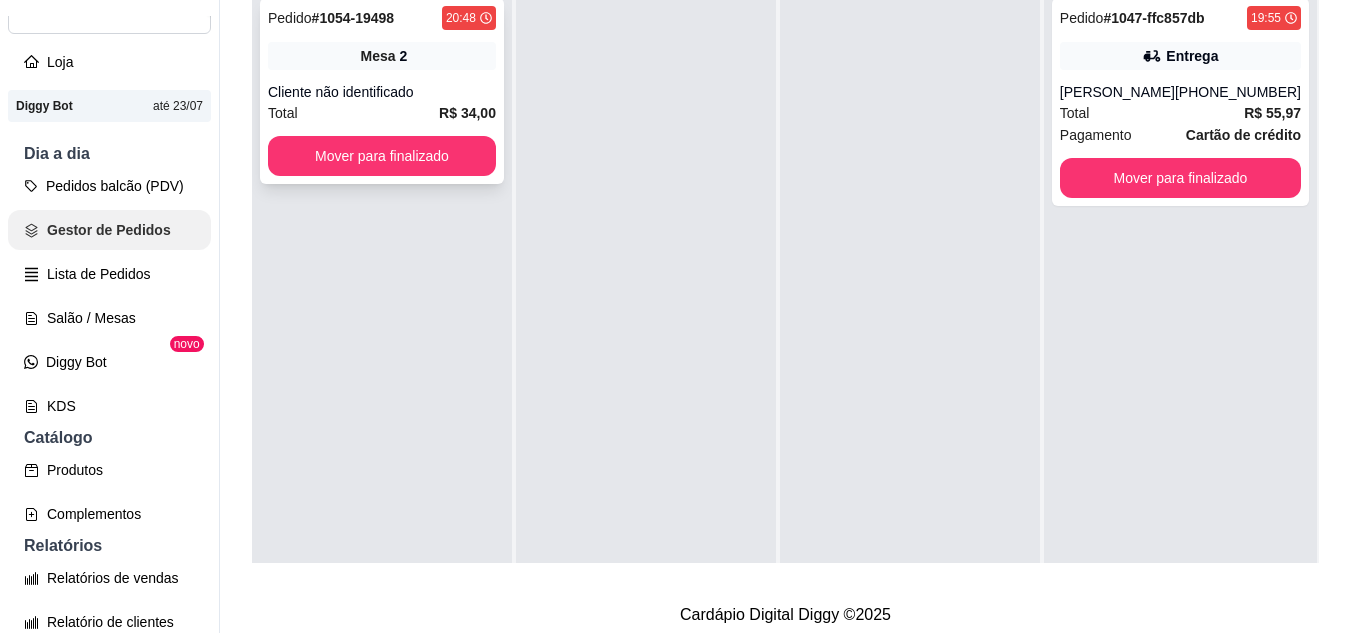 scroll, scrollTop: 0, scrollLeft: 0, axis: both 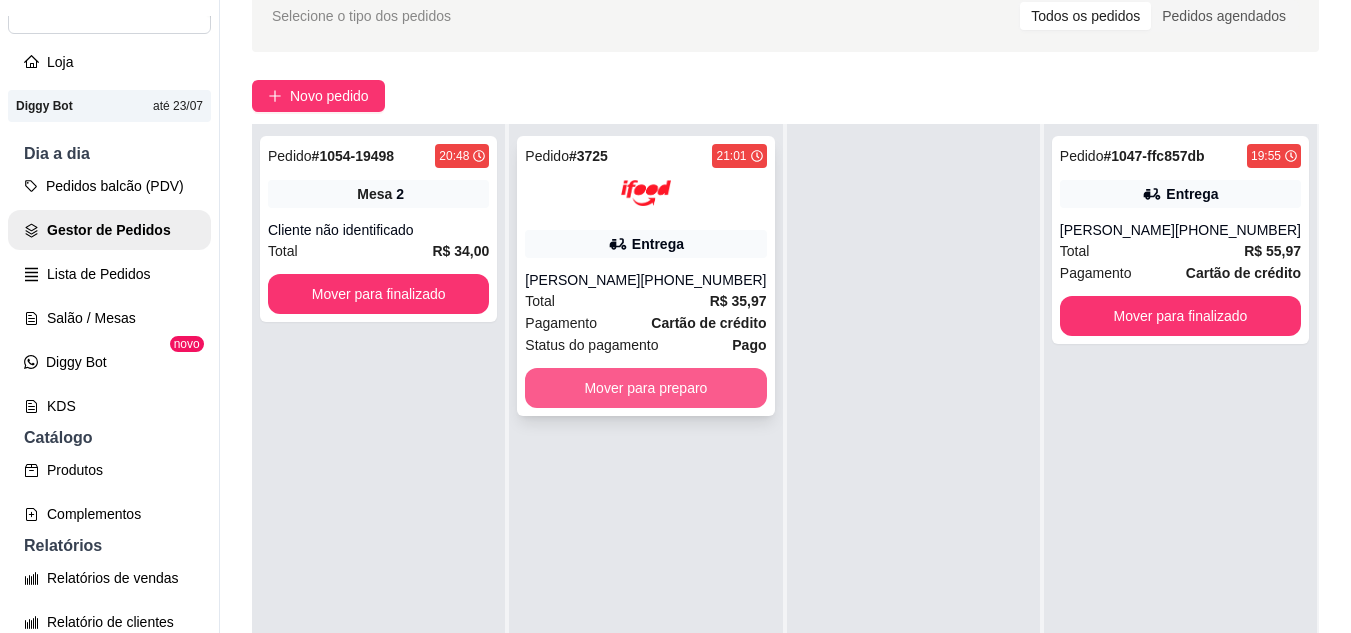 click on "Mover para preparo" at bounding box center [645, 388] 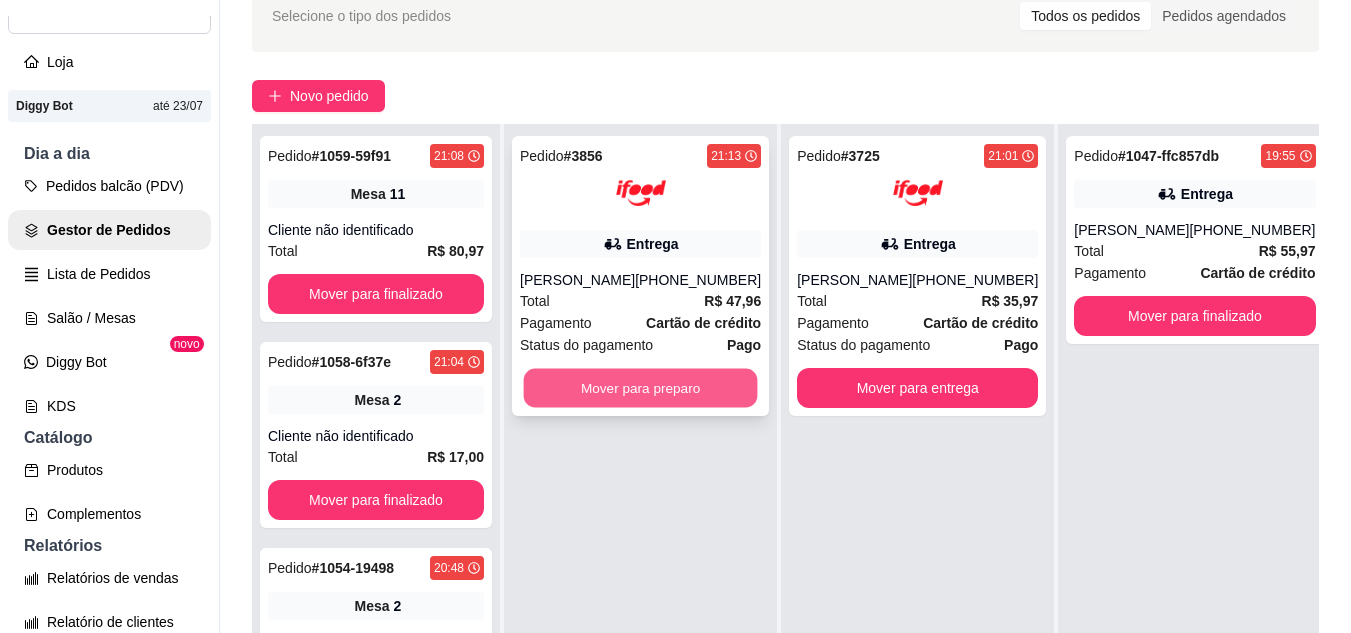 click on "Mover para preparo" at bounding box center (641, 388) 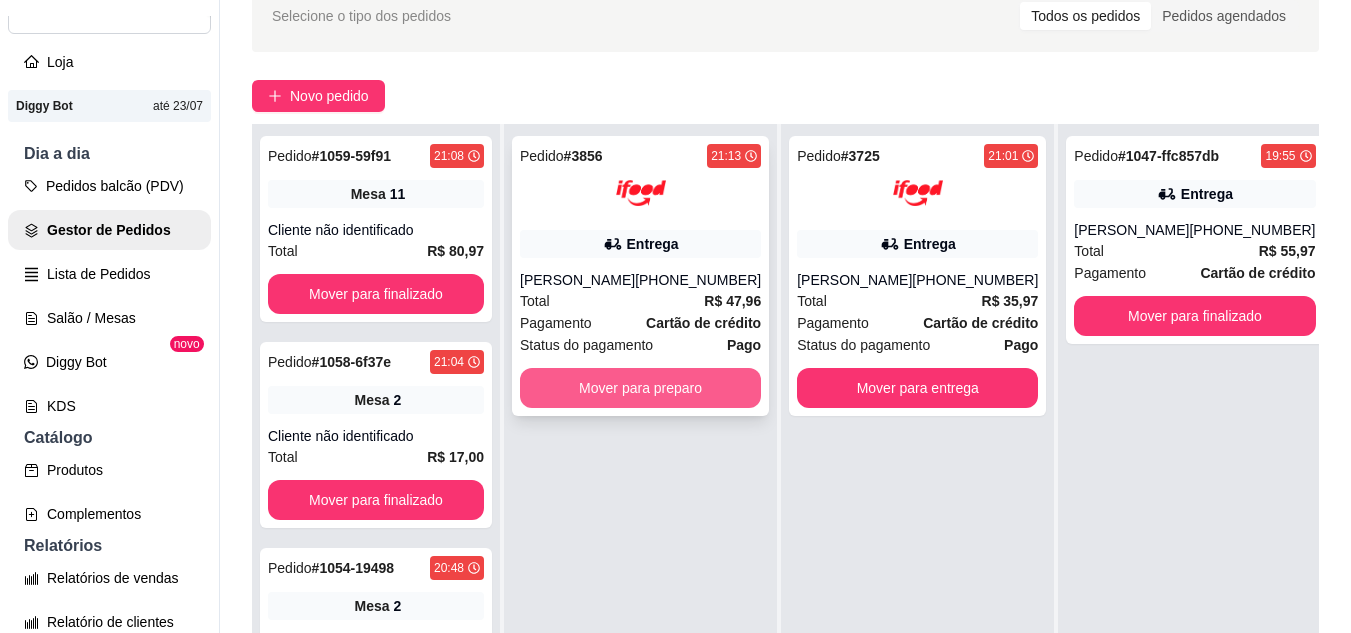 click on "Mover para preparo" at bounding box center (640, 388) 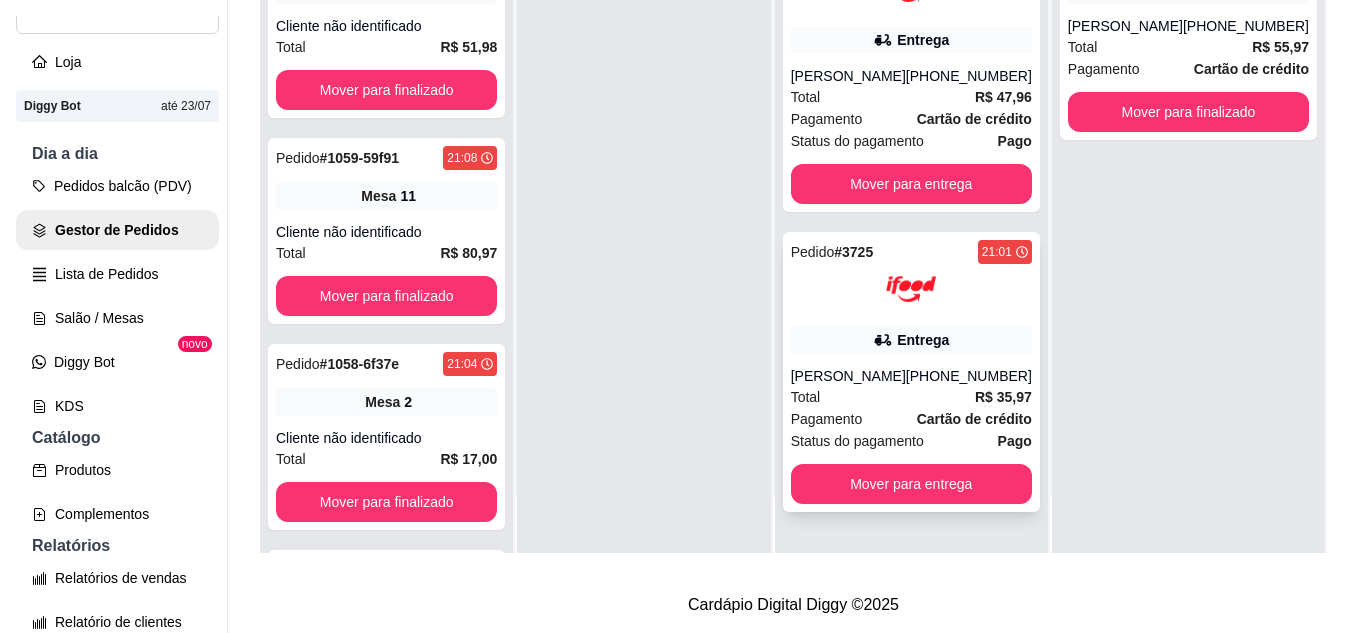 scroll, scrollTop: 319, scrollLeft: 0, axis: vertical 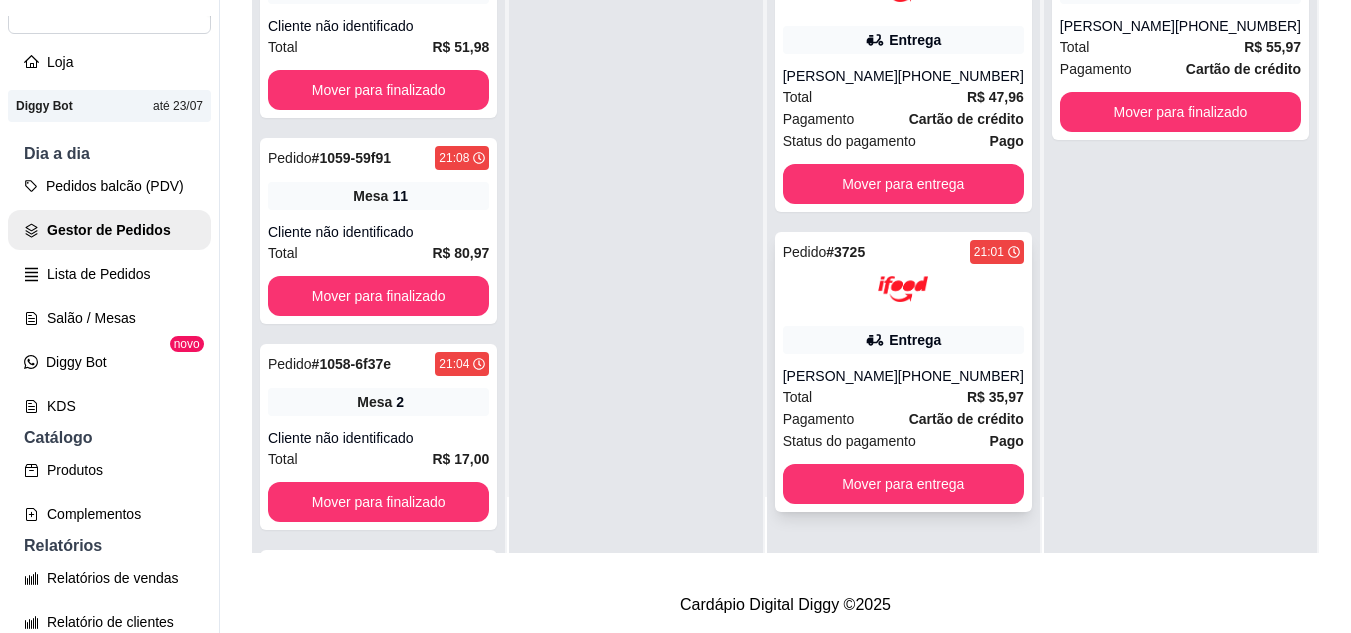 click on "Pedido  # 3725 21:01 Entrega [PERSON_NAME] [PHONE_NUMBER] Total R$ 35,97 Pagamento Cartão de crédito Status do pagamento Pago Mover para entrega" at bounding box center (903, 372) 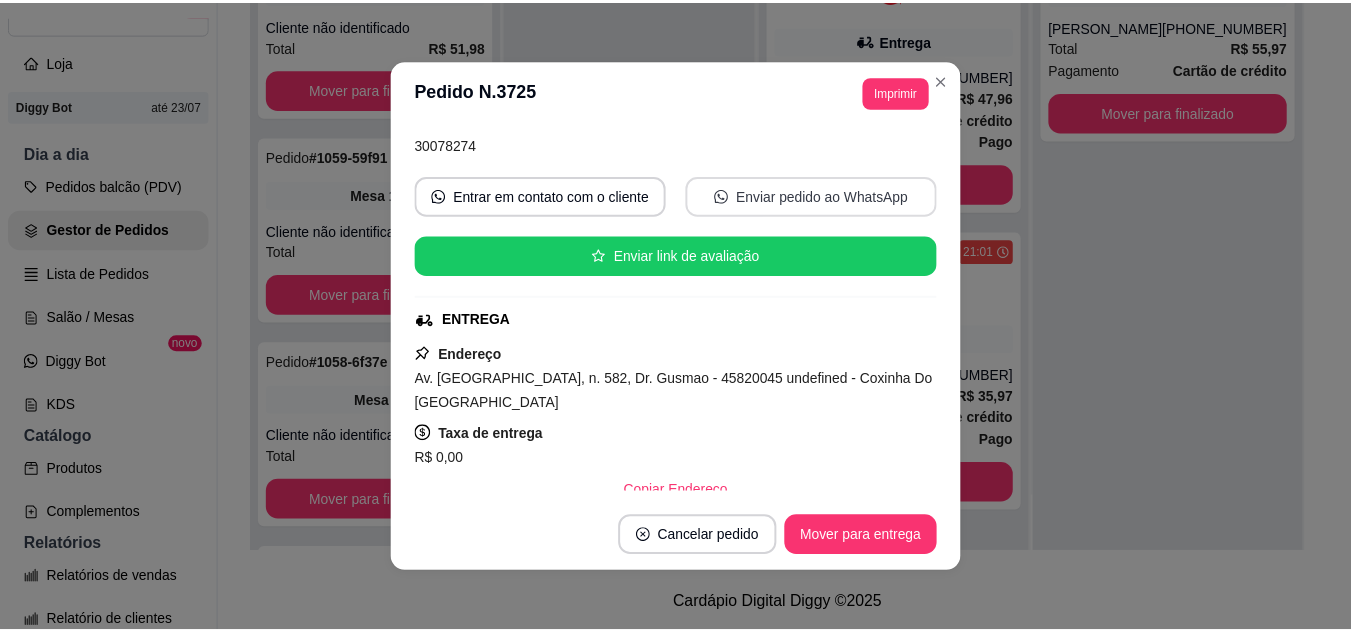 scroll, scrollTop: 200, scrollLeft: 0, axis: vertical 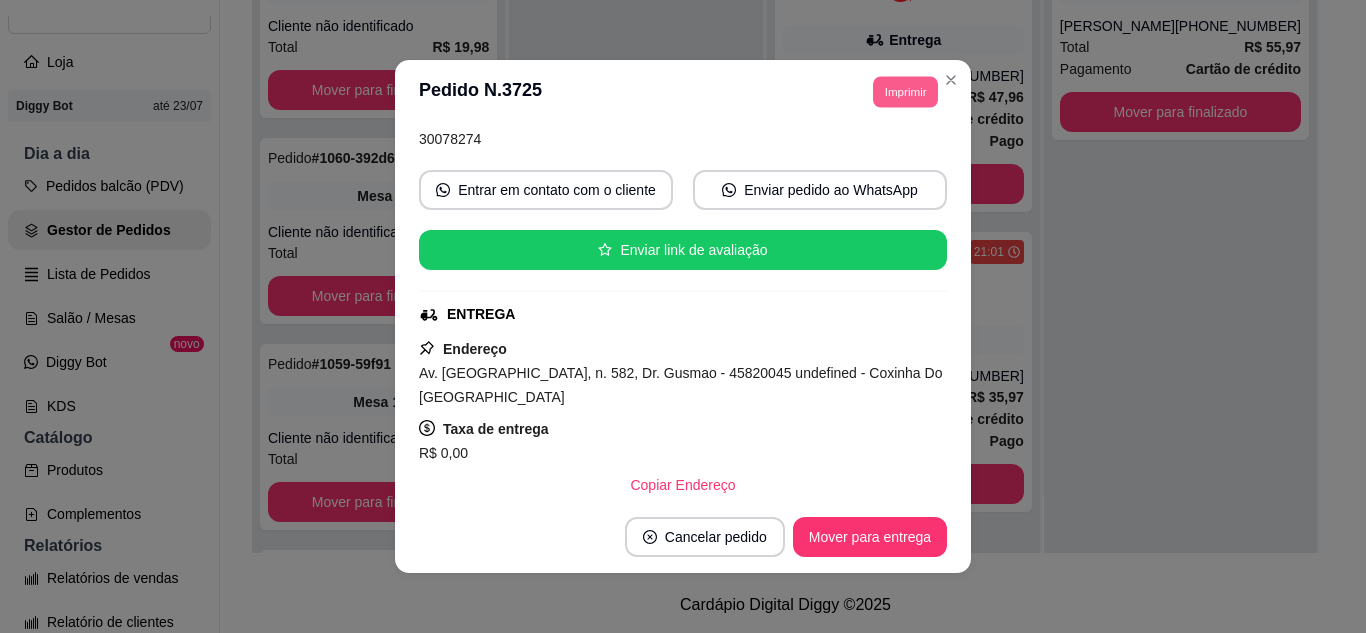 click on "Imprimir" at bounding box center [905, 91] 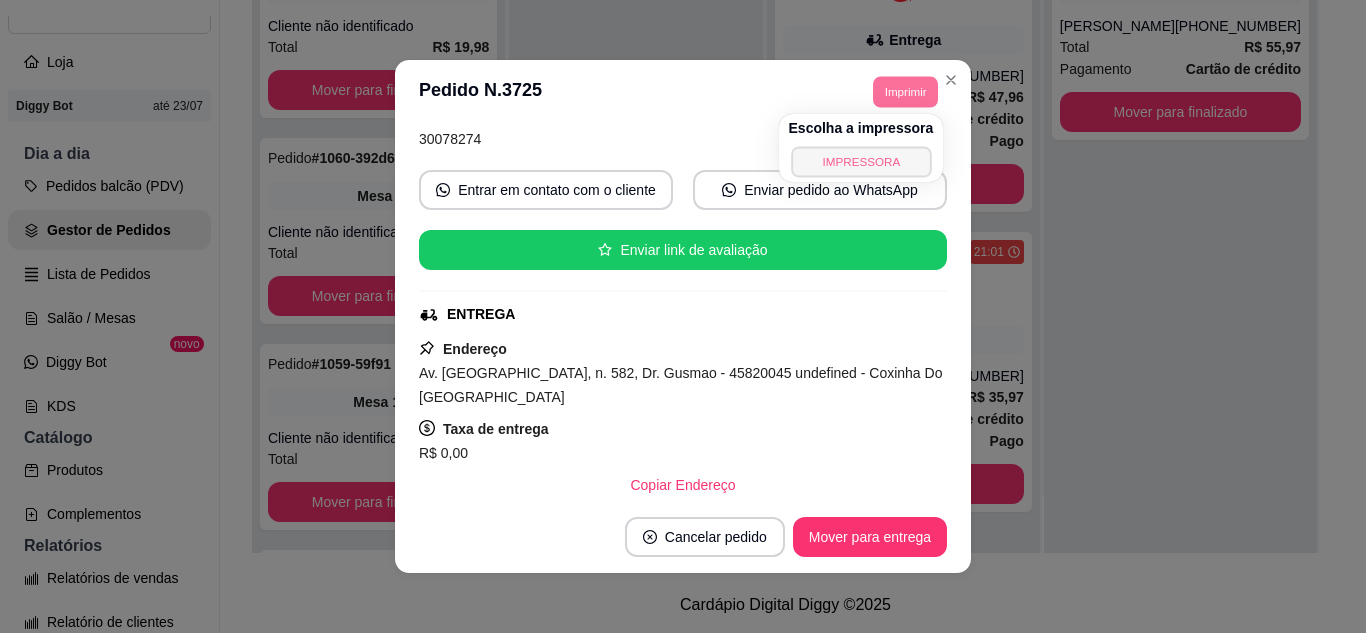 click on "IMPRESSORA" at bounding box center [861, 161] 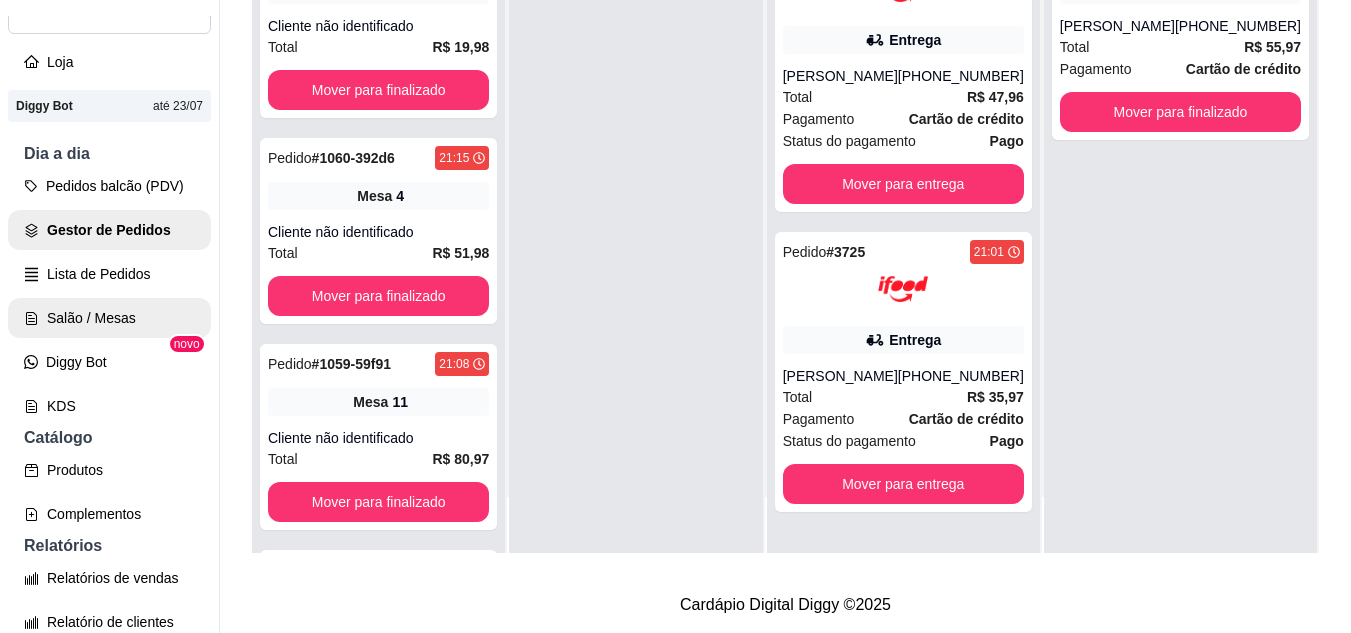 click on "Salão / Mesas" at bounding box center (109, 318) 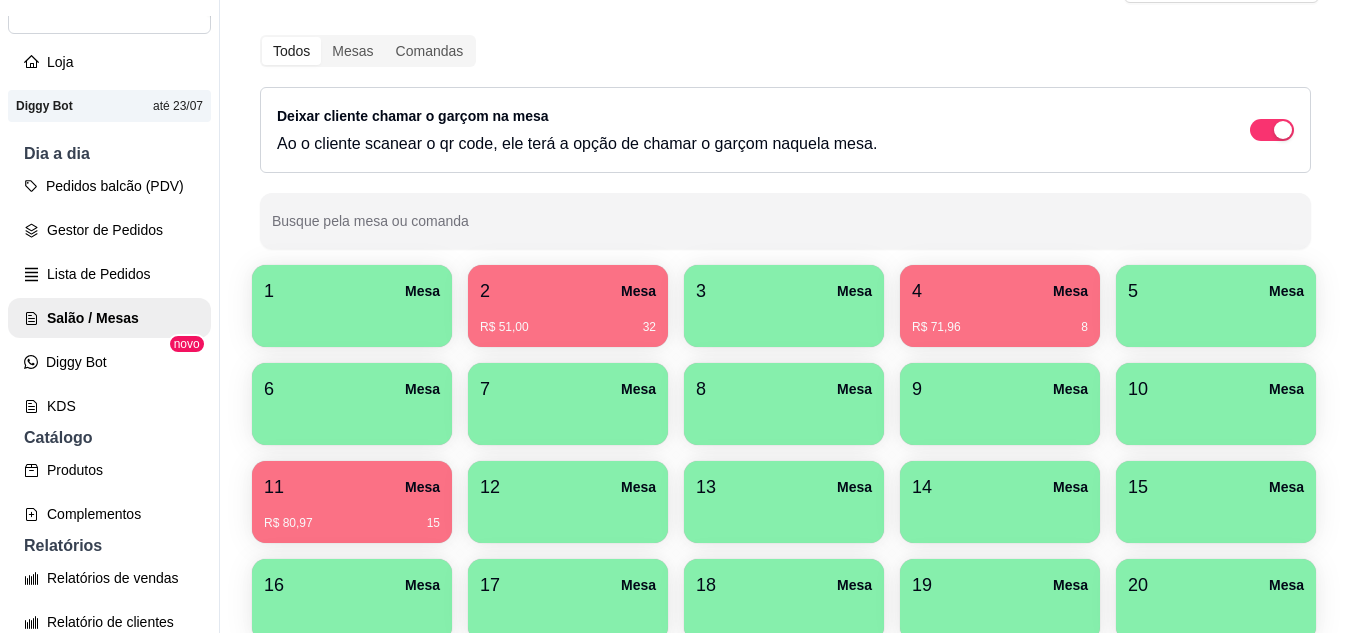 scroll, scrollTop: 200, scrollLeft: 0, axis: vertical 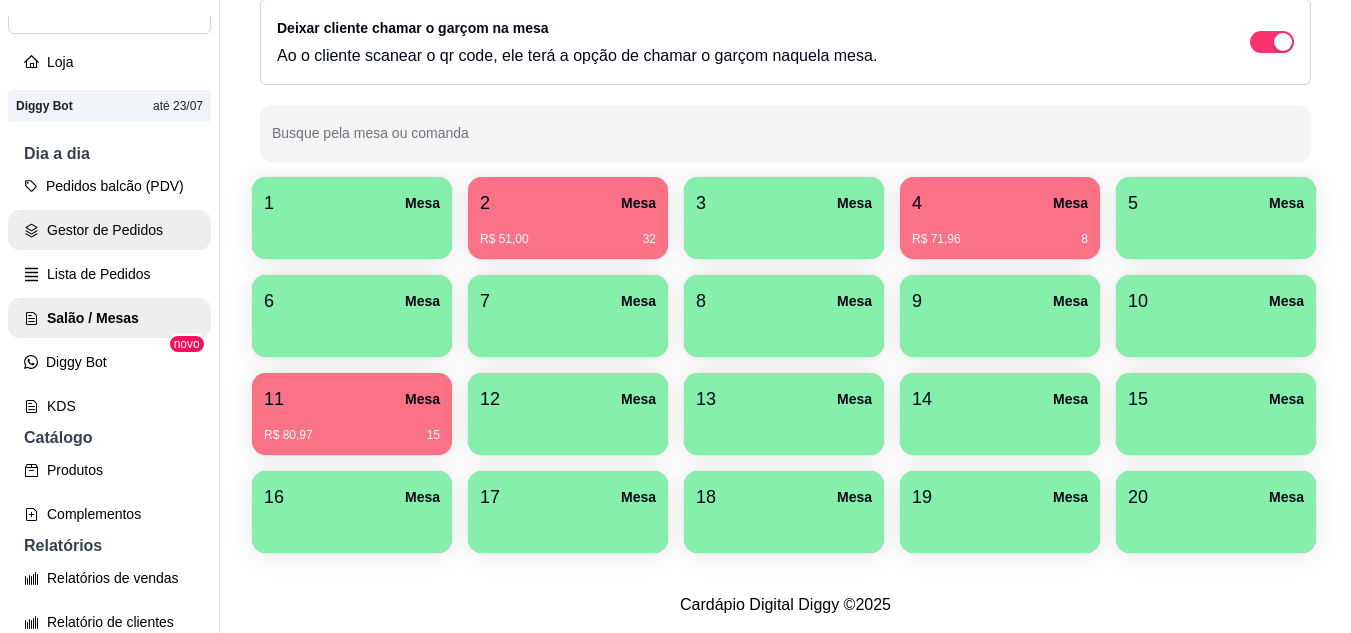 click on "Gestor de Pedidos" at bounding box center (109, 230) 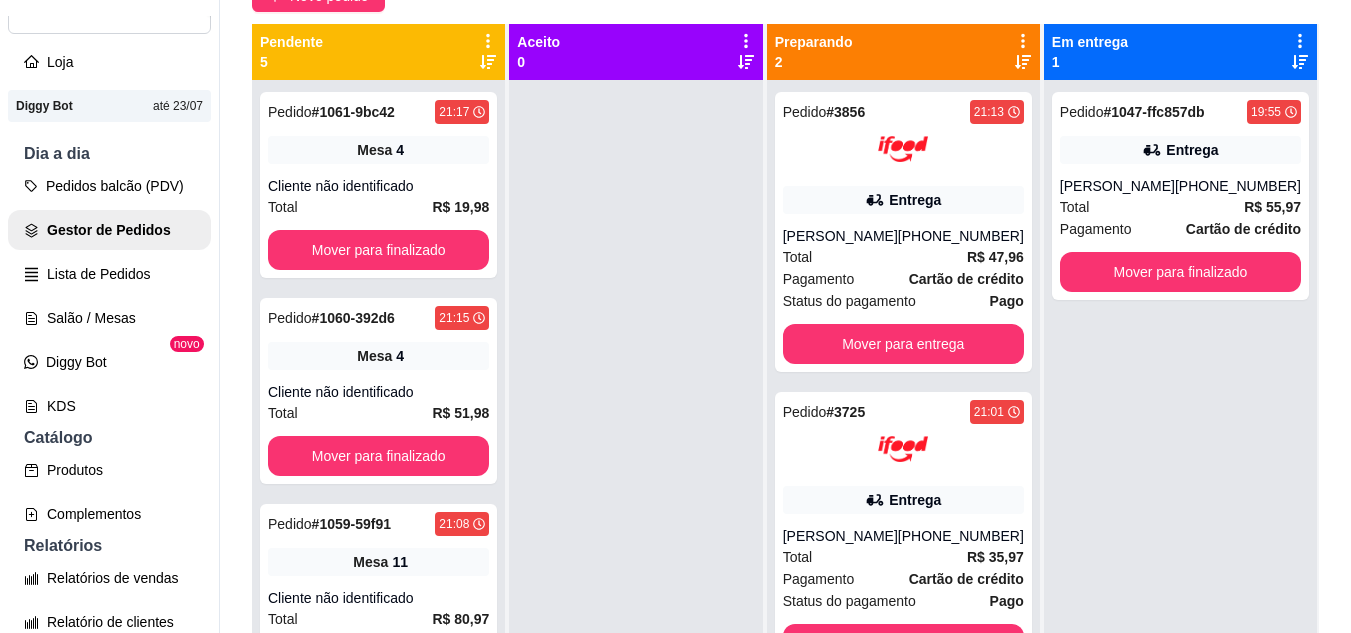 scroll, scrollTop: 0, scrollLeft: 0, axis: both 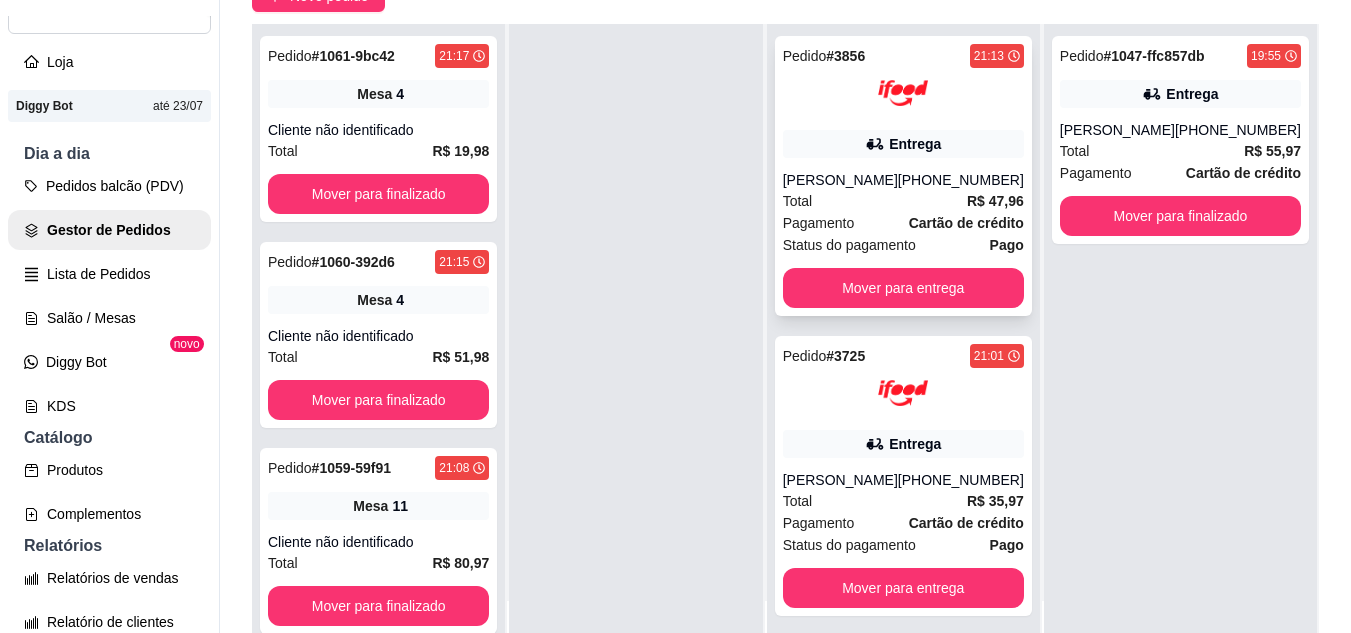 click on "Total R$ 47,96" at bounding box center [903, 201] 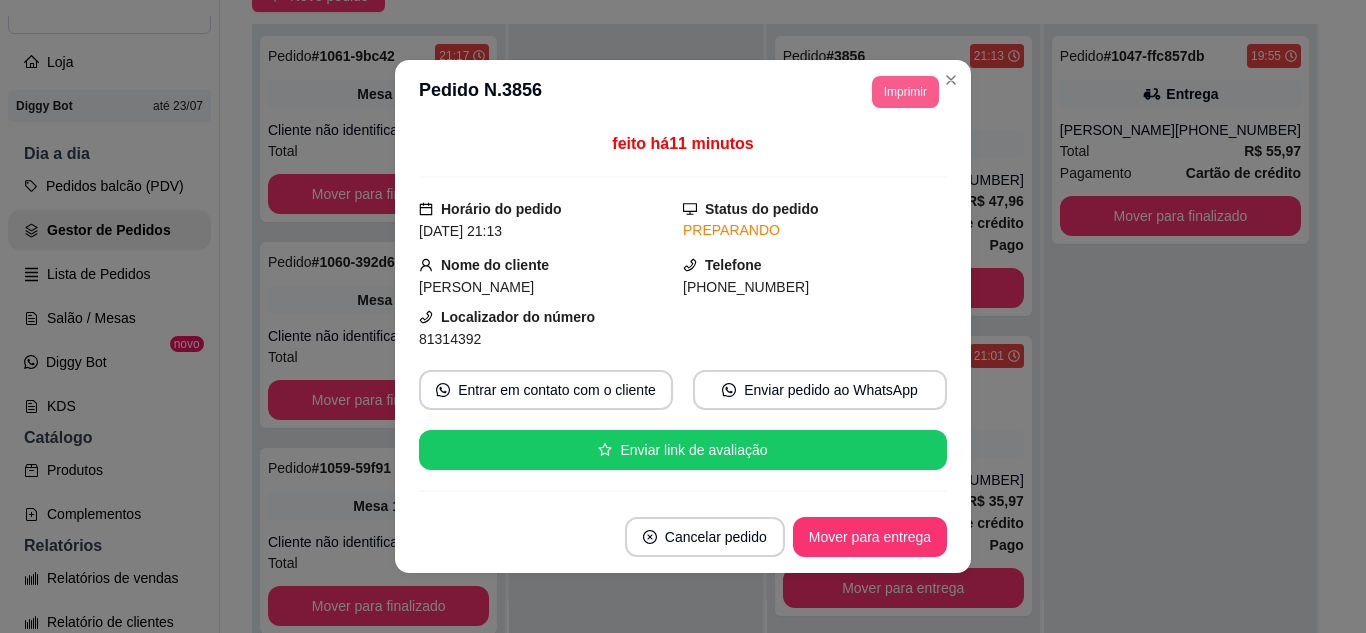 click on "Imprimir" at bounding box center [905, 92] 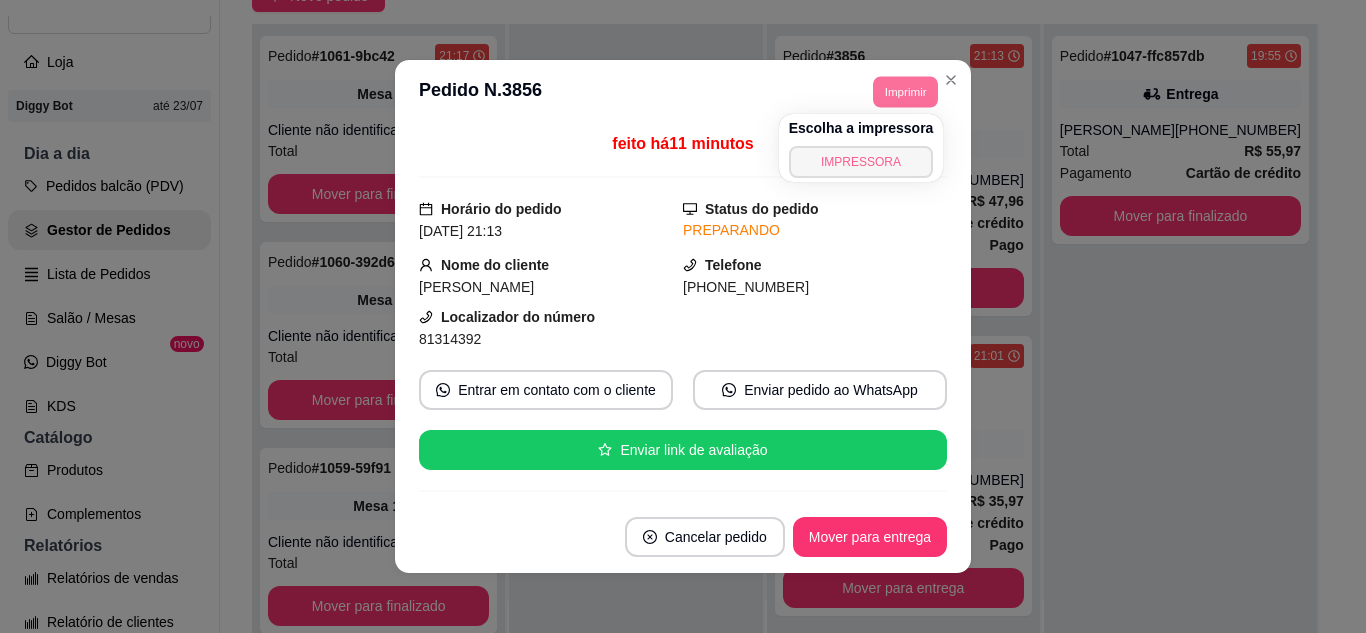 click on "IMPRESSORA" at bounding box center [861, 162] 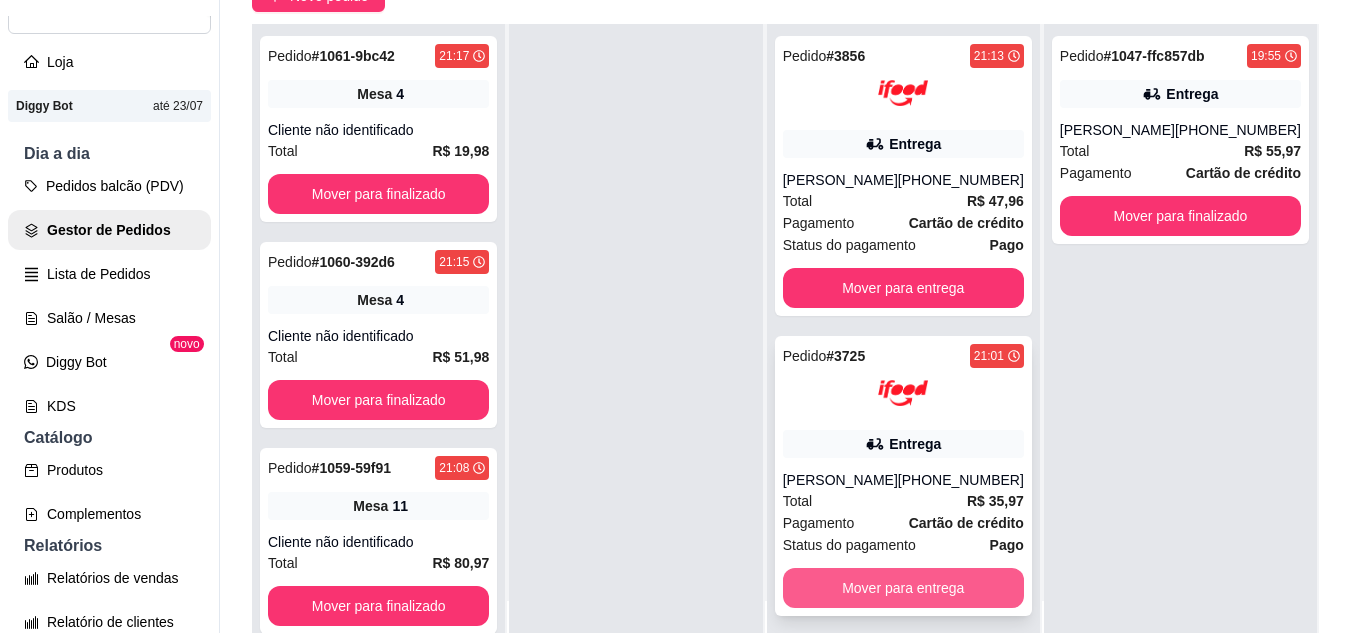 click on "Mover para entrega" at bounding box center (903, 588) 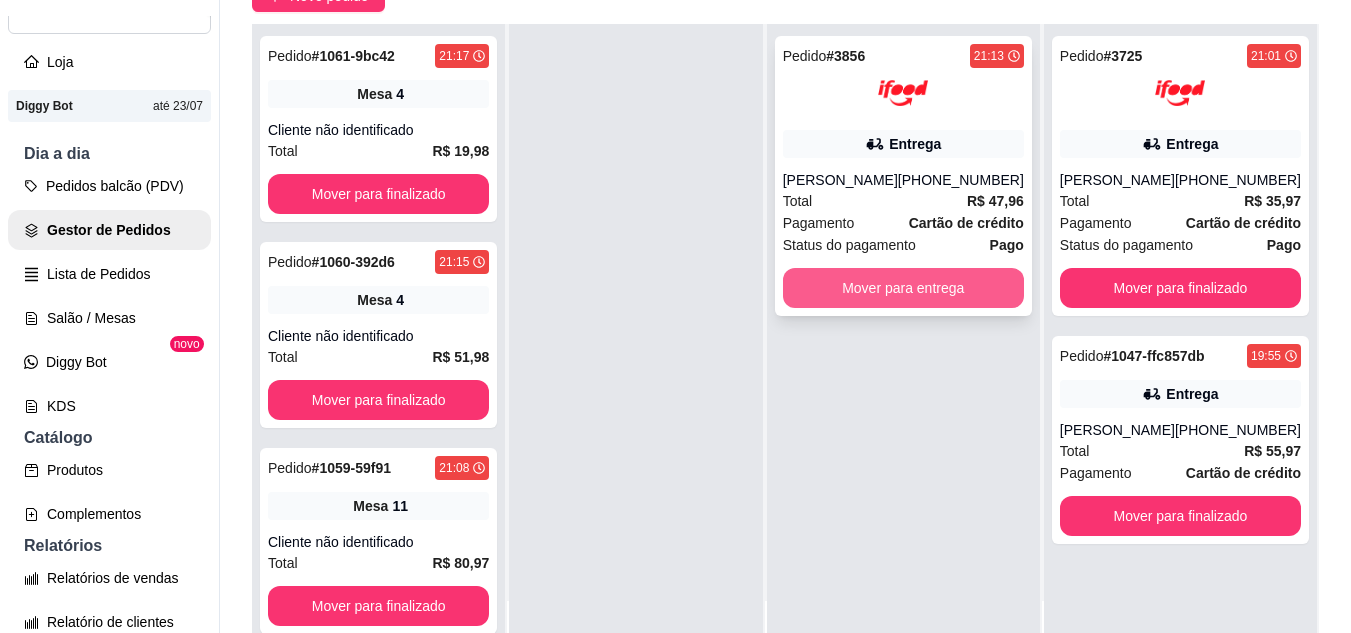 click on "Mover para entrega" at bounding box center (903, 288) 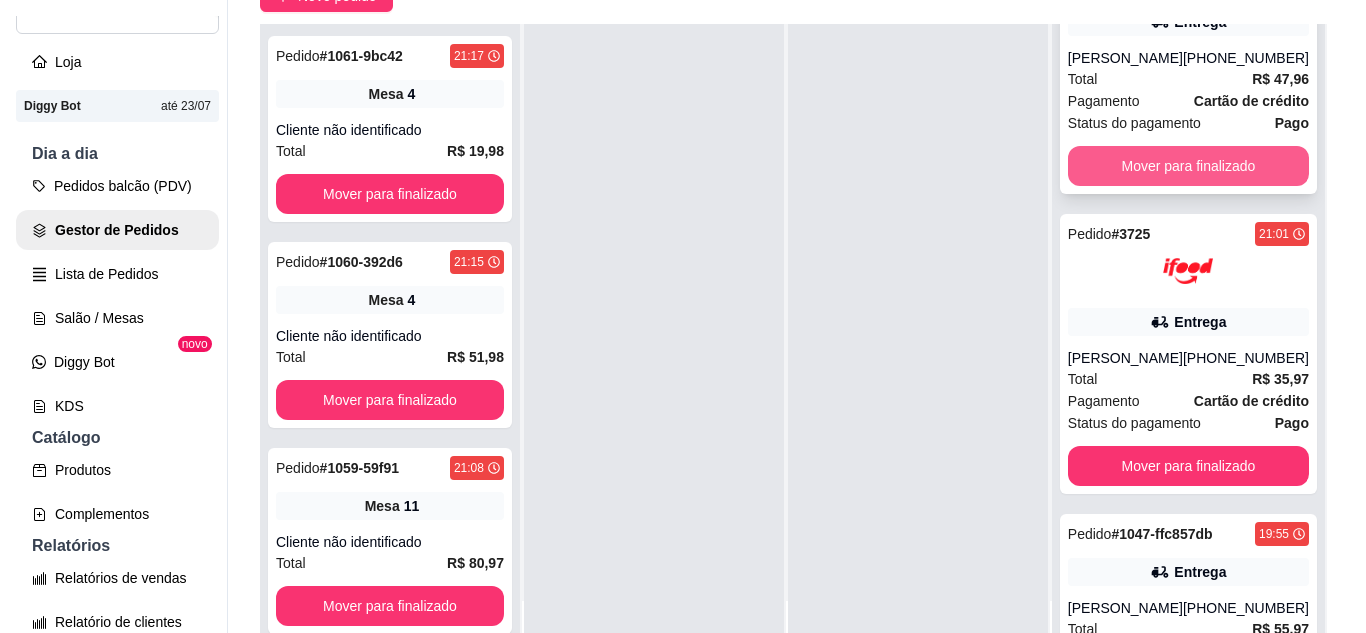 scroll, scrollTop: 235, scrollLeft: 0, axis: vertical 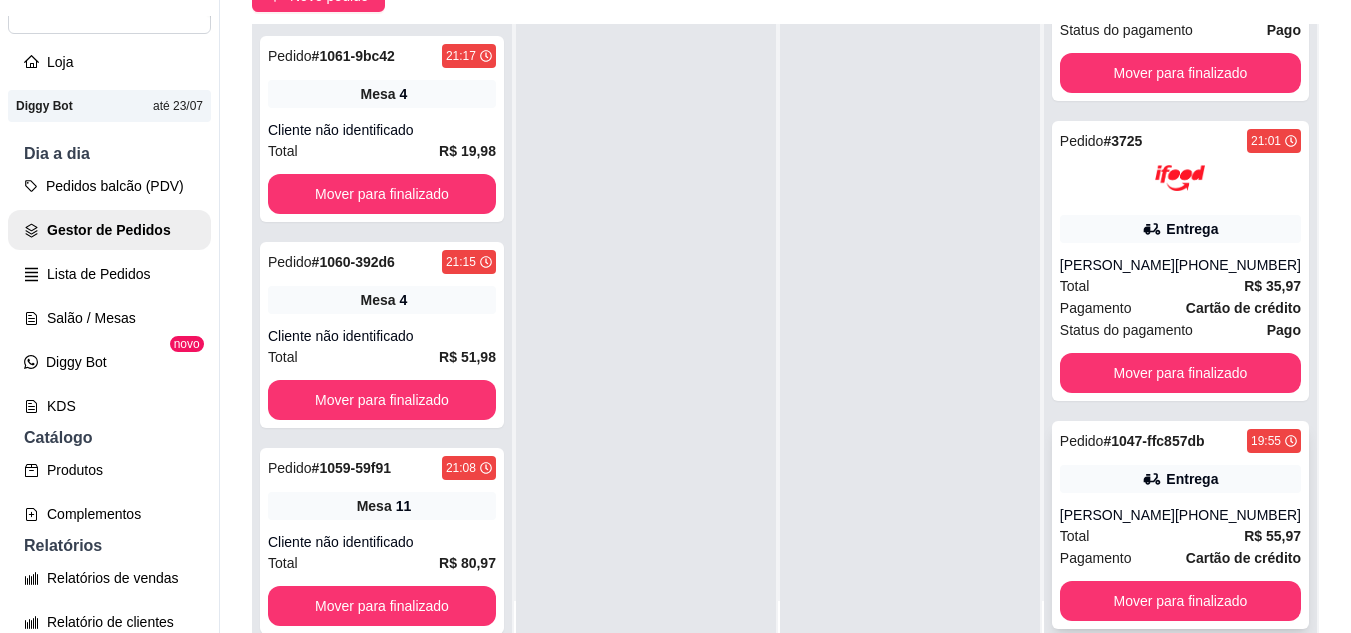 click on "Entrega" at bounding box center (1180, 479) 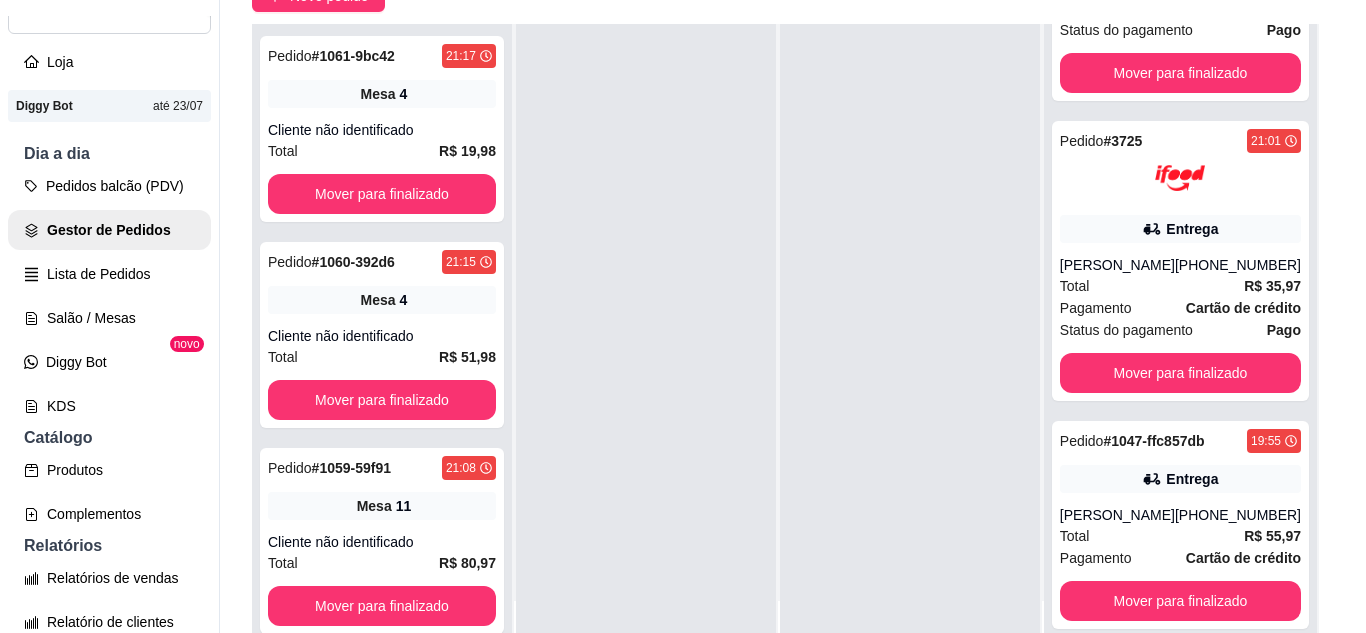 scroll, scrollTop: 100, scrollLeft: 0, axis: vertical 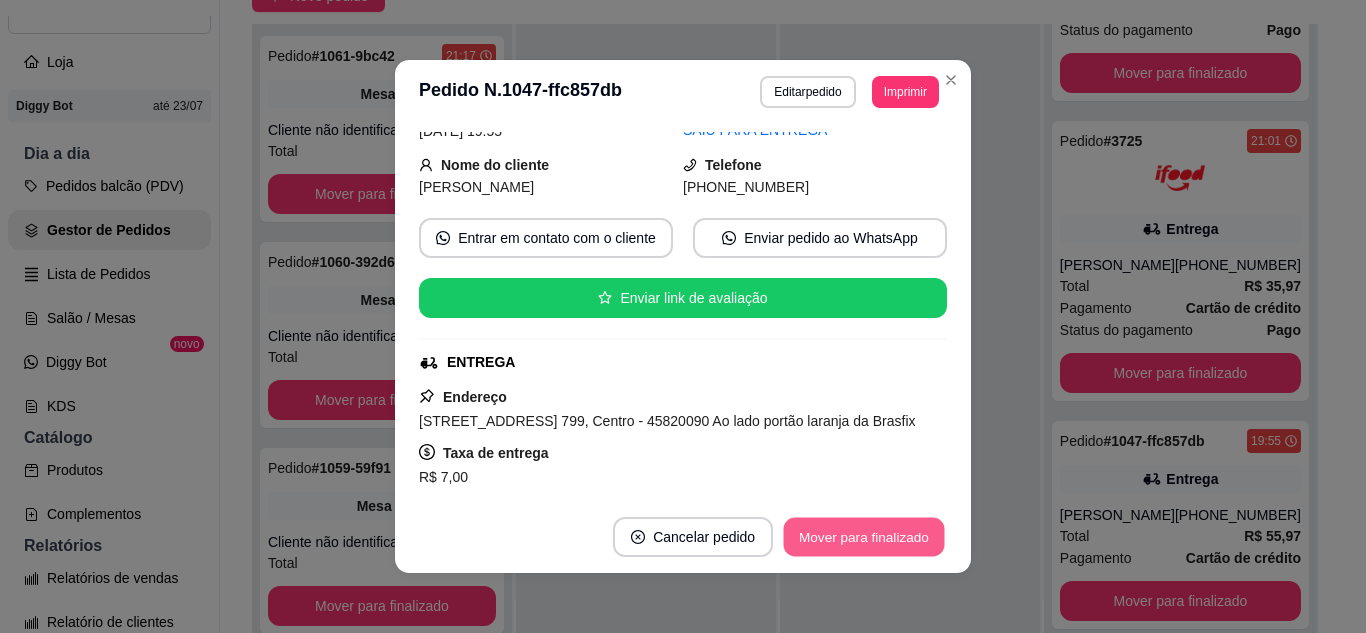 click on "Mover para finalizado" at bounding box center [864, 537] 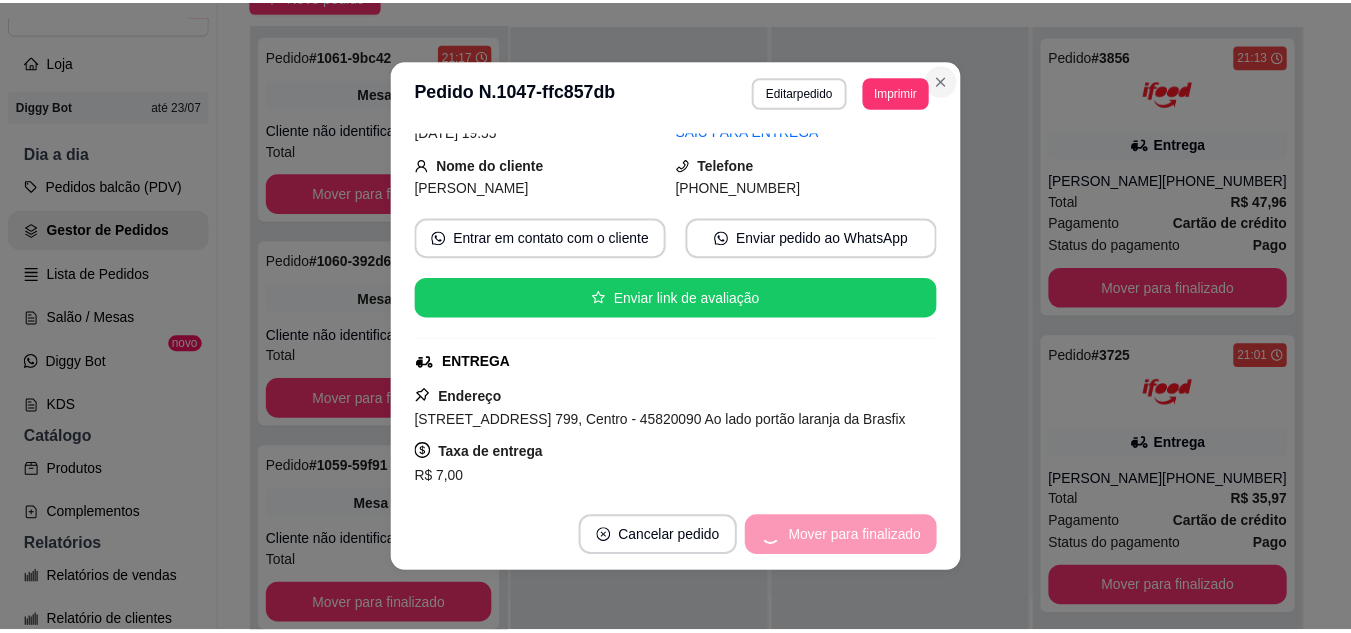 scroll, scrollTop: 7, scrollLeft: 0, axis: vertical 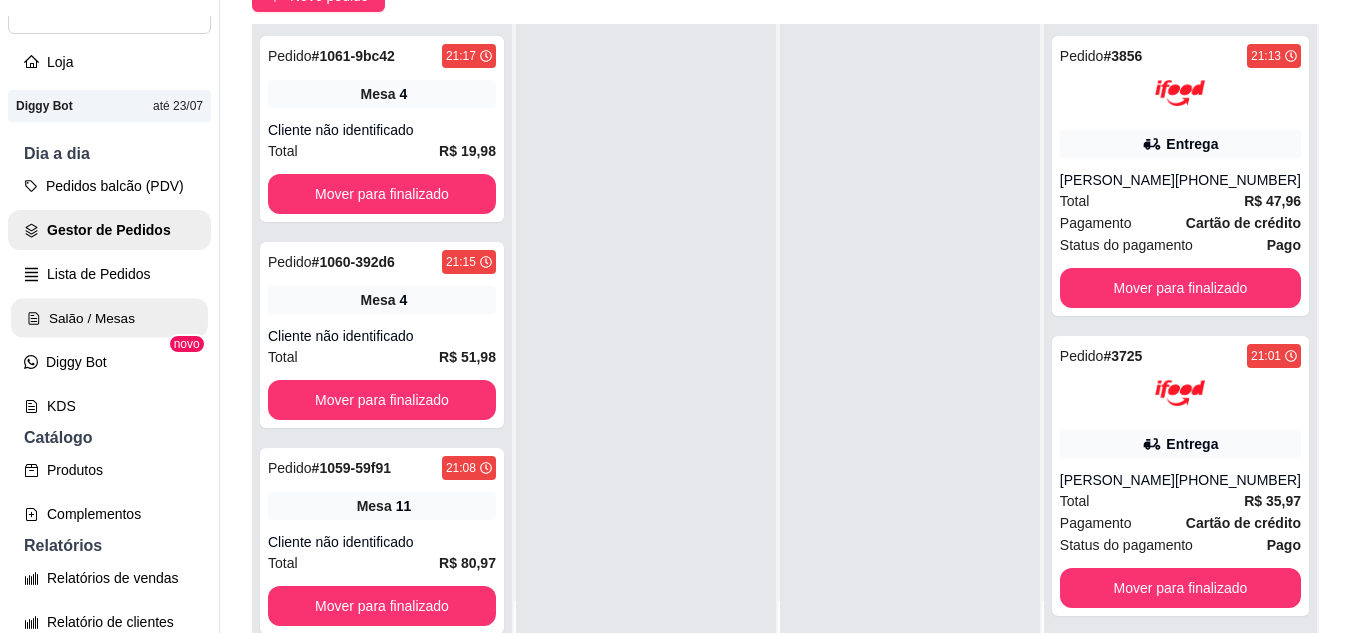 click on "Salão / Mesas" at bounding box center (109, 318) 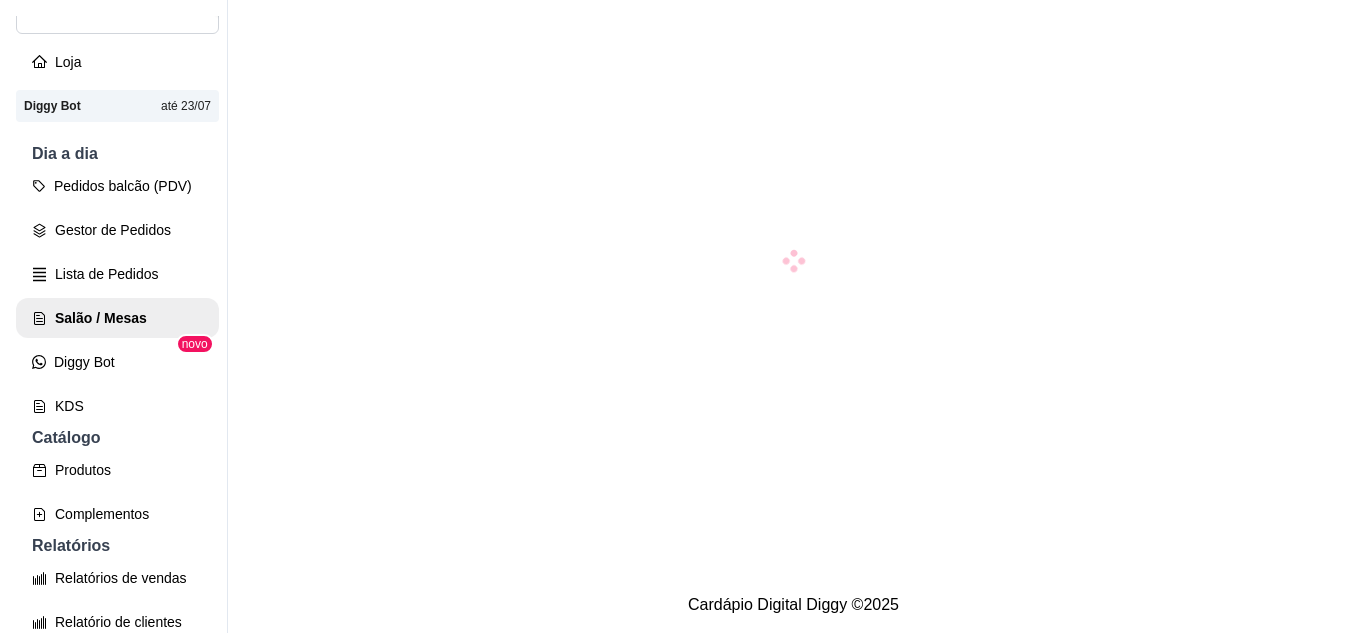 scroll, scrollTop: 0, scrollLeft: 0, axis: both 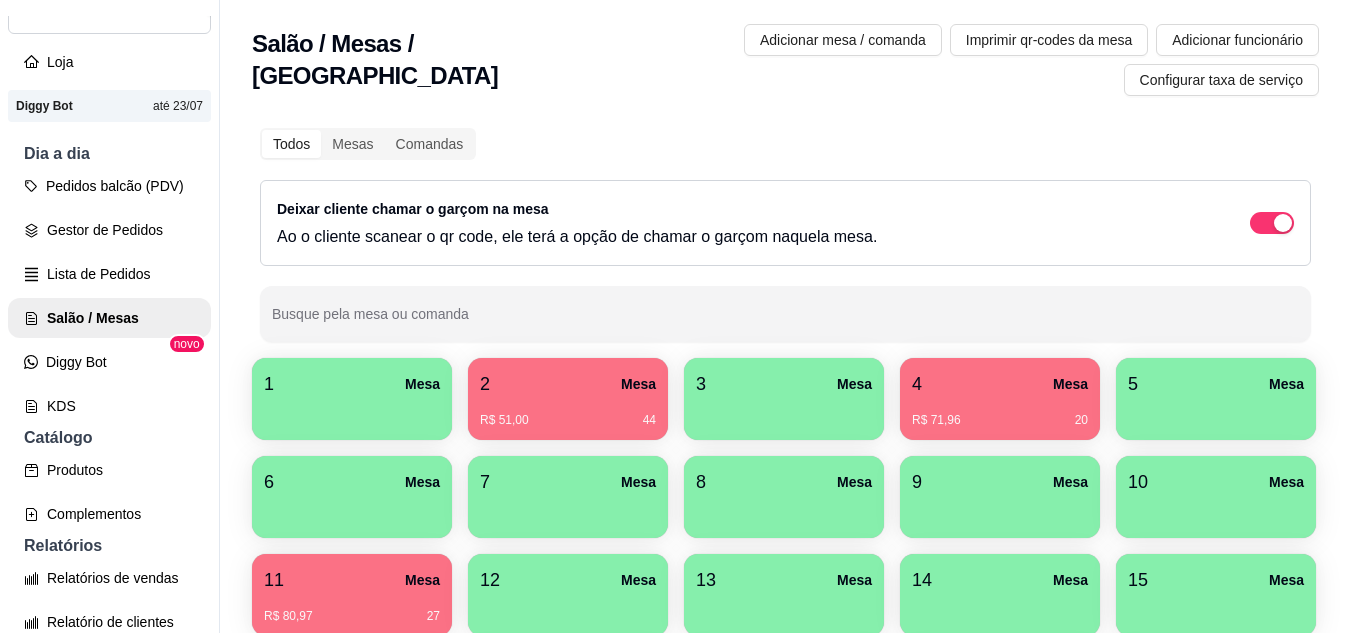 click on "2 Mesa" at bounding box center (568, 384) 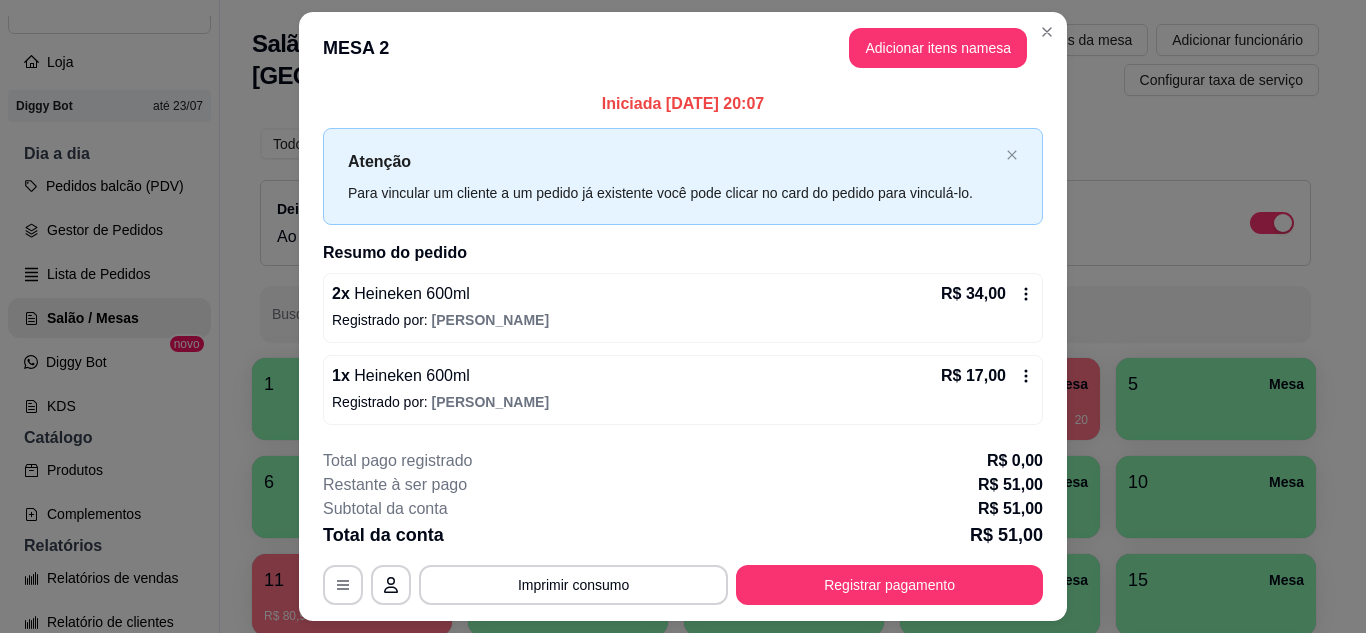 click on "**********" at bounding box center [683, 527] 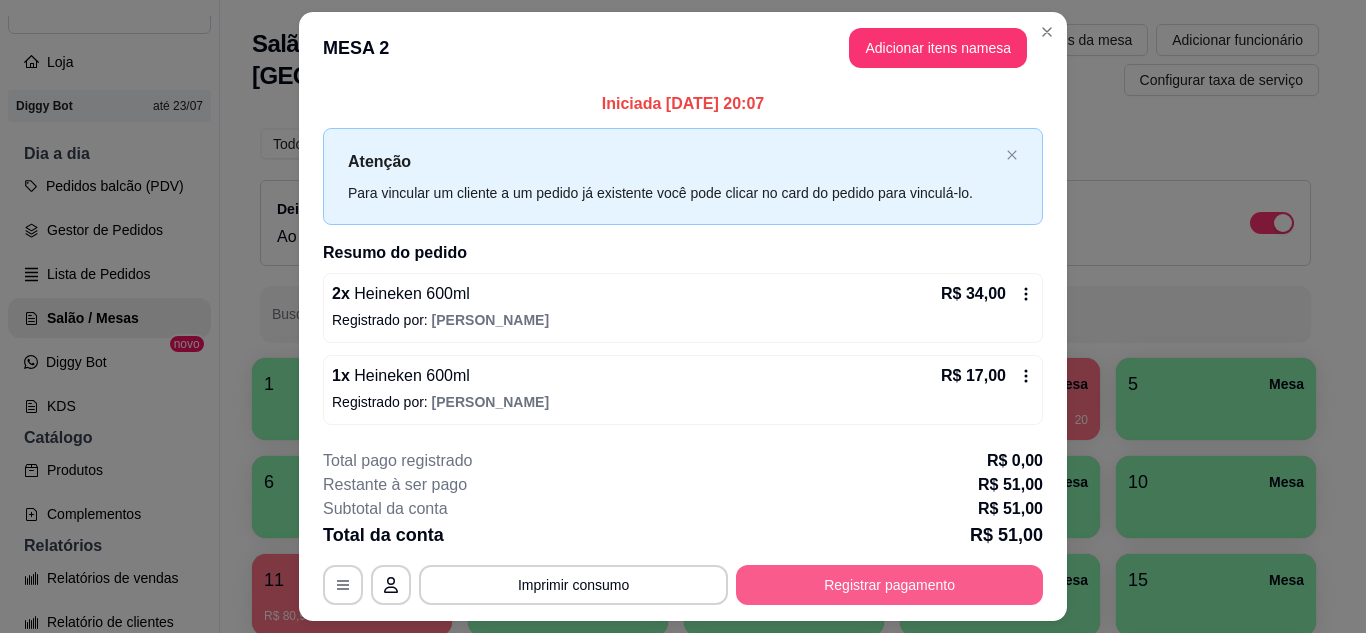 click on "Registrar pagamento" at bounding box center [889, 585] 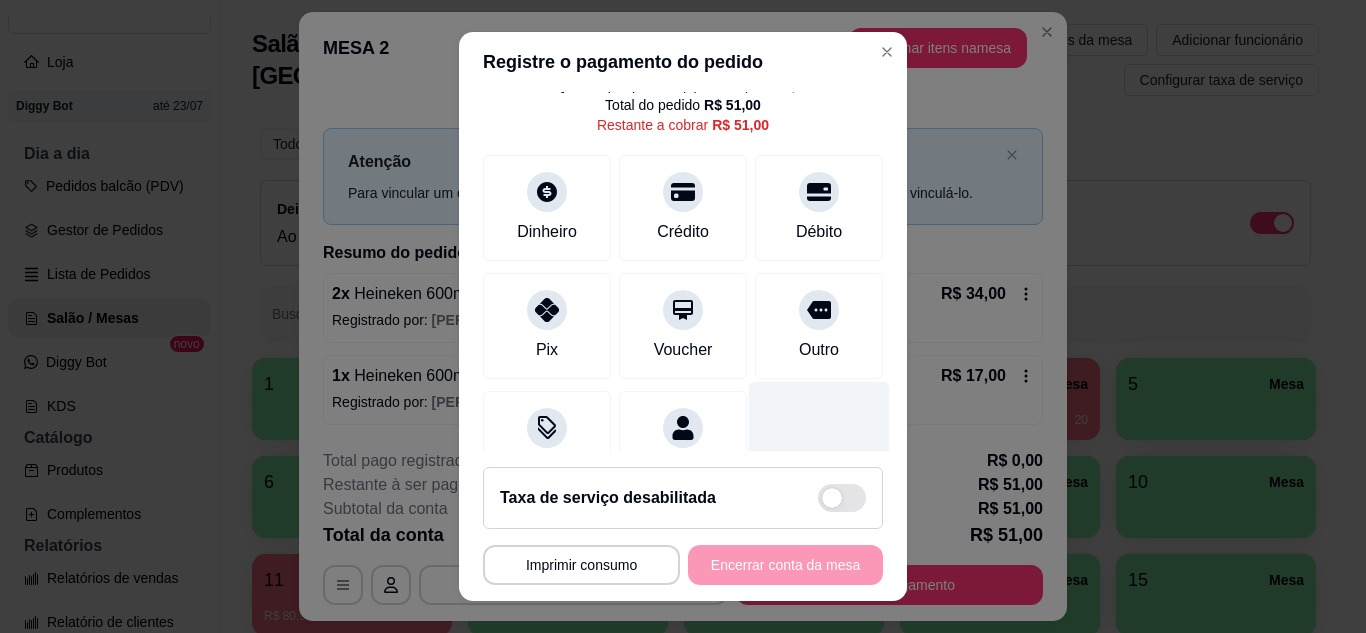 scroll, scrollTop: 154, scrollLeft: 0, axis: vertical 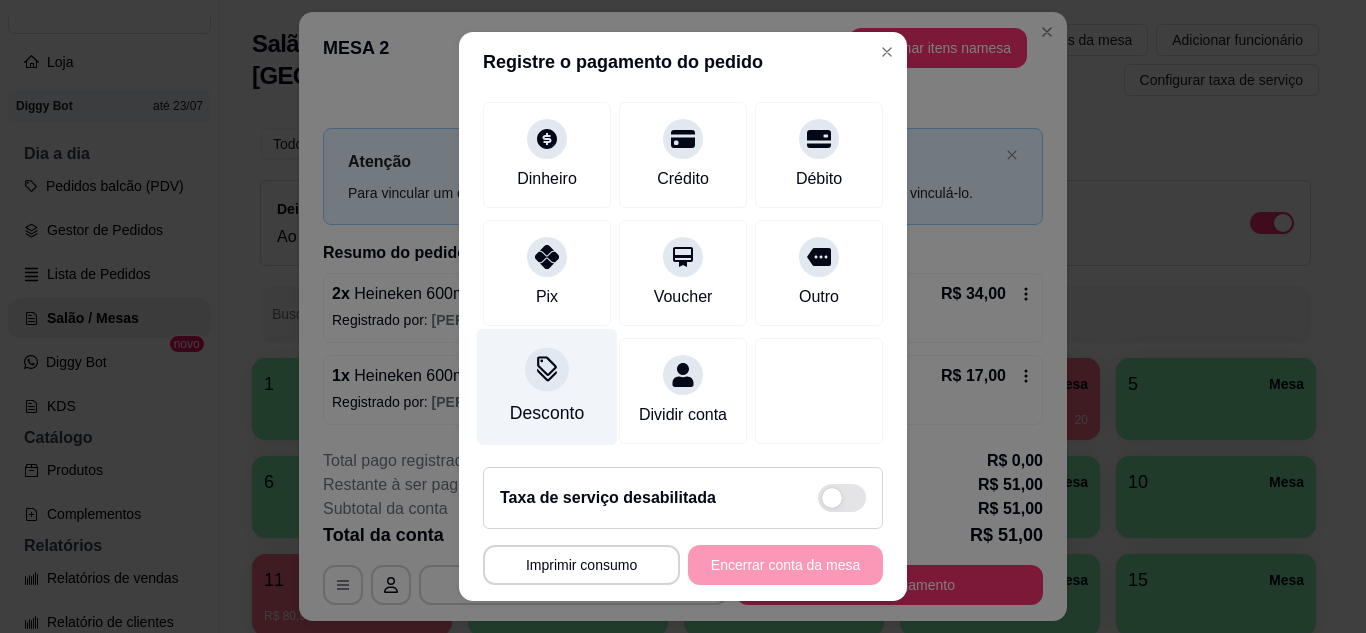 click on "Desconto" at bounding box center (547, 386) 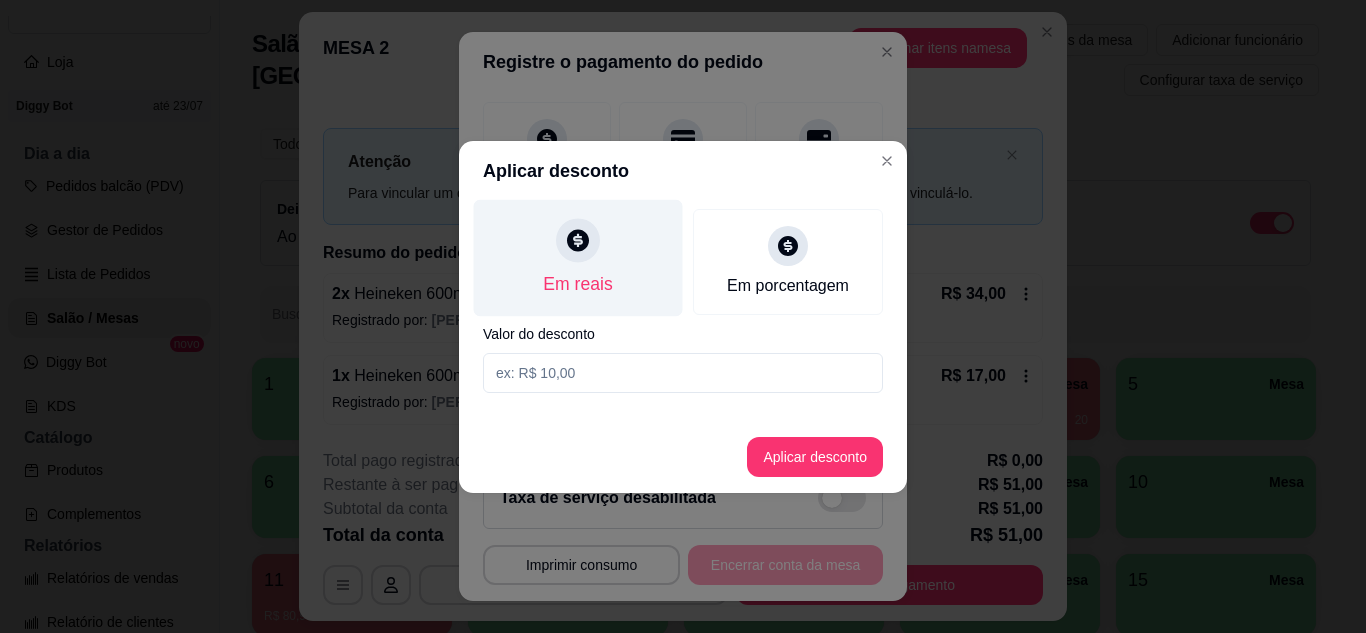click on "Em reais" at bounding box center [577, 284] 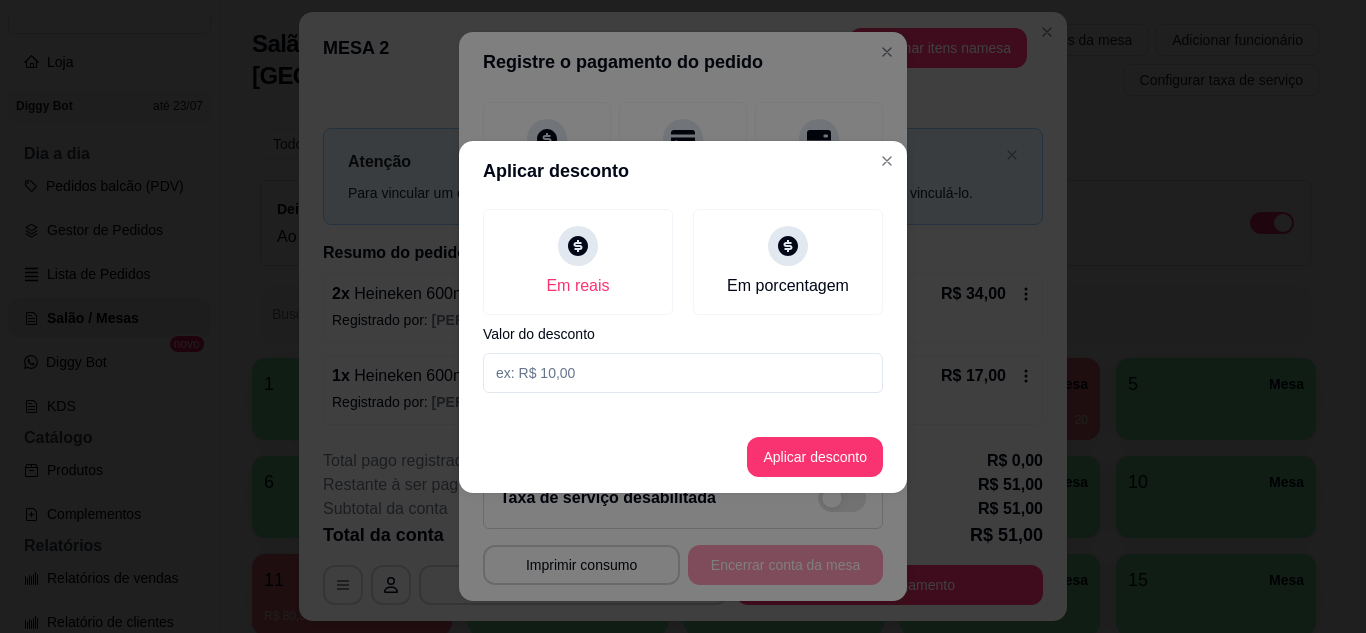 click at bounding box center (683, 373) 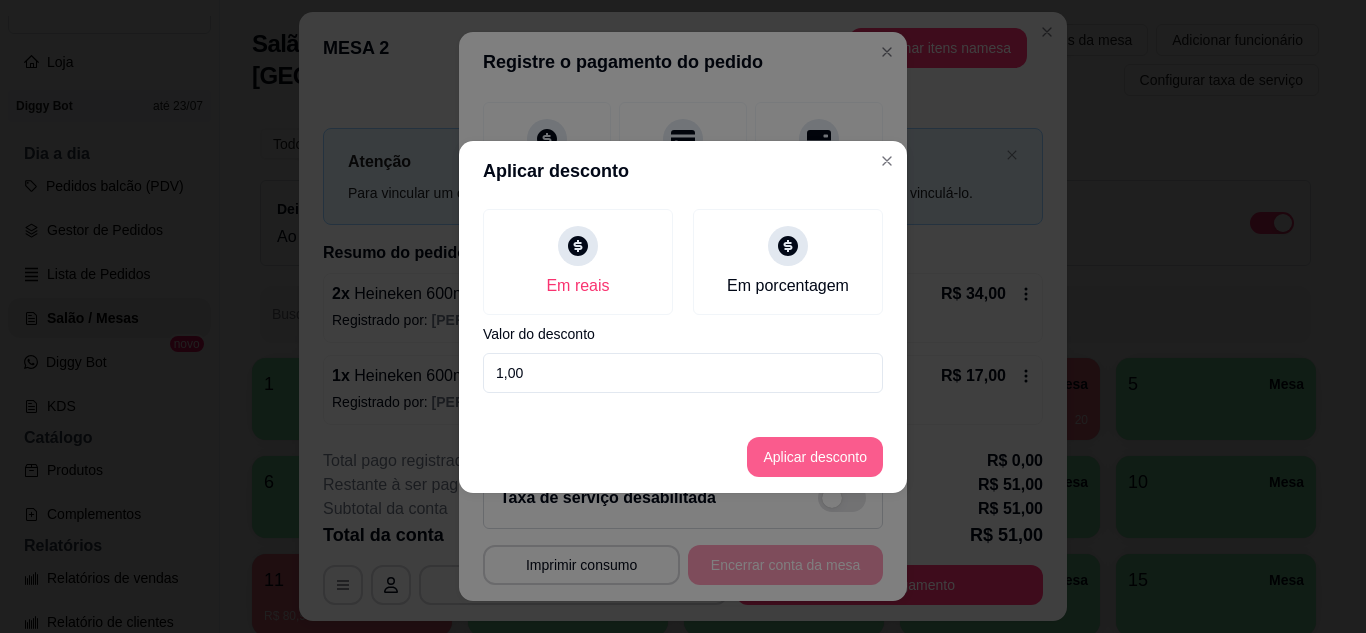 type on "1,00" 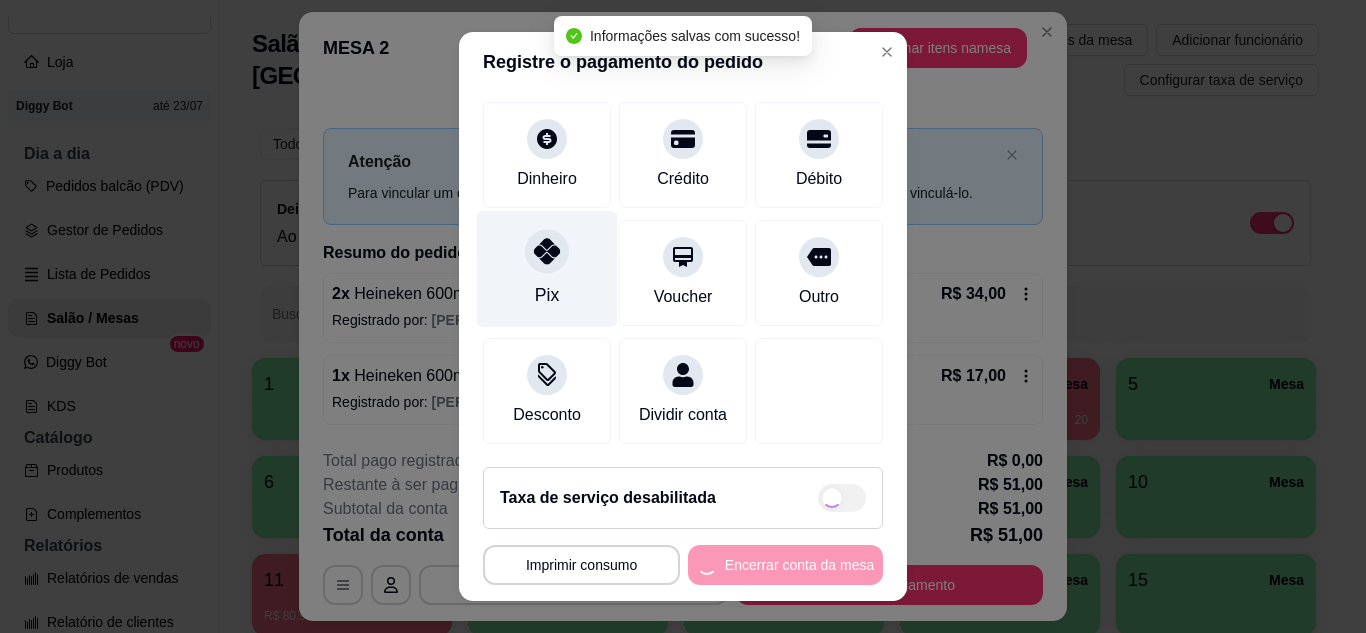 scroll, scrollTop: 174, scrollLeft: 0, axis: vertical 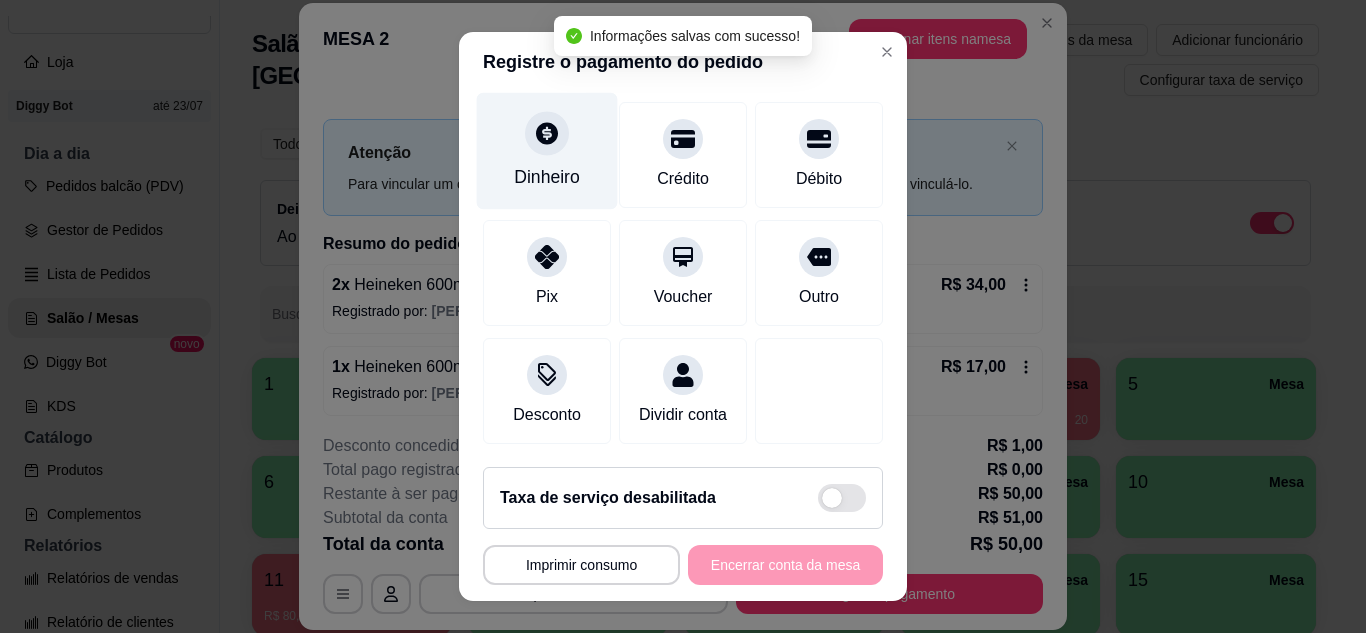 click on "Dinheiro" at bounding box center [547, 177] 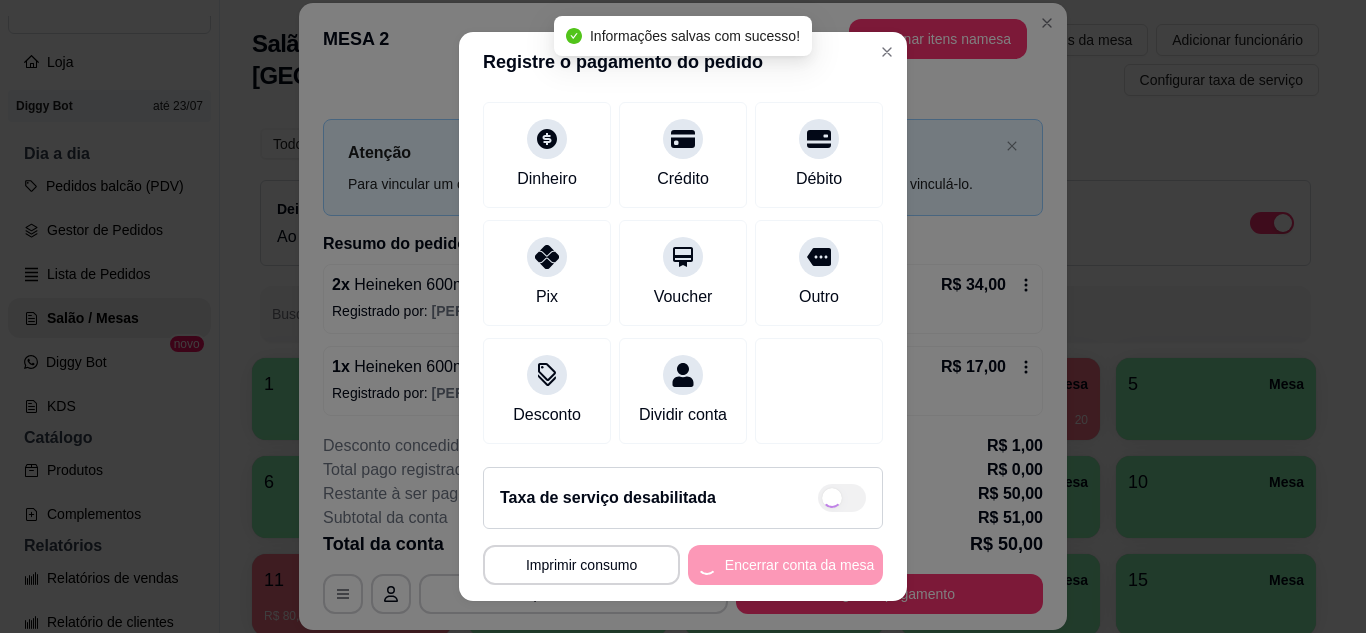 type on "R$ 0,00" 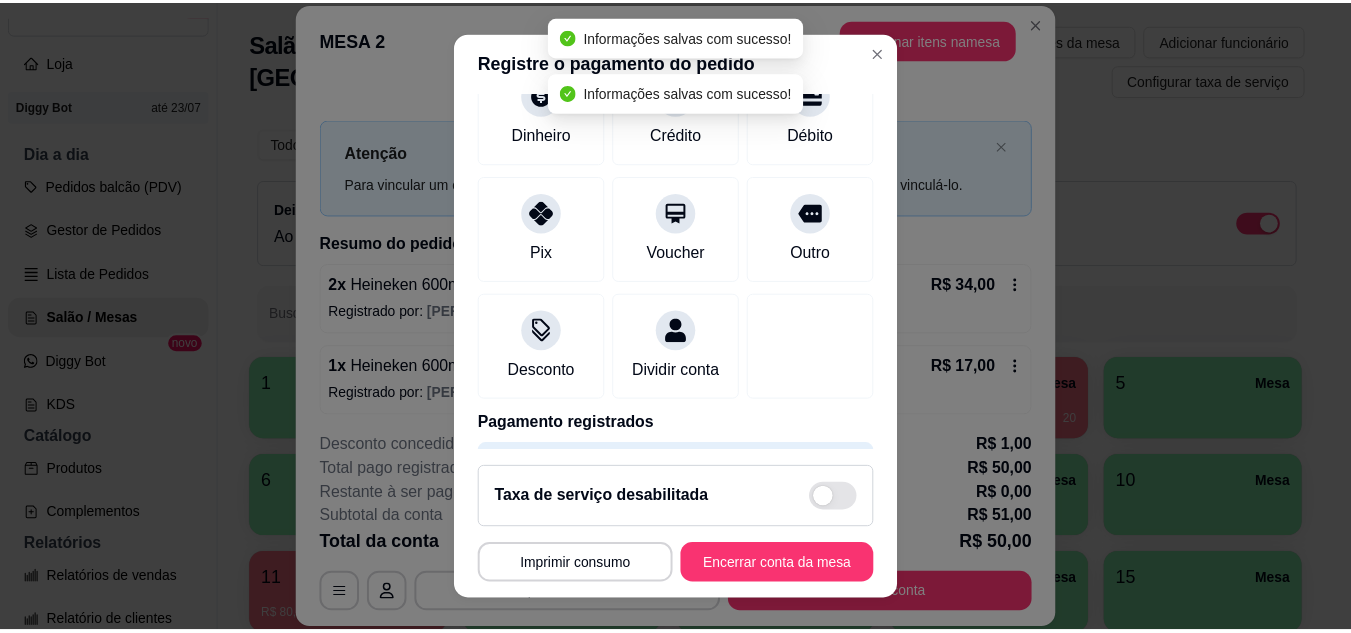 scroll, scrollTop: 154, scrollLeft: 0, axis: vertical 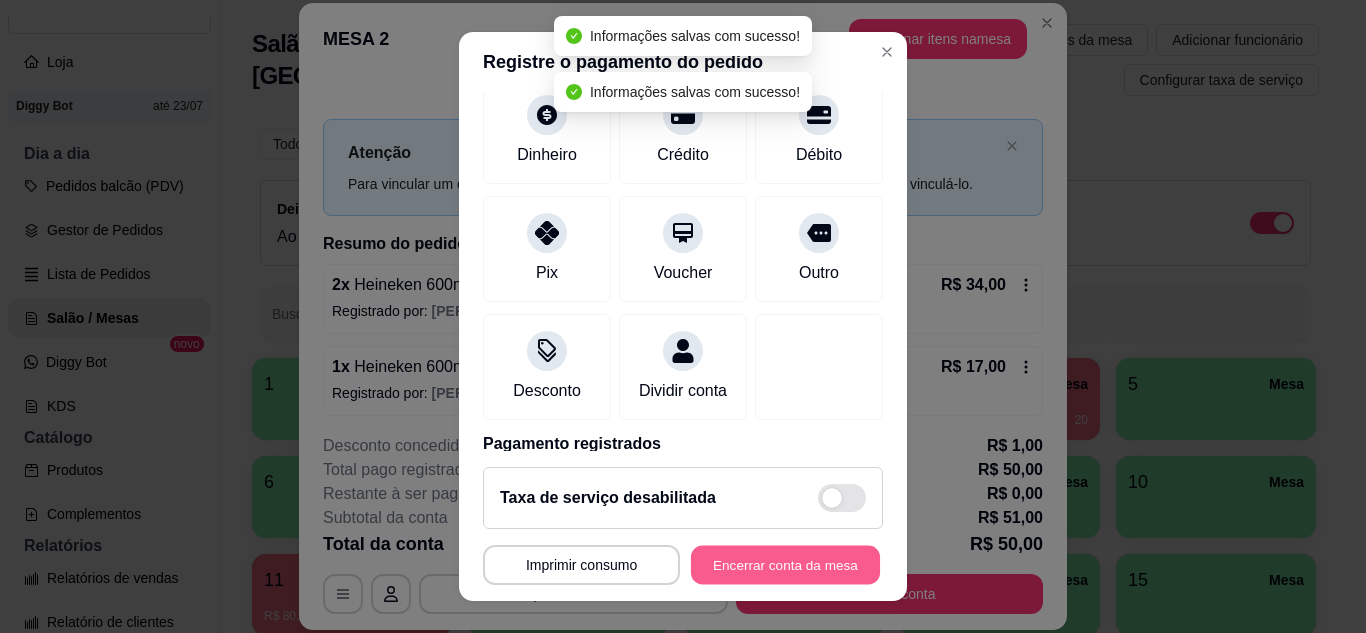 click on "Encerrar conta da mesa" at bounding box center (785, 565) 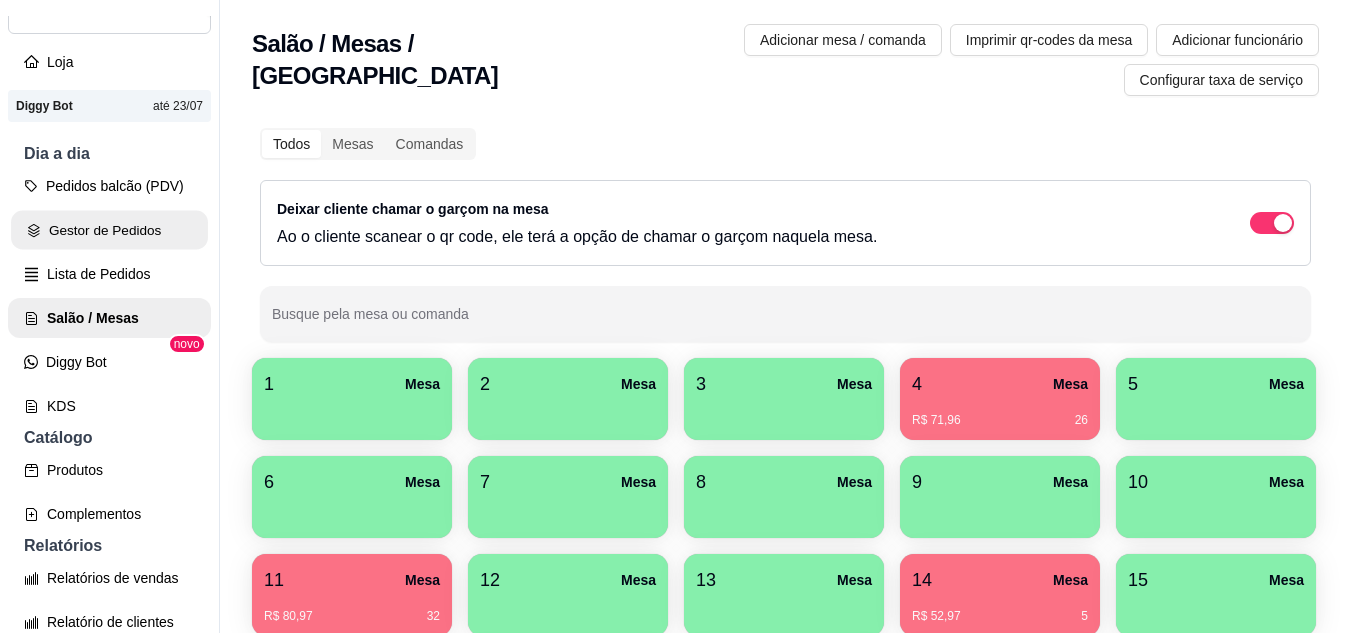 click on "Gestor de Pedidos" at bounding box center (109, 230) 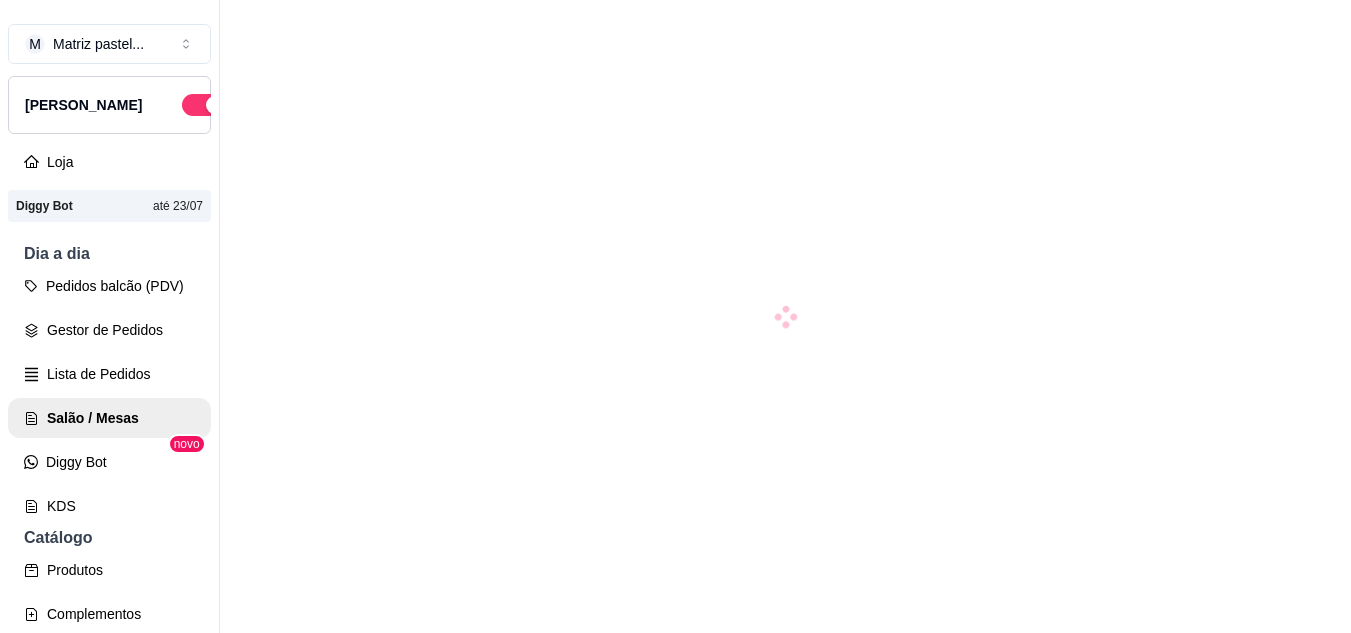 scroll, scrollTop: 0, scrollLeft: 0, axis: both 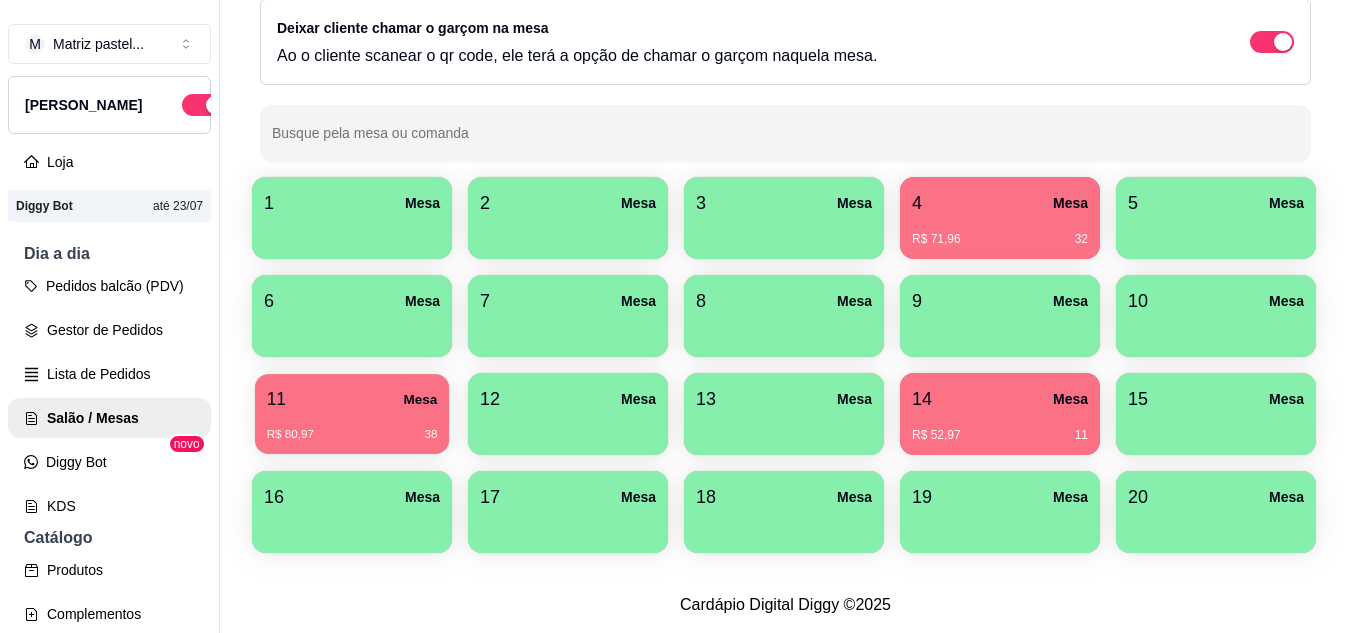 click on "R$ 80,97 38" at bounding box center [352, 435] 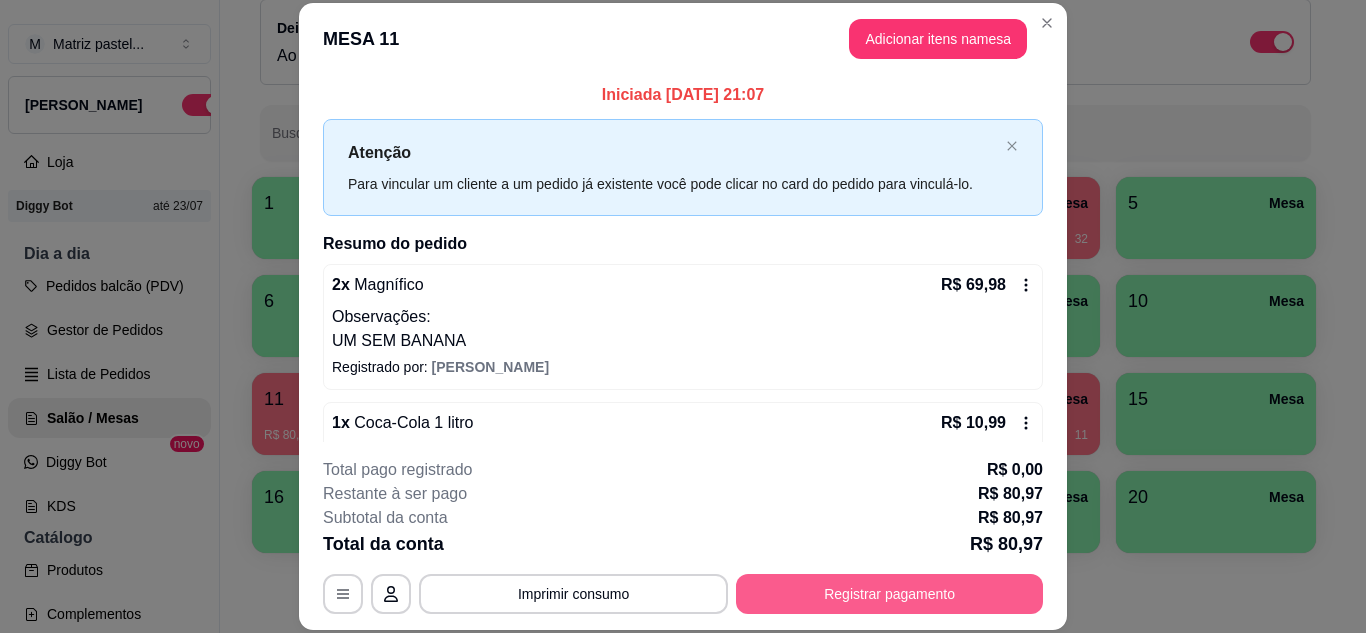 click on "Registrar pagamento" at bounding box center (889, 594) 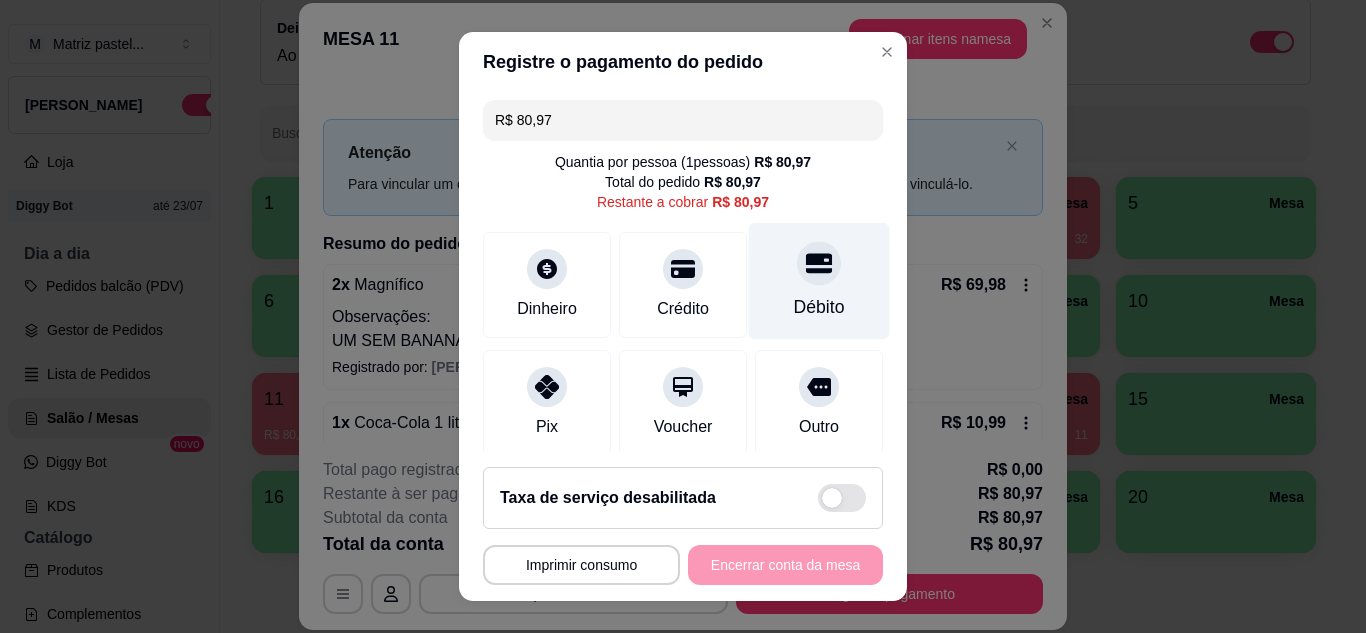 click on "Débito" at bounding box center (819, 307) 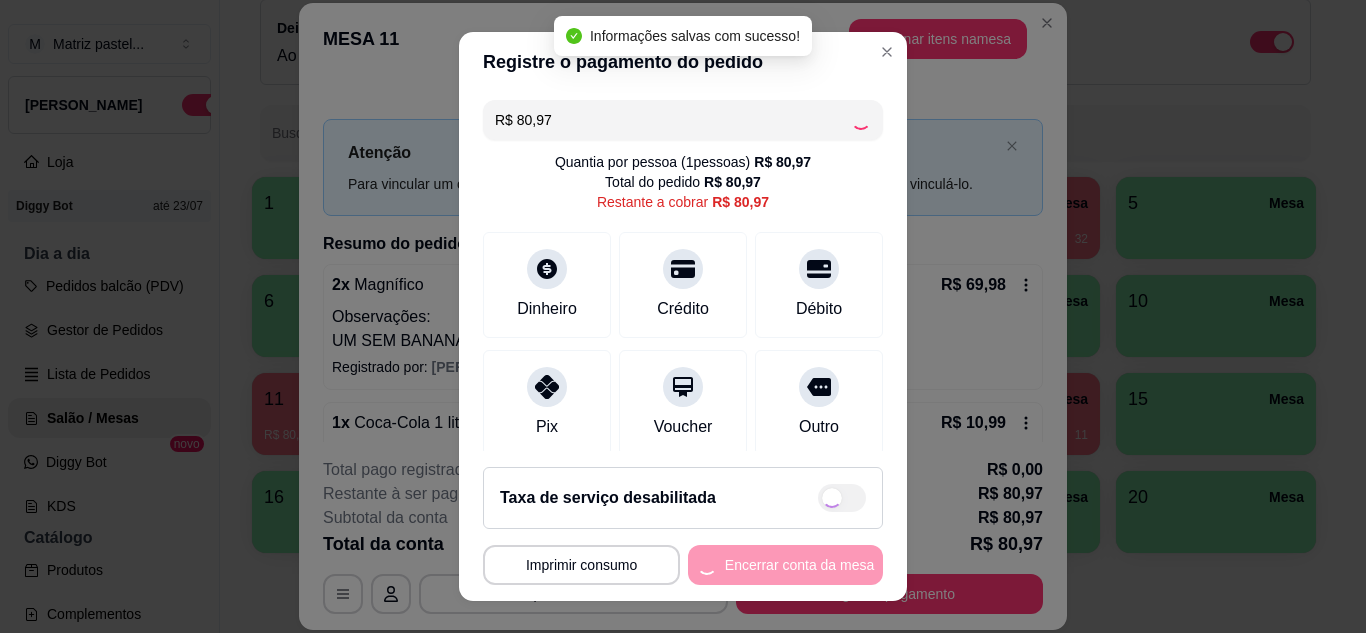 type on "R$ 0,00" 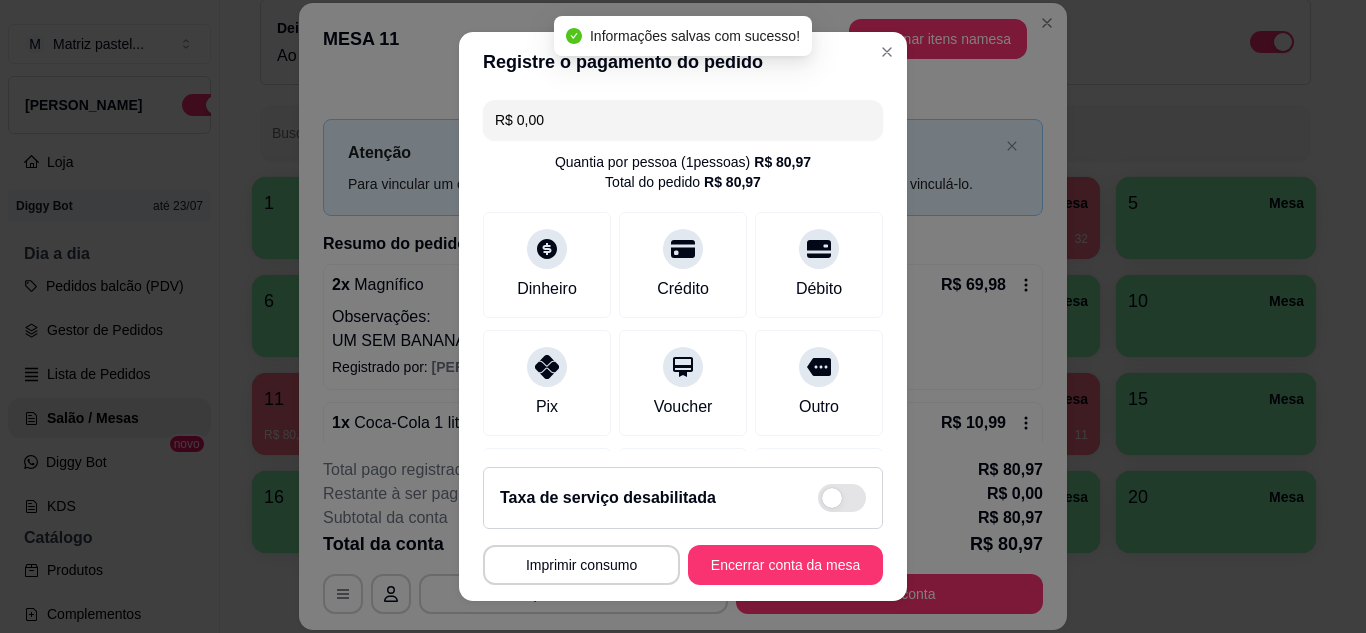 click on "**********" at bounding box center (683, 526) 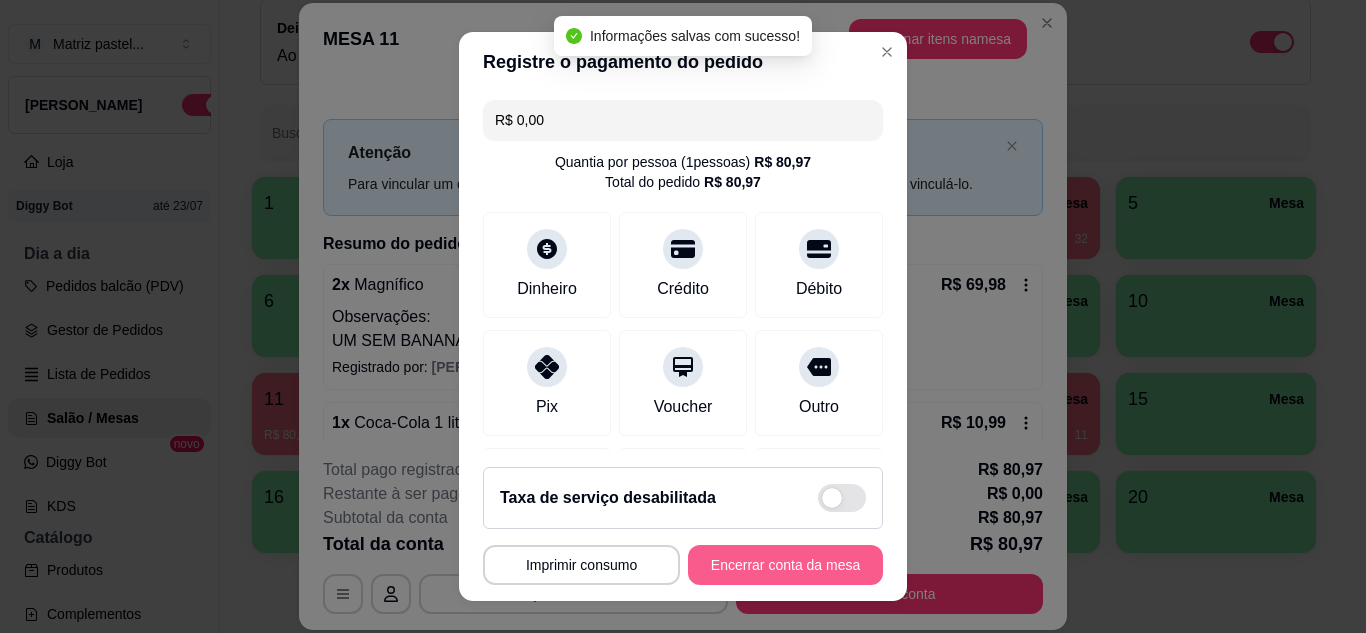 click on "Encerrar conta da mesa" at bounding box center [785, 565] 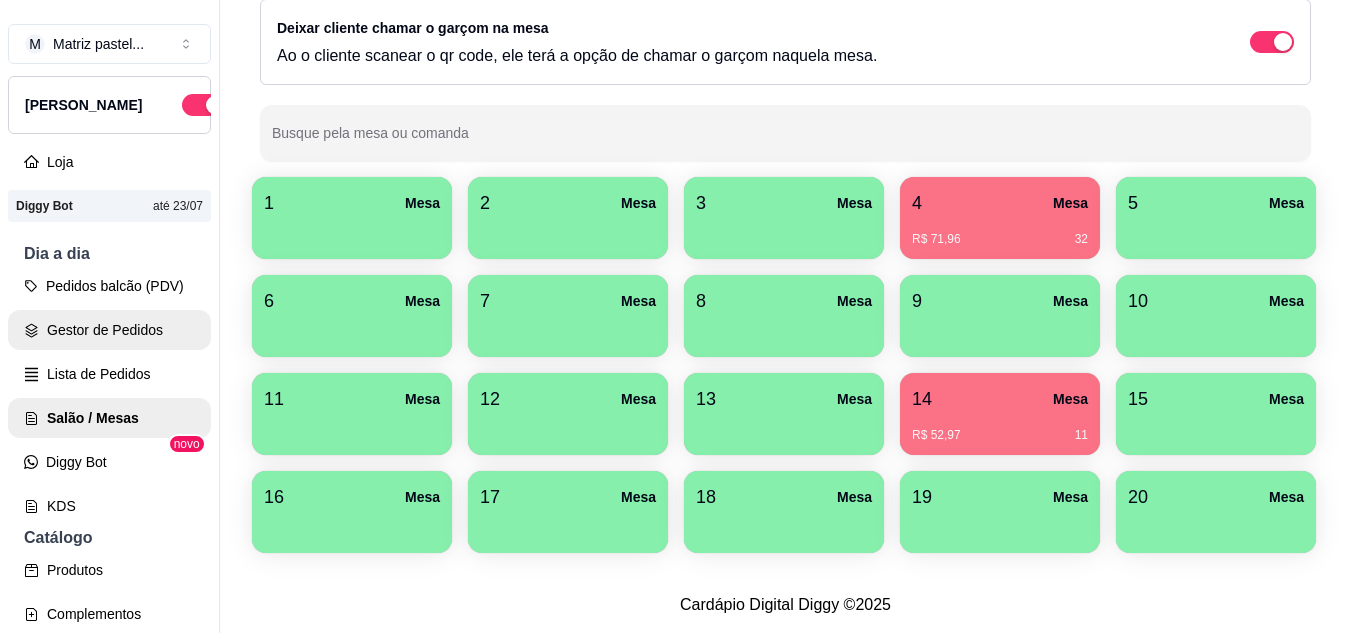 click on "Gestor de Pedidos" at bounding box center [109, 330] 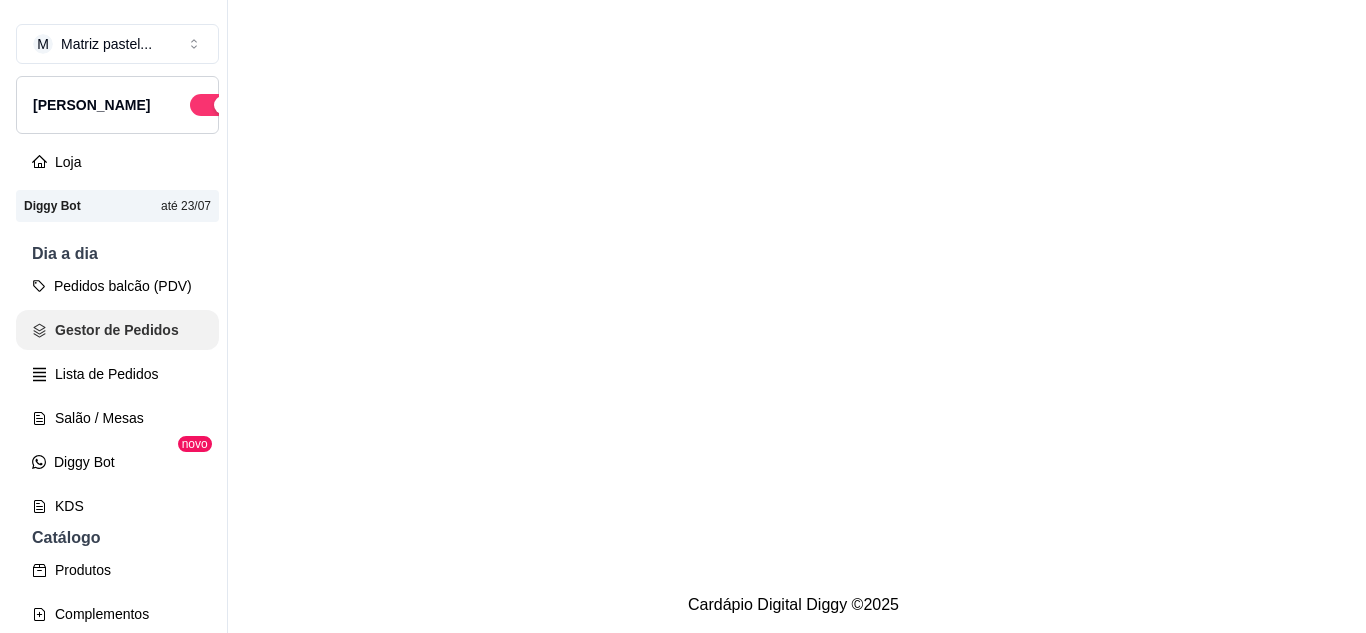 scroll, scrollTop: 0, scrollLeft: 0, axis: both 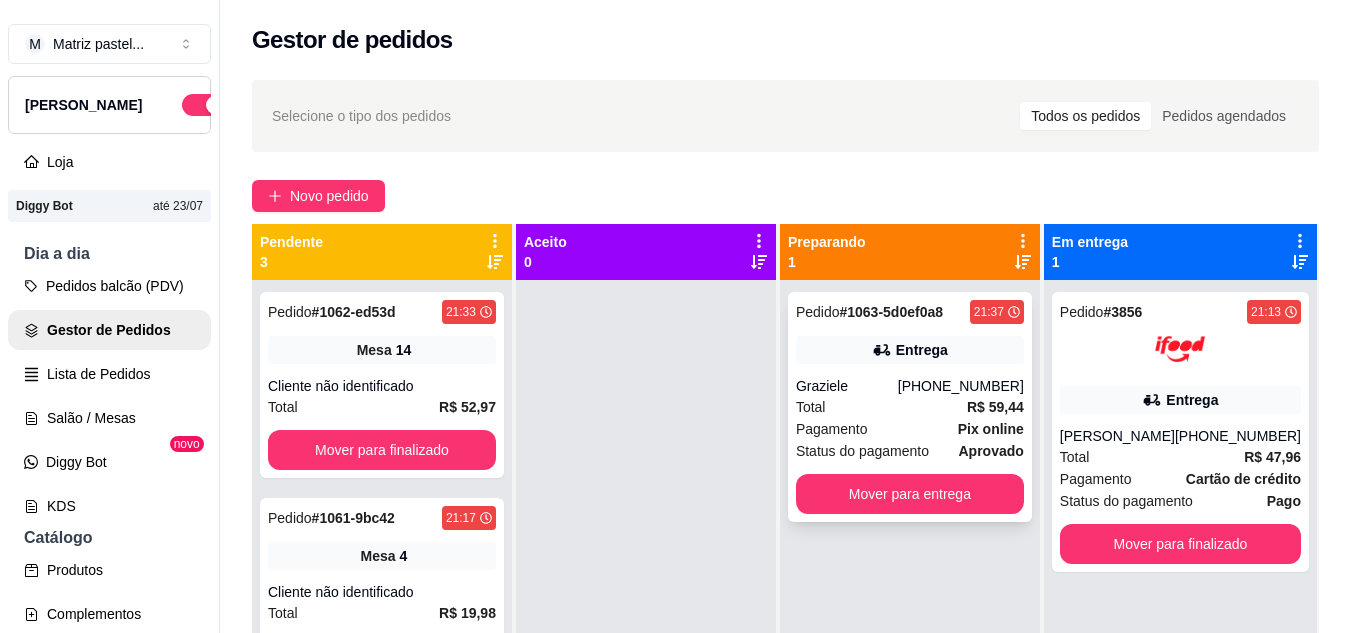 click on "Total R$ 59,44" at bounding box center (910, 407) 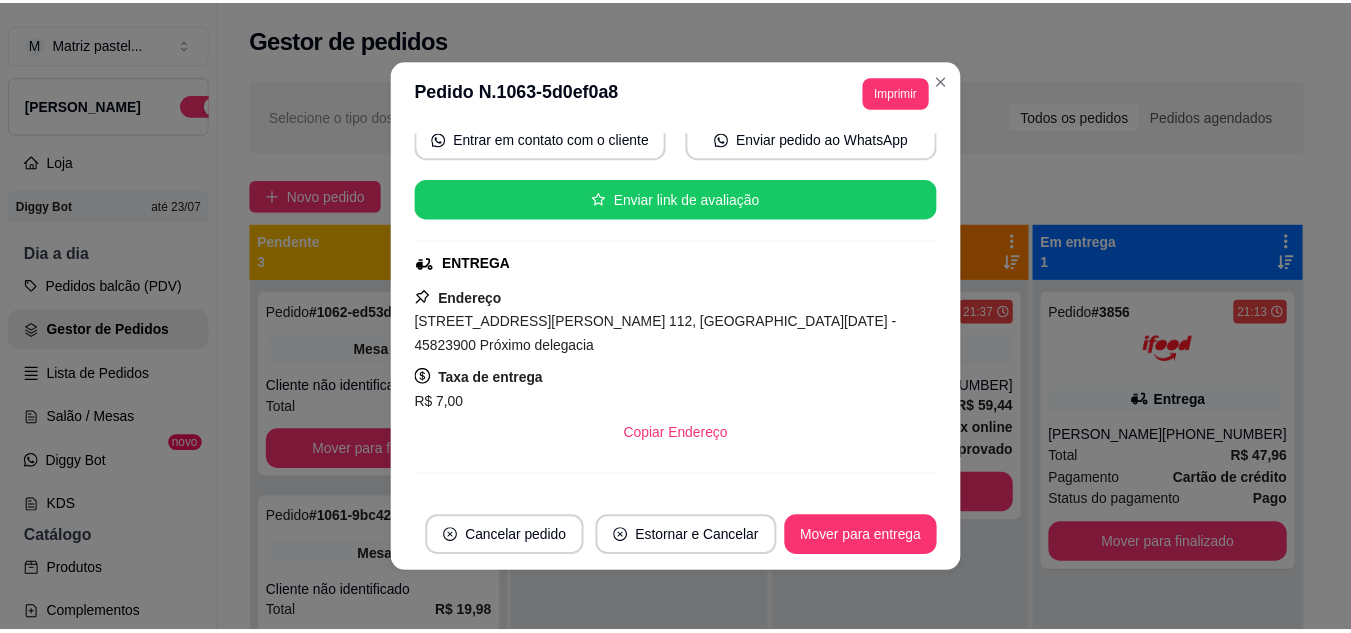 scroll, scrollTop: 200, scrollLeft: 0, axis: vertical 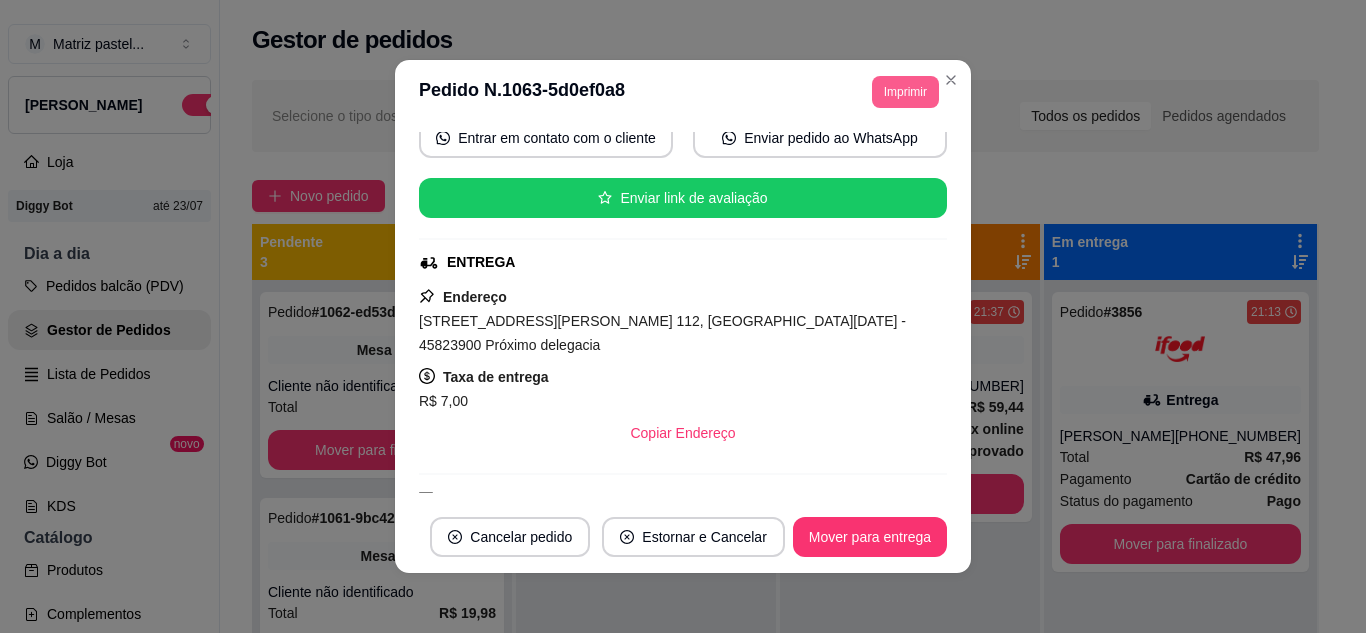 click on "Imprimir" at bounding box center [905, 92] 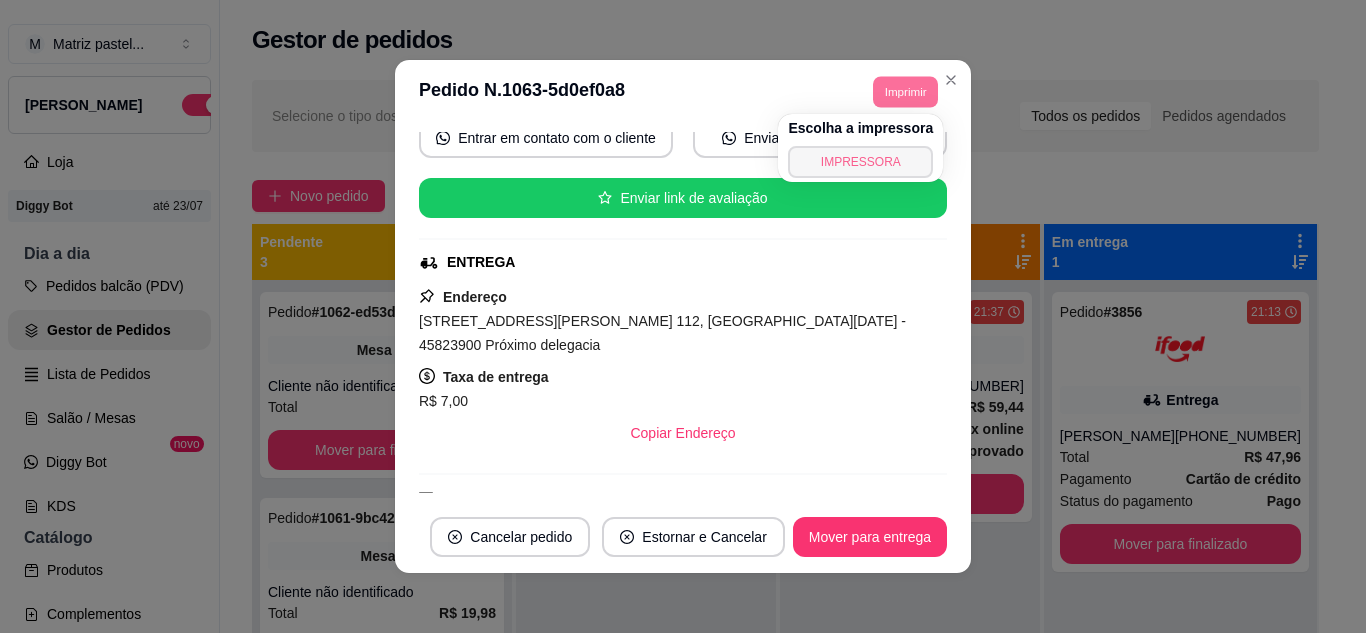 click on "IMPRESSORA" at bounding box center (860, 162) 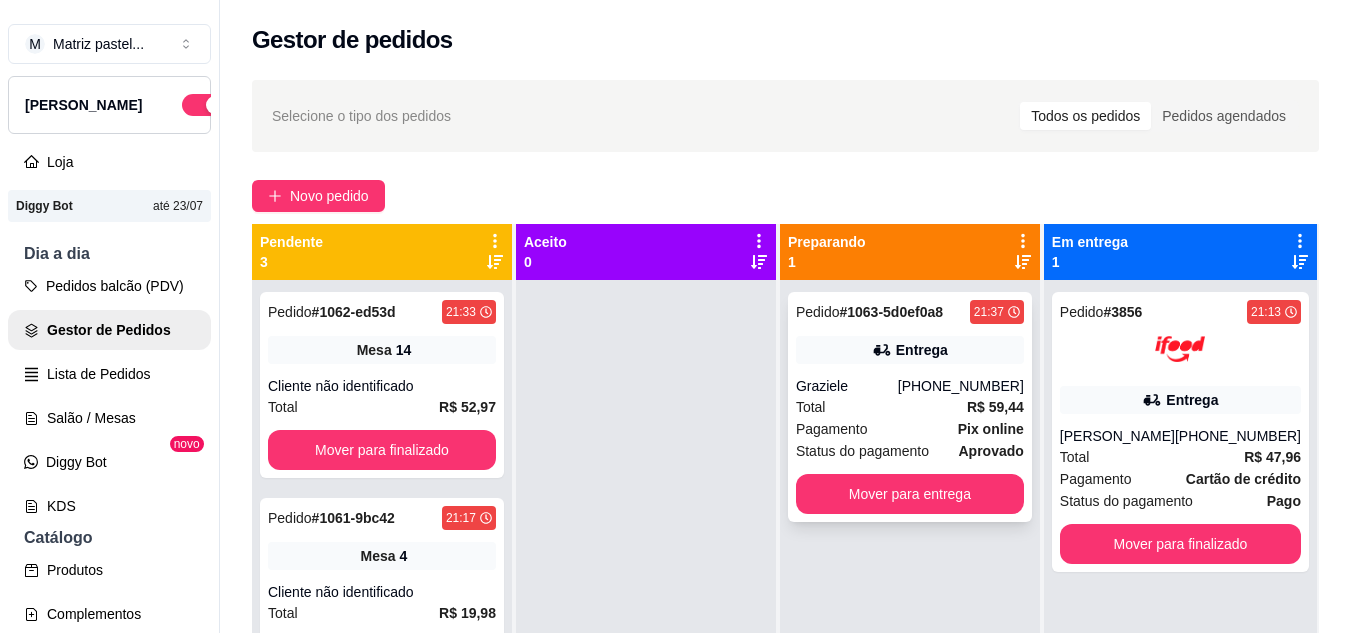 scroll, scrollTop: 56, scrollLeft: 0, axis: vertical 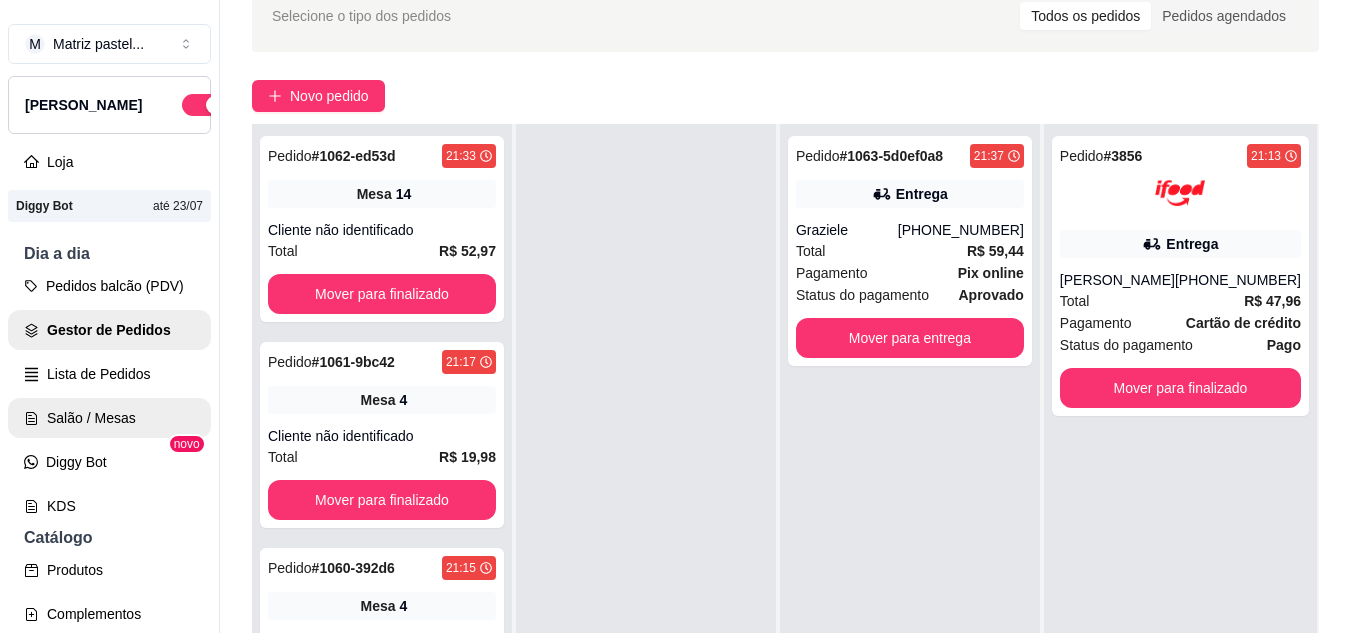 click on "Salão / Mesas" at bounding box center (109, 418) 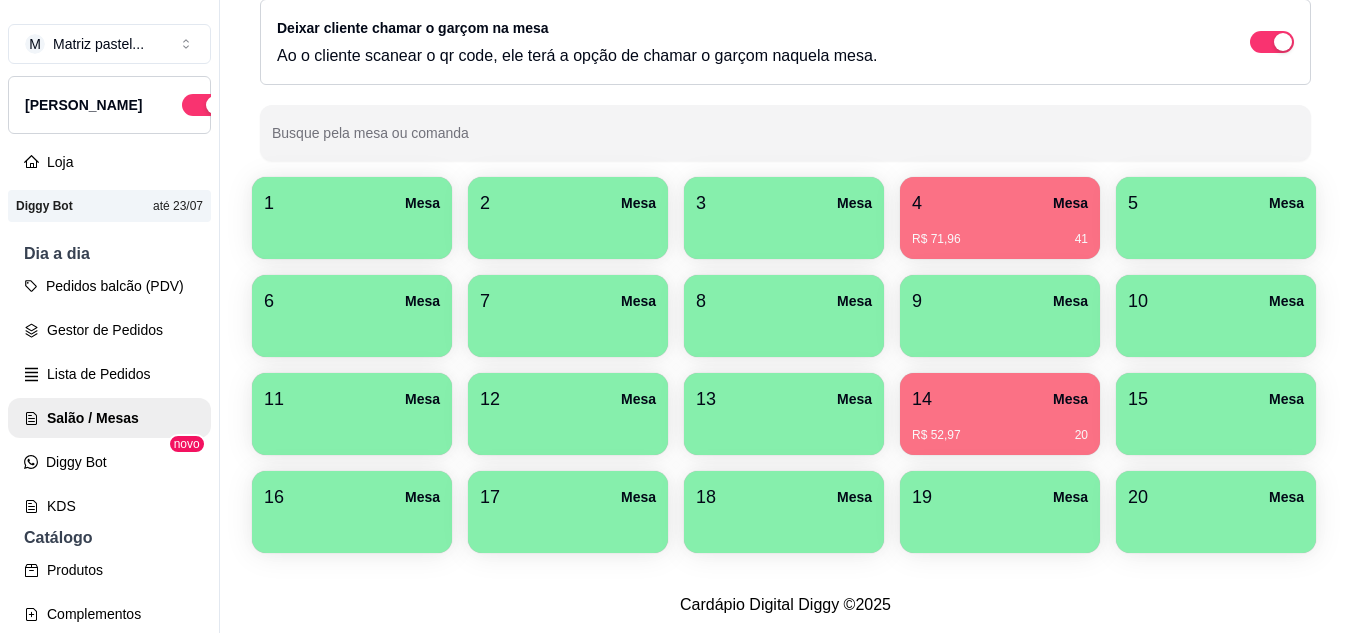 scroll, scrollTop: 294, scrollLeft: 0, axis: vertical 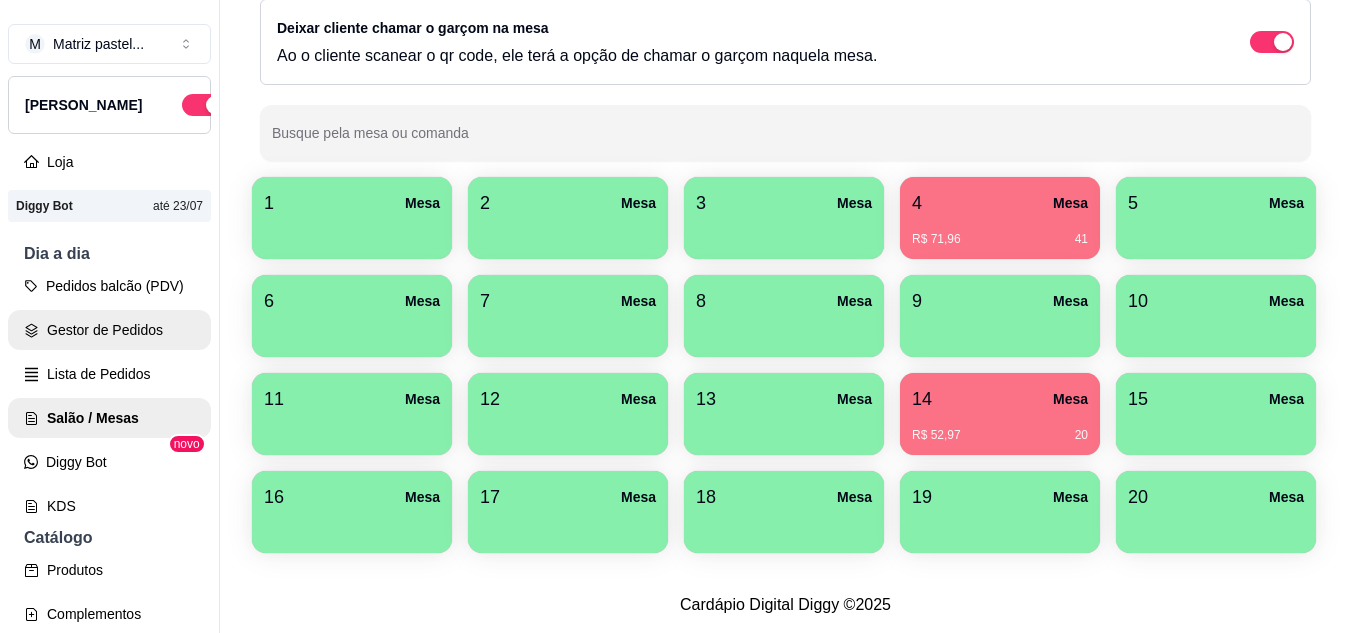 click on "Gestor de Pedidos" at bounding box center (109, 330) 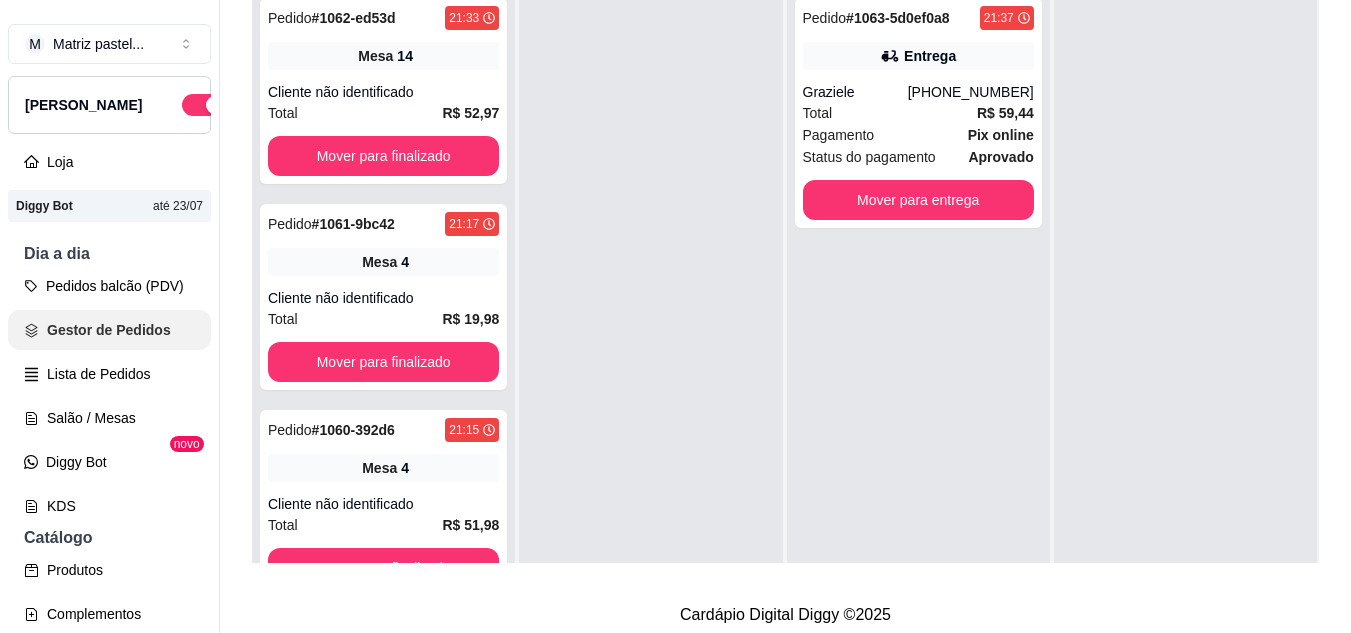 scroll, scrollTop: 0, scrollLeft: 0, axis: both 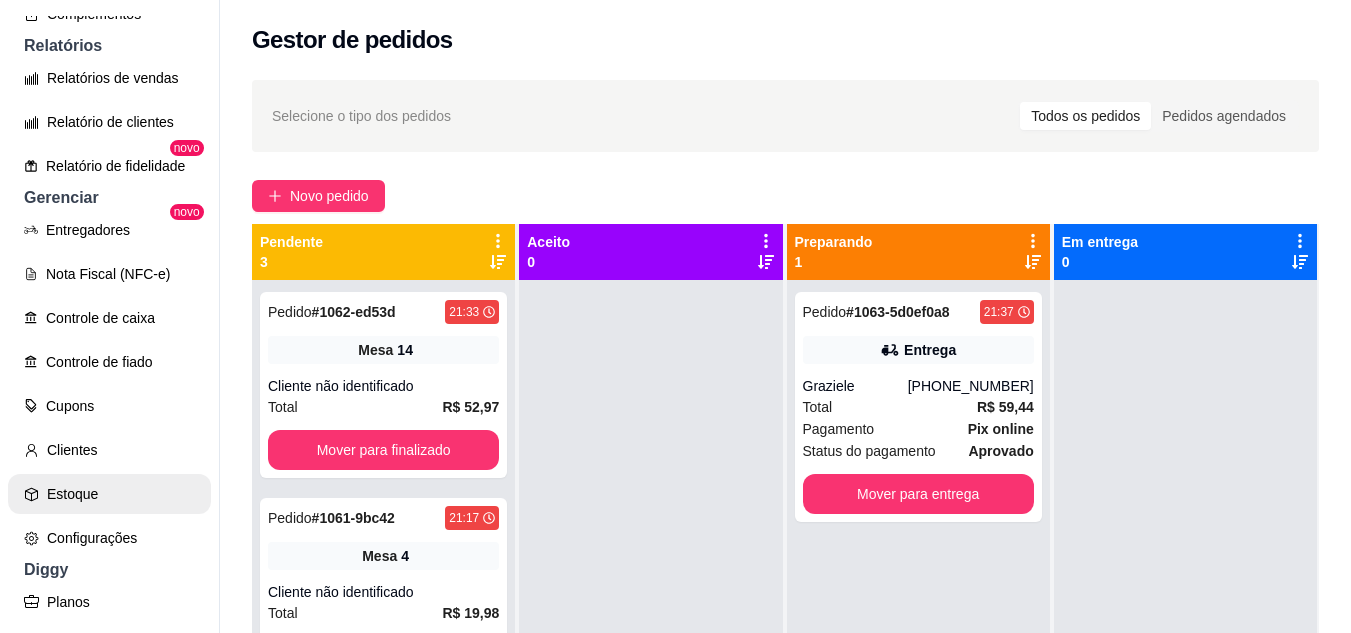 click on "Estoque" at bounding box center (109, 494) 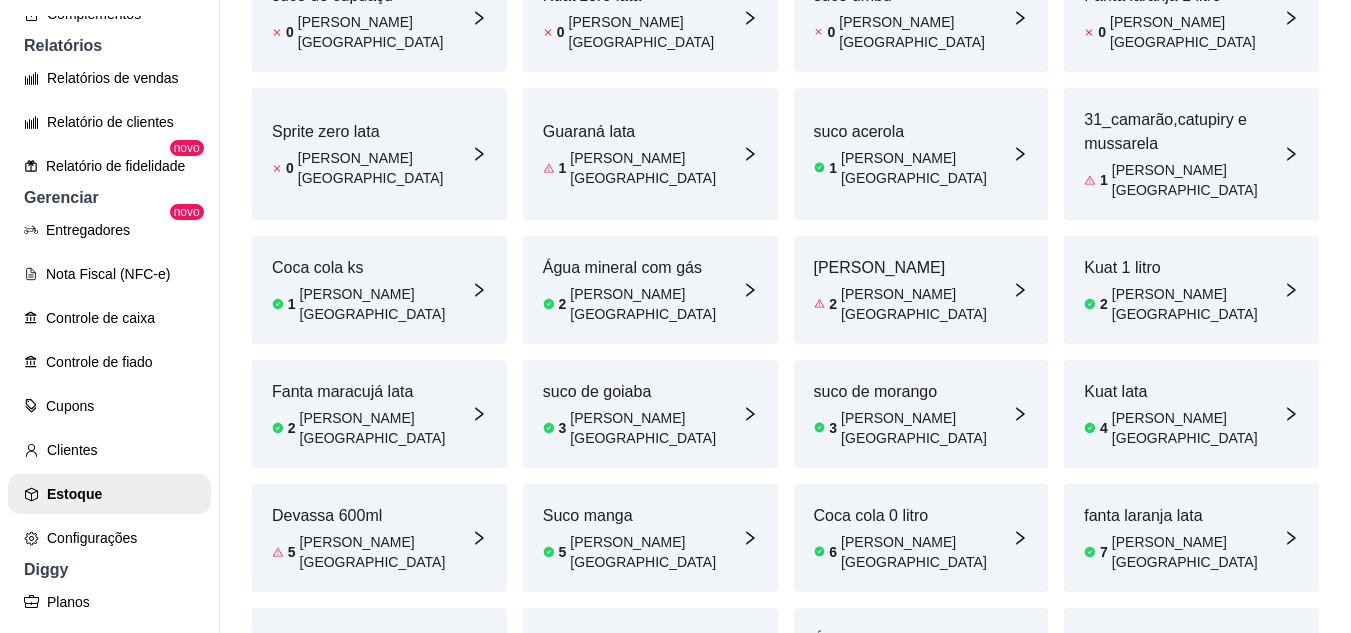 scroll, scrollTop: 500, scrollLeft: 0, axis: vertical 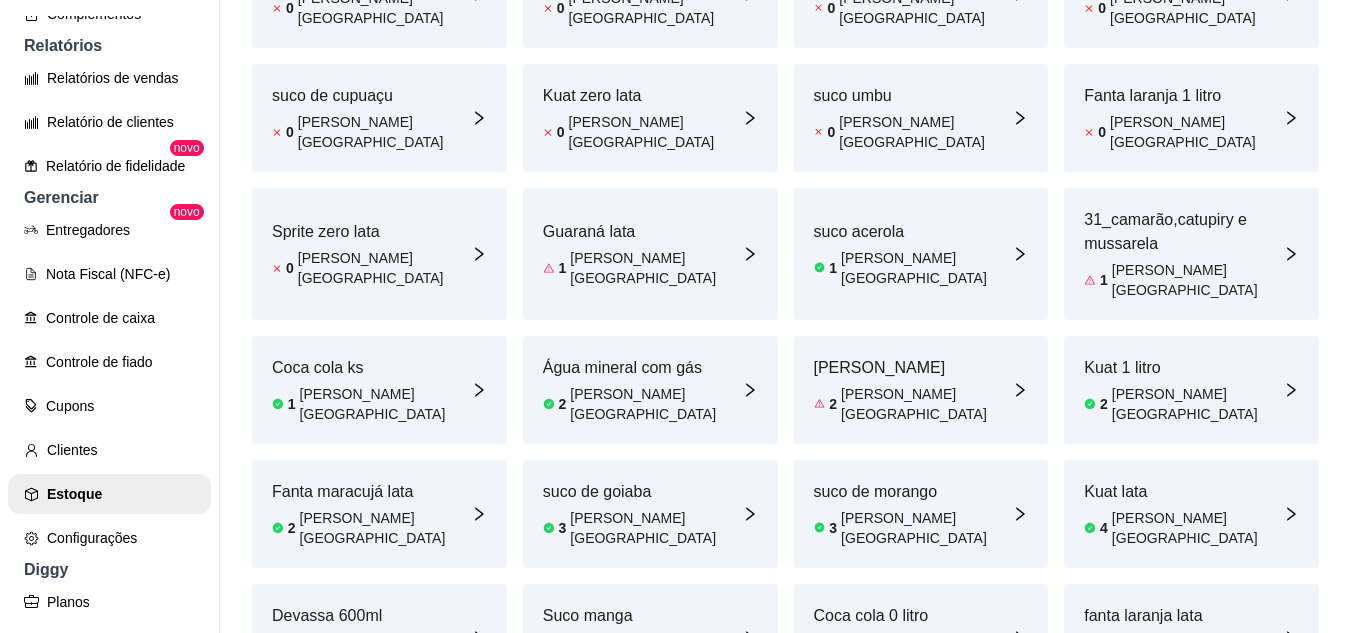 click on "[PERSON_NAME]" at bounding box center (913, 368) 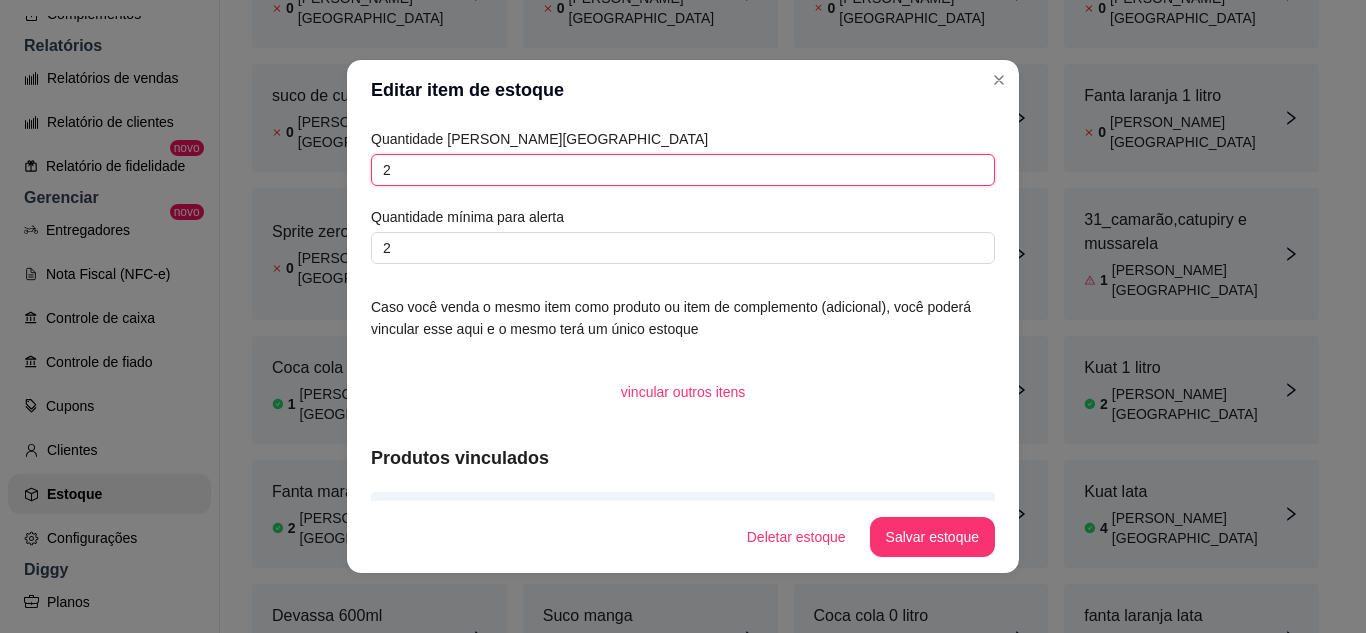 click on "2" at bounding box center [683, 170] 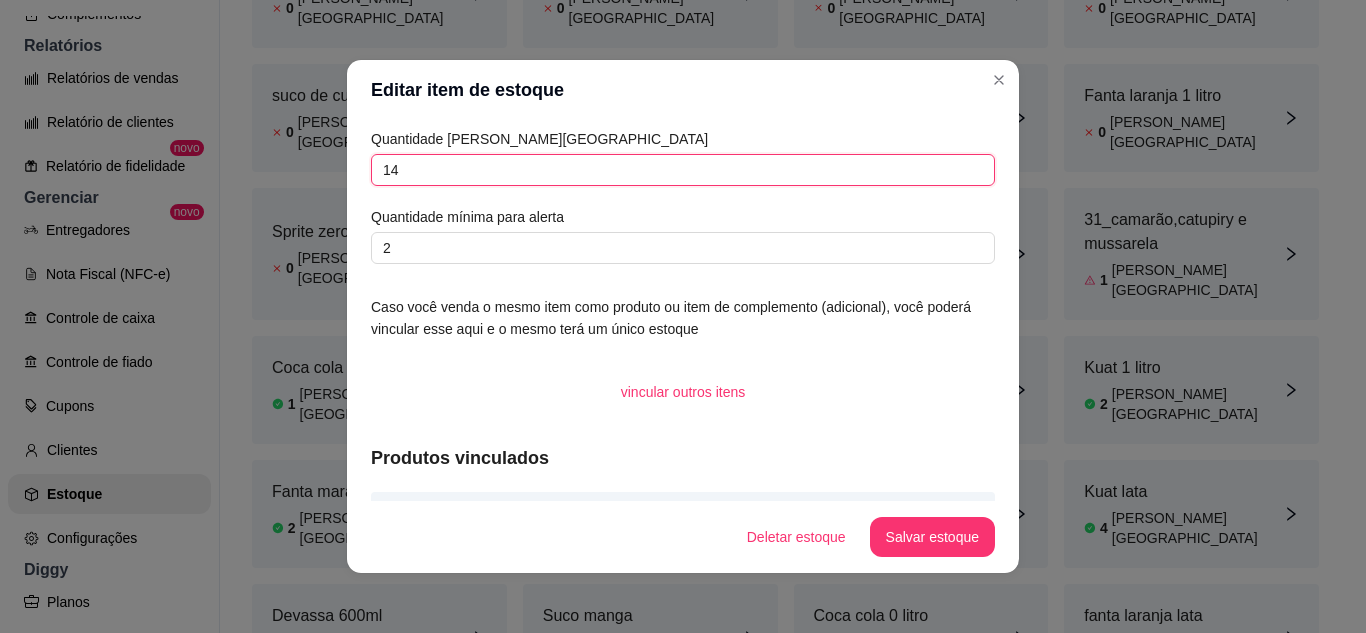 type on "14" 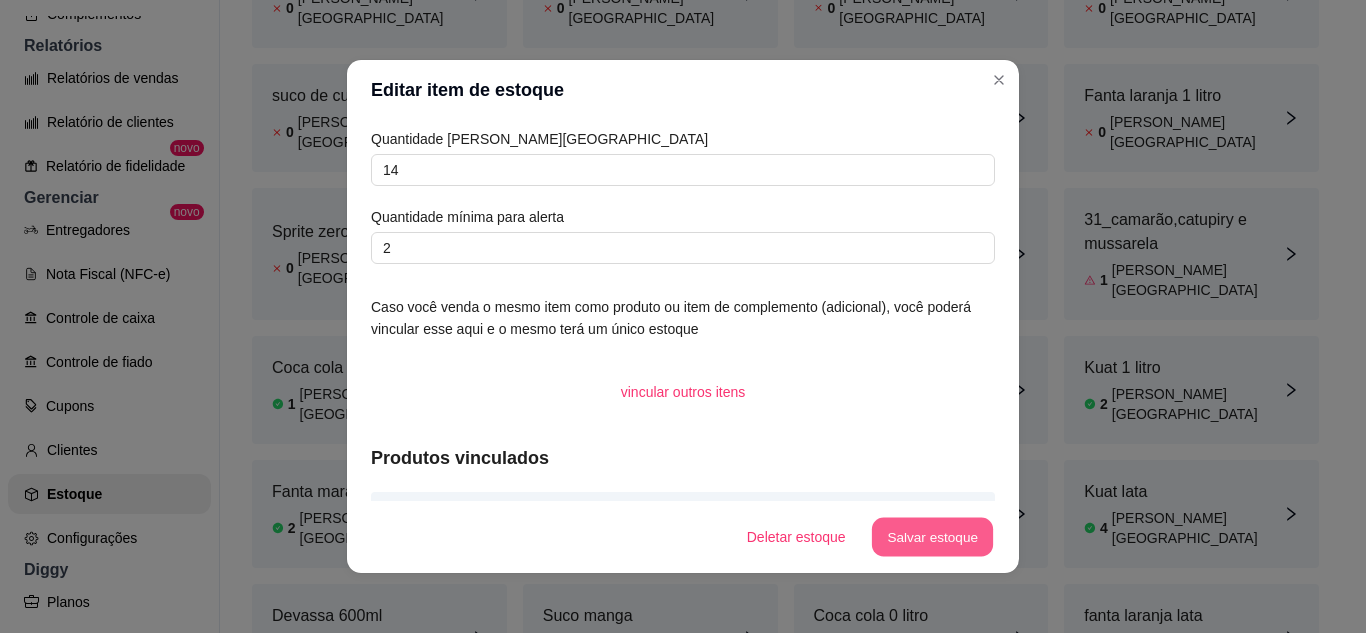 click on "Salvar estoque" at bounding box center (932, 537) 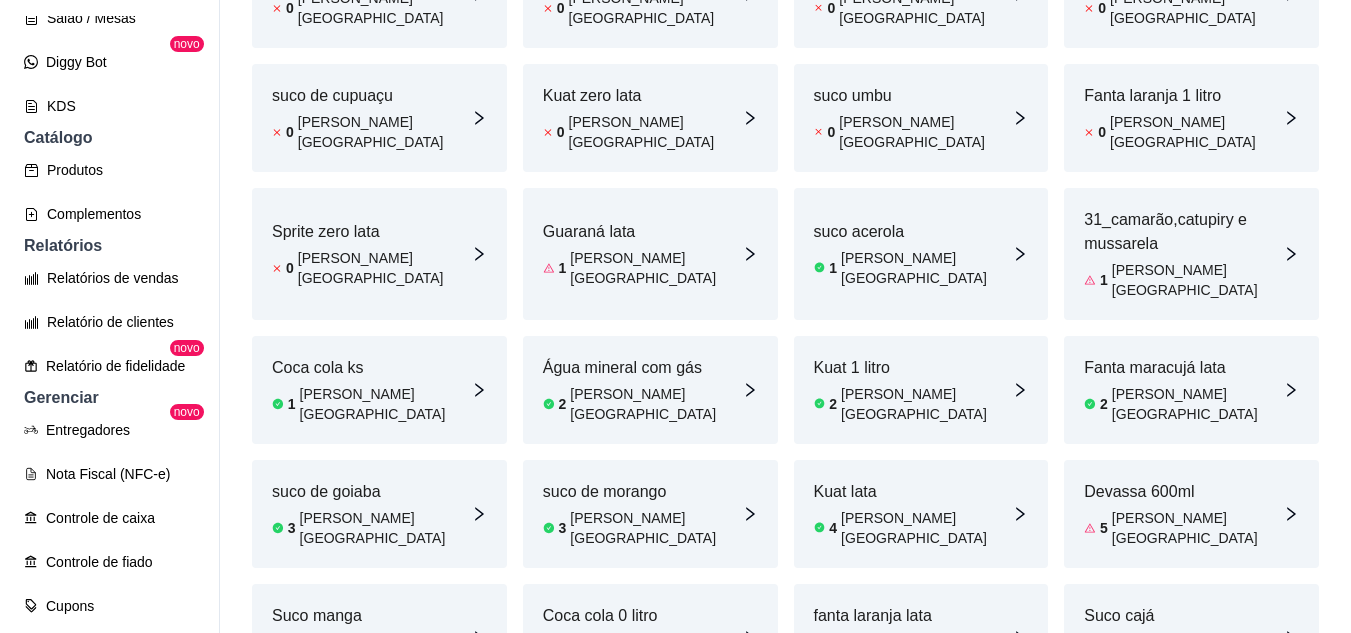 scroll, scrollTop: 200, scrollLeft: 0, axis: vertical 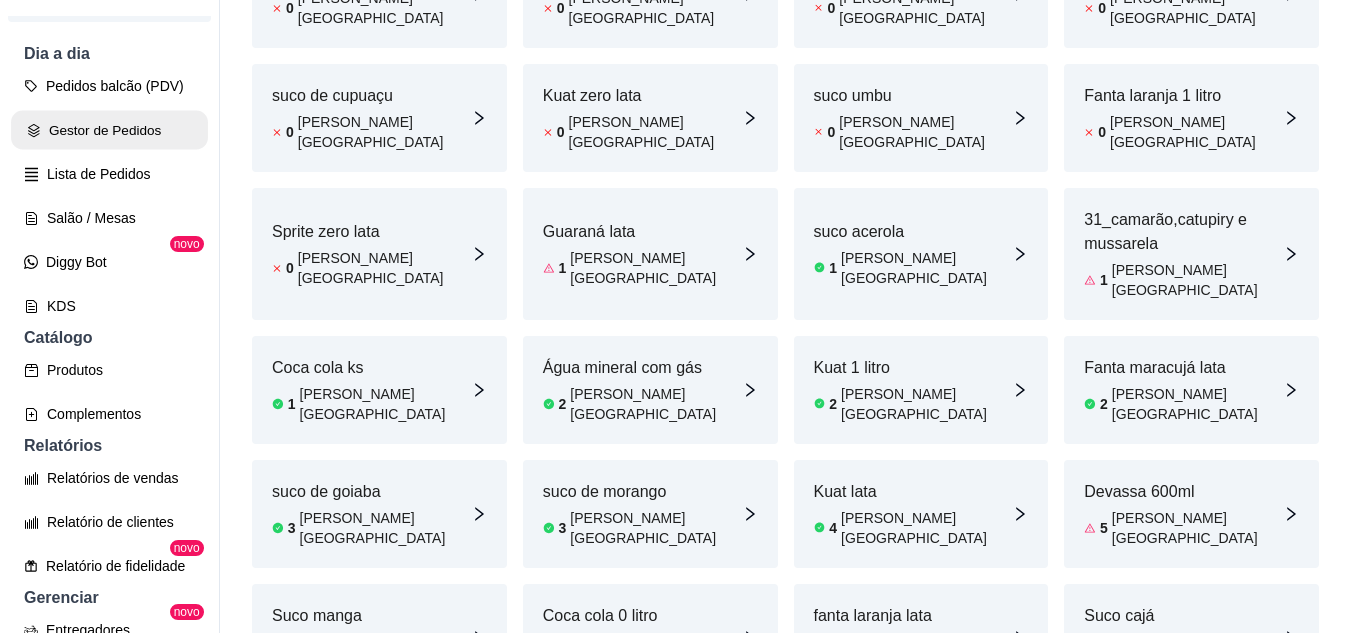 click on "Gestor de Pedidos" at bounding box center [109, 130] 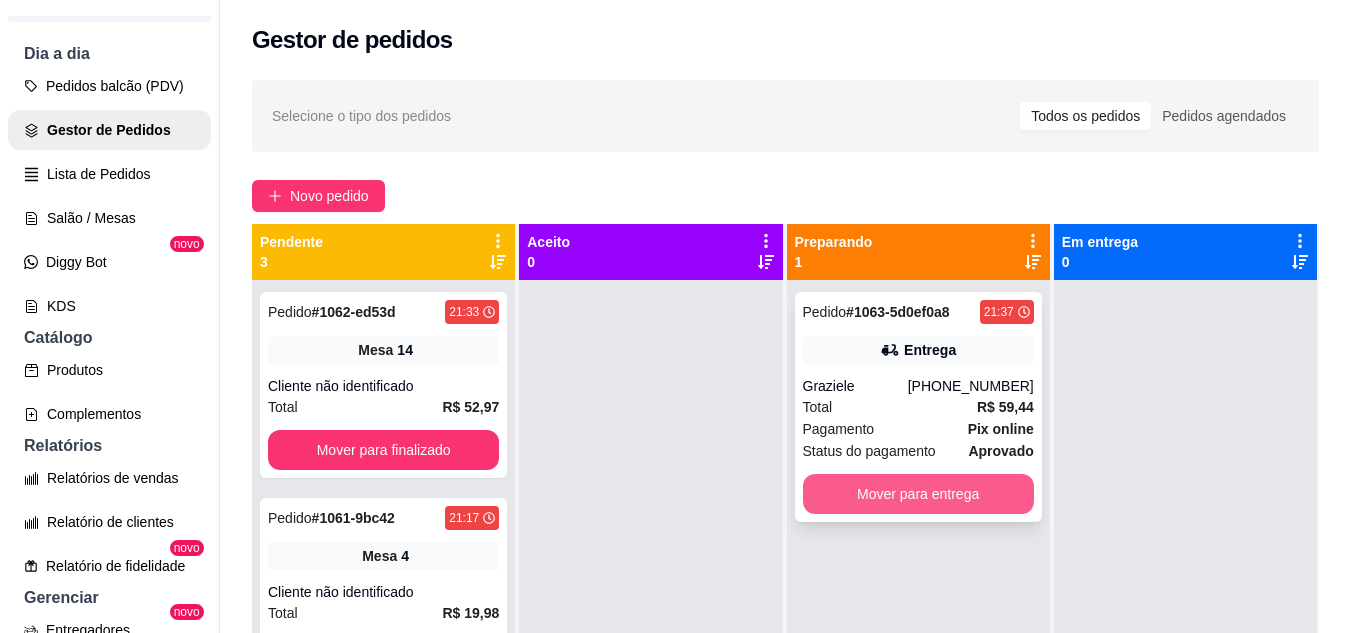 click on "Mover para entrega" at bounding box center [918, 494] 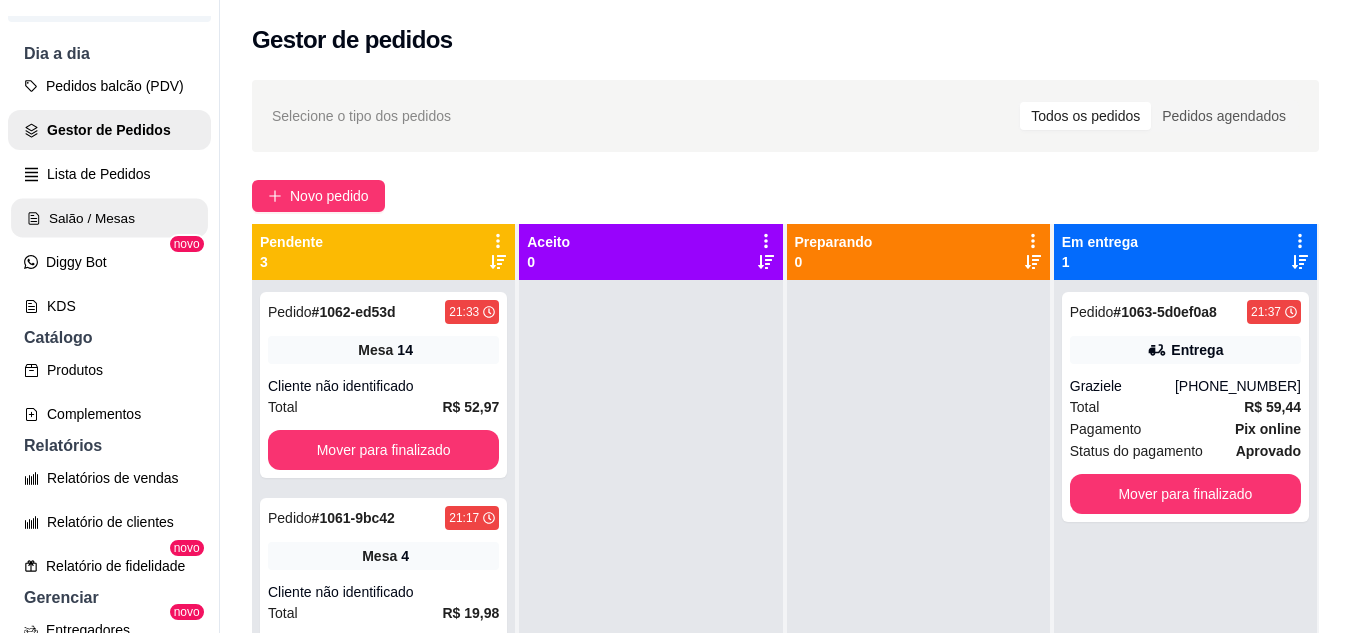 click on "Salão / Mesas" at bounding box center [109, 218] 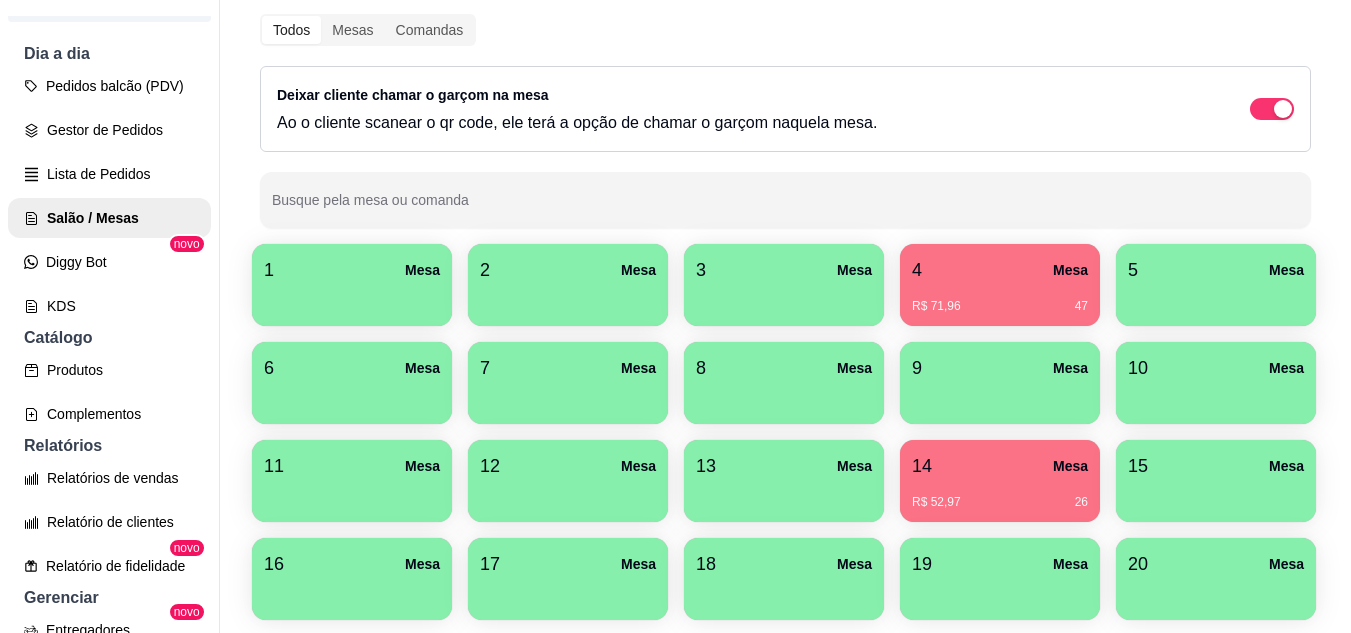 scroll, scrollTop: 294, scrollLeft: 0, axis: vertical 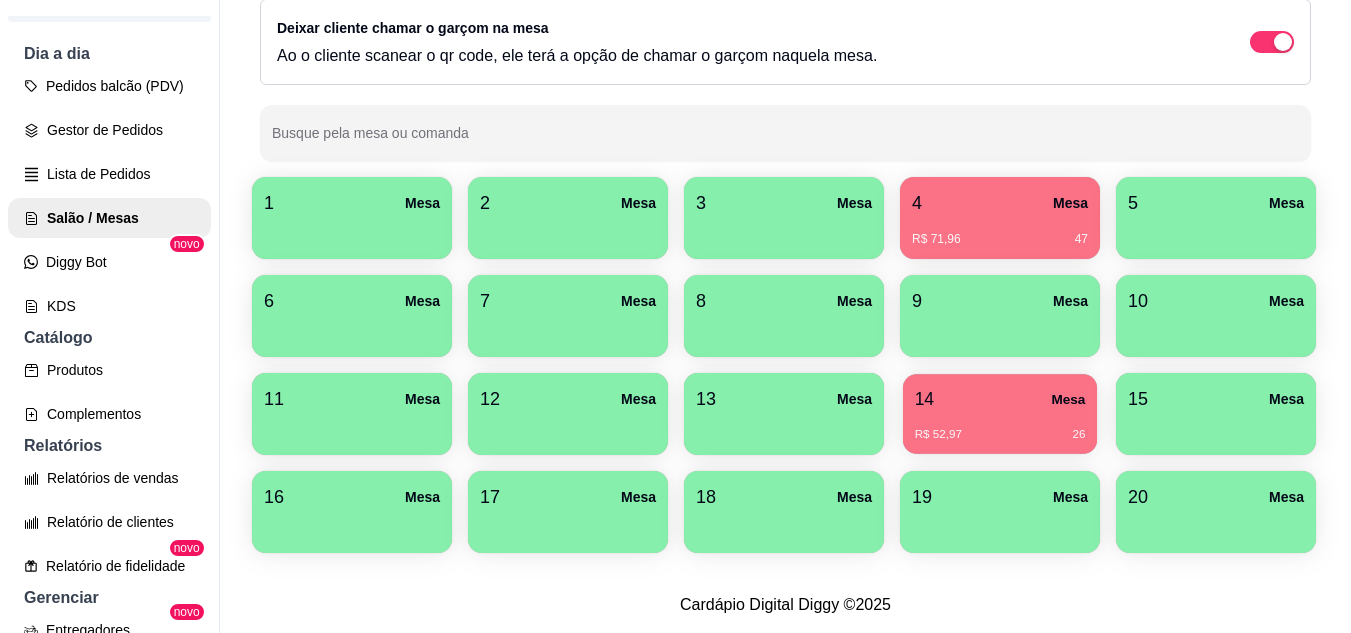 click on "14 Mesa" at bounding box center [1000, 399] 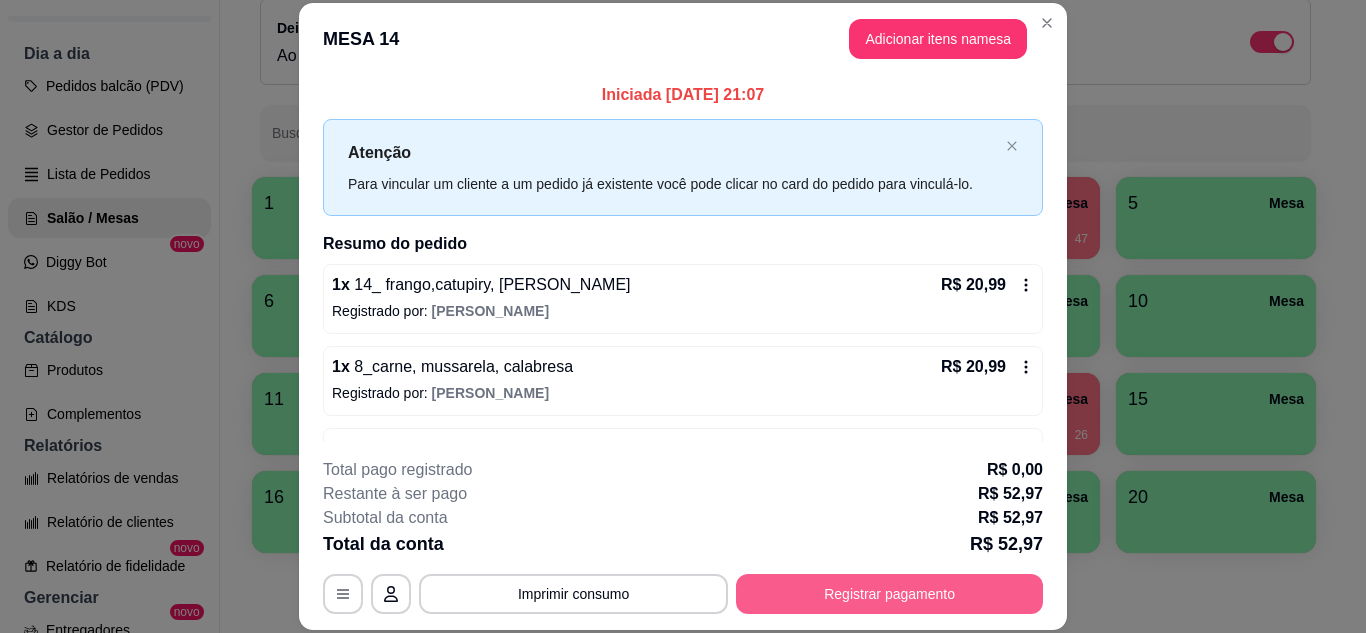 click on "Registrar pagamento" at bounding box center (889, 594) 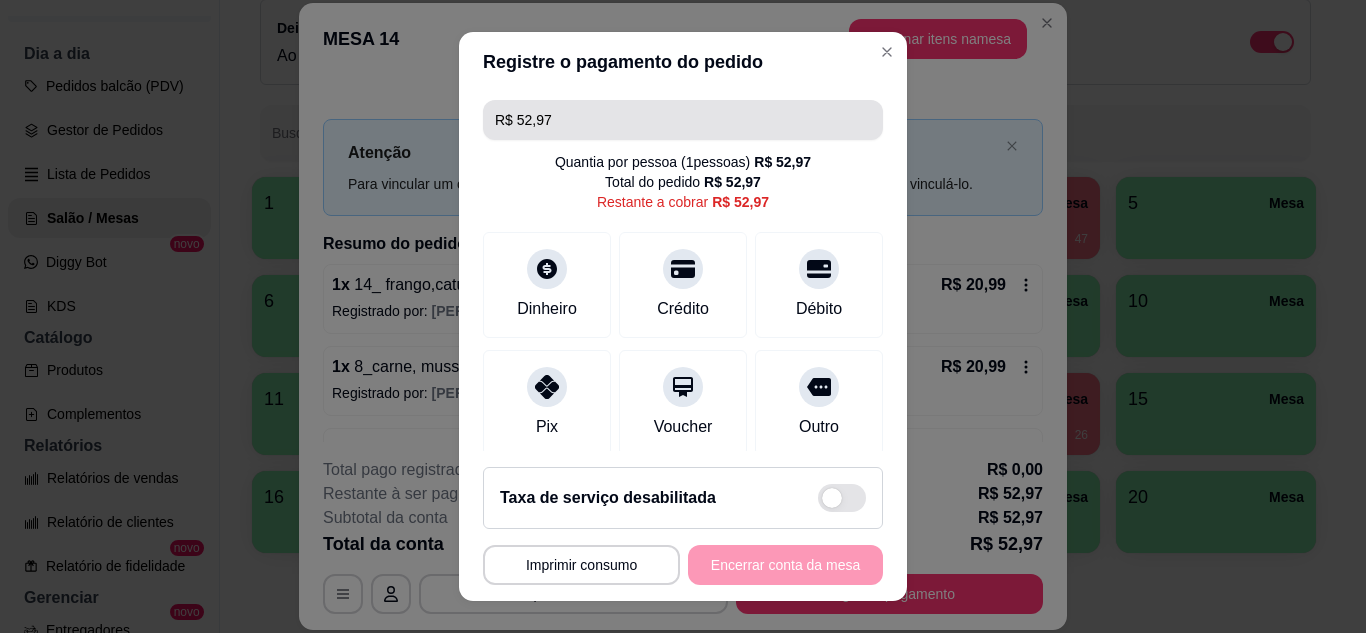 click on "R$ 52,97" at bounding box center (683, 120) 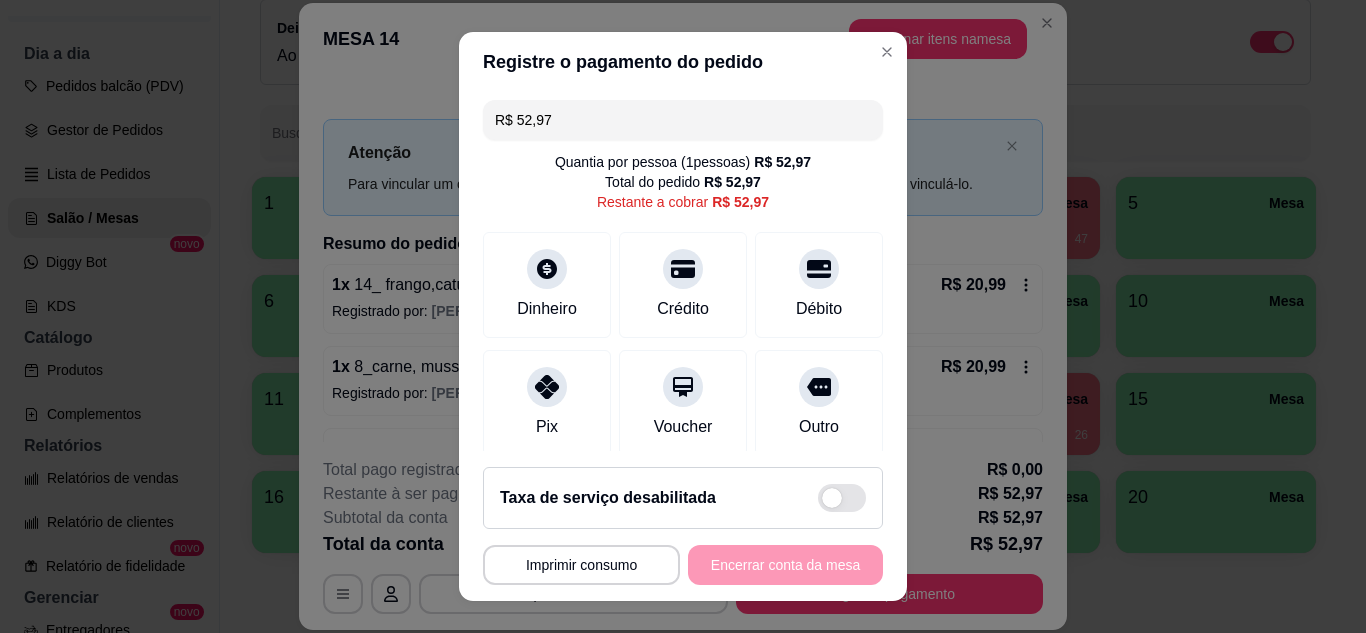 click on "R$ 52,97" at bounding box center [683, 120] 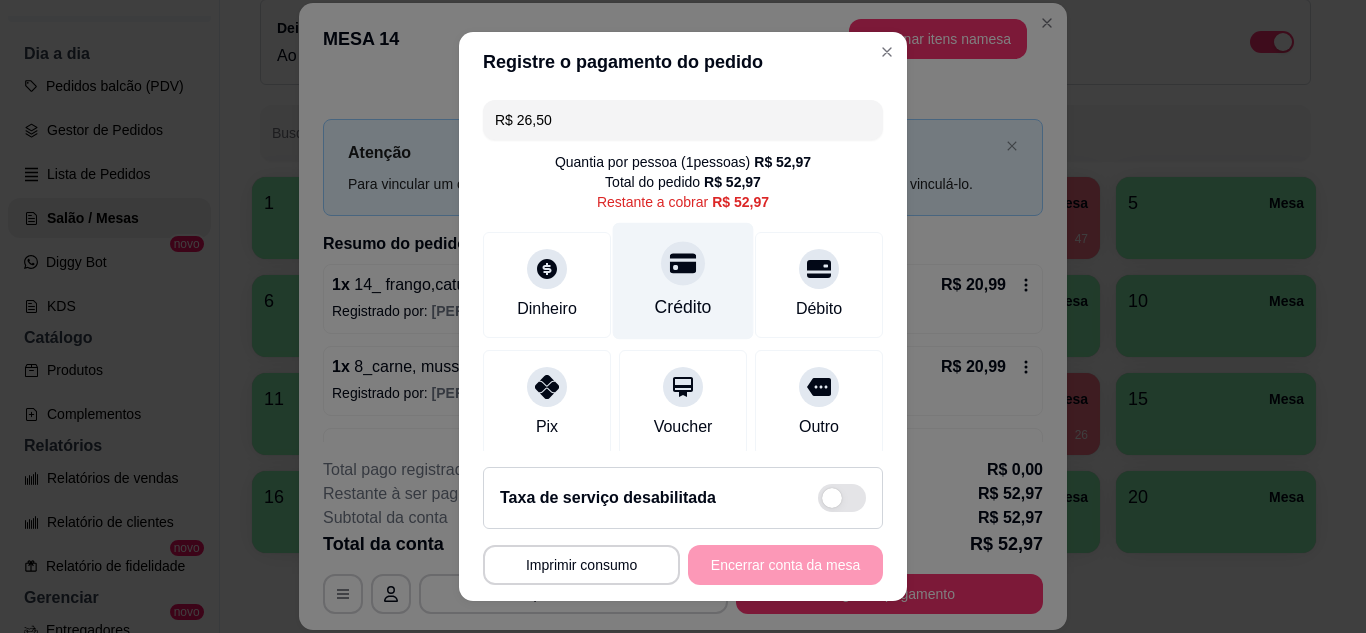 click on "Crédito" at bounding box center [683, 307] 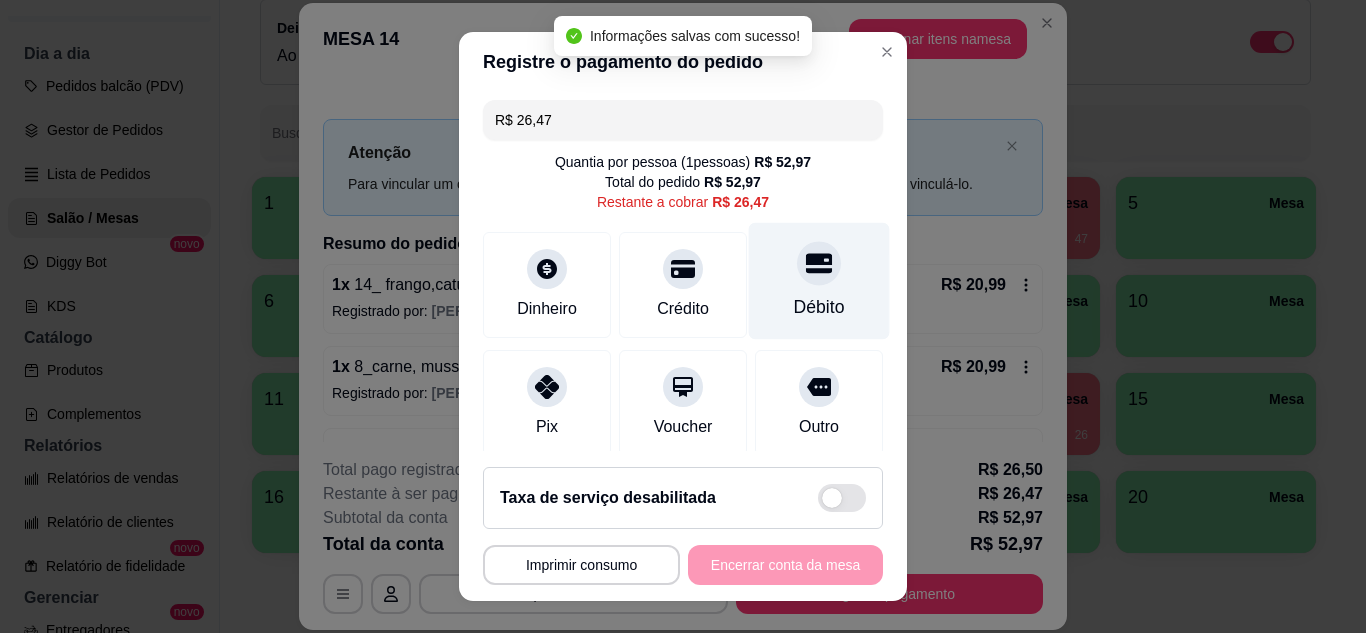 click on "Débito" at bounding box center (819, 307) 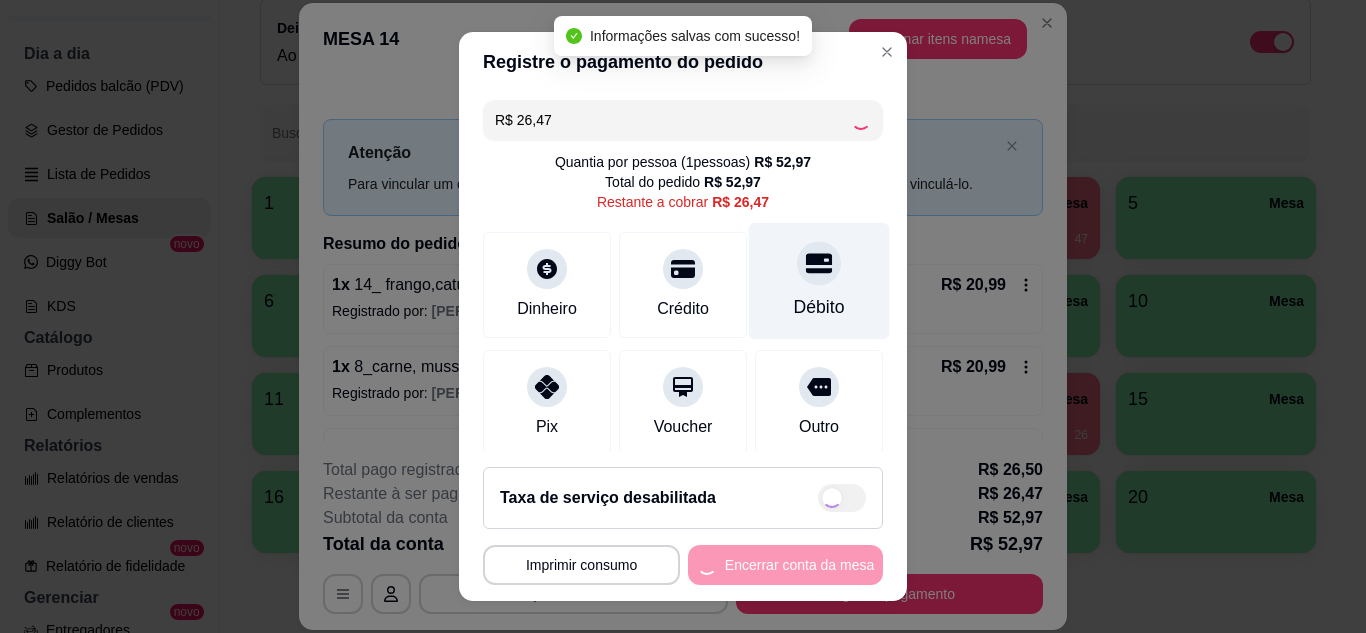type on "R$ 0,00" 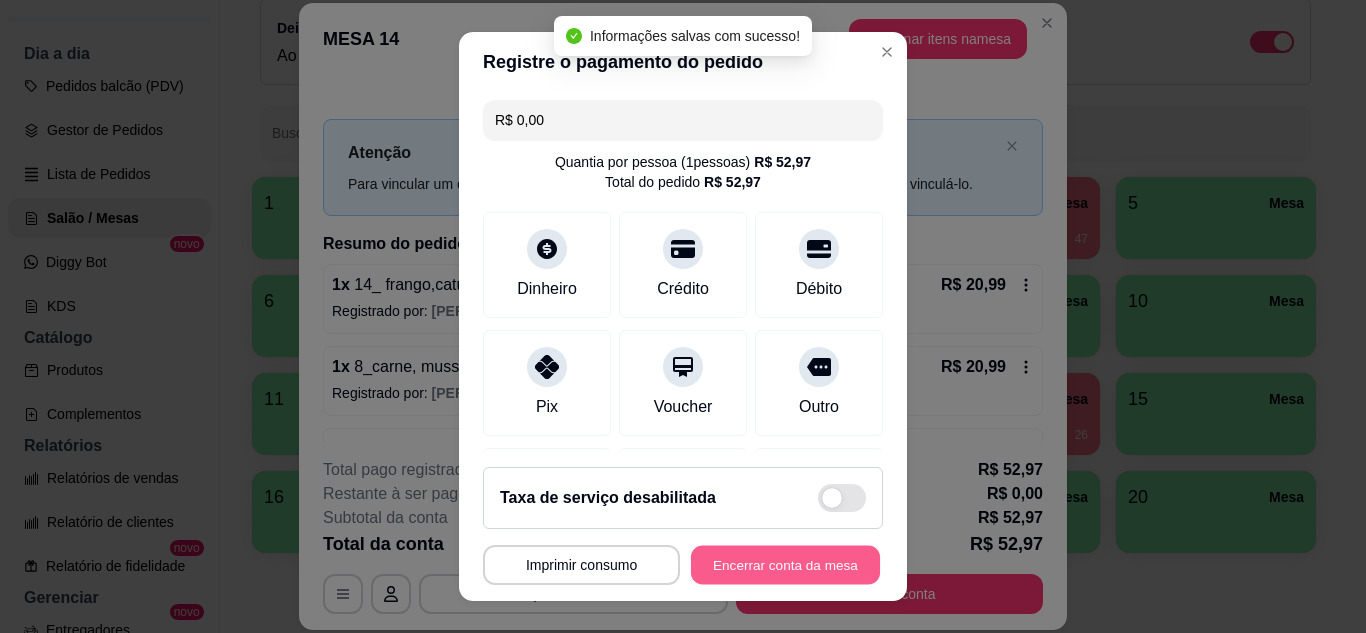 click on "Encerrar conta da mesa" at bounding box center (785, 565) 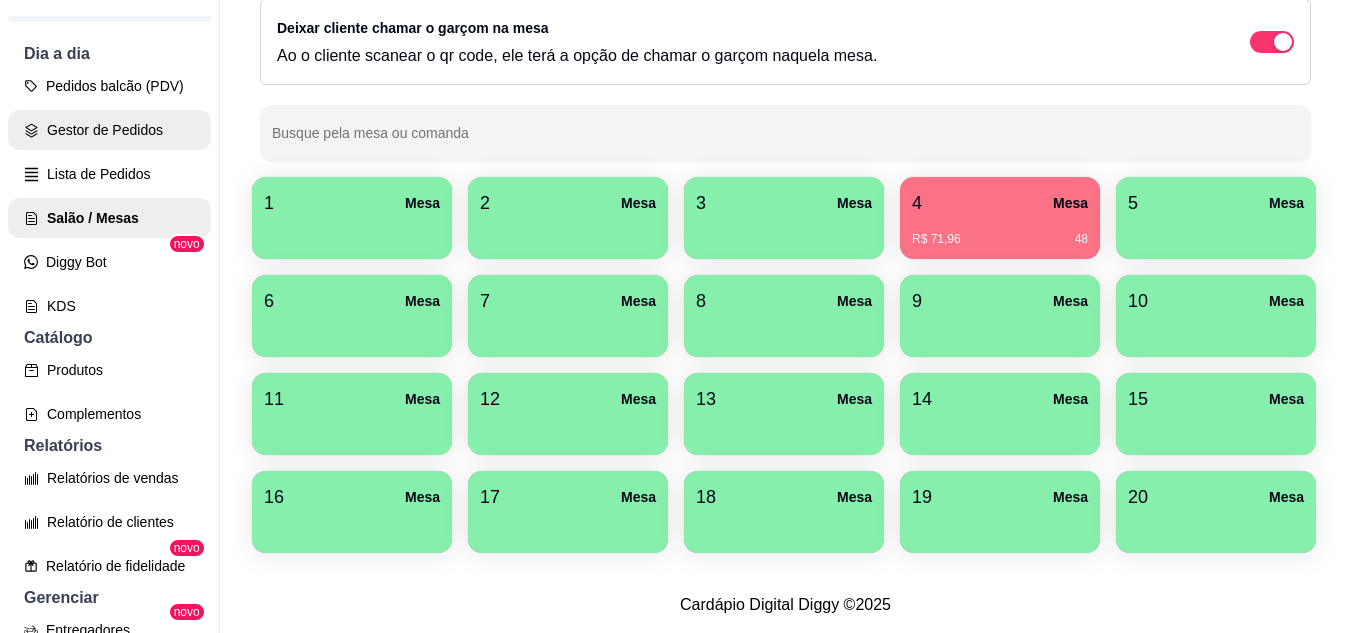 click on "Gestor de Pedidos" at bounding box center [109, 130] 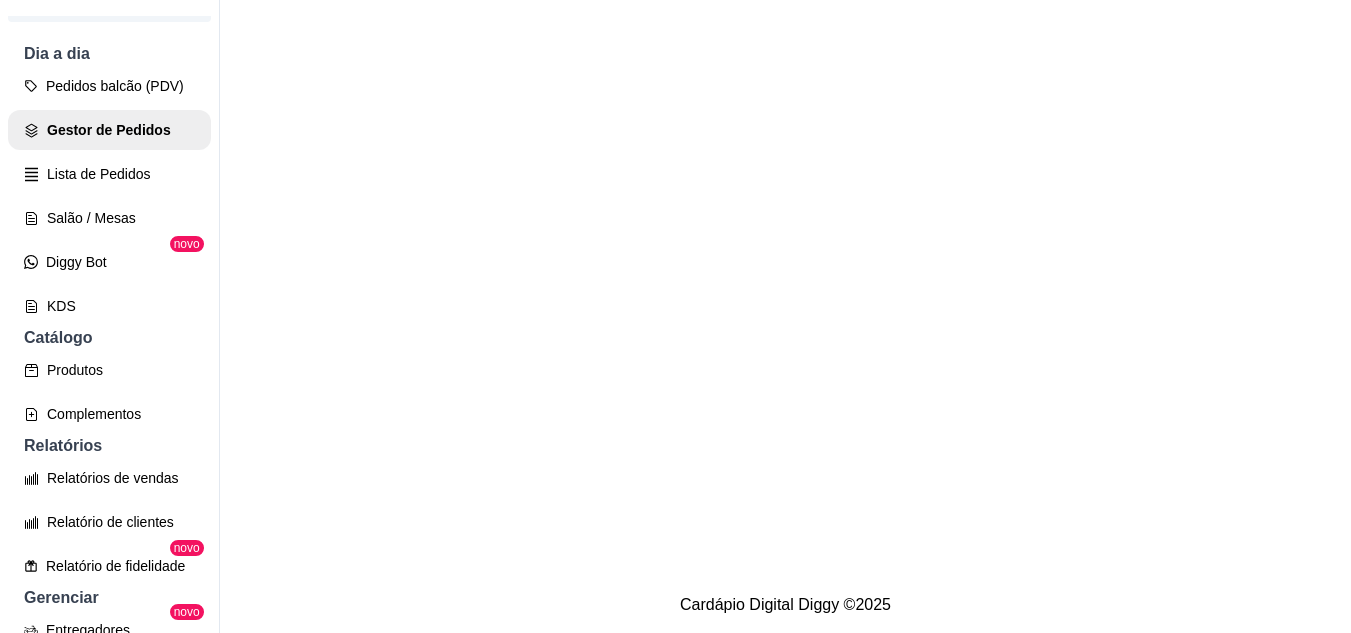 scroll, scrollTop: 0, scrollLeft: 0, axis: both 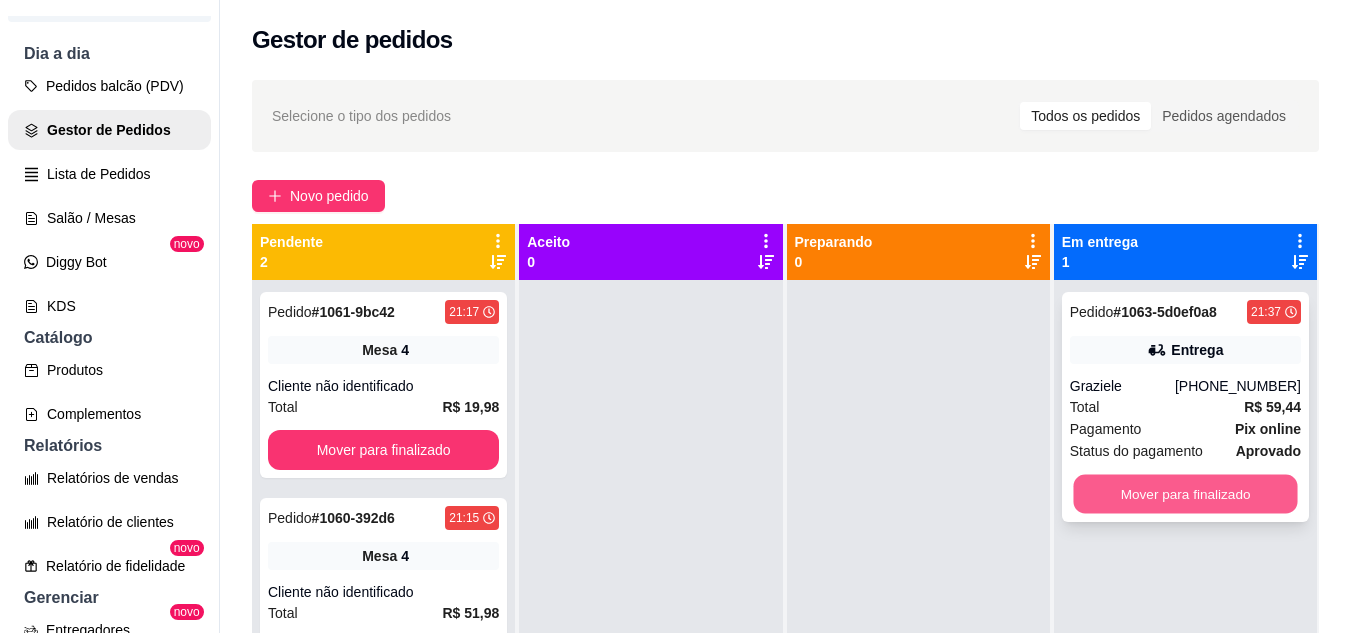 click on "Mover para finalizado" at bounding box center (1185, 494) 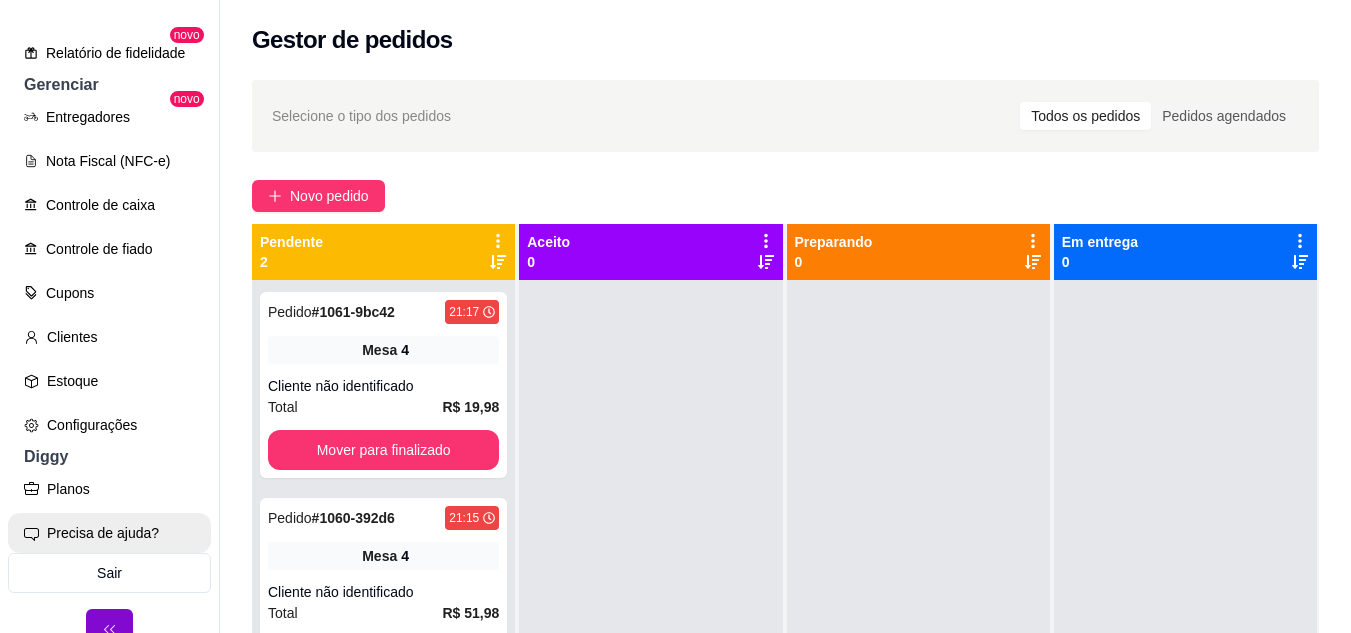 scroll, scrollTop: 737, scrollLeft: 0, axis: vertical 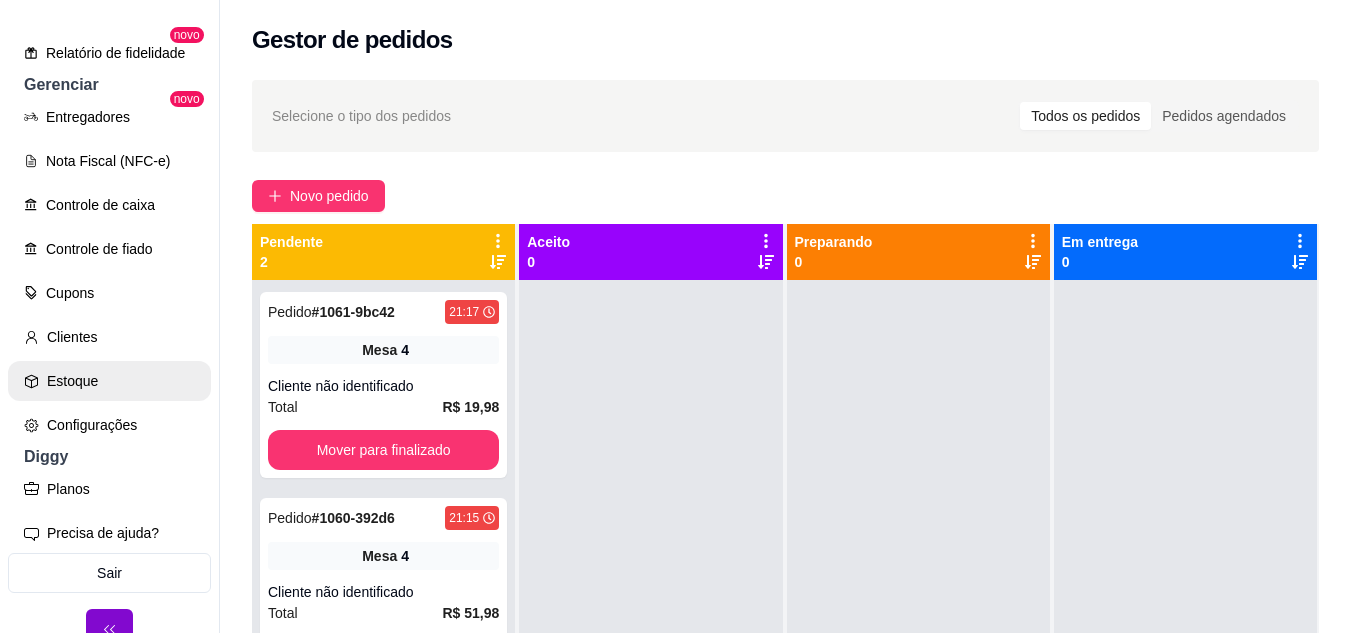 click on "Estoque" at bounding box center (109, 381) 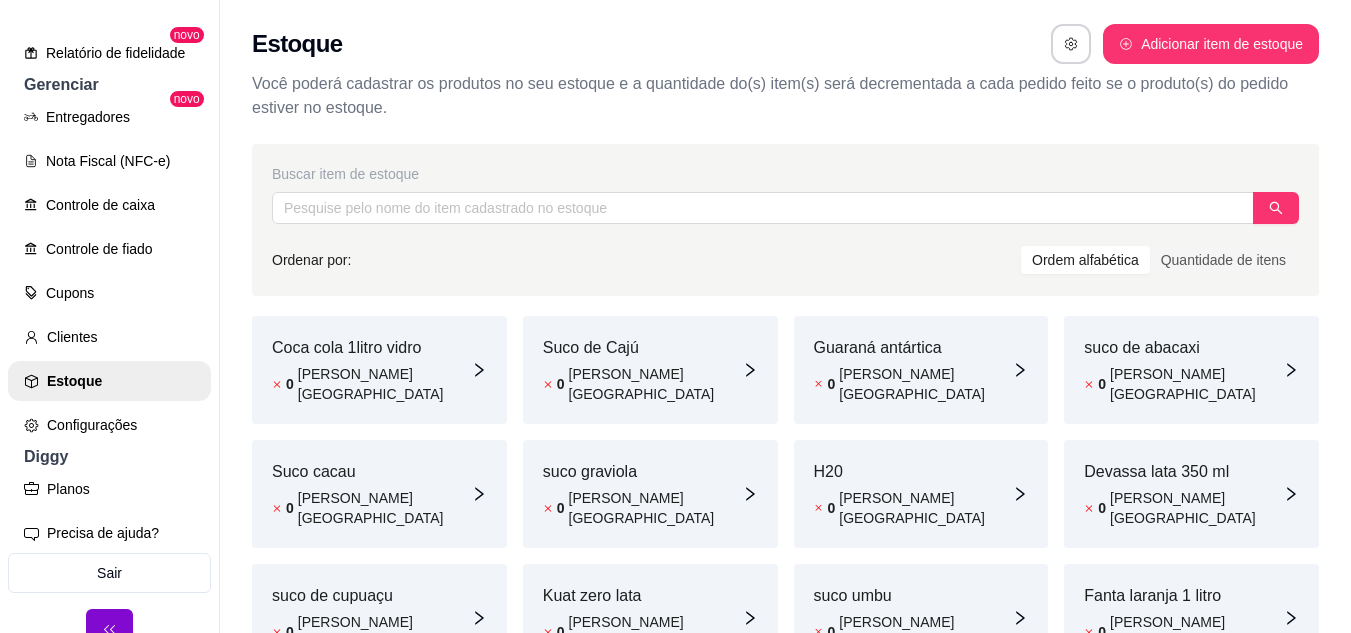 scroll, scrollTop: 32, scrollLeft: 0, axis: vertical 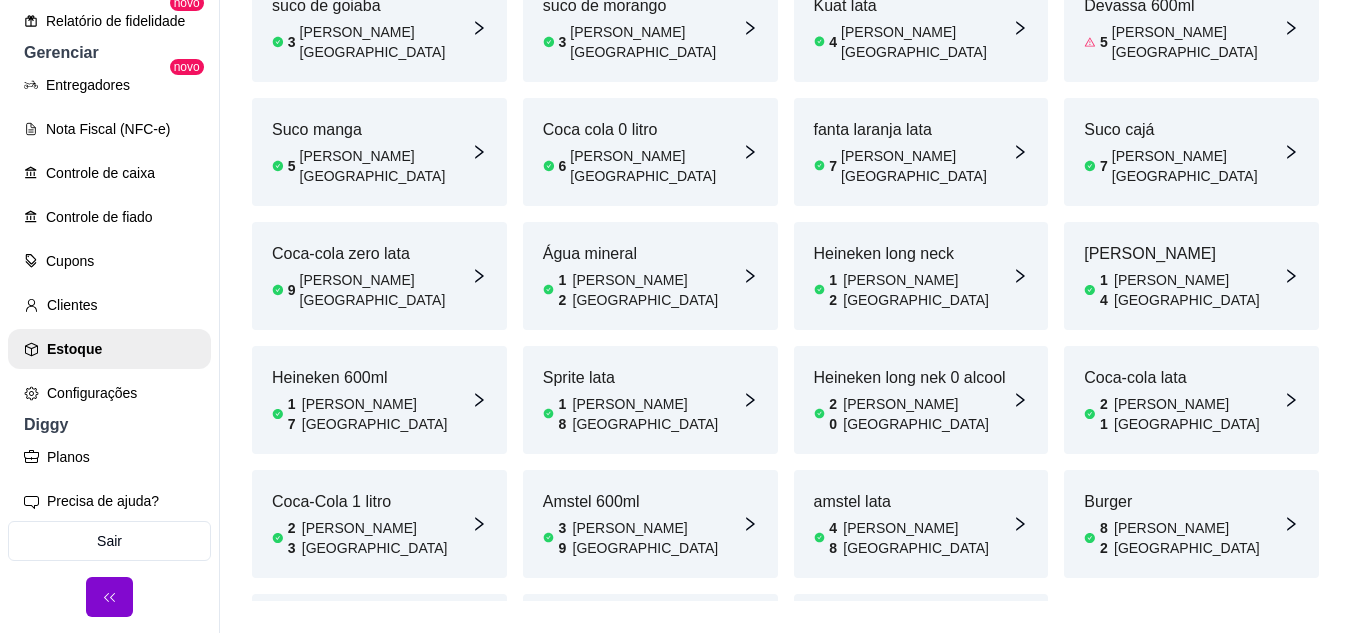 click on "1- carne  111 em estoque" at bounding box center [642, 670] 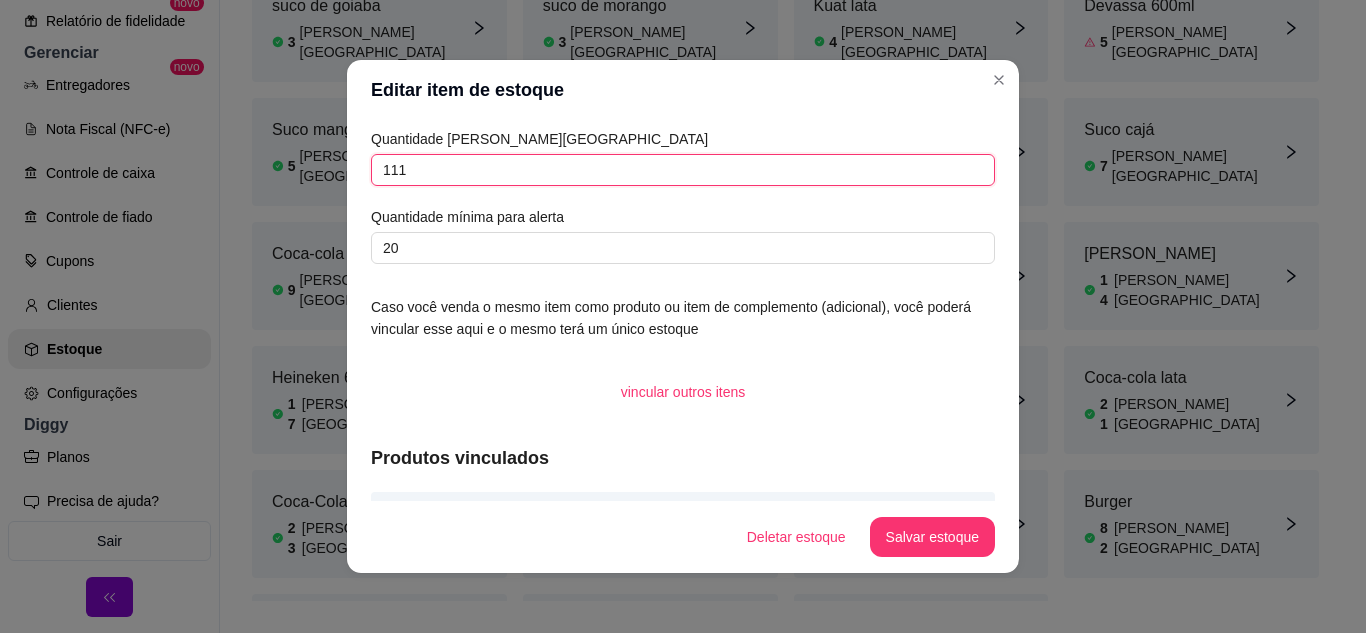 click on "111" at bounding box center [683, 170] 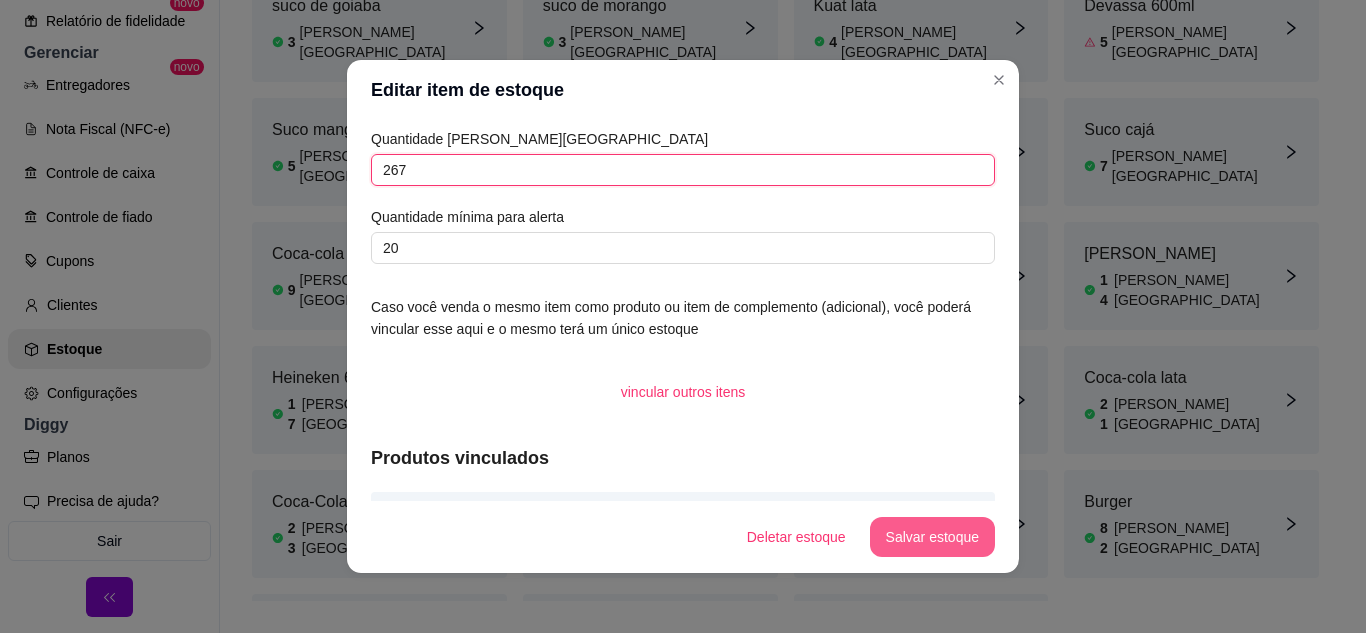 type on "267" 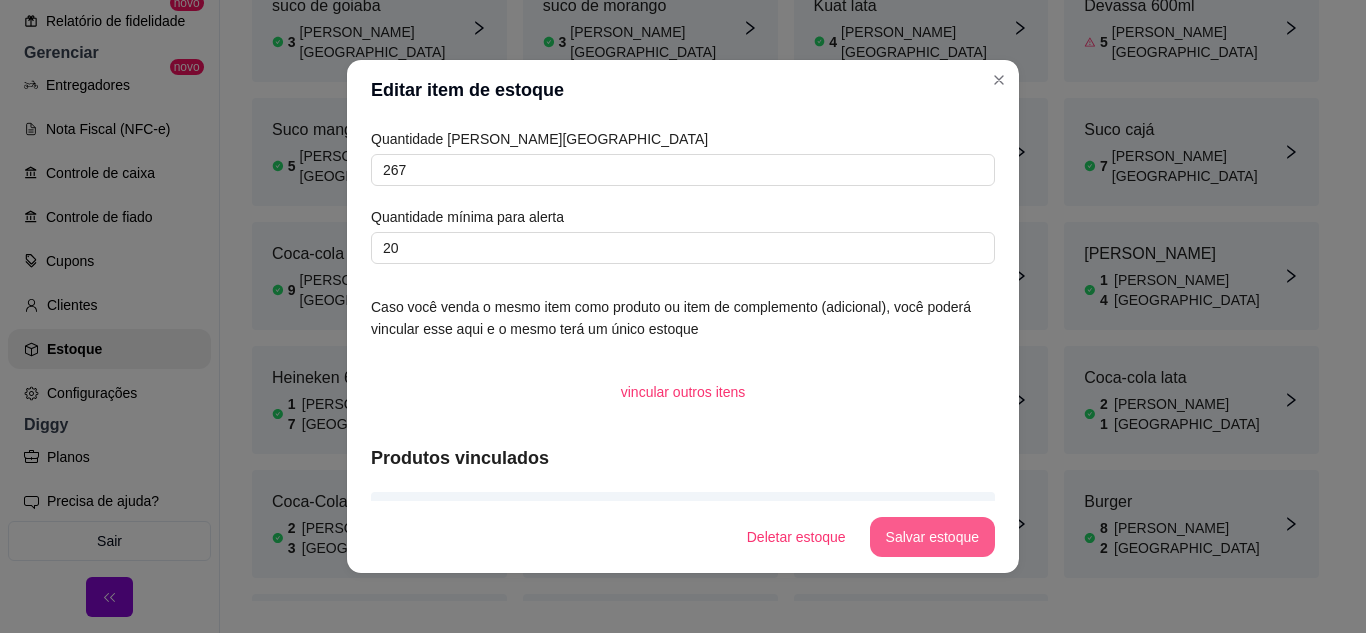 click on "Salvar estoque" at bounding box center [932, 537] 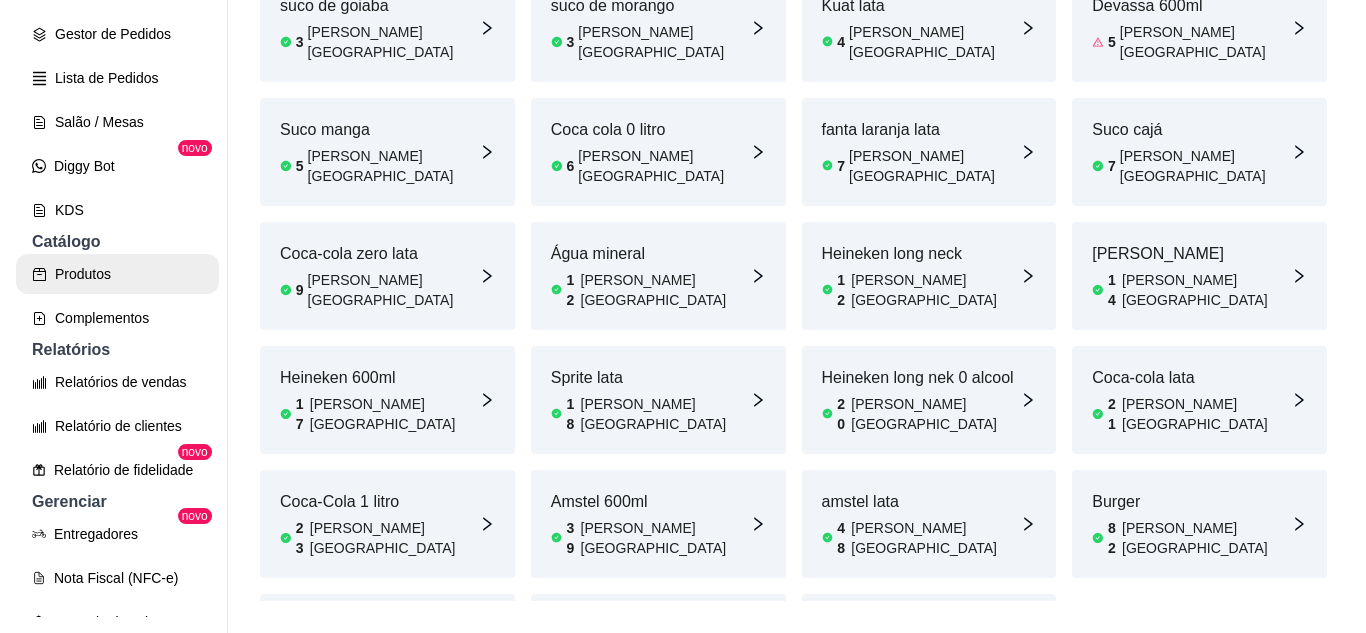scroll, scrollTop: 137, scrollLeft: 0, axis: vertical 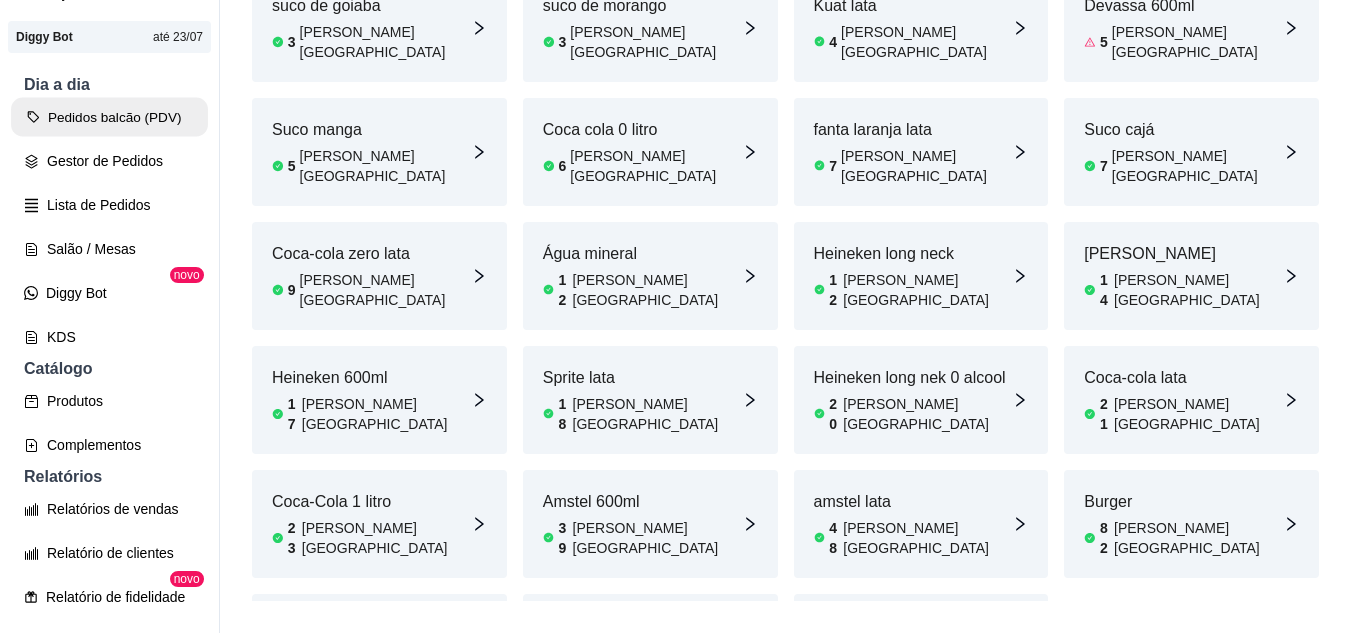 click on "Pedidos balcão (PDV)" at bounding box center (109, 117) 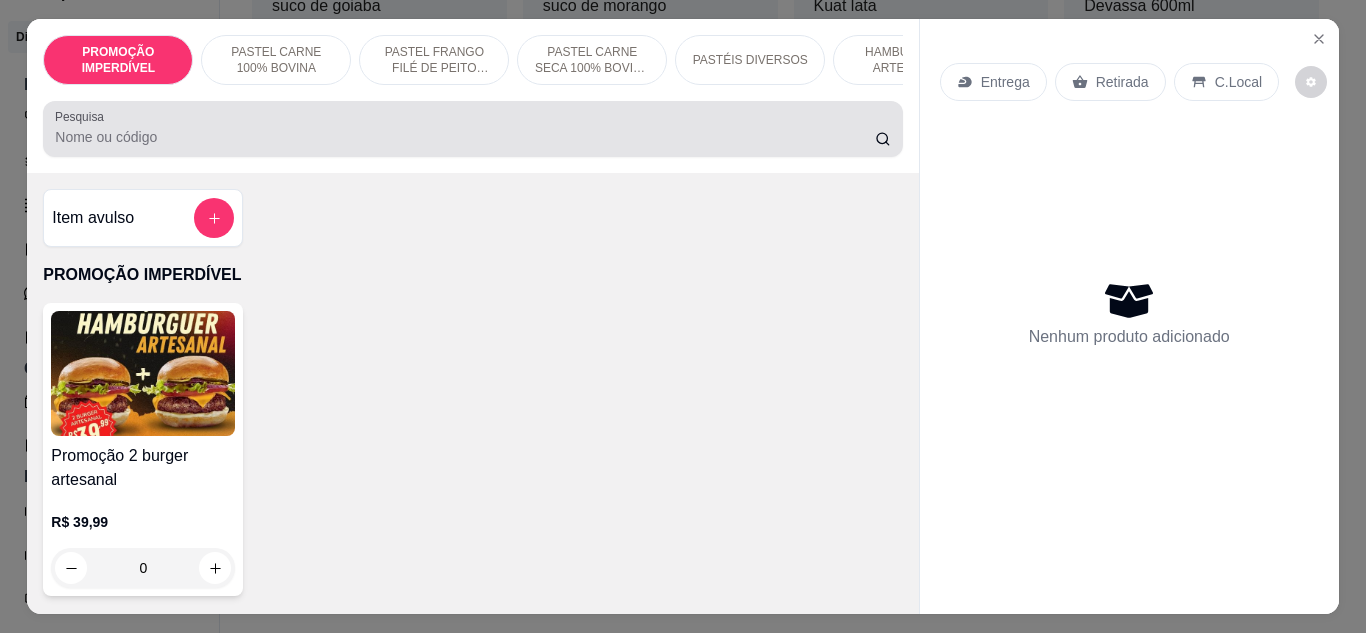 click on "Pesquisa" at bounding box center (472, 129) 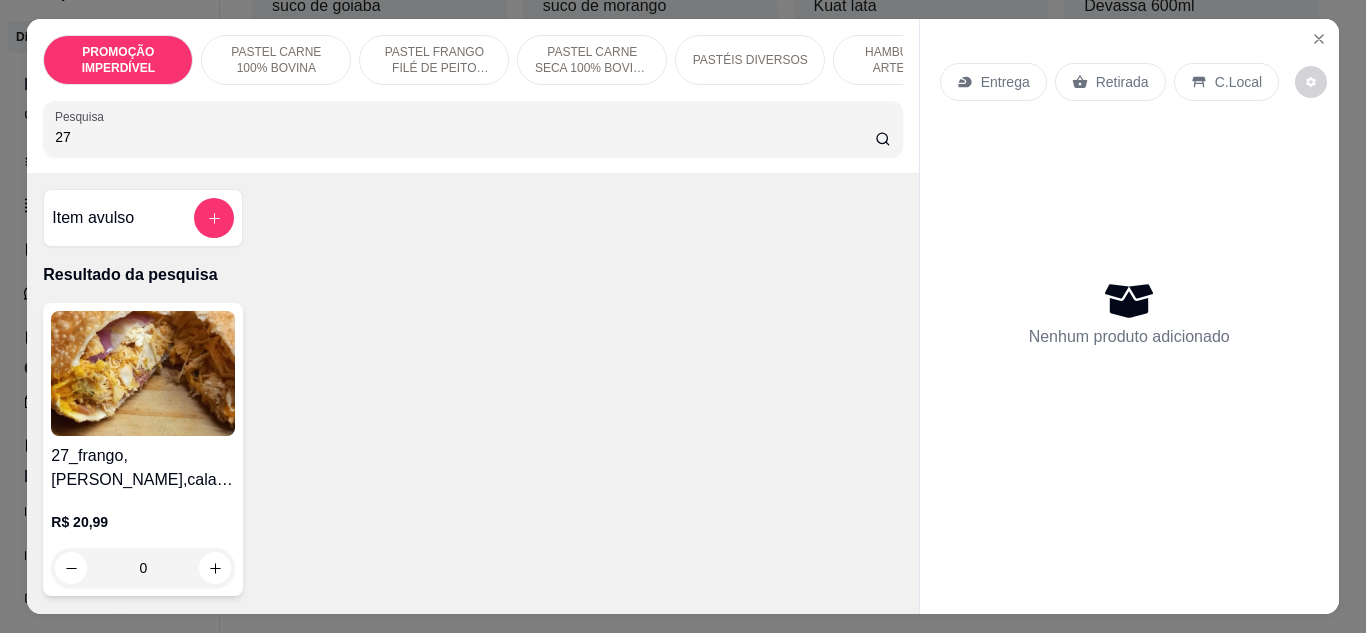 type on "27" 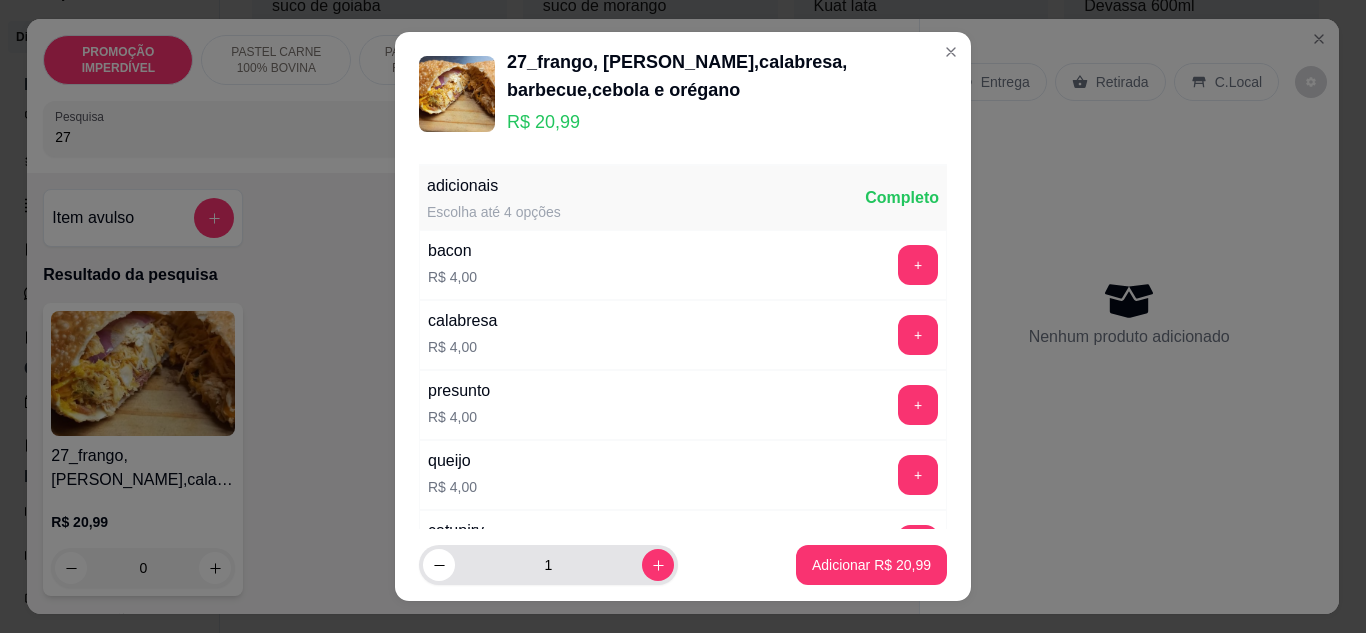 click on "1" at bounding box center [548, 565] 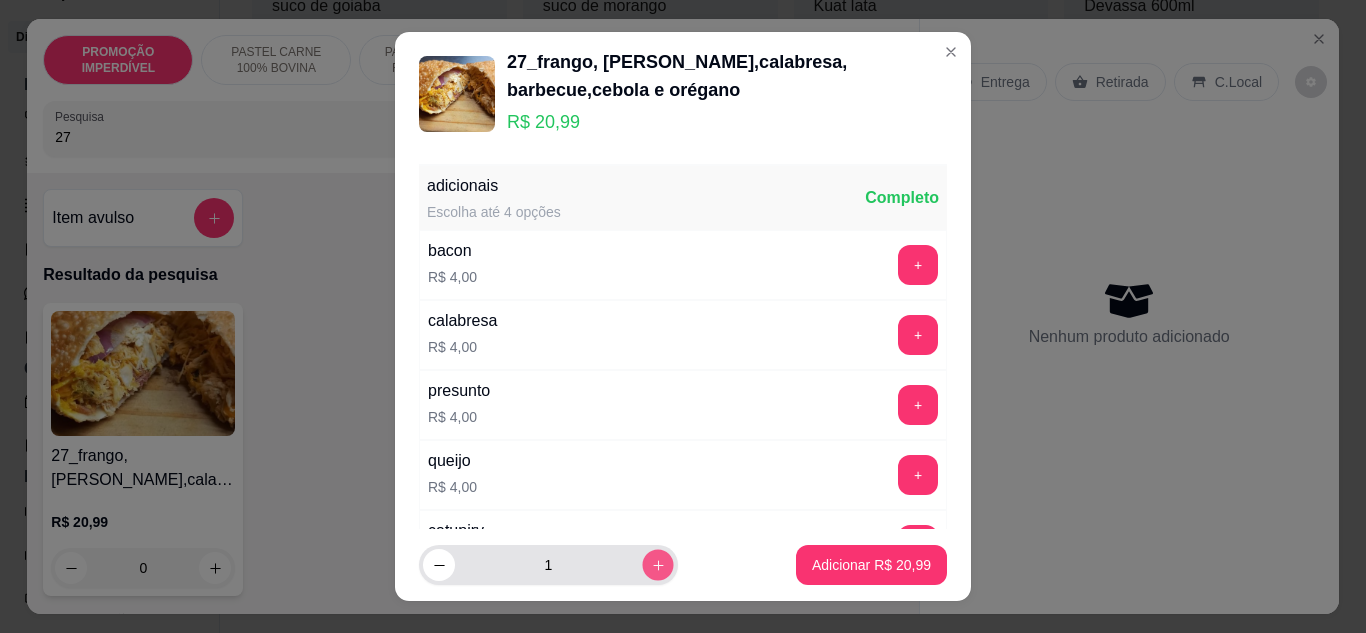 click 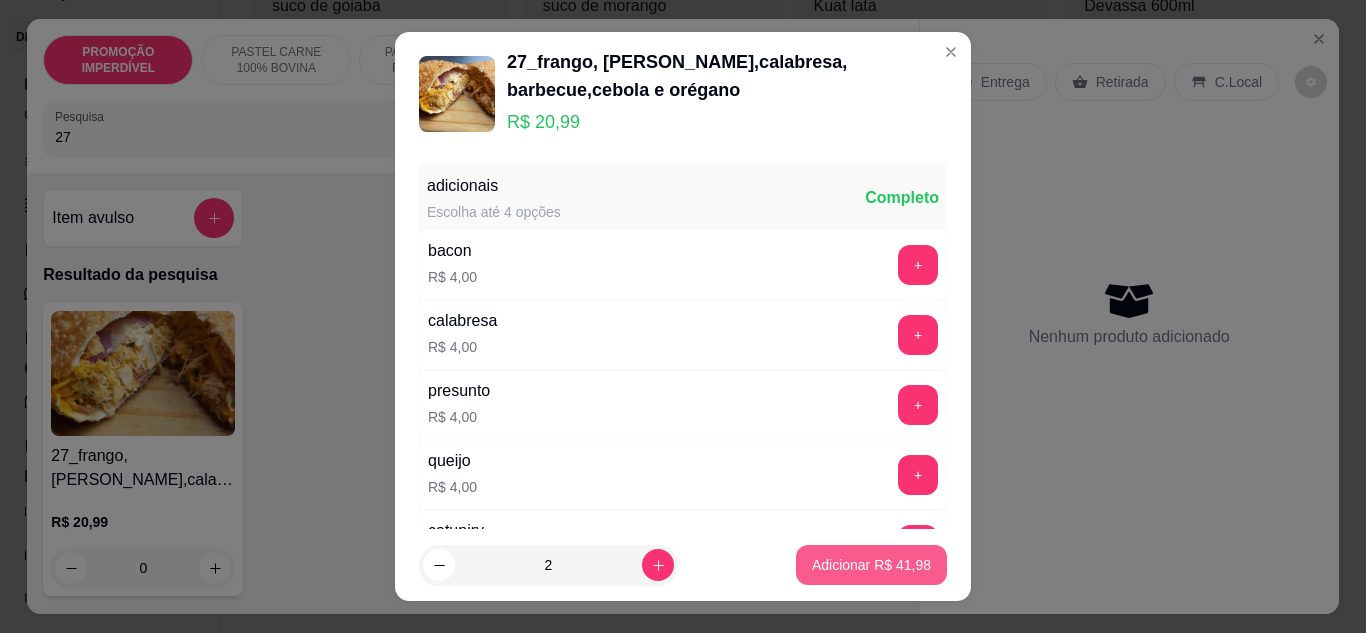click on "Adicionar   R$ 41,98" at bounding box center [871, 565] 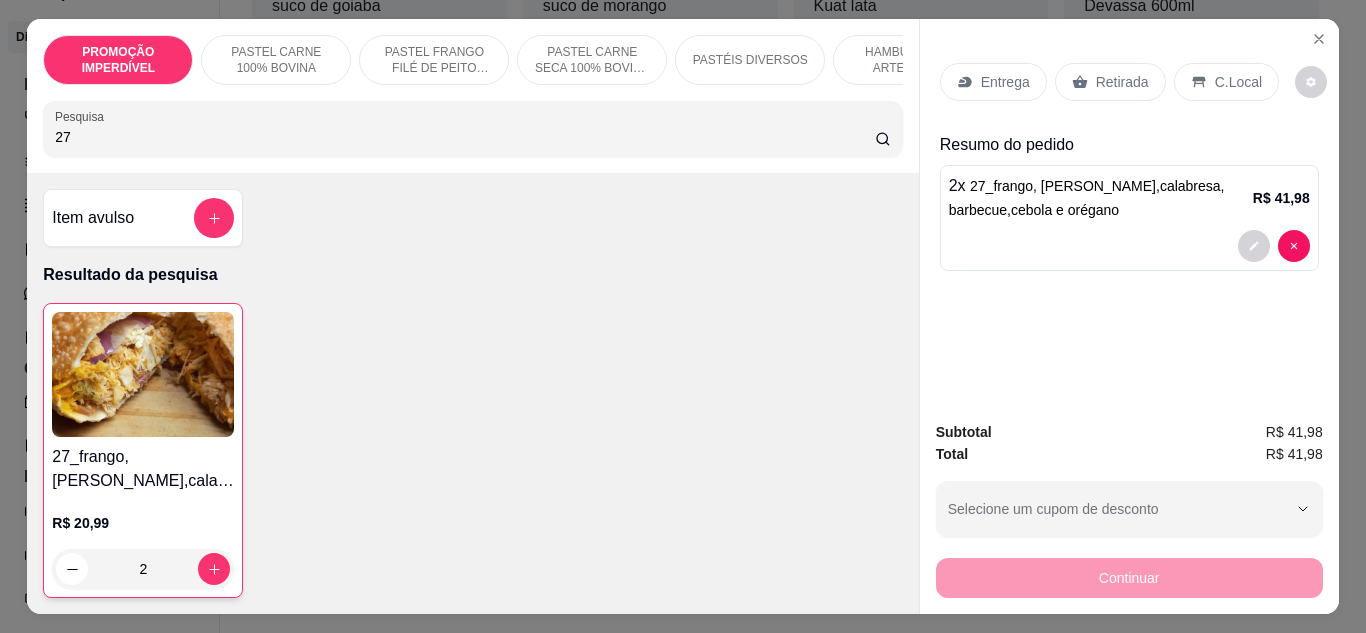 click on "Entrega" at bounding box center [993, 82] 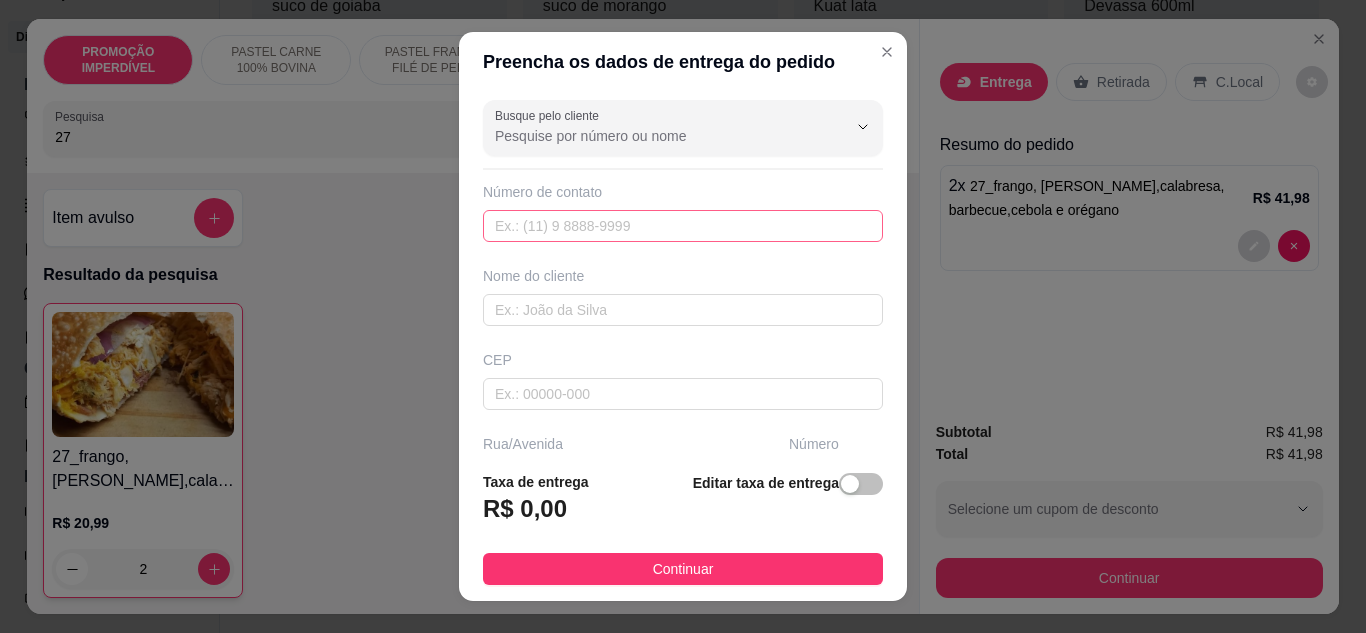 click on "Busque pelo cliente Número de contato Nome do cliente CEP Rua/Avenida Número Selecione o bairro de entrega Cidade Complemento" at bounding box center [683, 274] 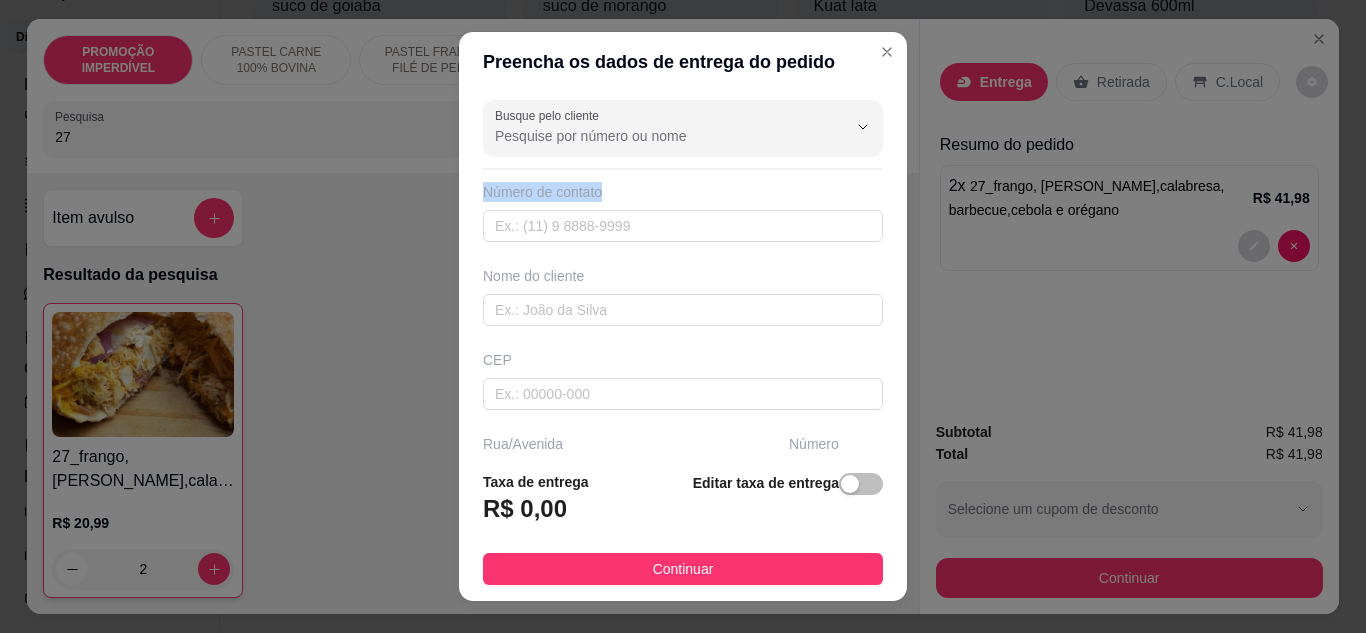 click at bounding box center (683, 226) 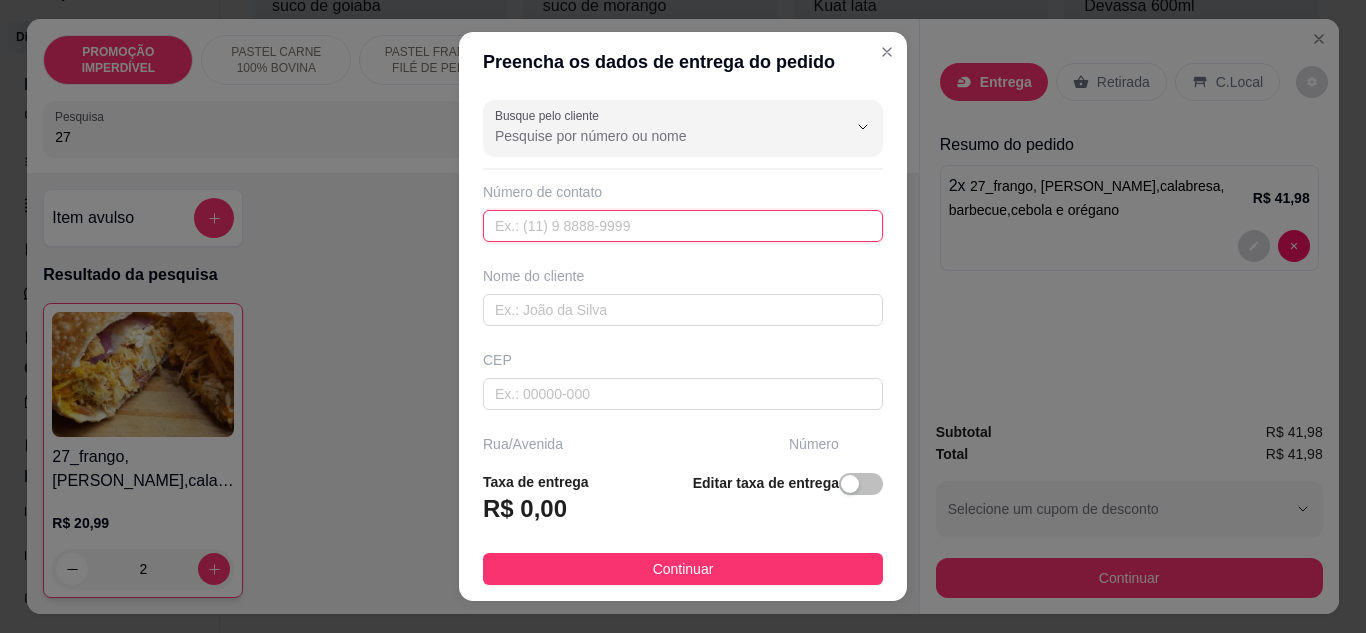 click at bounding box center (683, 226) 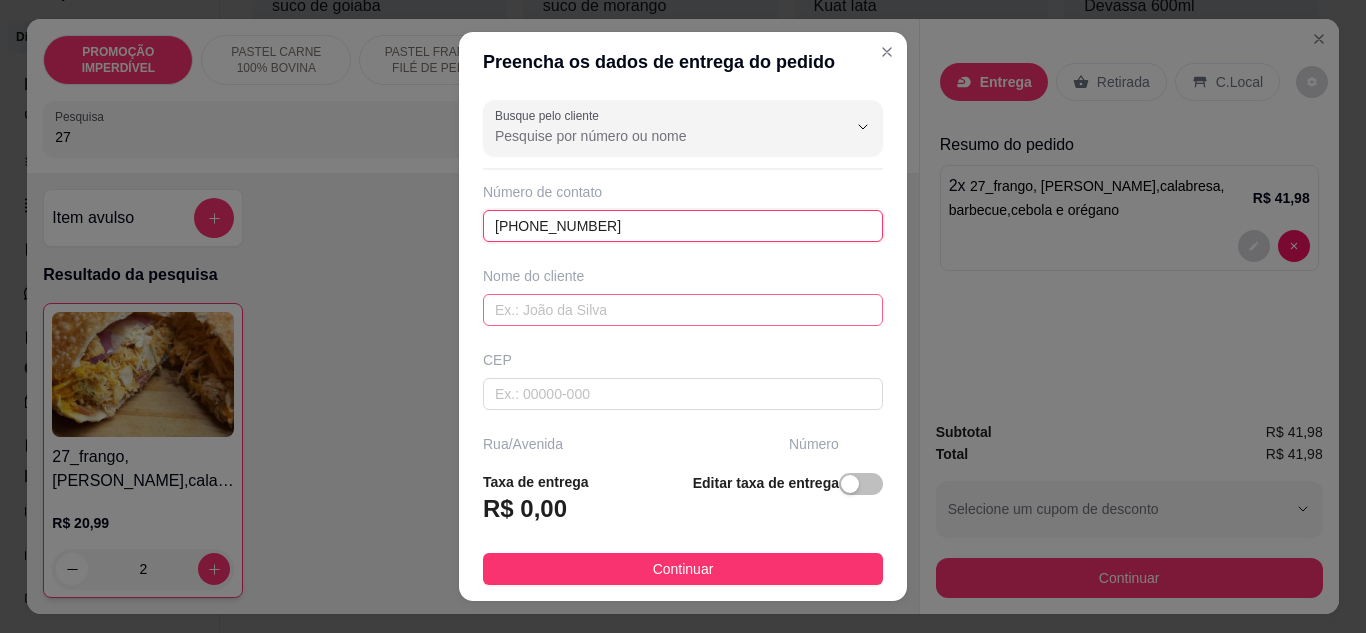 type on "(73) 8236-9726" 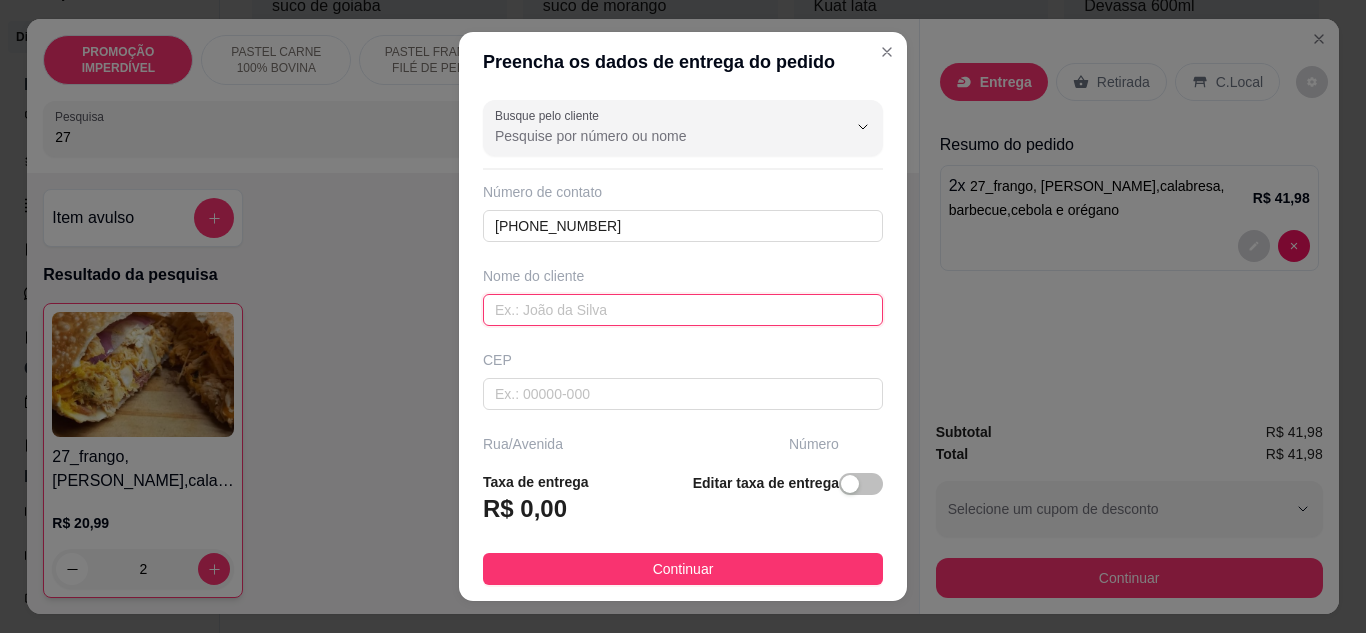 click at bounding box center [683, 310] 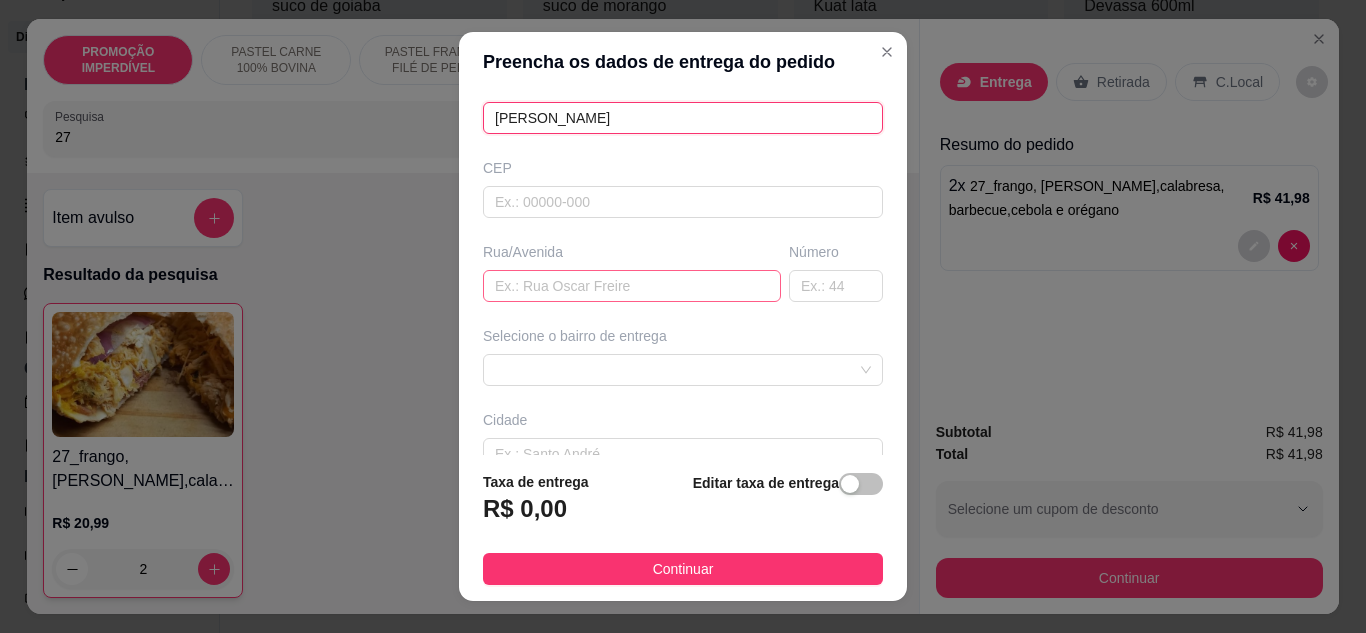 scroll, scrollTop: 200, scrollLeft: 0, axis: vertical 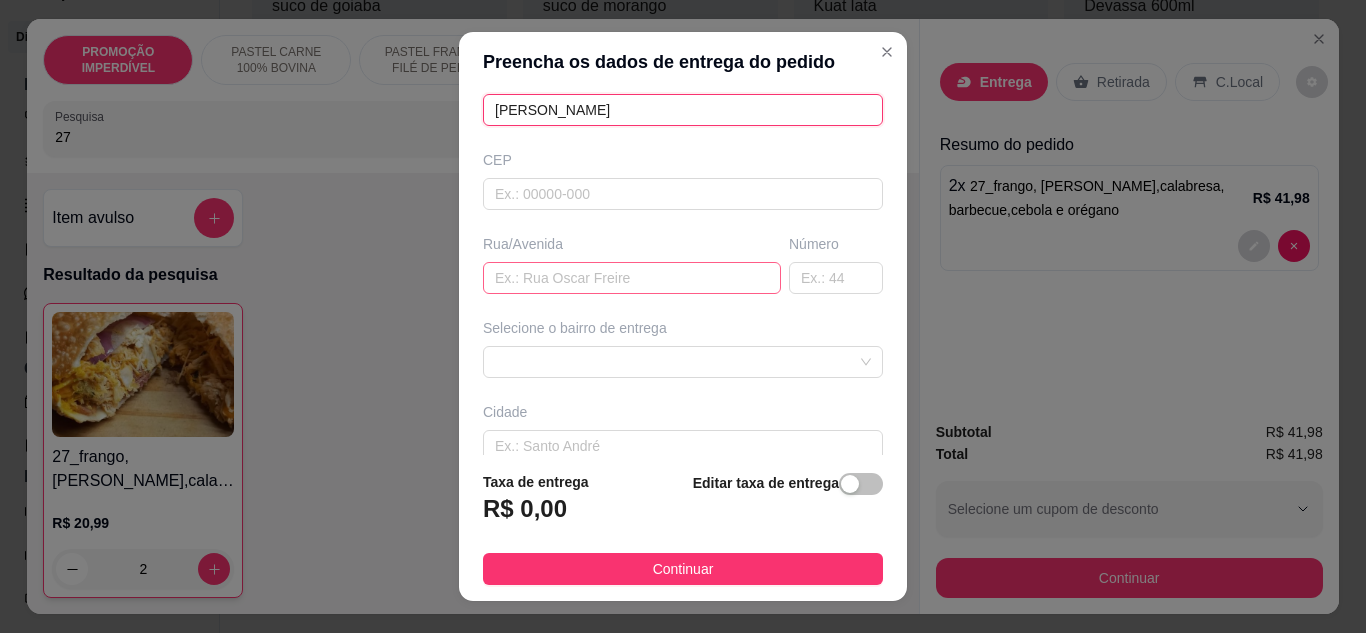 type on "Kakau Silva" 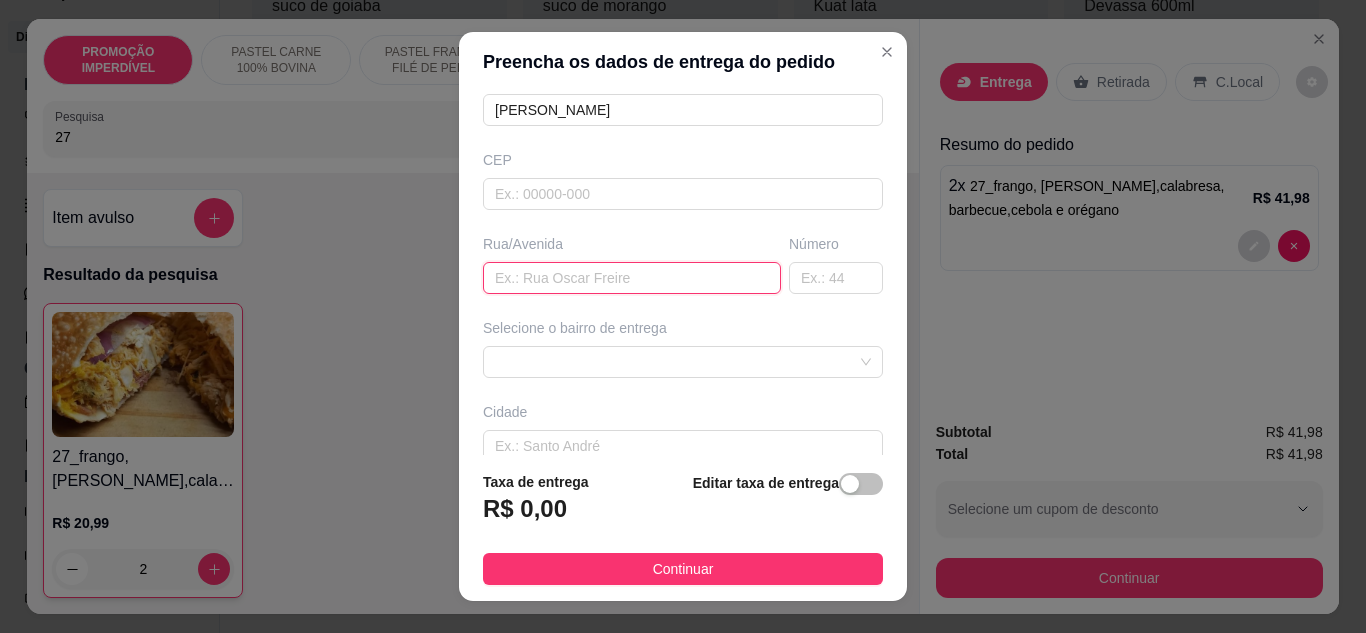click at bounding box center (632, 278) 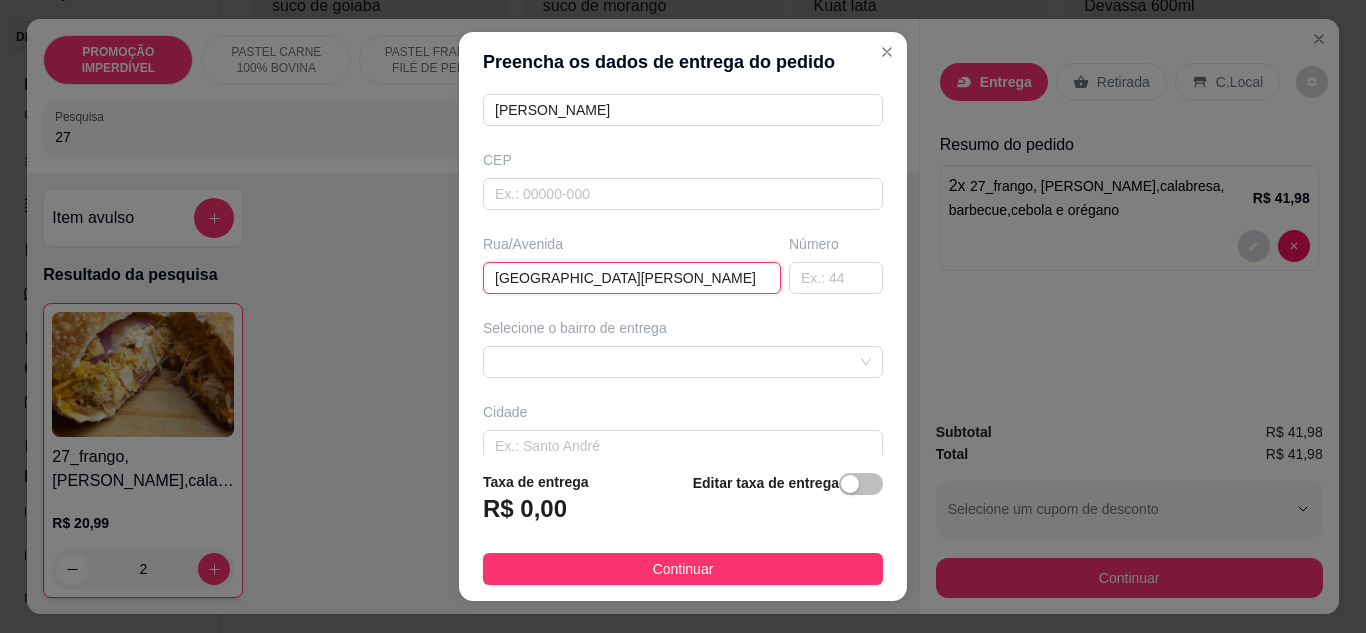 type on "rua santa terezinha" 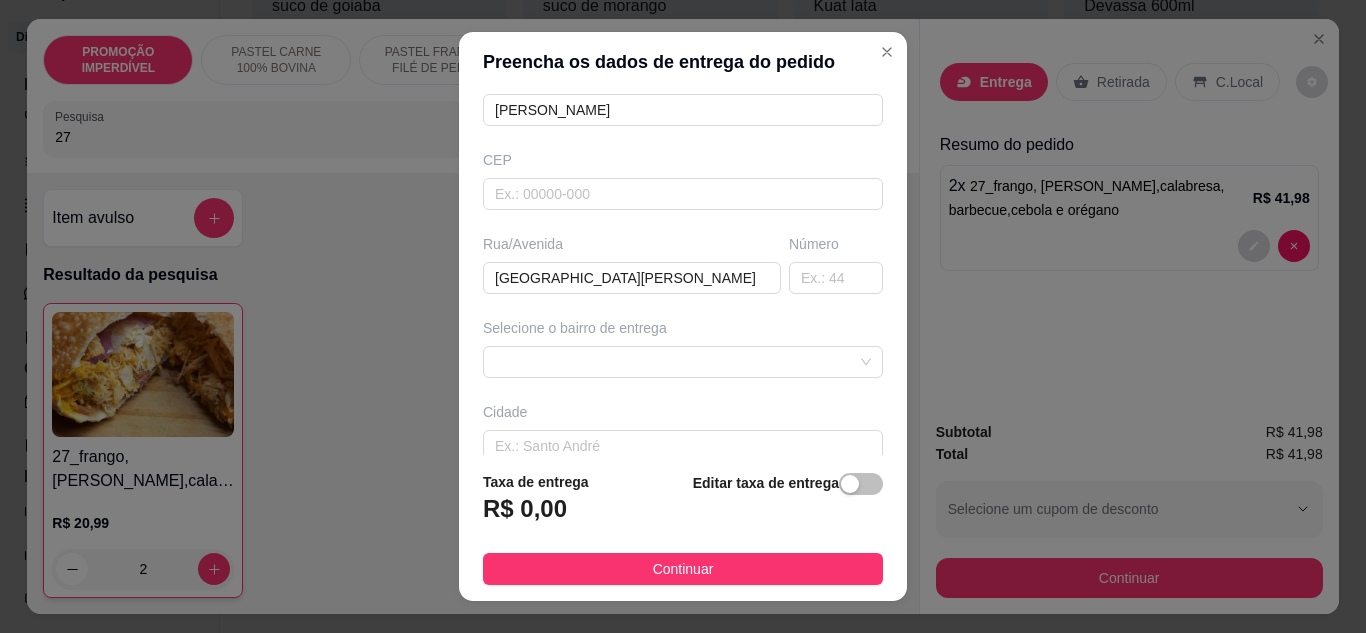 click on "Busque pelo cliente Número de contato (73) 8236-9726 Nome do cliente Kakau Silva CEP Rua/Avenida rua santa terezinha Número Selecione o bairro de entrega Cidade Complemento" at bounding box center [683, 274] 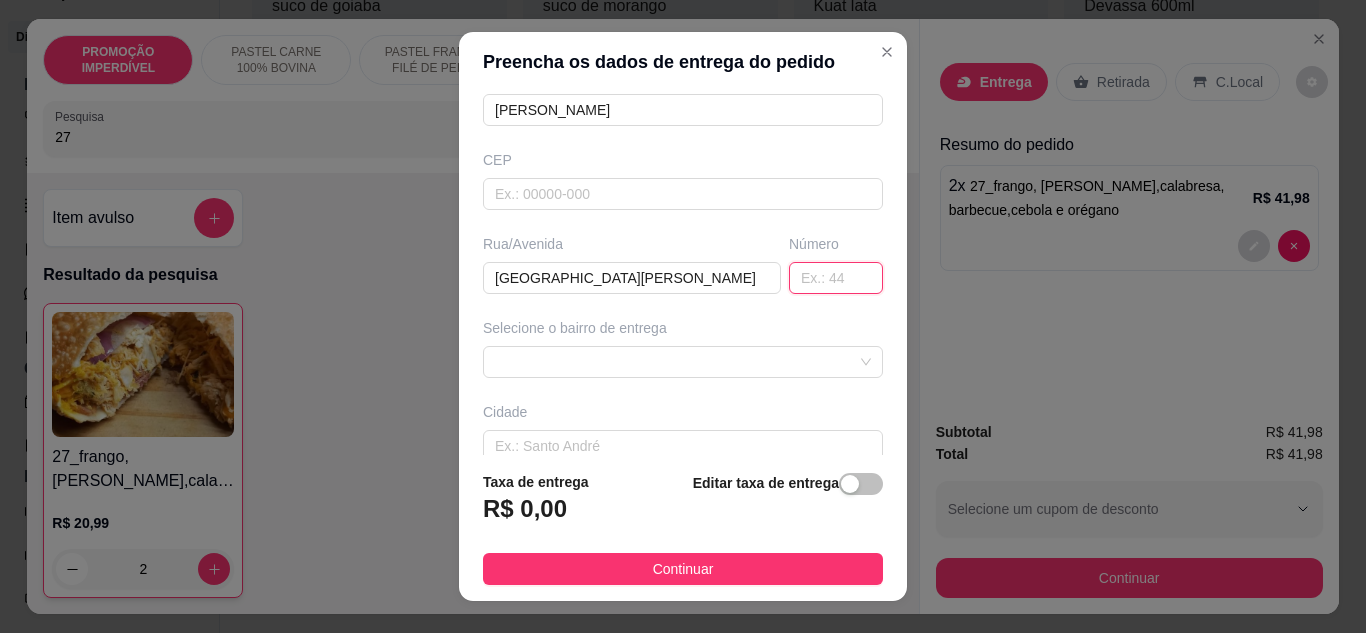 click at bounding box center [836, 278] 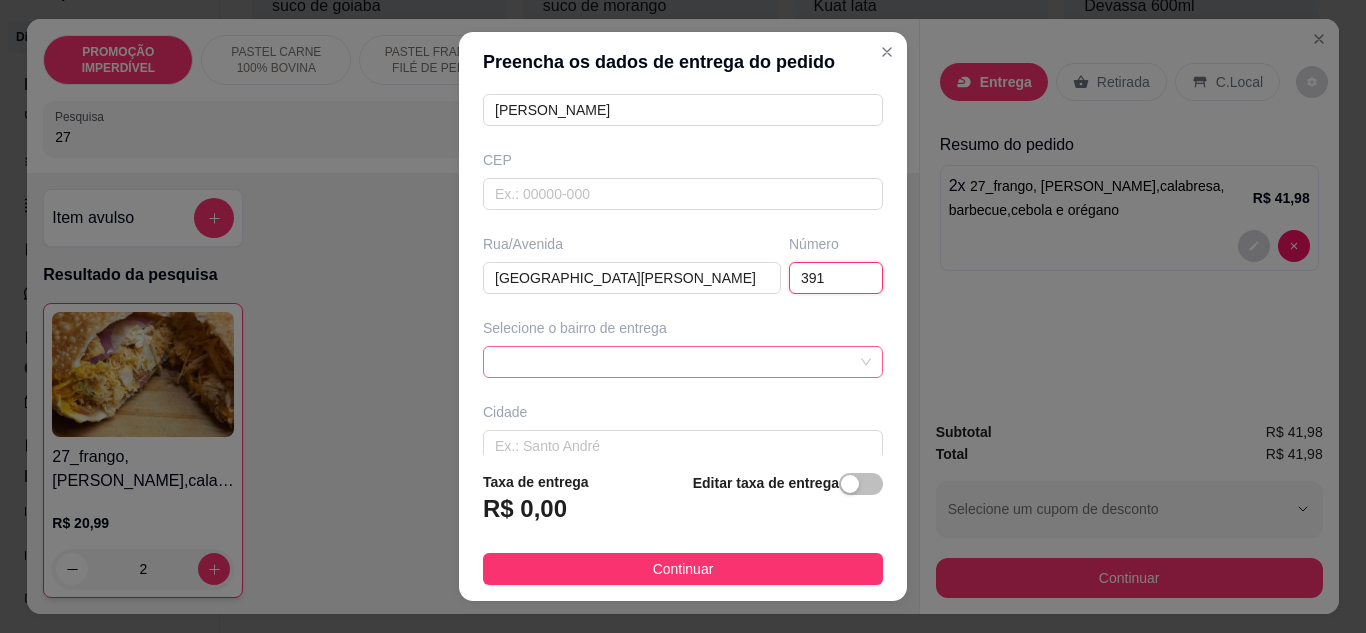 click at bounding box center (683, 362) 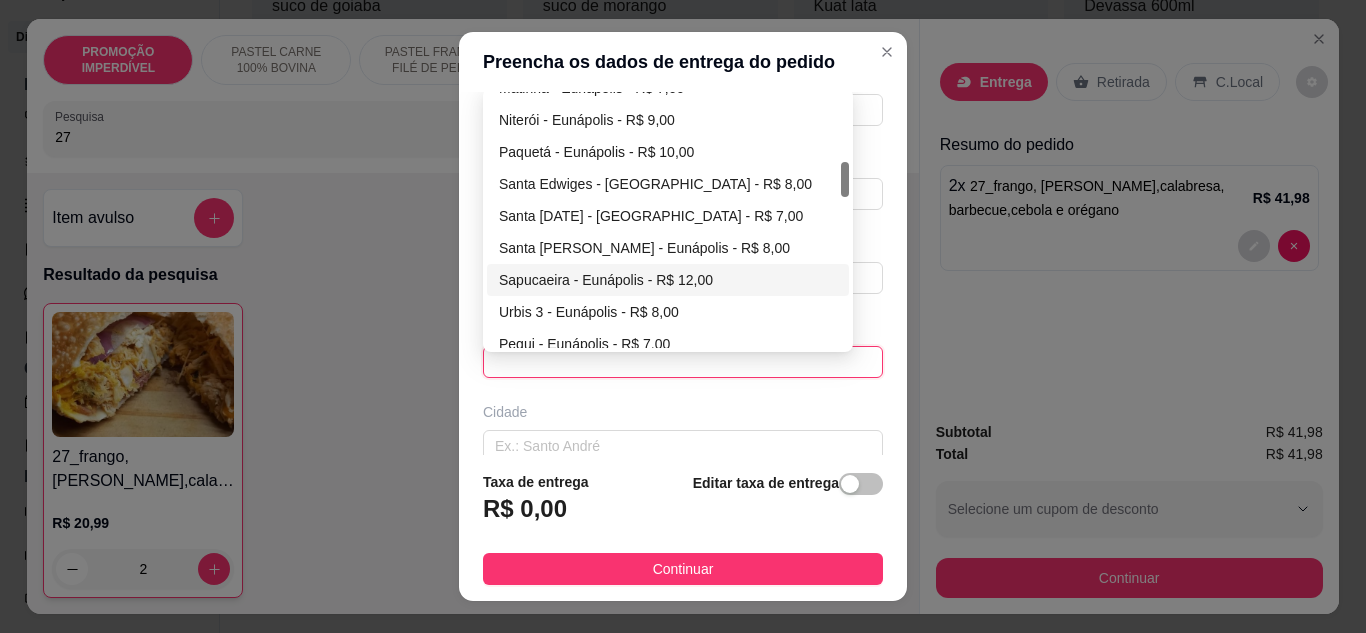 scroll, scrollTop: 600, scrollLeft: 0, axis: vertical 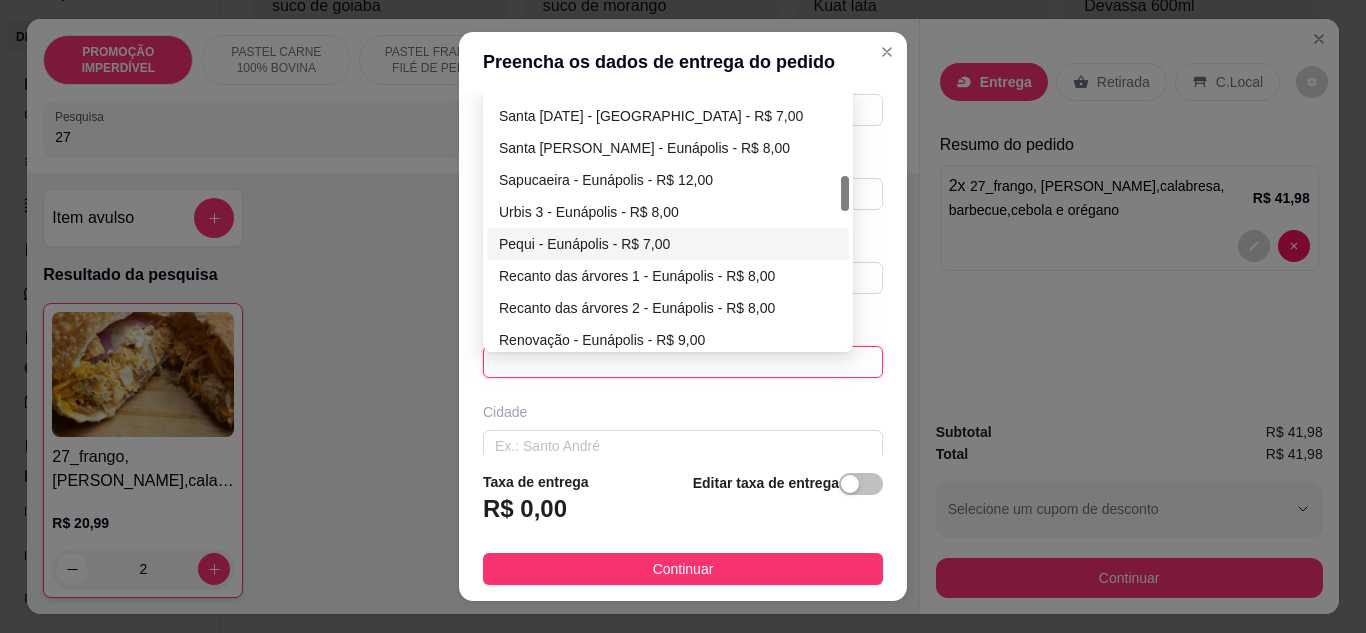click on "Pequi - Eunápolis -  R$ 7,00" at bounding box center [668, 244] 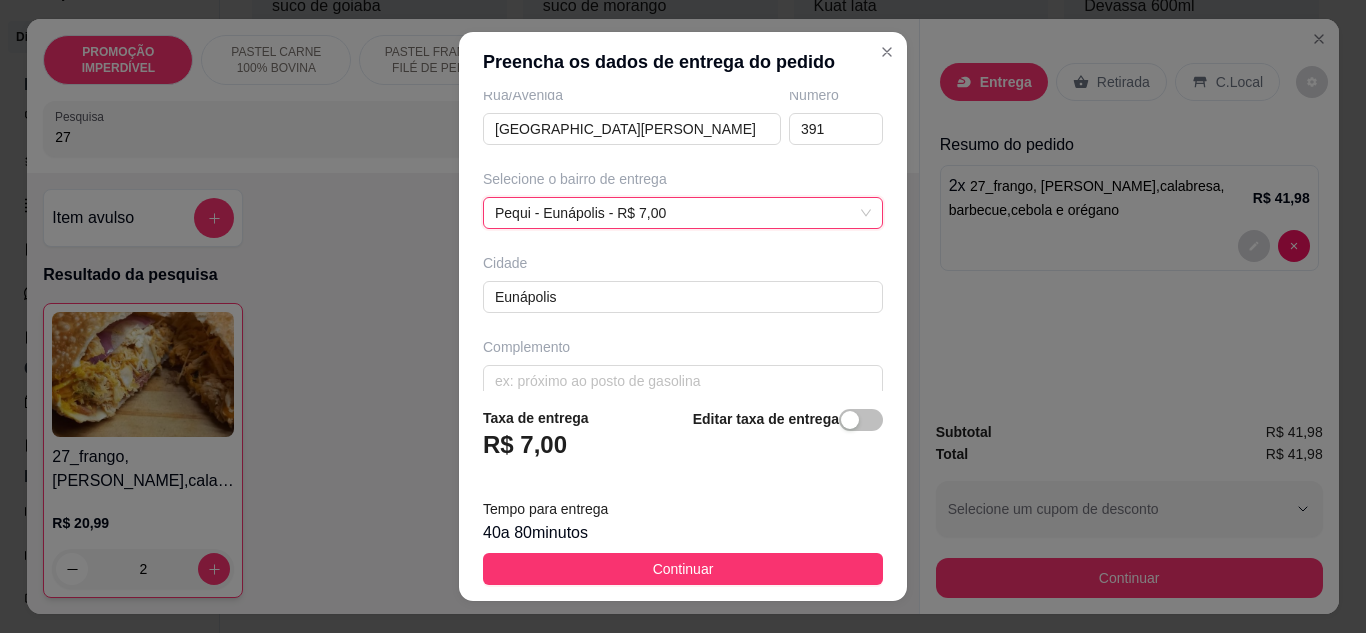 scroll, scrollTop: 374, scrollLeft: 0, axis: vertical 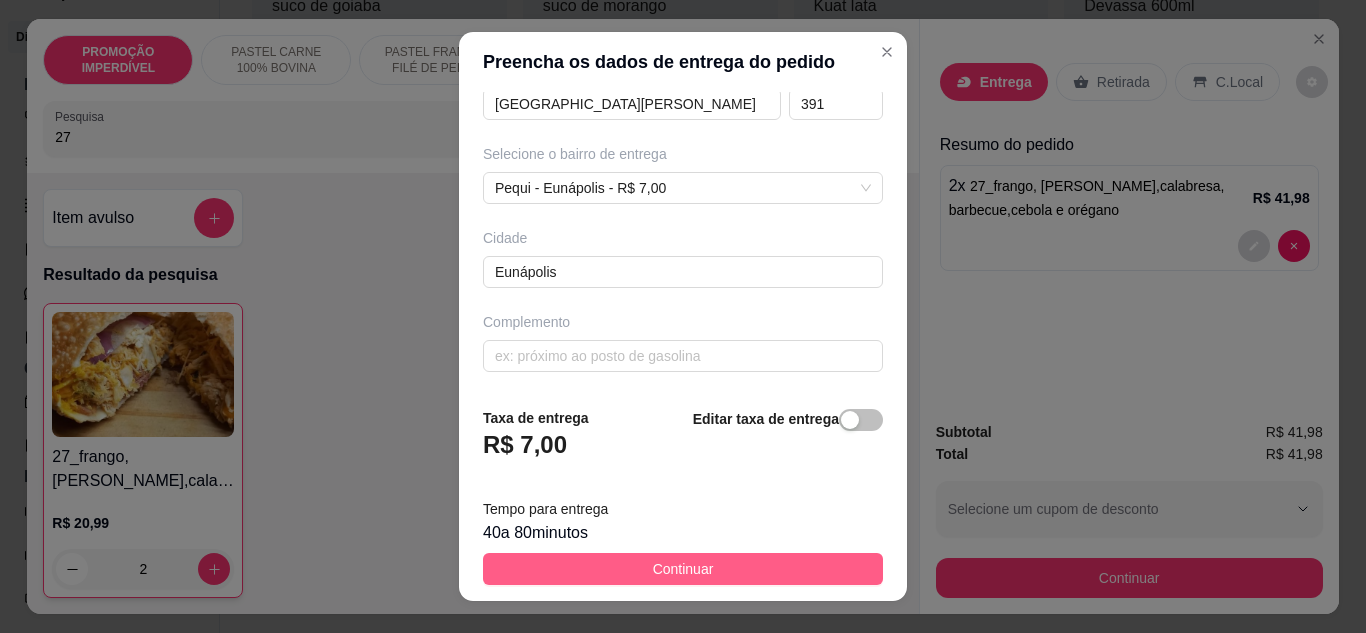 click on "Continuar" at bounding box center (683, 569) 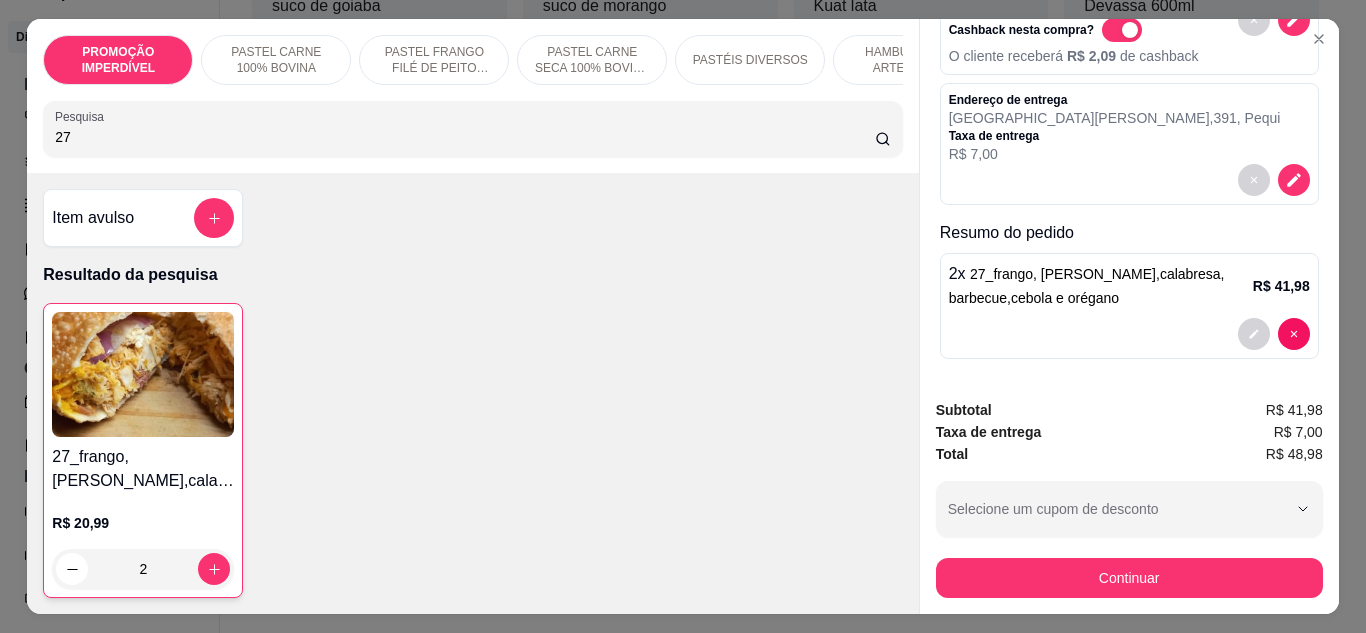 scroll, scrollTop: 156, scrollLeft: 0, axis: vertical 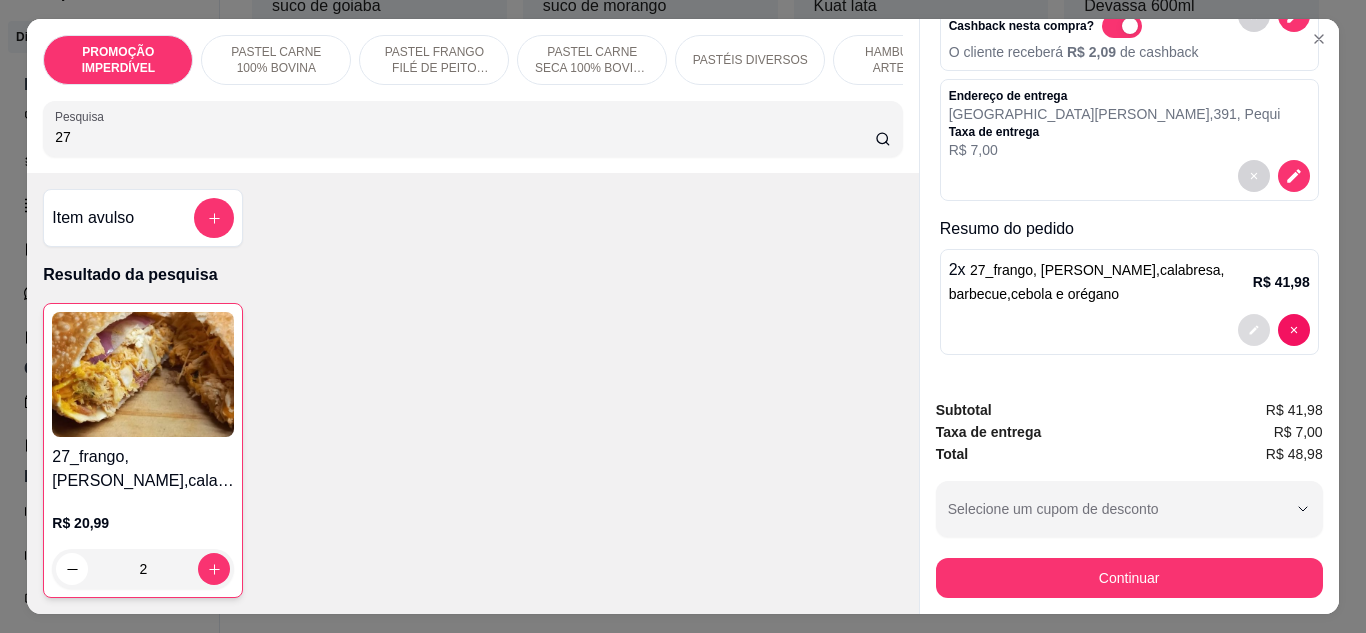 click at bounding box center (1254, 330) 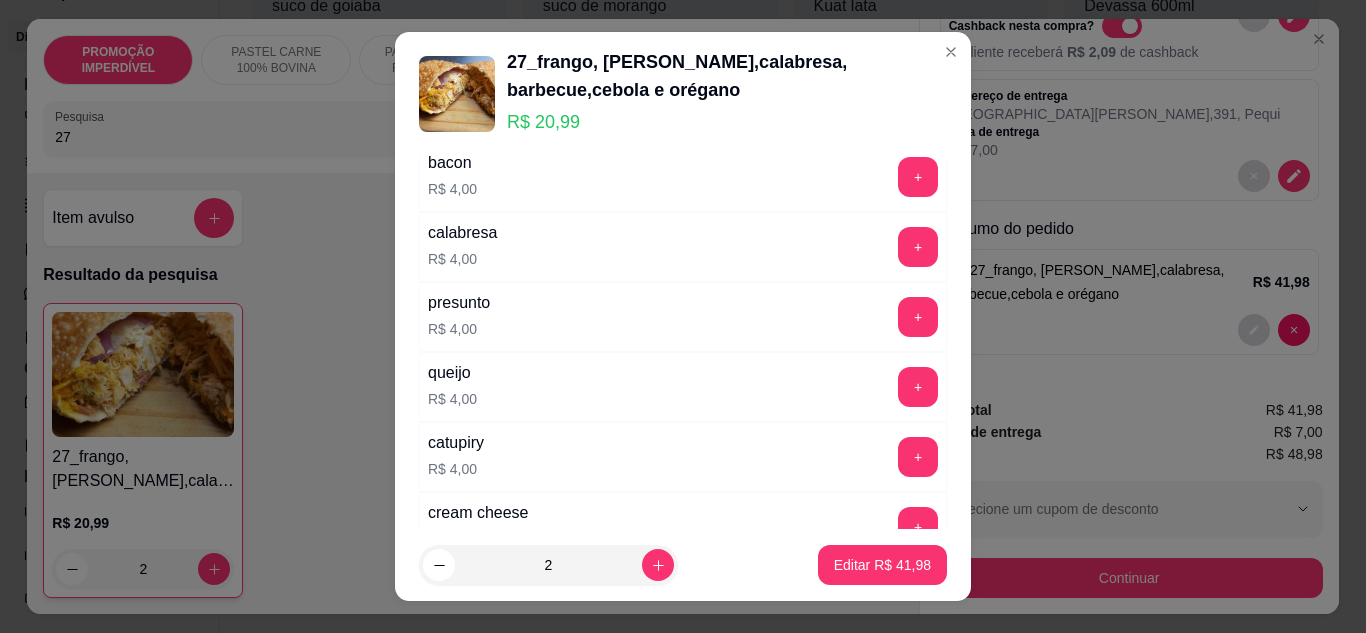 scroll, scrollTop: 100, scrollLeft: 0, axis: vertical 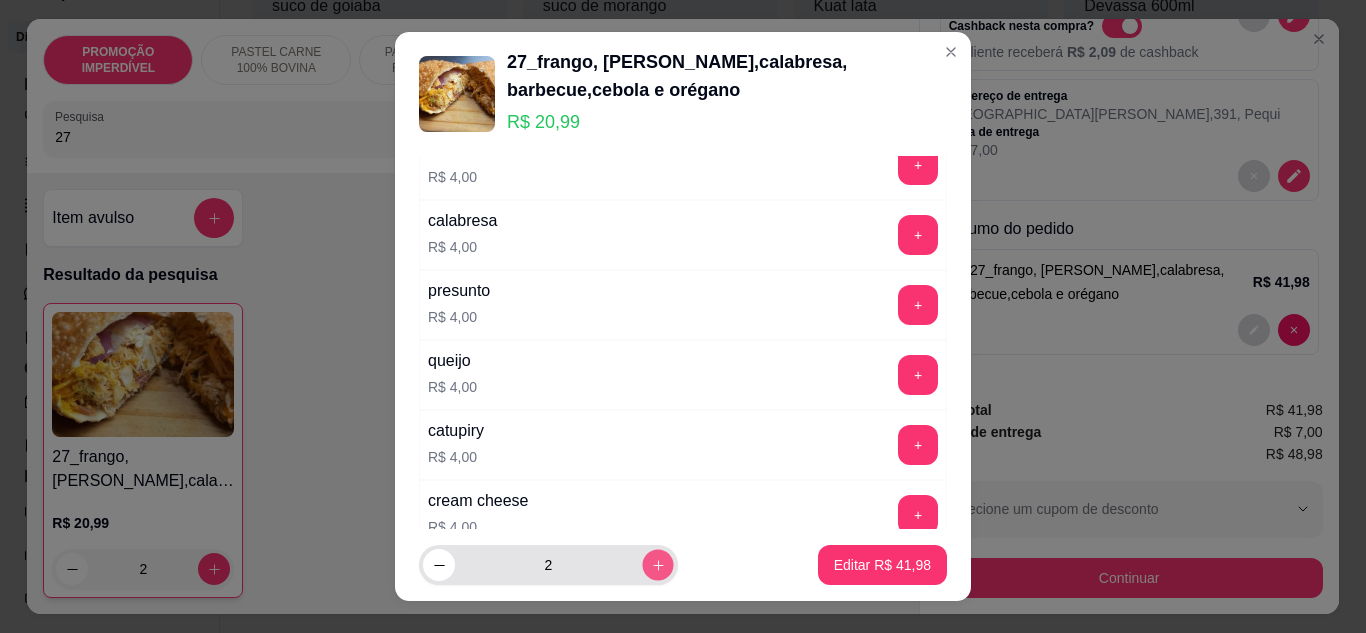 click at bounding box center (657, 565) 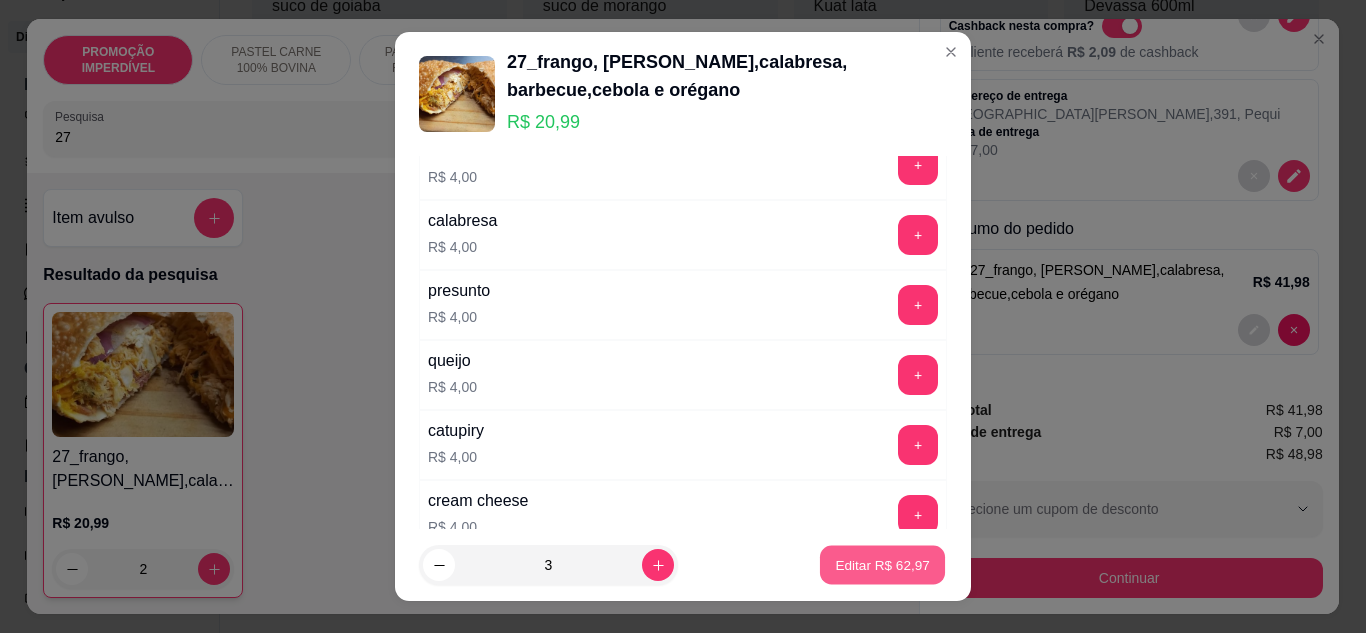 click on "Editar   R$ 62,97" at bounding box center [882, 565] 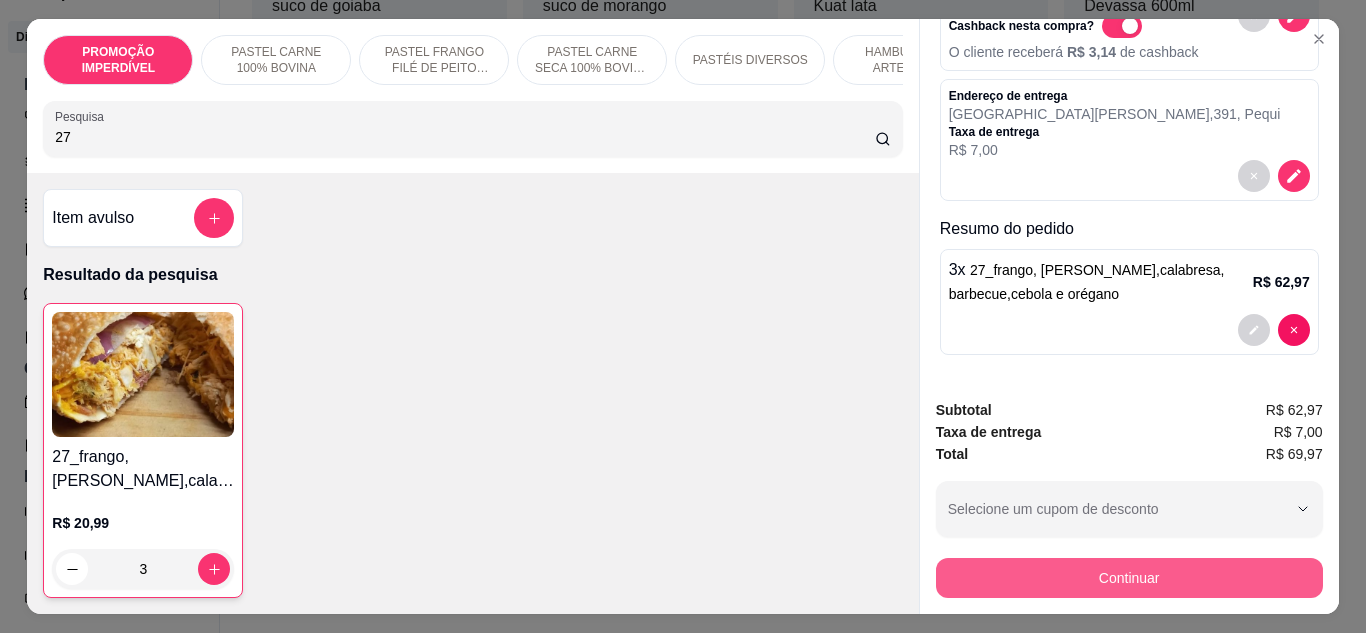 click on "Continuar" at bounding box center [1129, 578] 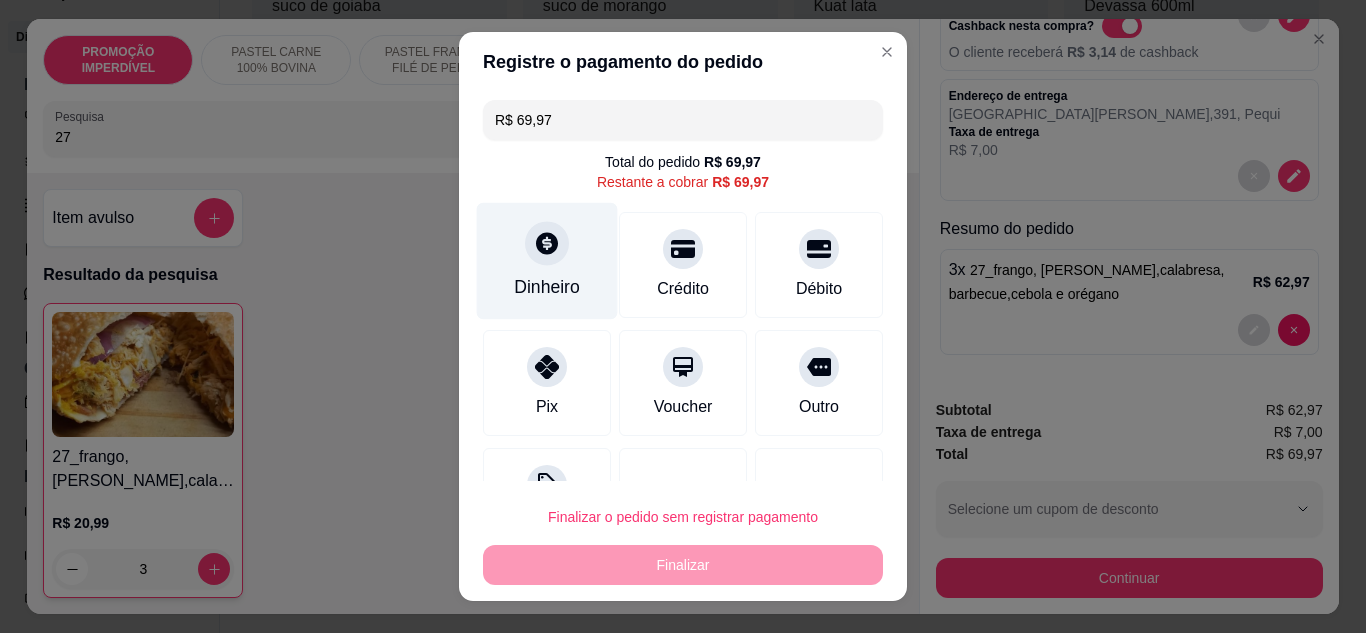 click on "Dinheiro" at bounding box center (547, 287) 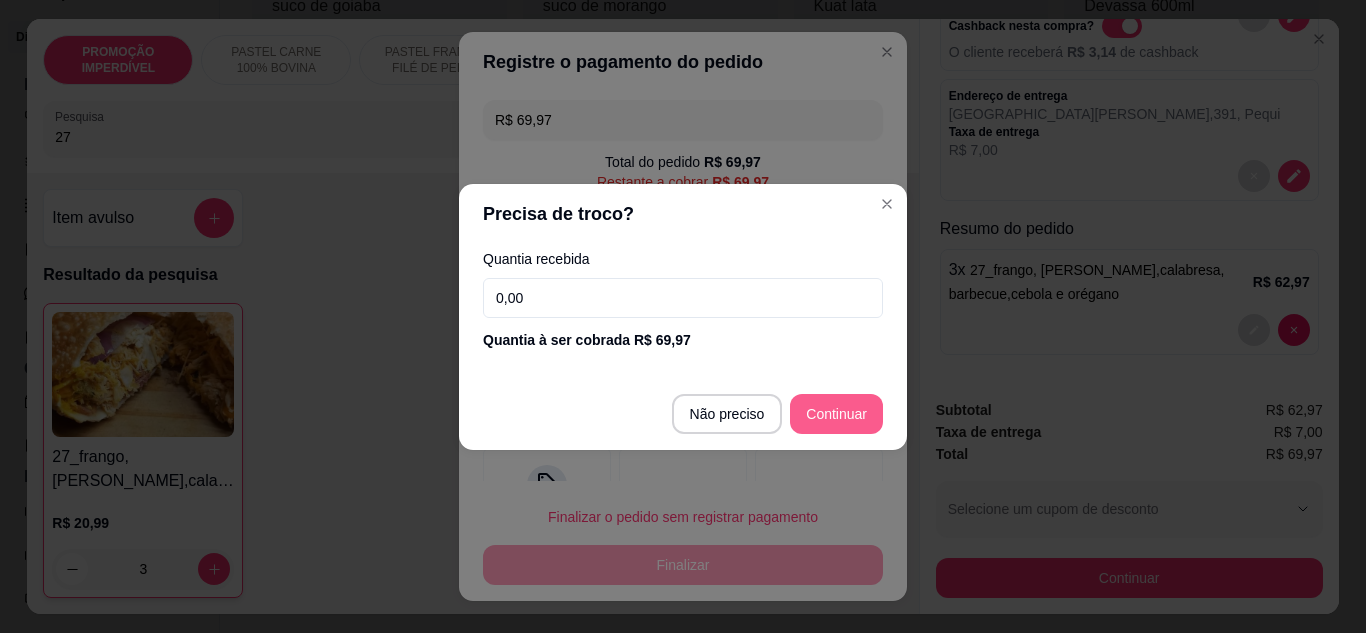 type on "R$ 0,00" 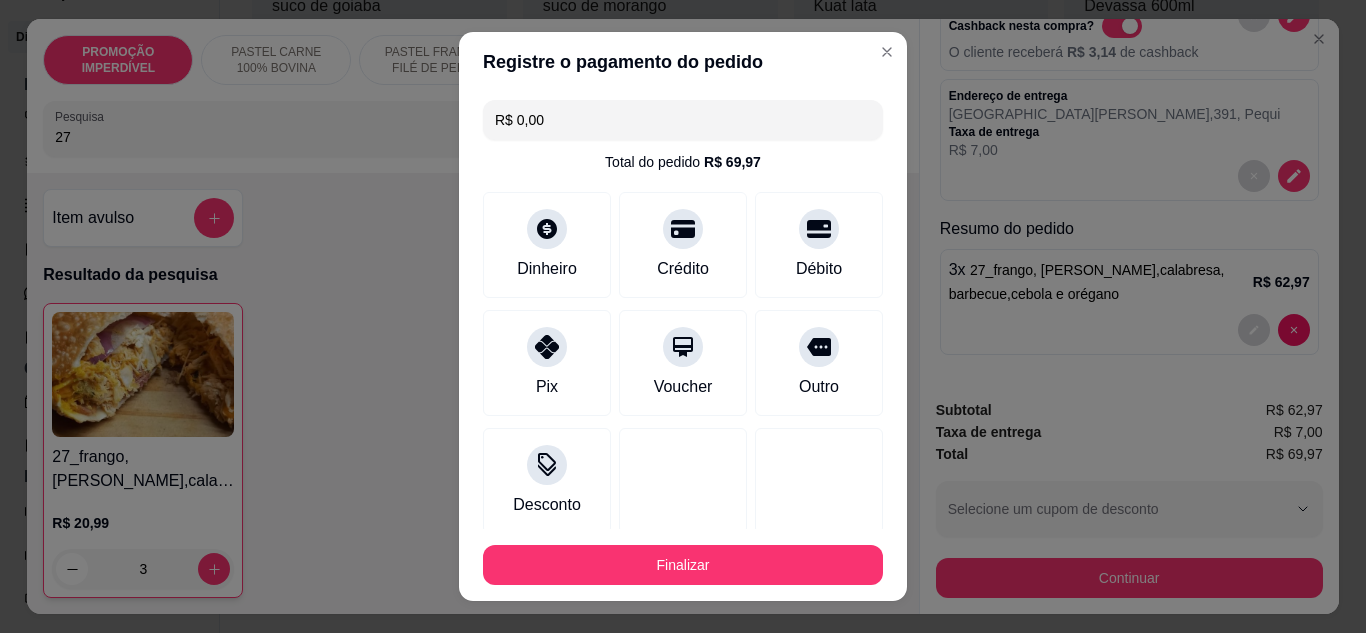 click on "Finalizar" at bounding box center (683, 565) 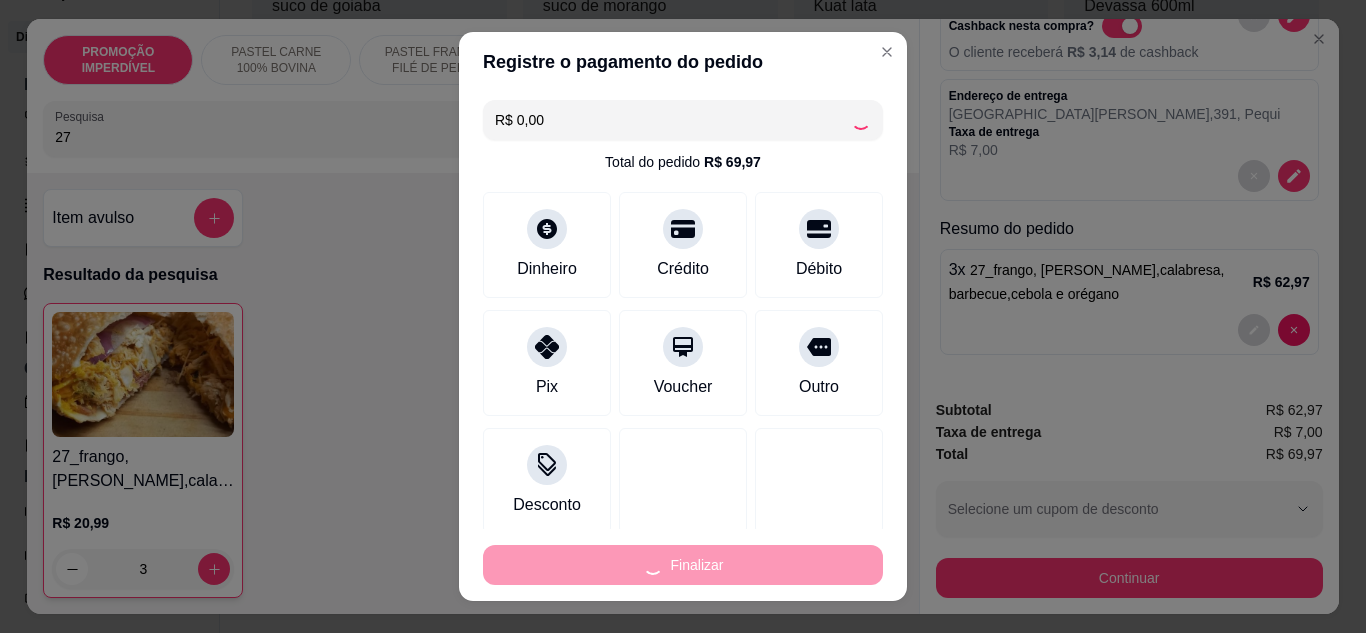 type on "0" 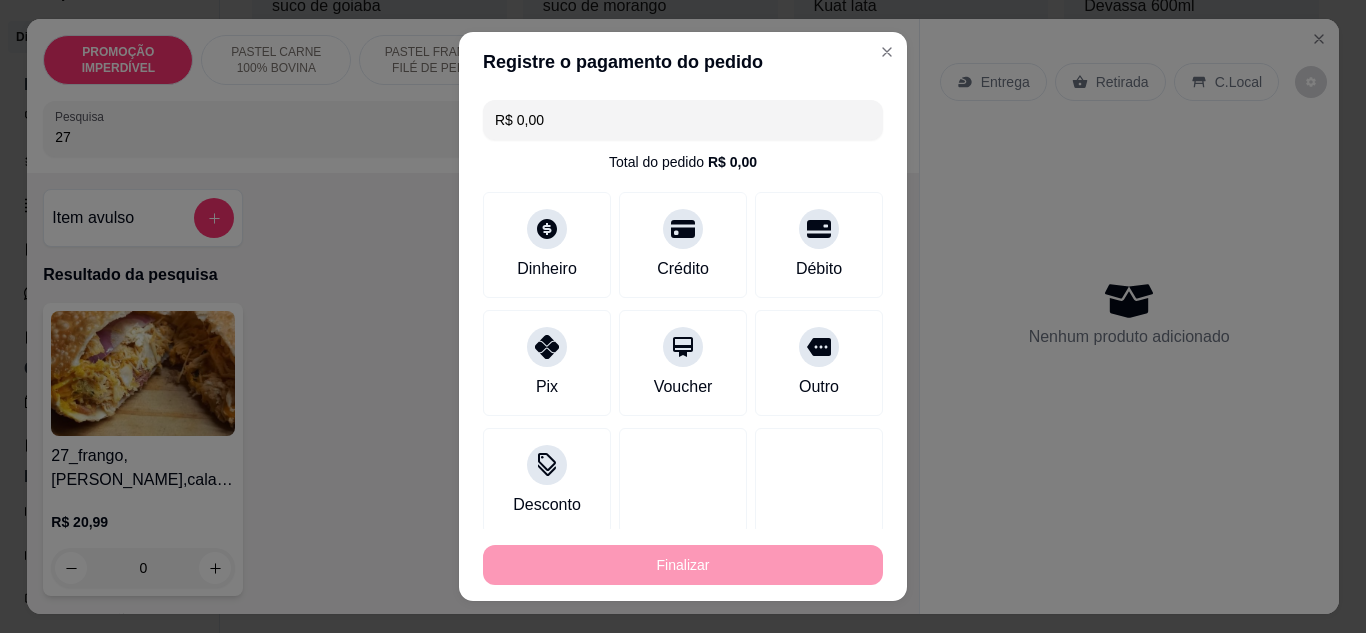 type on "-R$ 69,97" 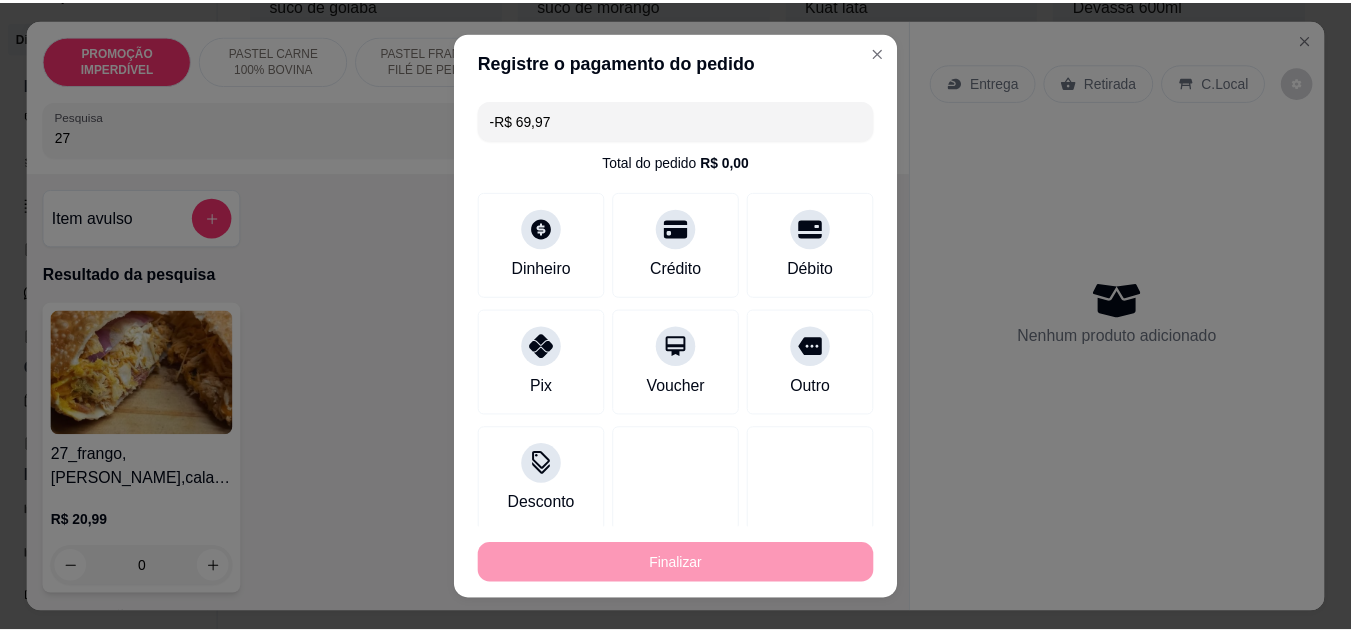 scroll, scrollTop: 0, scrollLeft: 0, axis: both 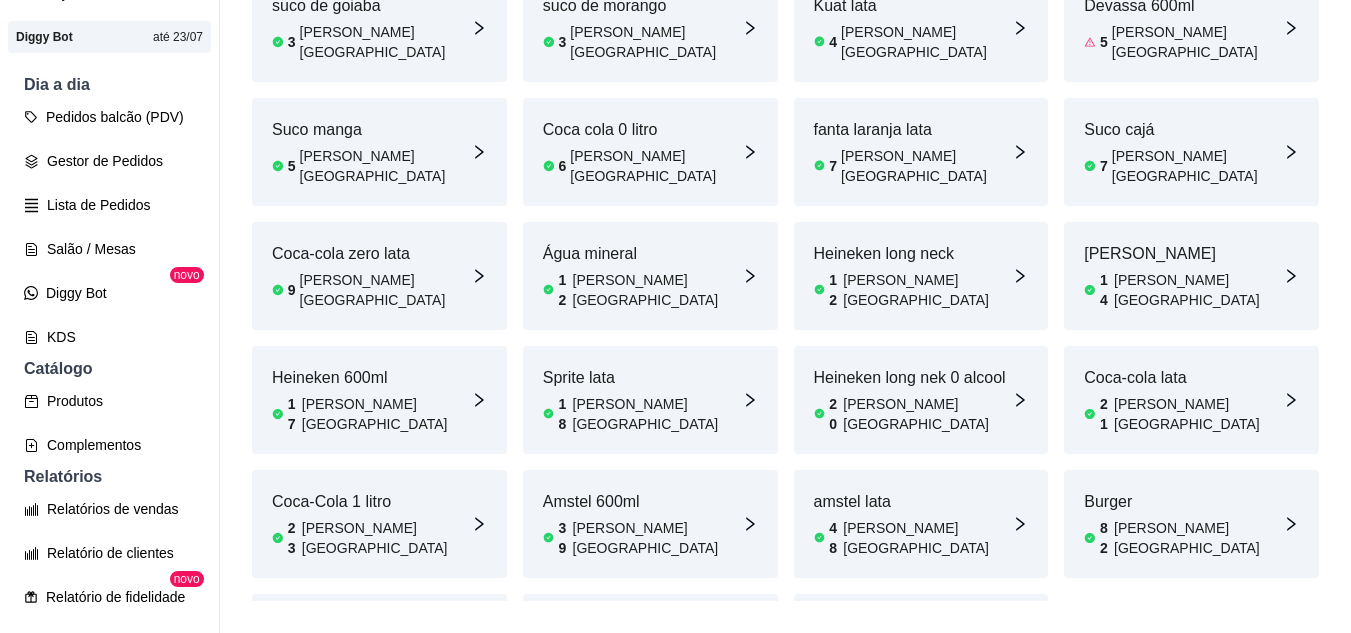 click on "fanta laranja lata 7 em estoque" at bounding box center (921, 152) 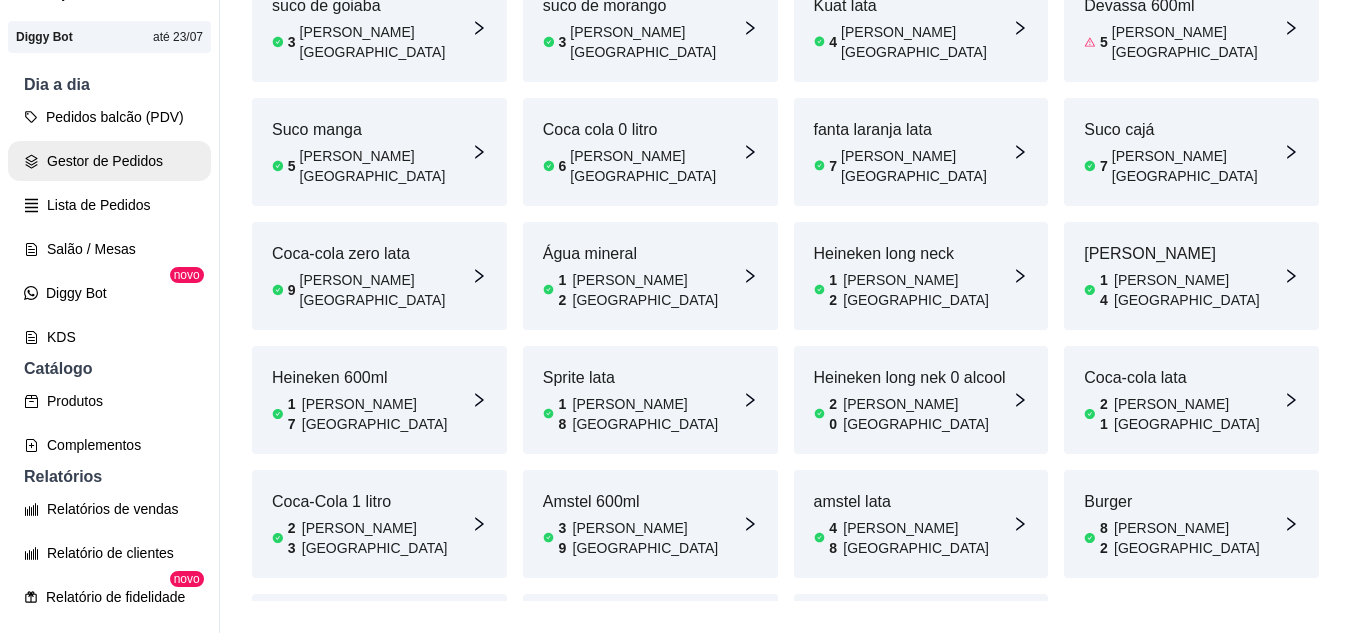 click on "Gestor de Pedidos" at bounding box center [109, 161] 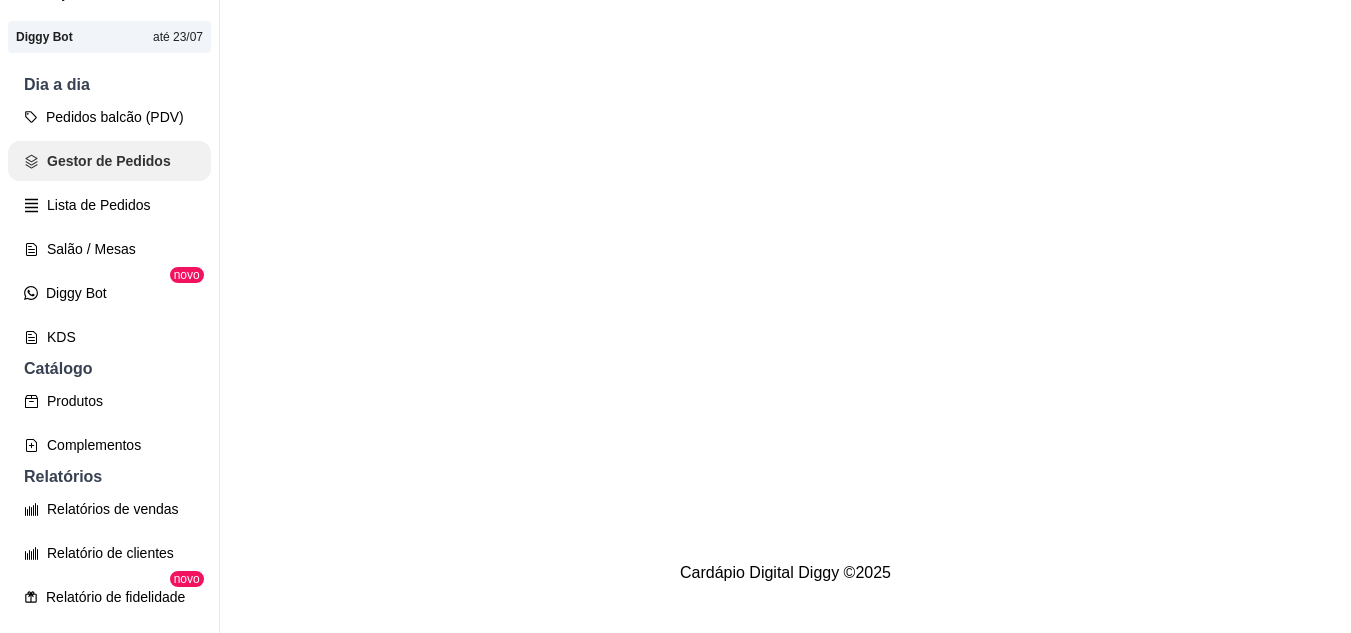 scroll, scrollTop: 0, scrollLeft: 0, axis: both 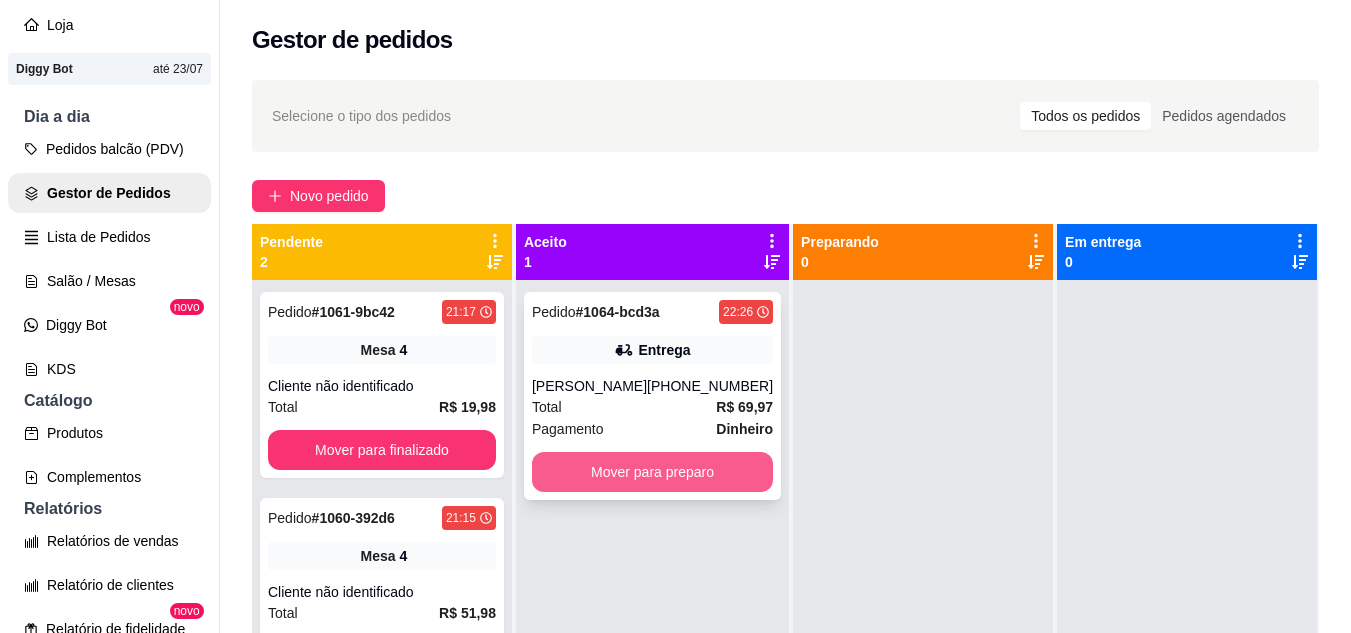 click on "Mover para preparo" at bounding box center [652, 472] 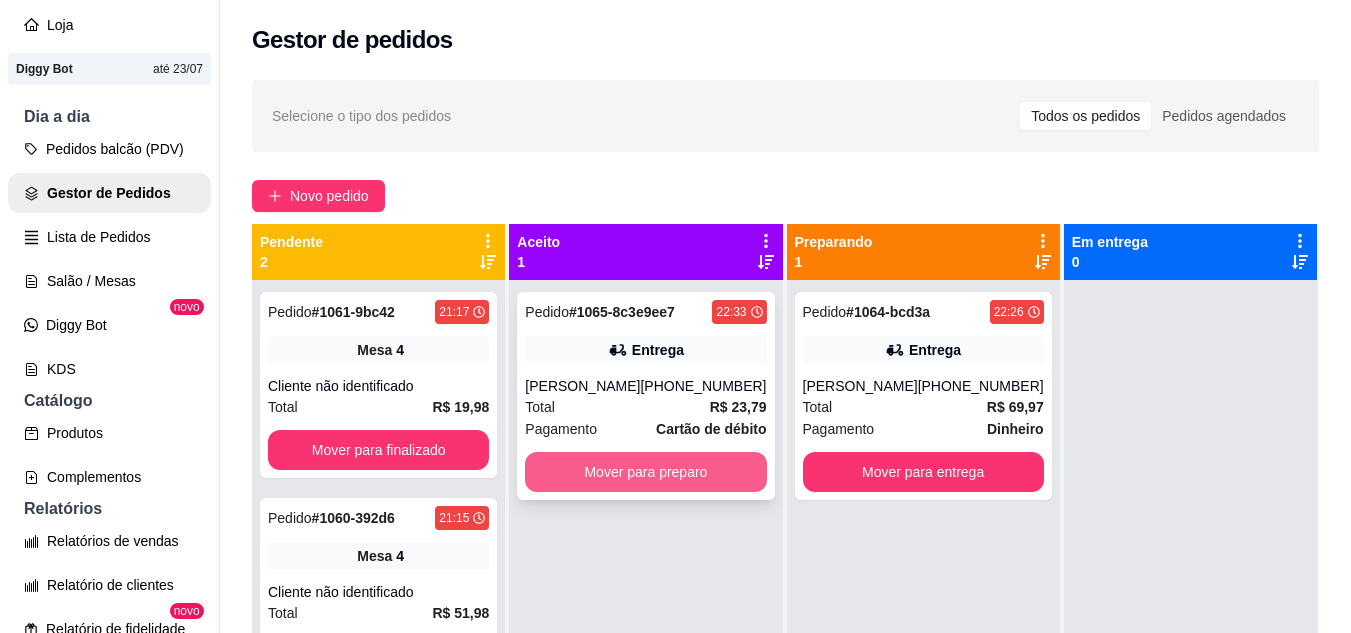 click on "Mover para preparo" at bounding box center (645, 472) 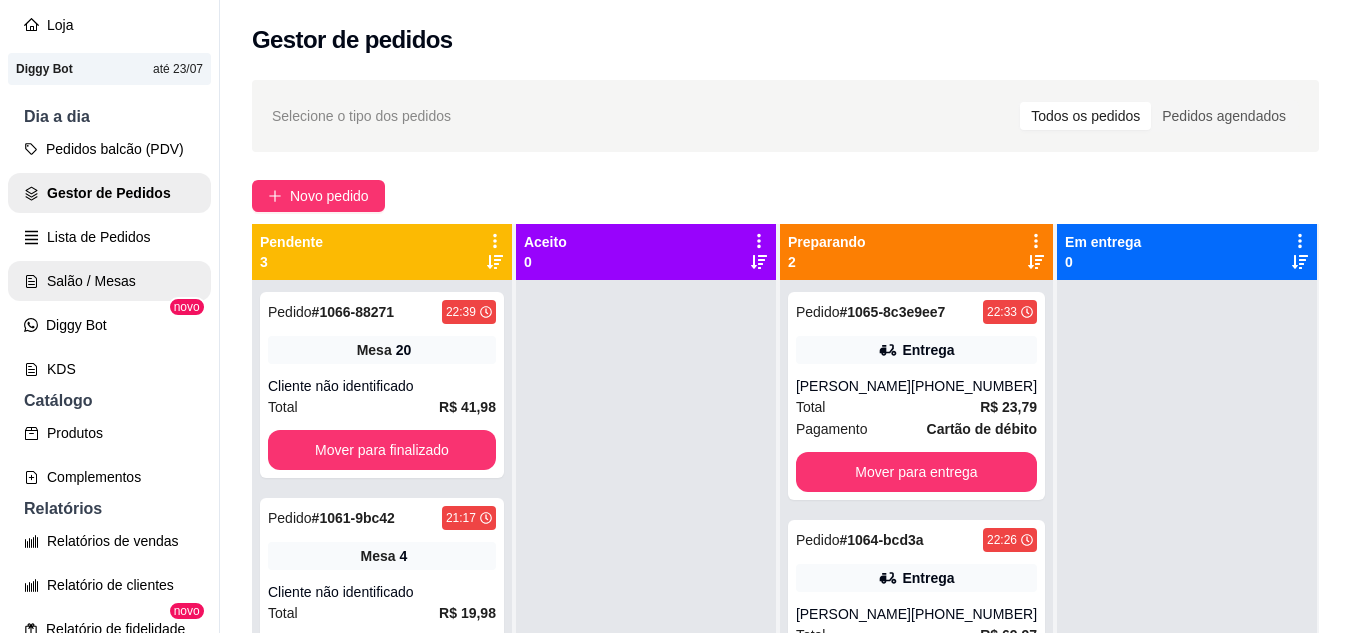 click on "Salão / Mesas" at bounding box center [109, 281] 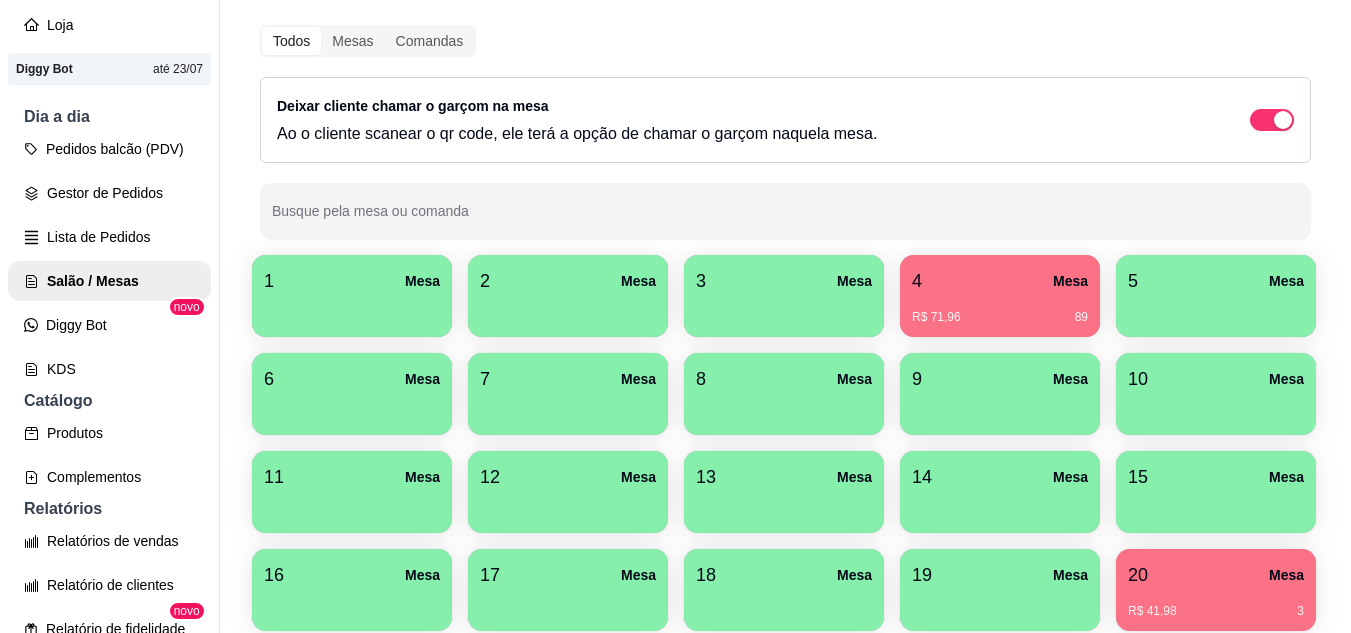 scroll, scrollTop: 200, scrollLeft: 0, axis: vertical 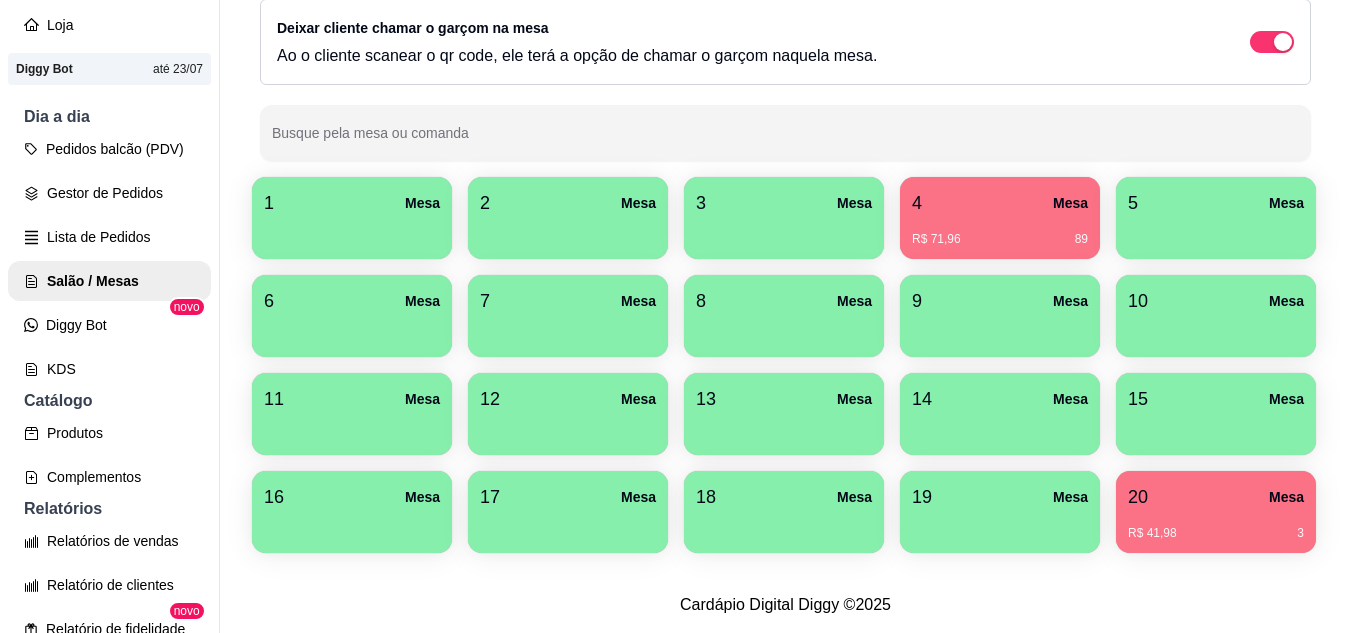 click on "4 Mesa" at bounding box center [1000, 203] 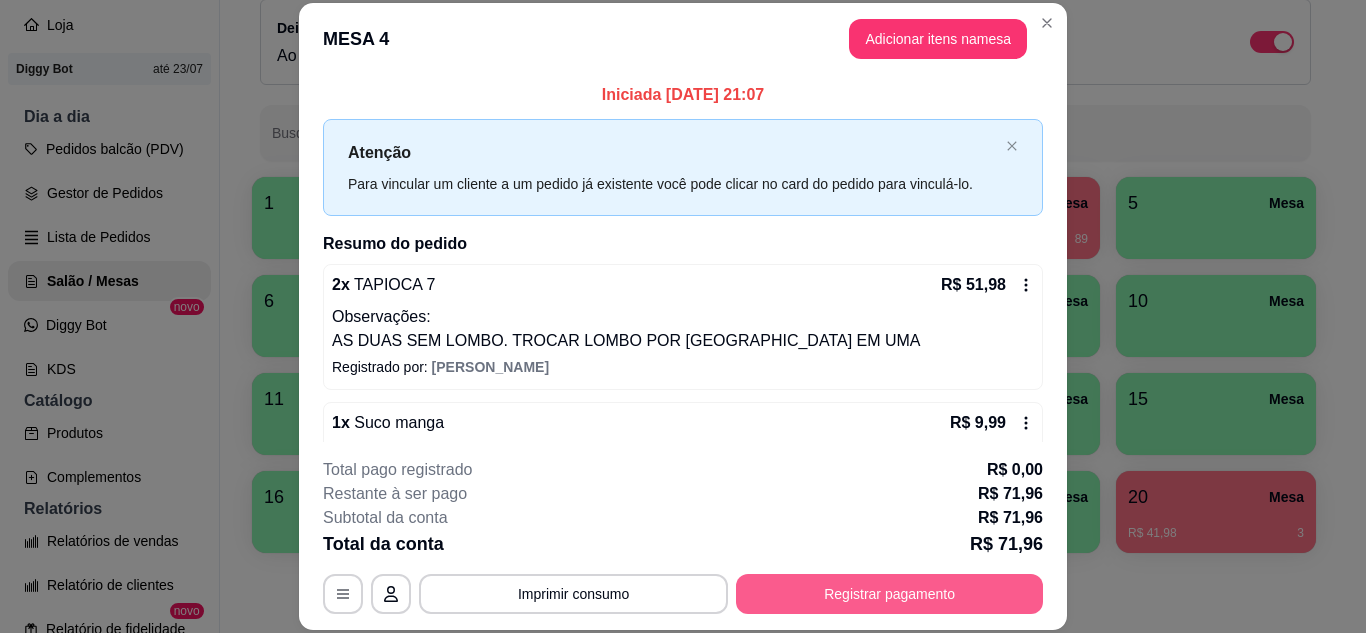 click on "Registrar pagamento" at bounding box center [889, 594] 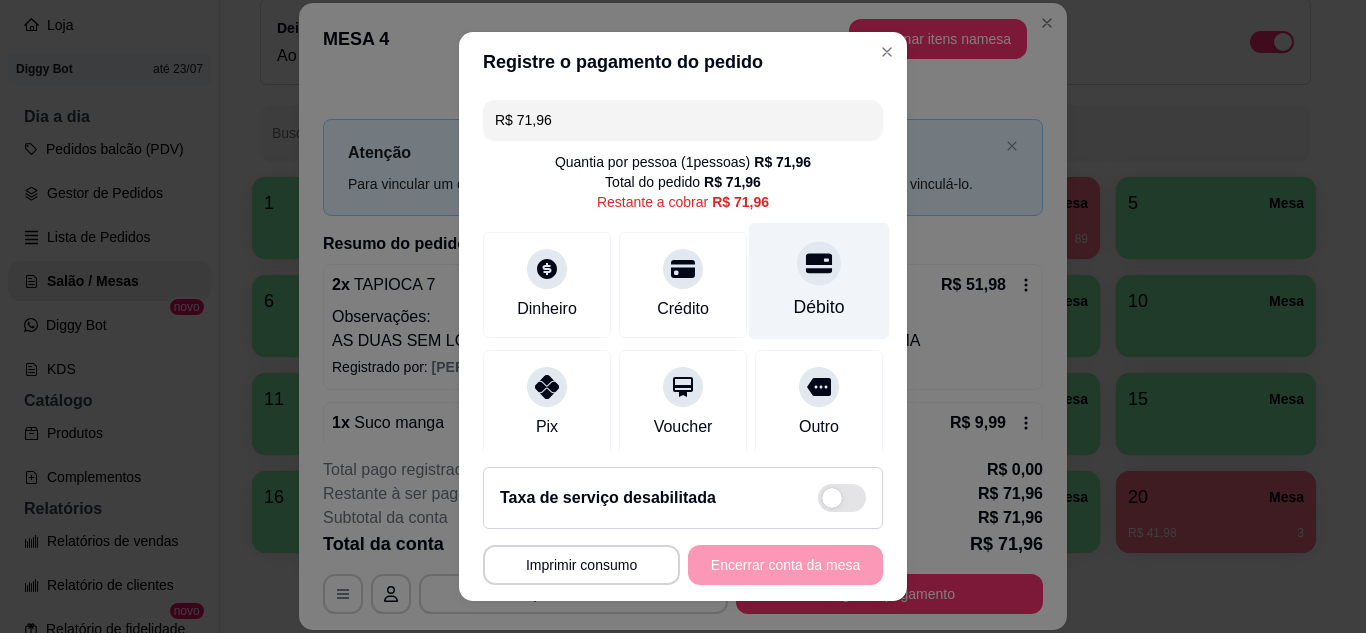 click on "Débito" at bounding box center [819, 280] 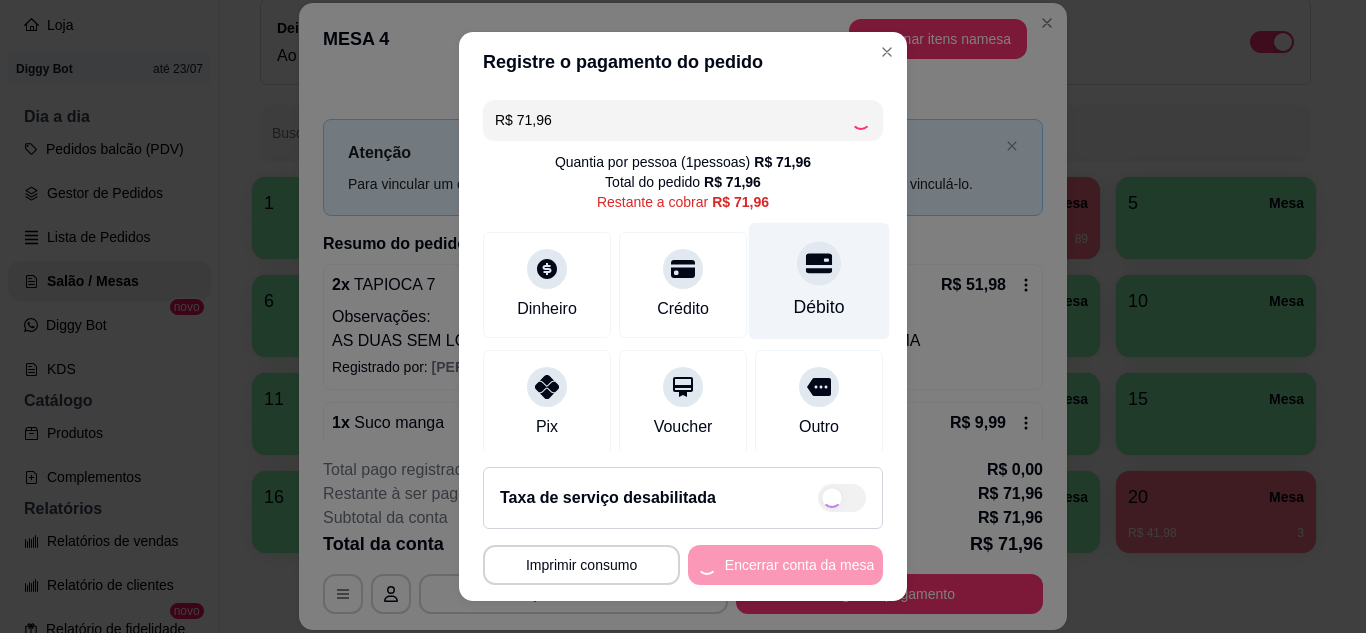 click on "Débito" at bounding box center (819, 307) 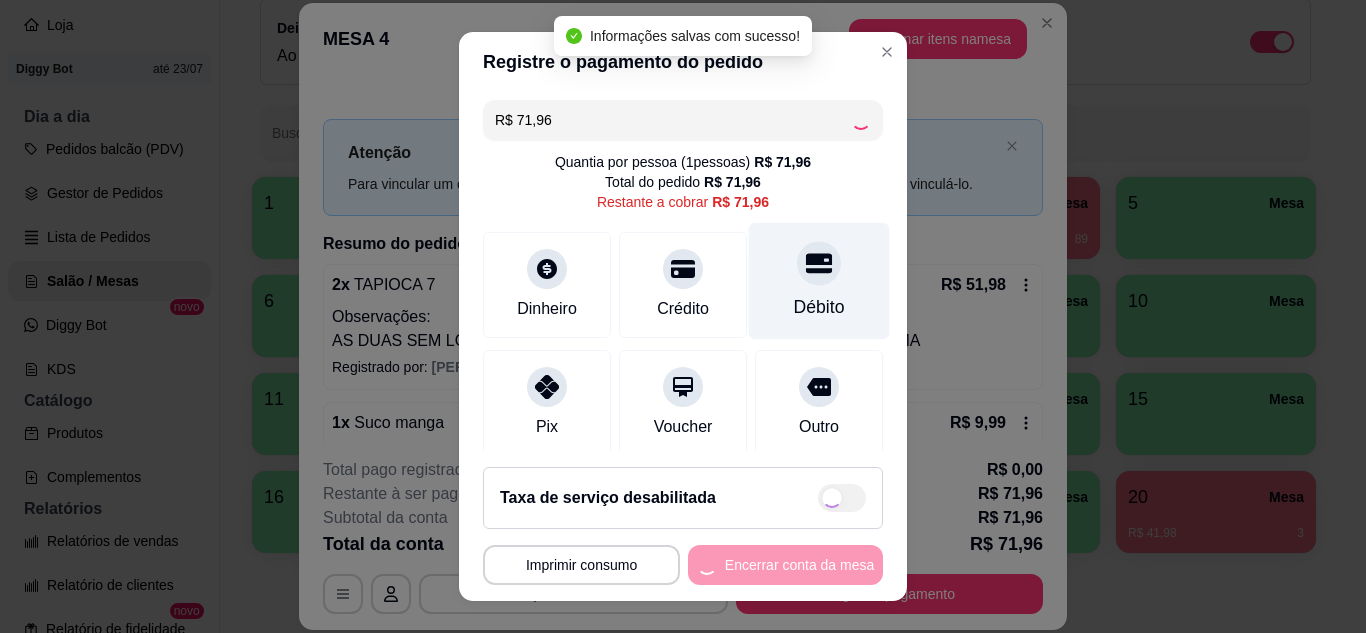 type on "R$ 0,00" 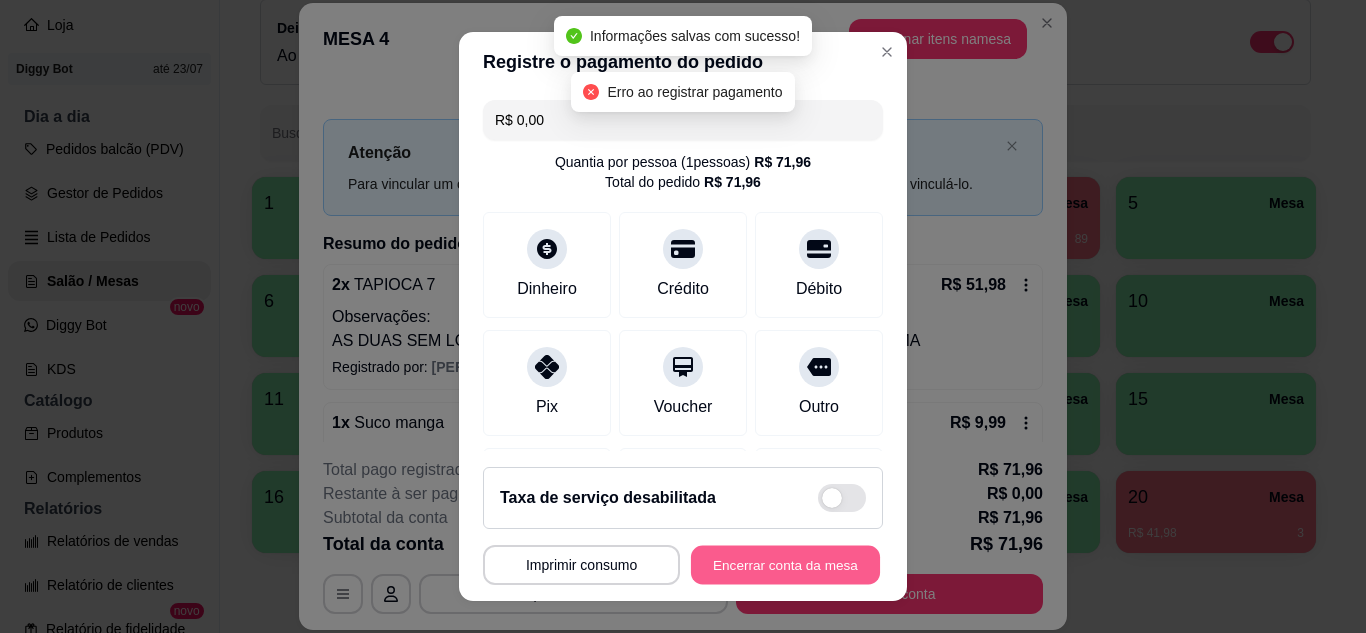 click on "Encerrar conta da mesa" at bounding box center [785, 565] 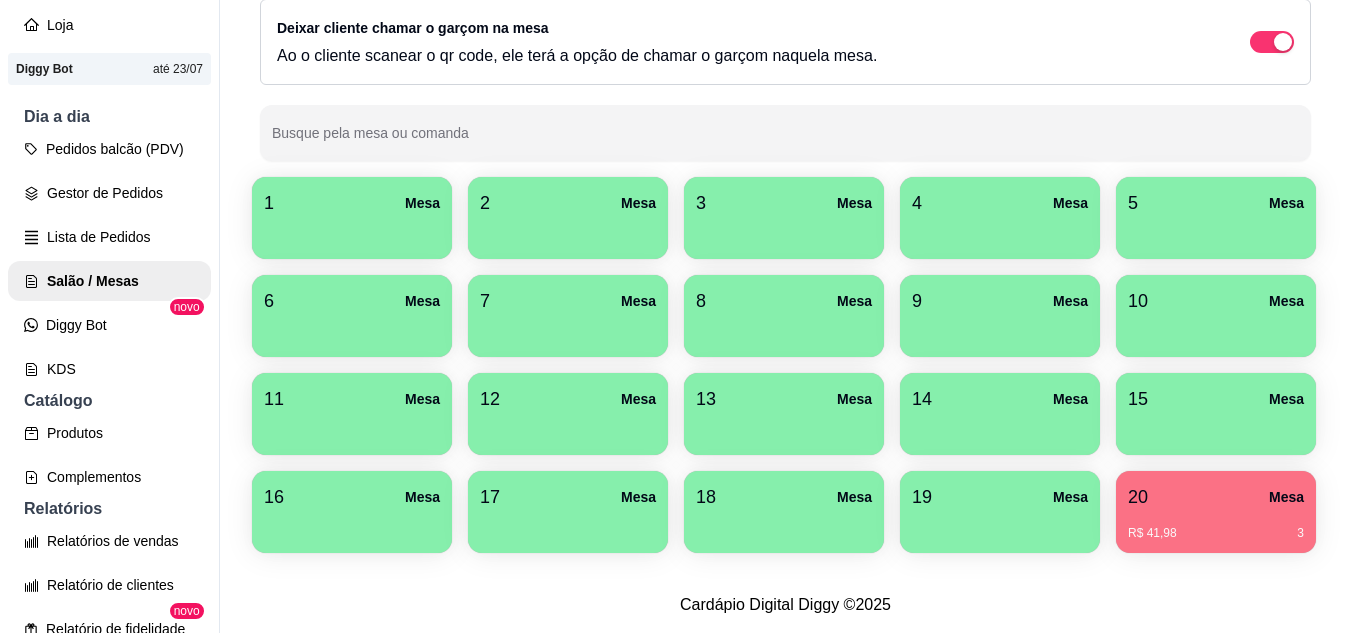 scroll, scrollTop: 294, scrollLeft: 0, axis: vertical 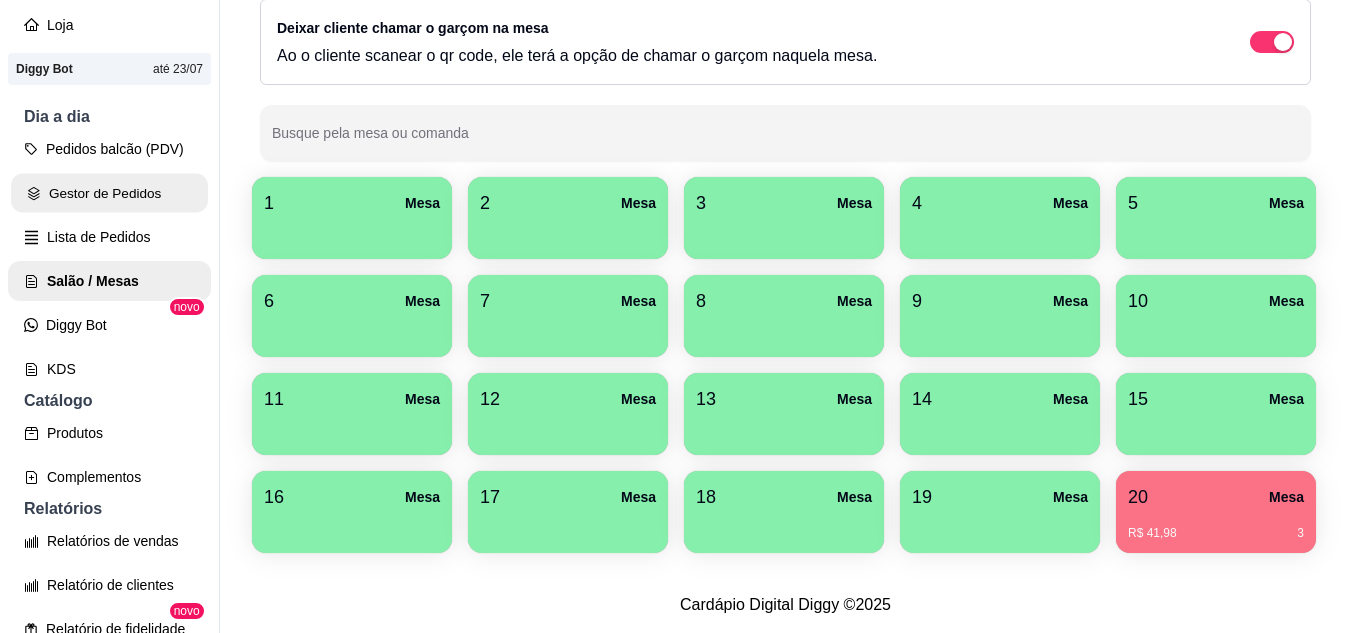 click on "Gestor de Pedidos" at bounding box center [109, 193] 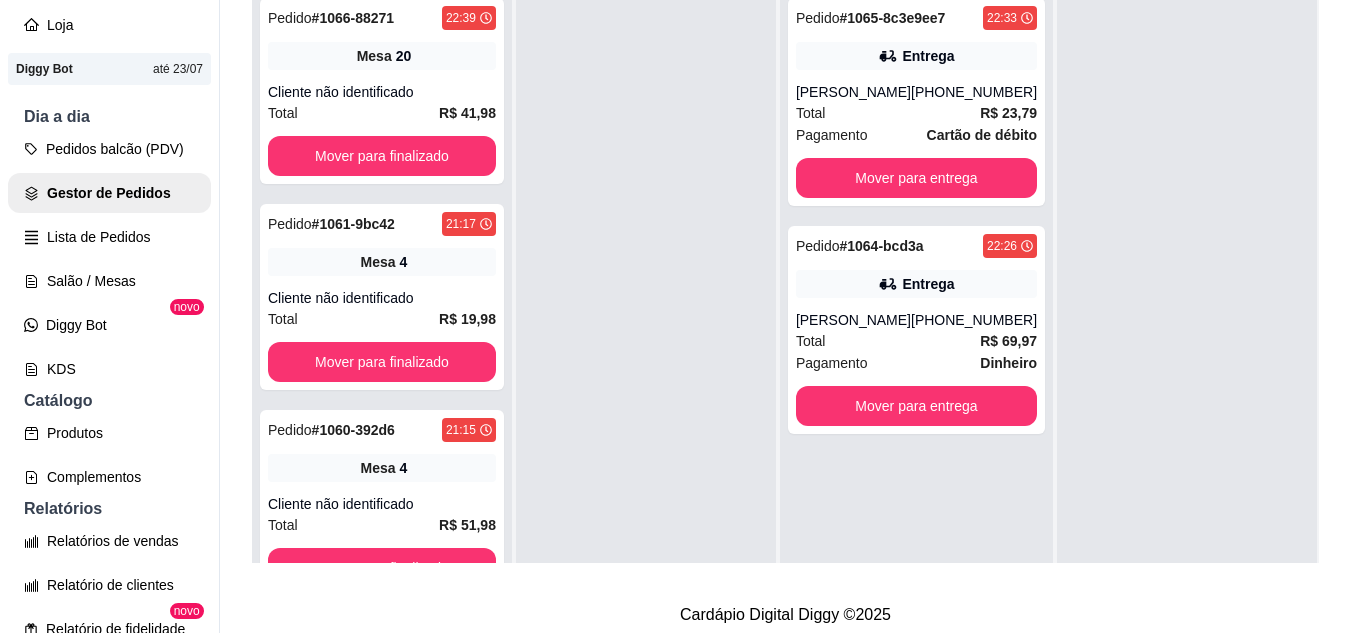 scroll, scrollTop: 0, scrollLeft: 0, axis: both 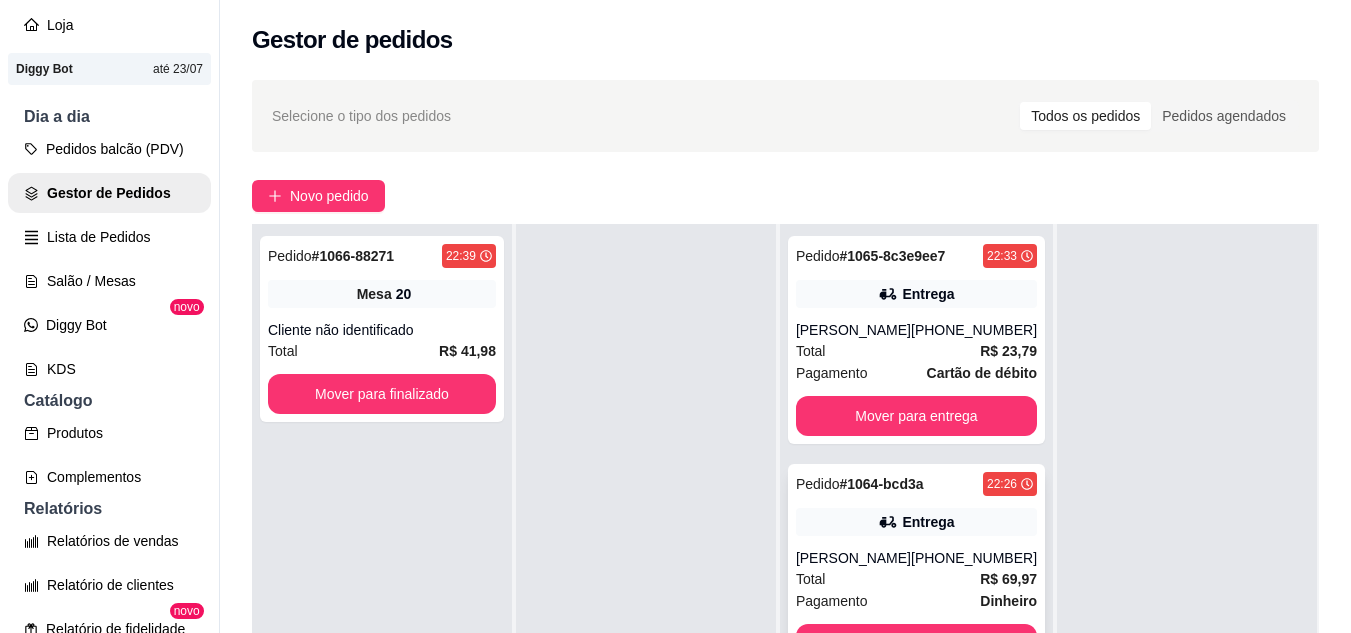 click 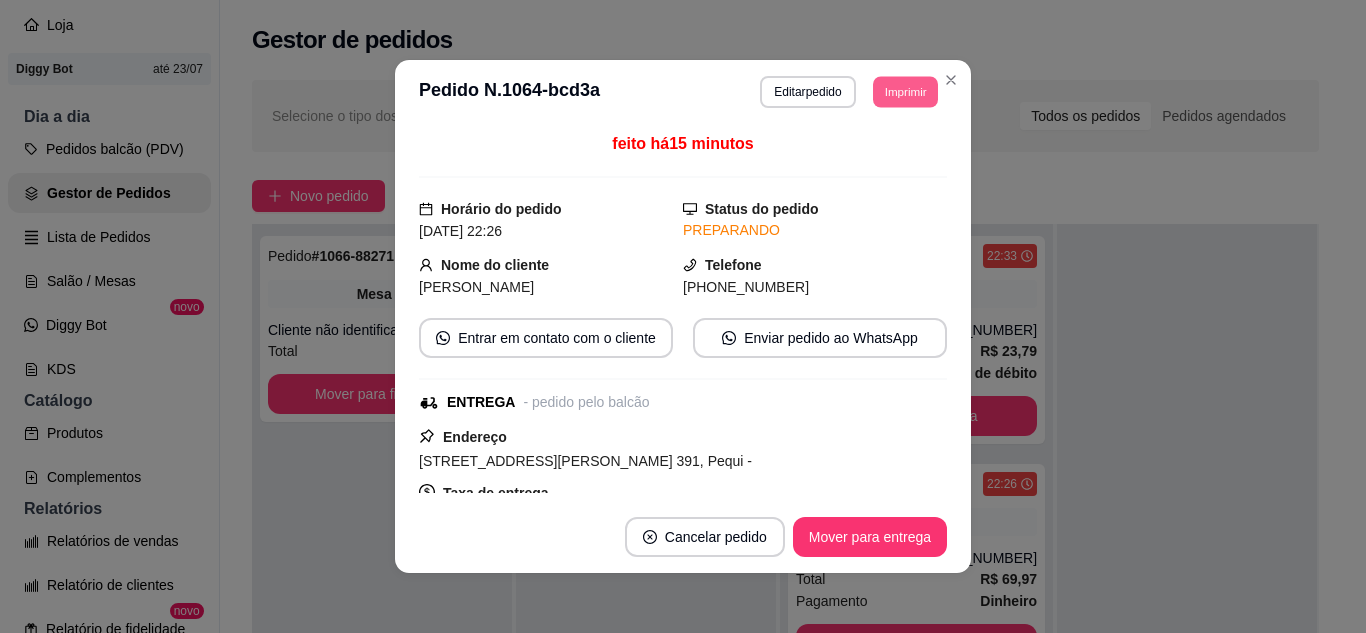click on "Imprimir" at bounding box center [905, 91] 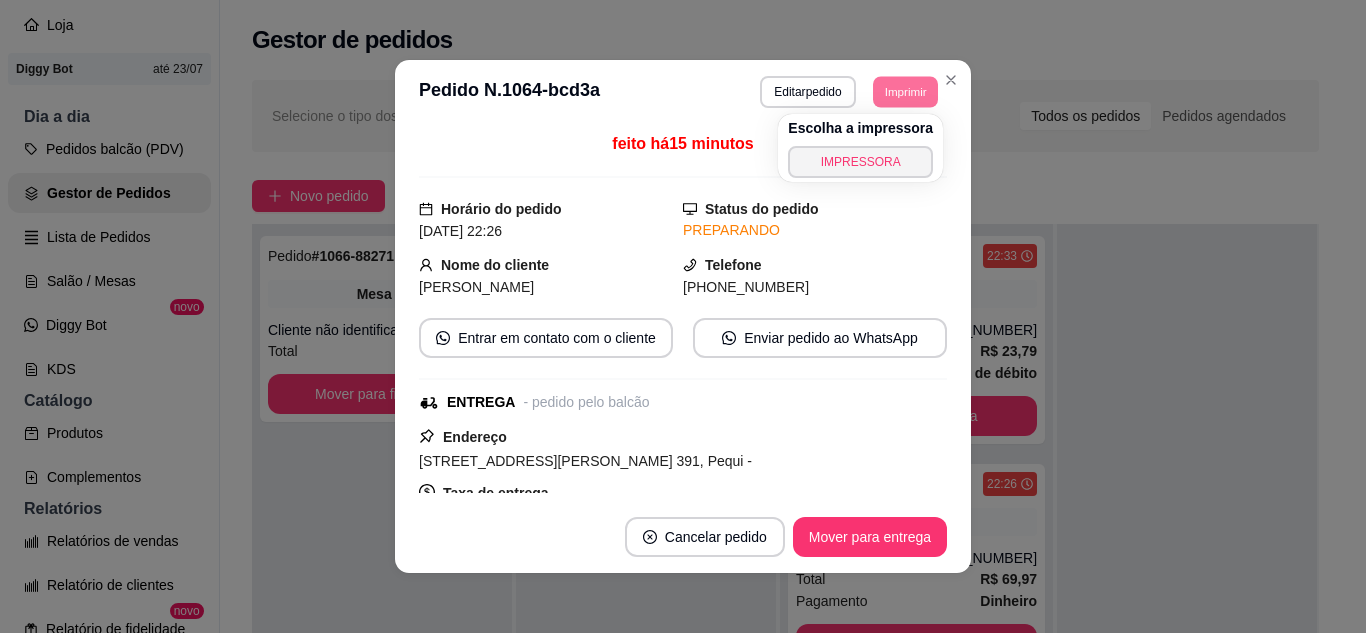 click on "IMPRESSORA" at bounding box center [860, 162] 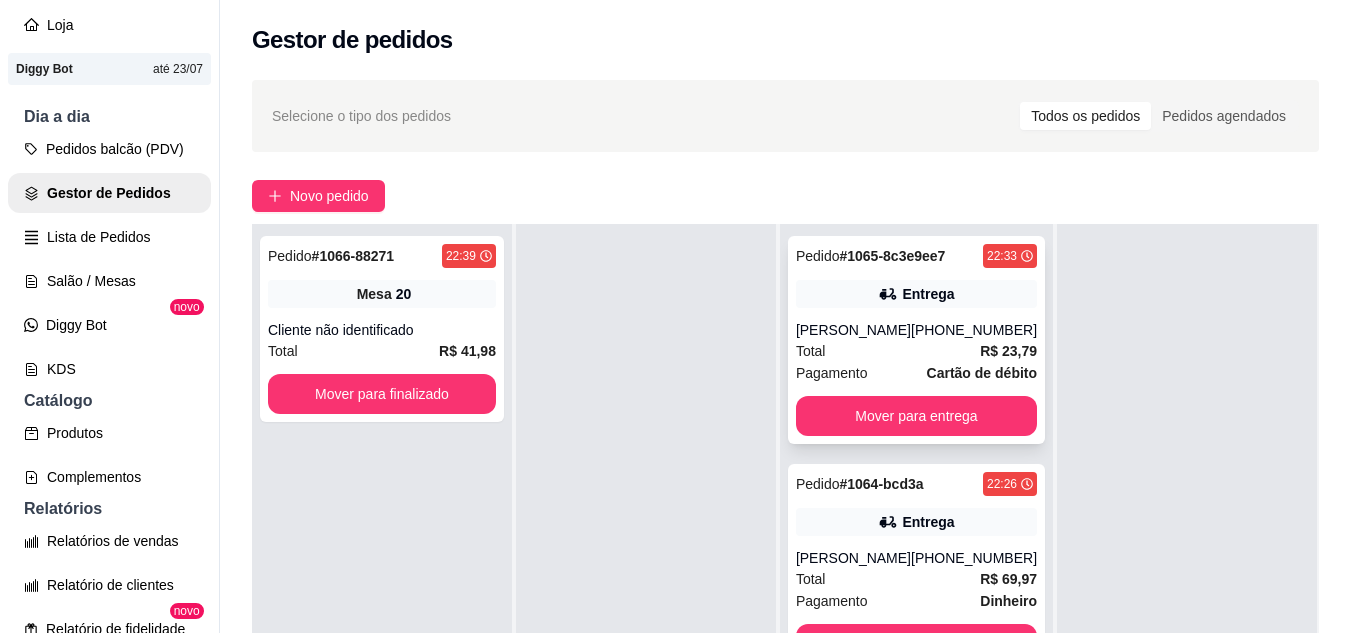 click on "Entrega" at bounding box center (928, 294) 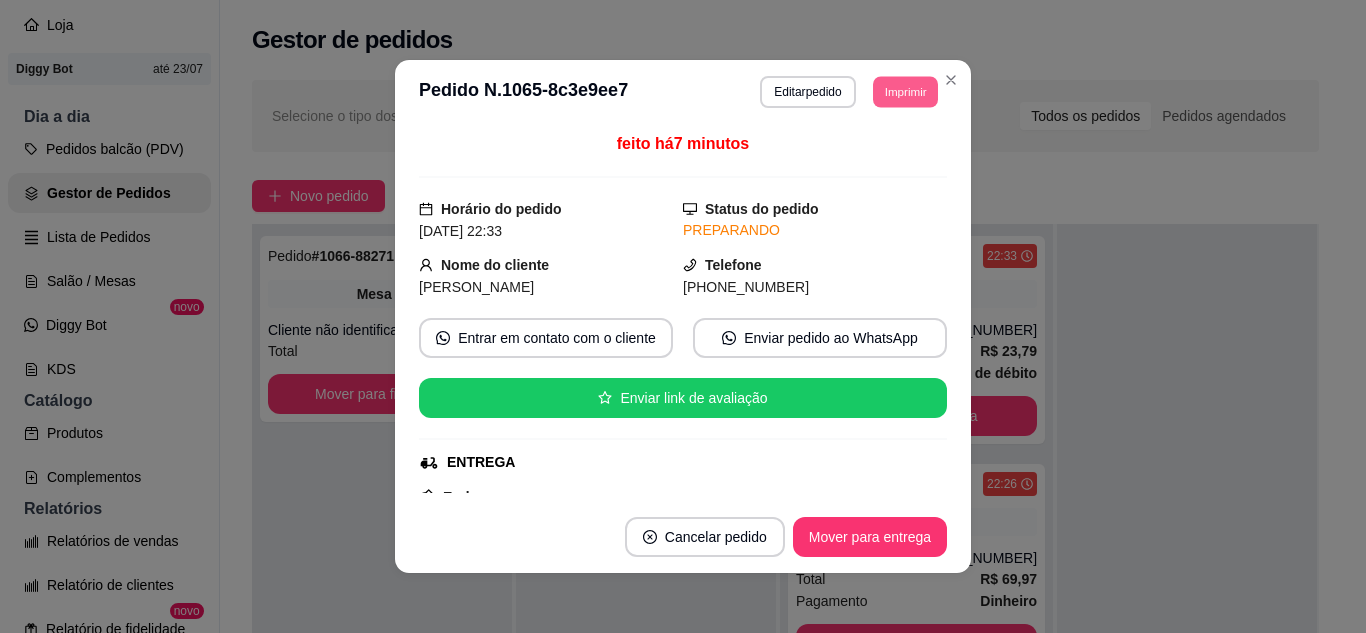 click on "Imprimir" at bounding box center (905, 91) 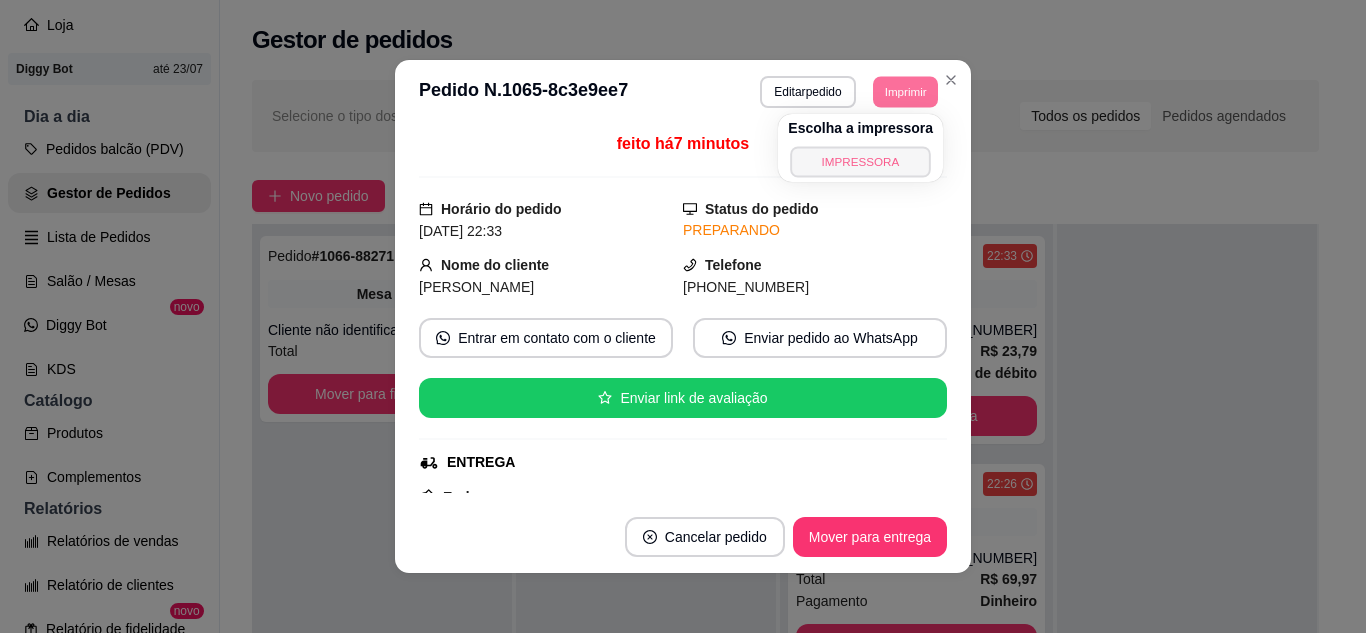 click on "IMPRESSORA" at bounding box center (860, 161) 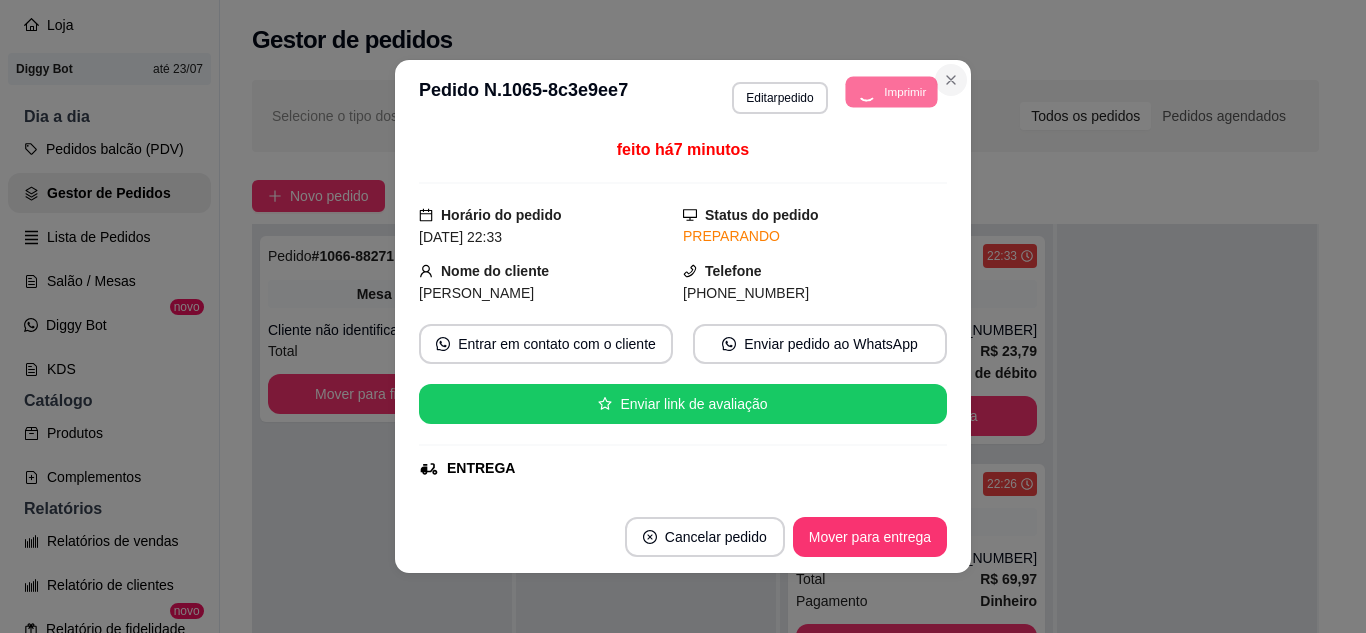 click 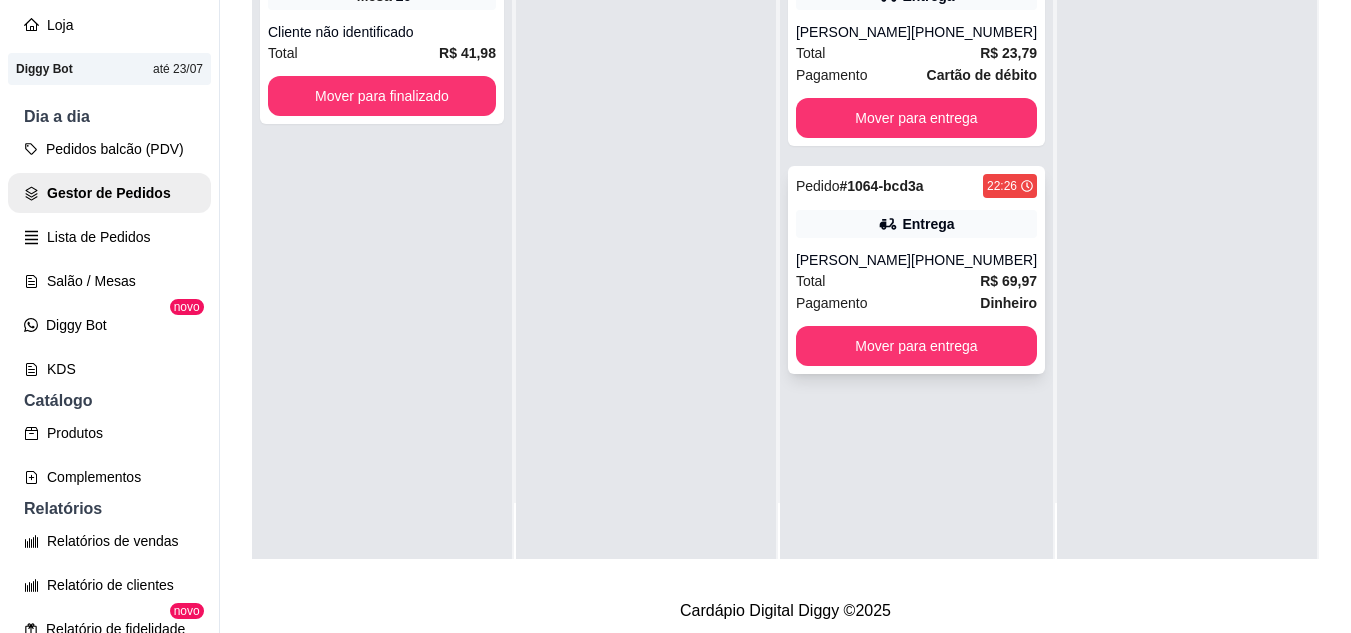 scroll, scrollTop: 300, scrollLeft: 0, axis: vertical 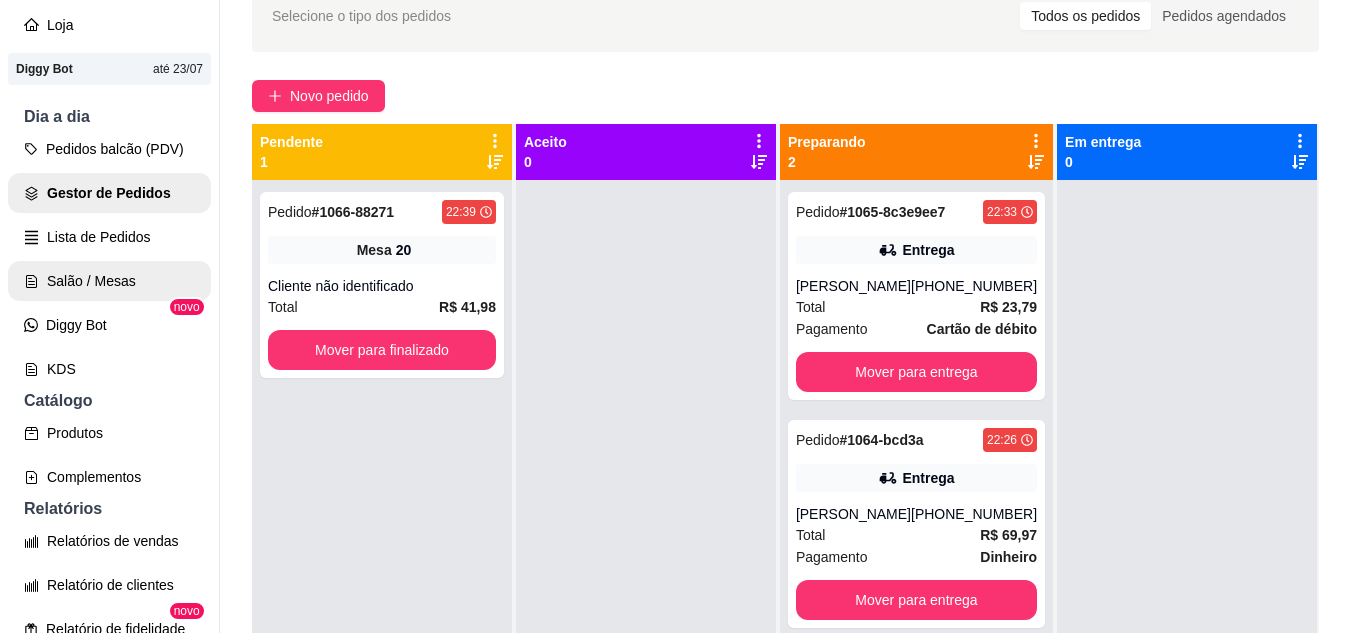 click on "Salão / Mesas" at bounding box center [109, 281] 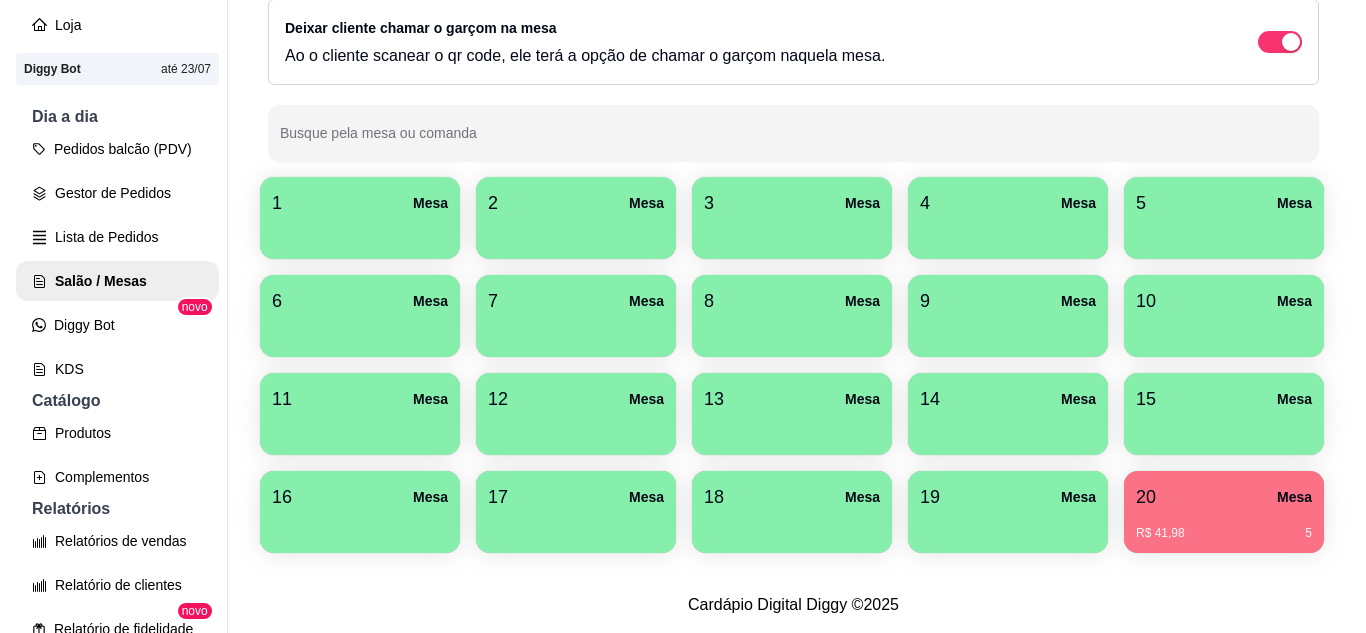 scroll, scrollTop: 294, scrollLeft: 0, axis: vertical 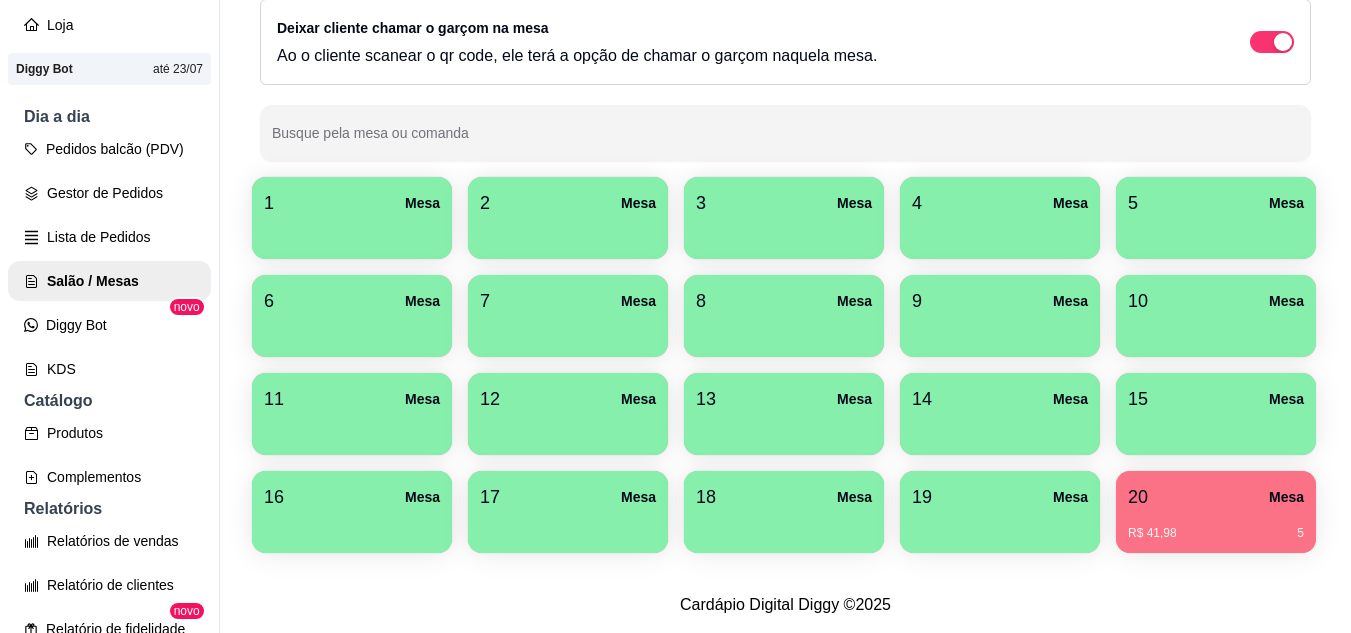 click on "R$ 41,98 5" at bounding box center (1216, 526) 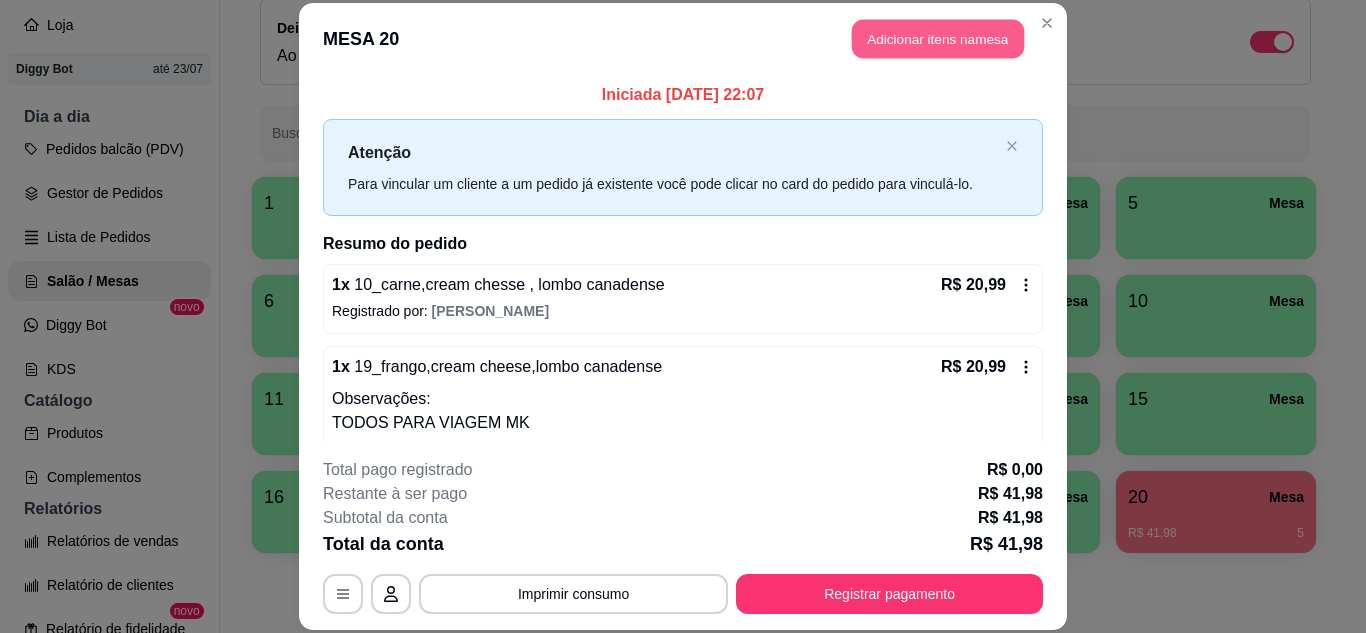click on "Adicionar itens na  mesa" at bounding box center [938, 39] 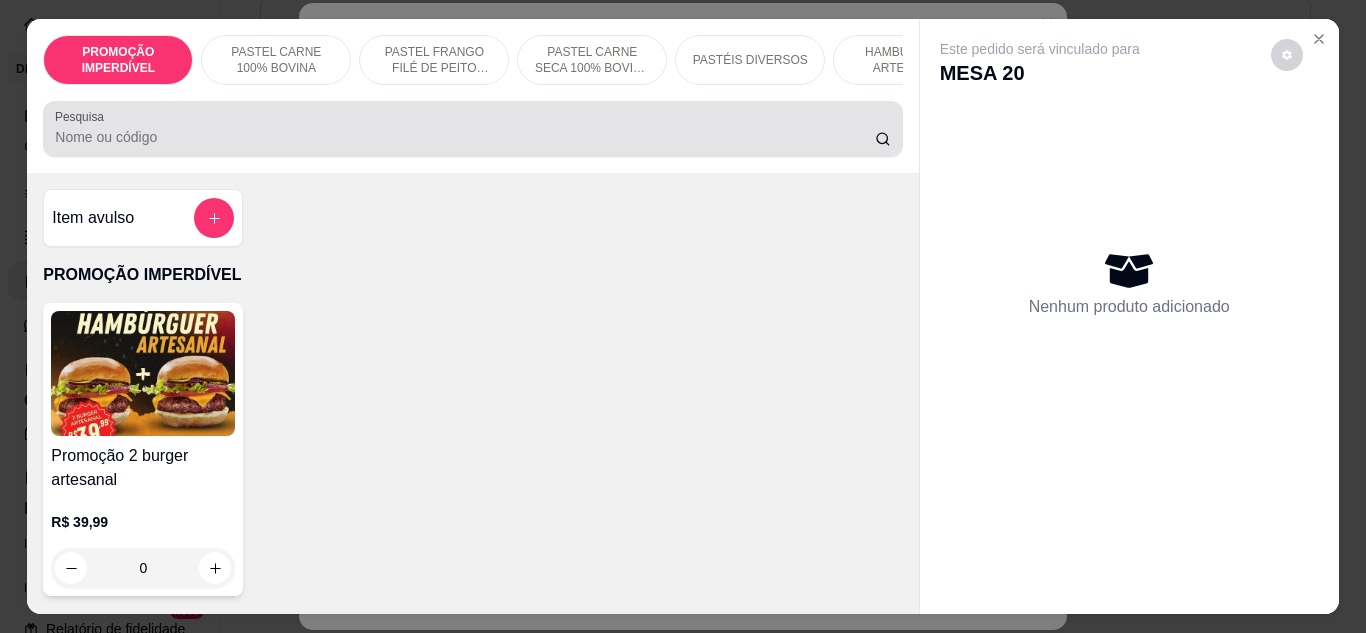 click at bounding box center [472, 129] 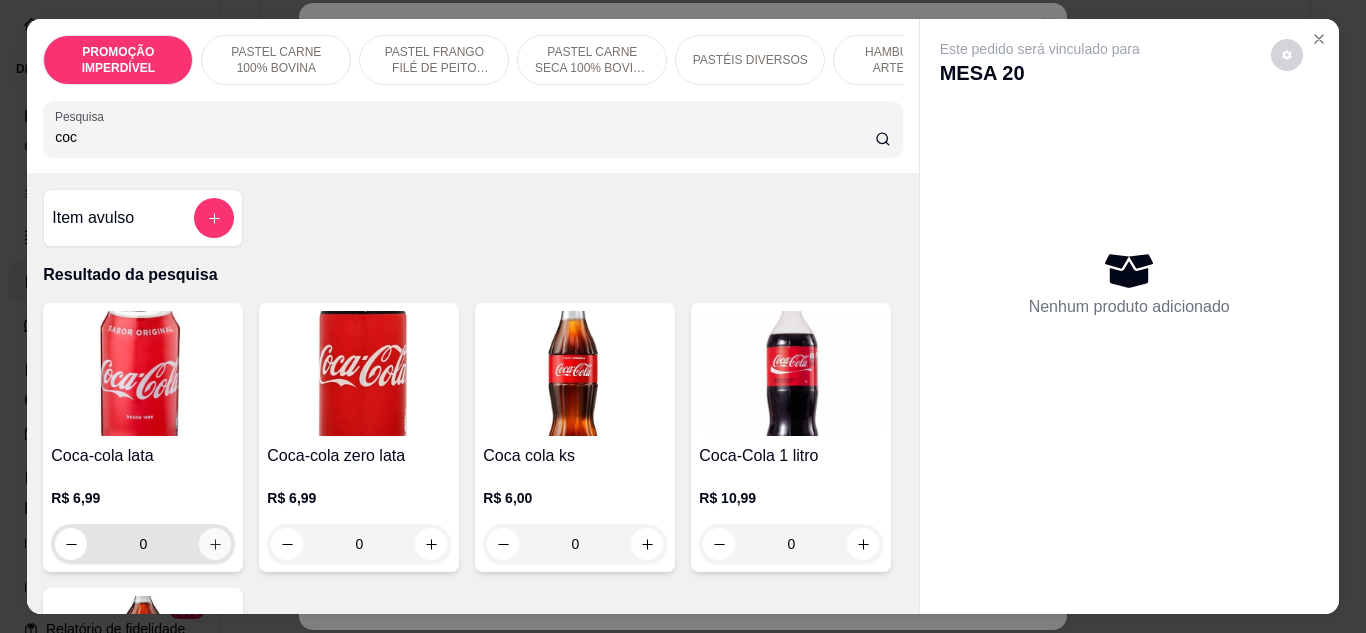 type on "coc" 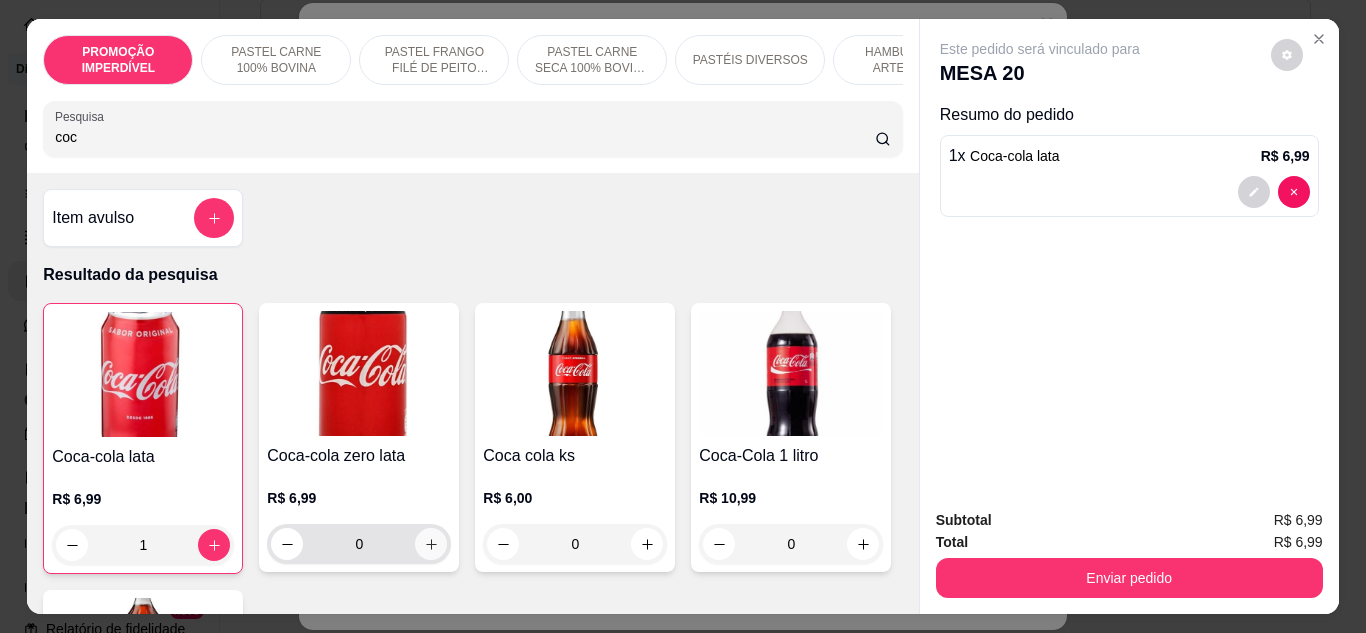 click 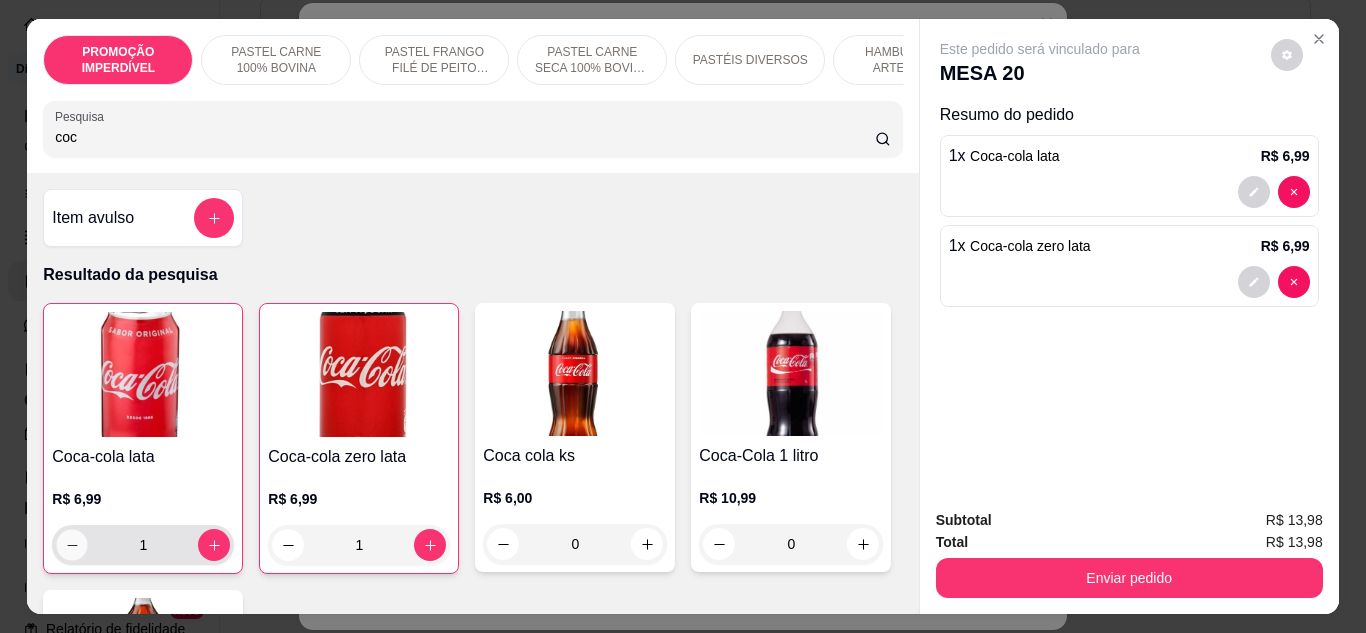 click at bounding box center (72, 544) 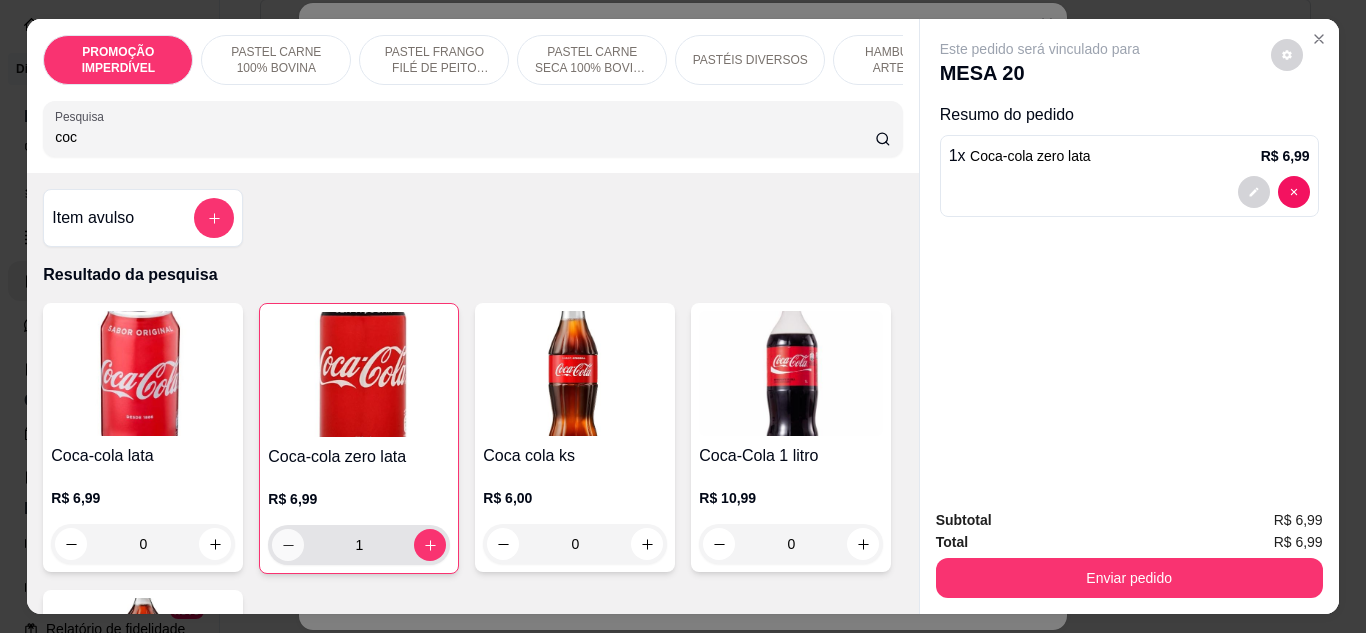 click 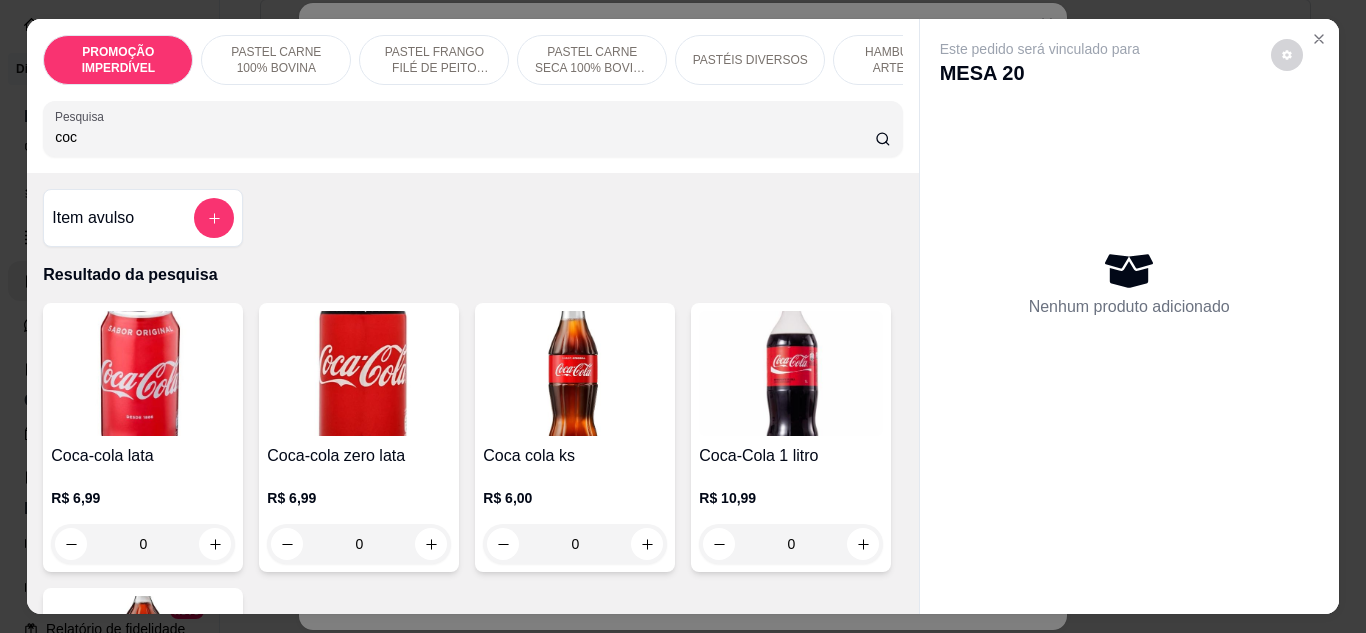 scroll, scrollTop: 300, scrollLeft: 0, axis: vertical 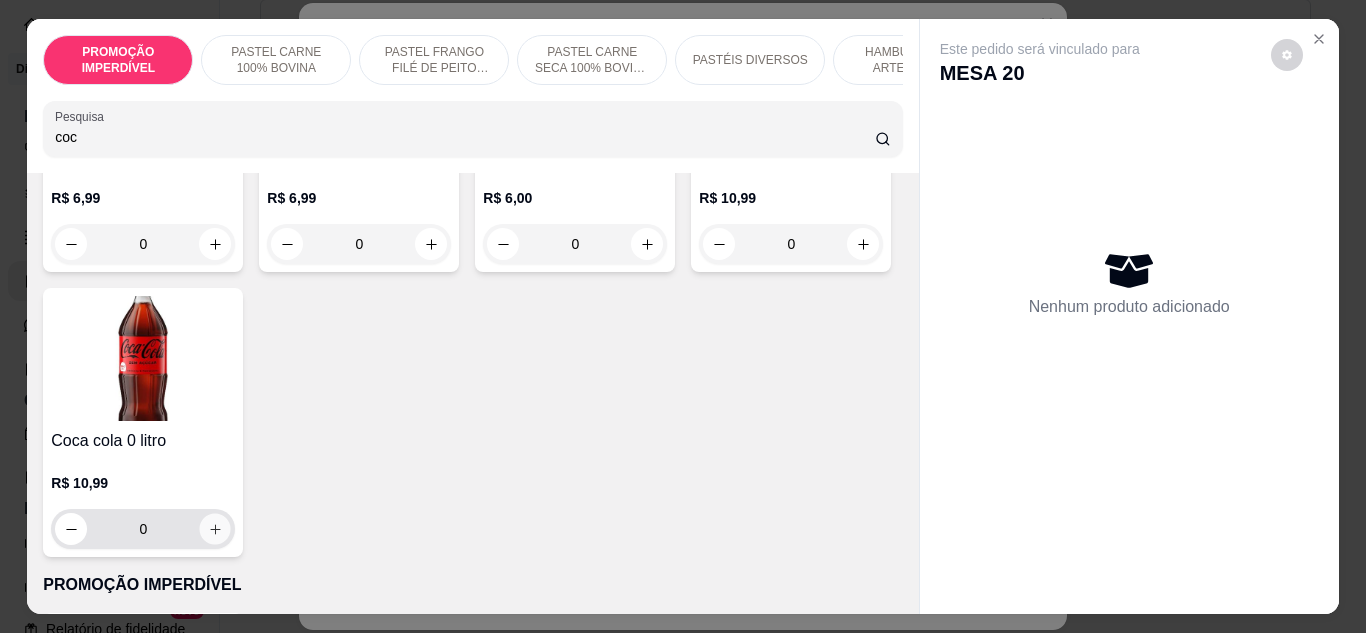 click 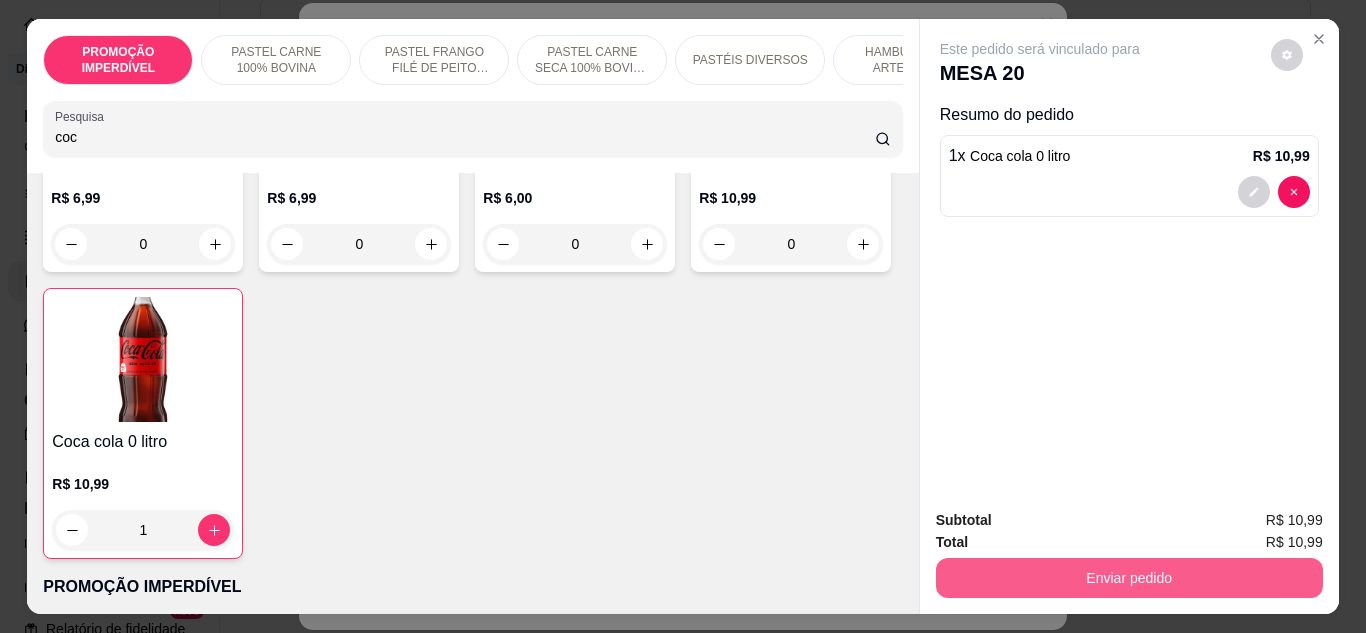 click on "Enviar pedido" at bounding box center [1129, 578] 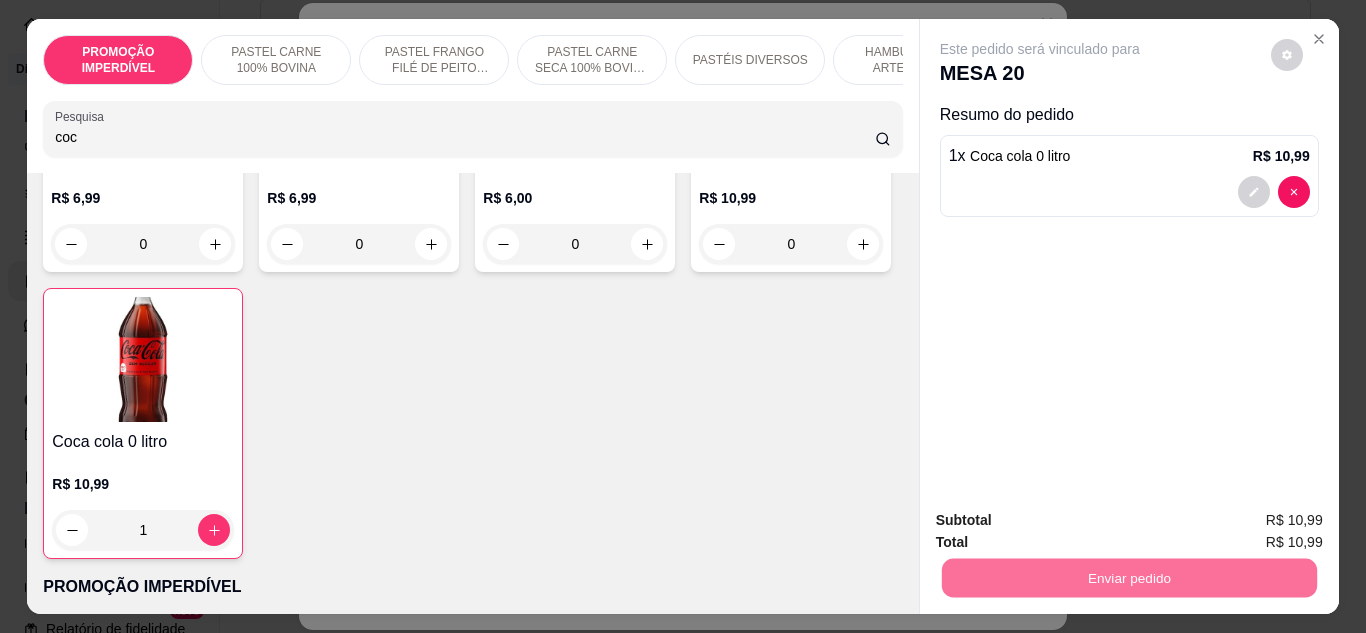 click on "Não registrar e enviar pedido" at bounding box center [1063, 522] 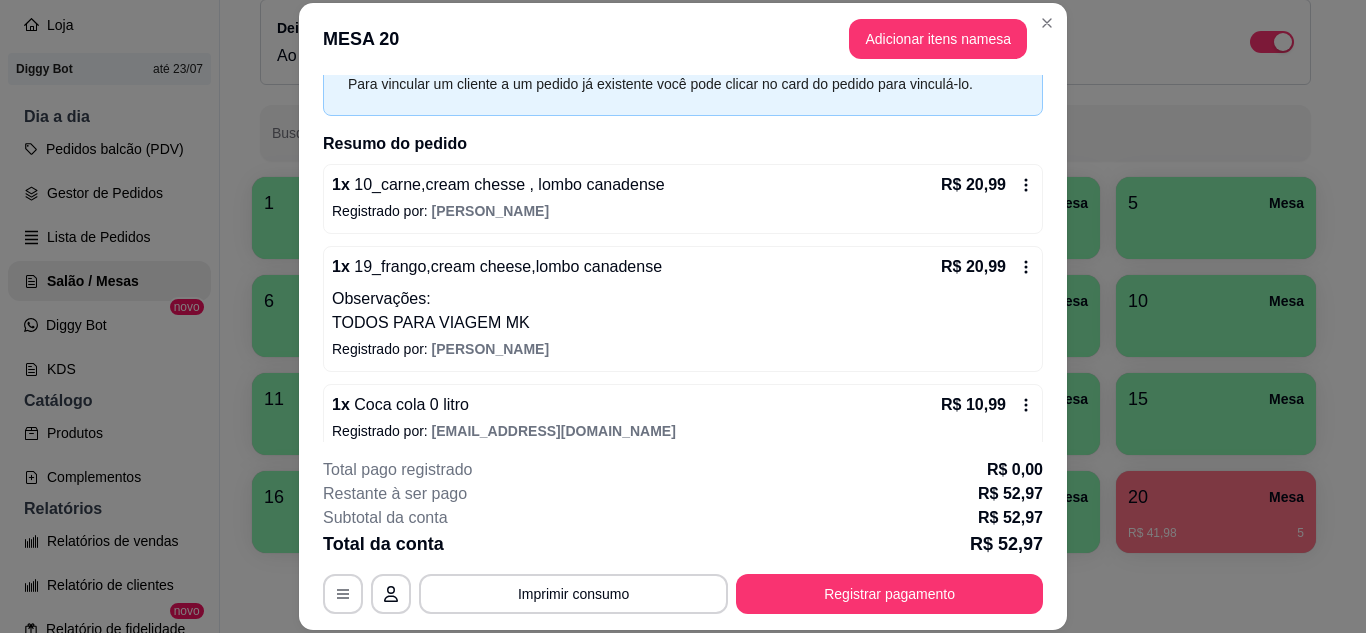 scroll, scrollTop: 120, scrollLeft: 0, axis: vertical 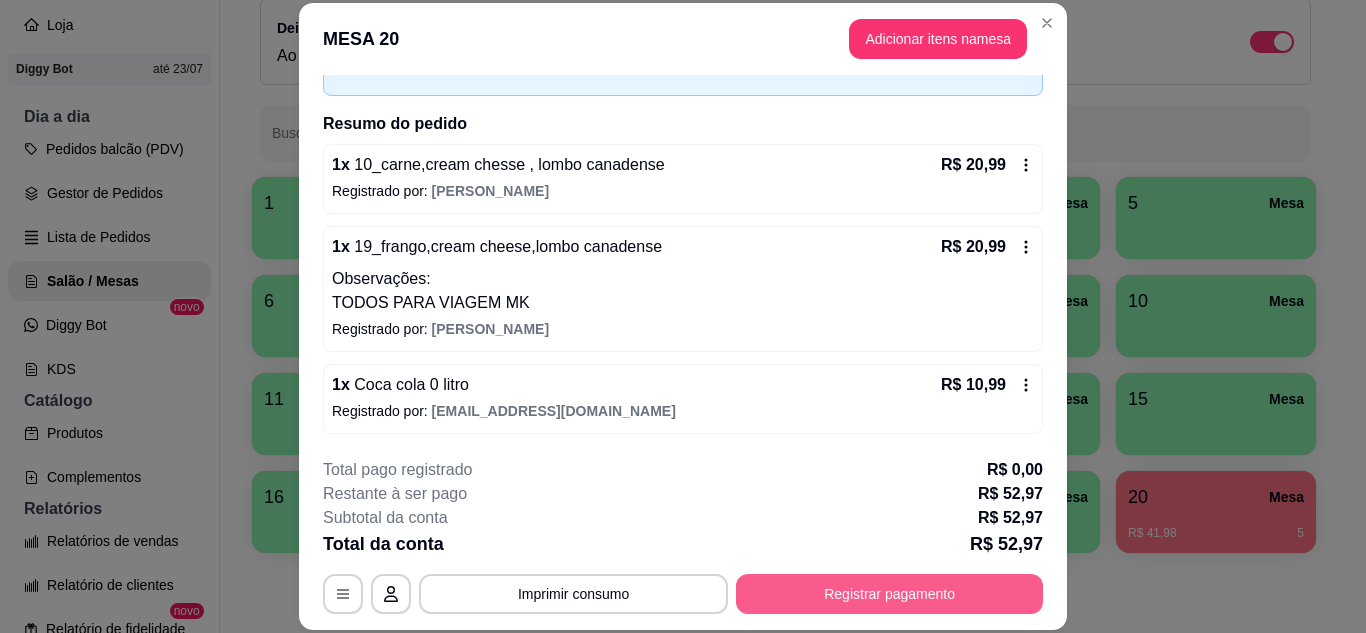 click on "Registrar pagamento" at bounding box center (889, 594) 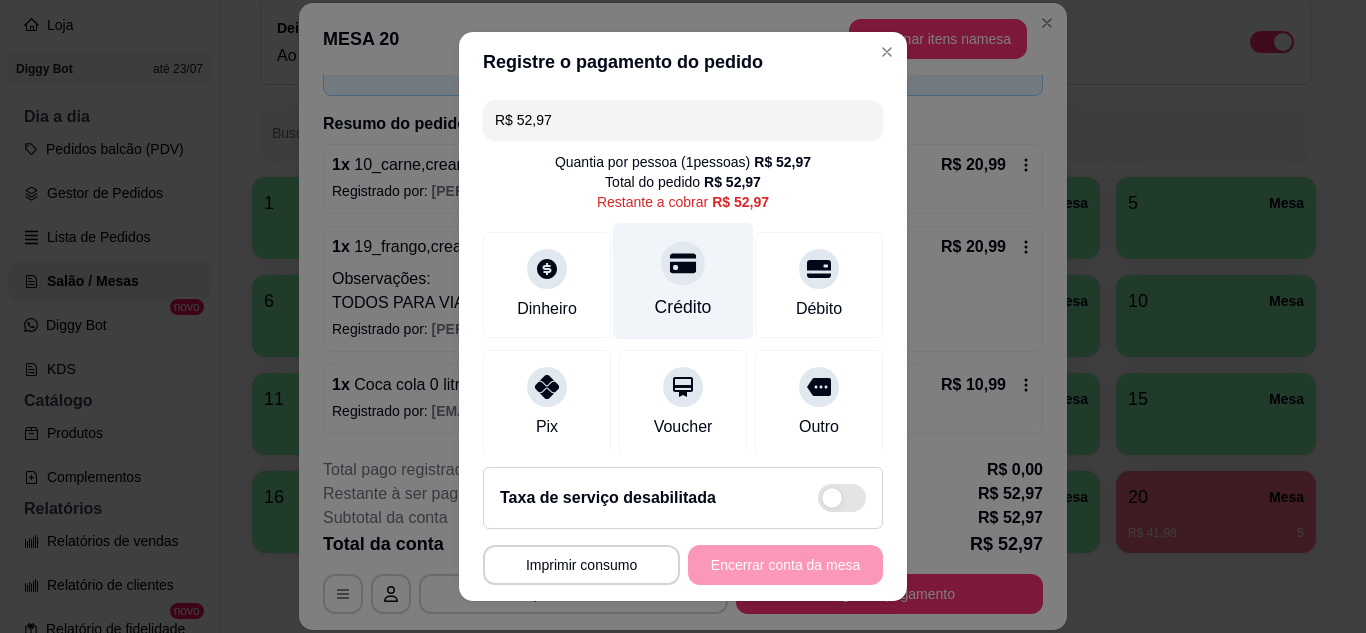 click on "Crédito" at bounding box center (683, 307) 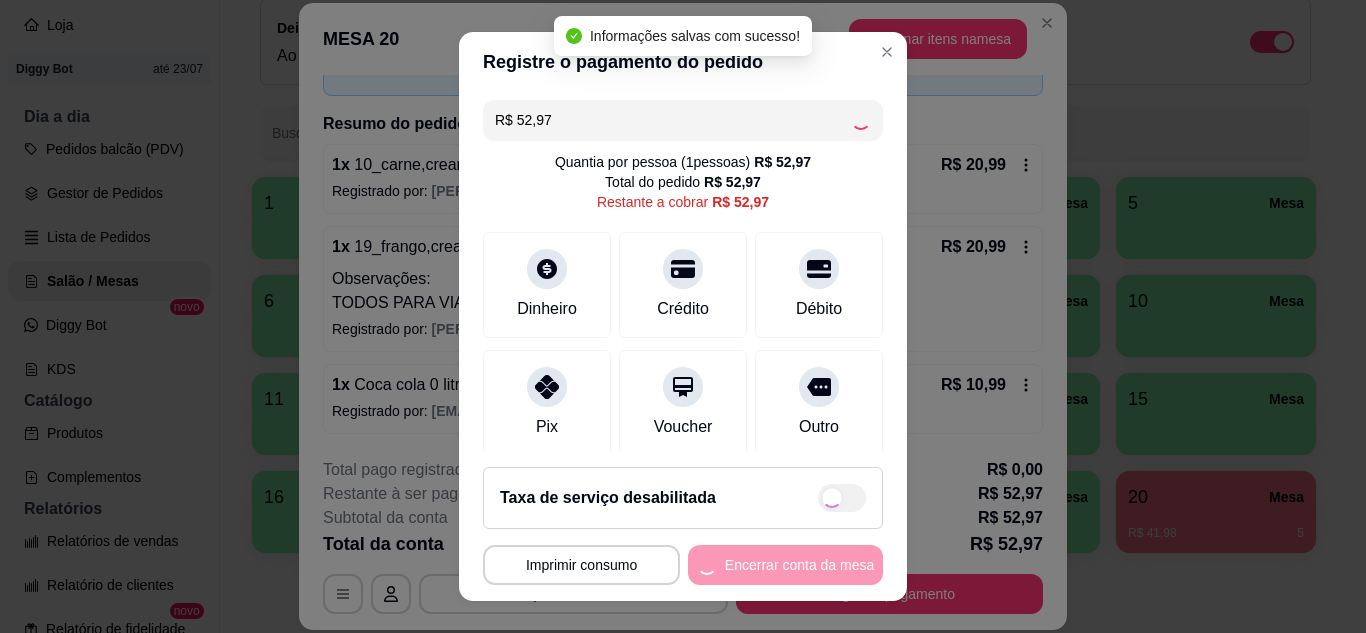type on "R$ 0,00" 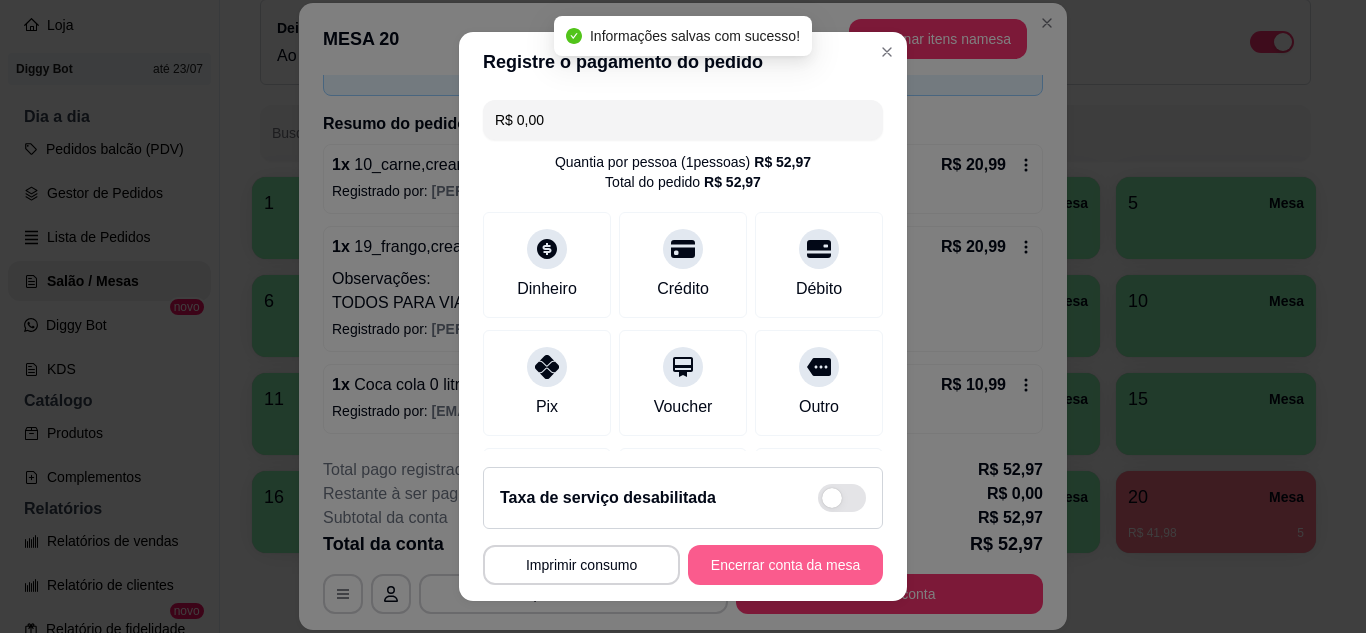 click on "Encerrar conta da mesa" at bounding box center [785, 565] 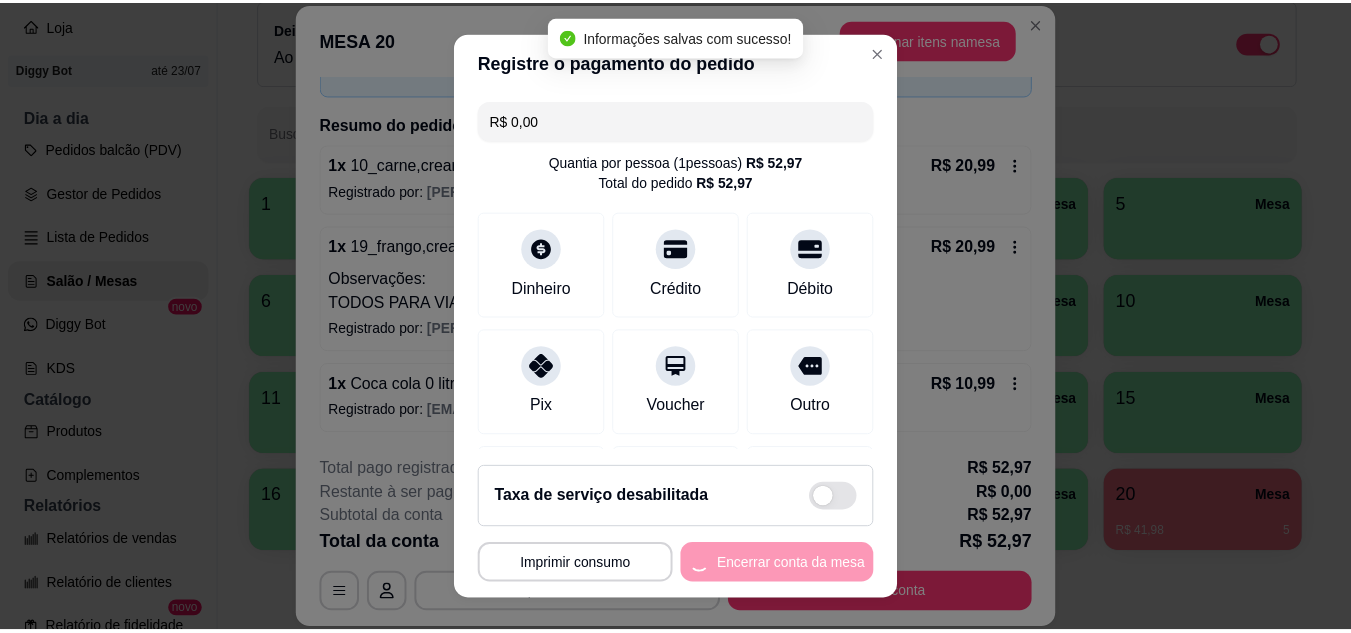 scroll, scrollTop: 0, scrollLeft: 0, axis: both 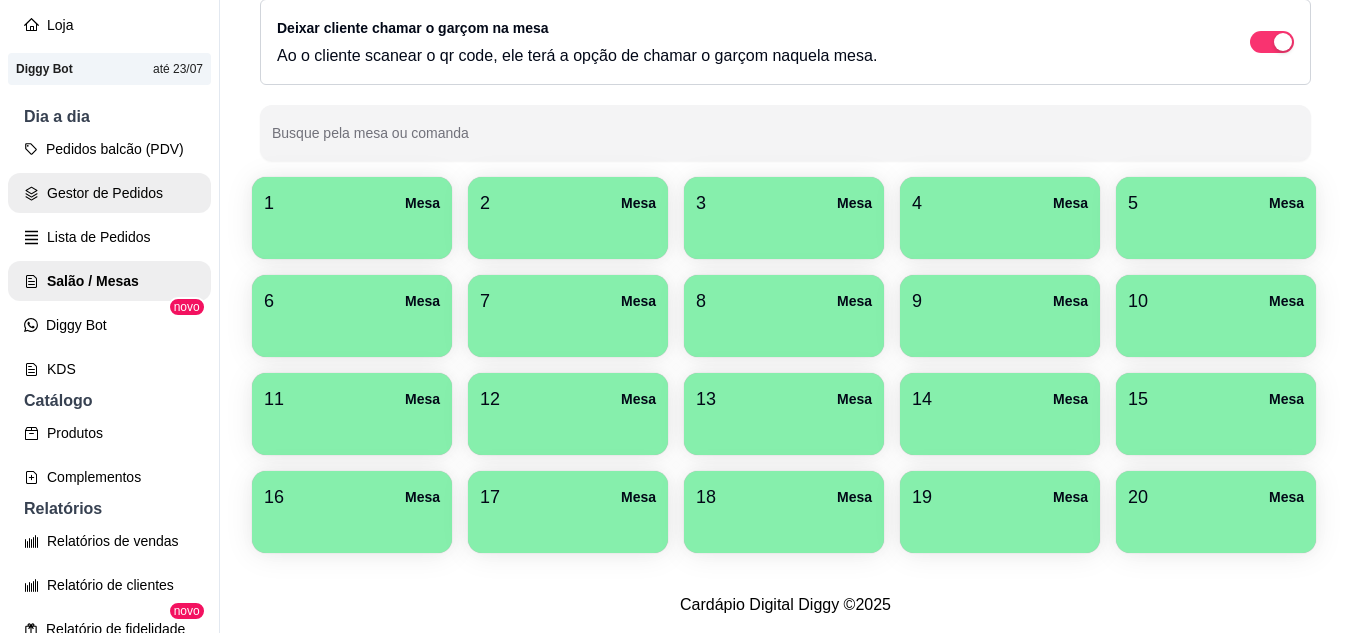 click on "Gestor de Pedidos" at bounding box center [109, 193] 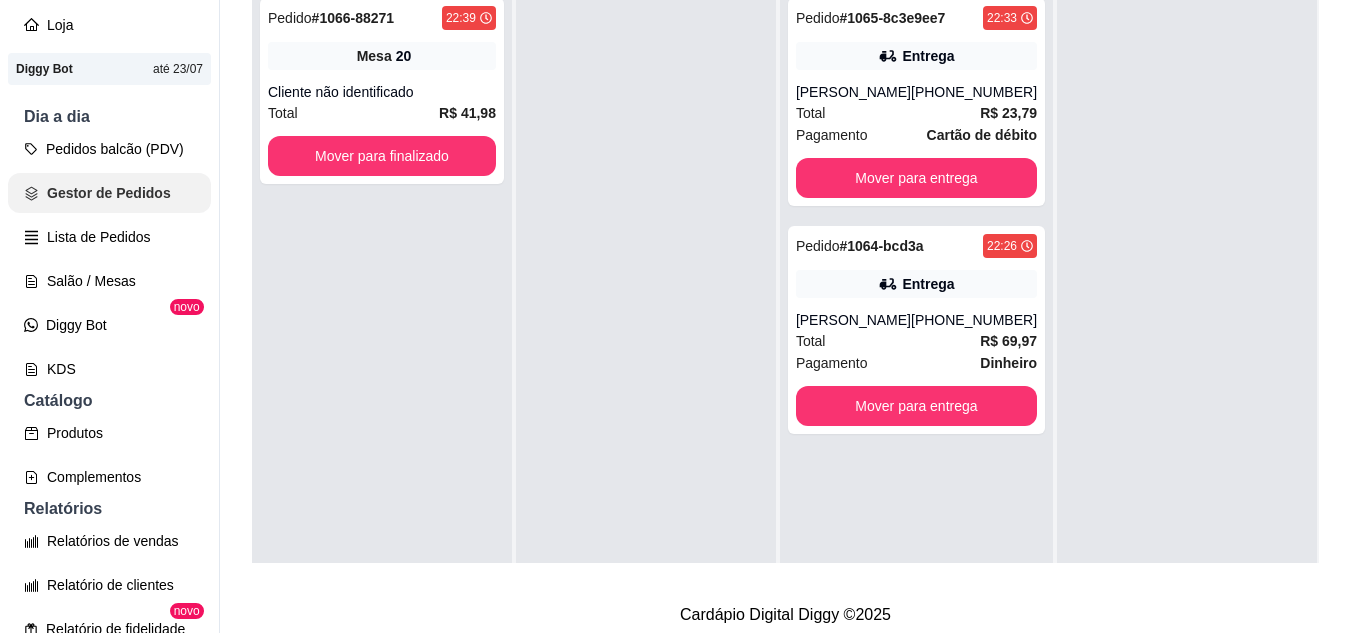 scroll, scrollTop: 0, scrollLeft: 0, axis: both 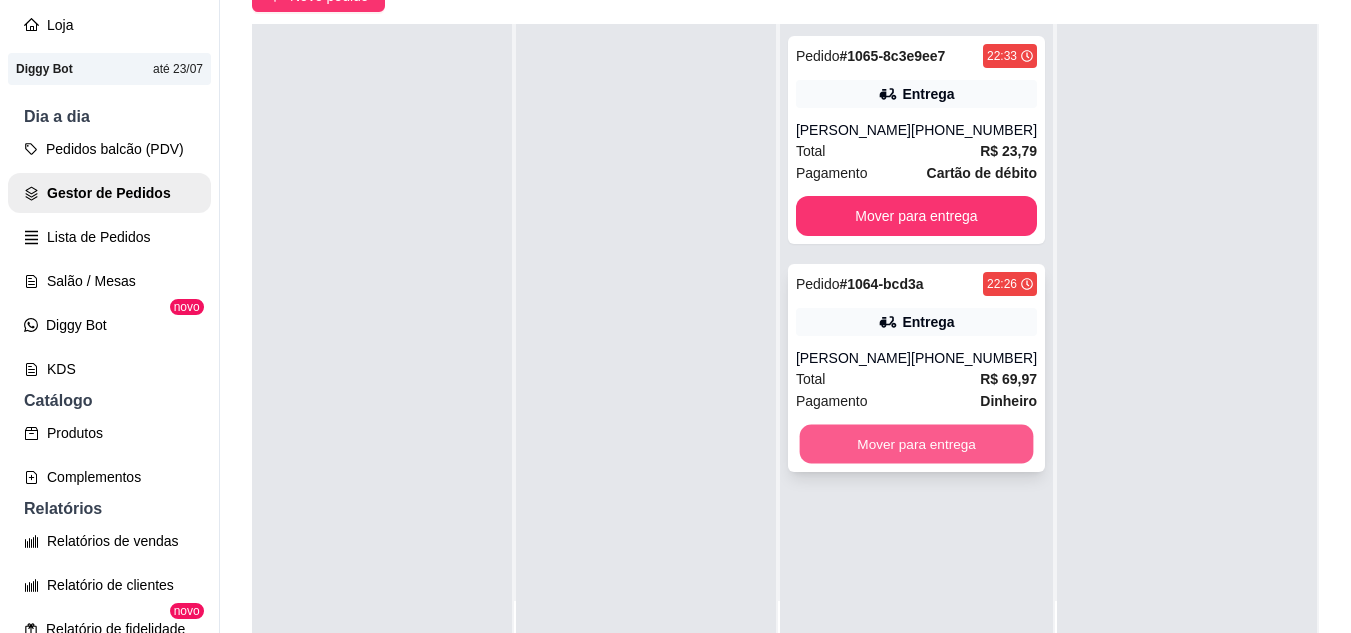 click on "Mover para entrega" at bounding box center [916, 444] 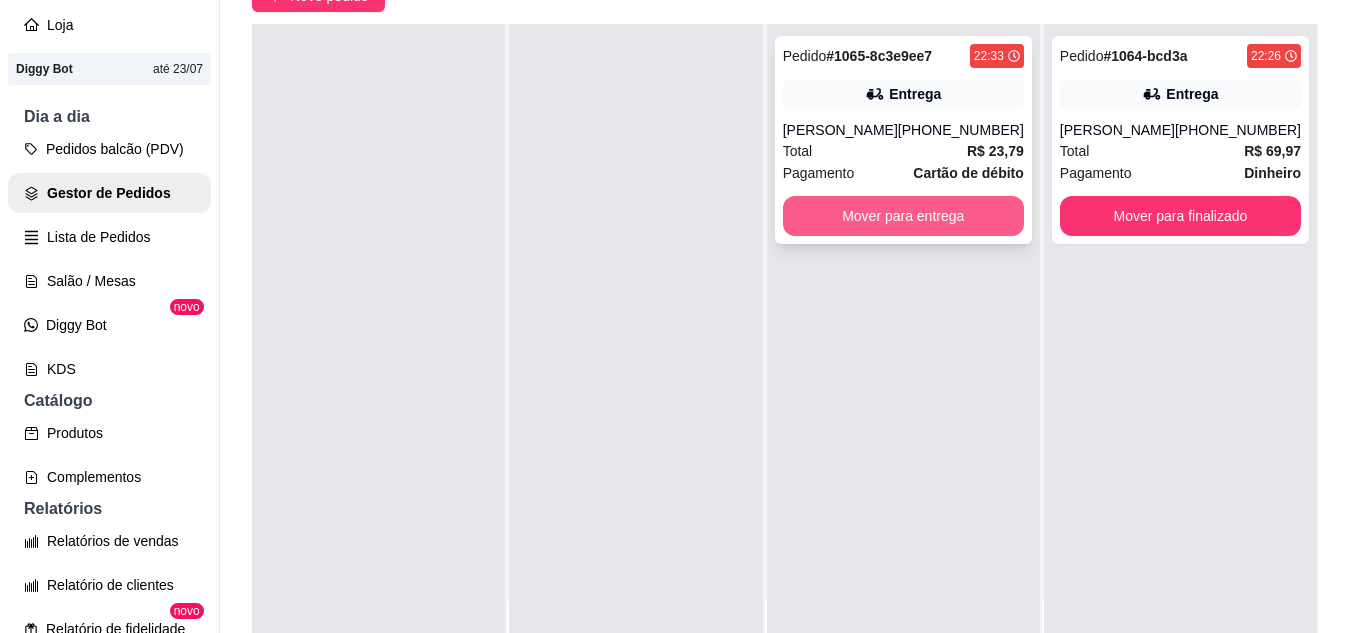click on "Mover para entrega" at bounding box center (903, 216) 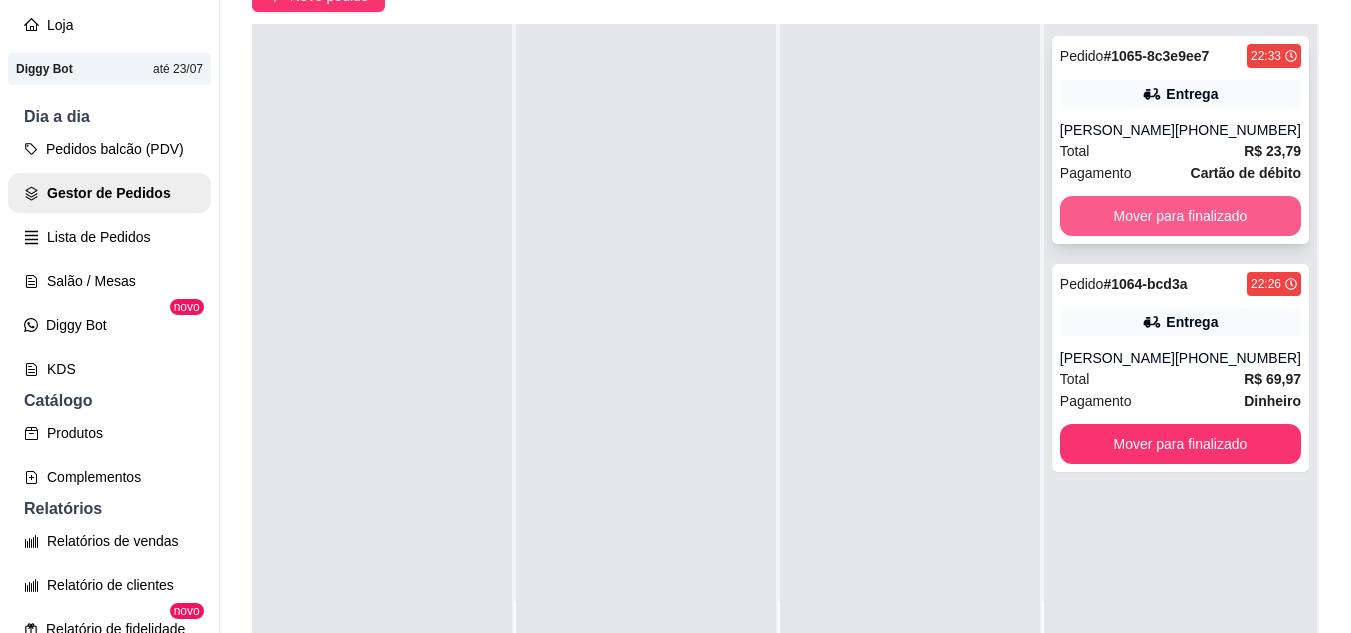 click on "Mover para finalizado" at bounding box center [1180, 216] 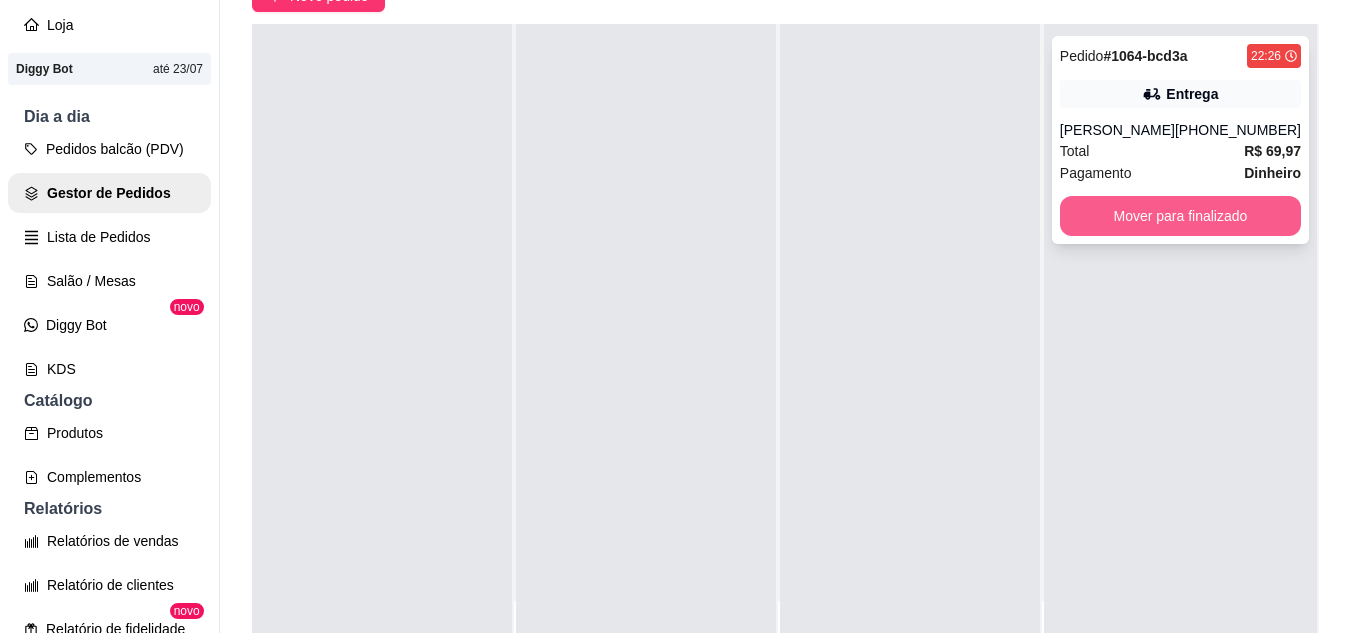 click on "Mover para finalizado" at bounding box center (1180, 216) 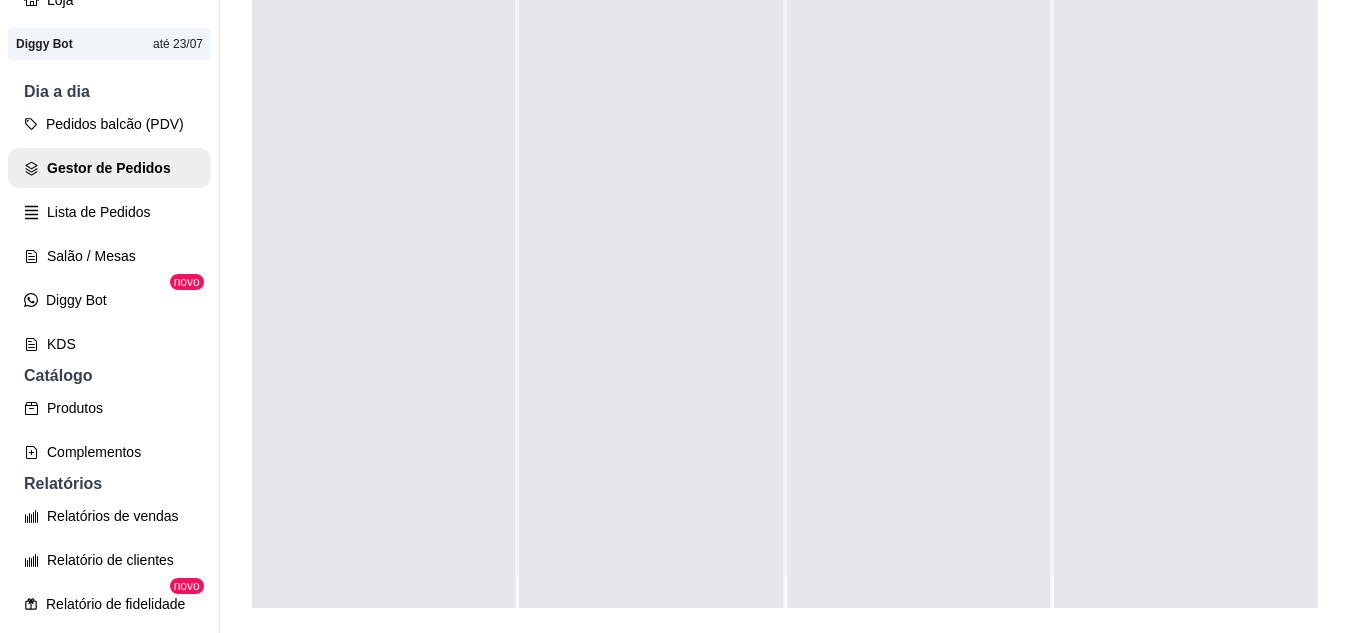 scroll, scrollTop: 32, scrollLeft: 0, axis: vertical 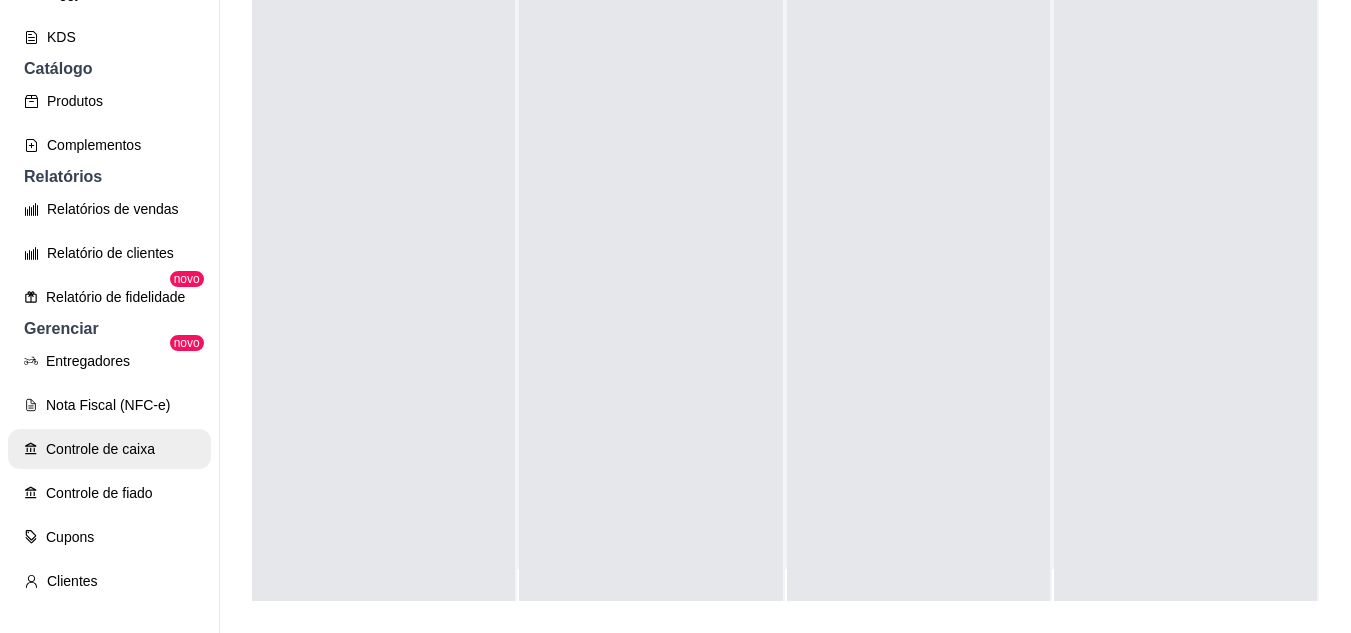 click on "Controle de caixa" at bounding box center (109, 449) 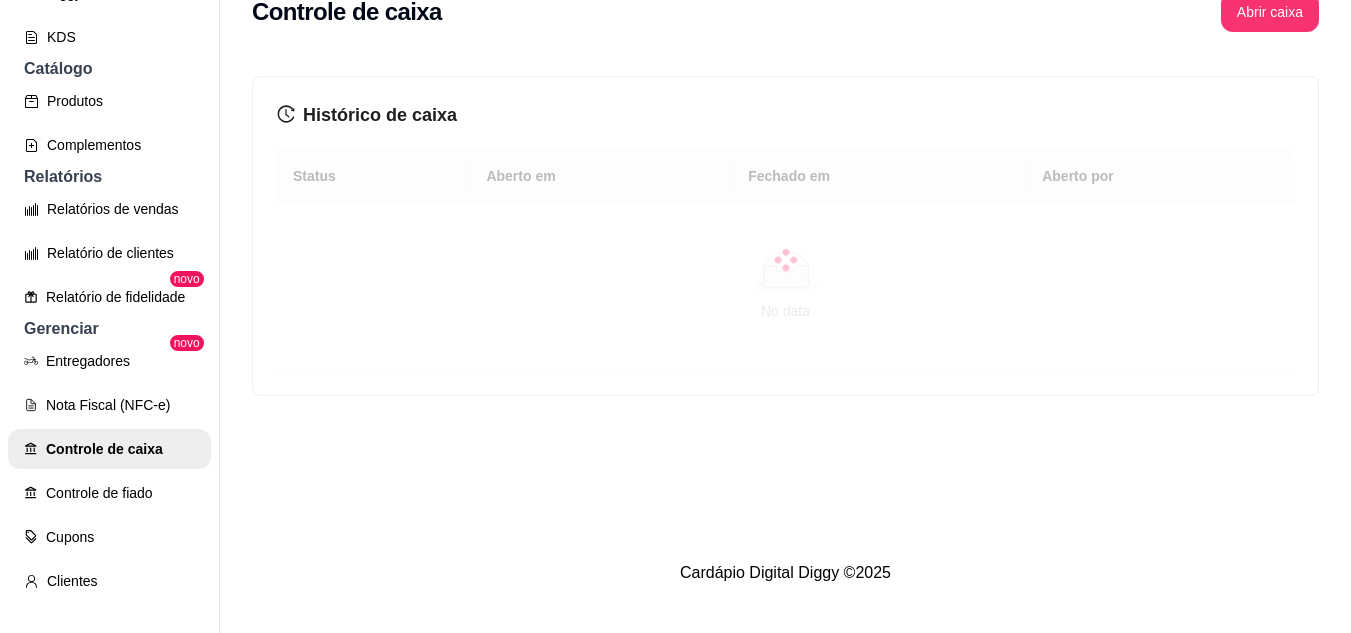 scroll, scrollTop: 0, scrollLeft: 0, axis: both 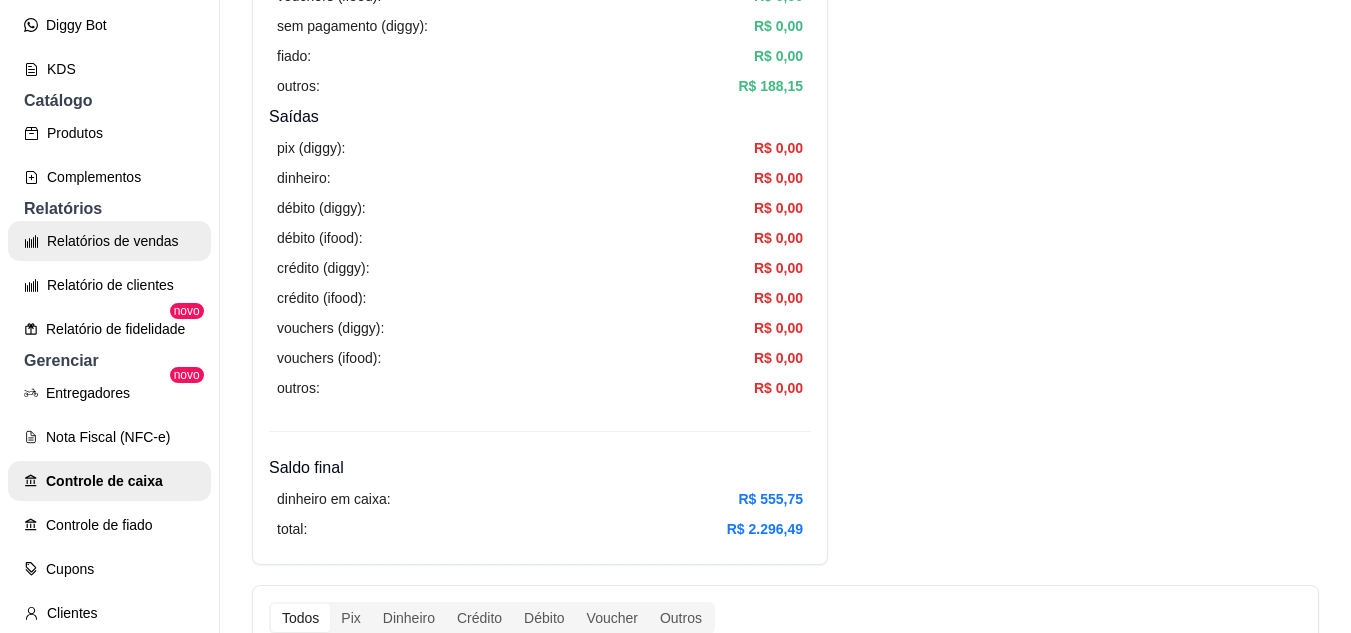 click on "Relatórios de vendas" at bounding box center (109, 241) 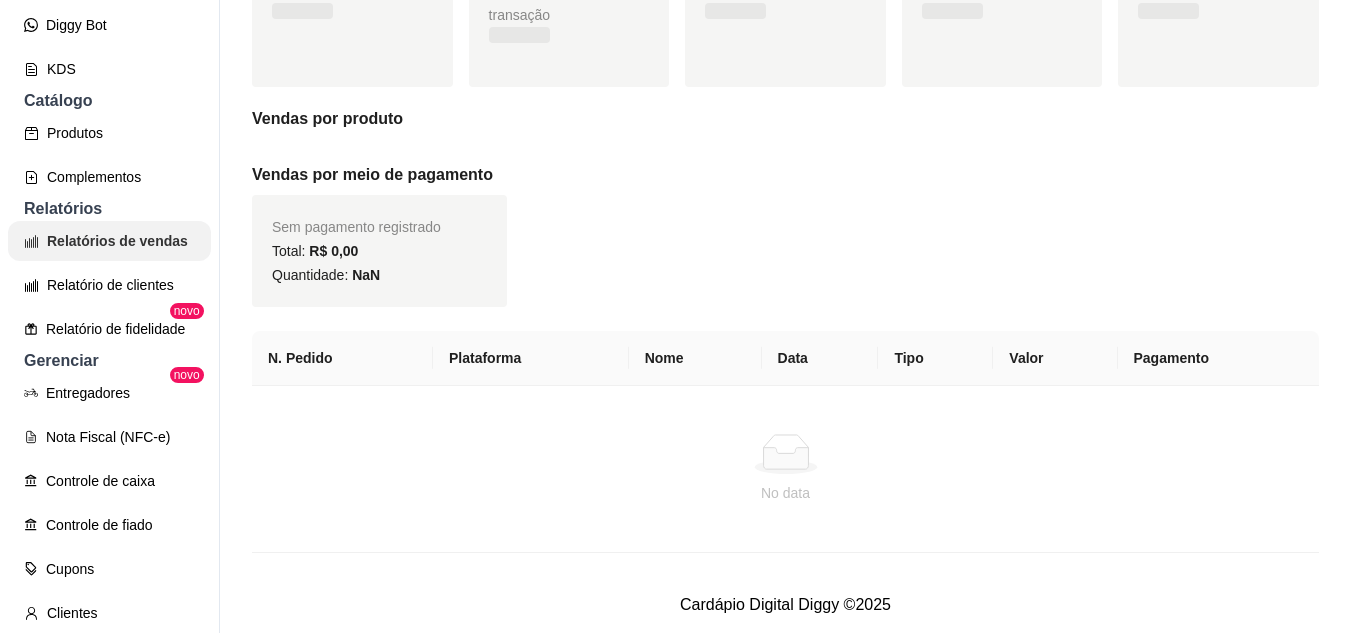 scroll, scrollTop: 0, scrollLeft: 0, axis: both 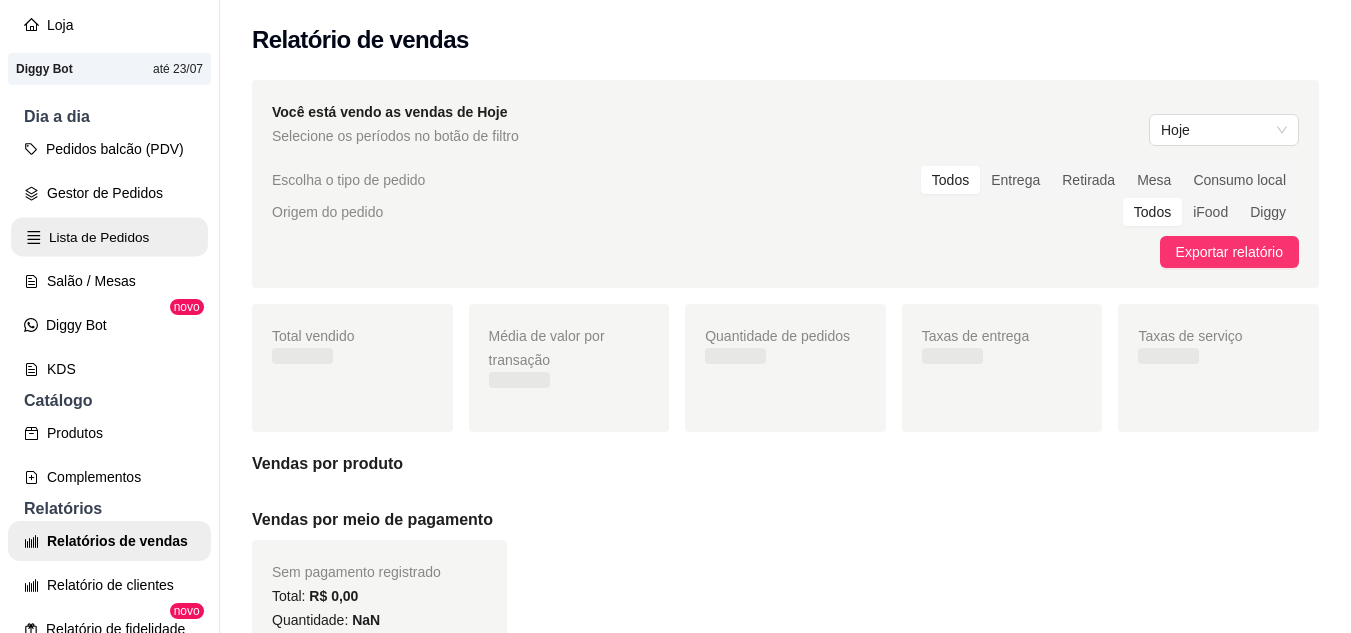click on "Lista de Pedidos" at bounding box center (109, 237) 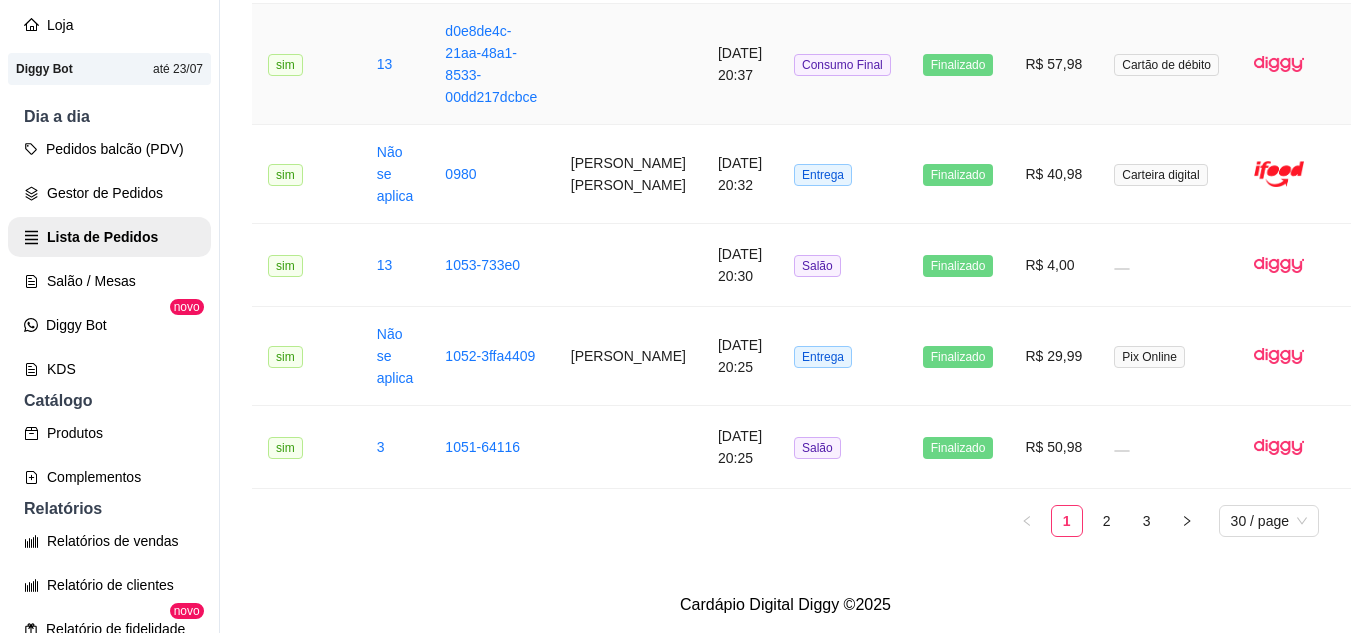scroll, scrollTop: 2765, scrollLeft: 0, axis: vertical 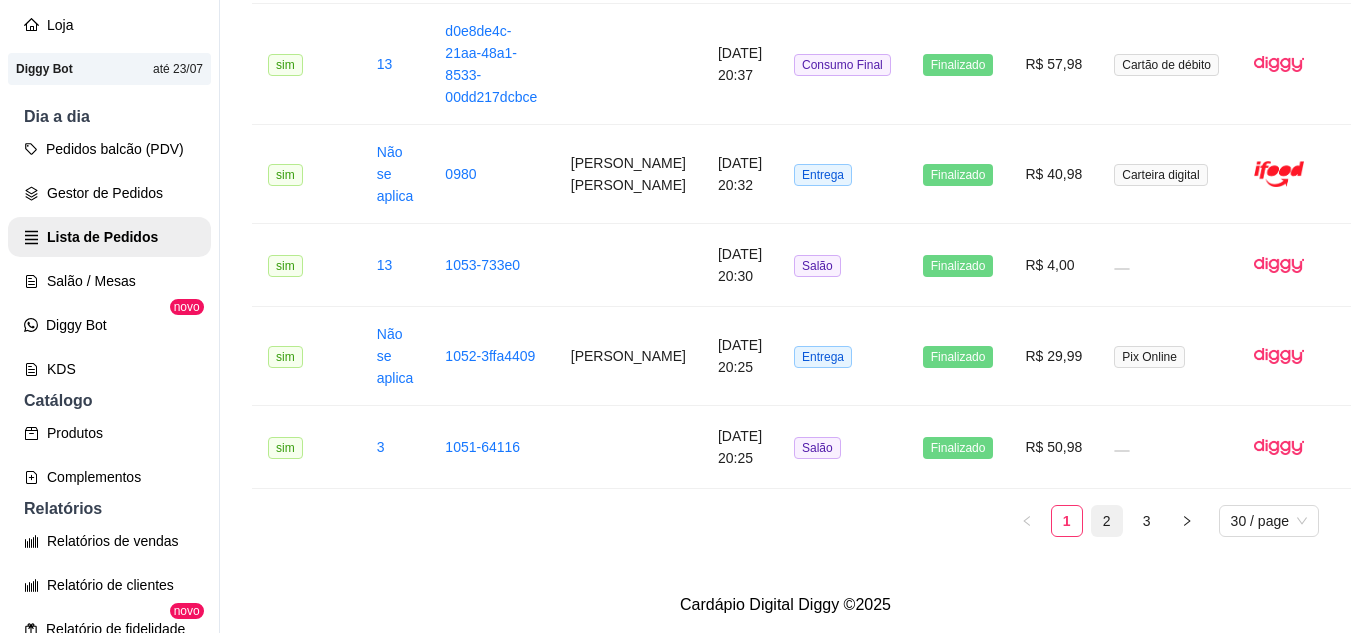 click on "2" at bounding box center [1107, 521] 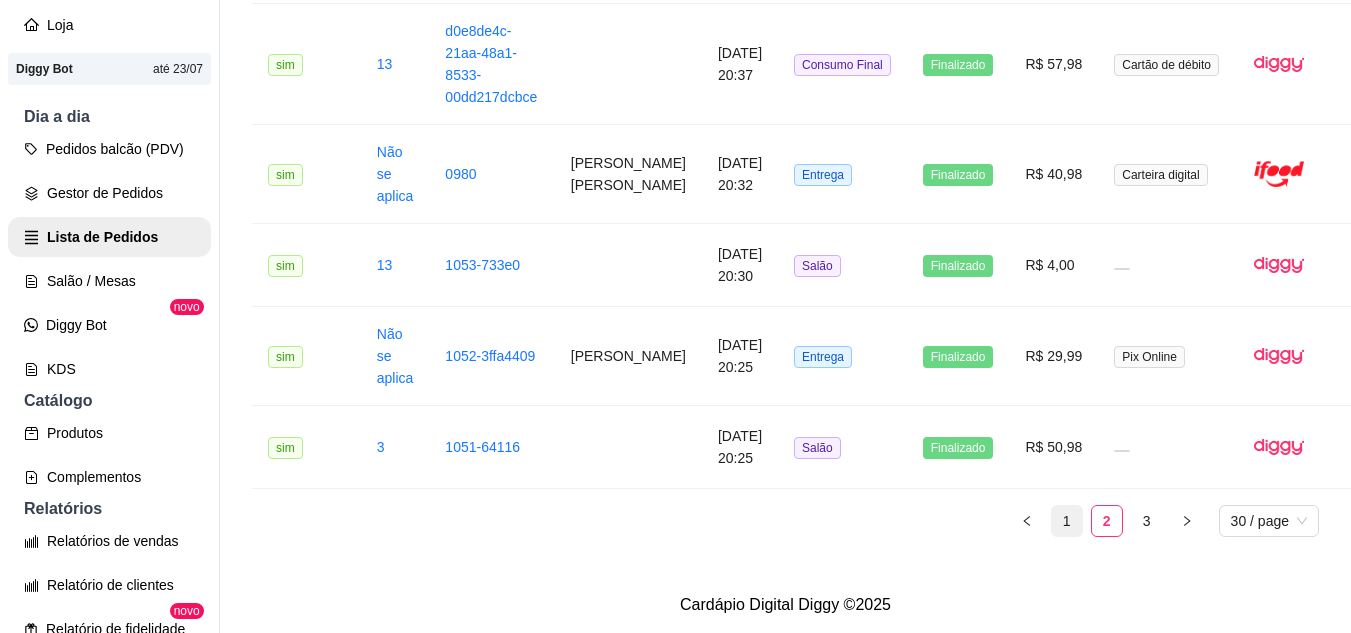 click on "1" at bounding box center (1067, 521) 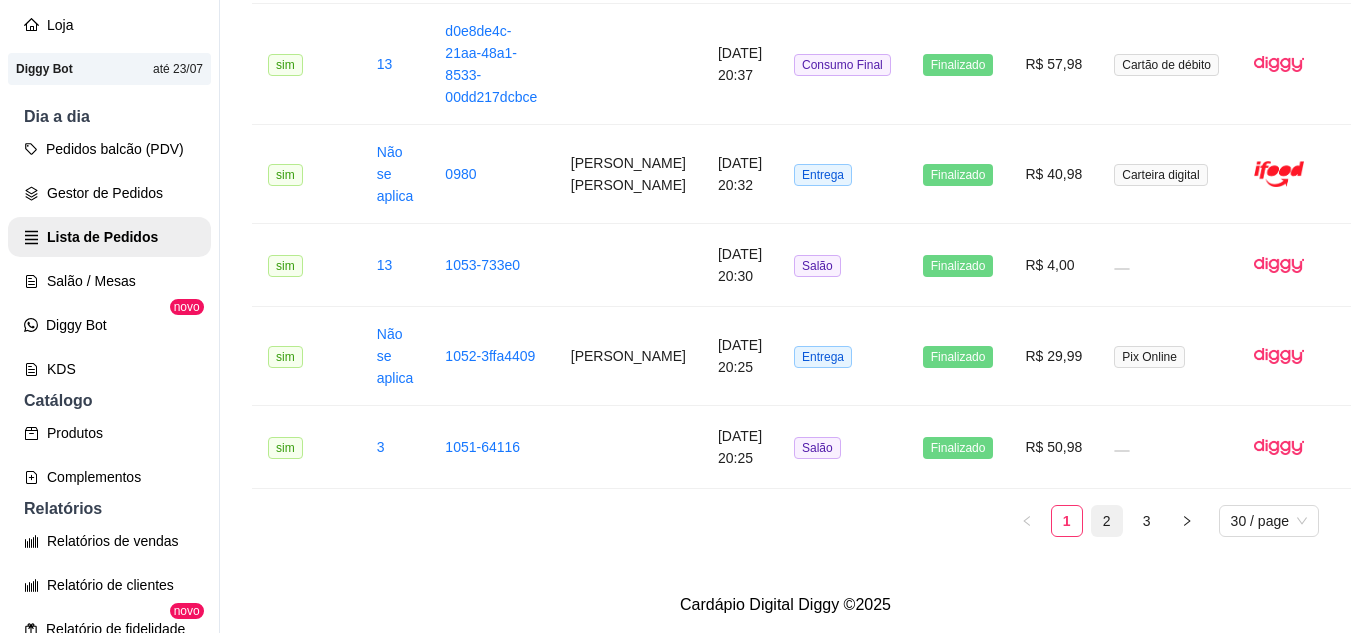click on "2" at bounding box center (1107, 521) 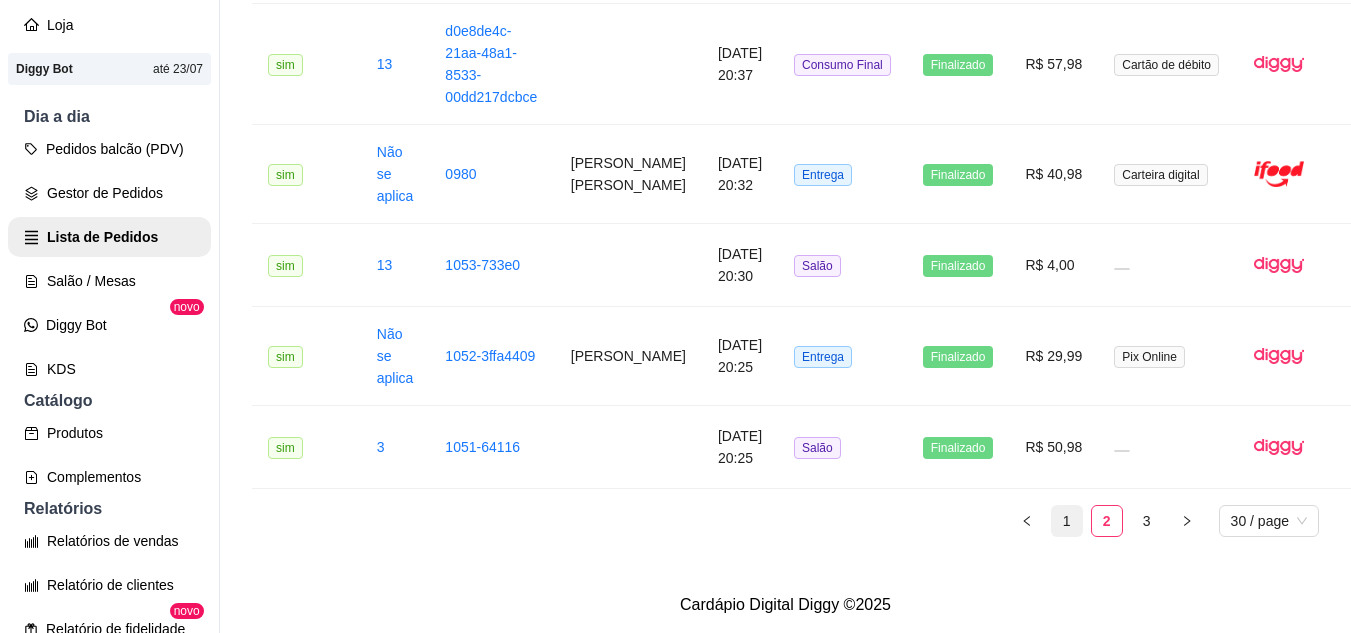 click on "1" at bounding box center [1067, 521] 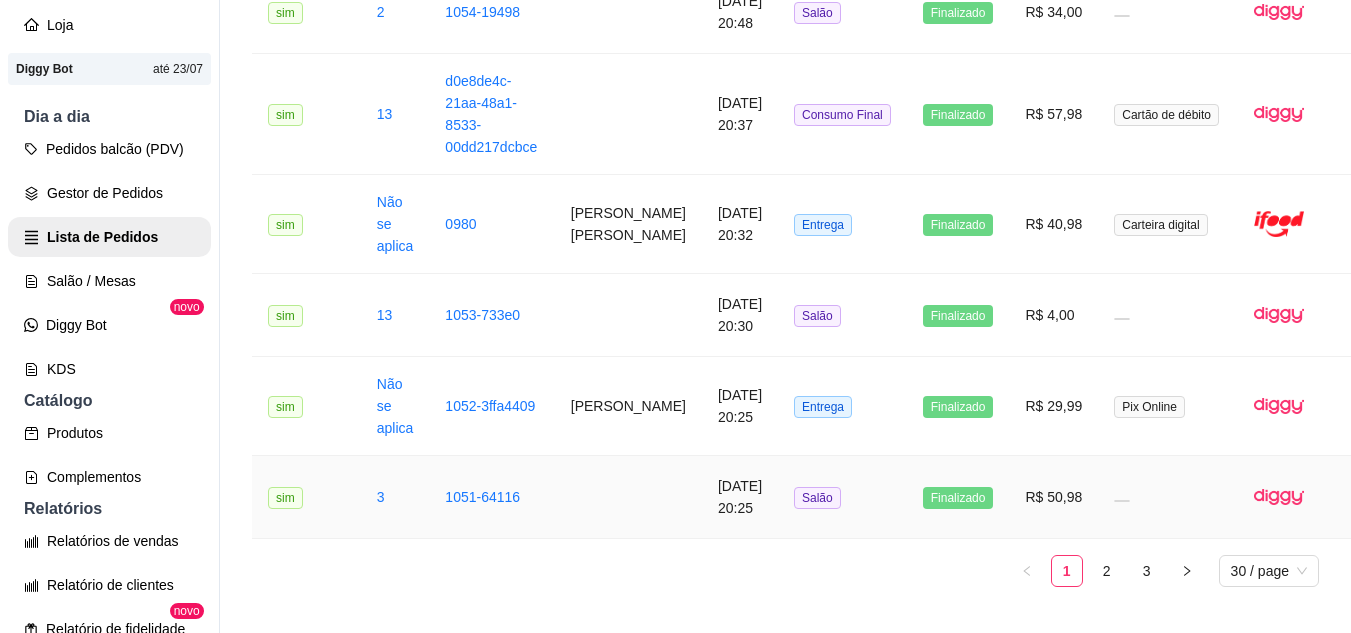 scroll, scrollTop: 2765, scrollLeft: 0, axis: vertical 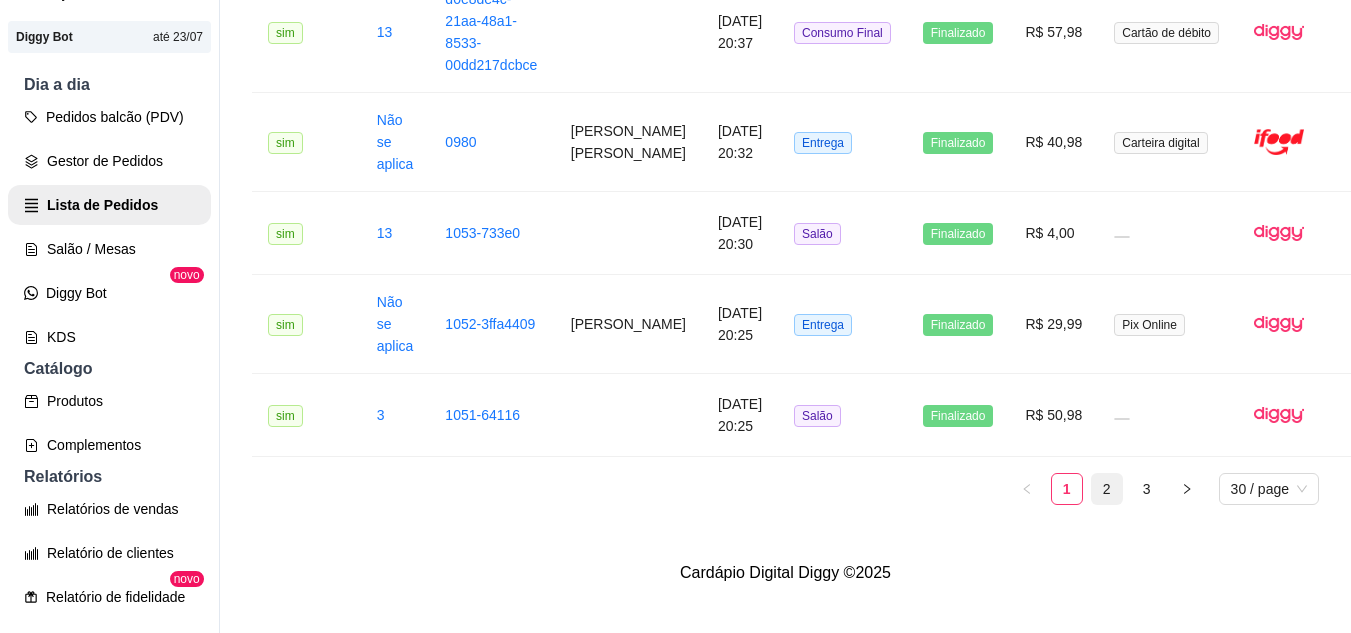 click on "2" at bounding box center (1107, 489) 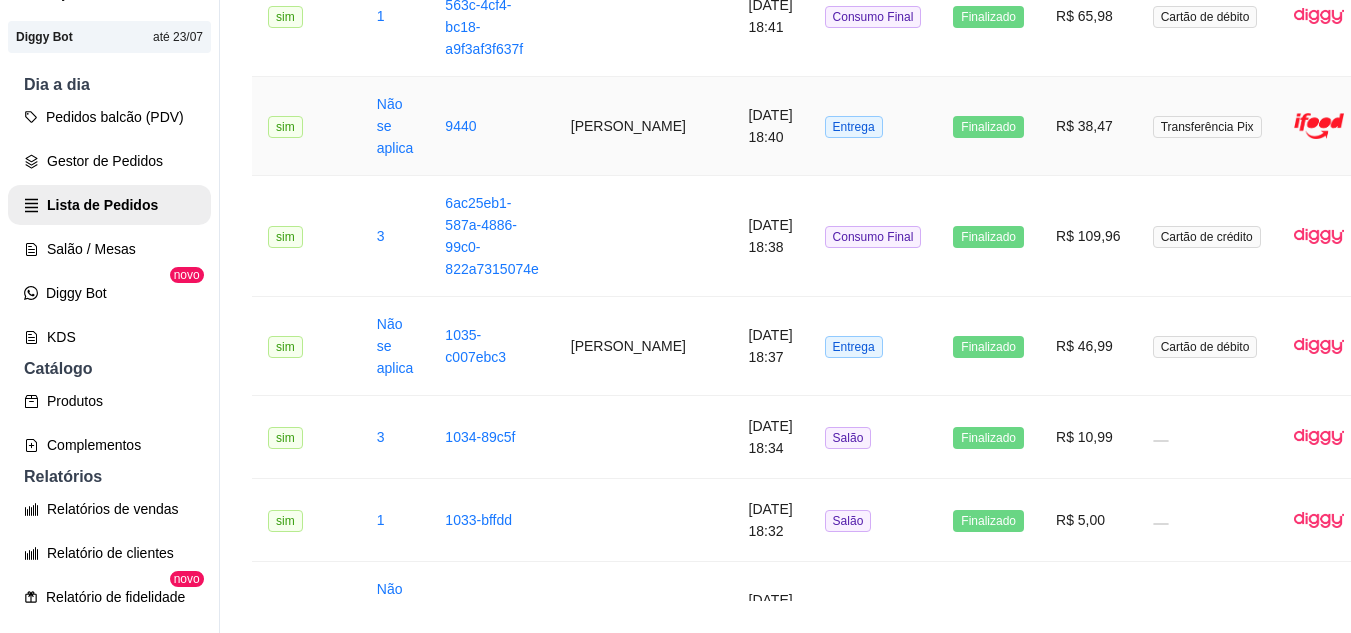 scroll, scrollTop: 2699, scrollLeft: 0, axis: vertical 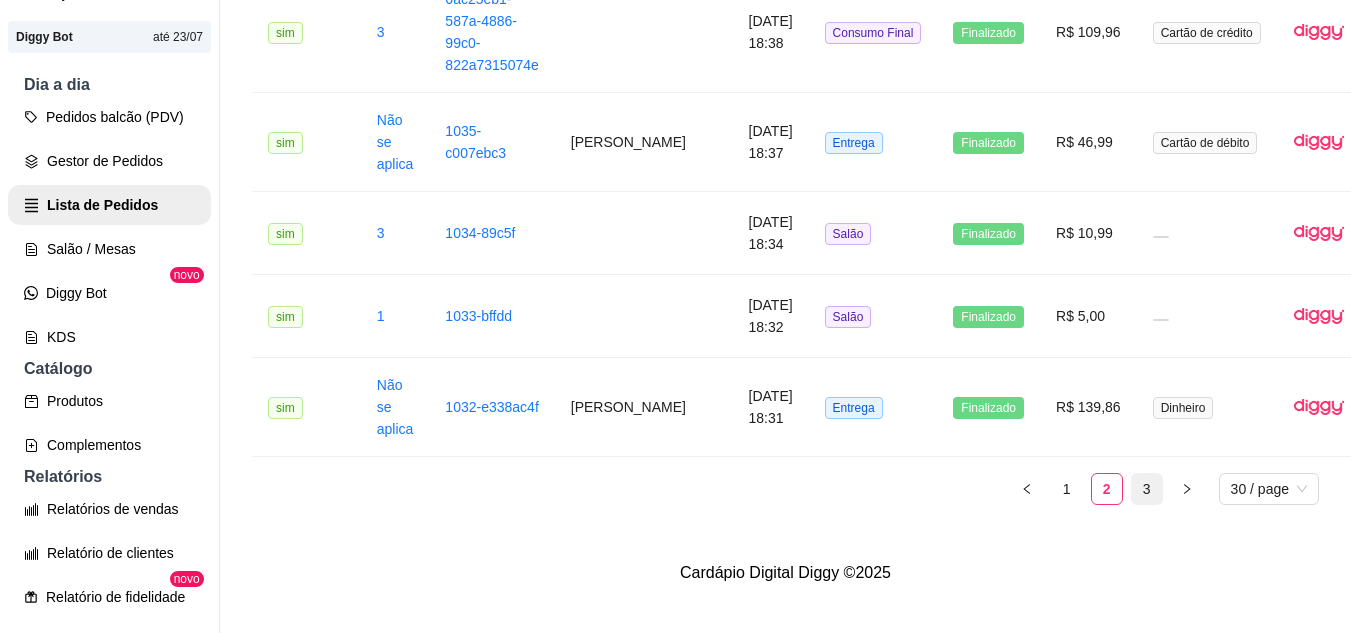 click on "3" at bounding box center (1147, 489) 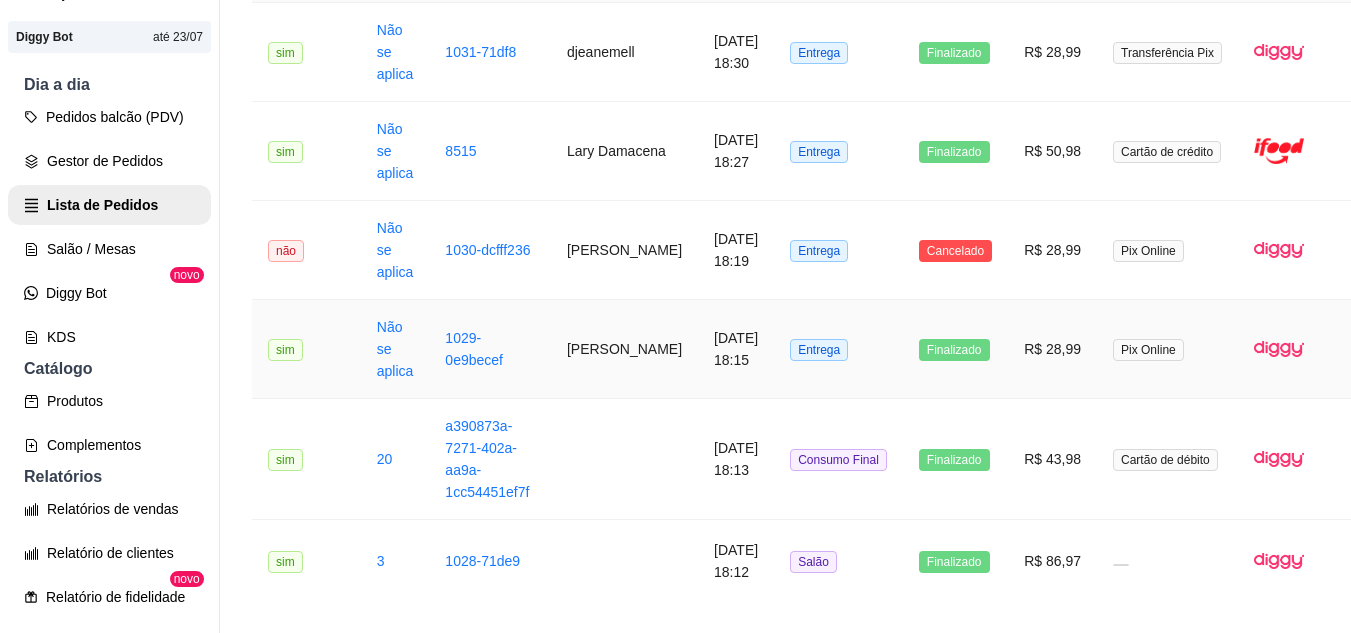 scroll, scrollTop: 122, scrollLeft: 0, axis: vertical 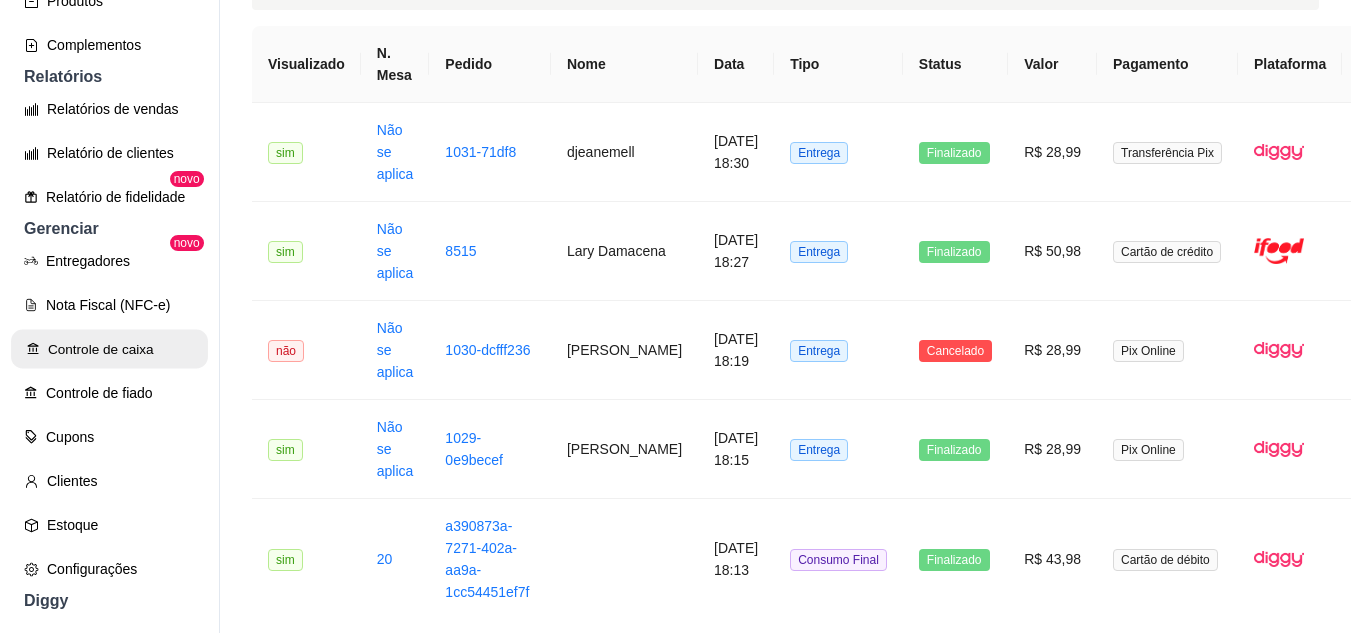 click on "Controle de caixa" at bounding box center [109, 349] 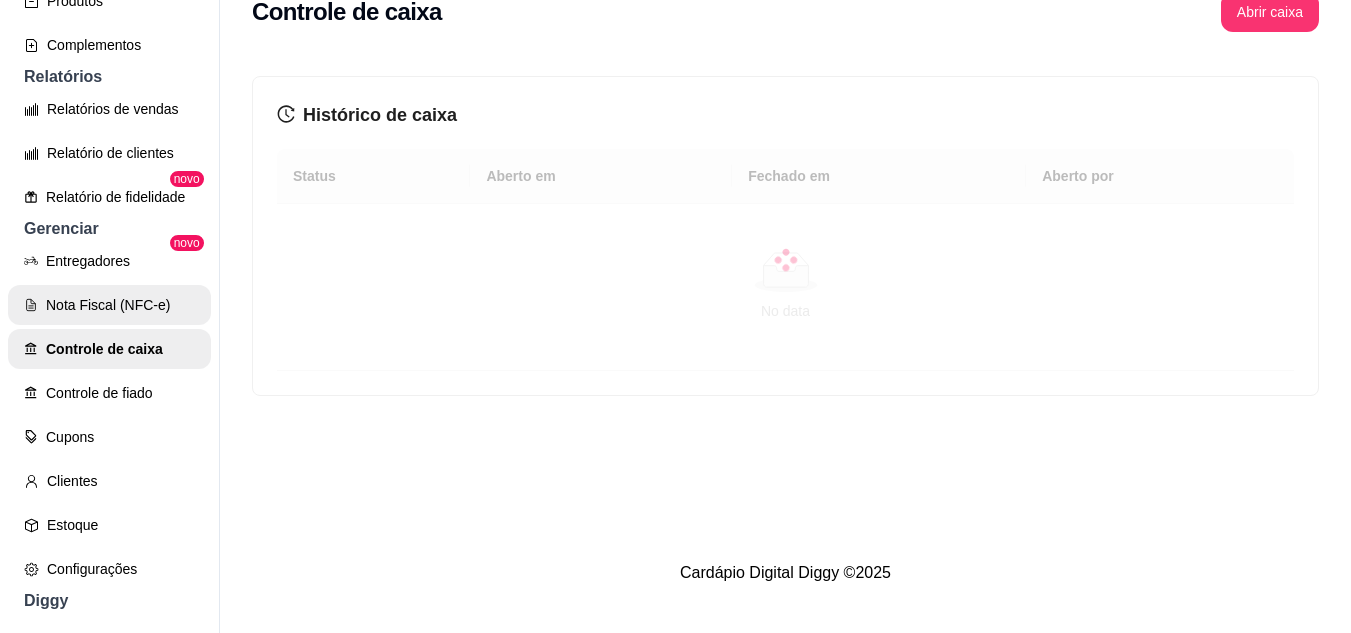 scroll, scrollTop: 0, scrollLeft: 0, axis: both 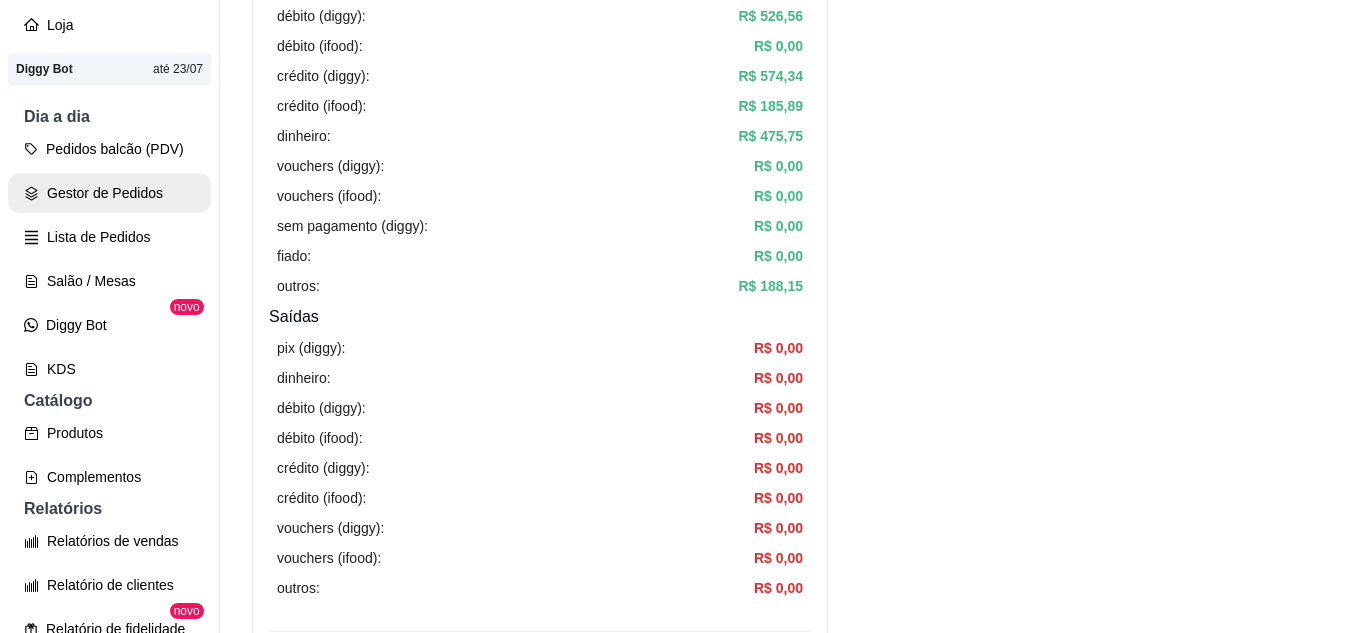 click on "Gestor de Pedidos" at bounding box center (109, 193) 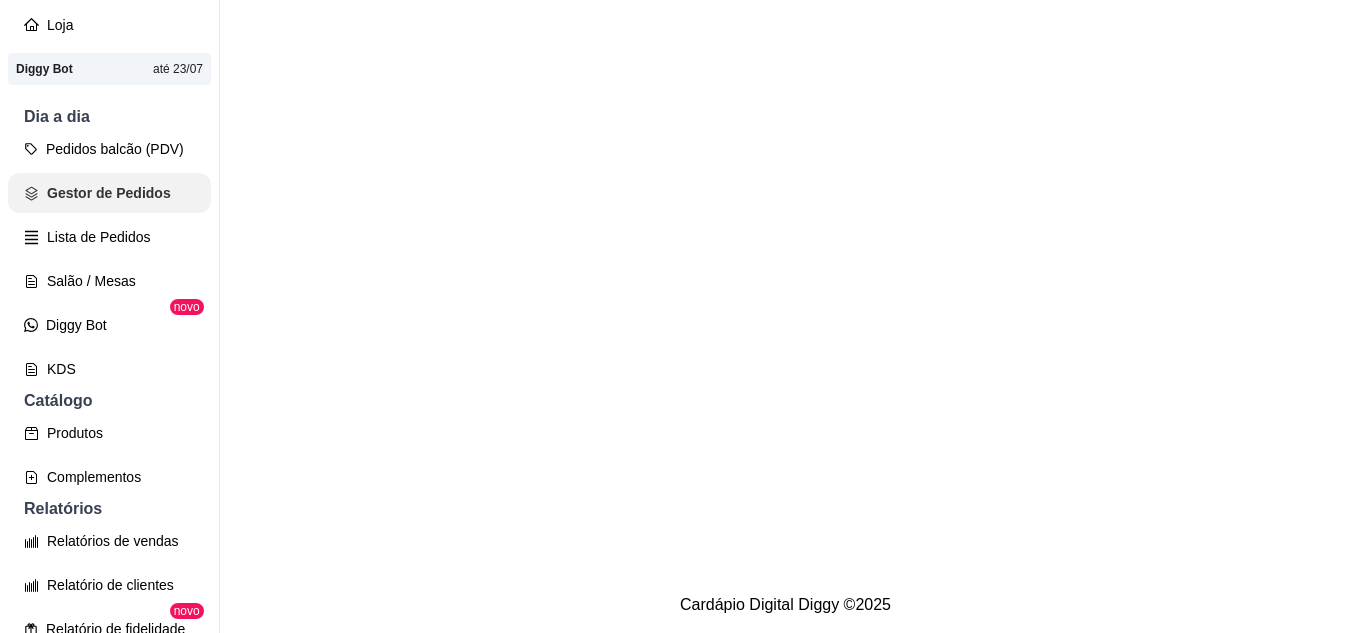 scroll, scrollTop: 0, scrollLeft: 0, axis: both 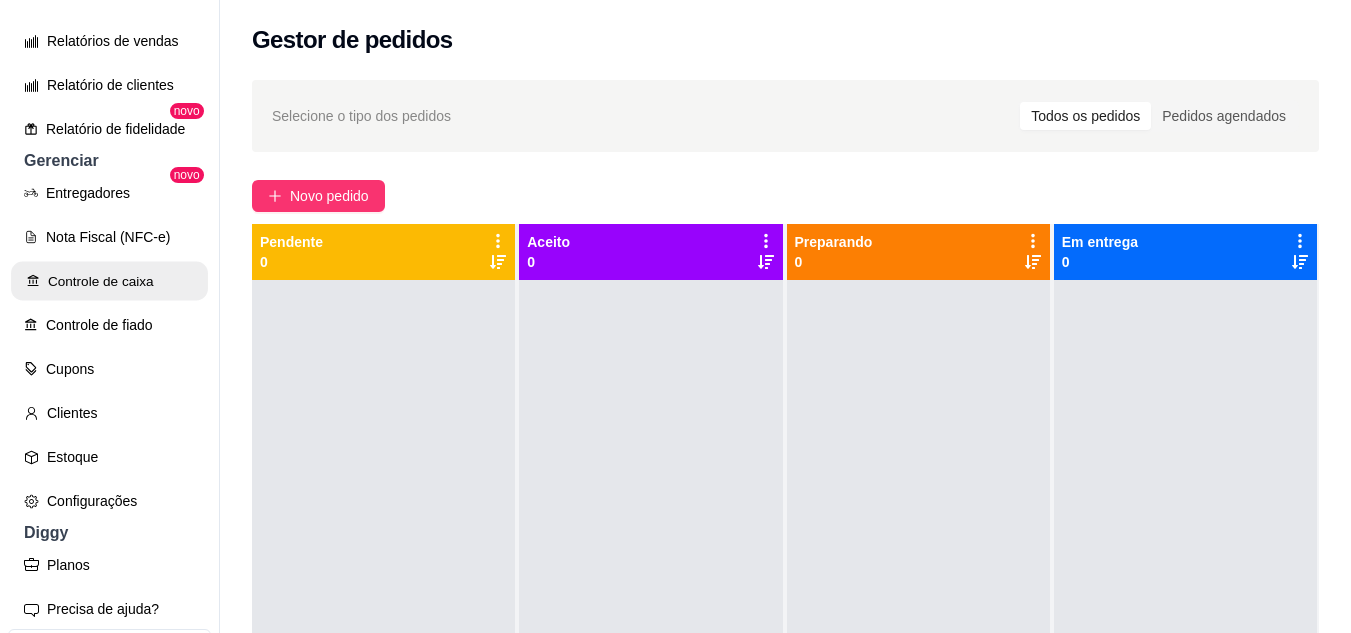 click on "Controle de caixa" at bounding box center [109, 281] 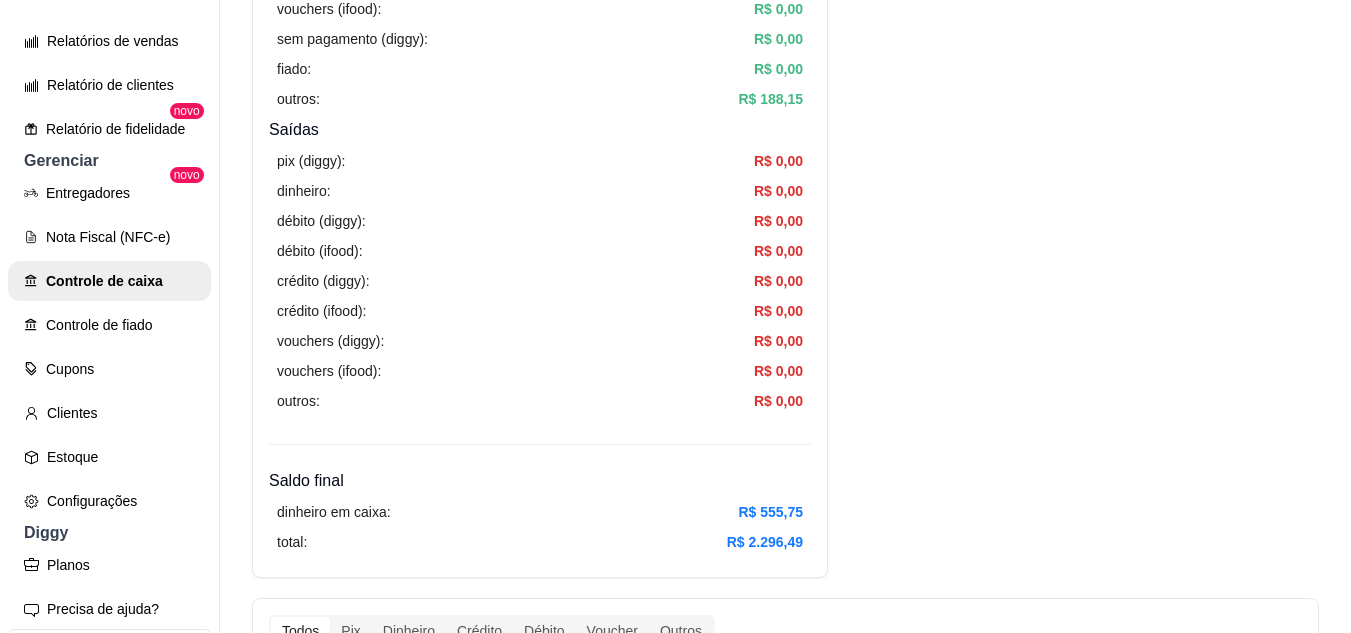 scroll, scrollTop: 700, scrollLeft: 0, axis: vertical 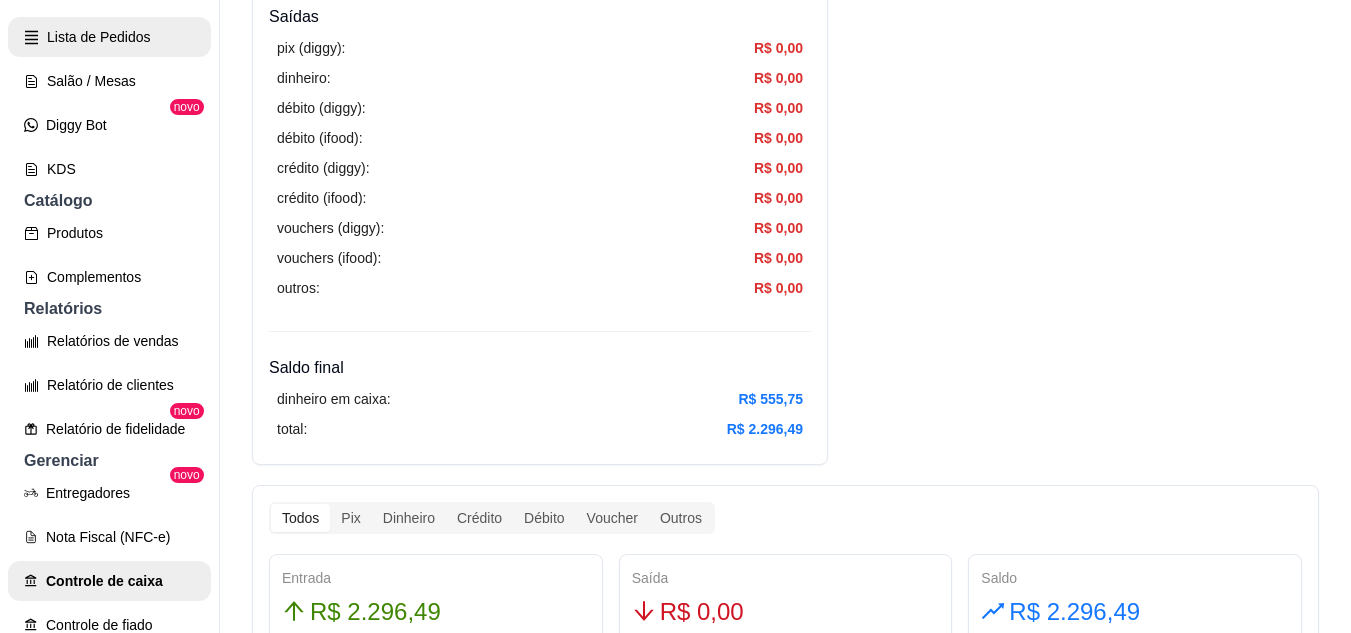 click on "Lista de Pedidos" at bounding box center [109, 37] 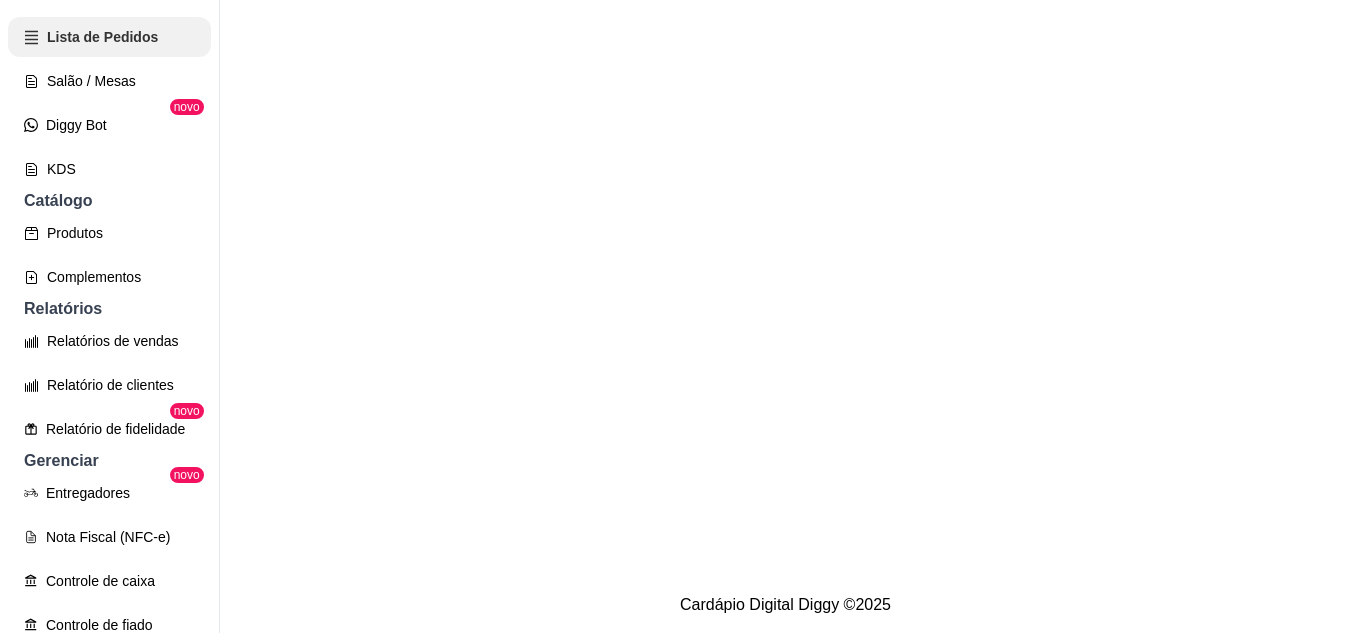 scroll, scrollTop: 0, scrollLeft: 0, axis: both 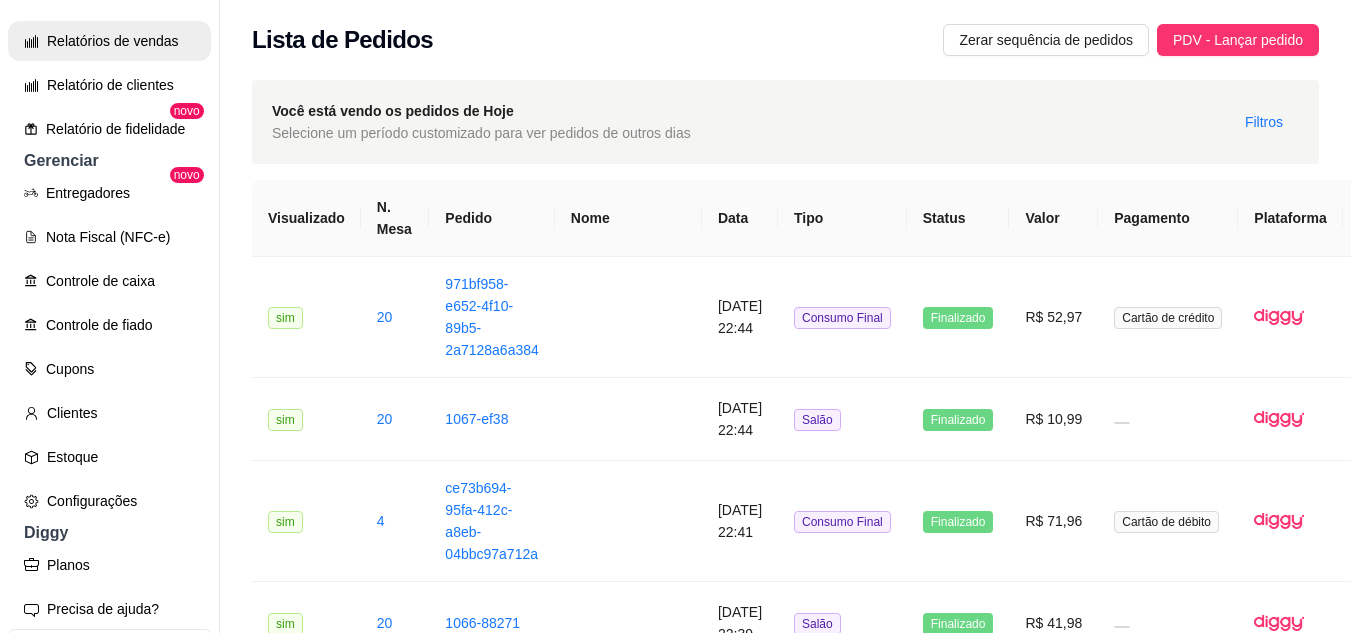 click on "Relatórios de vendas" at bounding box center (109, 41) 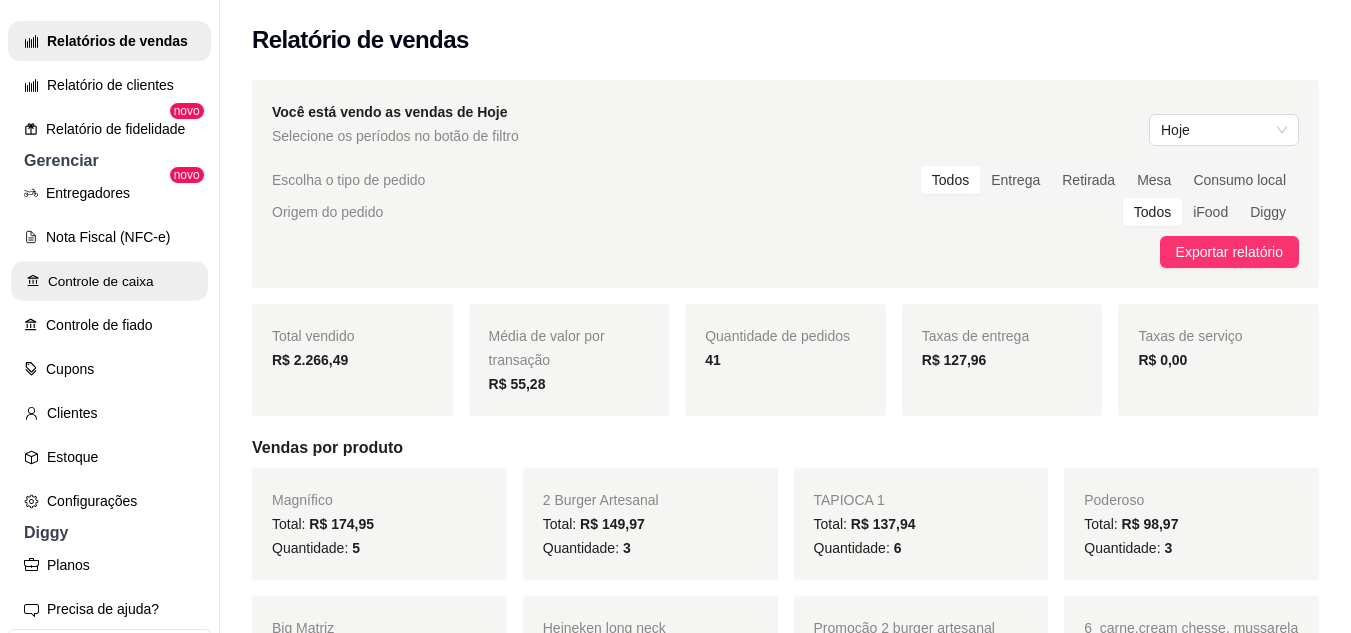 click on "Controle de caixa" at bounding box center (109, 281) 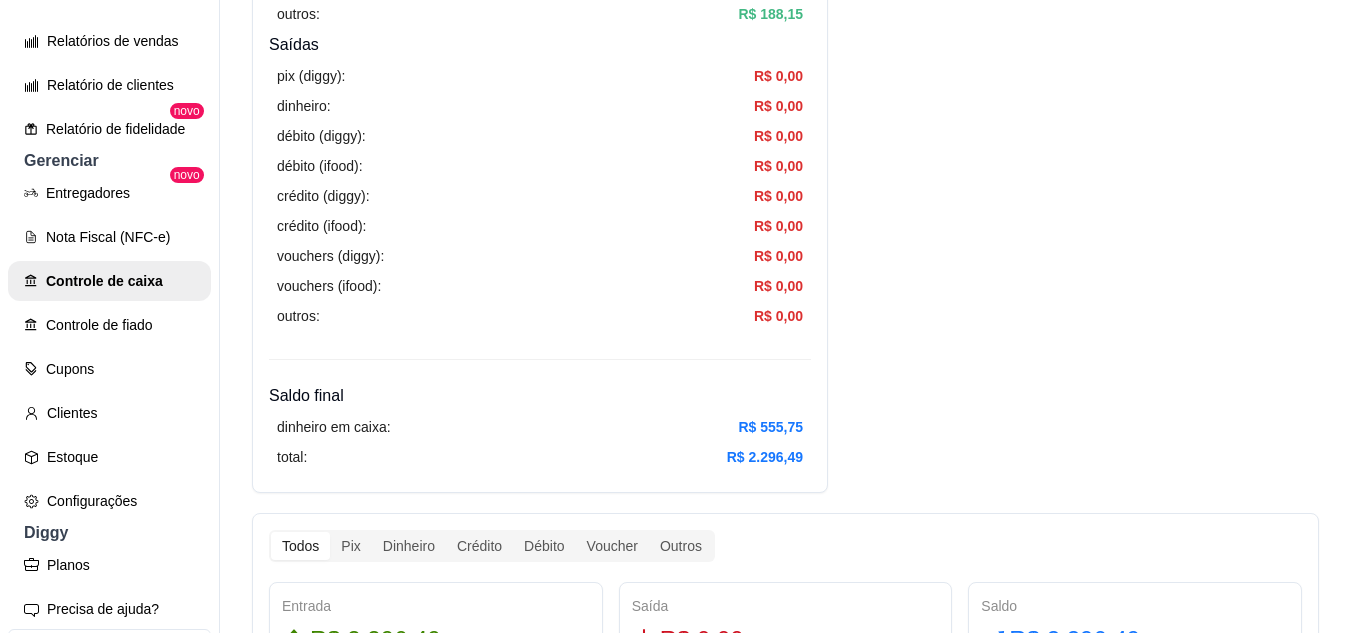 scroll, scrollTop: 700, scrollLeft: 0, axis: vertical 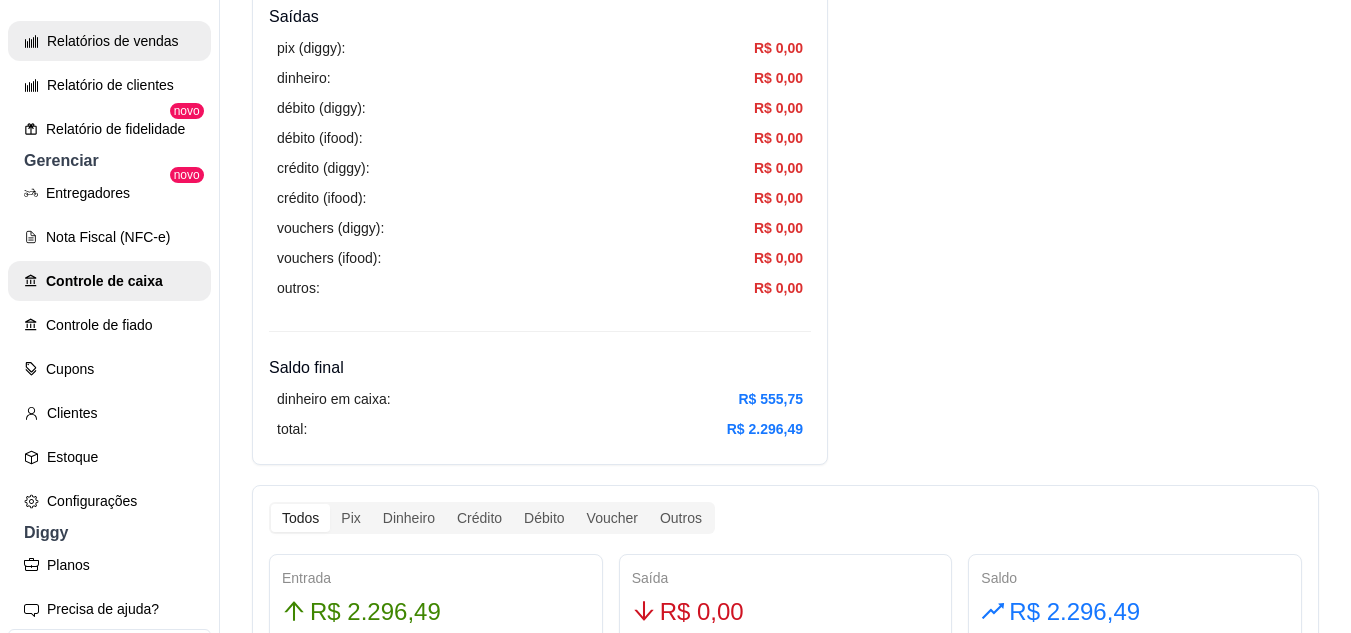 click on "Relatórios de vendas" at bounding box center (109, 41) 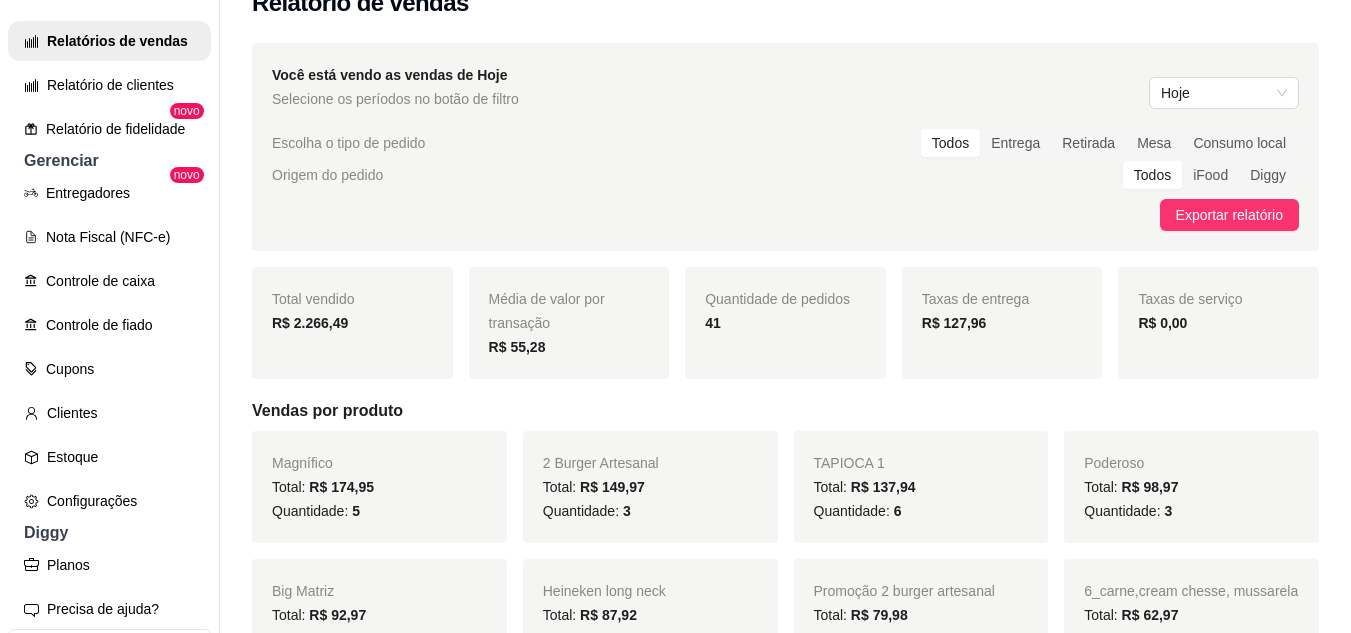 scroll, scrollTop: 100, scrollLeft: 0, axis: vertical 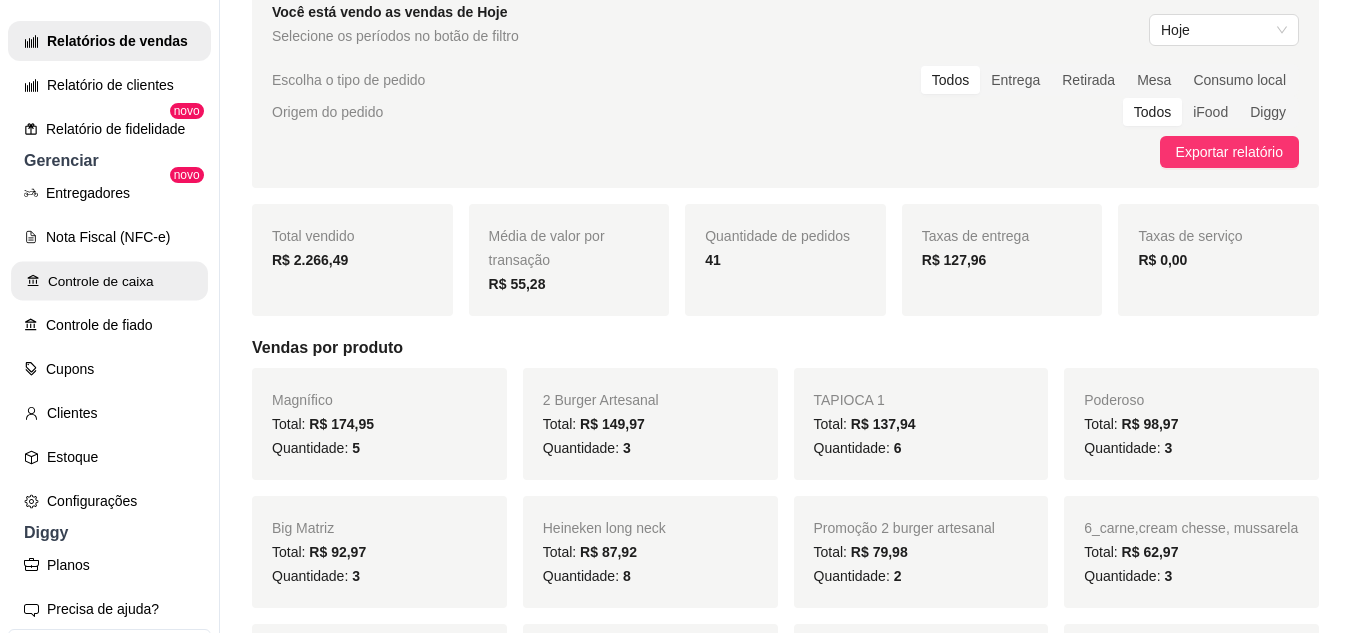 click on "Controle de caixa" at bounding box center (109, 281) 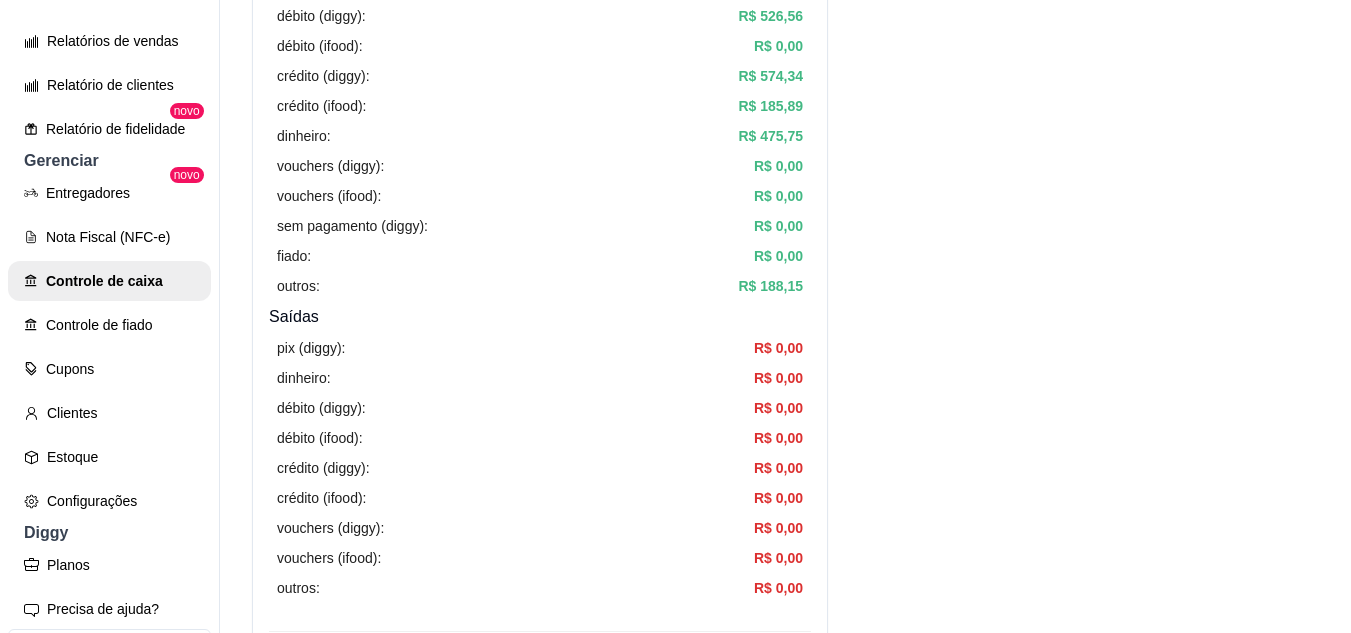scroll, scrollTop: 700, scrollLeft: 0, axis: vertical 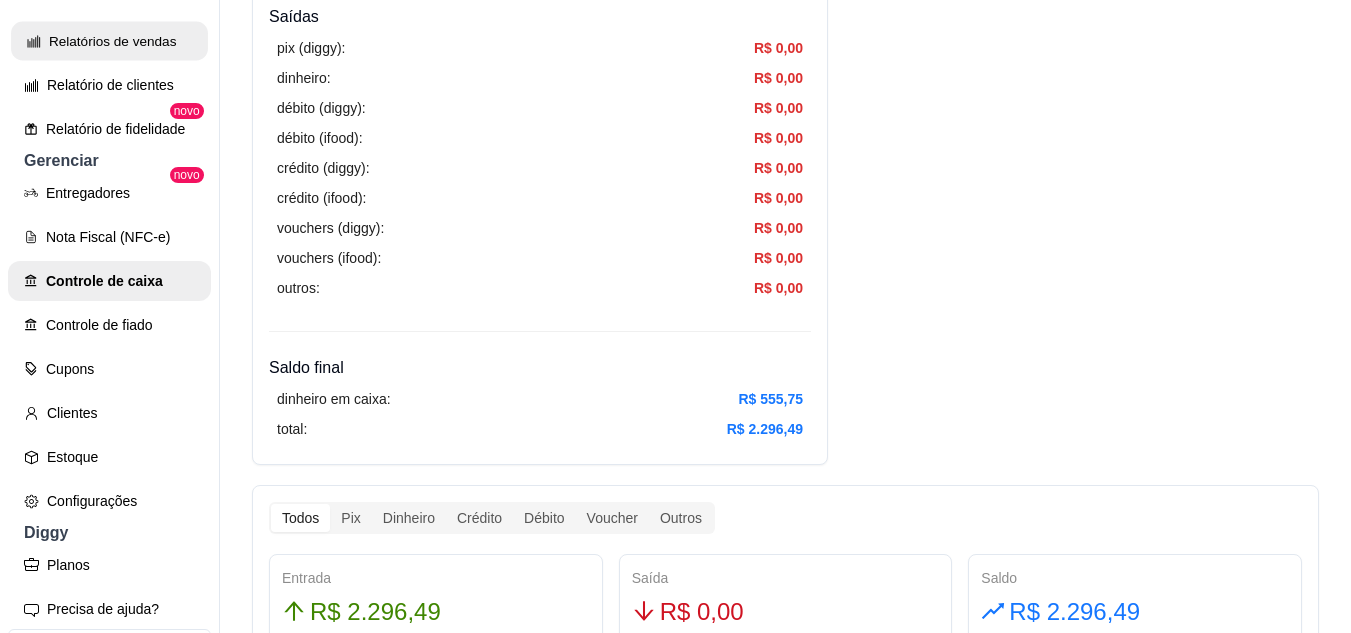 click on "Relatórios de vendas" at bounding box center (109, 41) 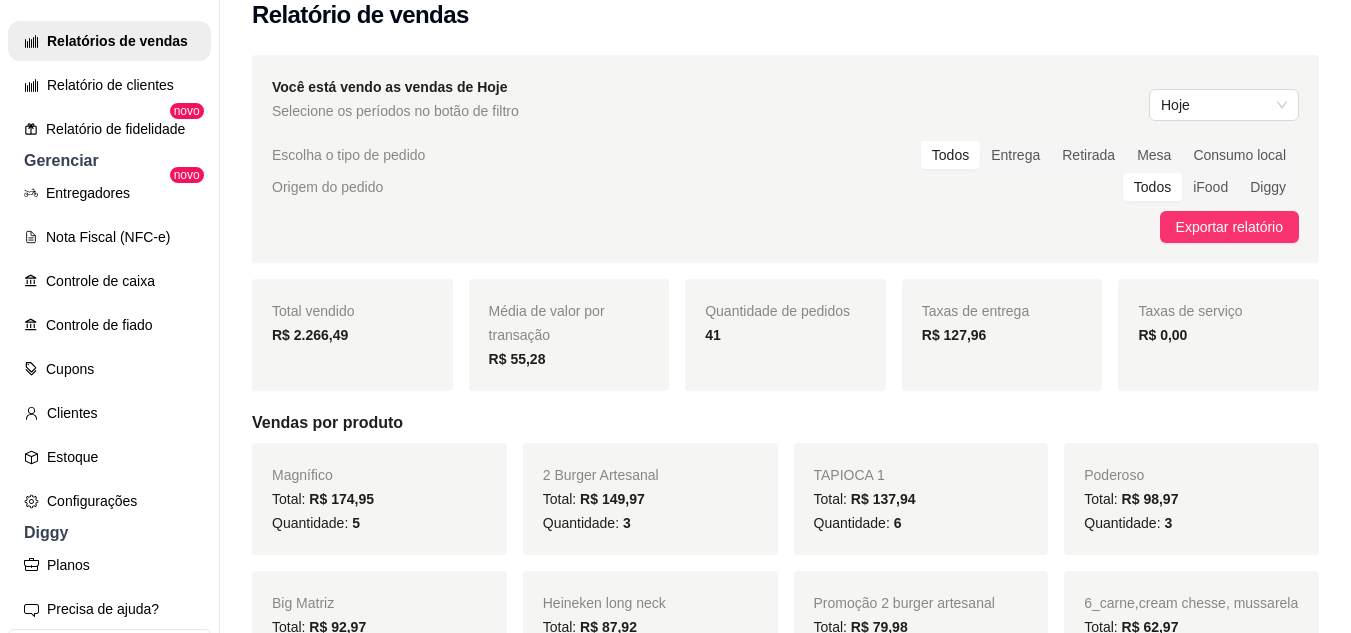 scroll, scrollTop: 100, scrollLeft: 0, axis: vertical 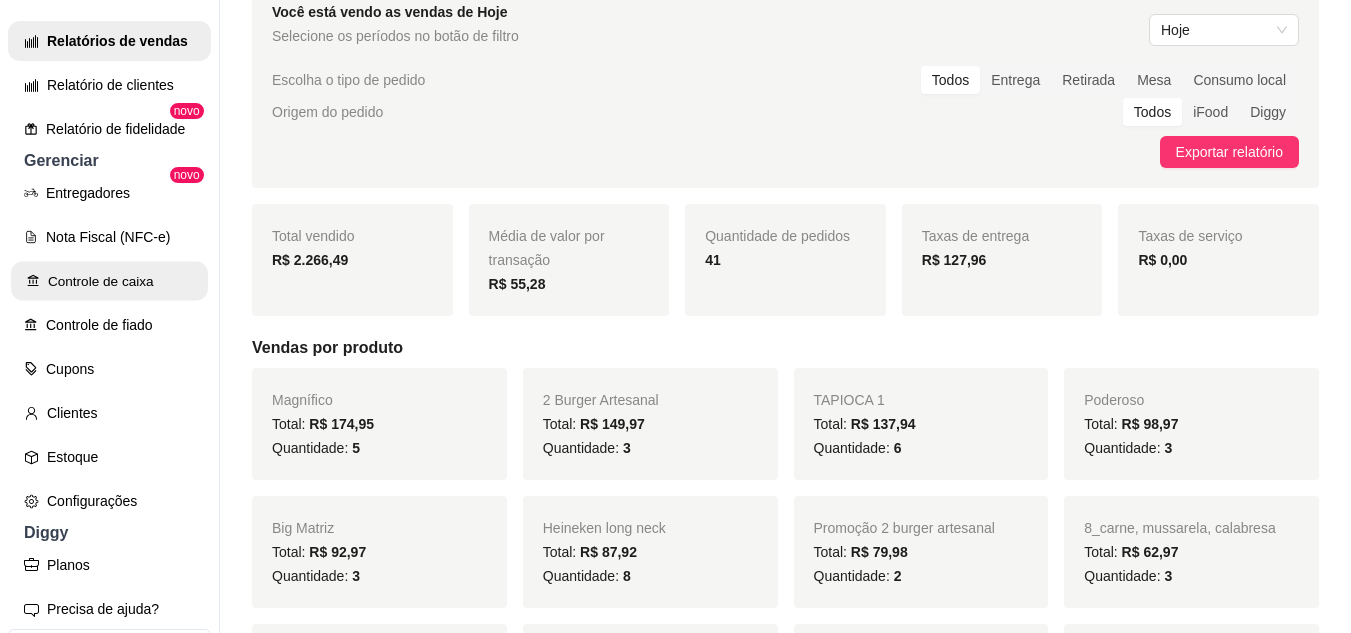 click on "Controle de caixa" at bounding box center [109, 281] 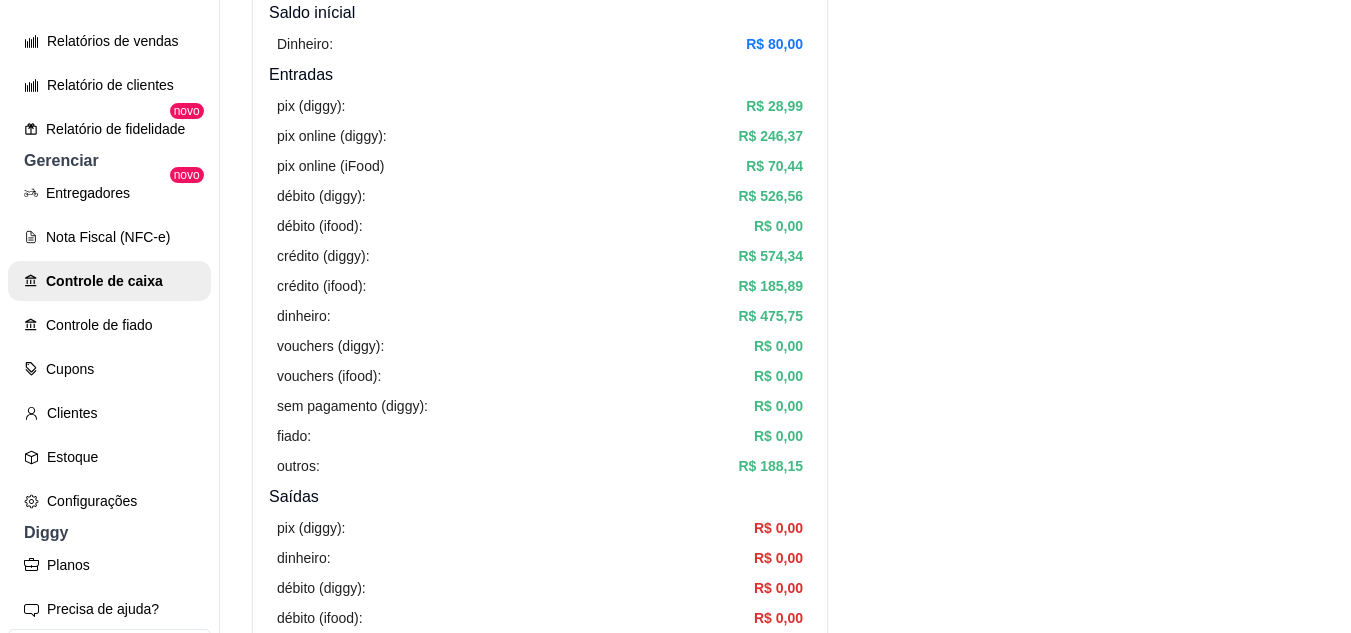 scroll, scrollTop: 300, scrollLeft: 0, axis: vertical 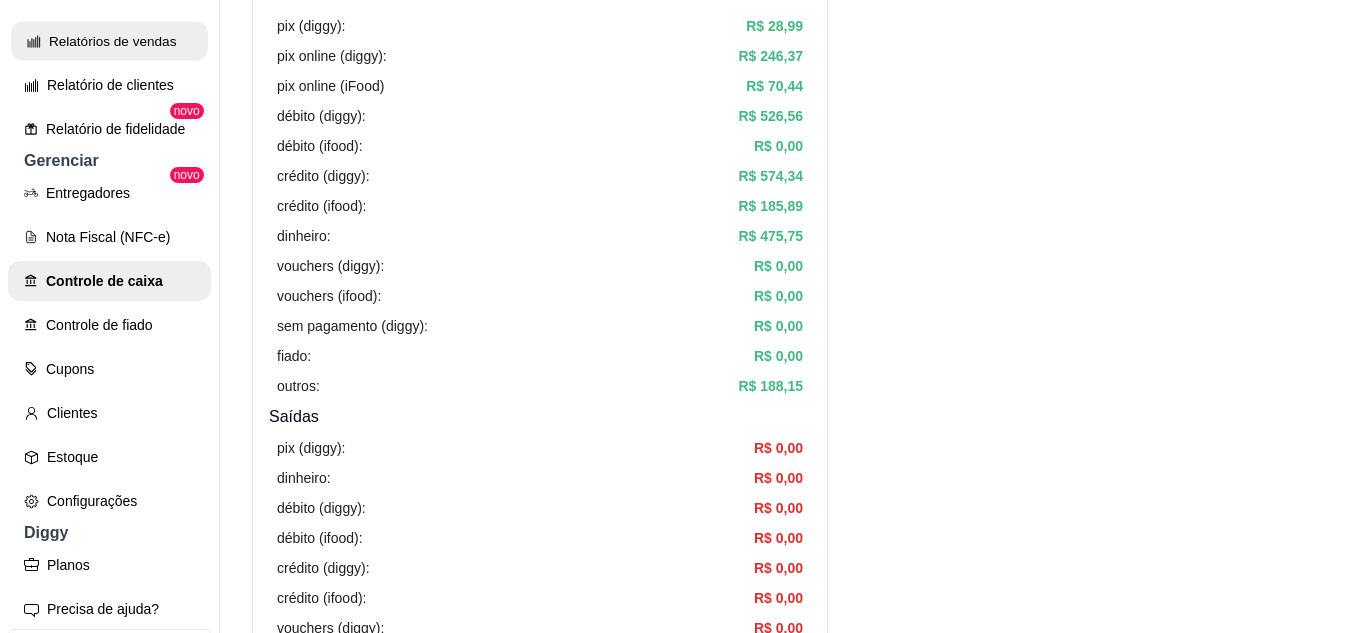 click on "Relatórios de vendas" at bounding box center (109, 41) 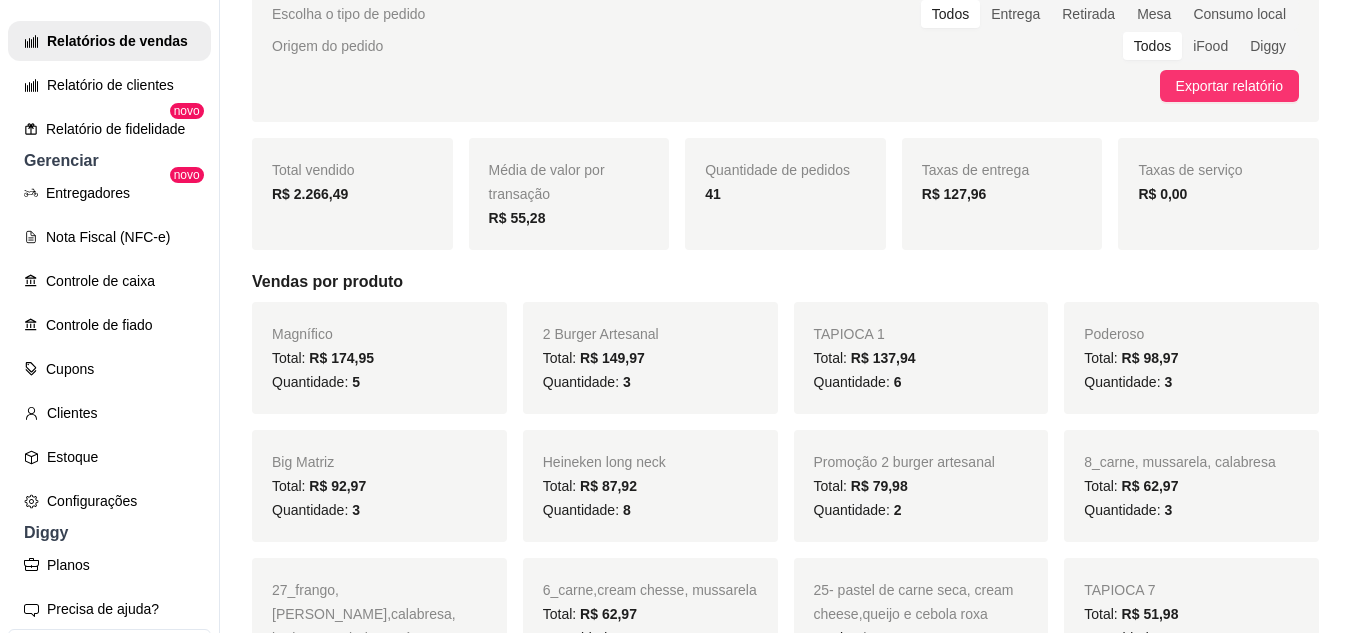 scroll, scrollTop: 200, scrollLeft: 0, axis: vertical 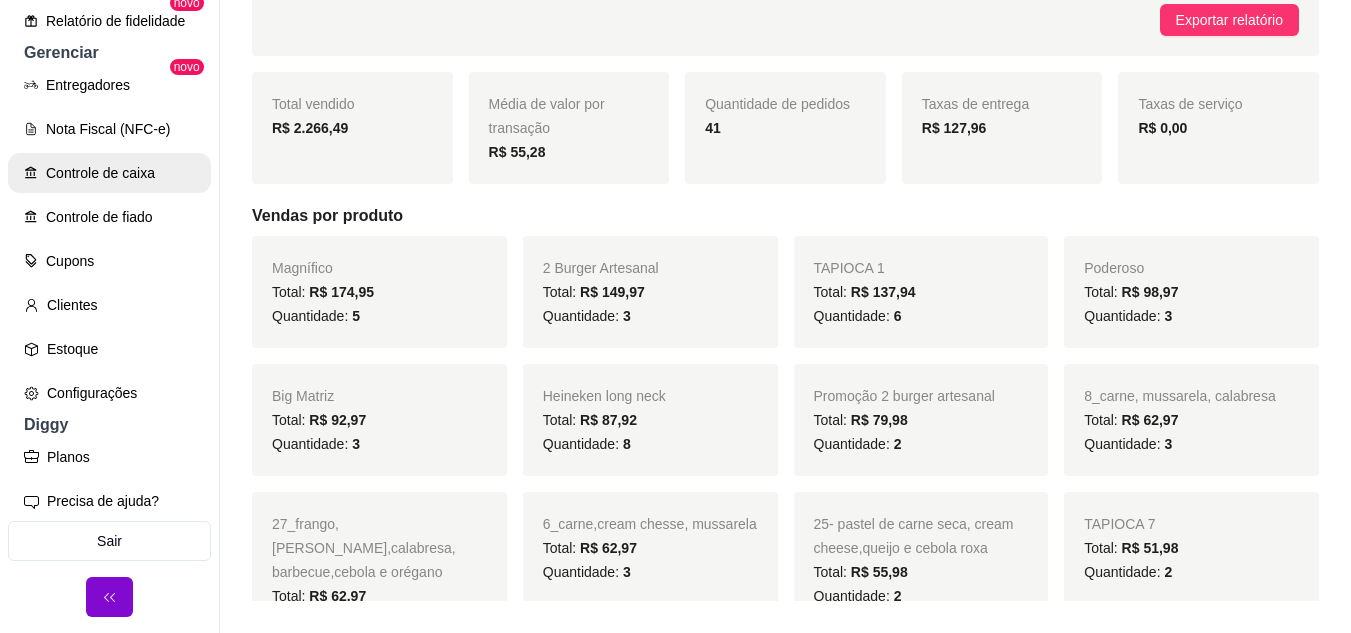 click on "Controle de caixa" at bounding box center (109, 173) 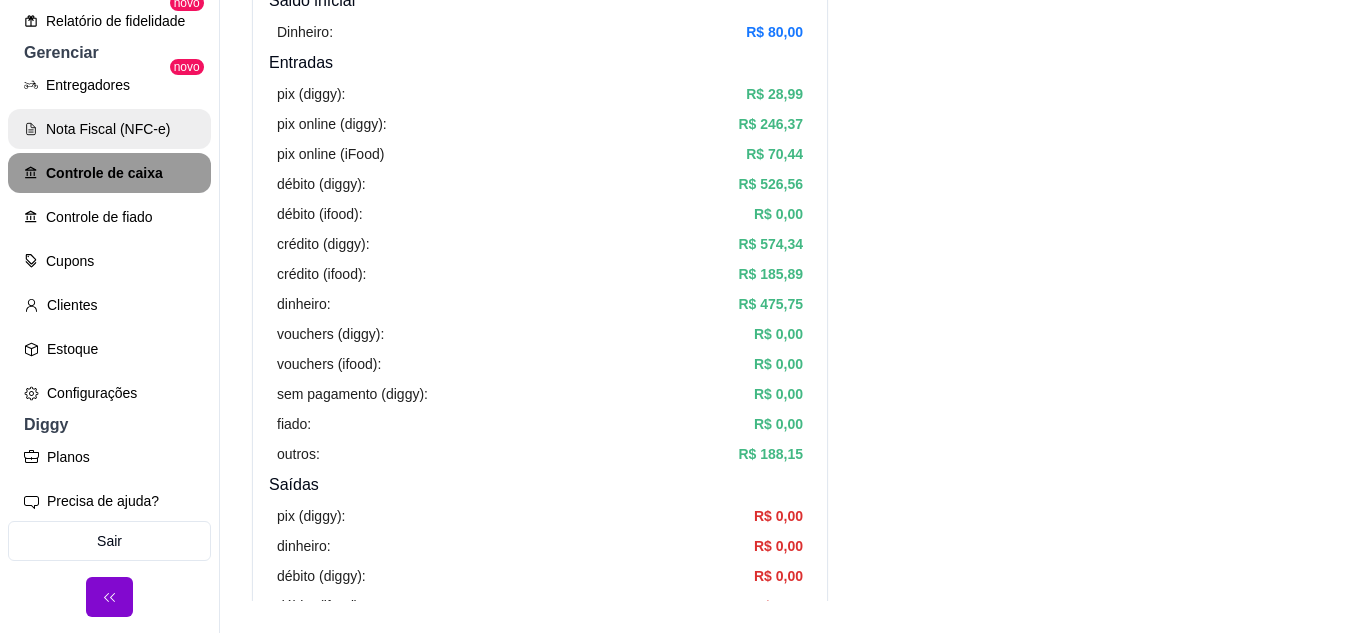 scroll, scrollTop: 0, scrollLeft: 0, axis: both 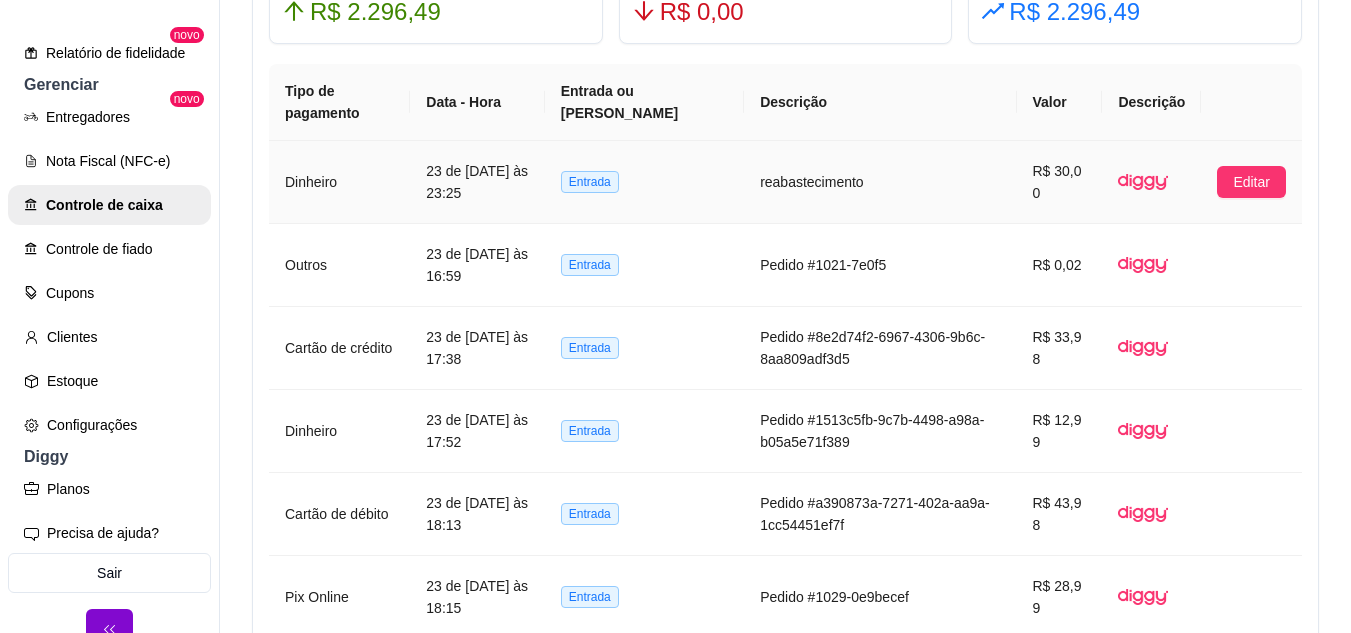click on "reabastecimento" at bounding box center [880, 182] 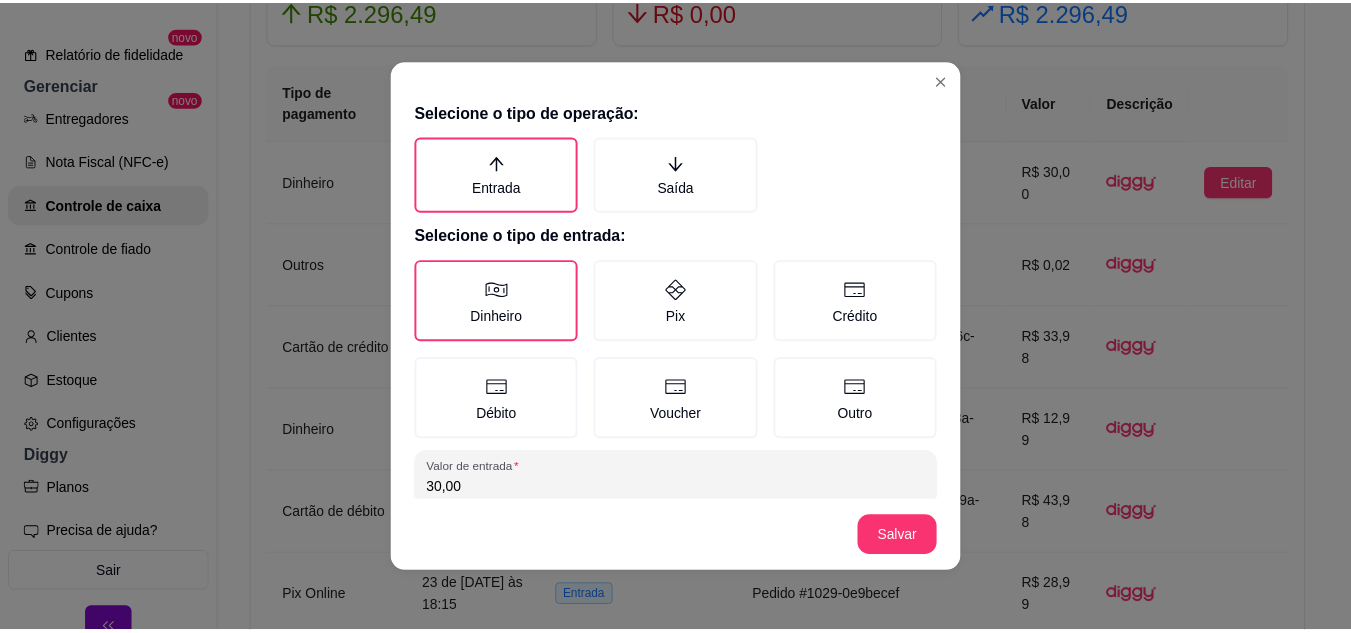scroll, scrollTop: 100, scrollLeft: 0, axis: vertical 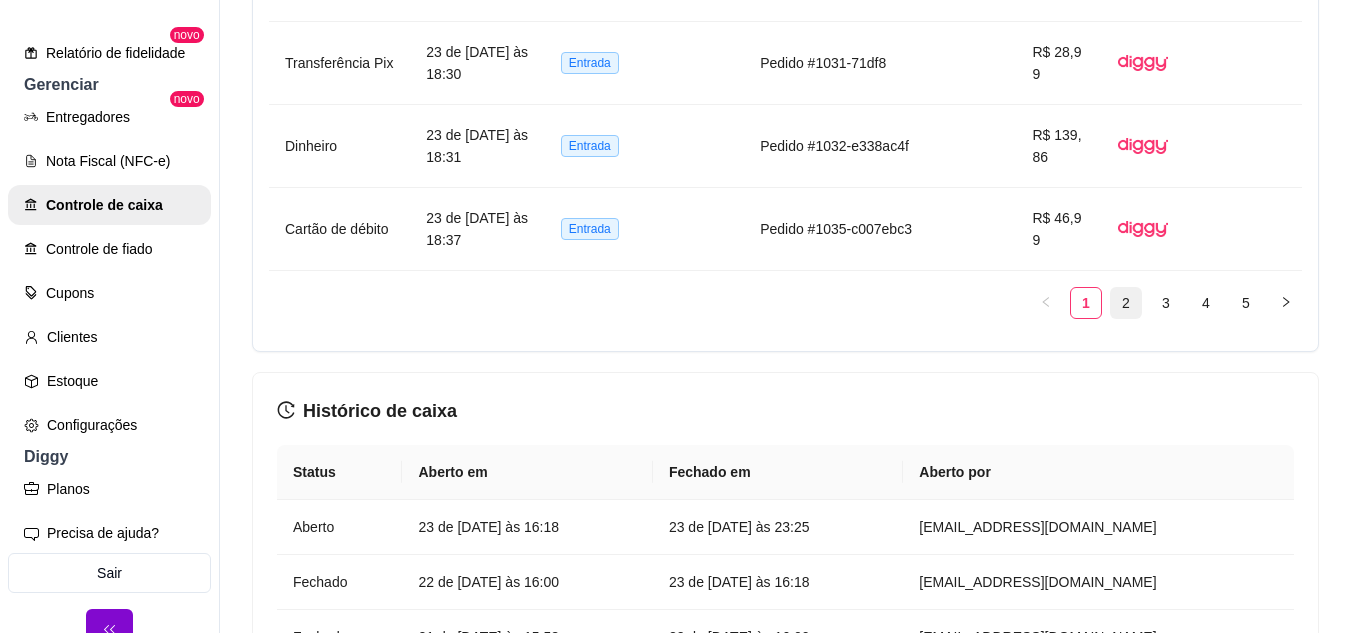 click on "2" at bounding box center [1126, 303] 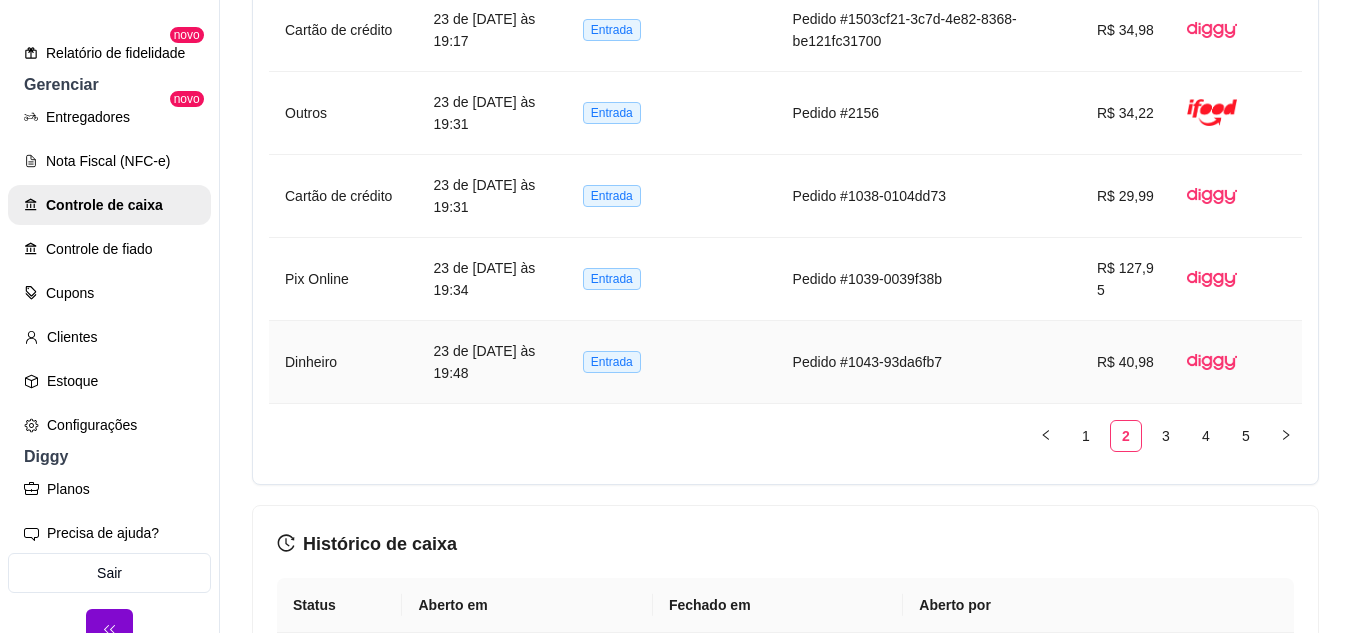 scroll, scrollTop: 1900, scrollLeft: 0, axis: vertical 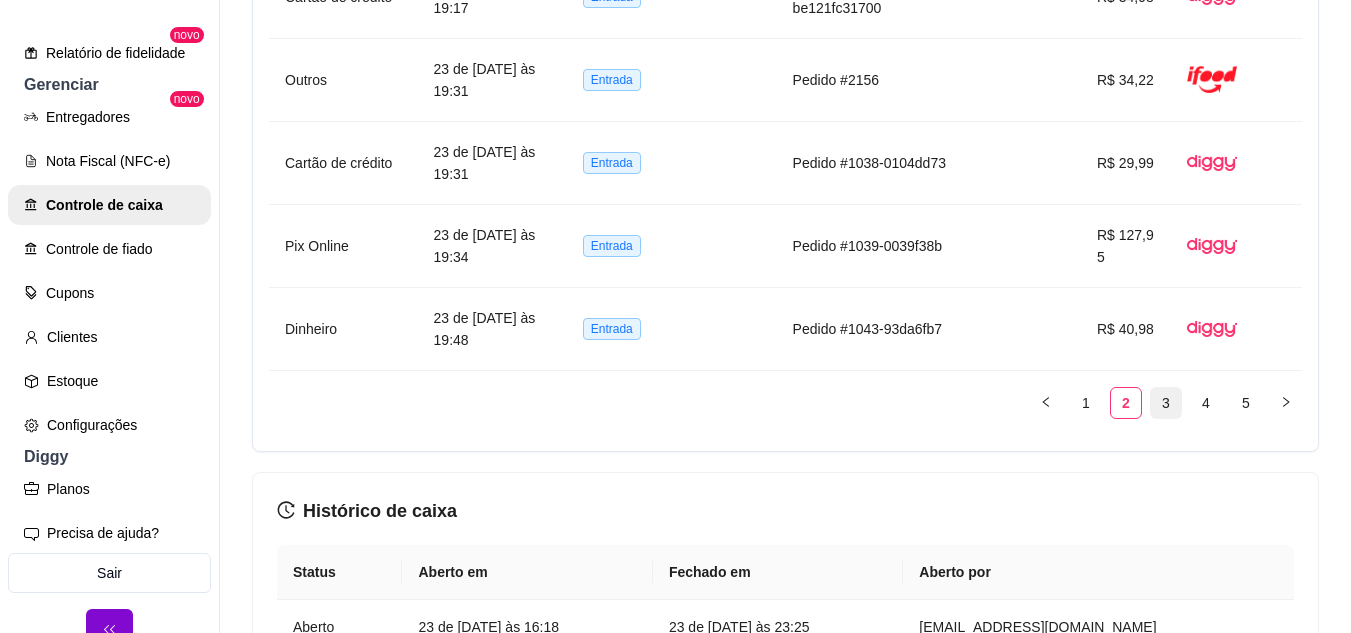 click on "3" at bounding box center [1166, 403] 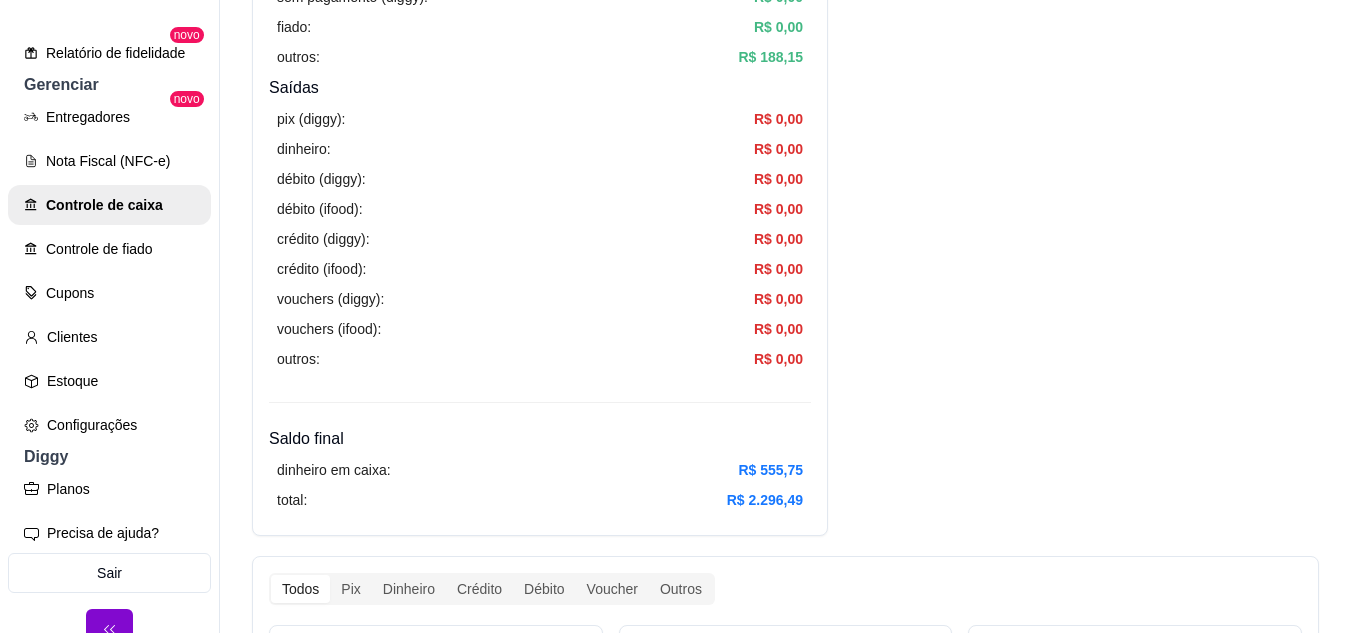 scroll, scrollTop: 600, scrollLeft: 0, axis: vertical 